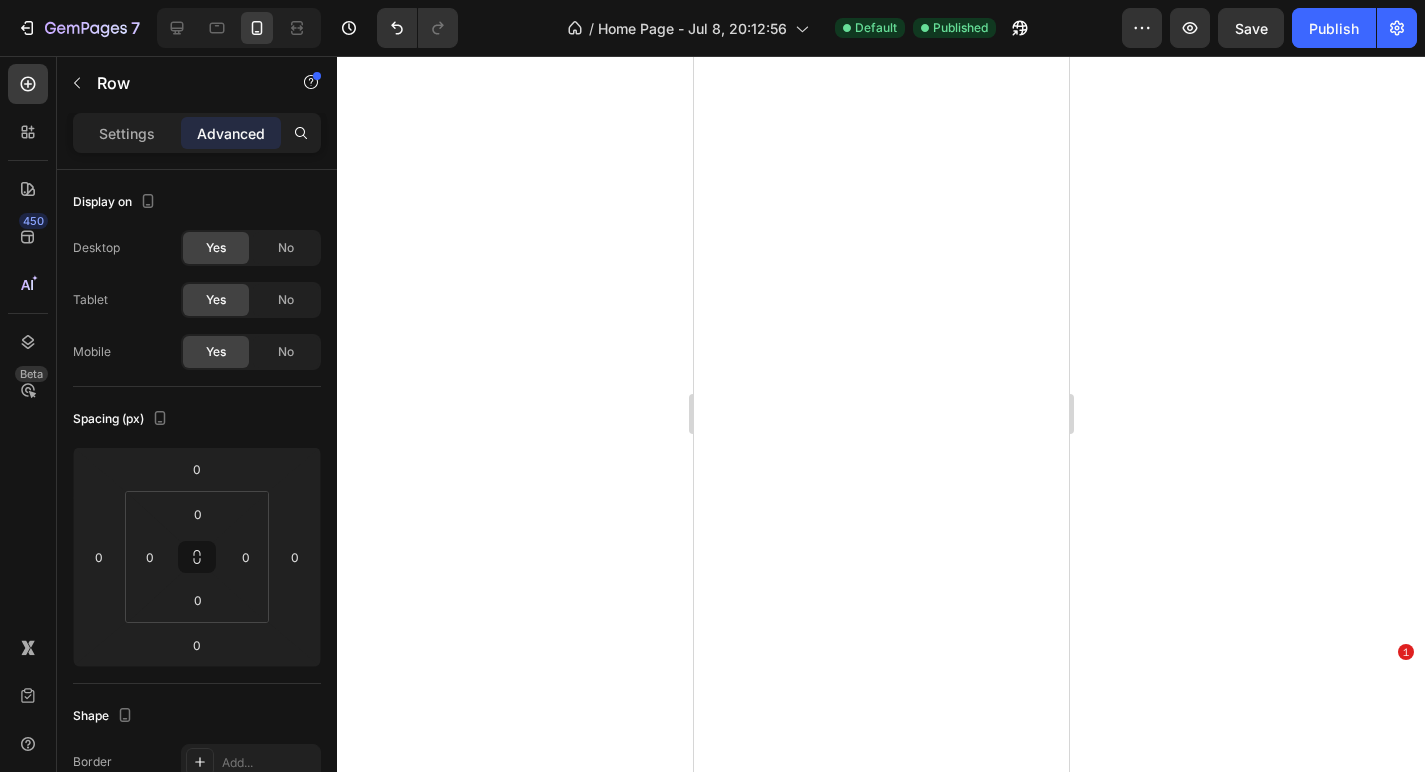 scroll, scrollTop: 0, scrollLeft: 0, axis: both 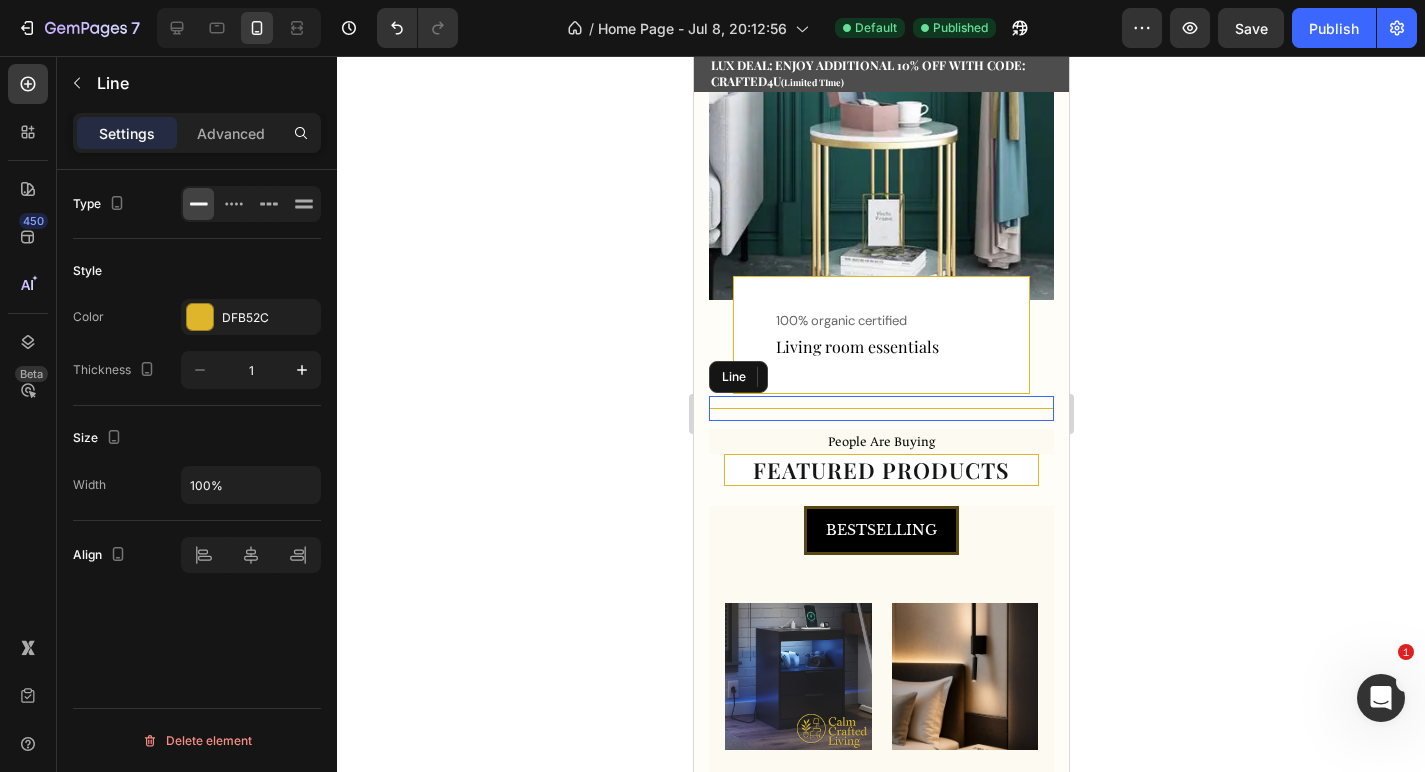 click on "Title Line" at bounding box center (880, 408) 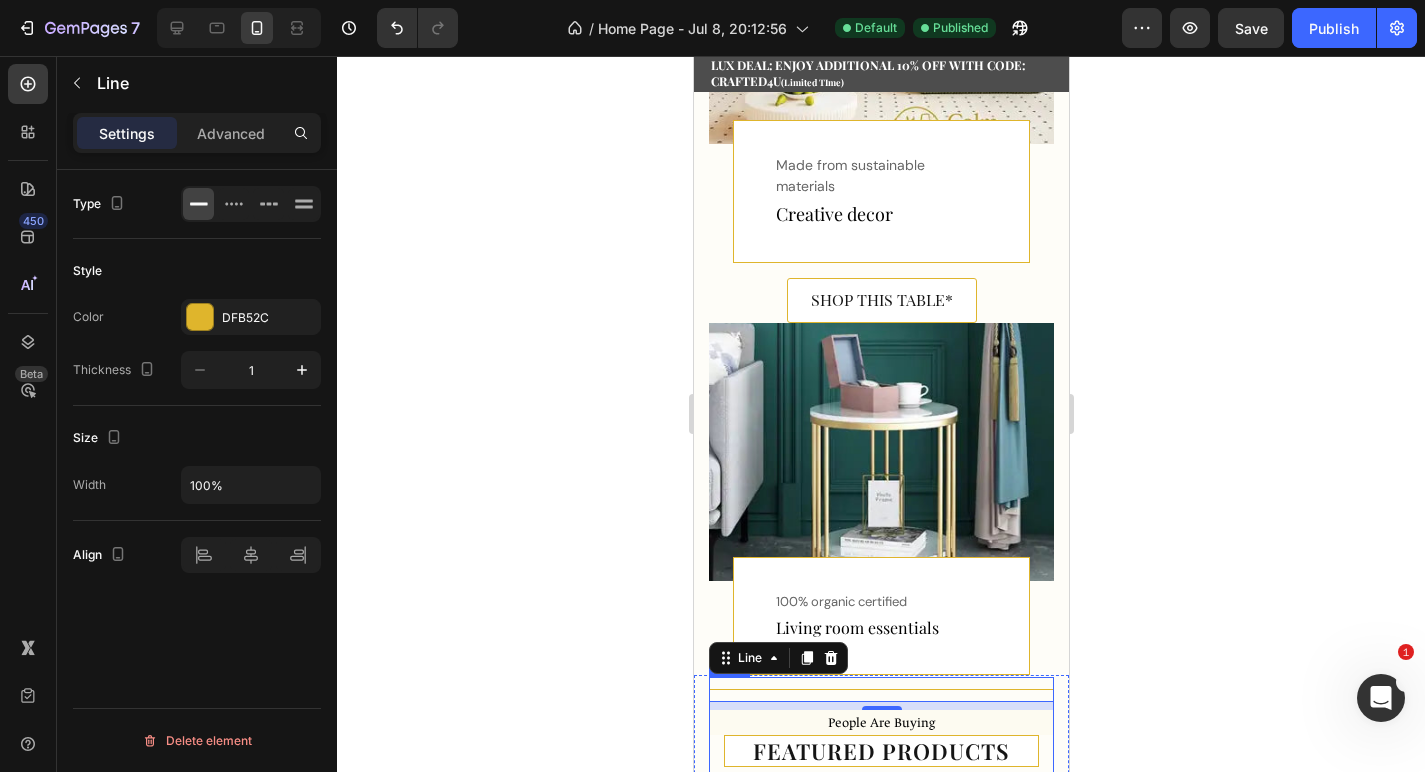 scroll, scrollTop: 1384, scrollLeft: 0, axis: vertical 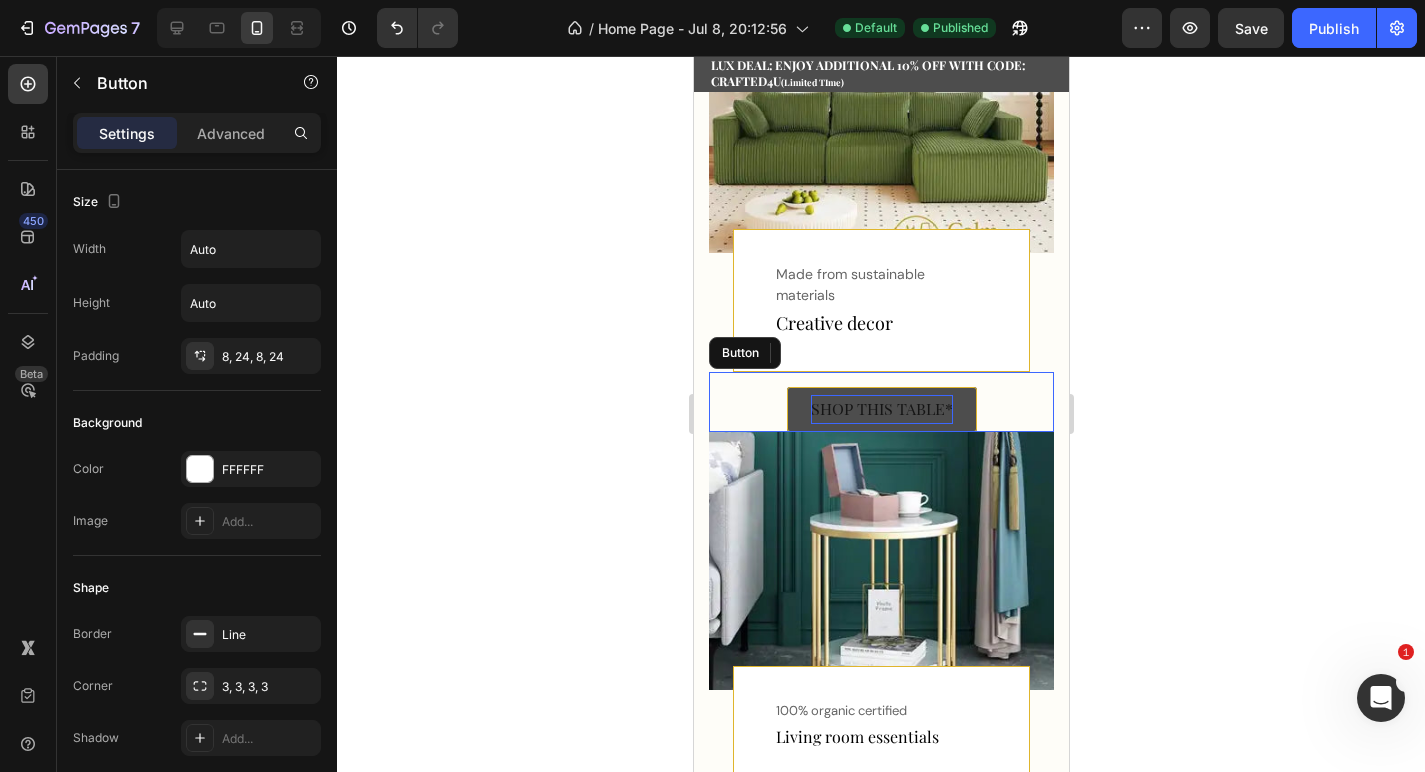 click on "SHOP THIS TABLE*" at bounding box center [881, 409] 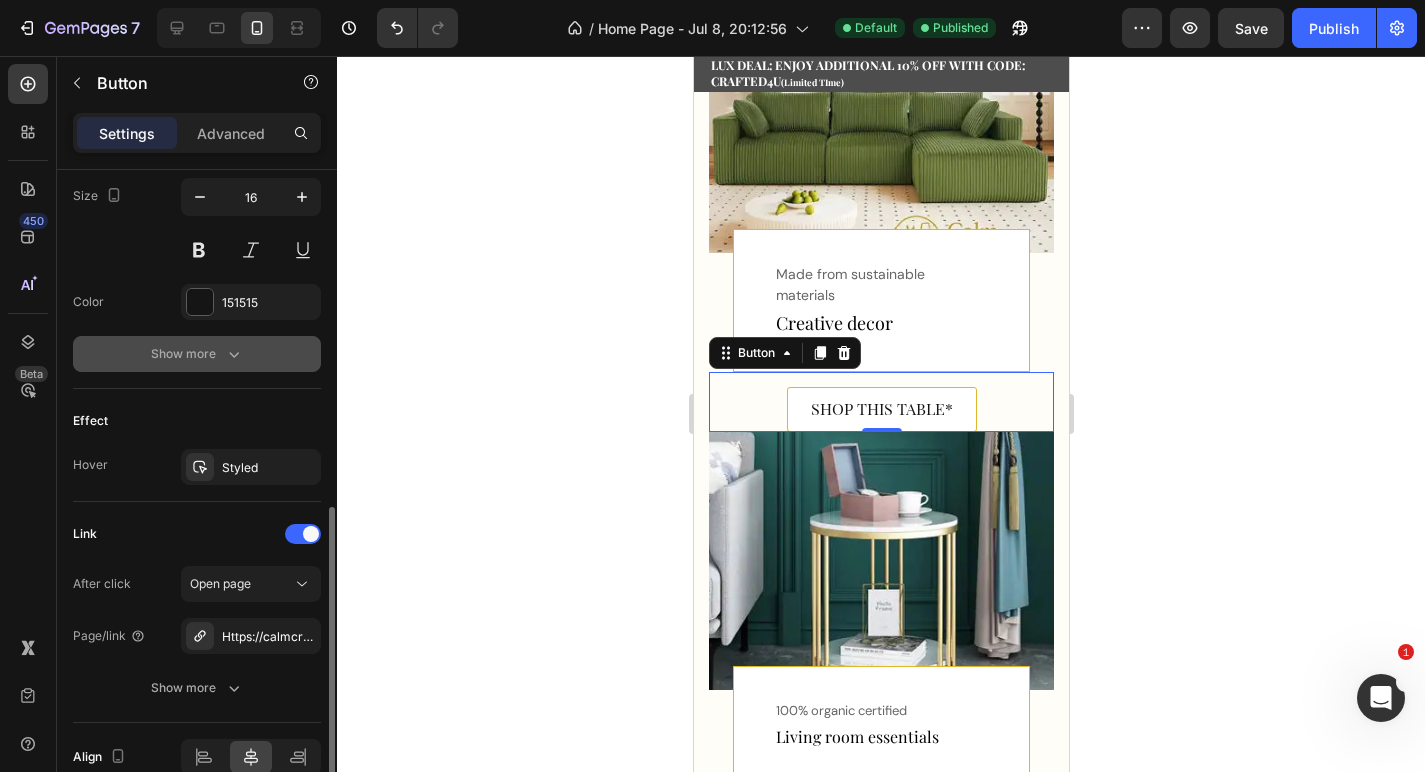 scroll, scrollTop: 931, scrollLeft: 0, axis: vertical 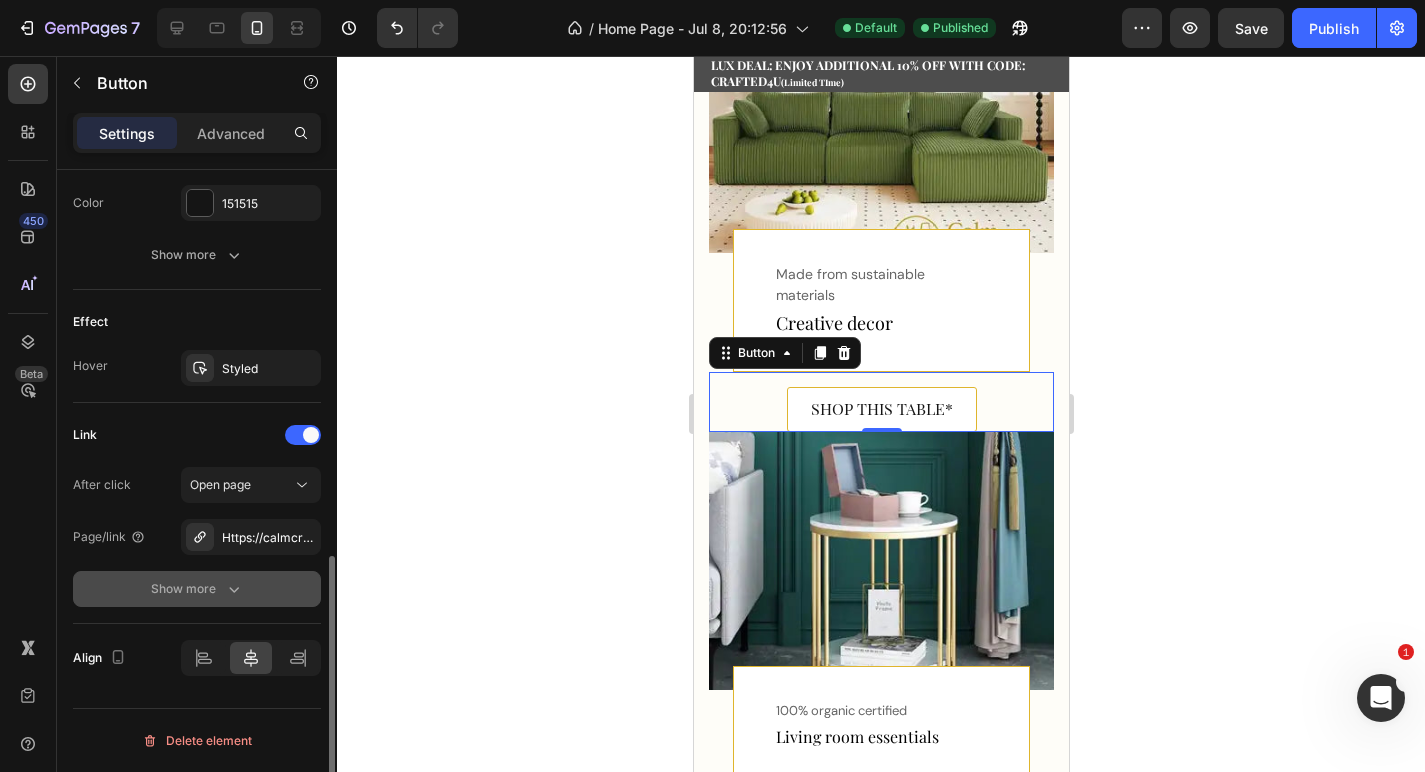 click on "Show more" at bounding box center [197, 589] 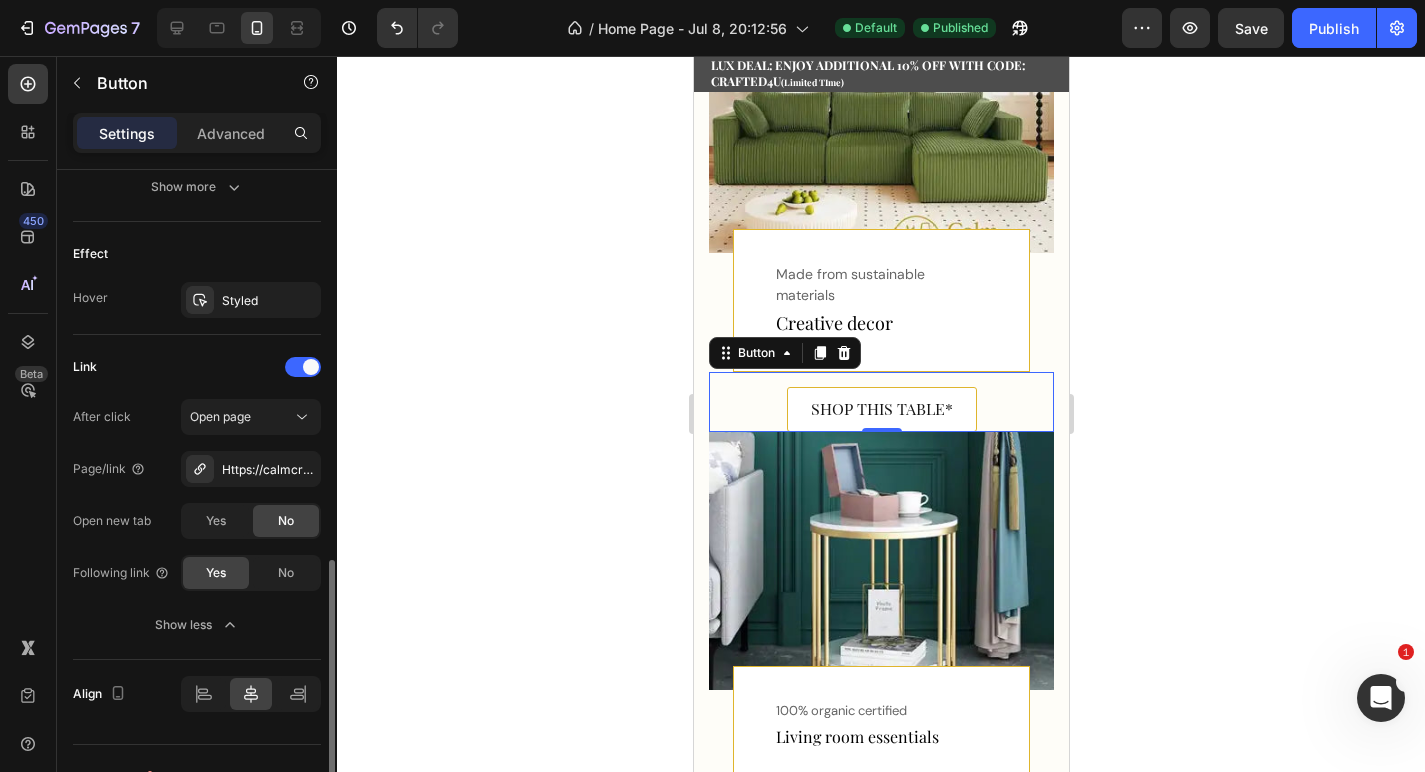 scroll, scrollTop: 1035, scrollLeft: 0, axis: vertical 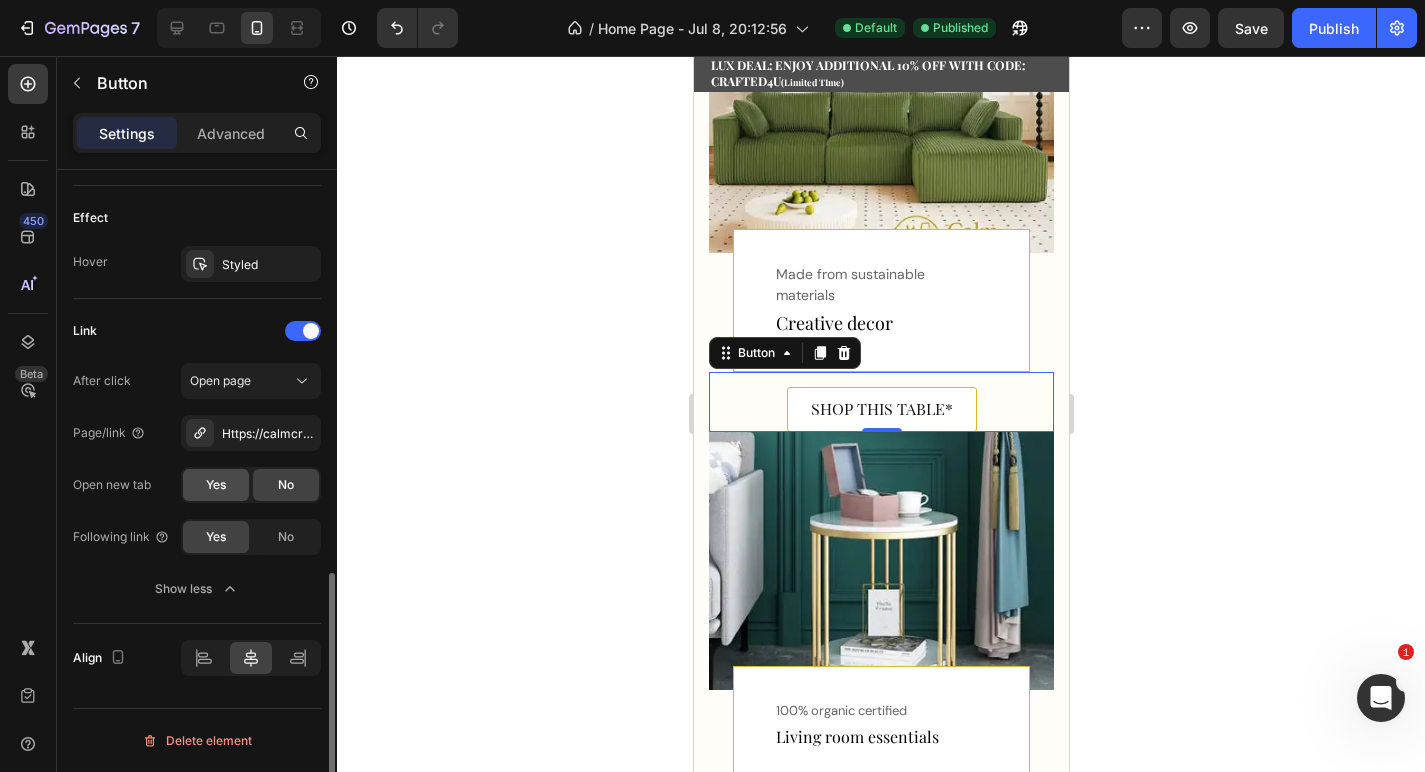 click on "Yes" 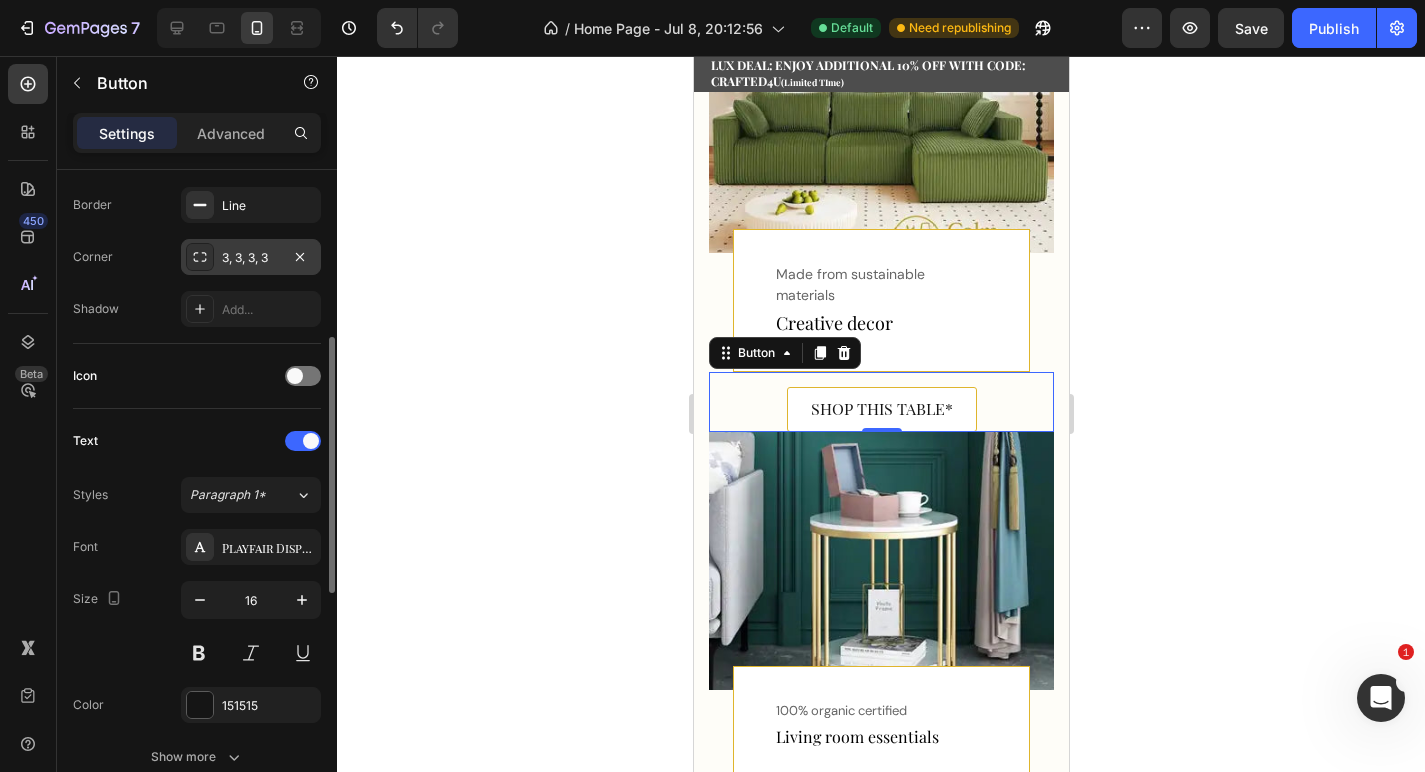 scroll, scrollTop: 429, scrollLeft: 0, axis: vertical 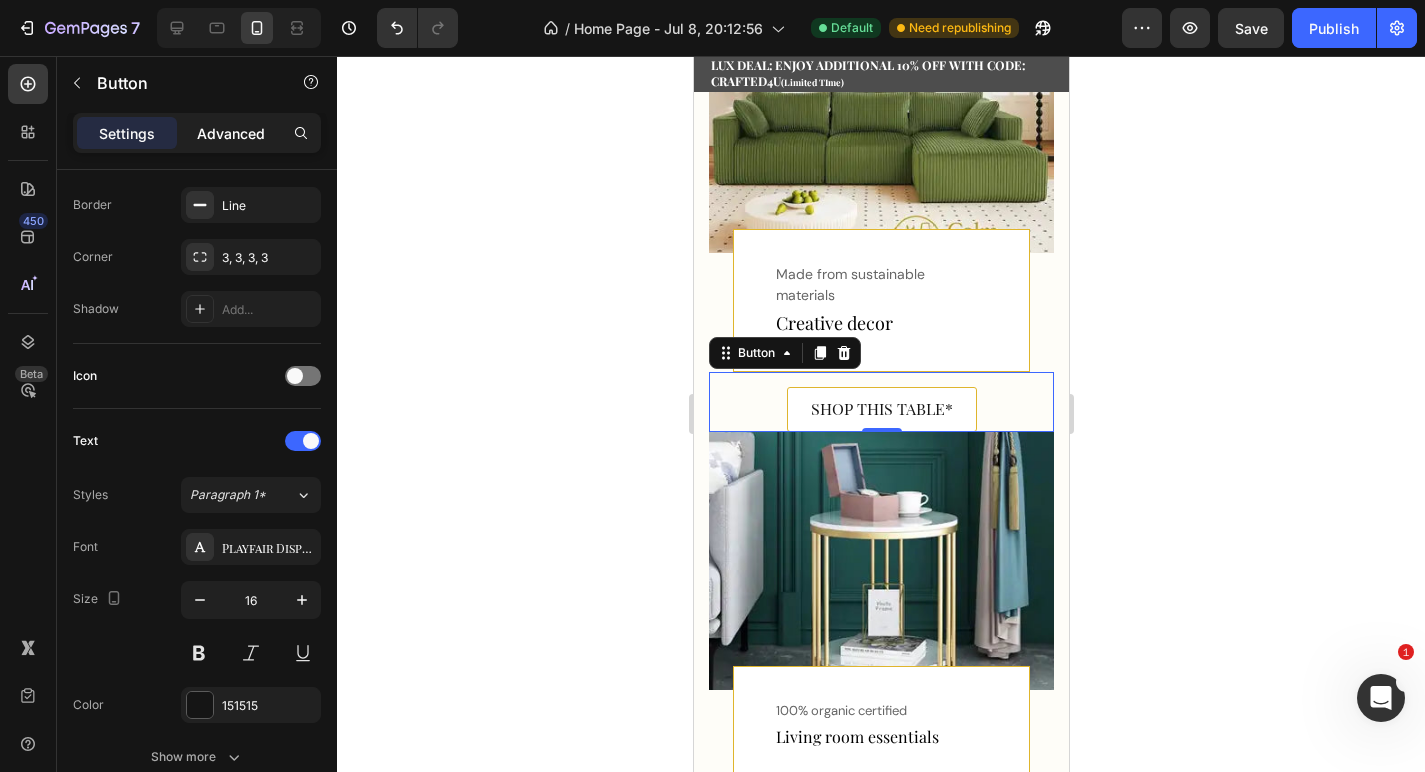 click on "Advanced" at bounding box center [231, 133] 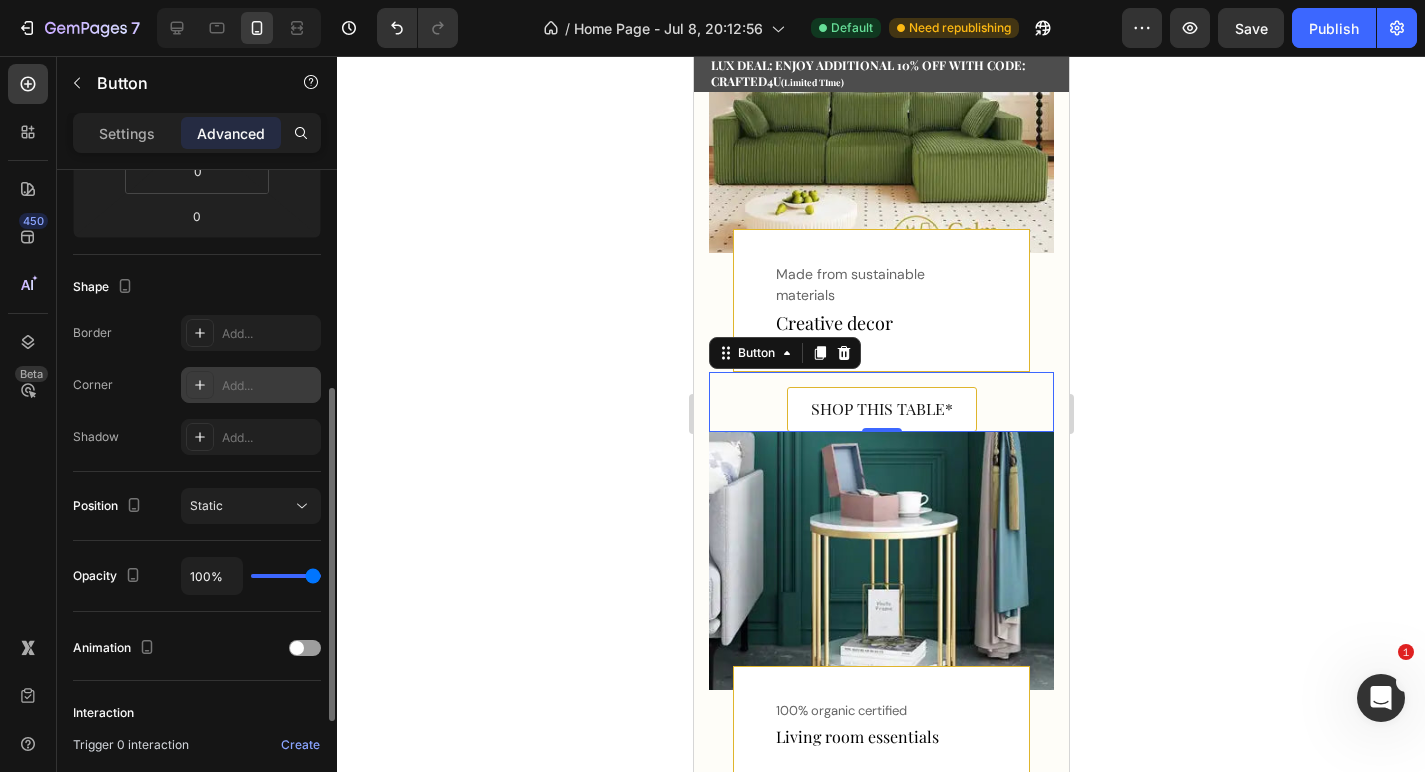 scroll, scrollTop: 645, scrollLeft: 0, axis: vertical 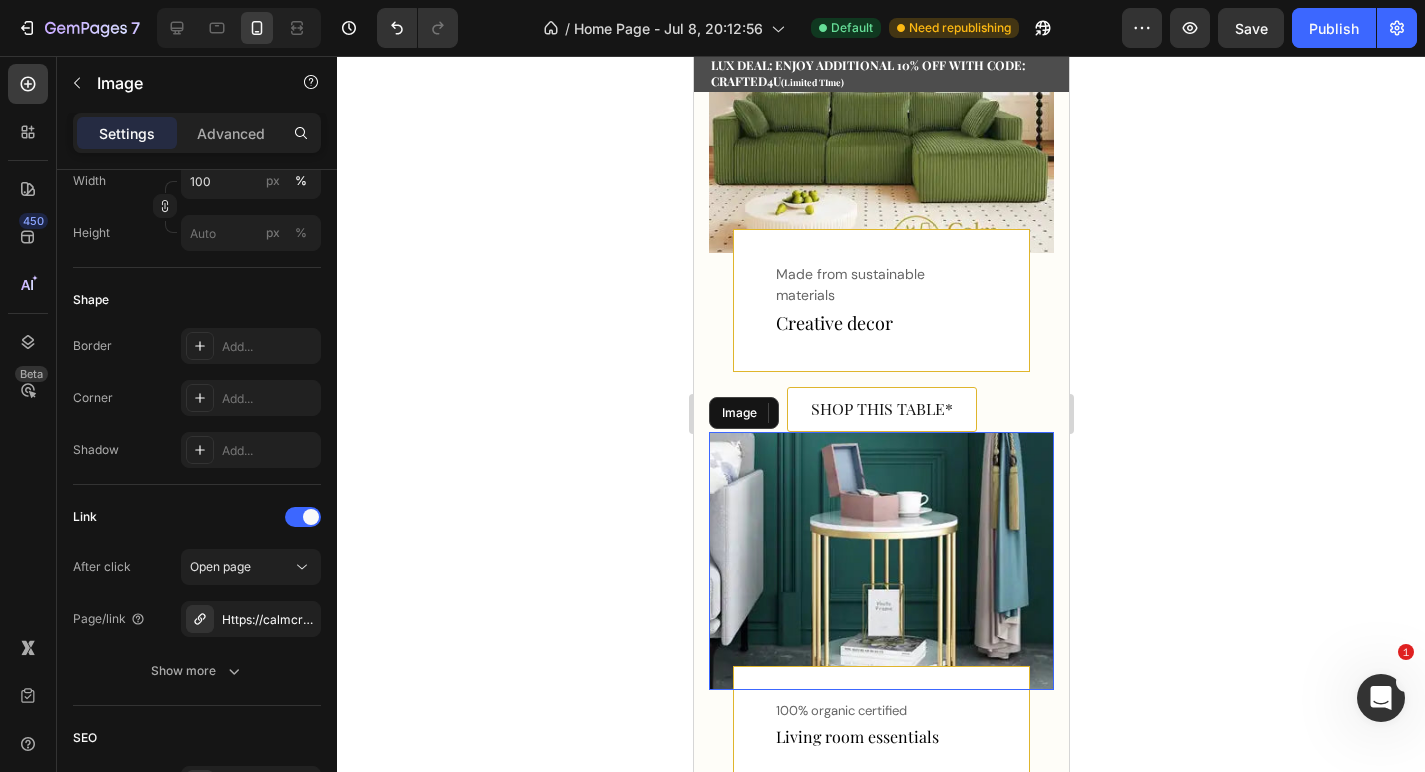 click at bounding box center (880, 561) 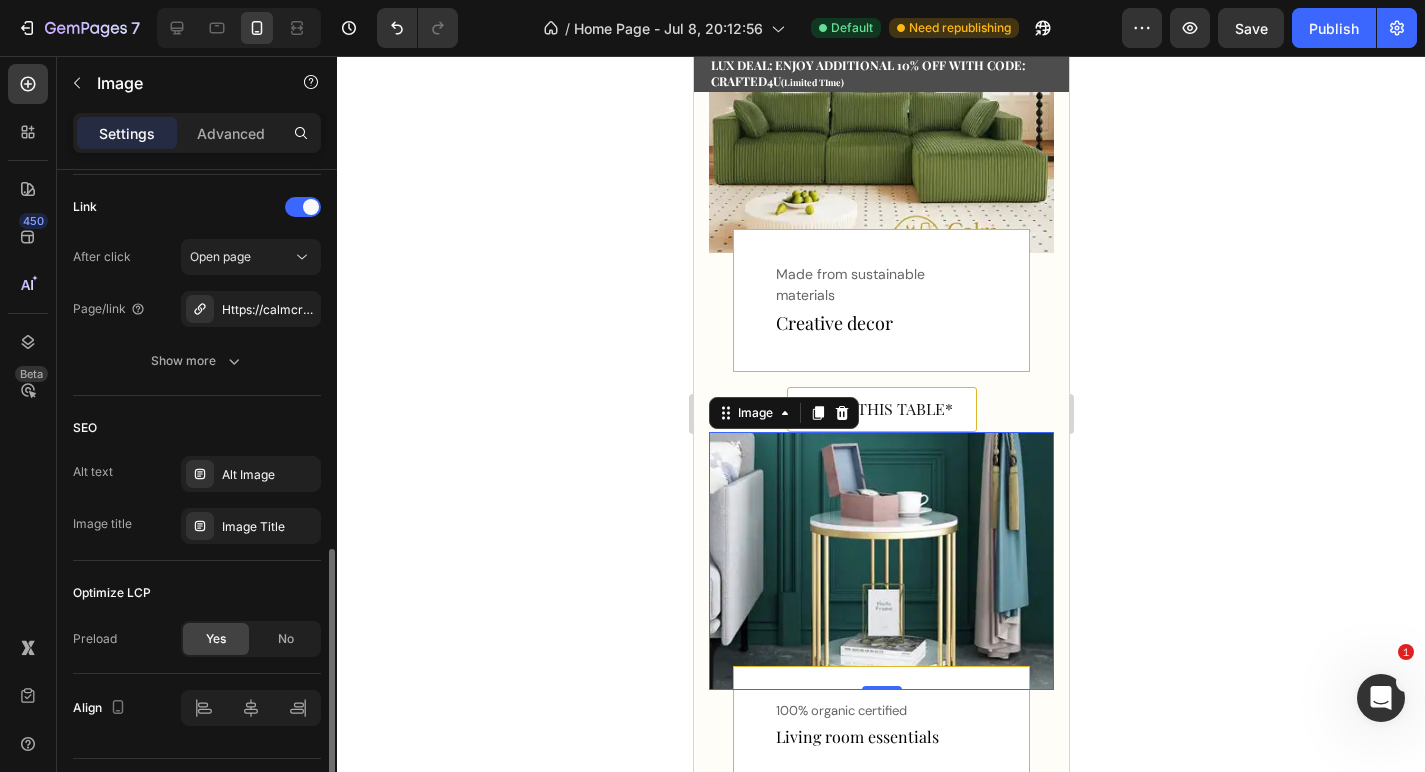 scroll, scrollTop: 958, scrollLeft: 0, axis: vertical 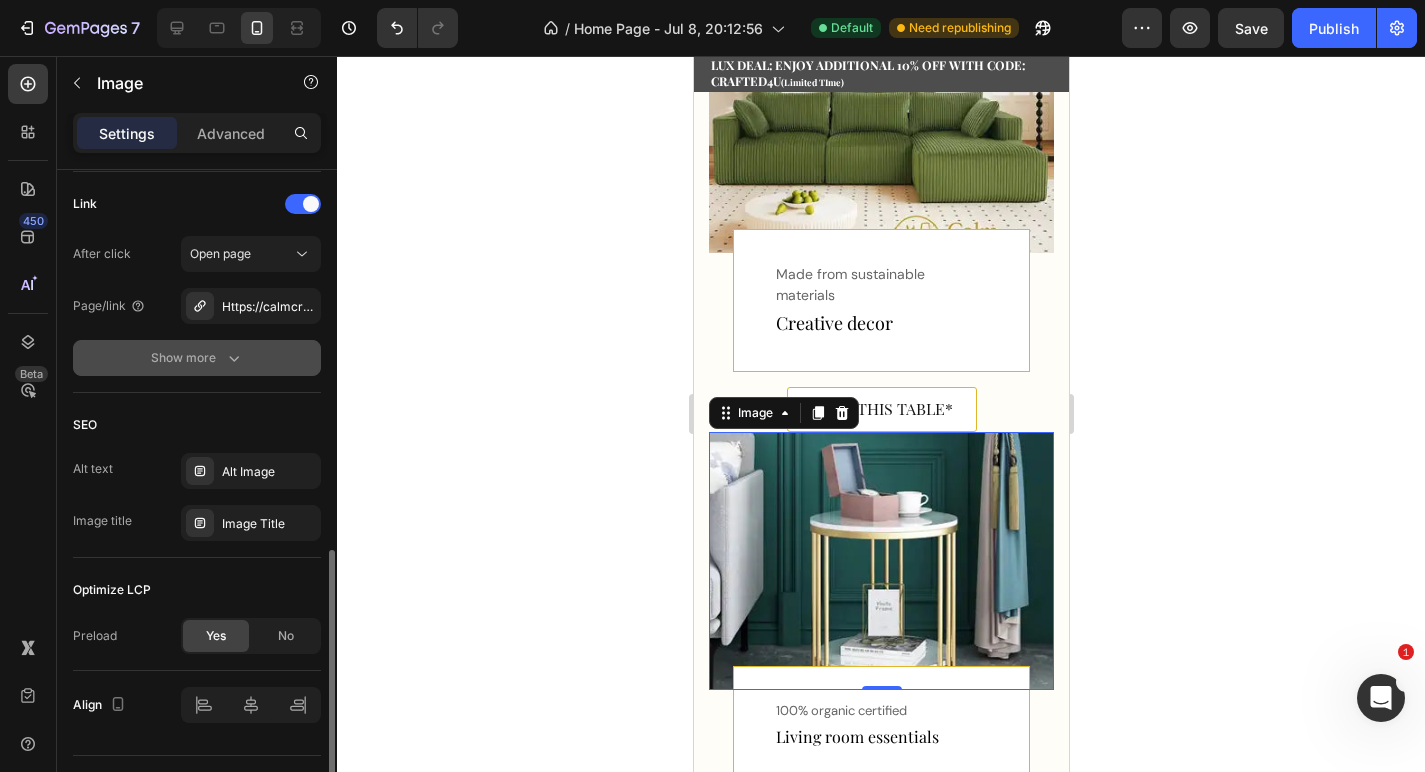 click on "Show more" at bounding box center (197, 358) 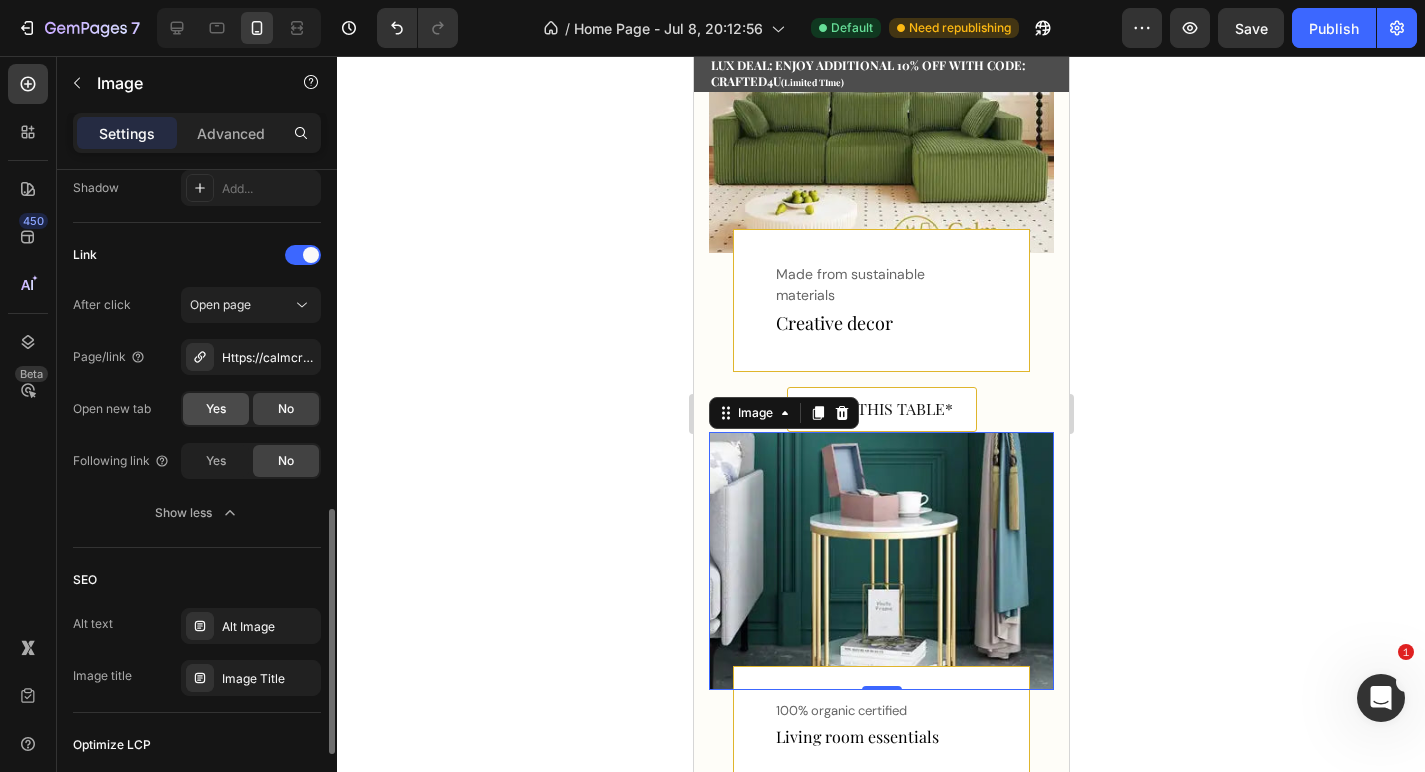 scroll, scrollTop: 902, scrollLeft: 0, axis: vertical 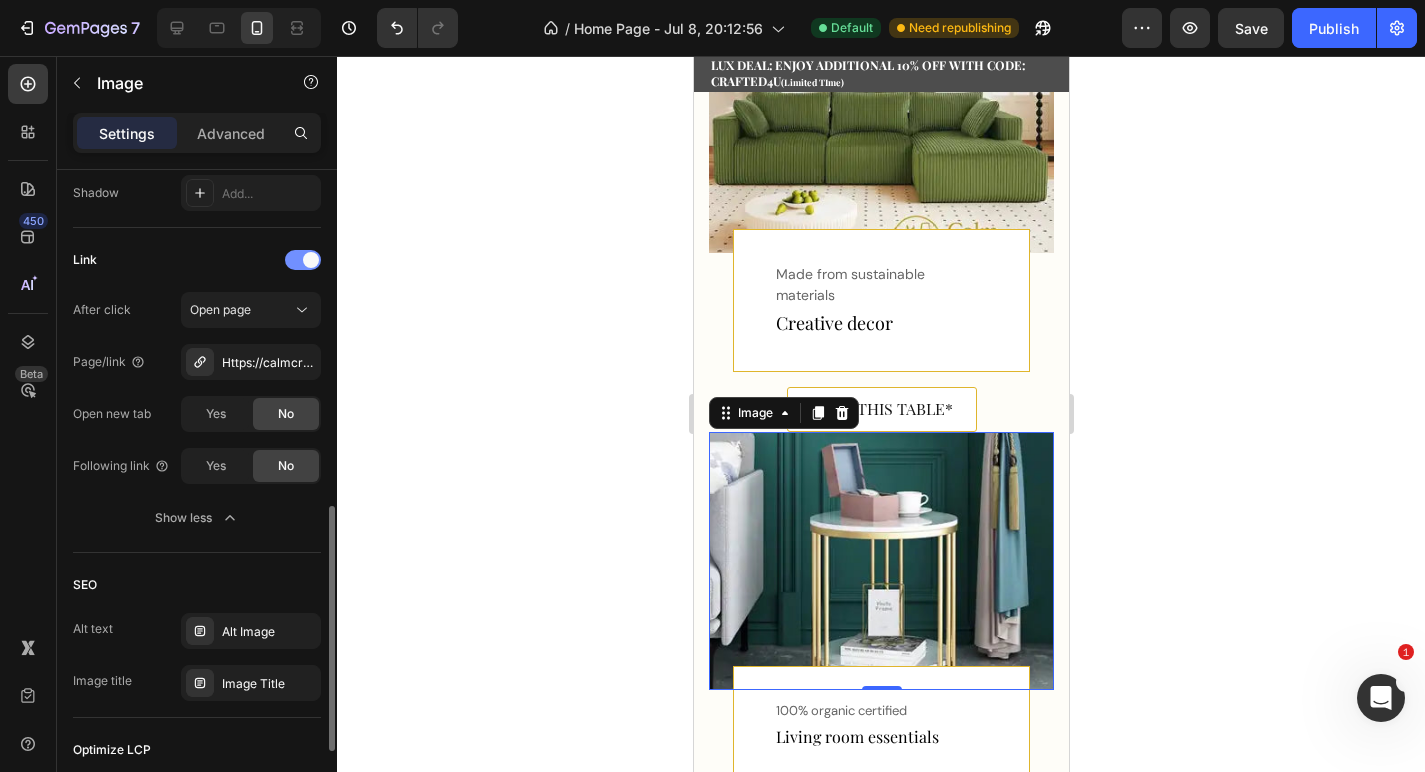click at bounding box center (303, 260) 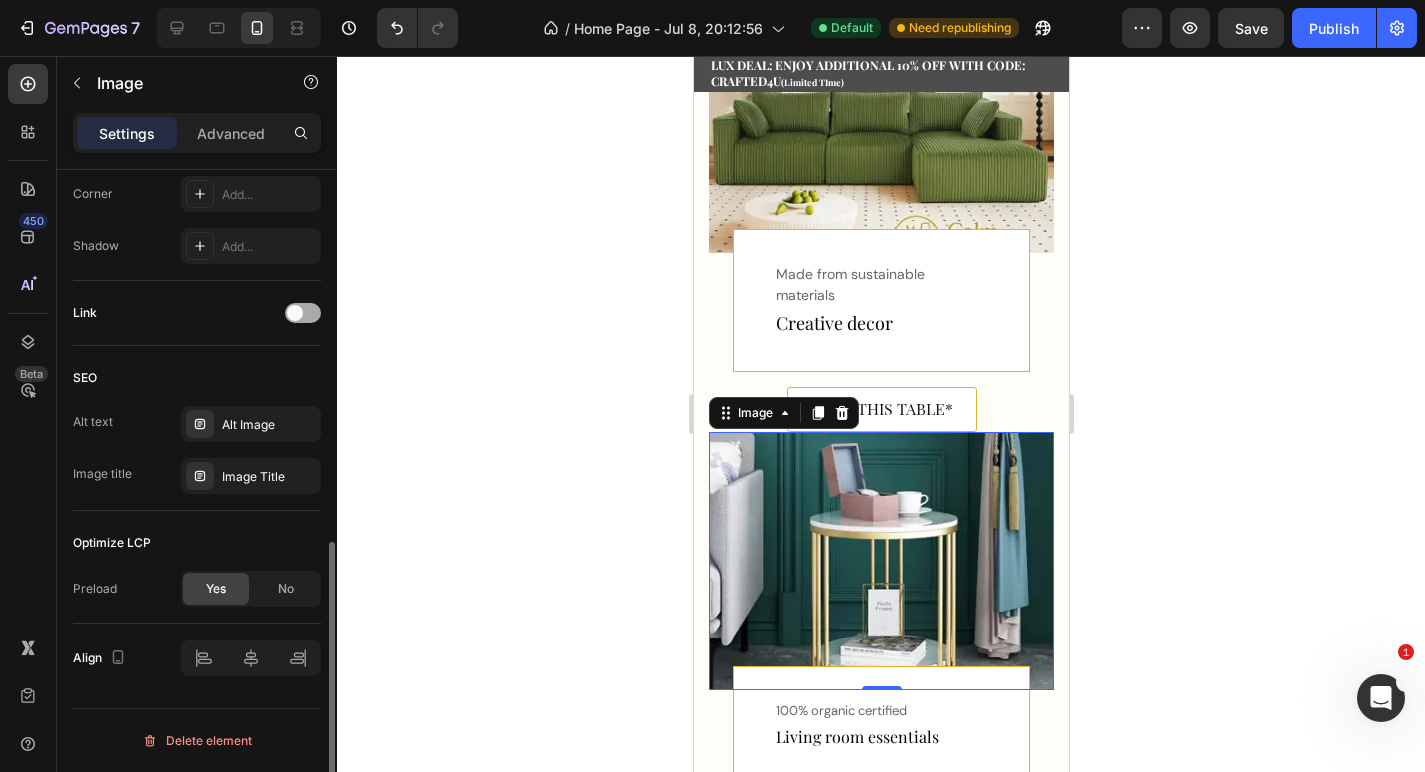 scroll, scrollTop: 849, scrollLeft: 0, axis: vertical 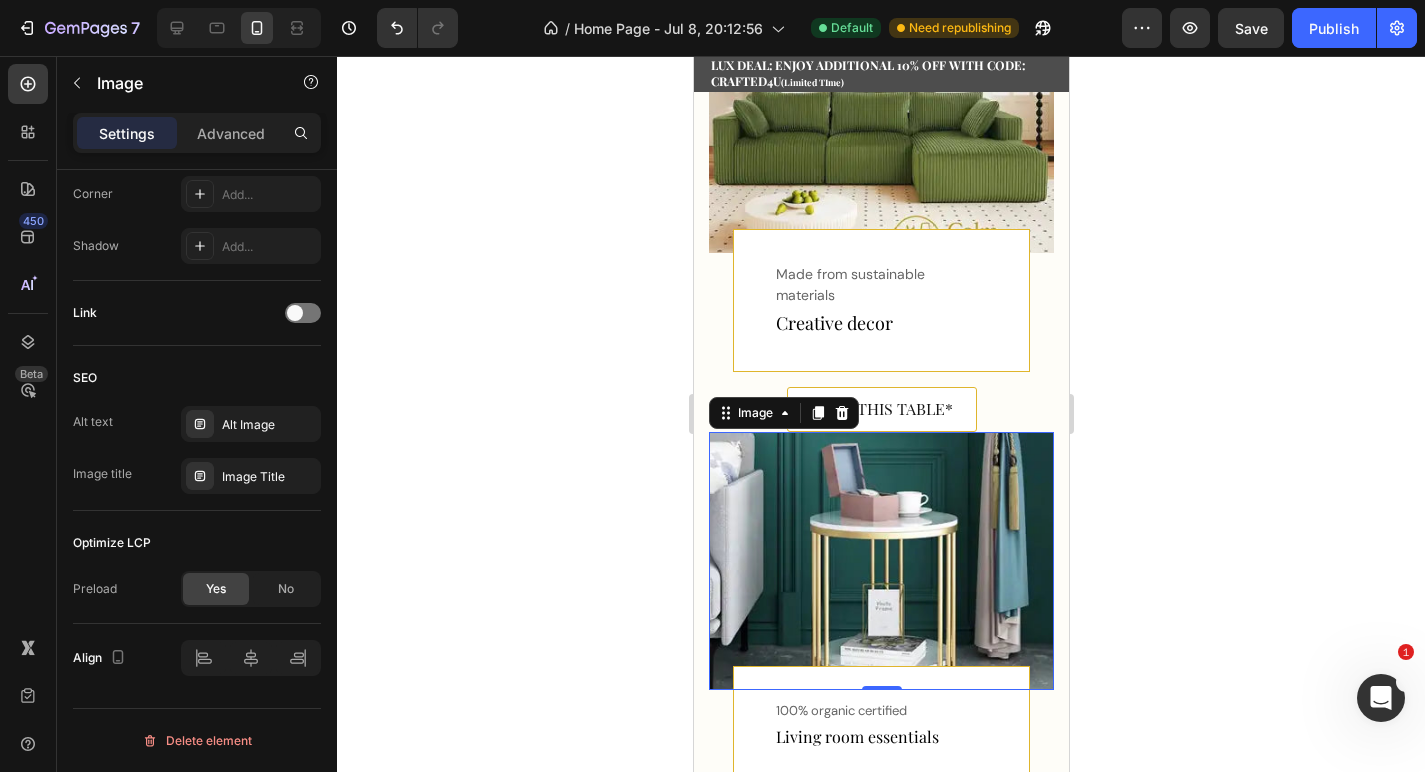 click 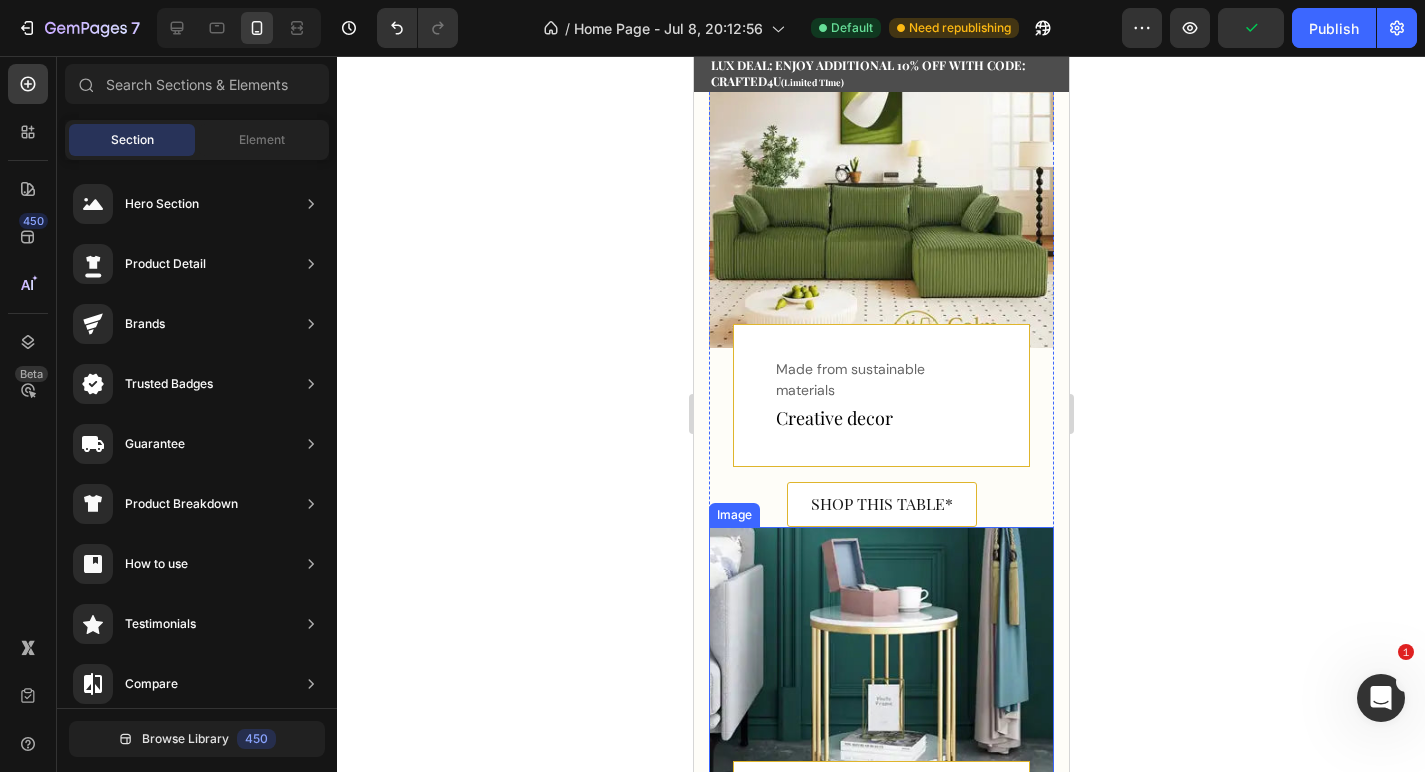scroll, scrollTop: 1273, scrollLeft: 0, axis: vertical 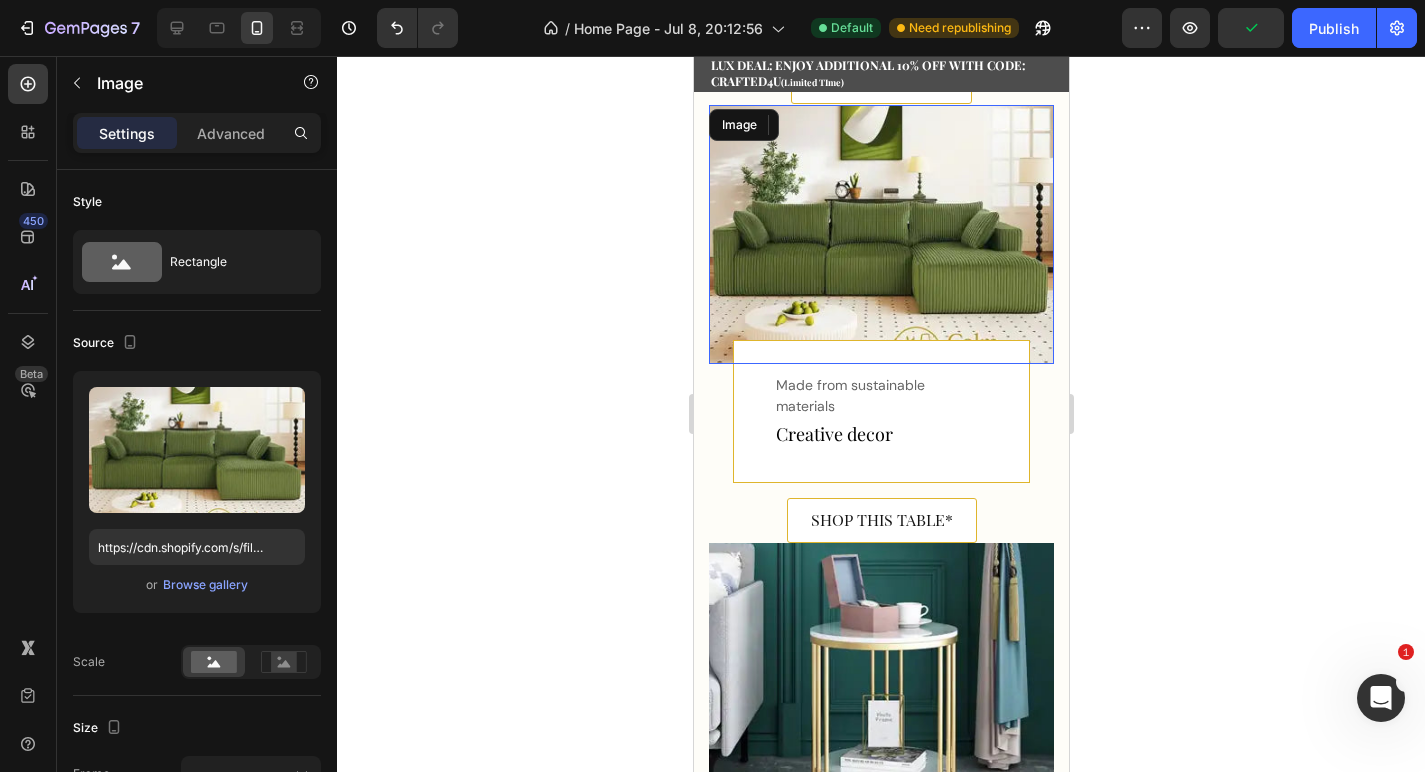 click at bounding box center (880, 234) 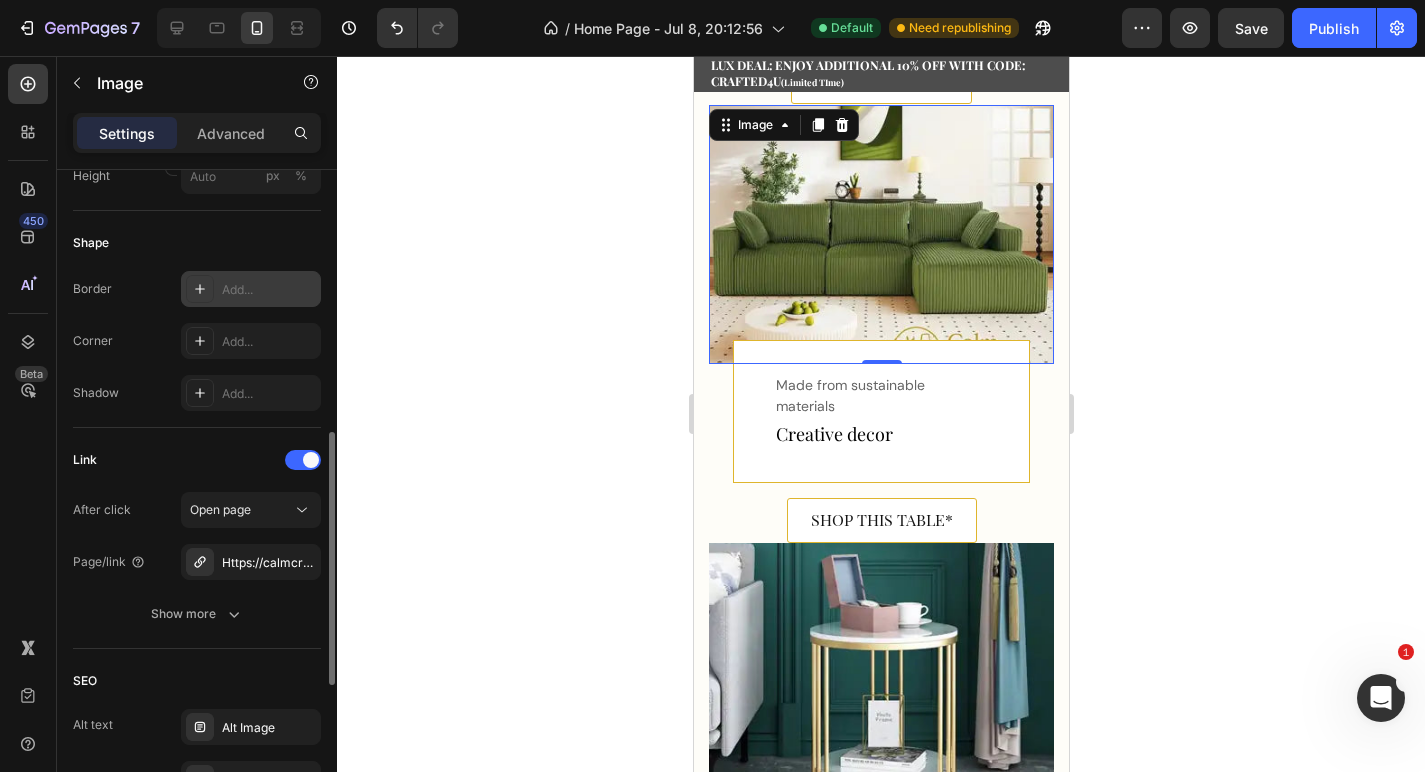 scroll, scrollTop: 747, scrollLeft: 0, axis: vertical 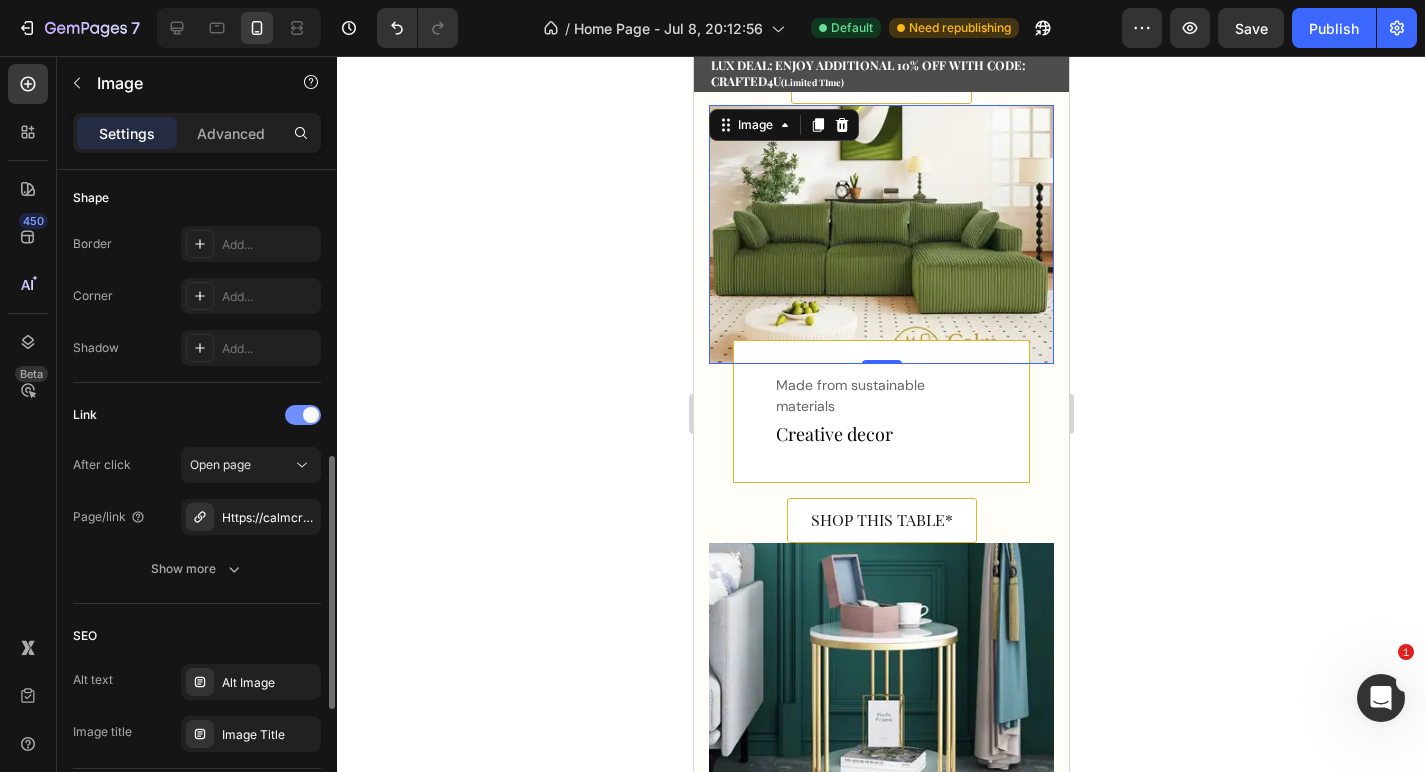 click at bounding box center [303, 415] 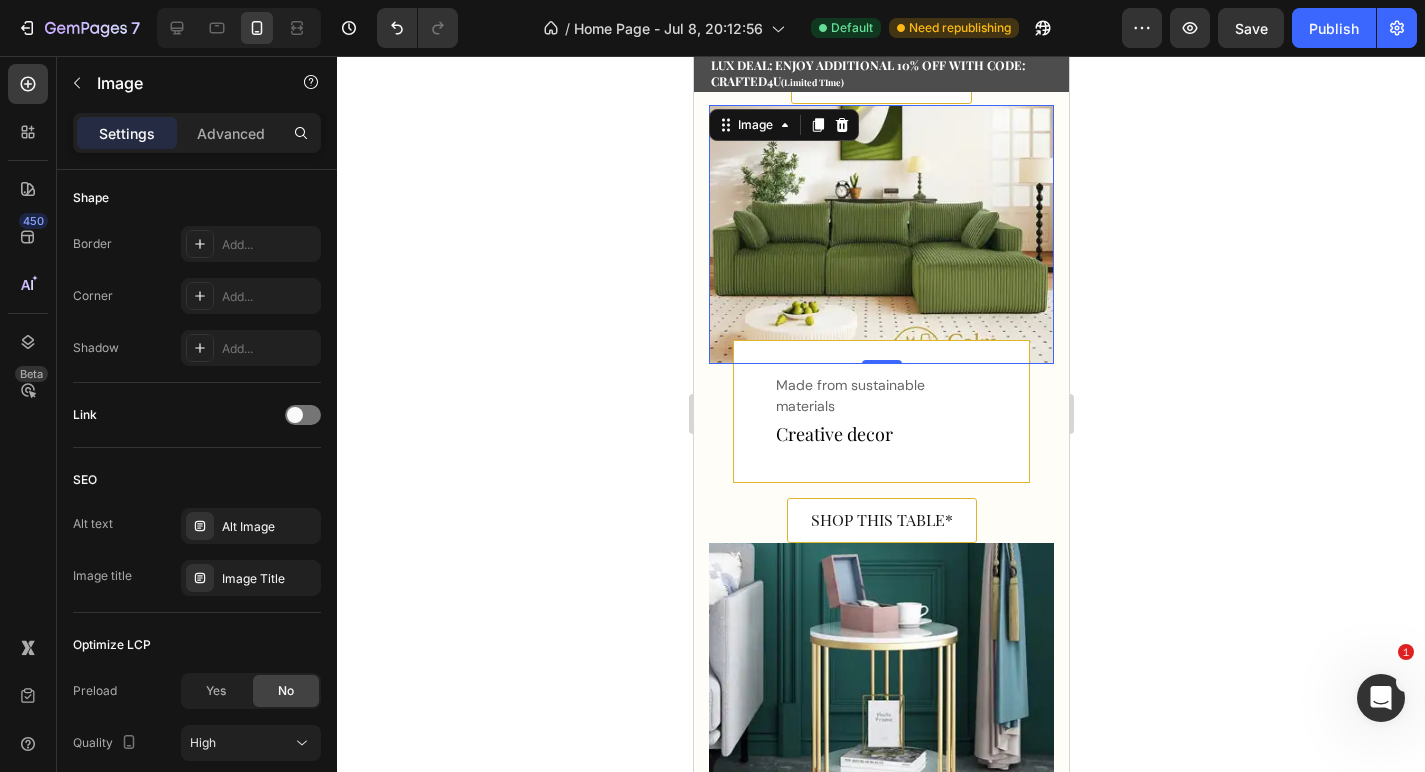 click 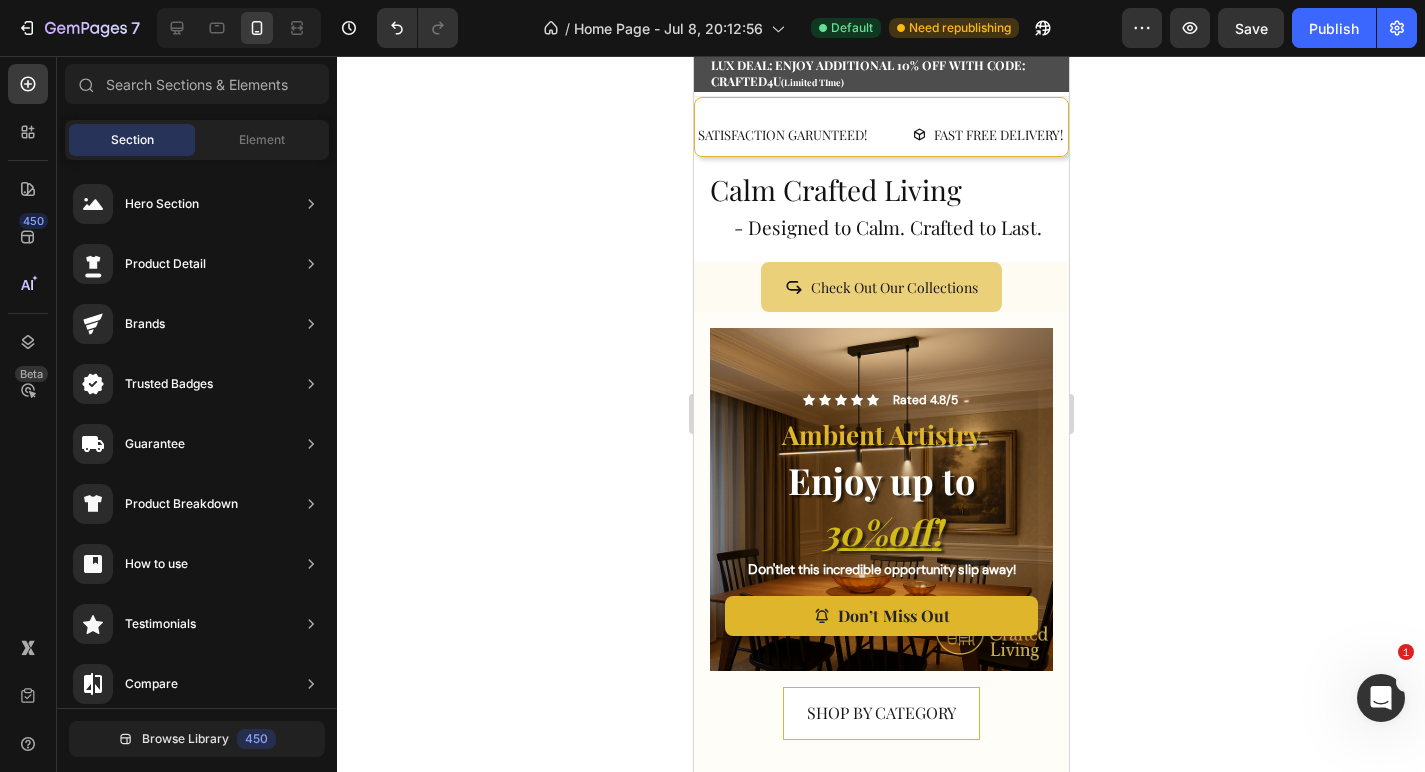 scroll, scrollTop: 0, scrollLeft: 0, axis: both 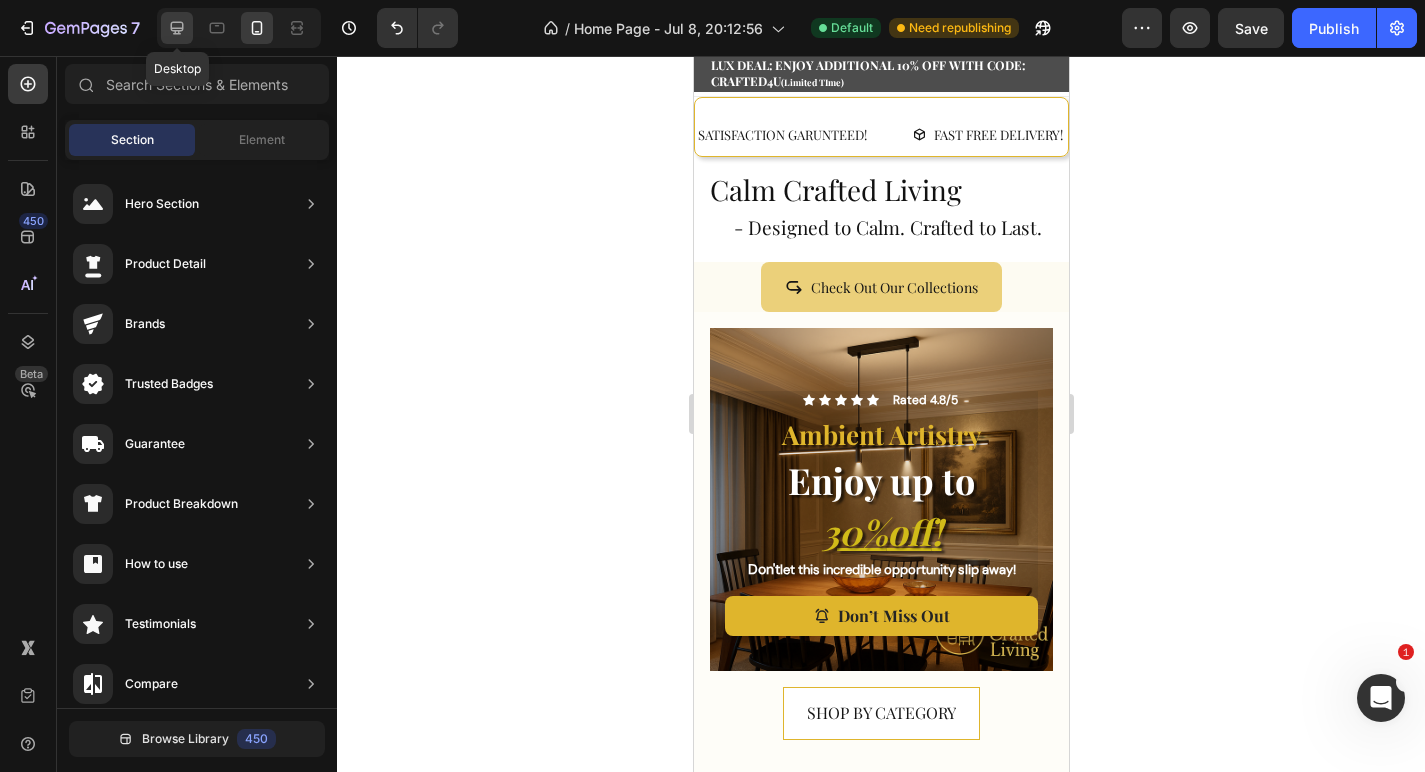 click 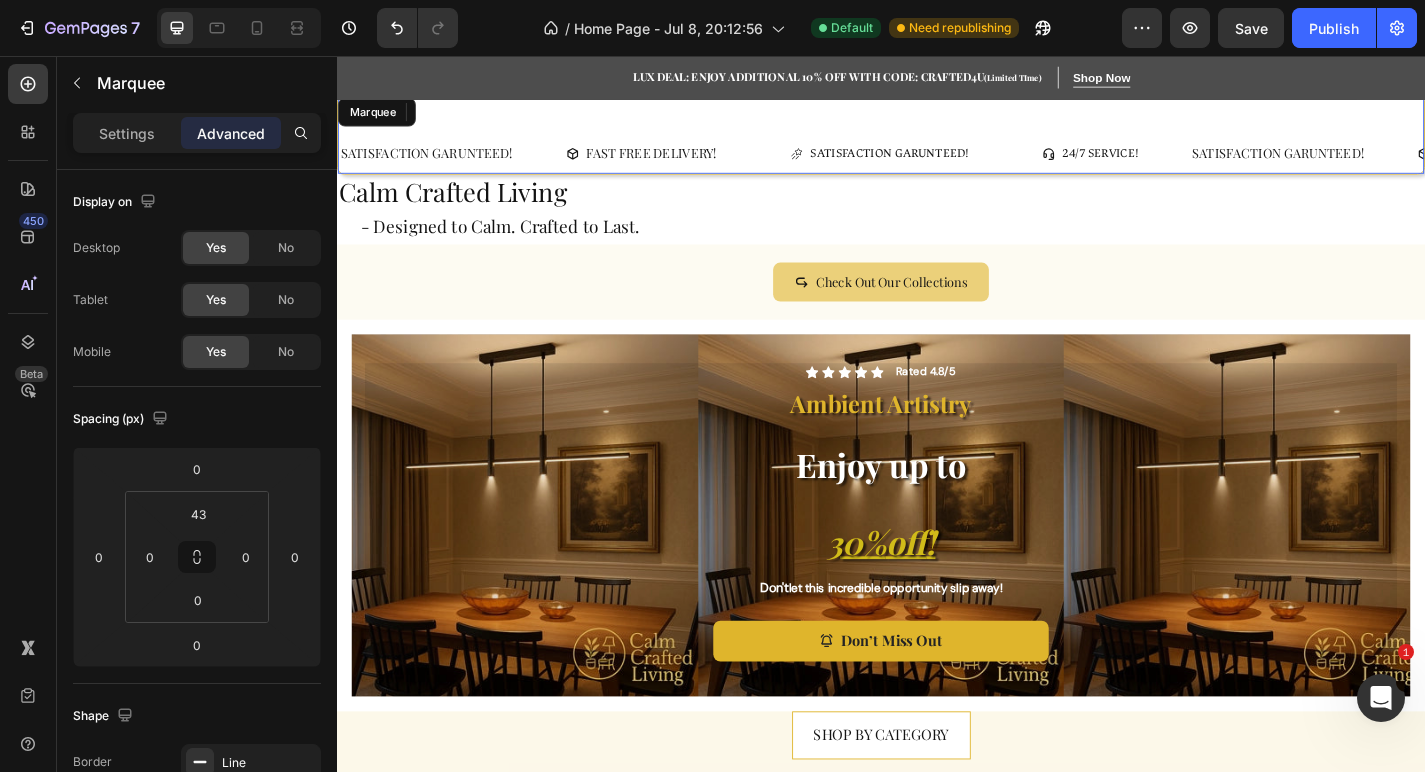 click on "SATISFACTION GARUNTEED! Text
FAST FREE DELIVERY! Button
SATISFACTION GARUNTEED! Button
24/7 SERVICE! Button SATISFACTION GARUNTEED! Text
FAST FREE DELIVERY! Button
SATISFACTION GARUNTEED! Button
24/7 SERVICE! Button SATISFACTION GARUNTEED! Text
FAST FREE DELIVERY! Button
SATISFACTION GARUNTEED! Button
24/7 SERVICE! Button SATISFACTION GARUNTEED! Text
FAST FREE DELIVERY! Button
SATISFACTION GARUNTEED! Button
24/7 SERVICE! Button SATISFACTION GARUNTEED! Text
FAST FREE DELIVERY! Button
SATISFACTION GARUNTEED! Button
24/7 SERVICE! Button SATISFACTION GARUNTEED! Text
FAST FREE DELIVERY! Button
SATISFACTION GARUNTEED! Button
24/7 SERVICE! Button Marquee" at bounding box center (937, 142) 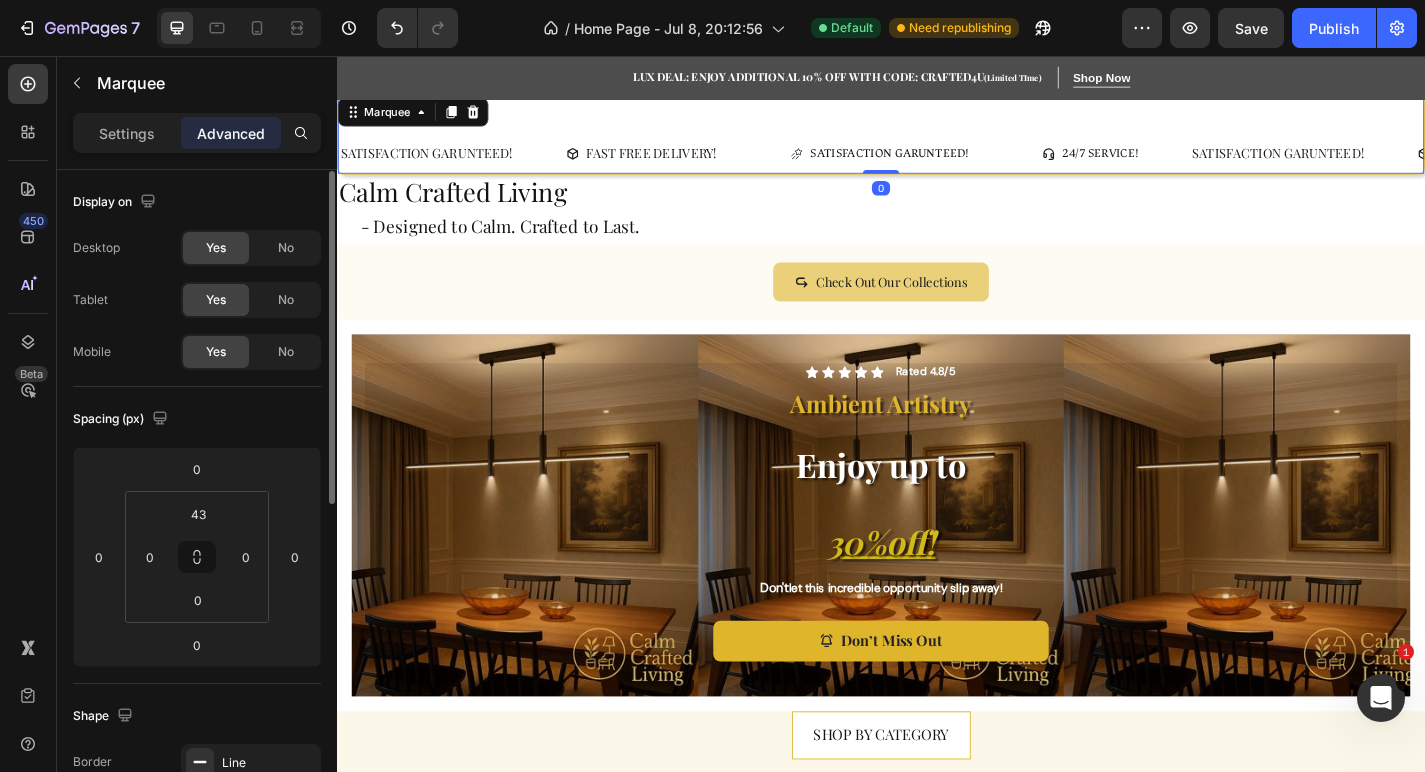 scroll, scrollTop: 38, scrollLeft: 0, axis: vertical 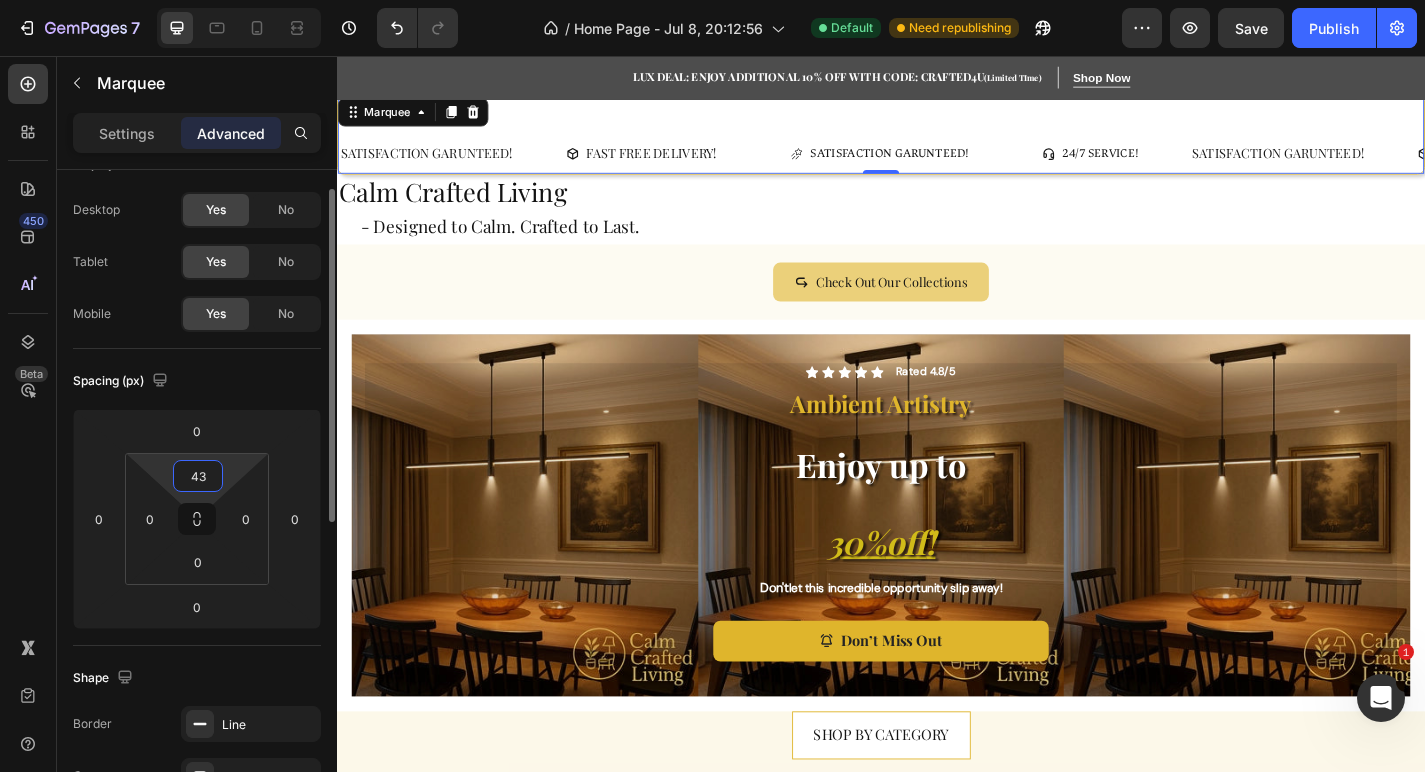 click on "43" at bounding box center [198, 476] 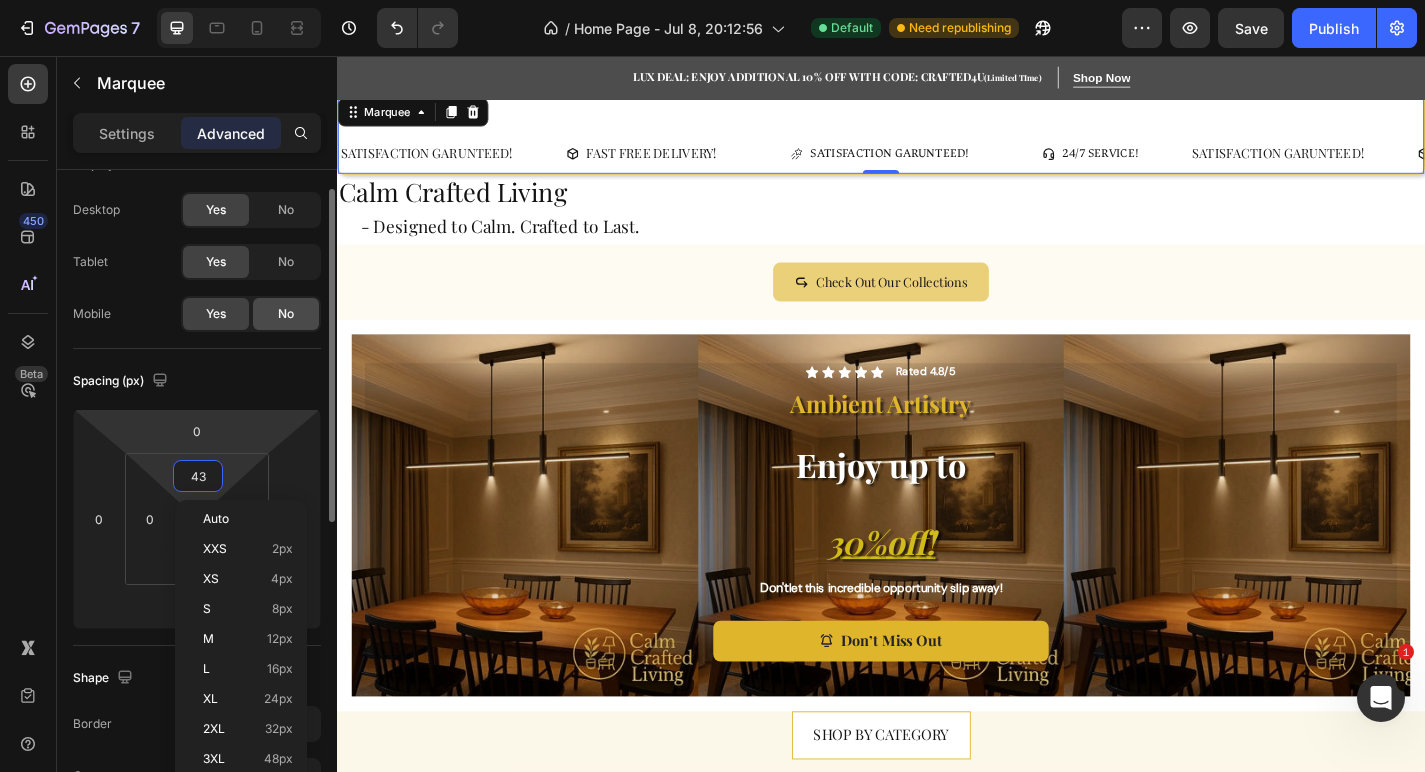 click on "No" 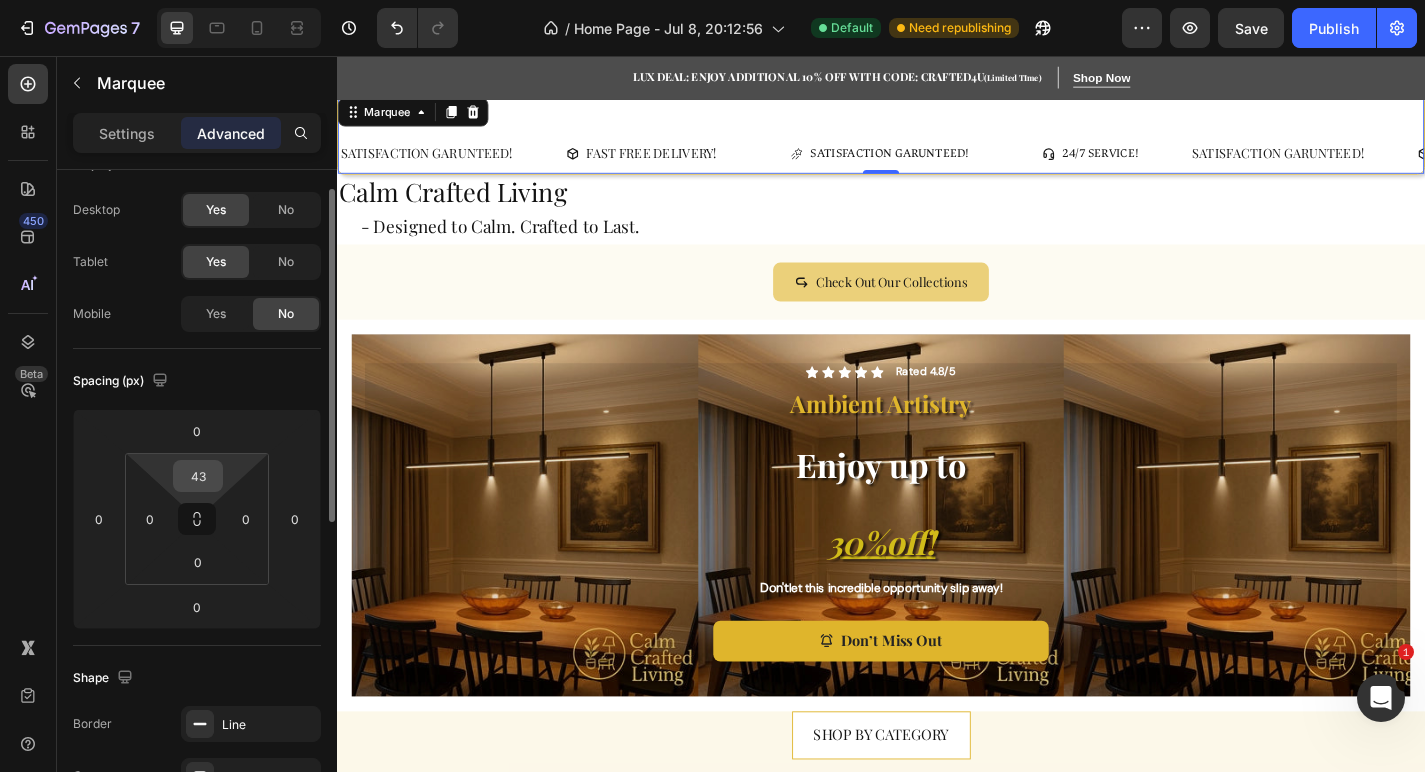 click on "43" at bounding box center [198, 476] 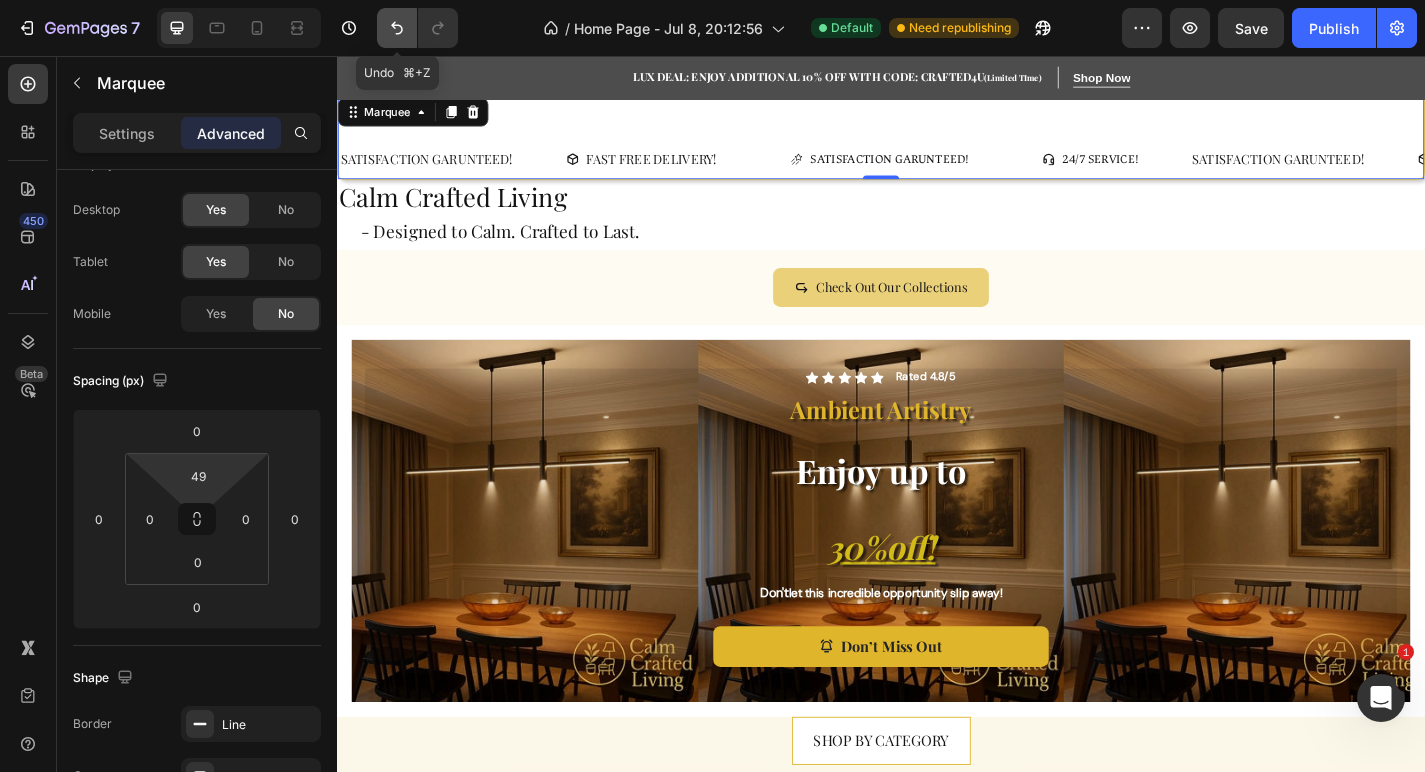 click 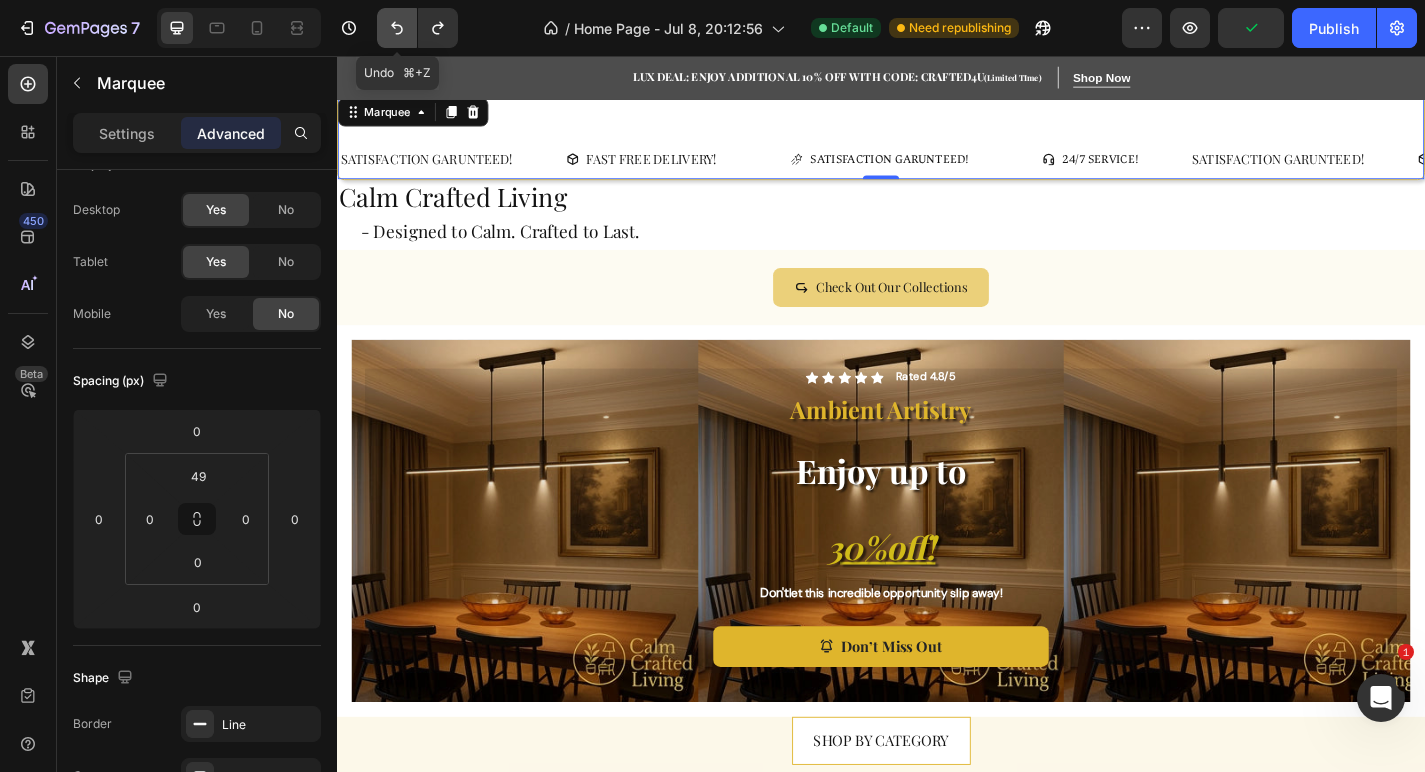 click 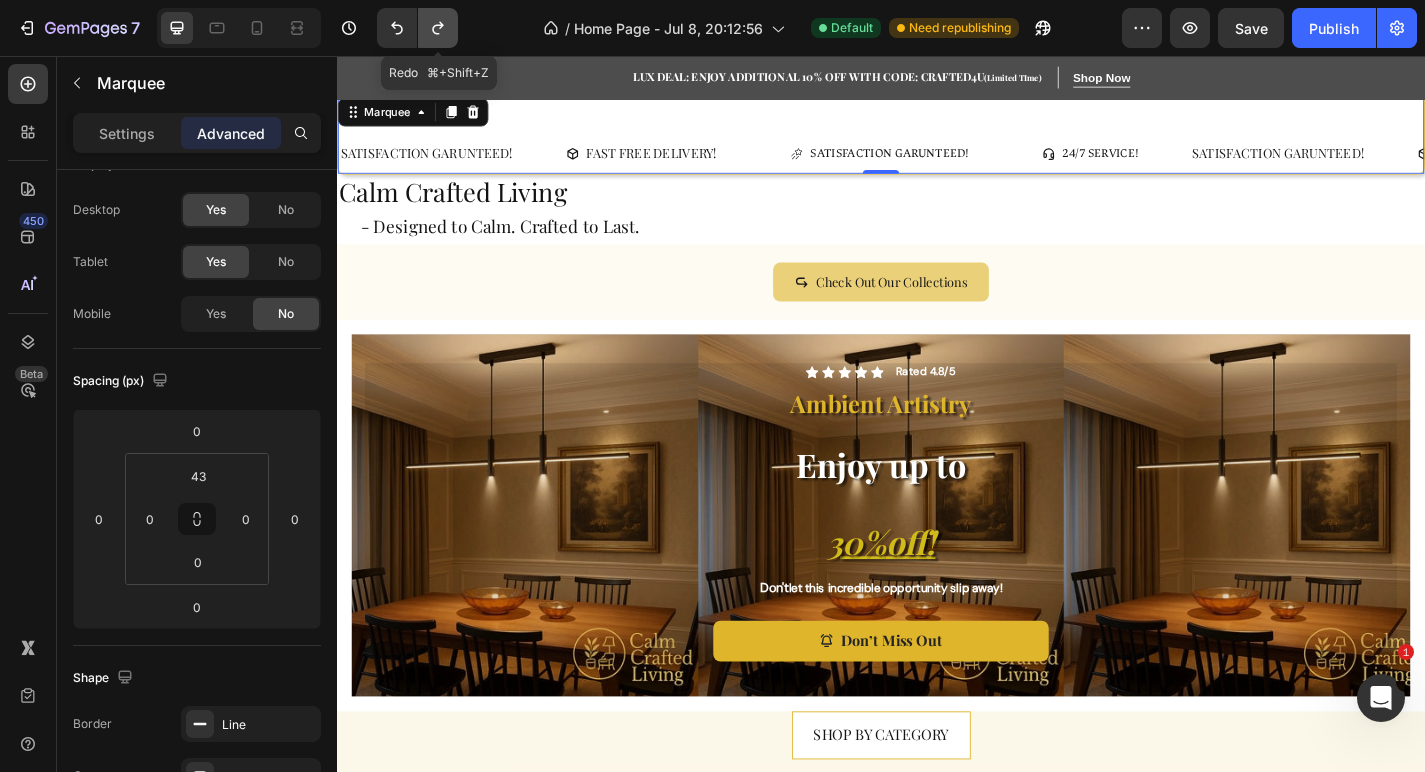 click 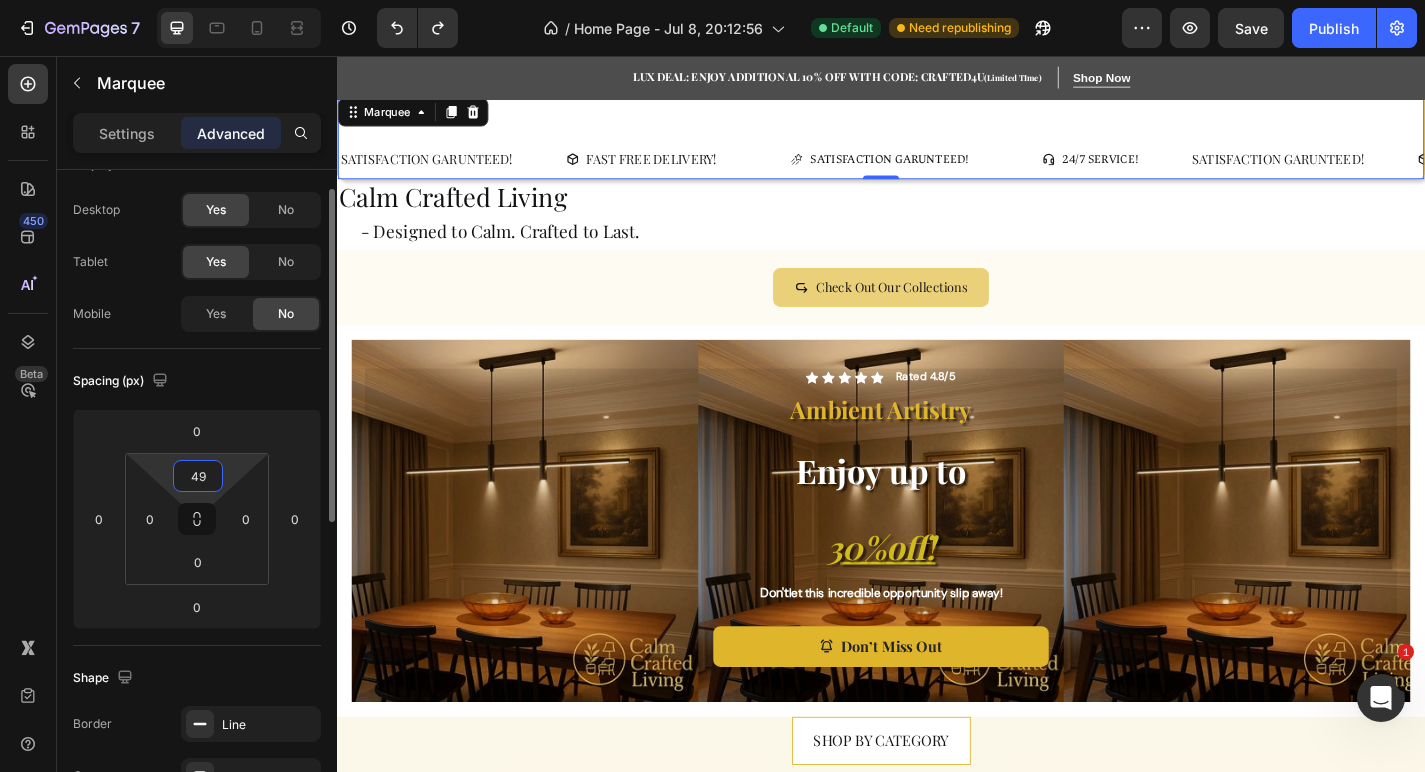 click on "49" at bounding box center [198, 476] 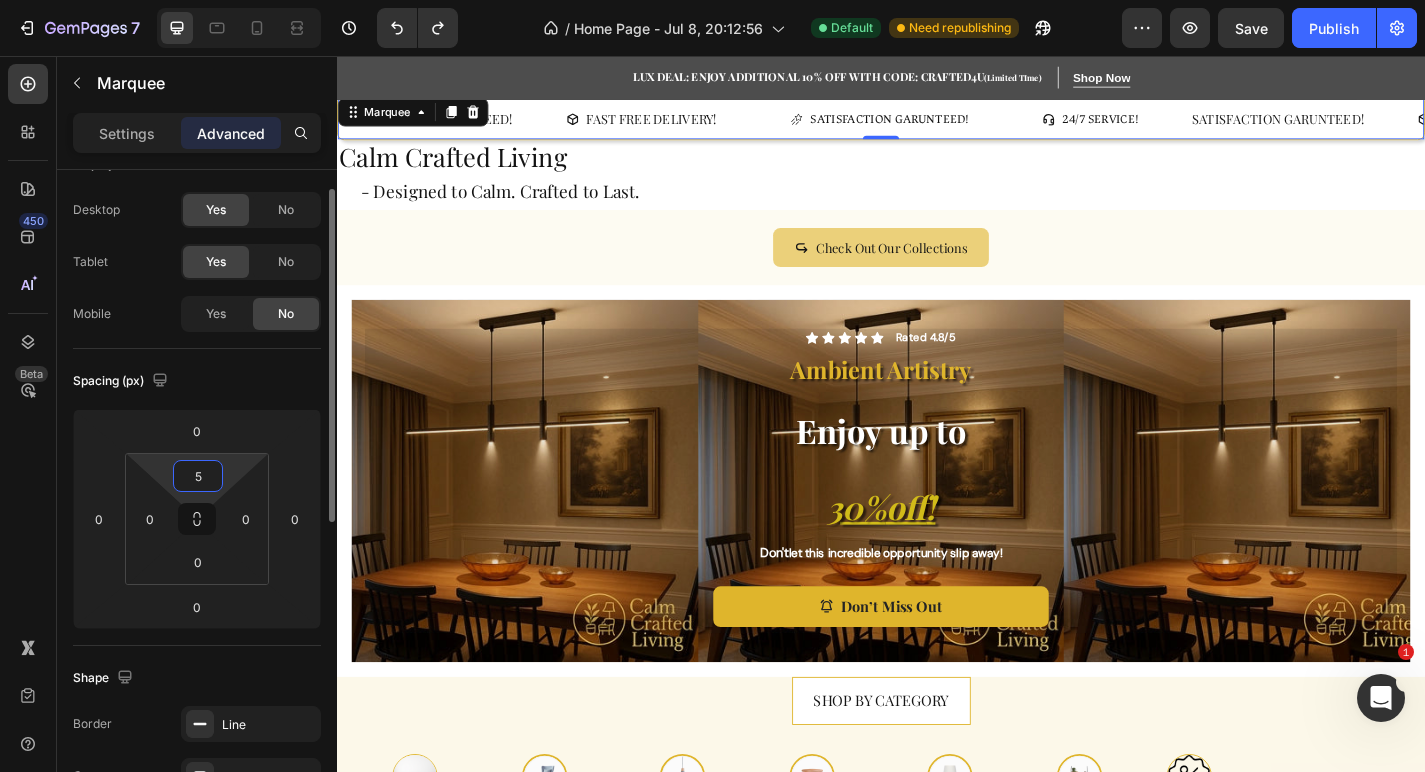 type on "52" 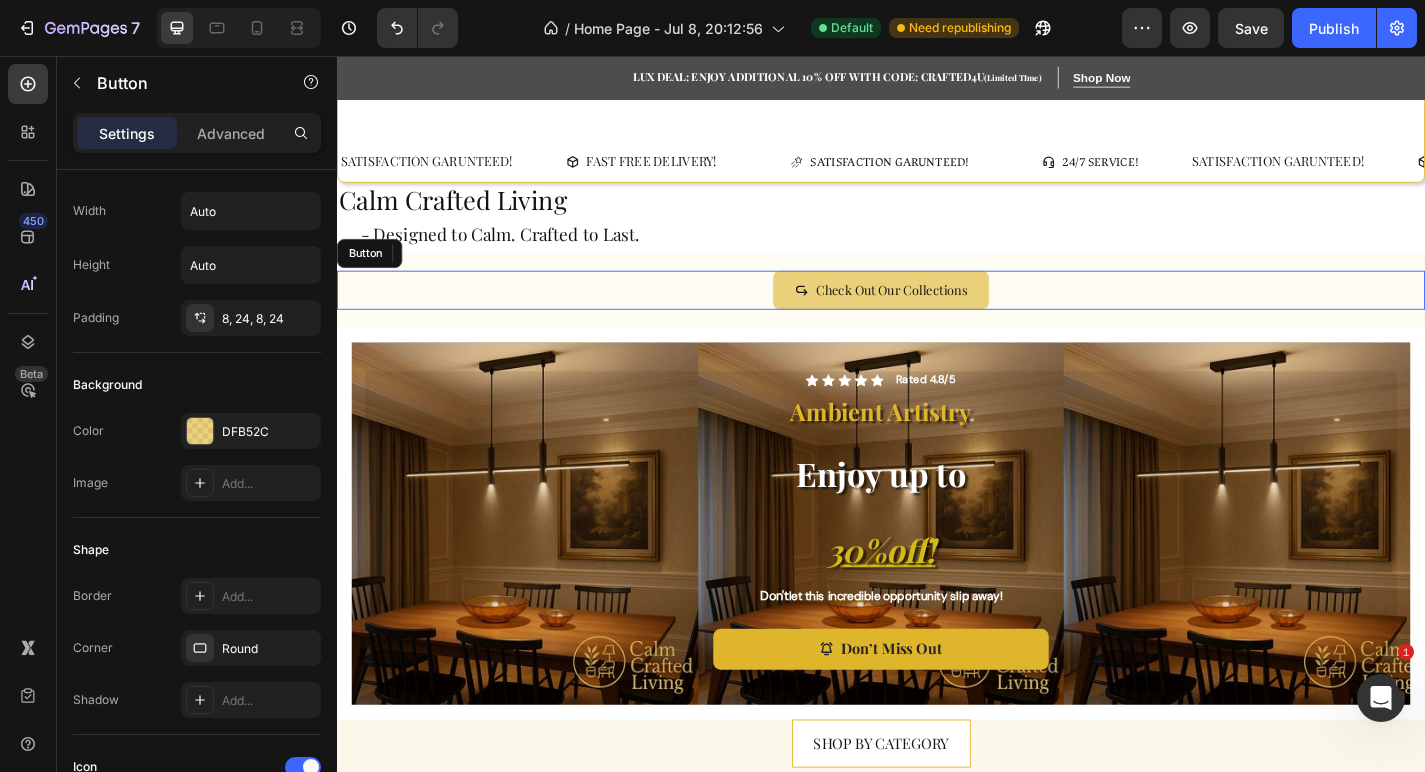 click on "Check Out Our Collections Button" at bounding box center (937, 314) 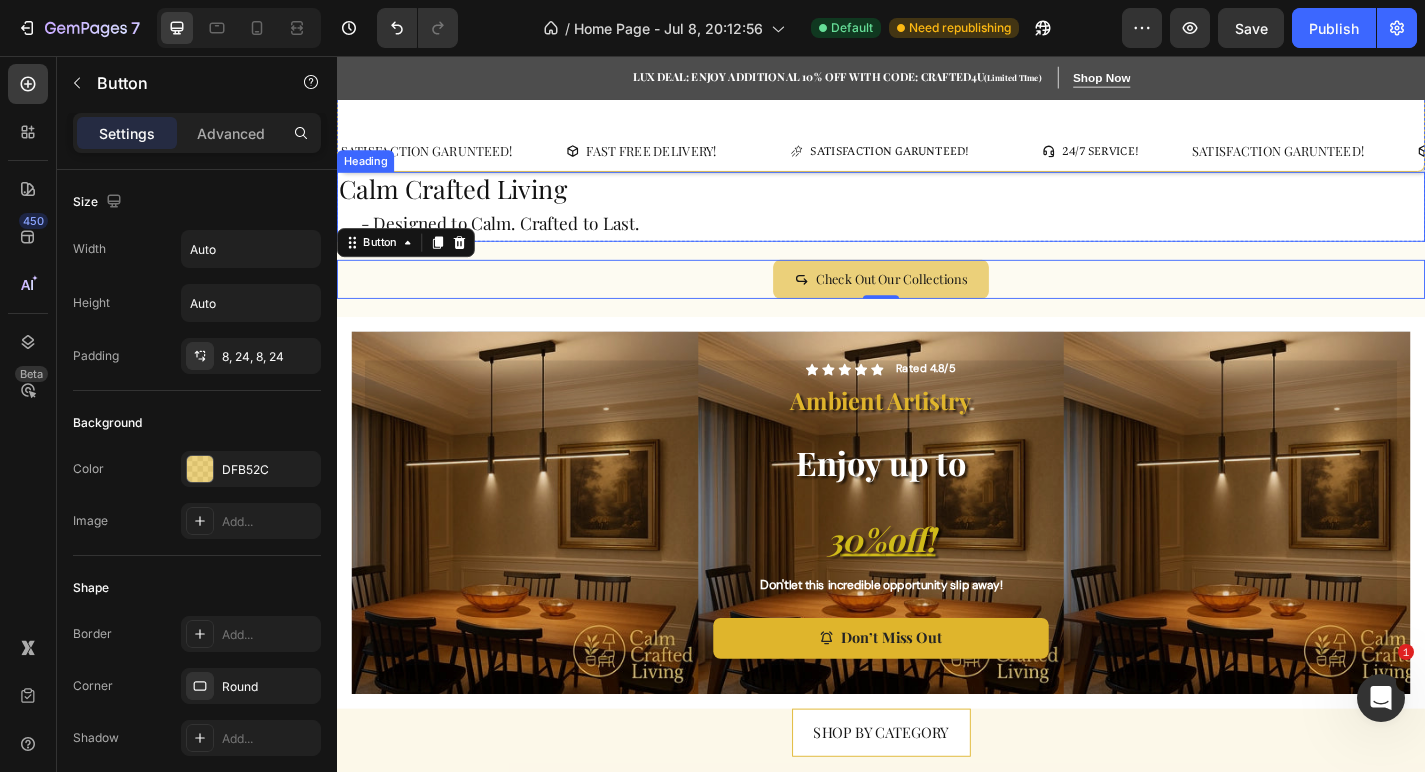 scroll, scrollTop: 14, scrollLeft: 0, axis: vertical 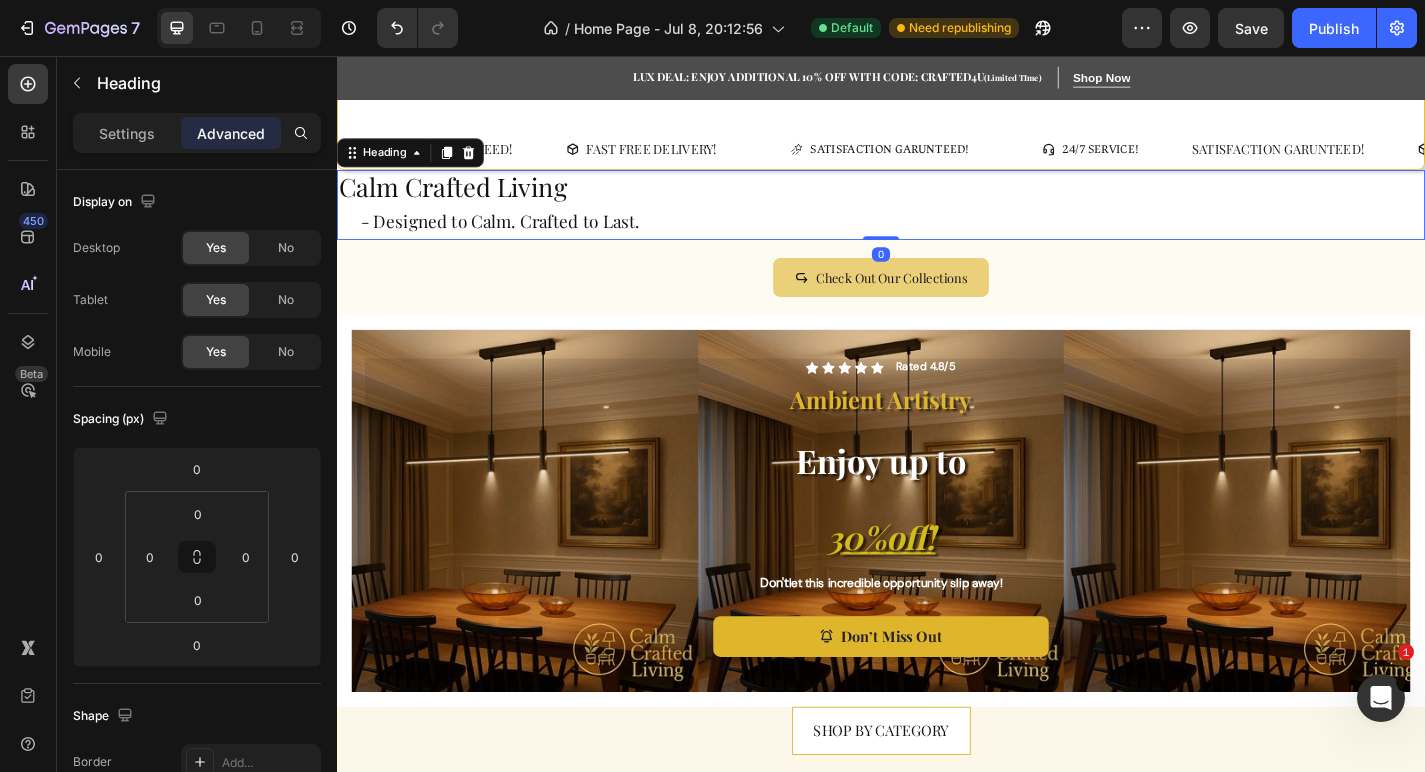 click on "Calm Crafted Living        - Designed to Calm. Crafted to Last." at bounding box center (937, 220) 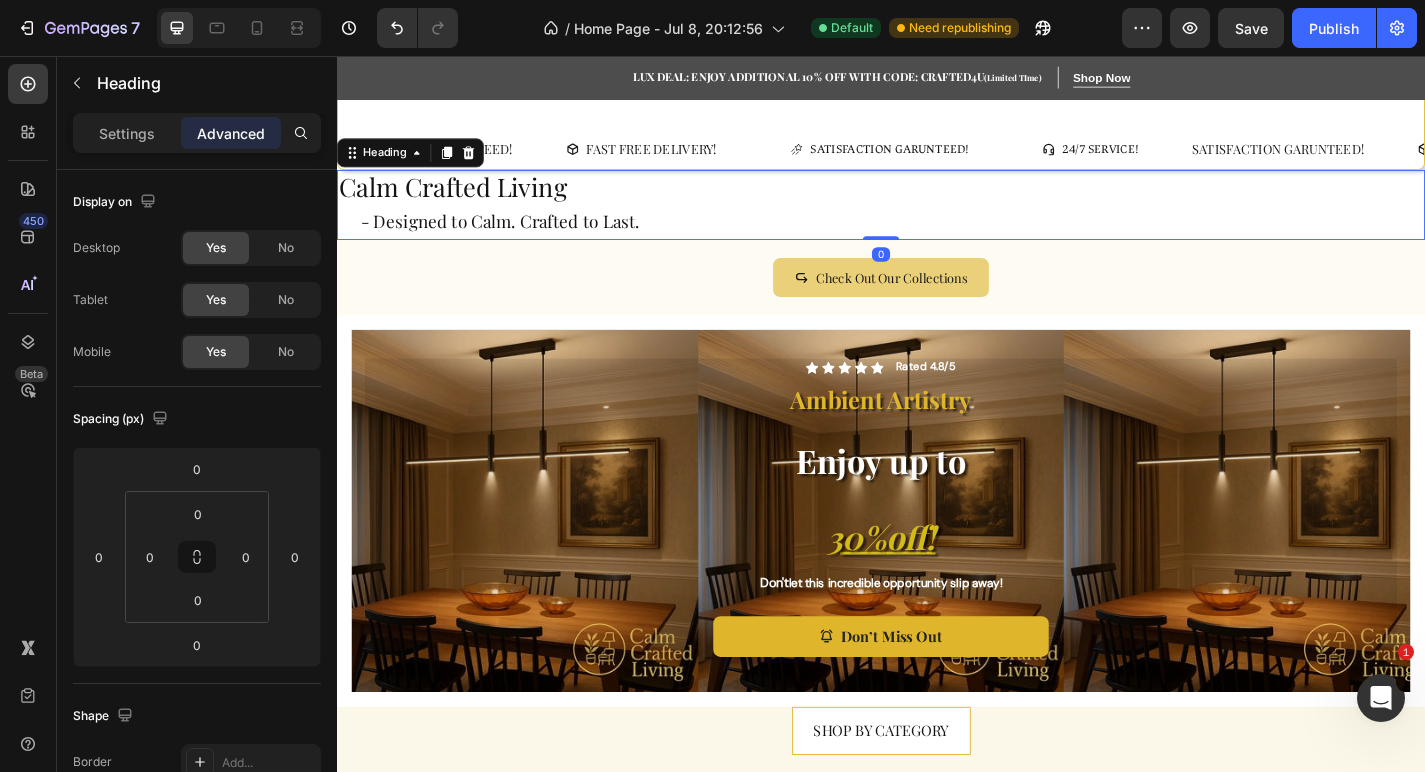 click on "Calm Crafted Living        - Designed to Calm. Crafted to Last." at bounding box center [937, 220] 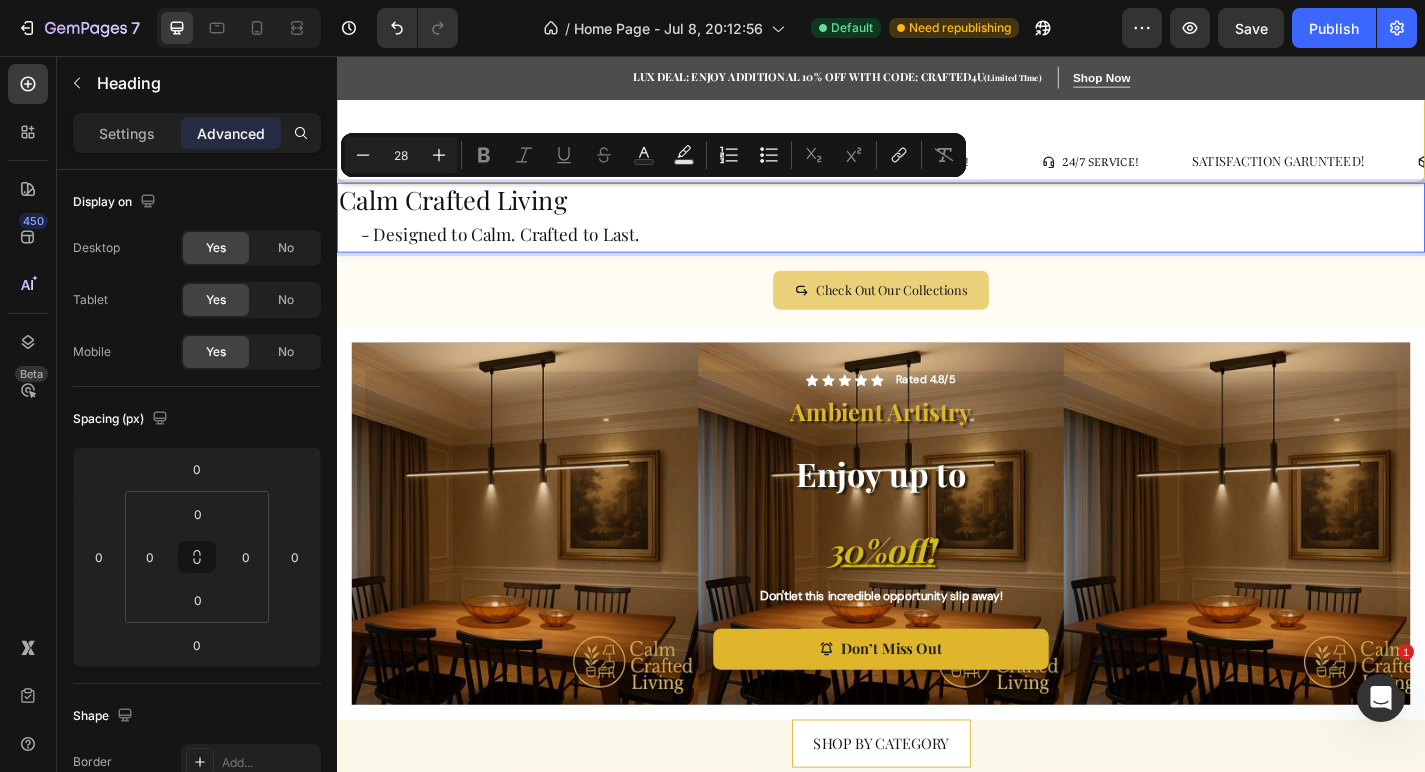 scroll, scrollTop: 0, scrollLeft: 0, axis: both 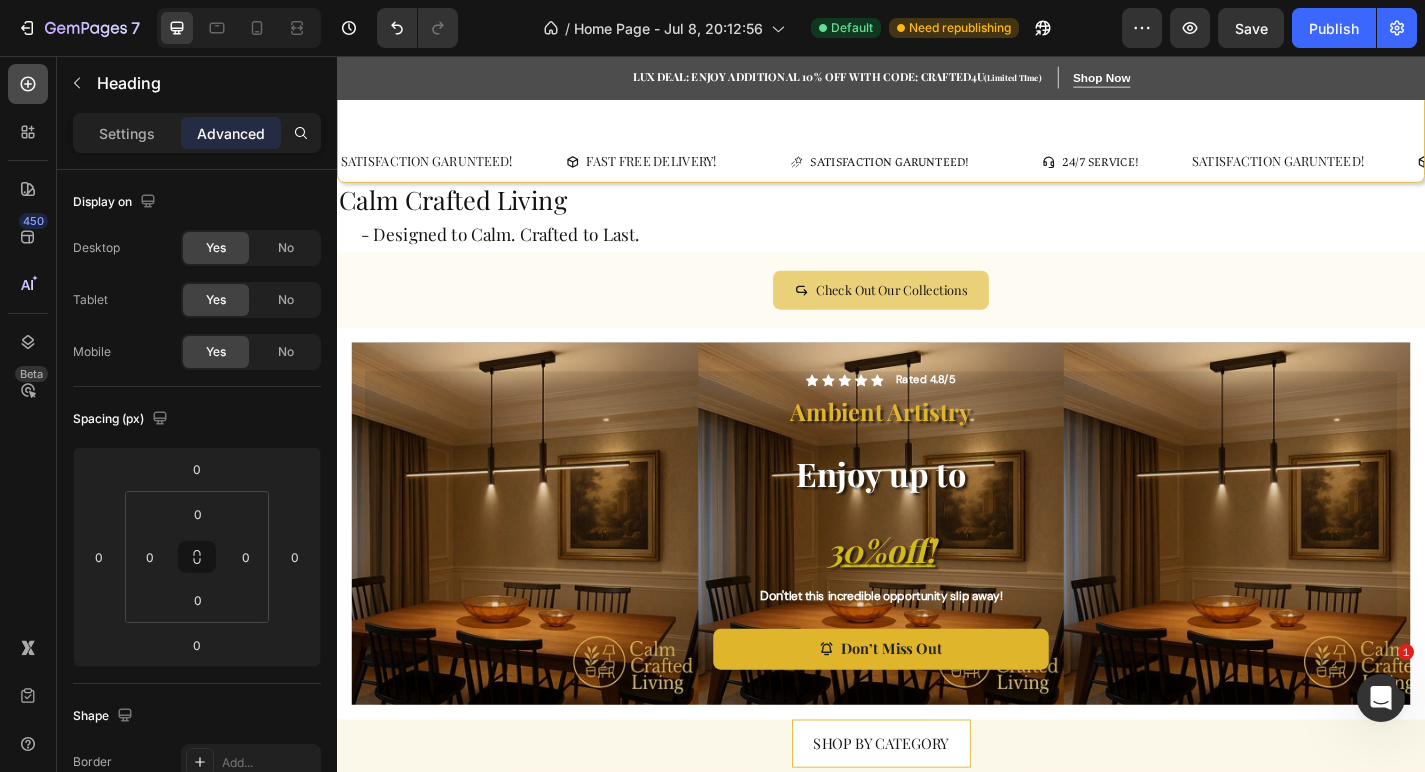 click 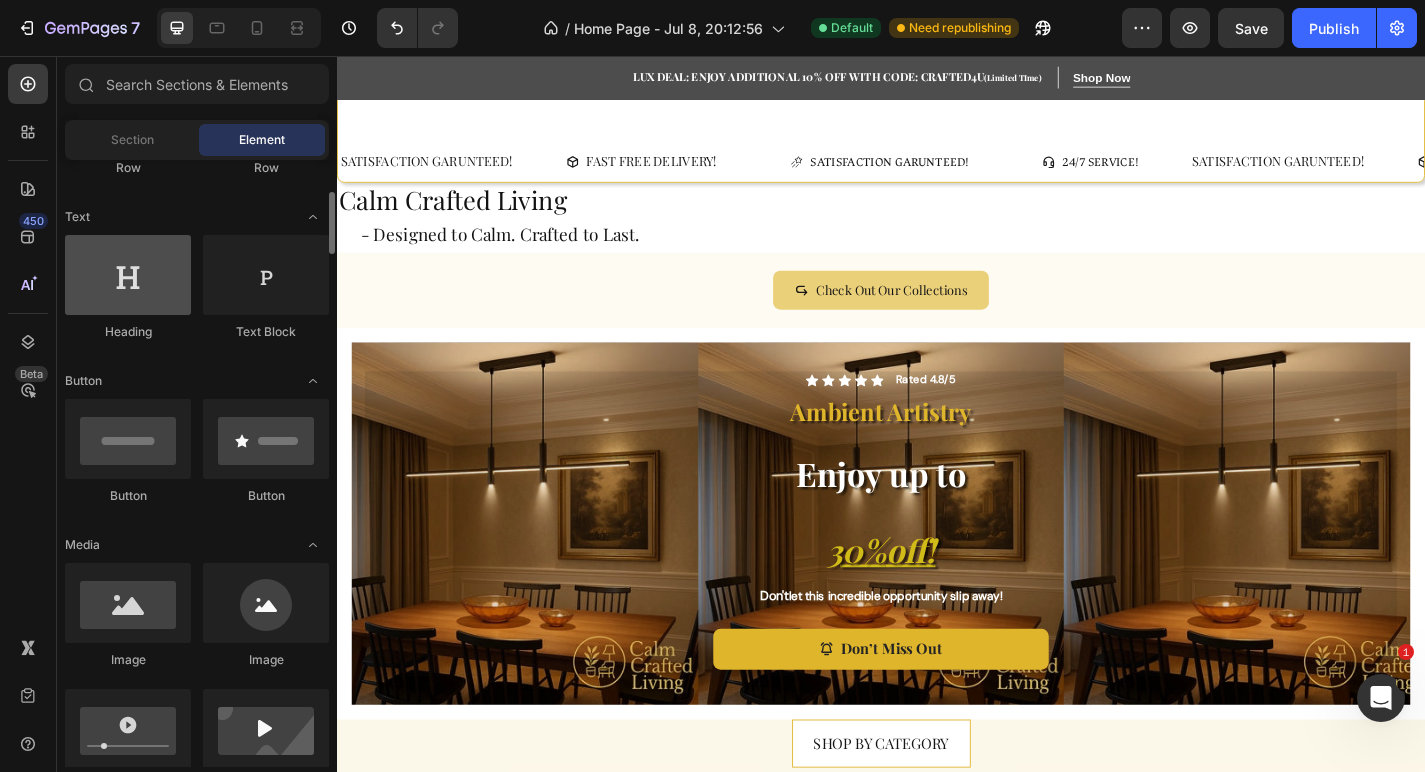 scroll, scrollTop: 257, scrollLeft: 0, axis: vertical 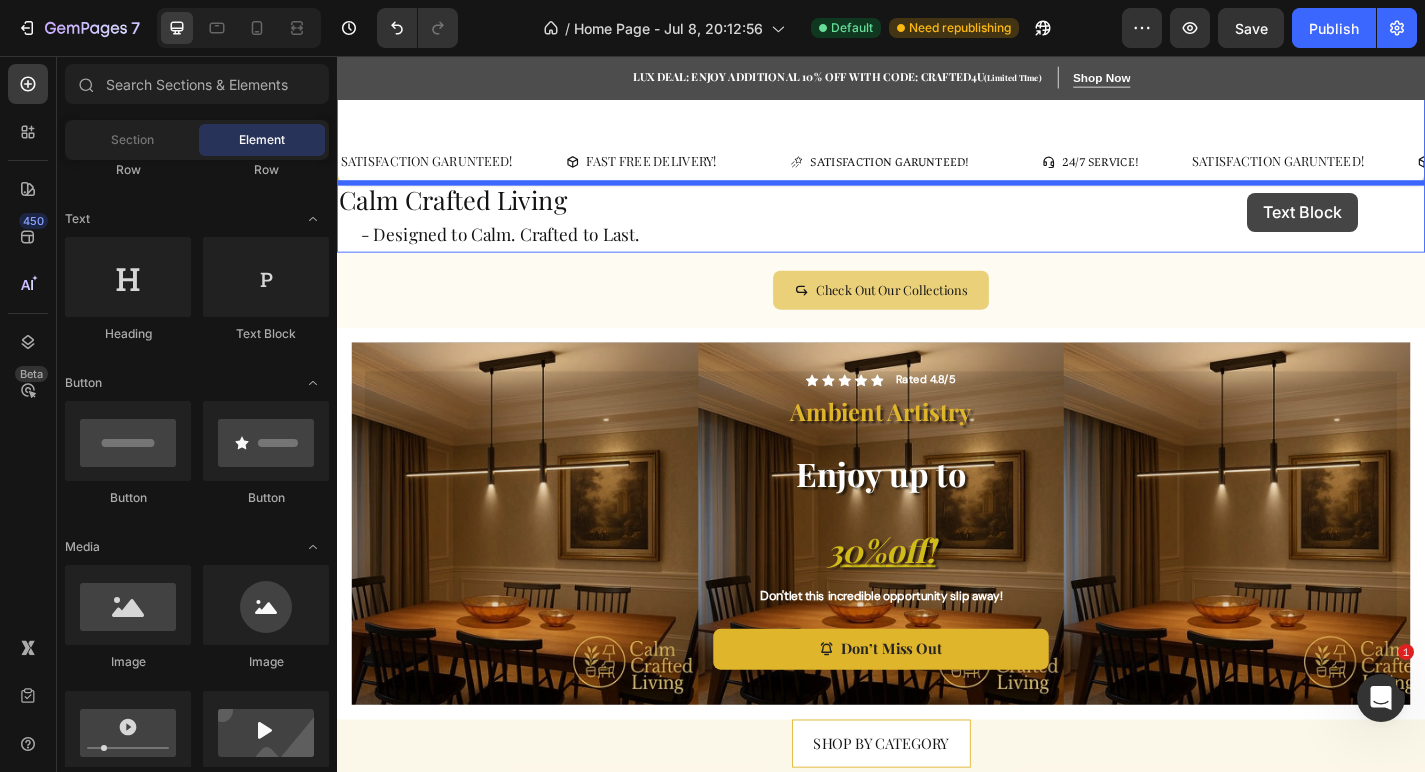 drag, startPoint x: 571, startPoint y: 348, endPoint x: 1341, endPoint y: 207, distance: 782.8033 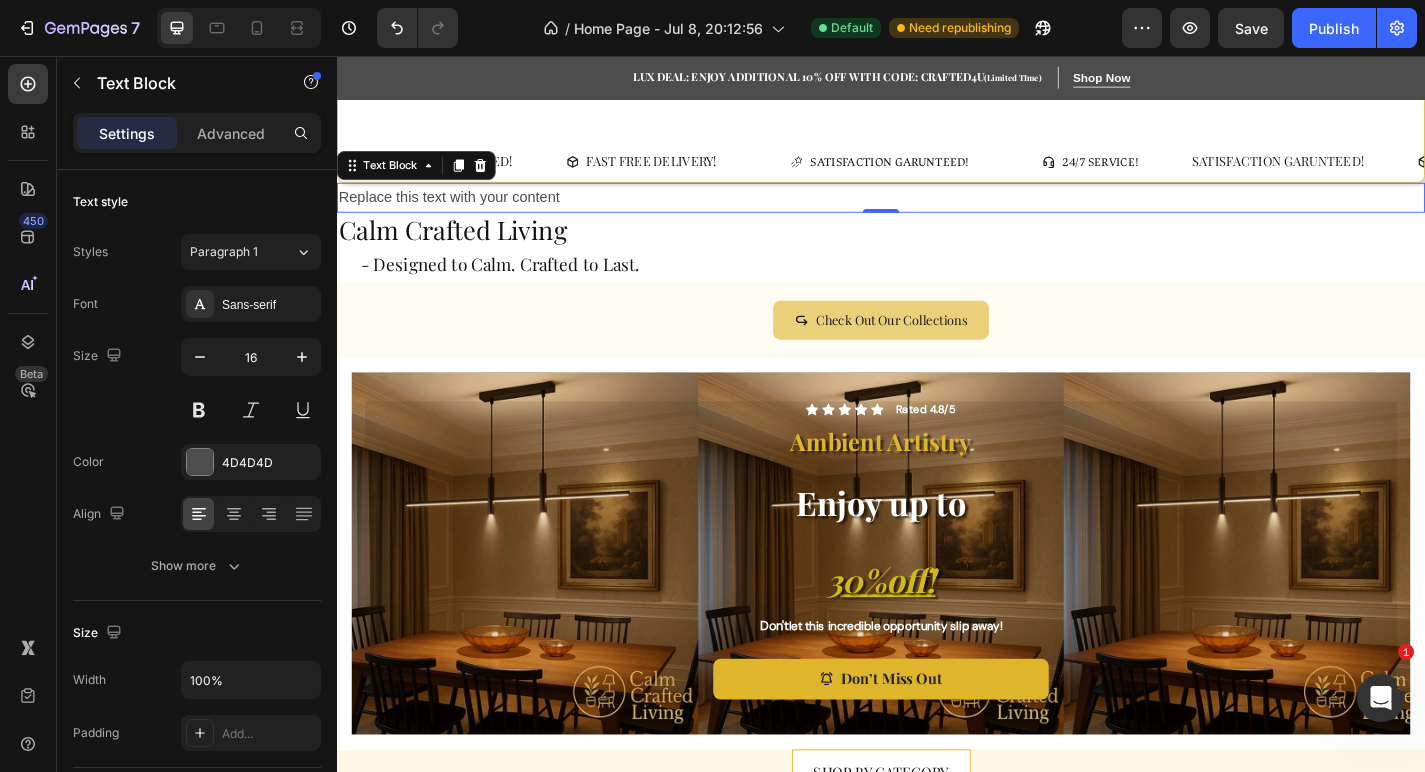 click on "Replace this text with your content" at bounding box center (937, 212) 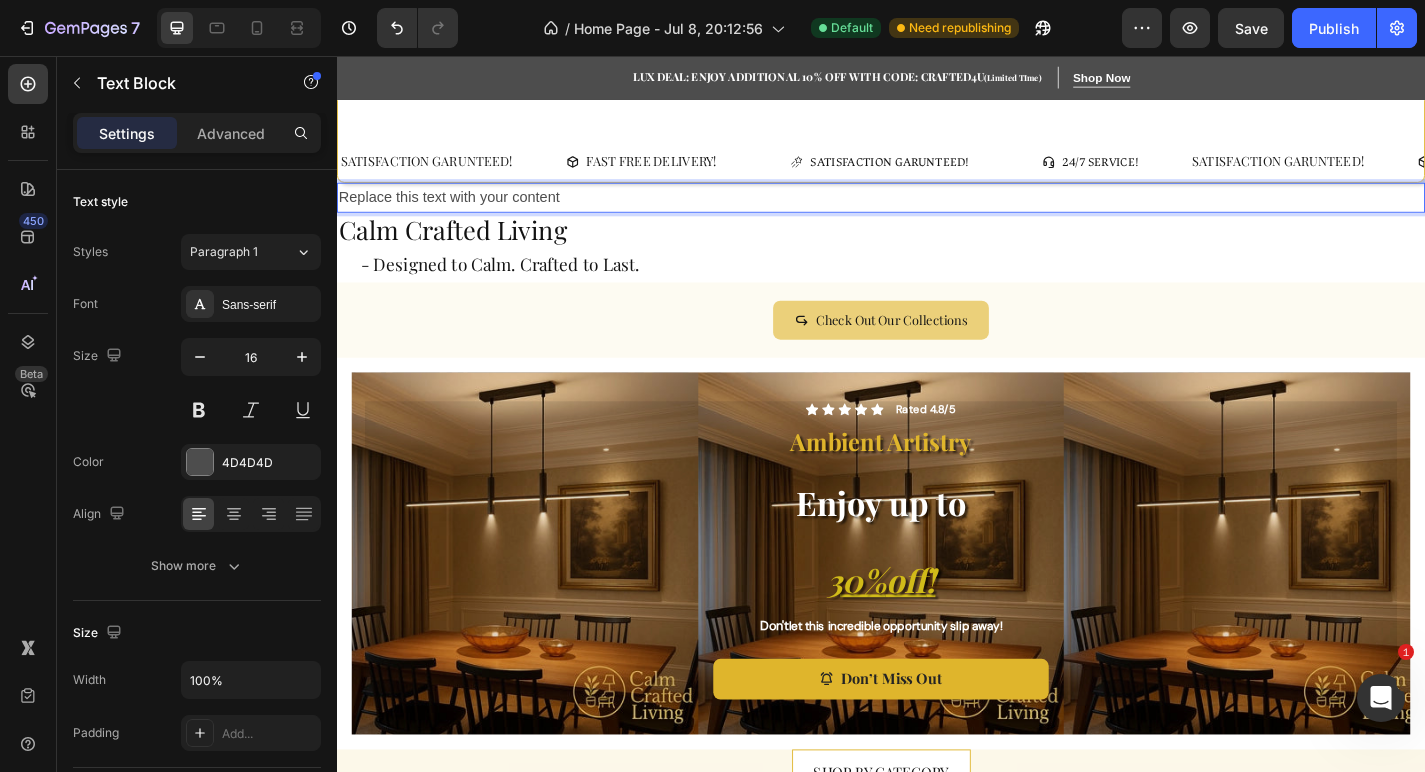 click on "Replace this text with your content" at bounding box center (937, 212) 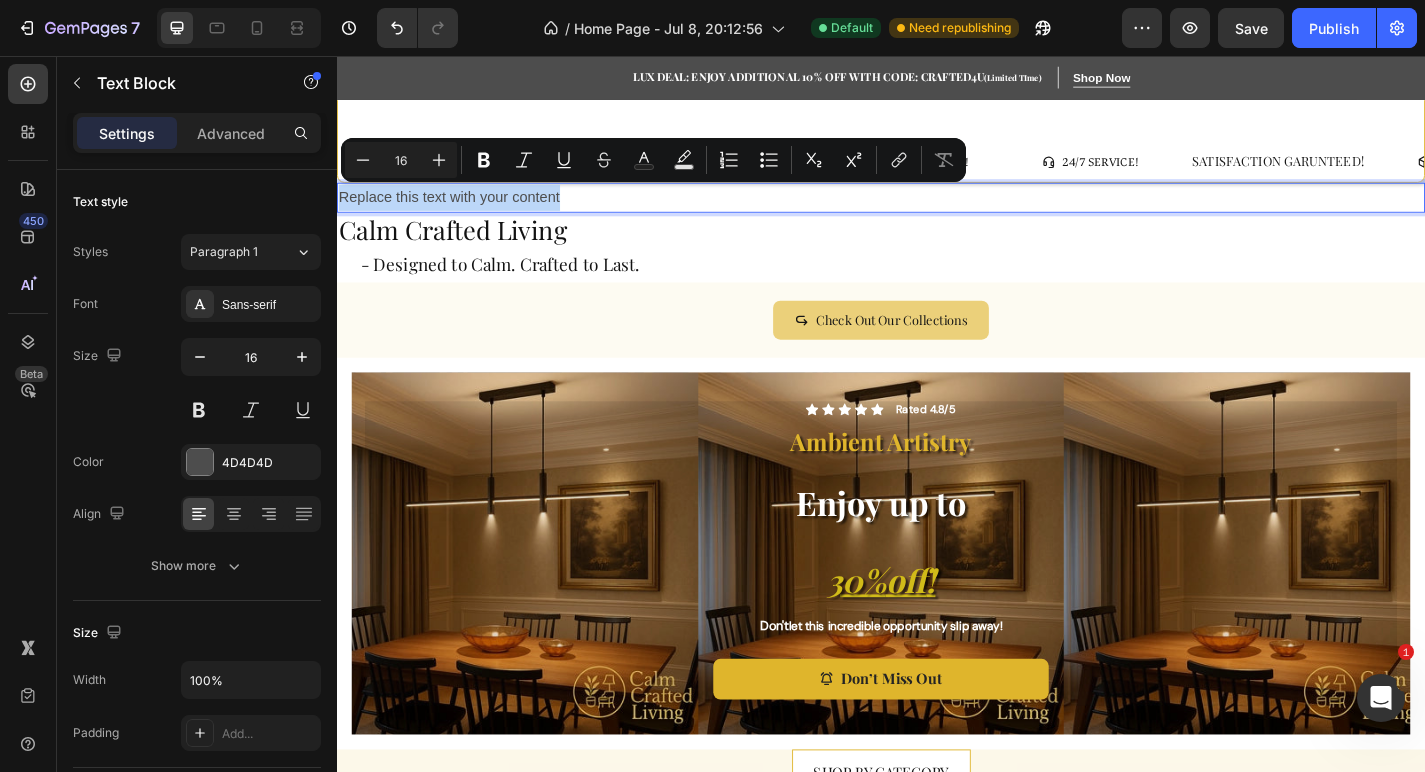 drag, startPoint x: 591, startPoint y: 210, endPoint x: 333, endPoint y: 203, distance: 258.09494 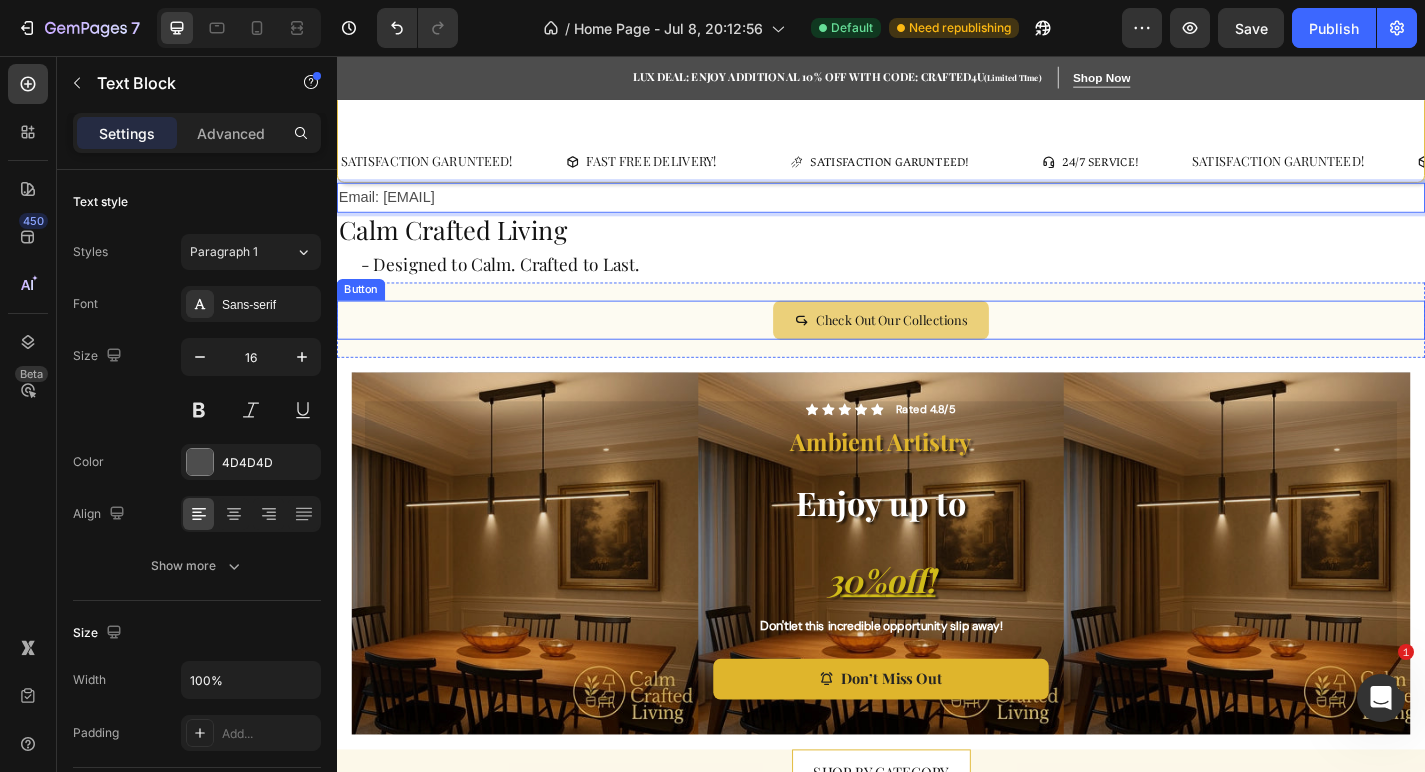 click on "Check Out Our Collections Button" at bounding box center [937, 347] 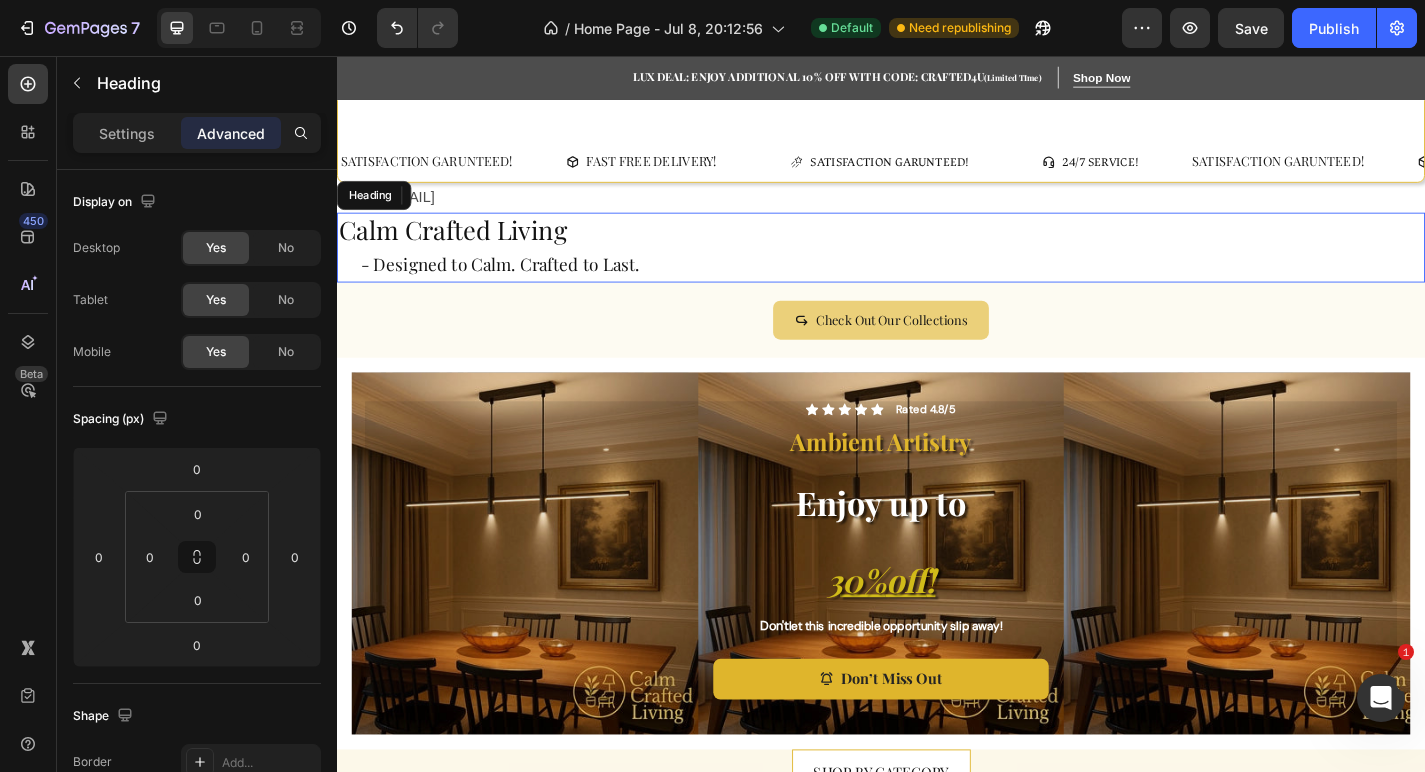 click on "- Designed to Calm. Crafted to Last." at bounding box center (517, 285) 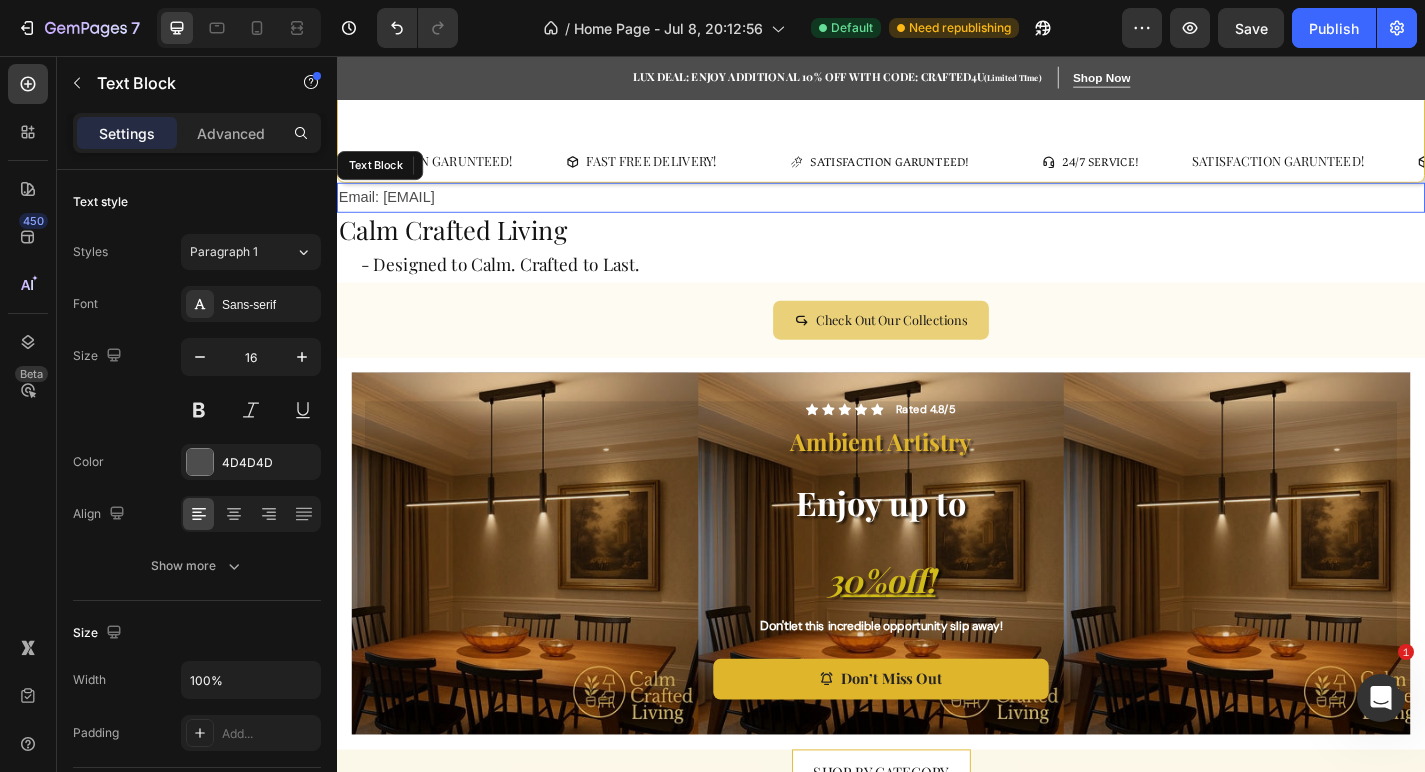 click on "Email: [EMAIL]" at bounding box center (937, 212) 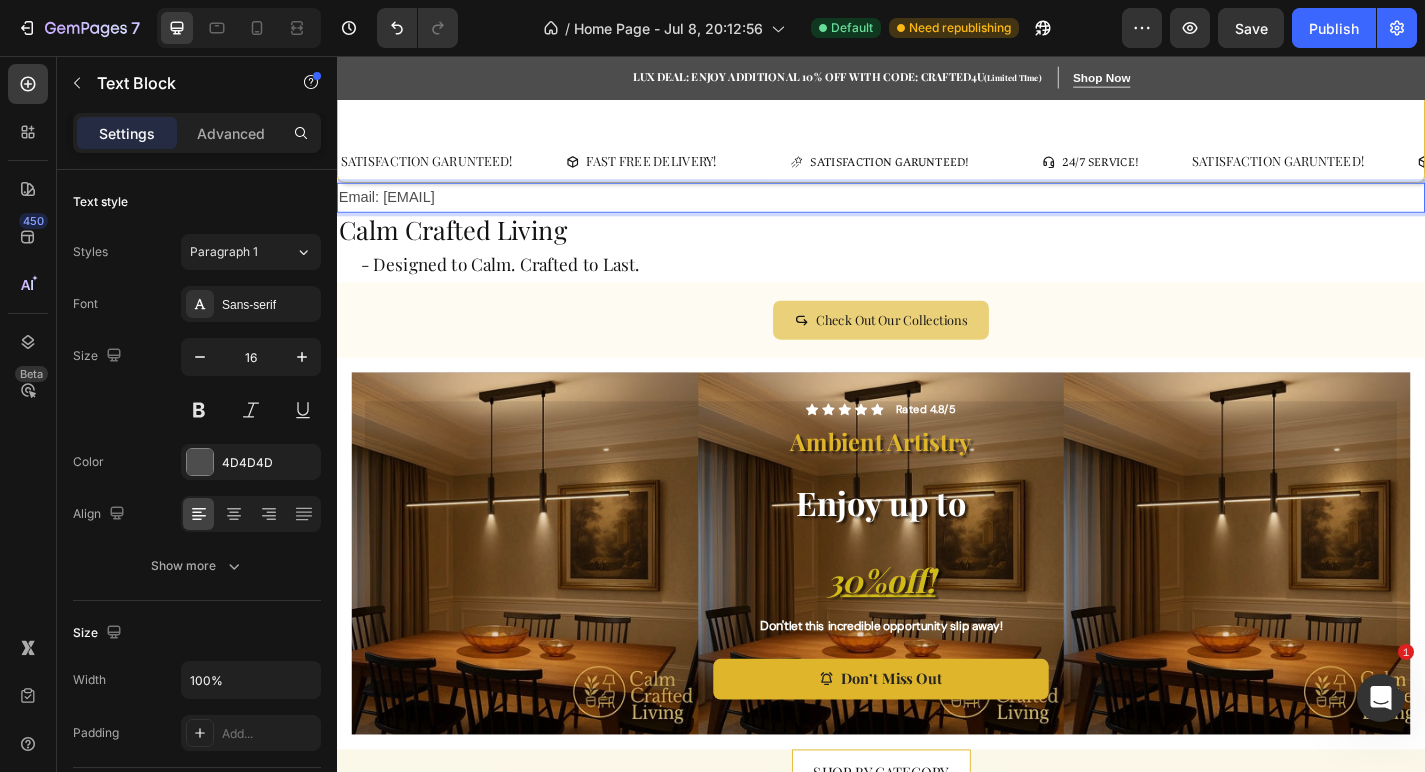 click on "Email: [EMAIL]" at bounding box center [937, 212] 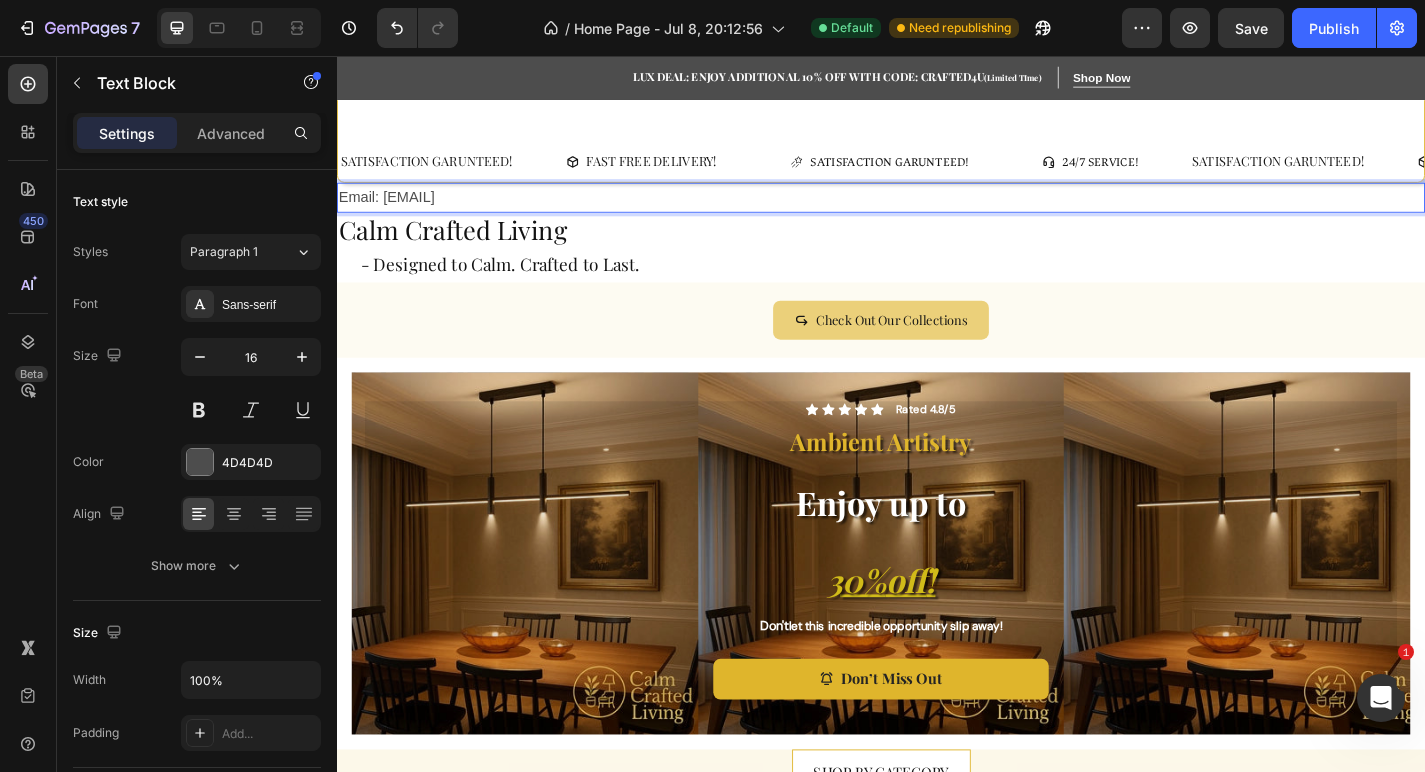 click on "Email: [EMAIL]" at bounding box center [937, 212] 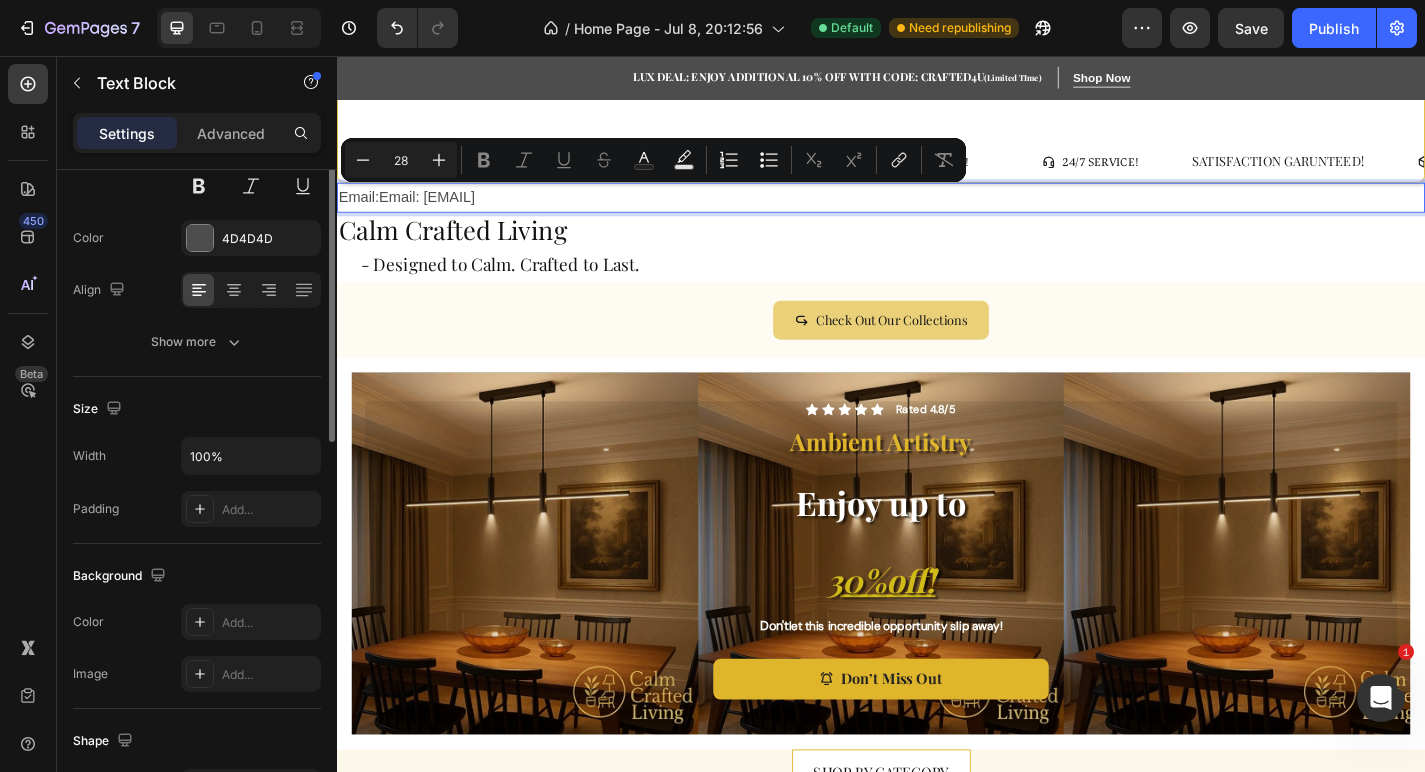 scroll, scrollTop: 0, scrollLeft: 0, axis: both 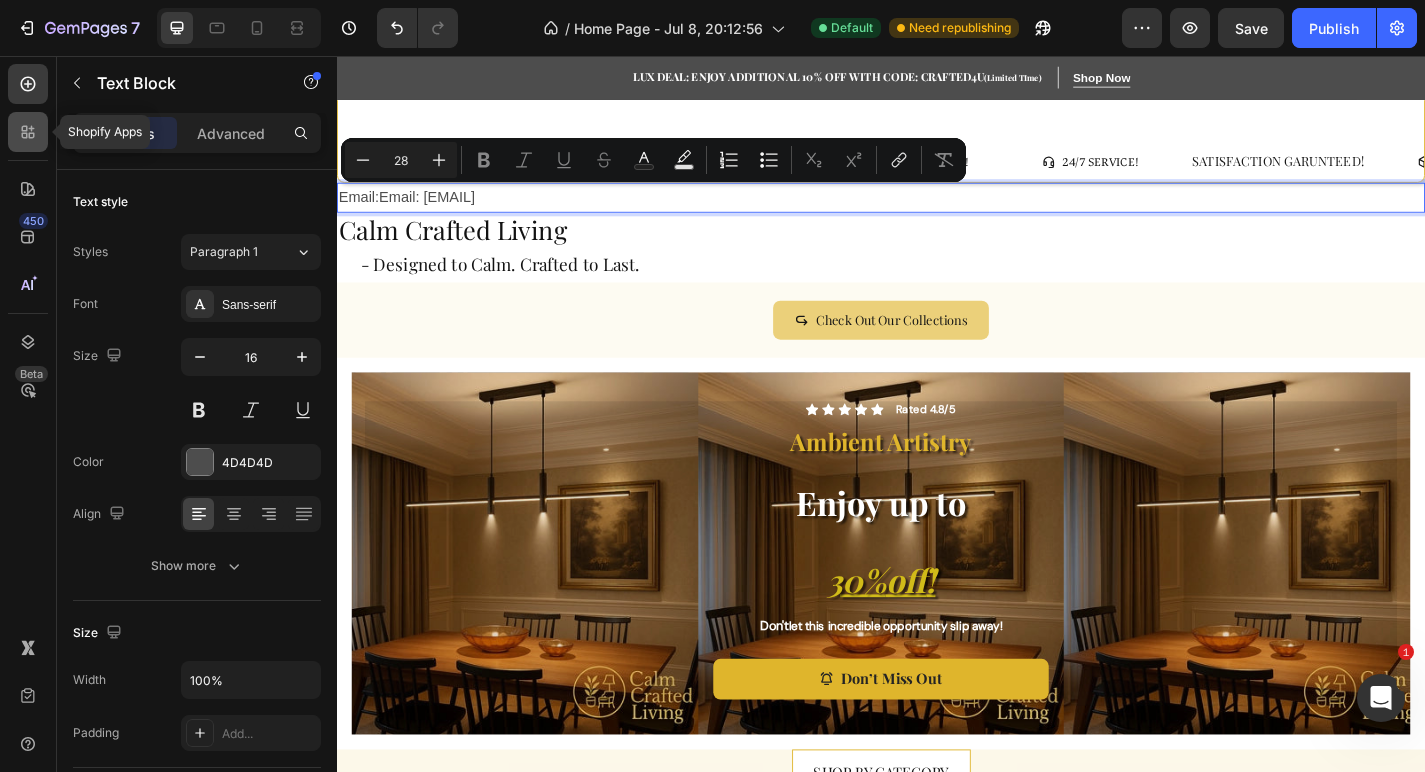click 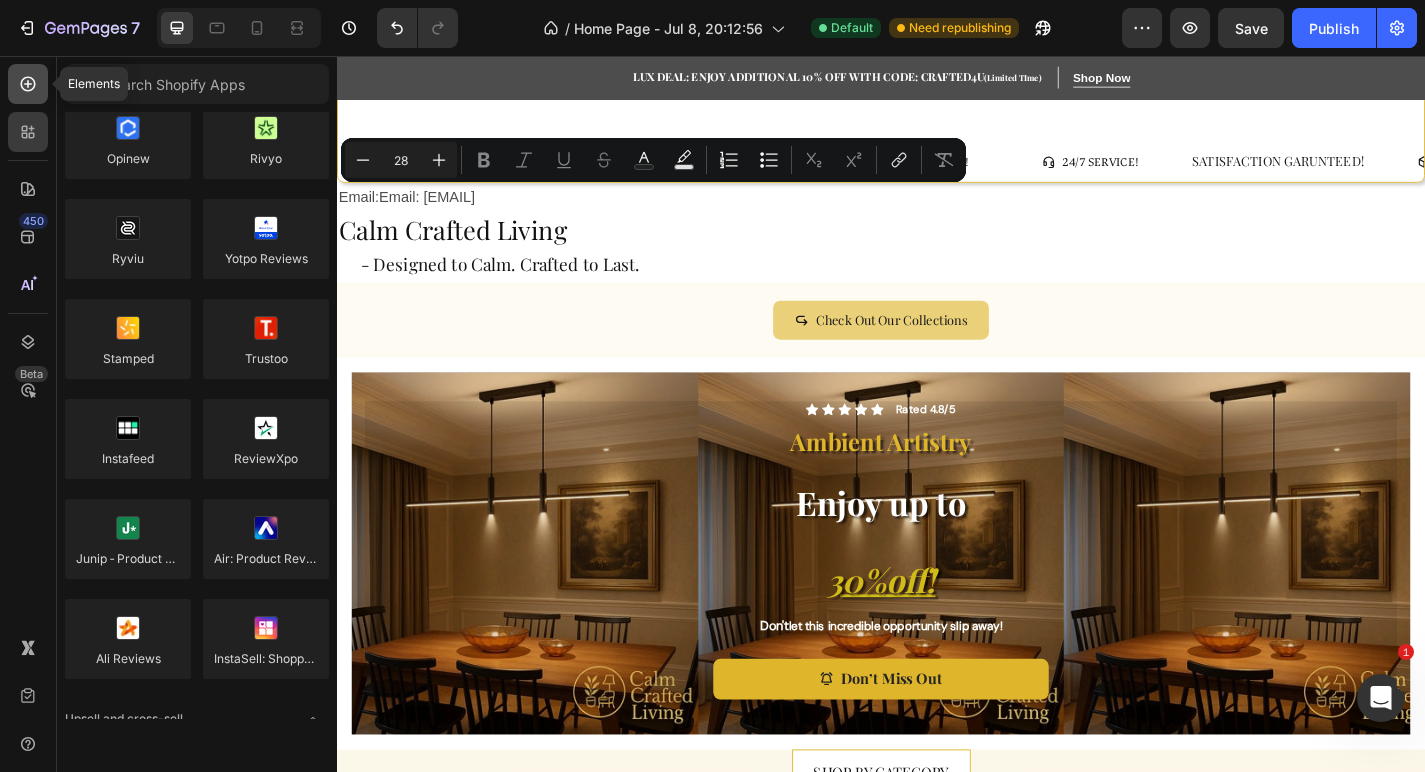 click 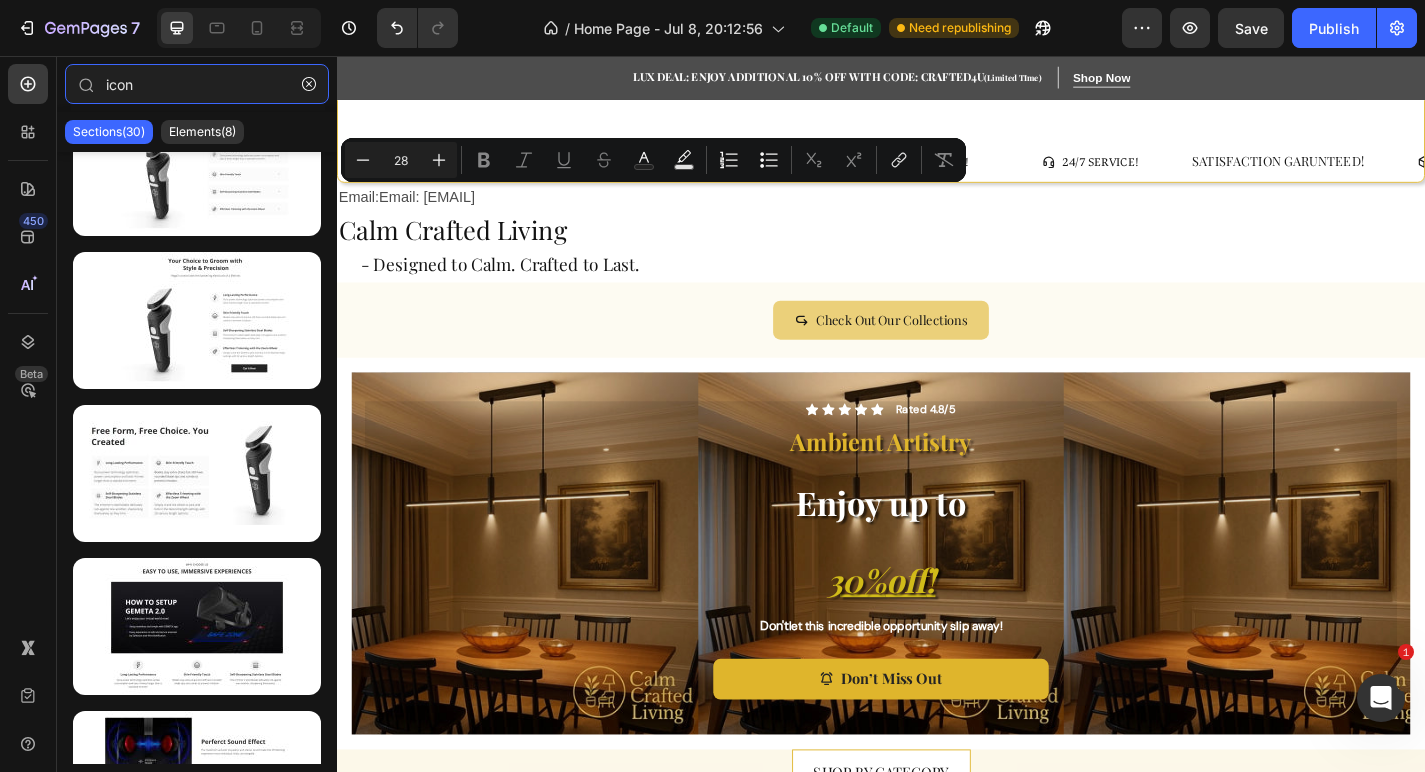 scroll, scrollTop: 0, scrollLeft: 0, axis: both 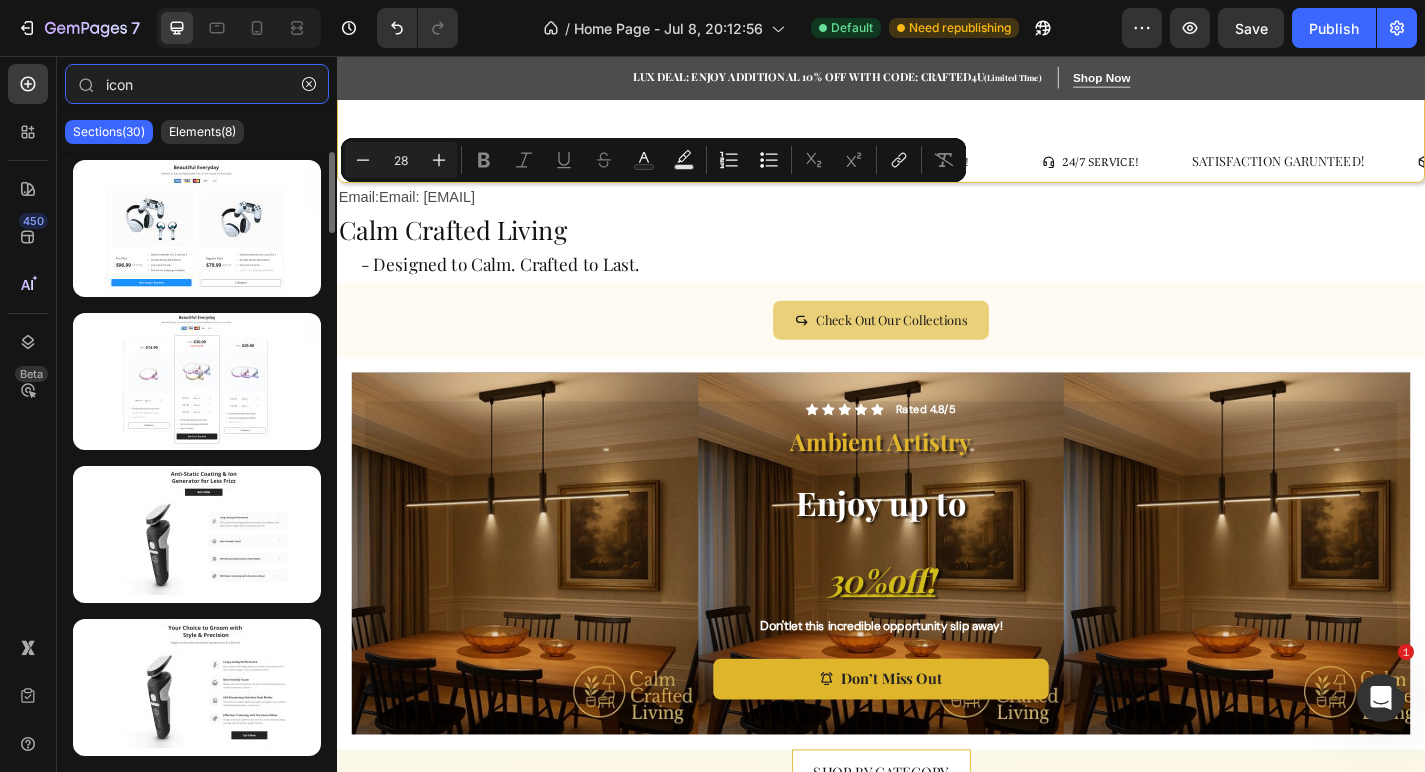 type on "icon" 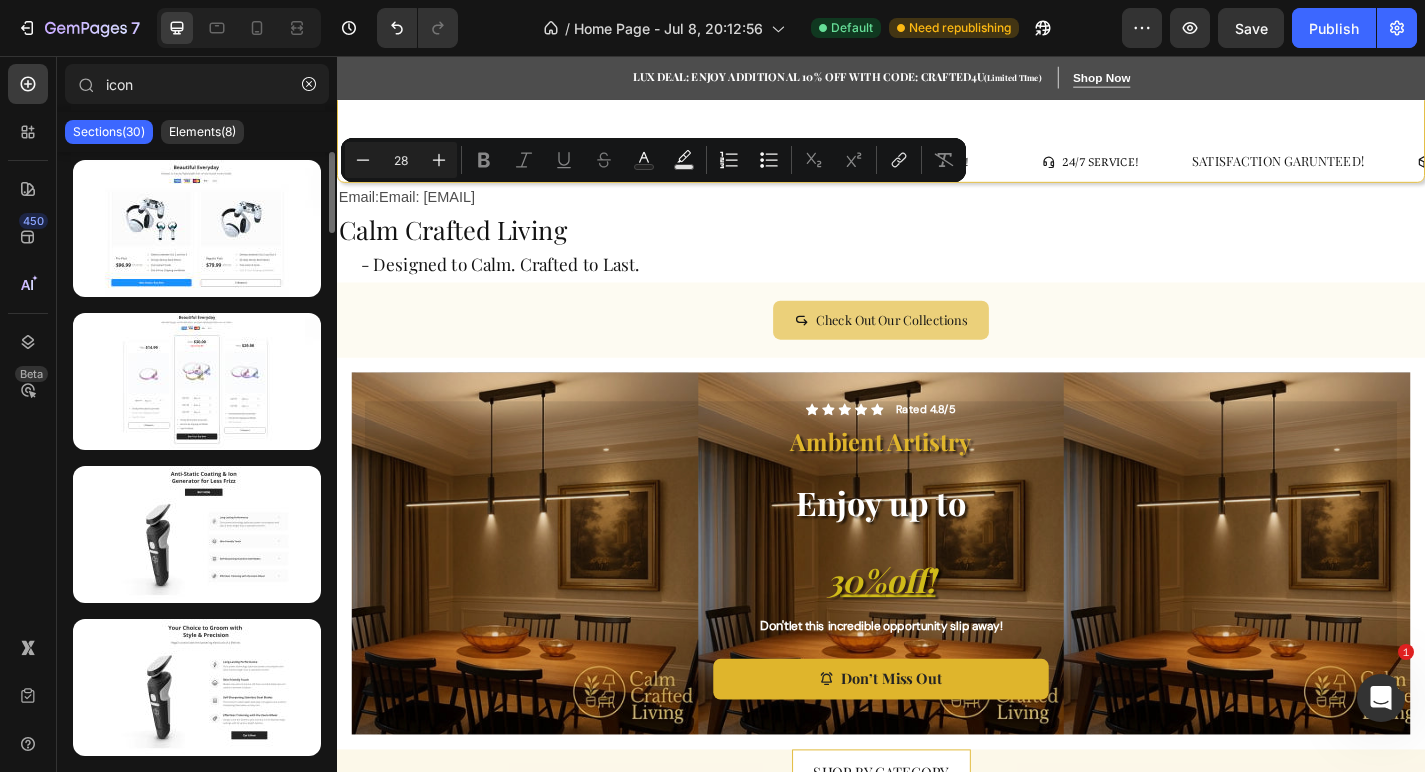 click on "450 Beta" at bounding box center (28, 346) 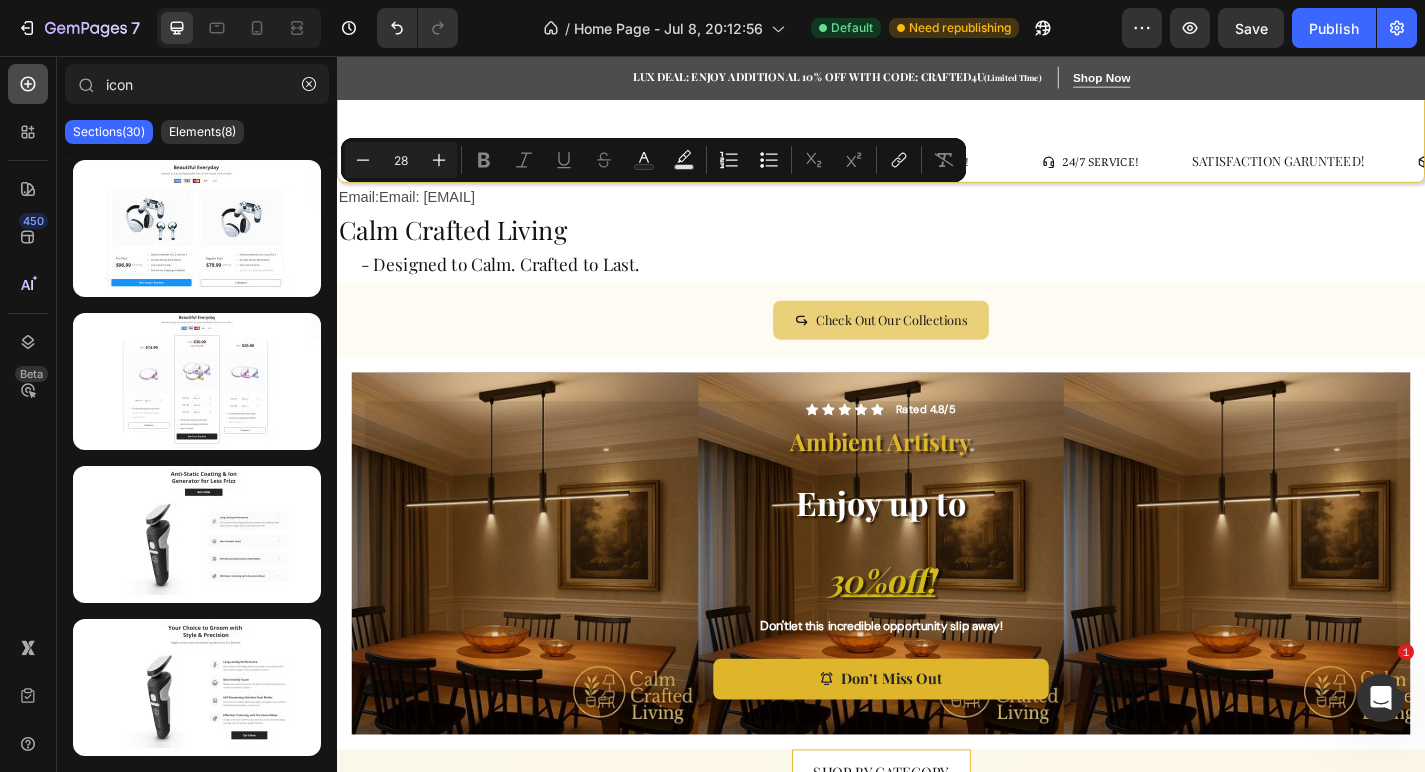 click 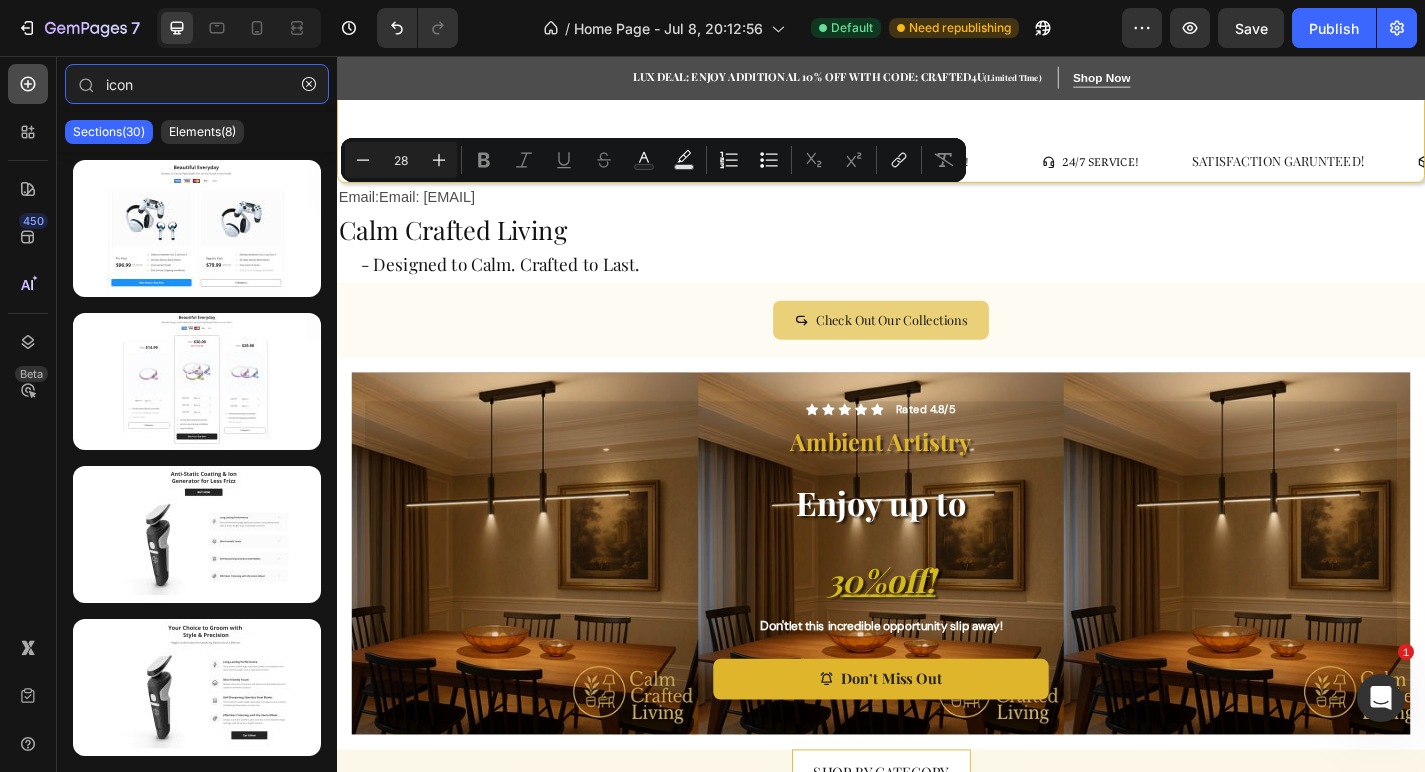 type 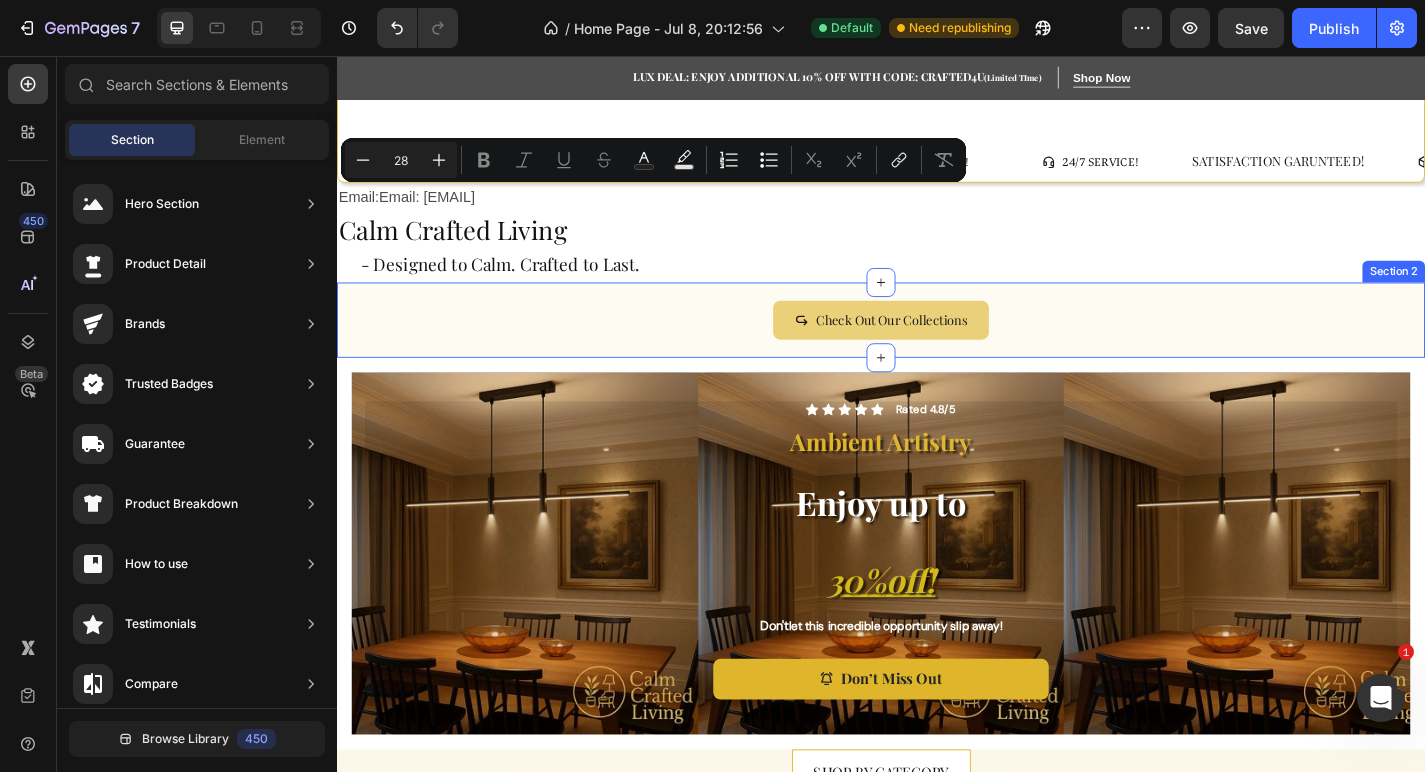 click on "Check Out Our Collections Button Section 2" at bounding box center (937, 347) 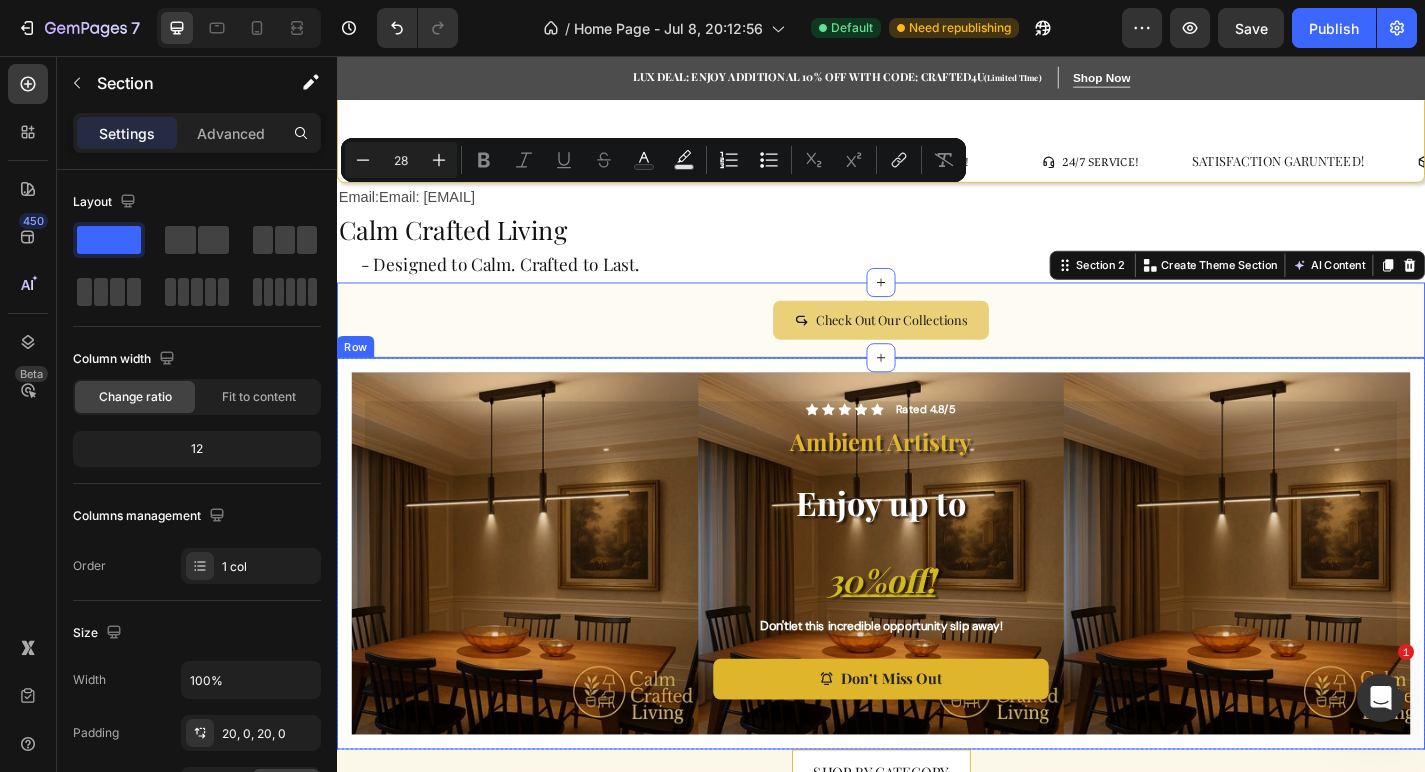 click on "Icon Icon Icon Icon Icon Icon List Rated 4.8/5  Text Block Row Ambient Artistry Text Block Enjoy up to 30%  off ! Heading Don't  let this incredible opportunity slip away!  Text Block
Don’t Miss Out Button Row Hero Banner Row" at bounding box center (937, 605) 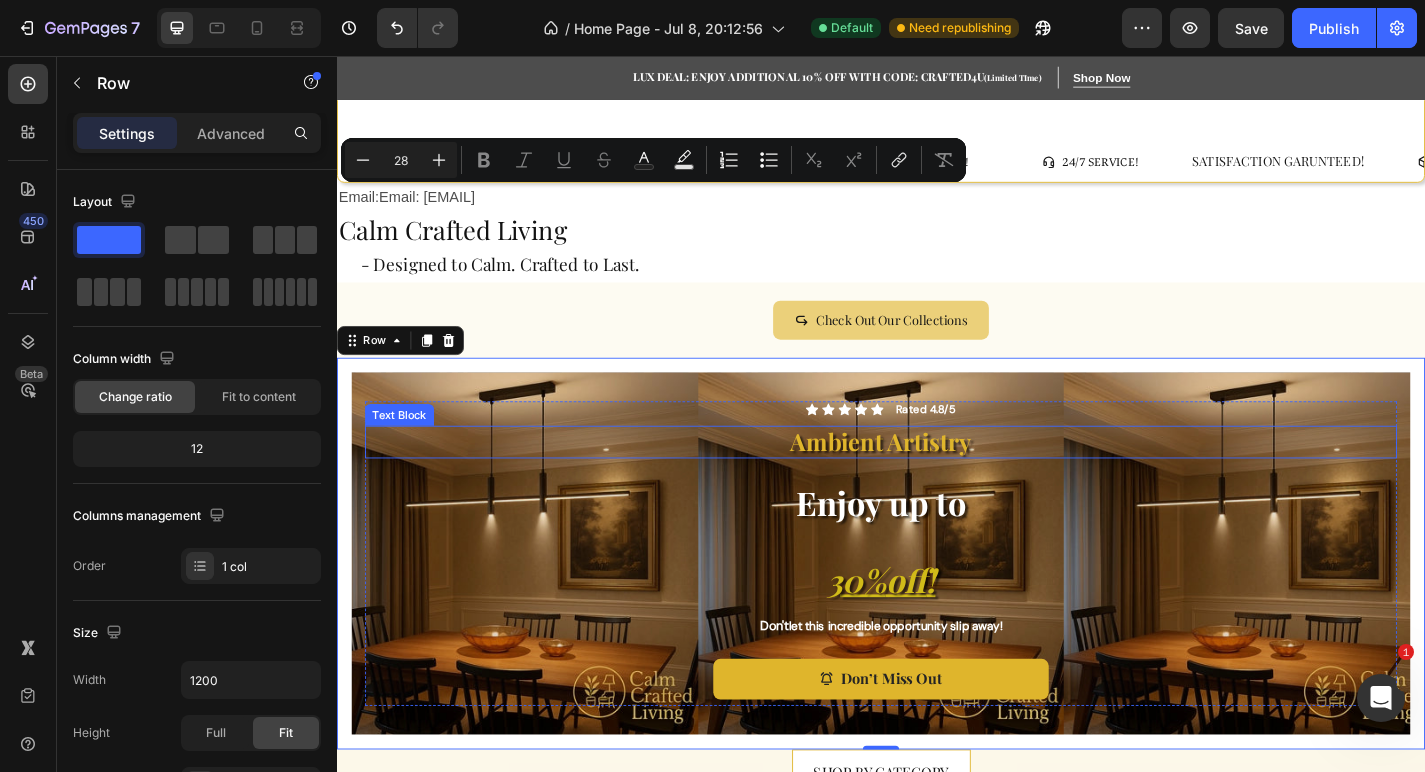 scroll, scrollTop: 0, scrollLeft: 0, axis: both 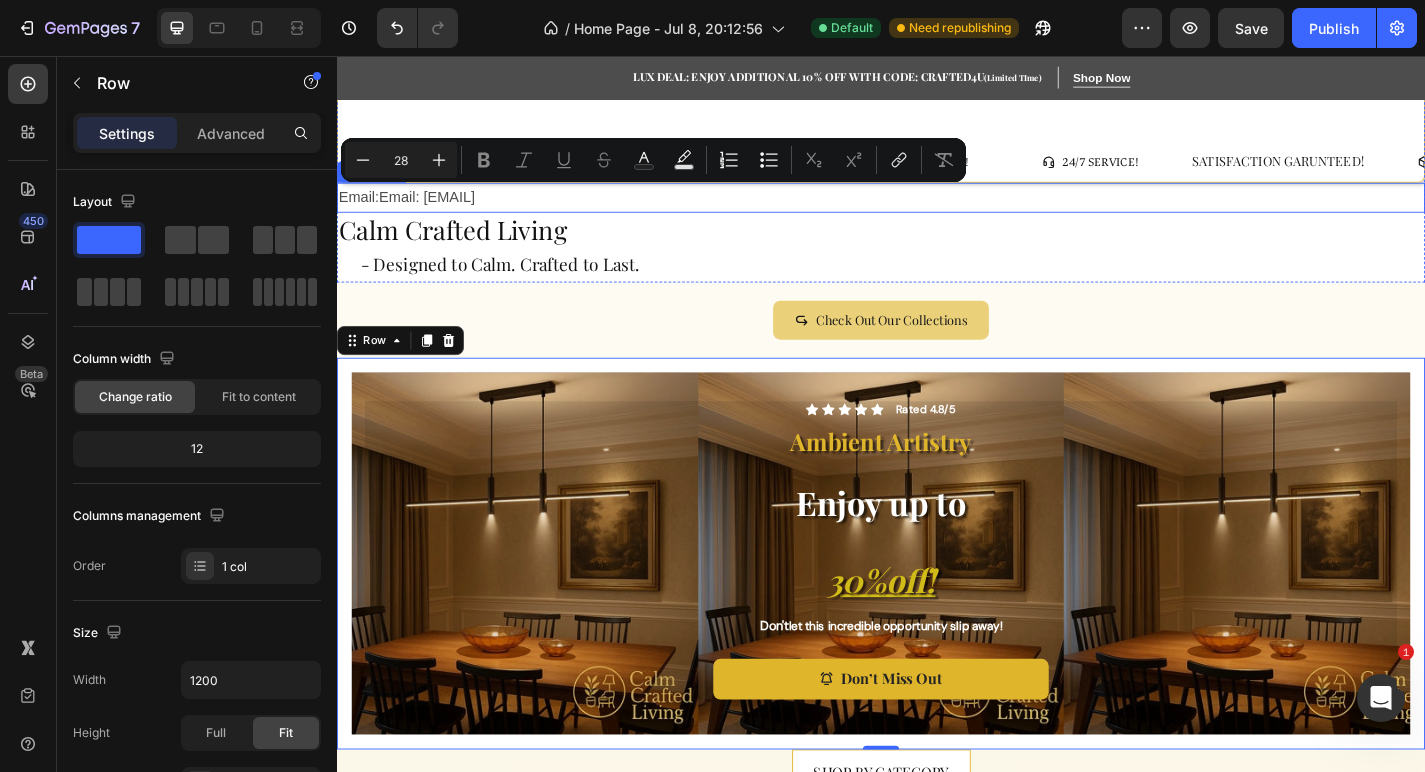 click on "Email: [EMAIL]" at bounding box center (436, 211) 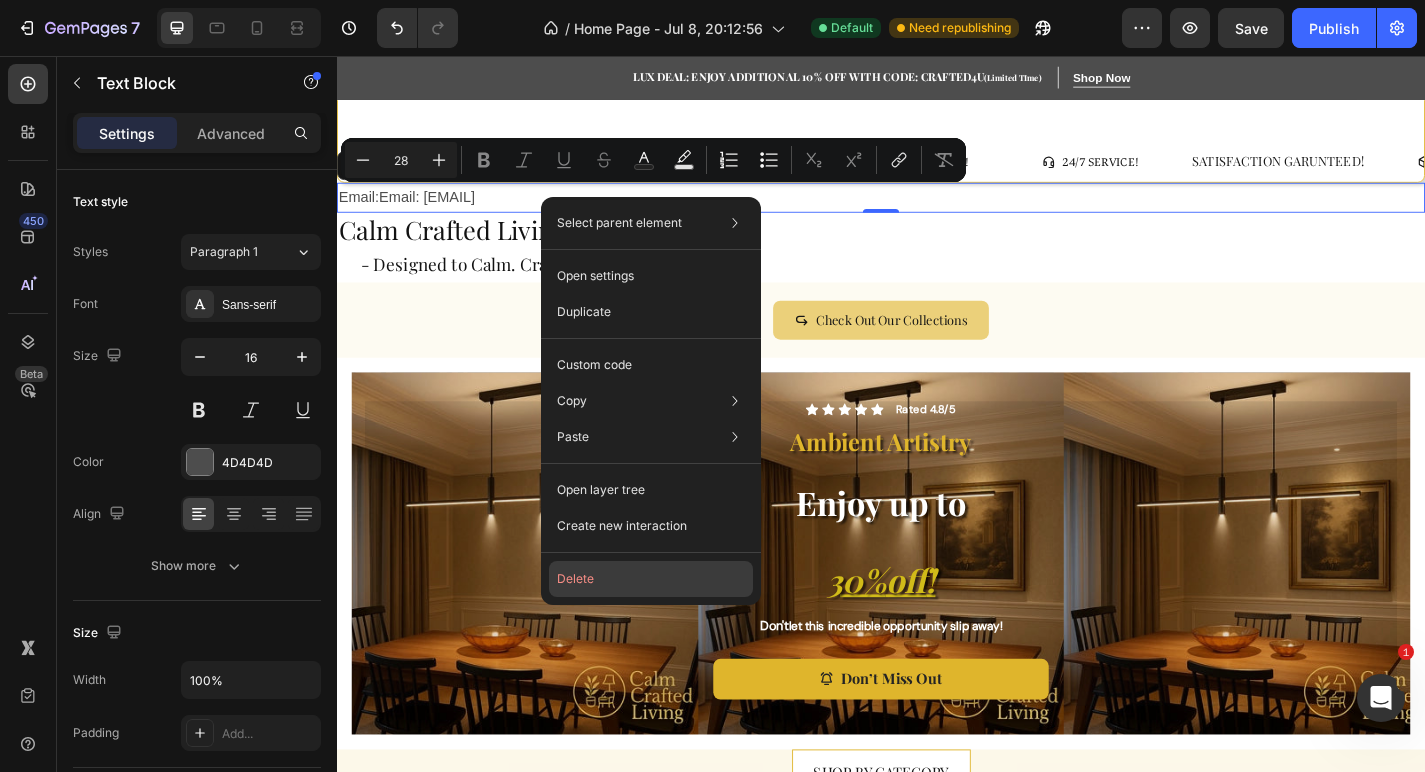 click on "Delete" 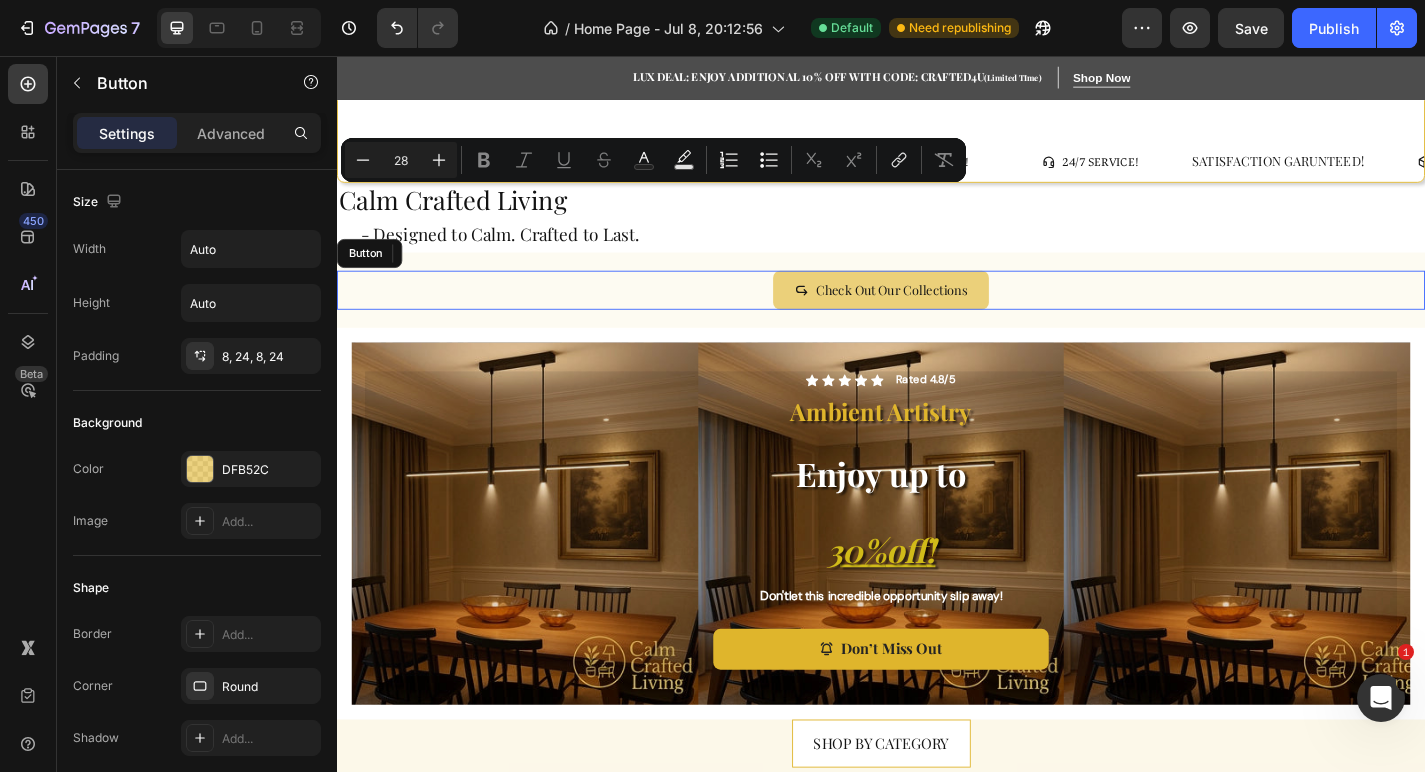 click on "Check Out Our Collections Button" at bounding box center (937, 314) 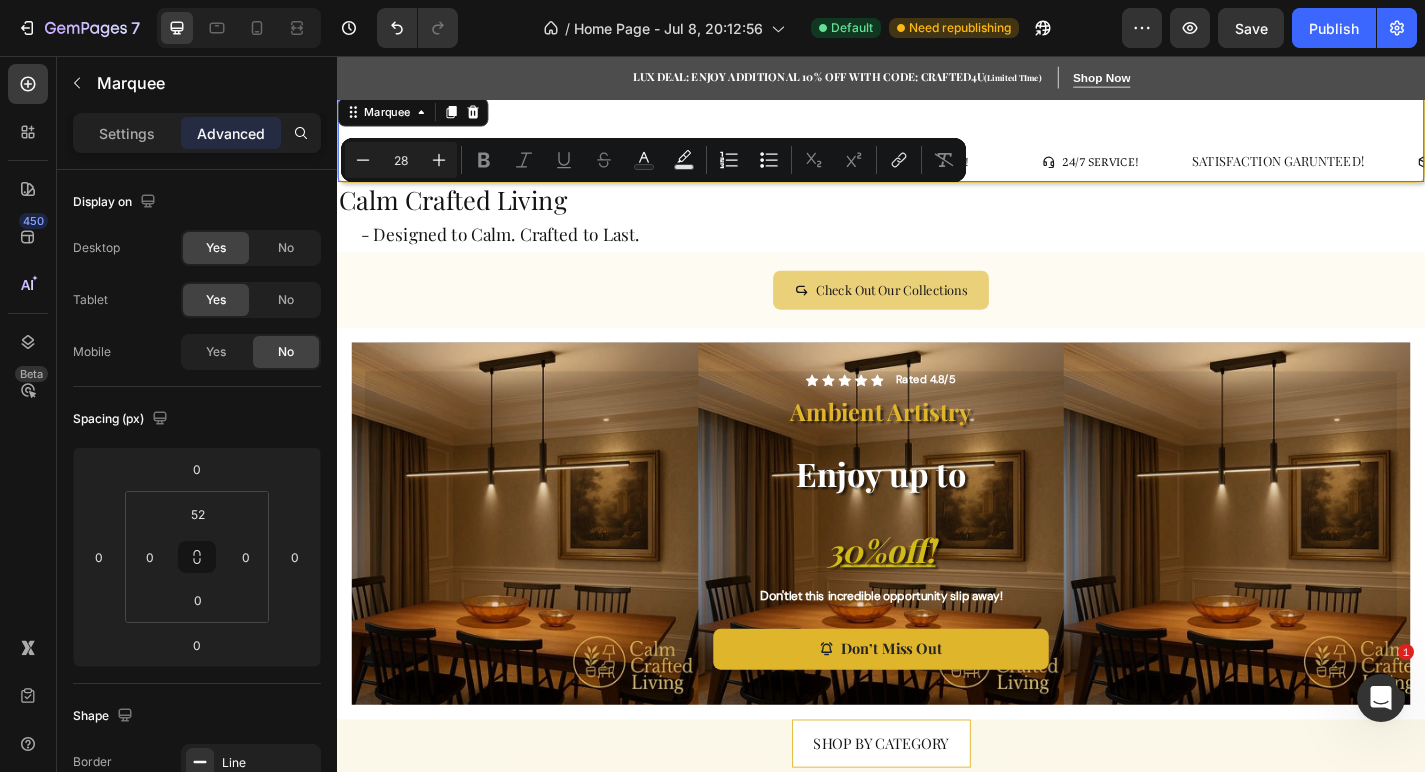 click on "SATISFACTION GARUNTEED! Text
FAST FREE DELIVERY! Button
SATISFACTION GARUNTEED! Button
24/7 SERVICE! Button SATISFACTION GARUNTEED! Text
FAST FREE DELIVERY! Button
SATISFACTION GARUNTEED! Button
24/7 SERVICE! Button SATISFACTION GARUNTEED! Text
FAST FREE DELIVERY! Button
SATISFACTION GARUNTEED! Button
24/7 SERVICE! Button SATISFACTION GARUNTEED! Text
FAST FREE DELIVERY! Button
SATISFACTION GARUNTEED! Button
24/7 SERVICE! Button SATISFACTION GARUNTEED! Text
FAST FREE DELIVERY! Button
SATISFACTION GARUNTEED! Button
24/7 SERVICE! Button SATISFACTION GARUNTEED! Text
FAST FREE DELIVERY! Button
SATISFACTION GARUNTEED! Button
24/7 SERVICE! Button Marquee   0" at bounding box center [937, 146] 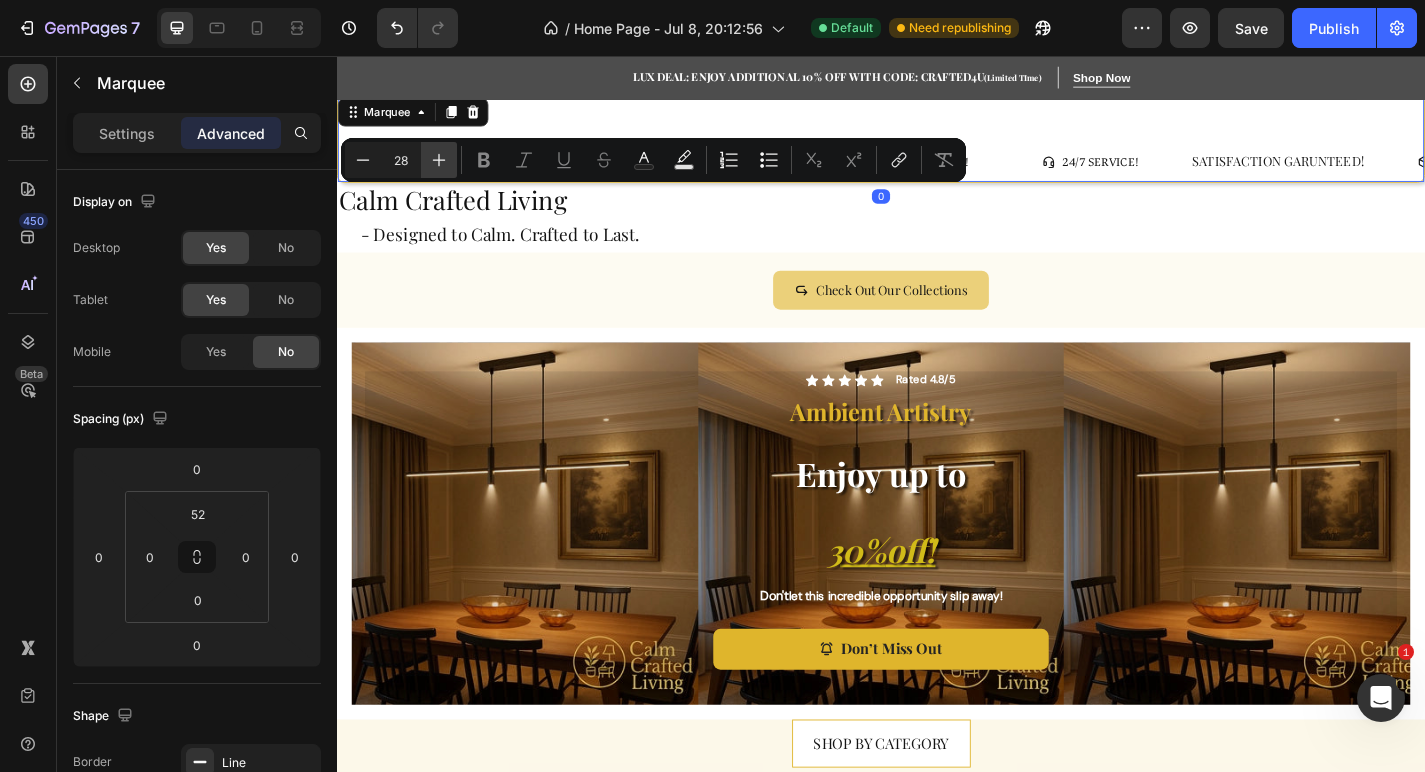 click 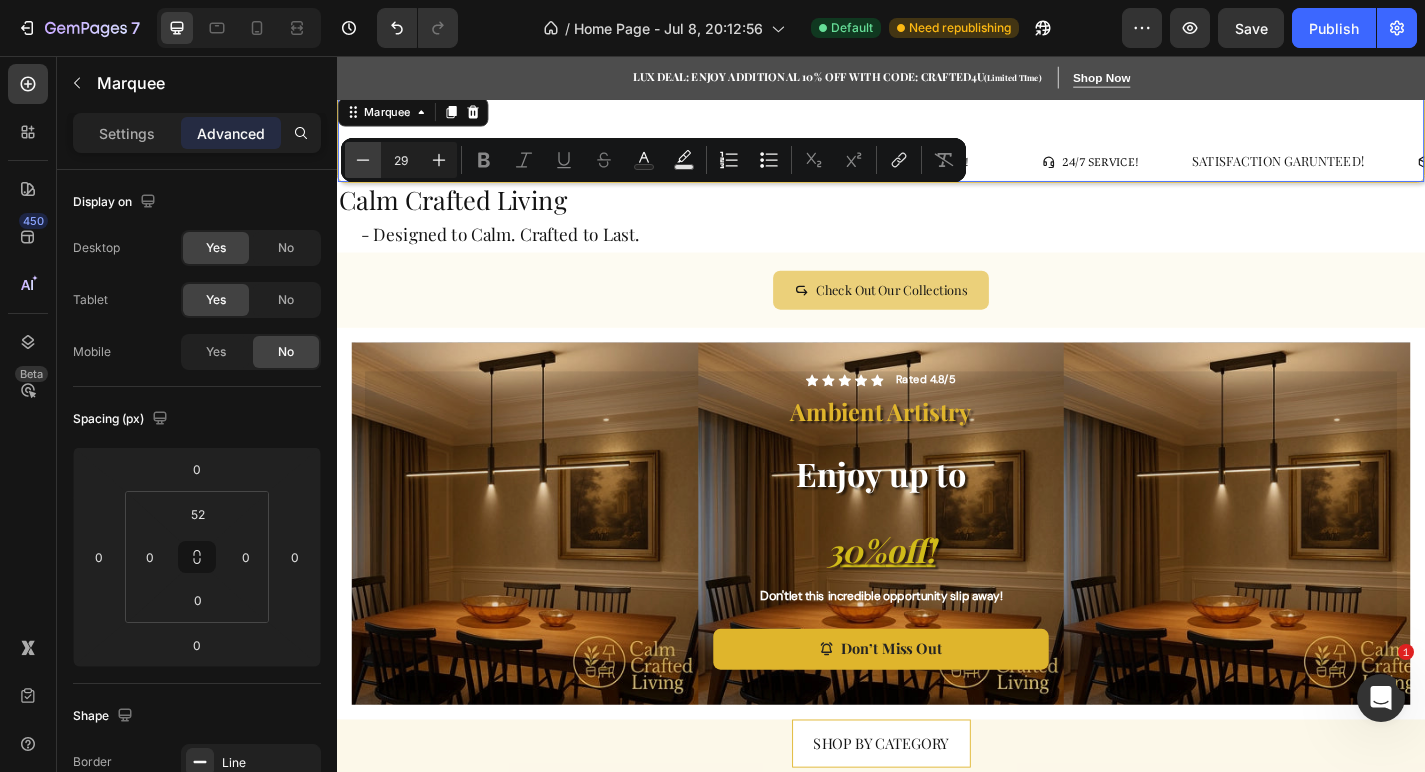 click 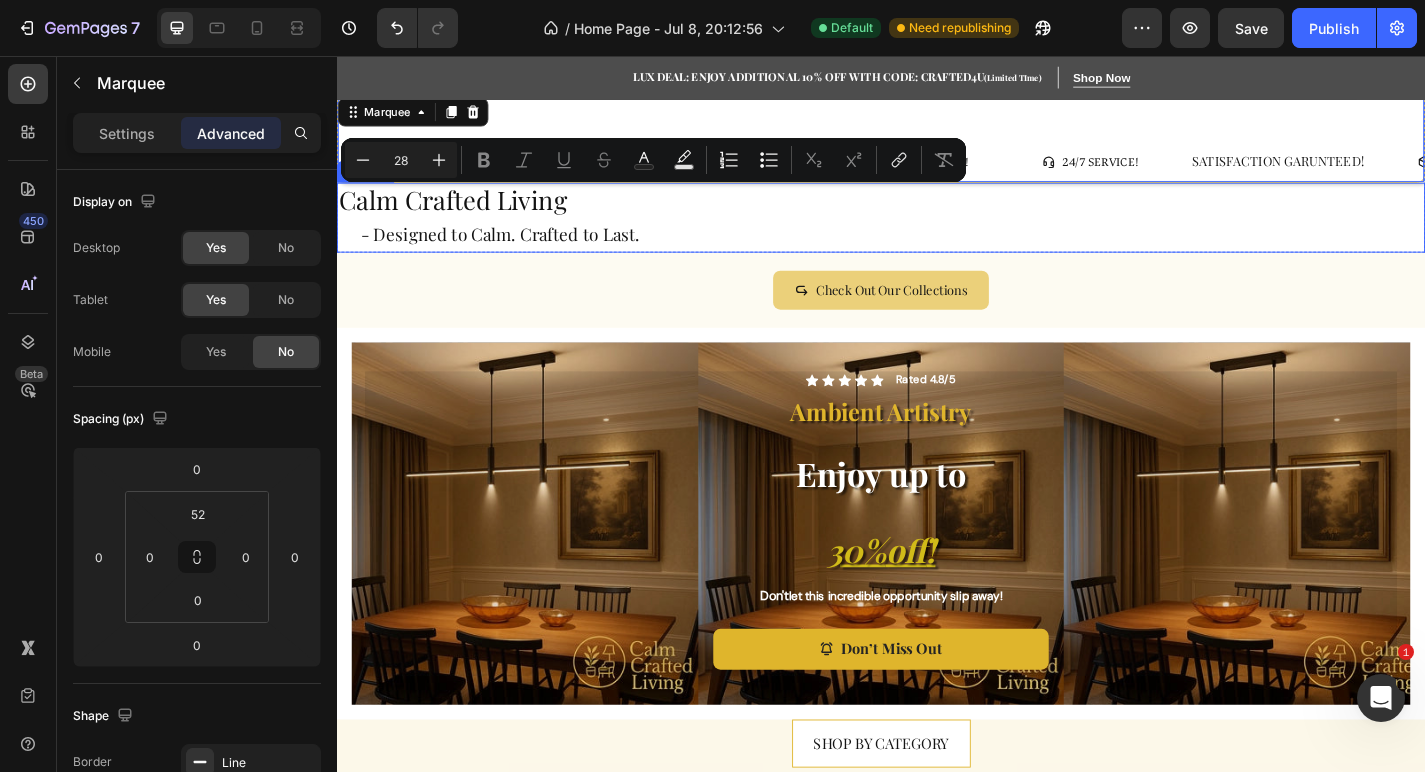 type on "29" 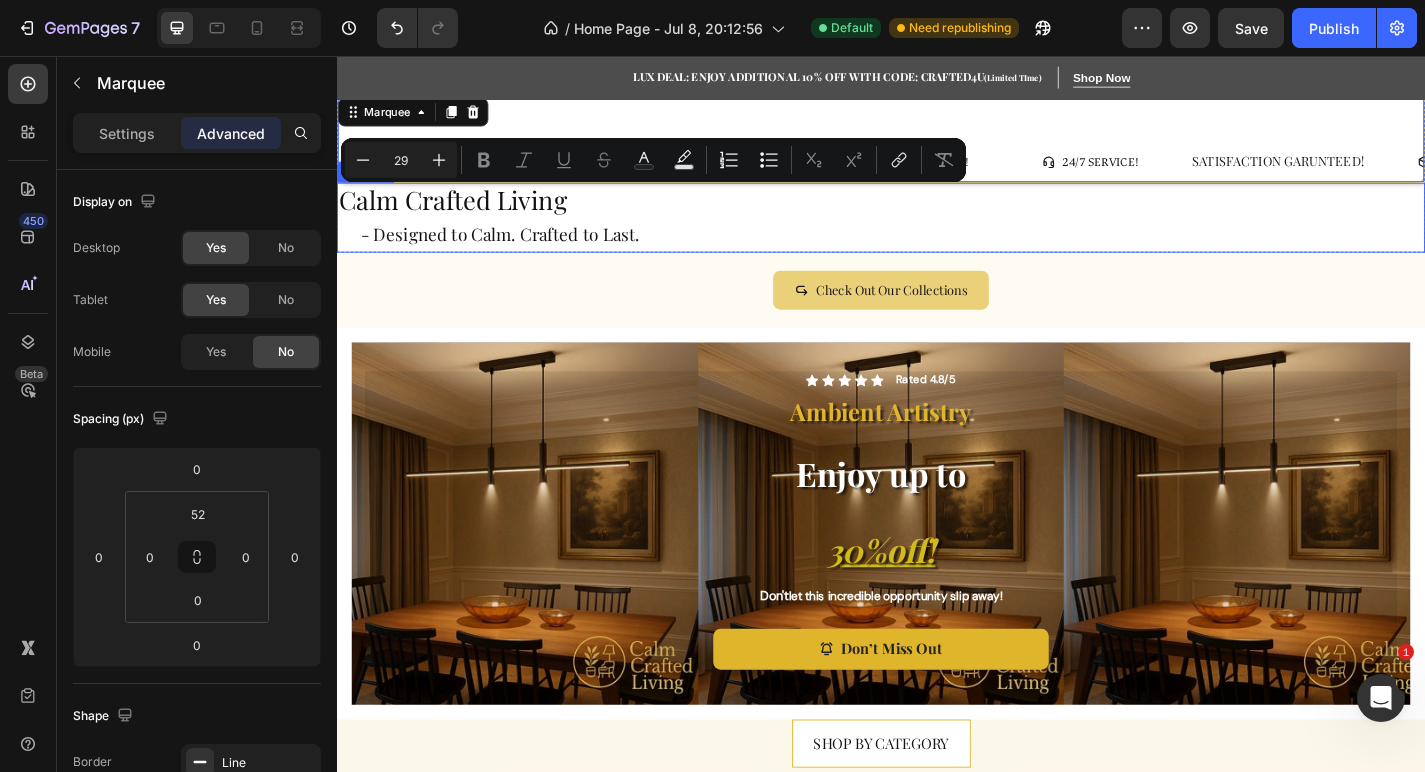 click on "- Designed to Calm. Crafted to Last." at bounding box center [517, 252] 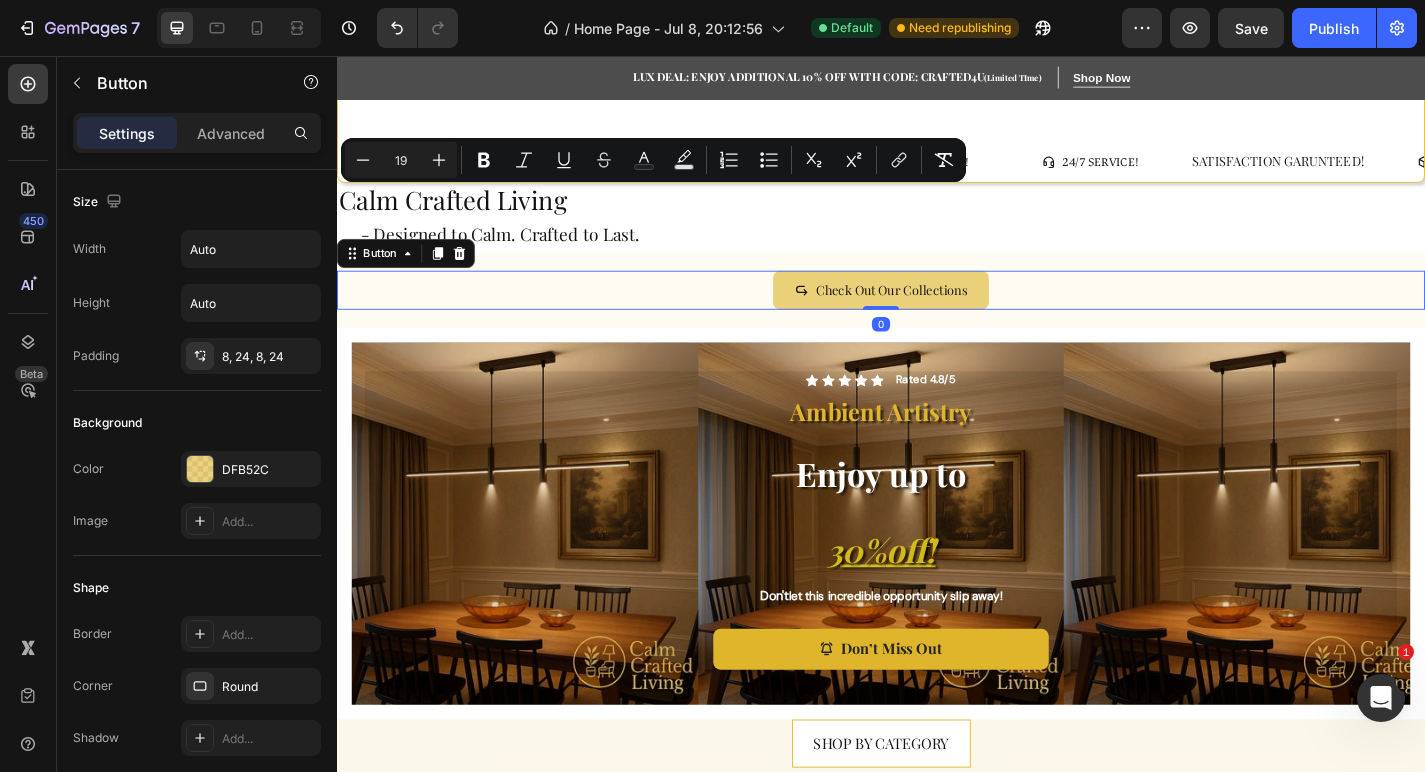 click on "Check Out Our Collections Button   0" at bounding box center [937, 314] 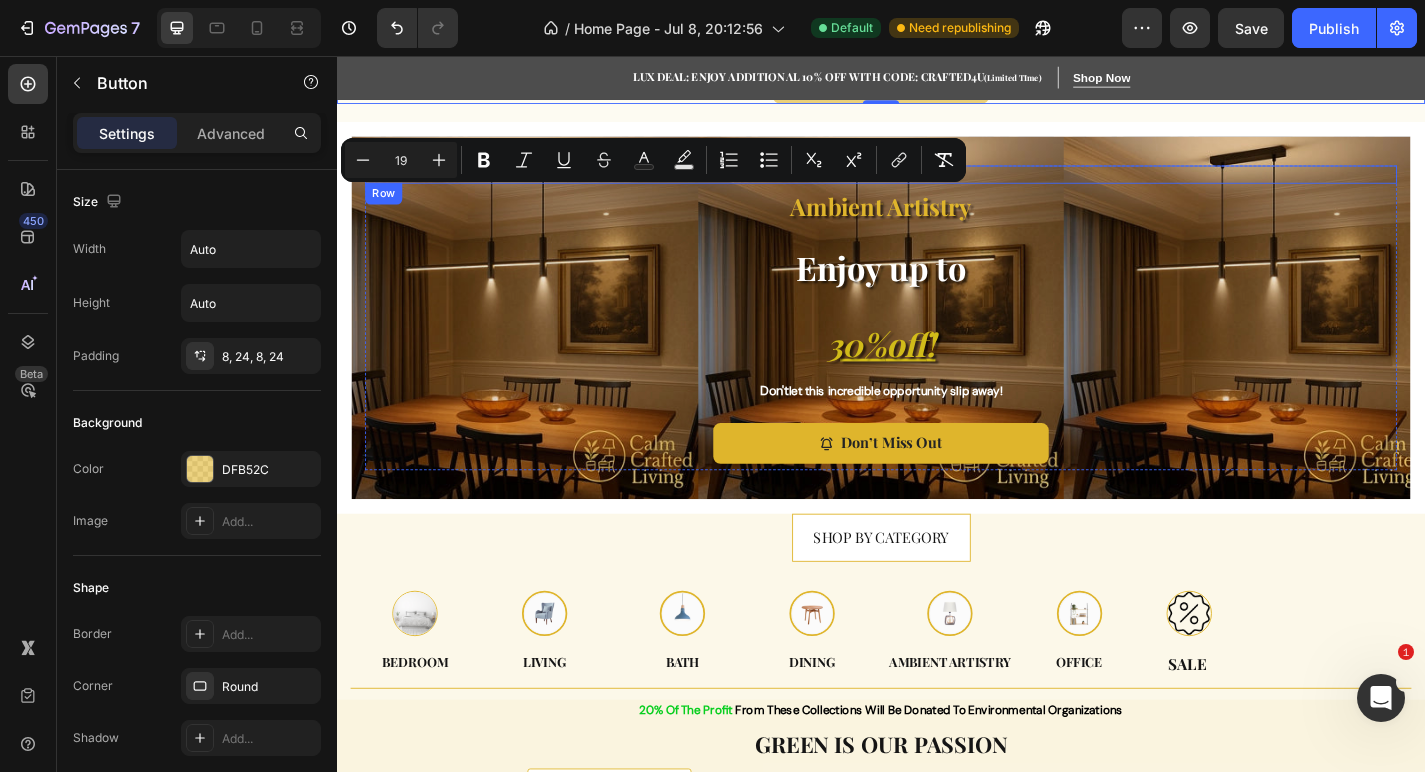 scroll, scrollTop: 226, scrollLeft: 0, axis: vertical 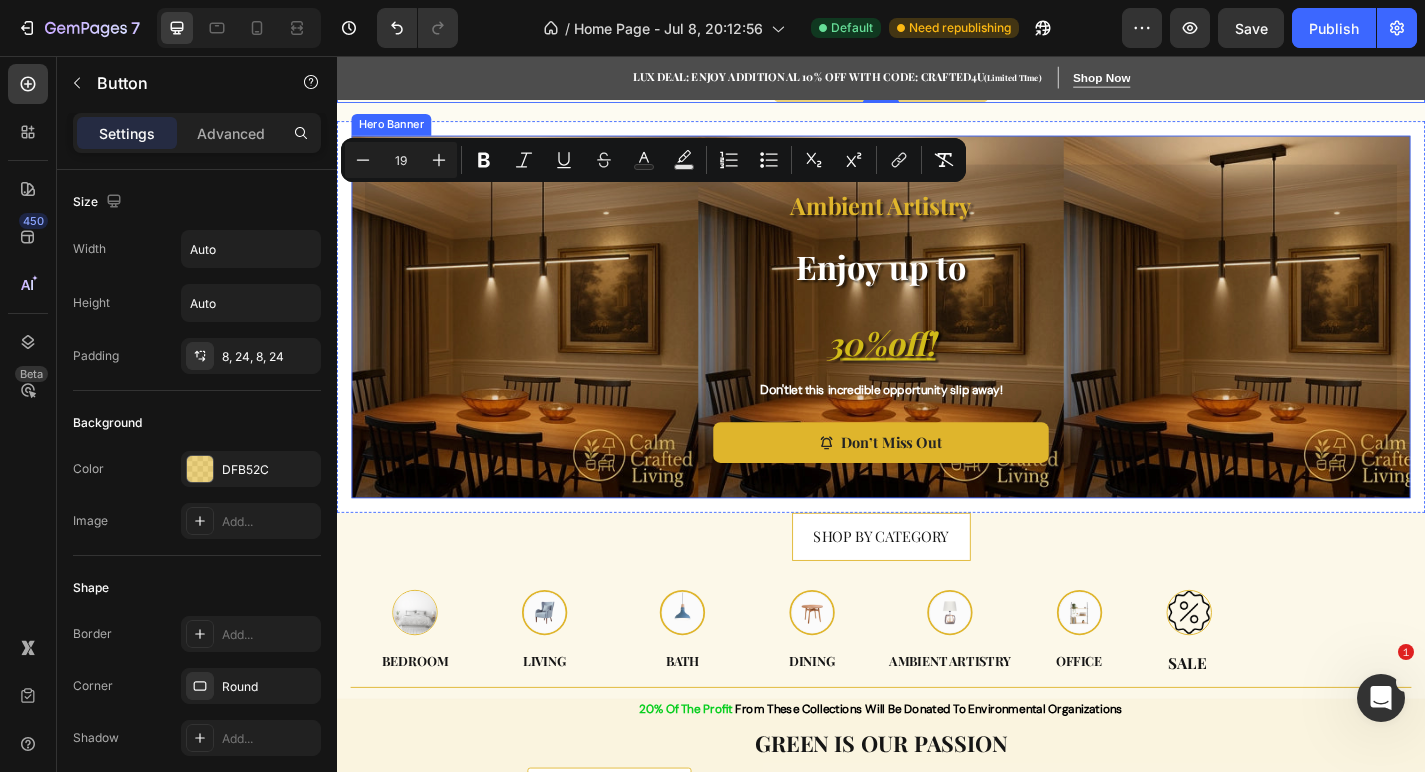 click on "Icon Icon Icon Icon Icon Icon List Rated 4.8/5  Text Block Row Ambient Artistry Text Block Enjoy up to 30%  off ! Heading Don't  let this incredible opportunity slip away!  Text Block
Don’t Miss Out Button Row" at bounding box center (937, 344) 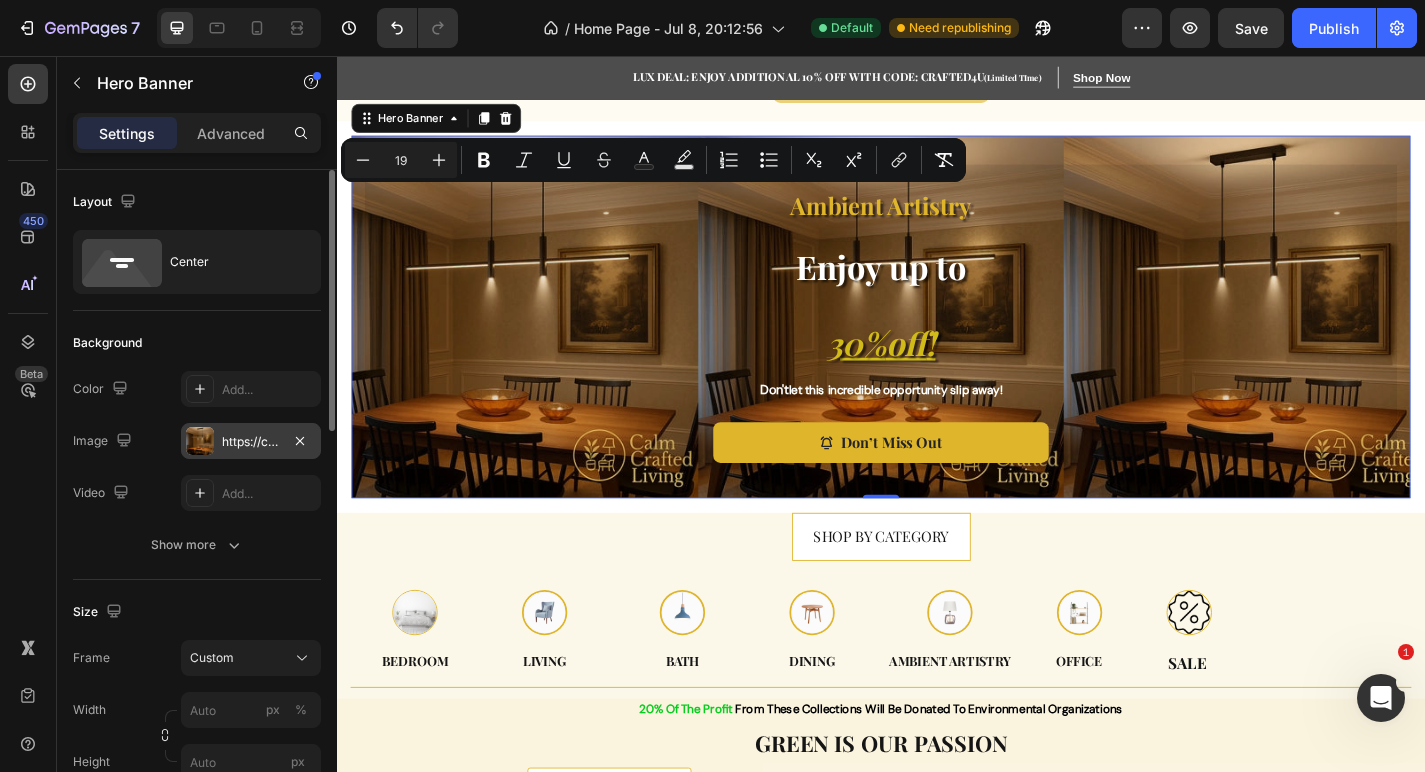 click on "https://cdn.shopify.com/s/files/1/0765/9077/6534/files/resized_max_quality_image_4_2.webp?v=1754169989" at bounding box center [251, 442] 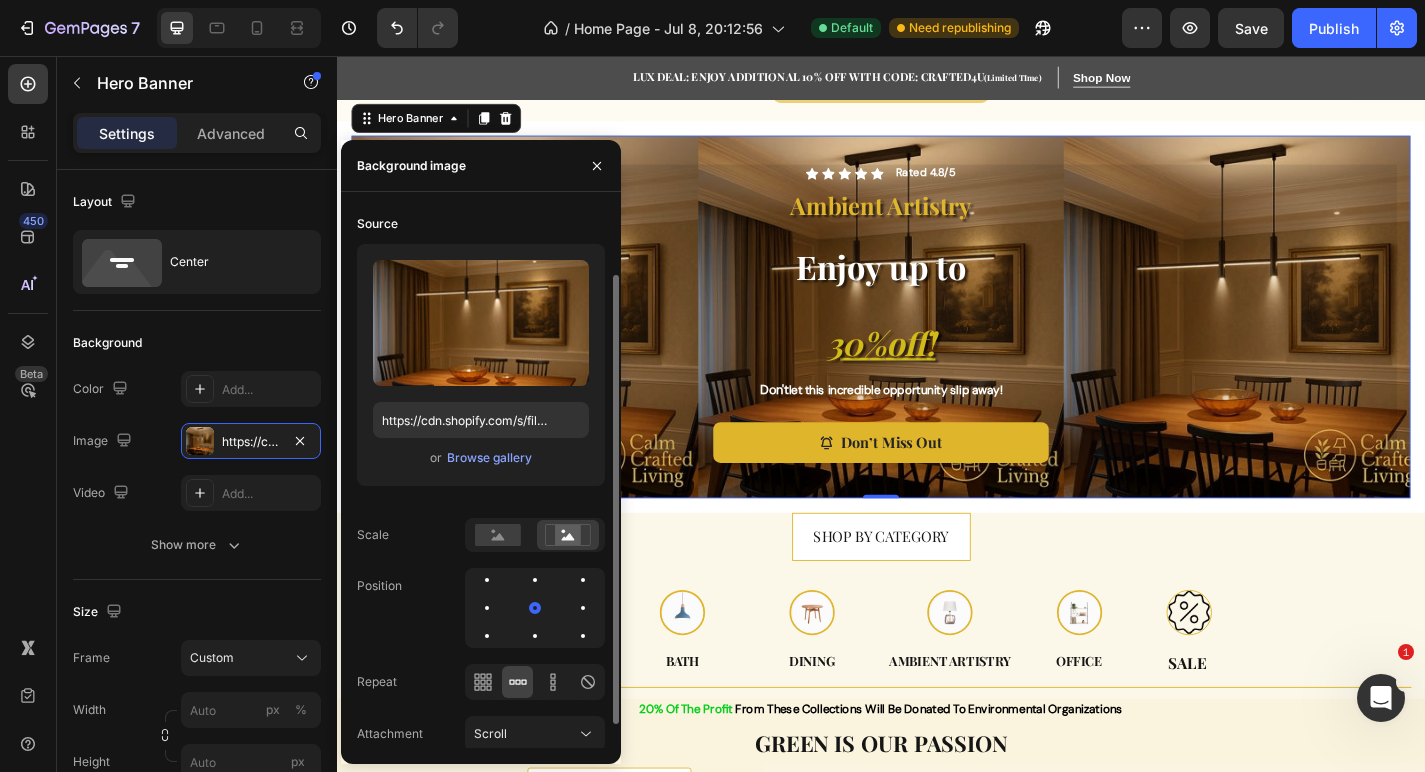 scroll, scrollTop: 109, scrollLeft: 0, axis: vertical 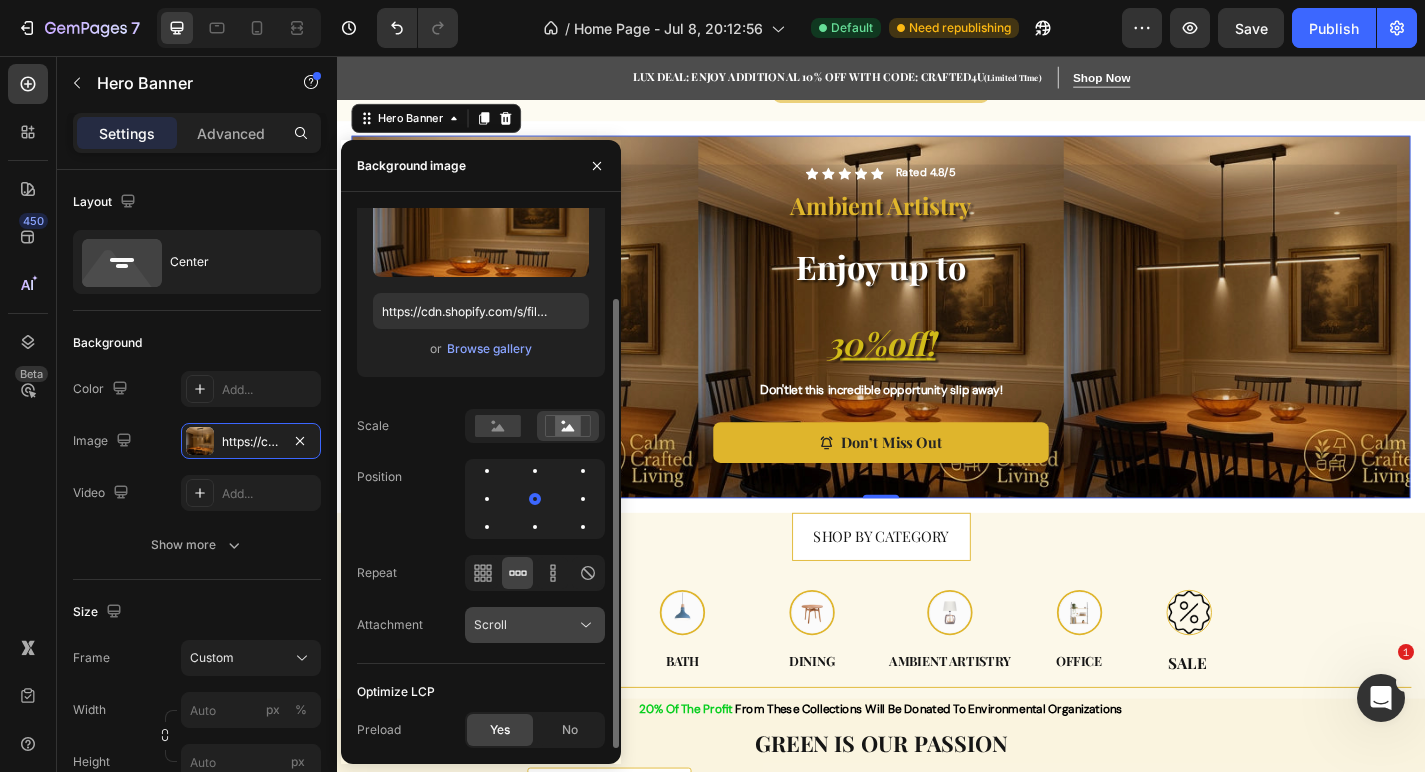 click on "Scroll" at bounding box center (490, 624) 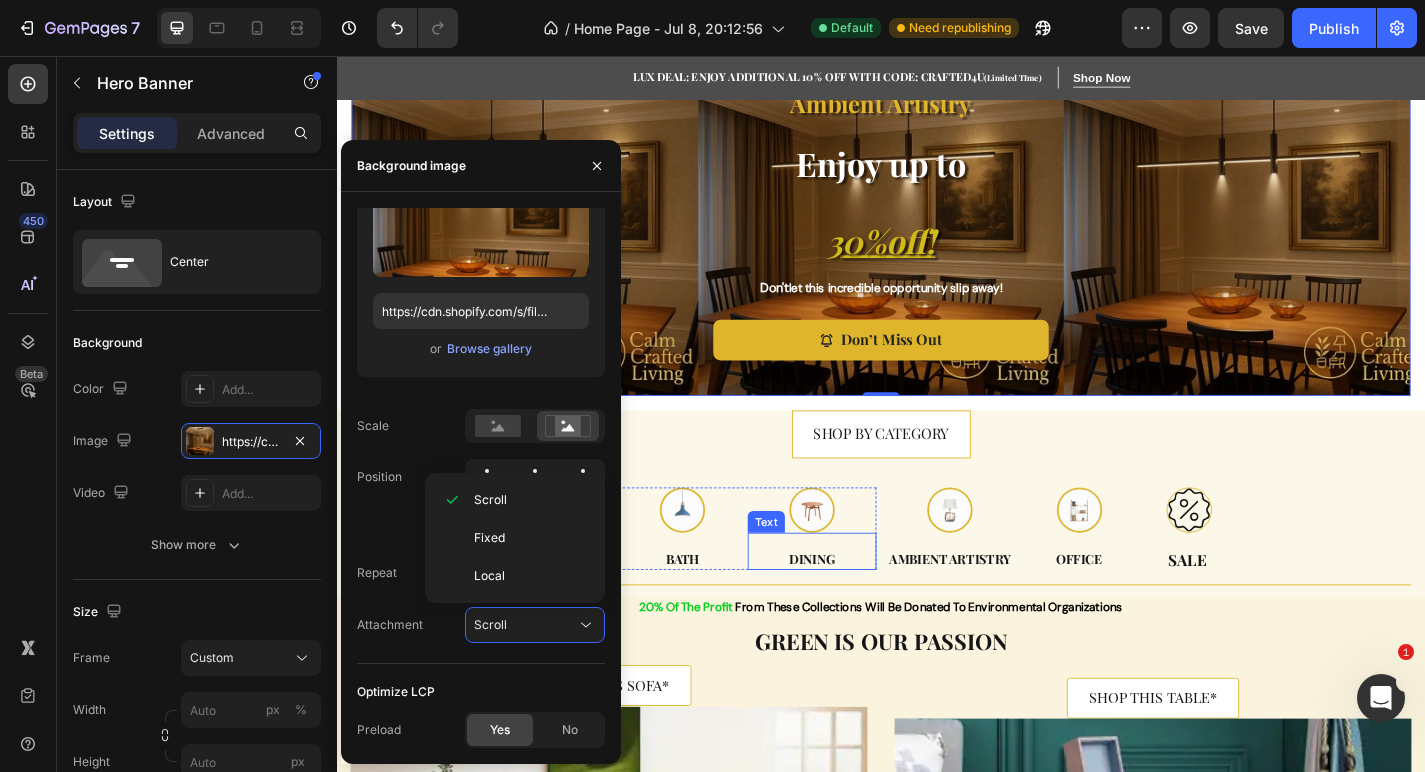 scroll, scrollTop: 287, scrollLeft: 0, axis: vertical 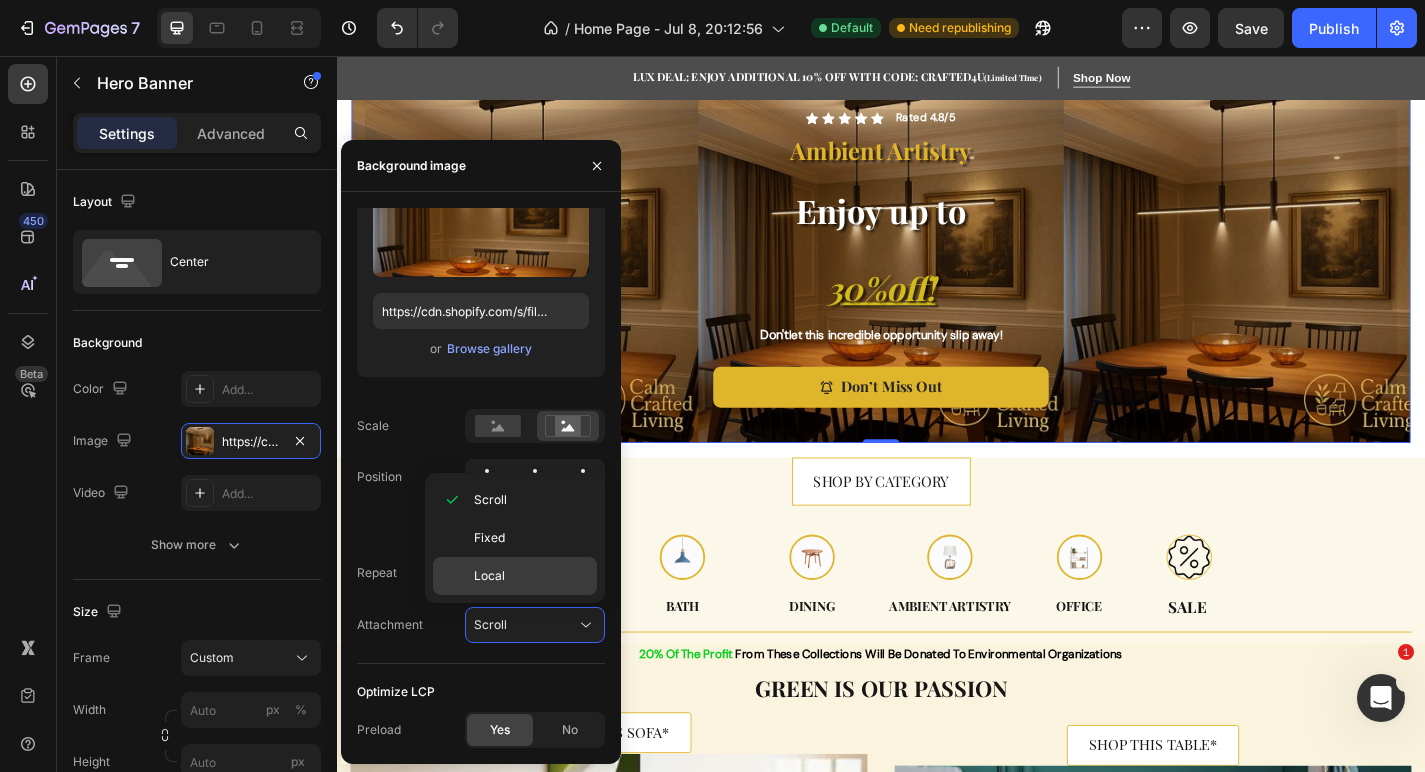 click on "Local" at bounding box center [531, 576] 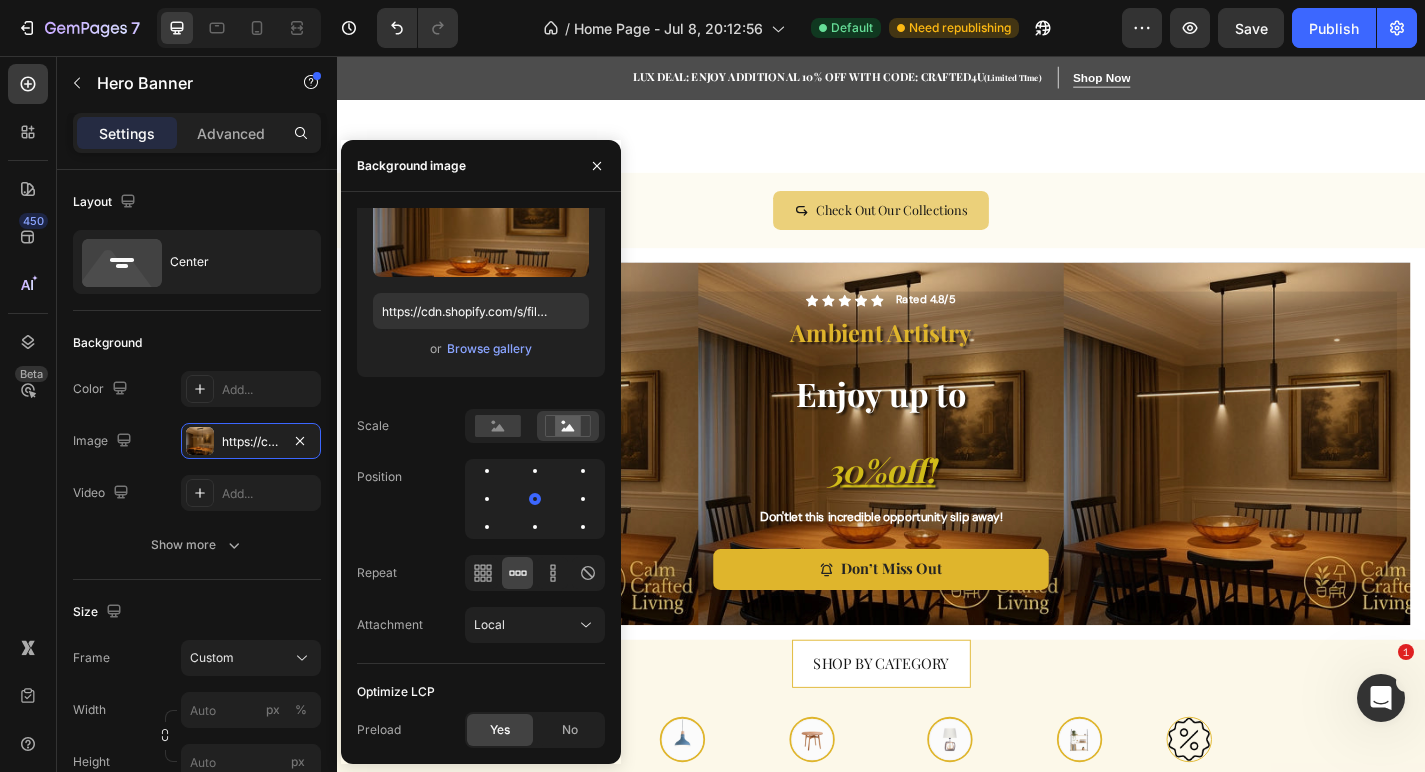 scroll, scrollTop: 272, scrollLeft: 0, axis: vertical 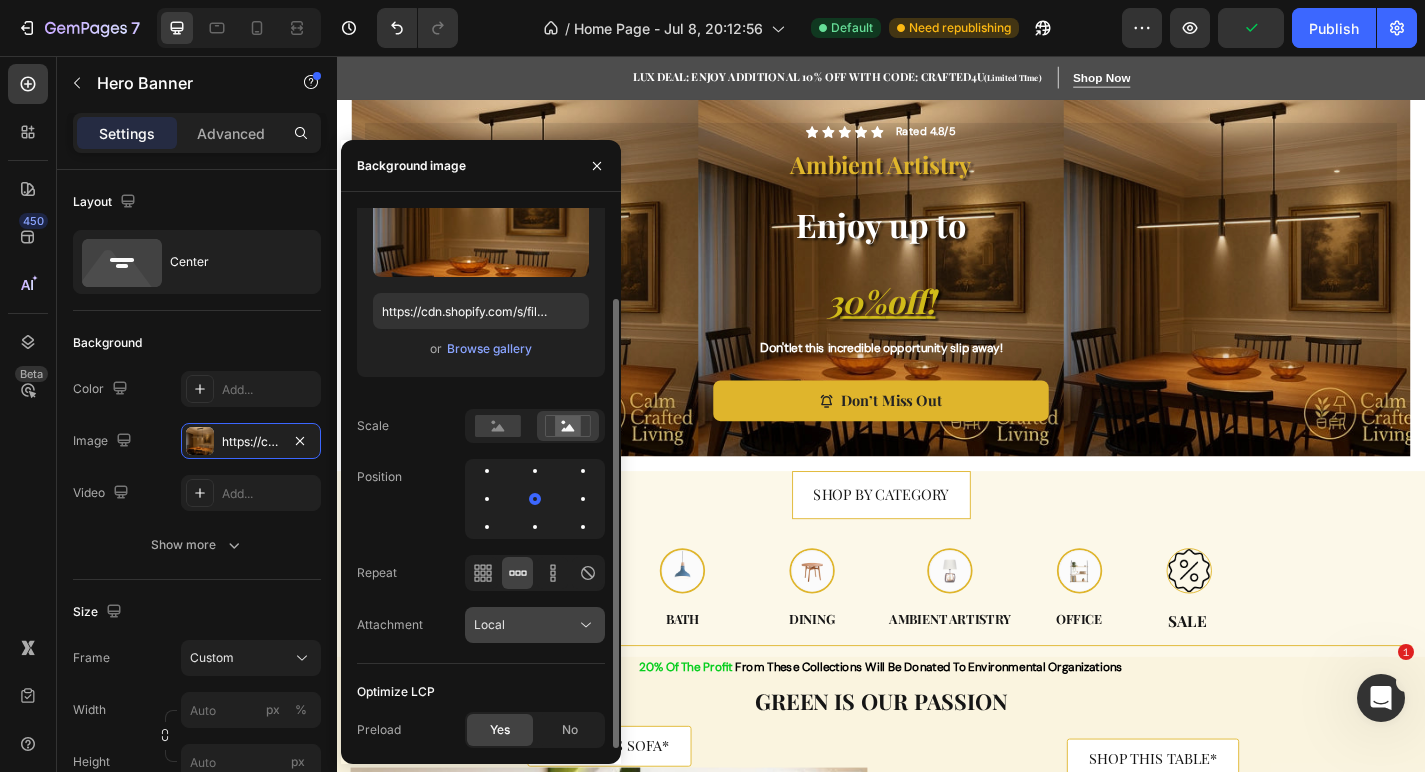 click on "Local" at bounding box center [525, 625] 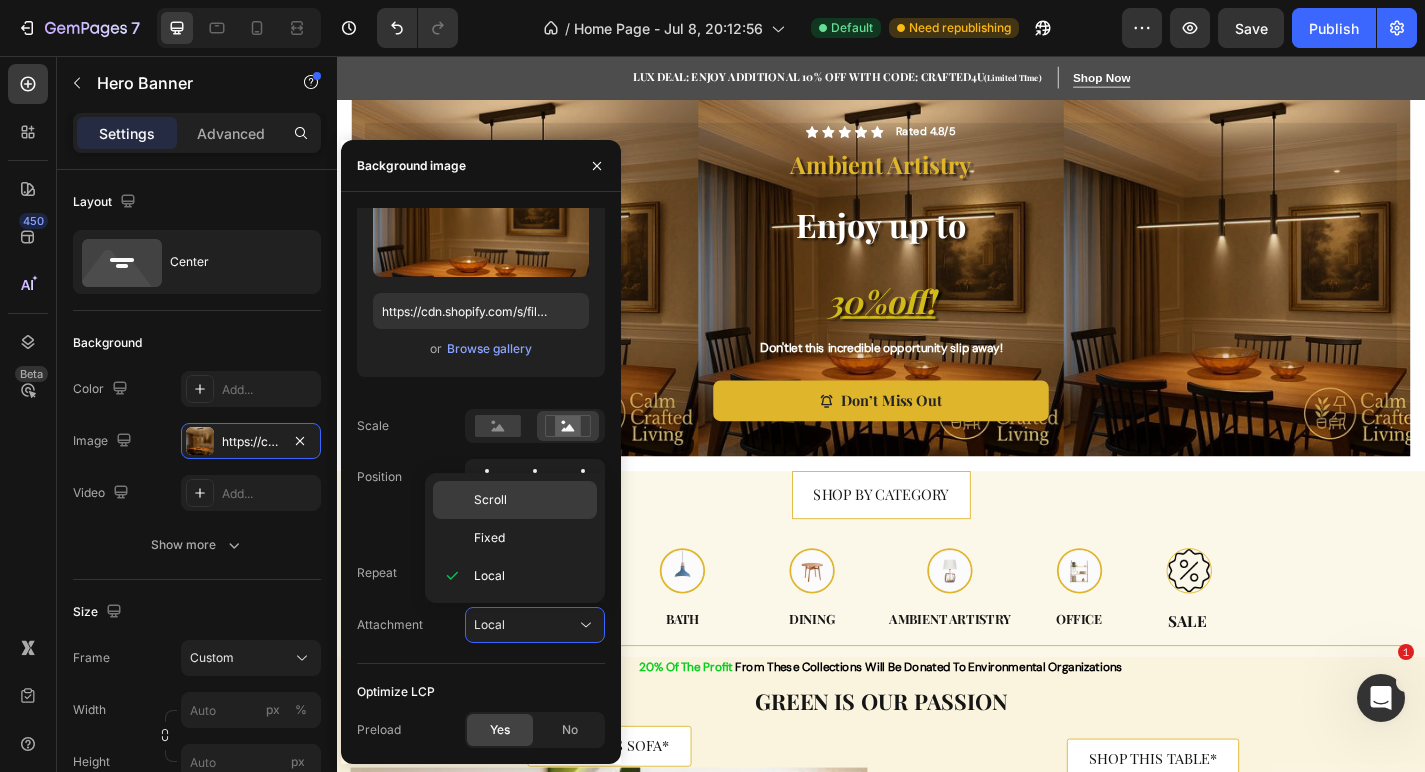 click on "Scroll" at bounding box center [531, 500] 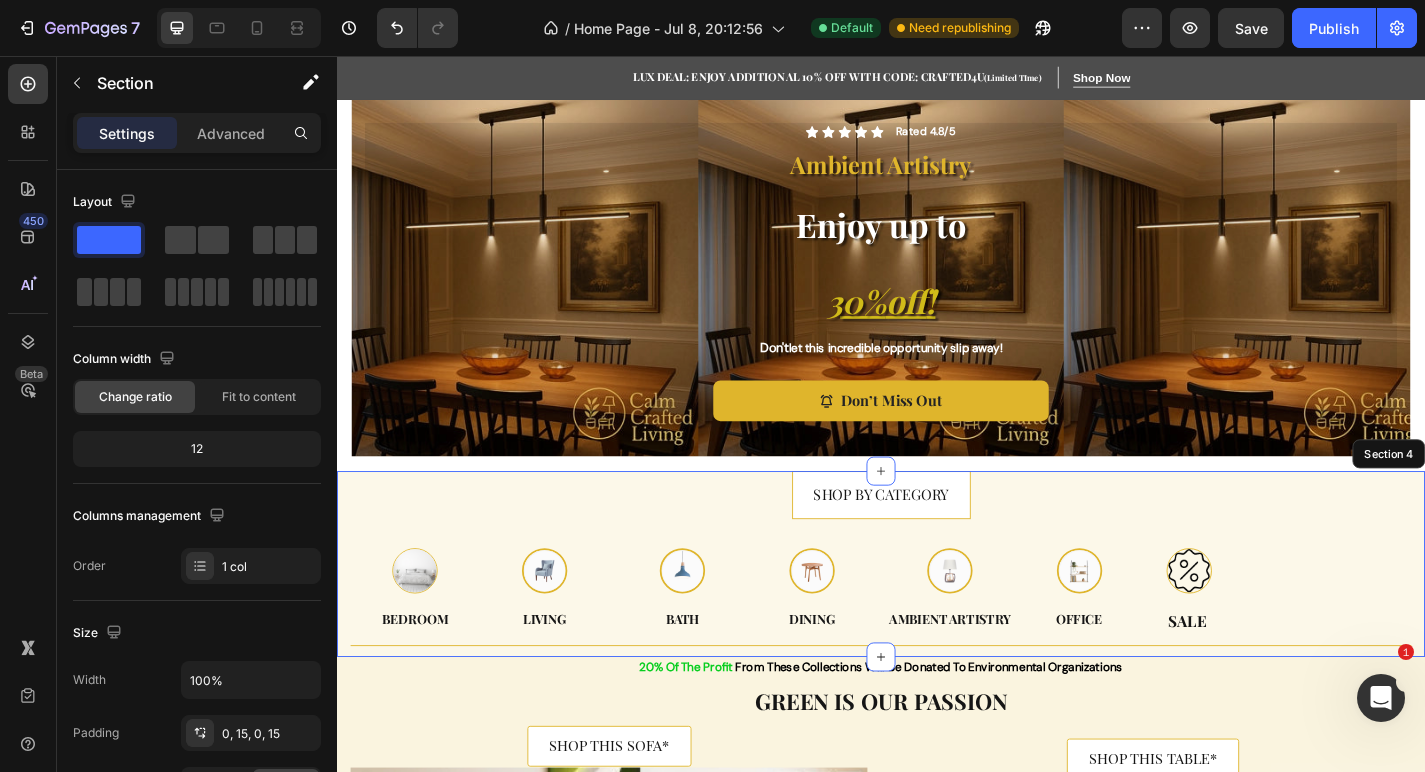 click on "SHOP BY CATEGORY Button Row Image Bedroom Text Image Living Text Row Image Bath Text Image Dining Text Row Image Ambient artistry Text Image Office Text Row Image Sale Text Row Row                Title Line" at bounding box center [937, 616] 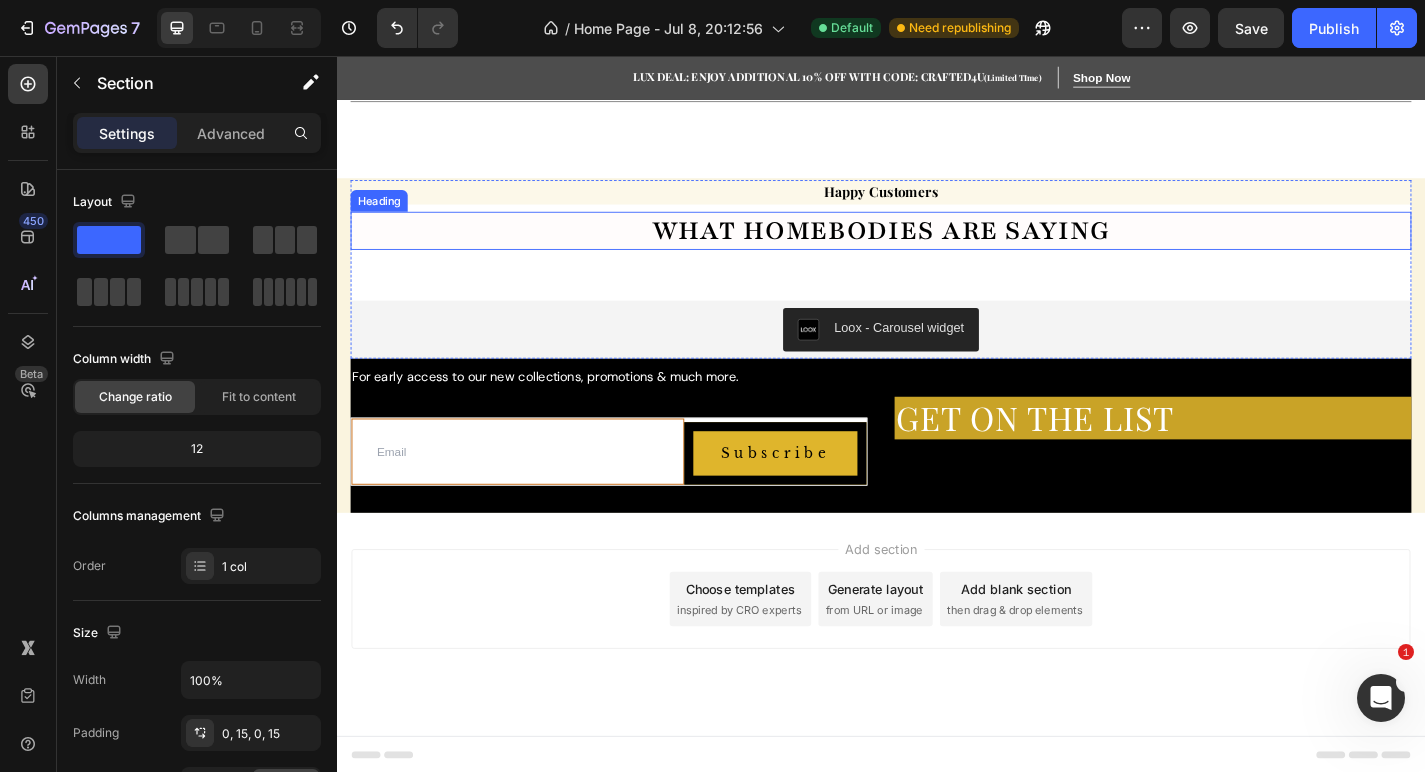 scroll, scrollTop: 2656, scrollLeft: 0, axis: vertical 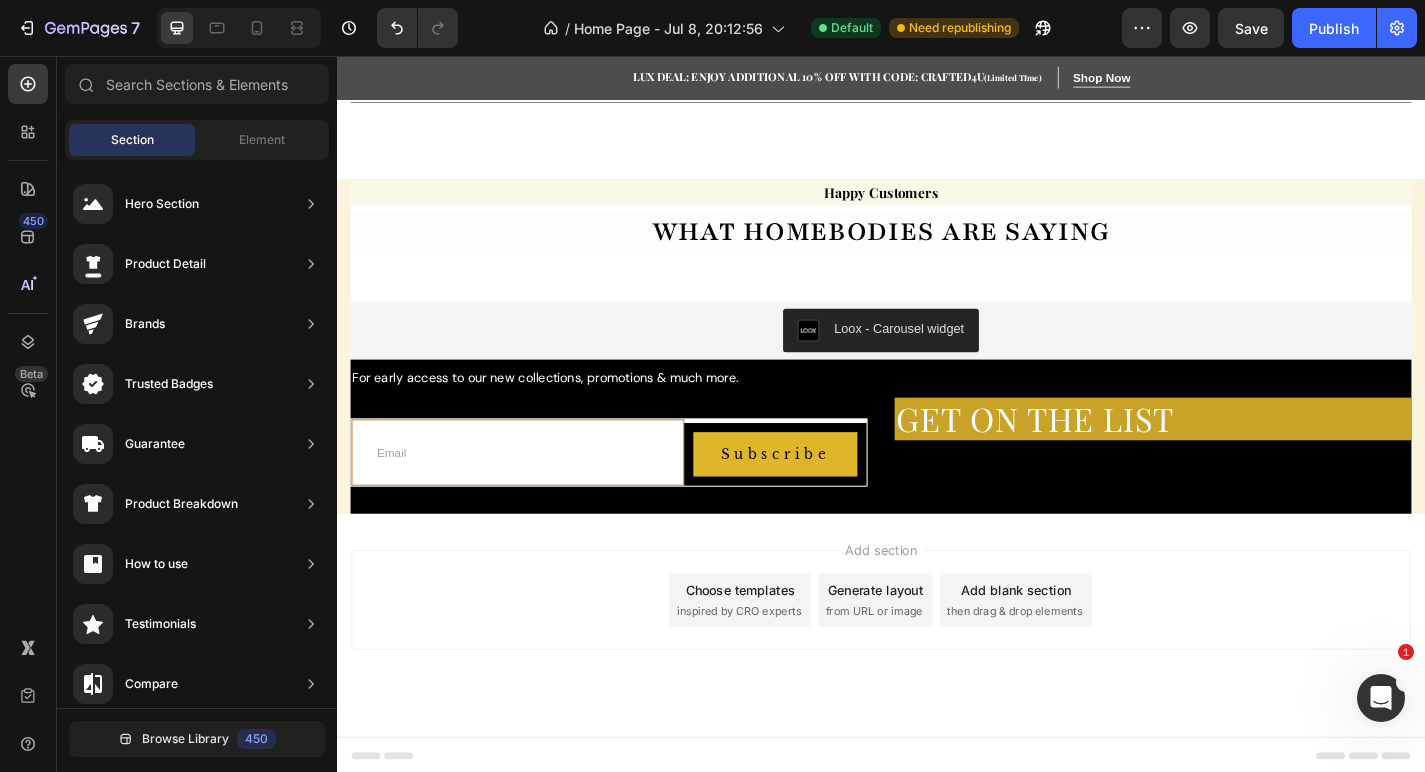 click on "Footer" at bounding box center (391, 828) 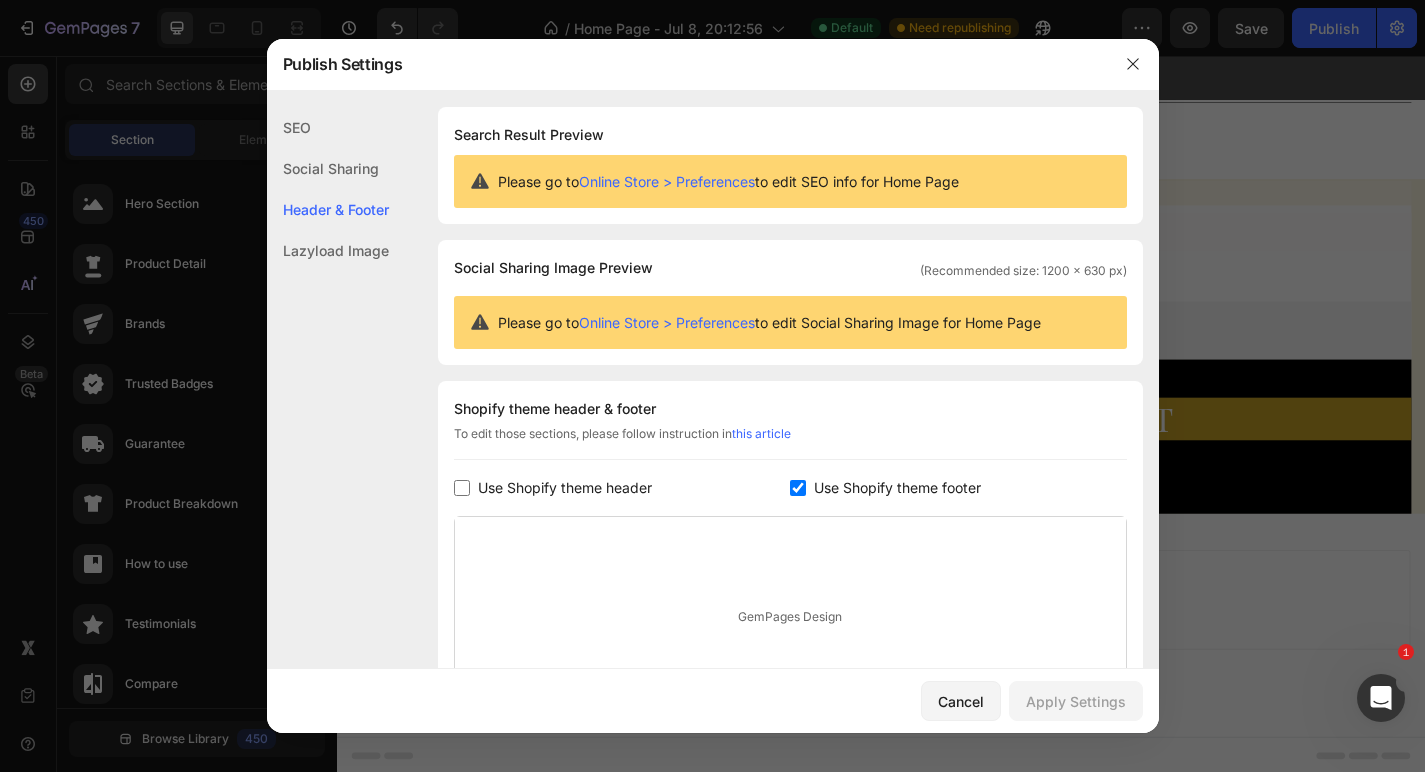 scroll, scrollTop: 270, scrollLeft: 0, axis: vertical 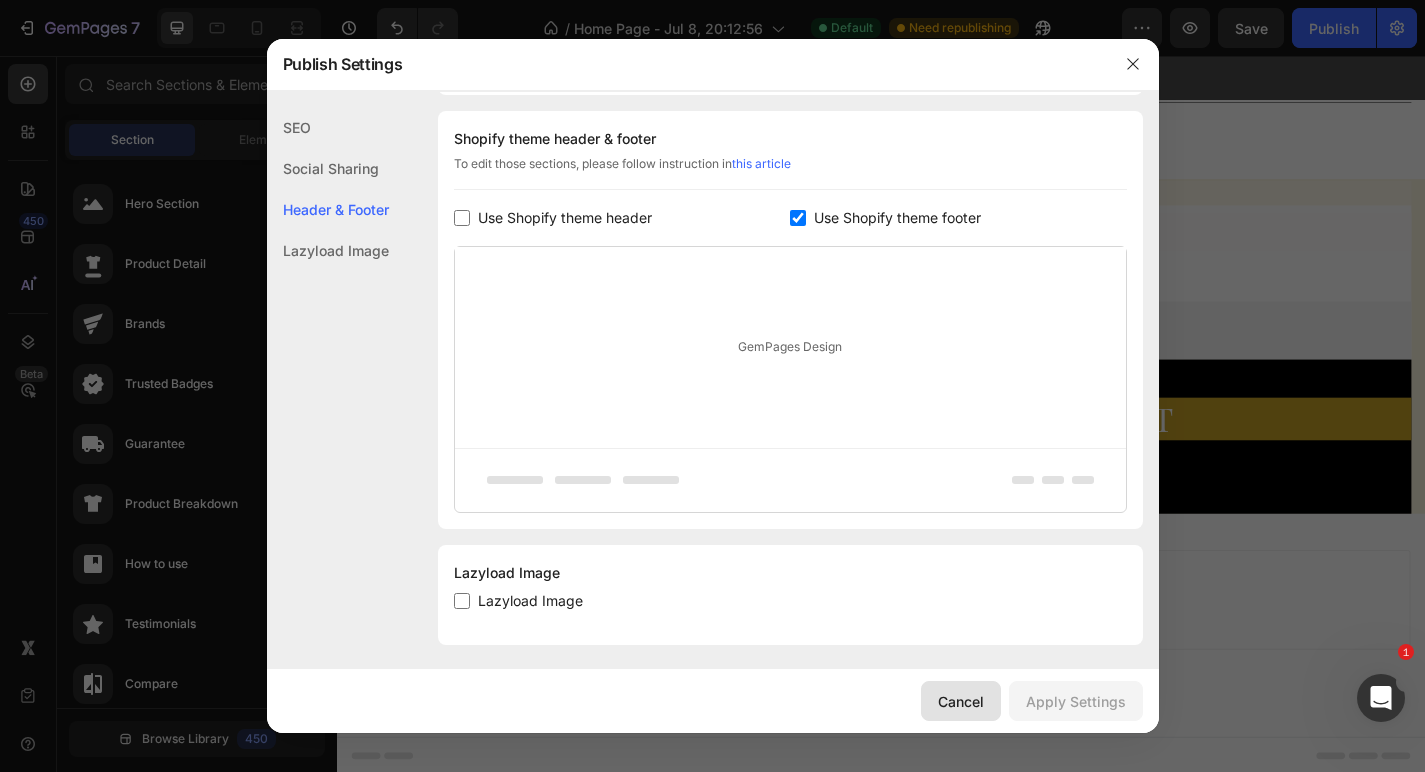 click on "Cancel" 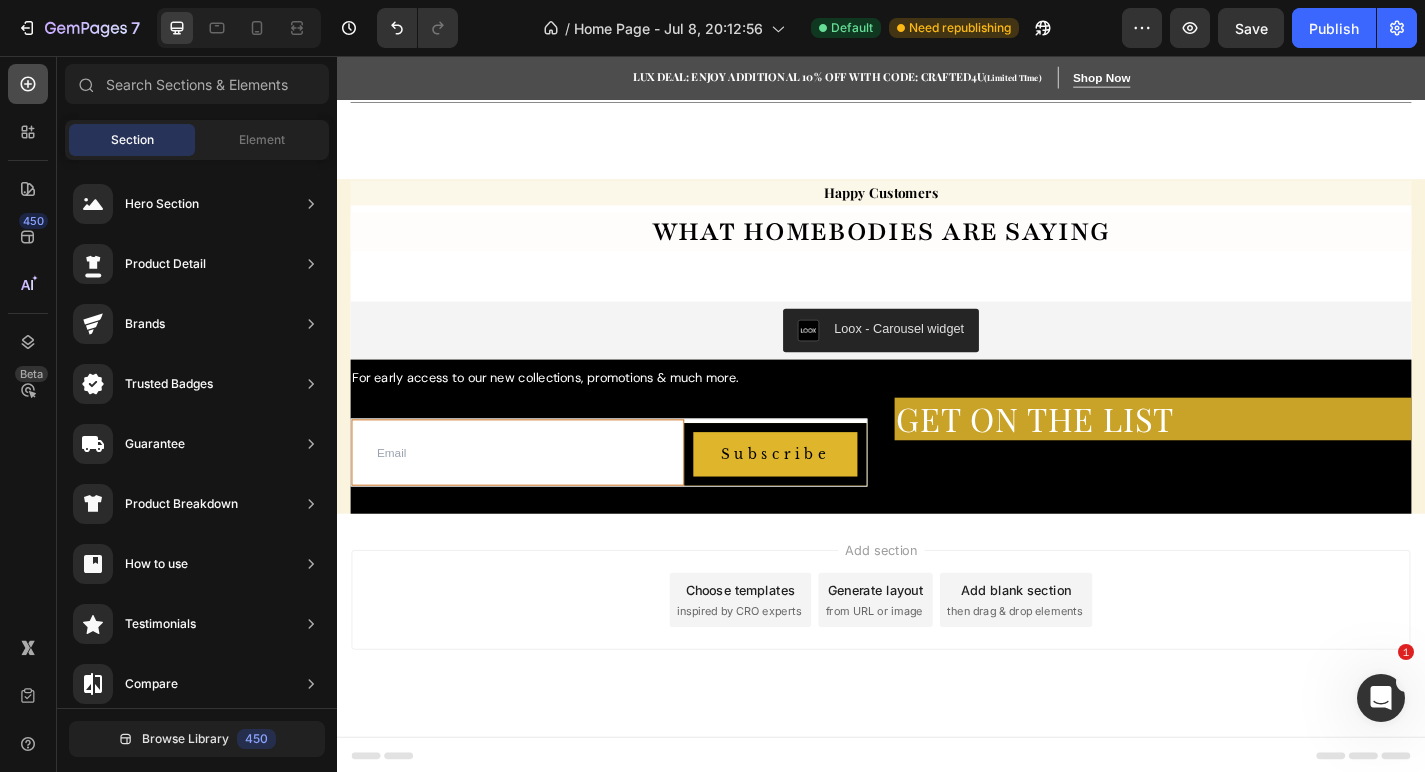 click 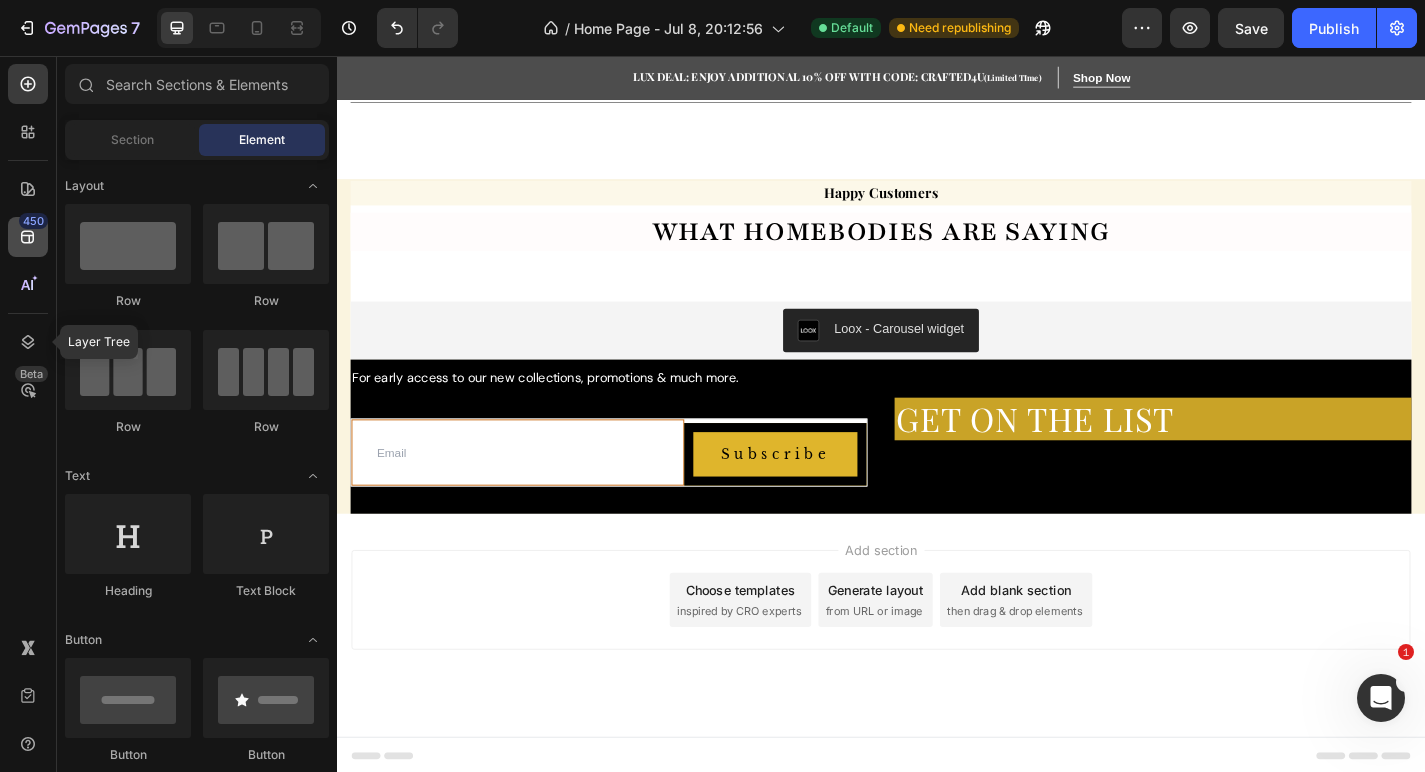click 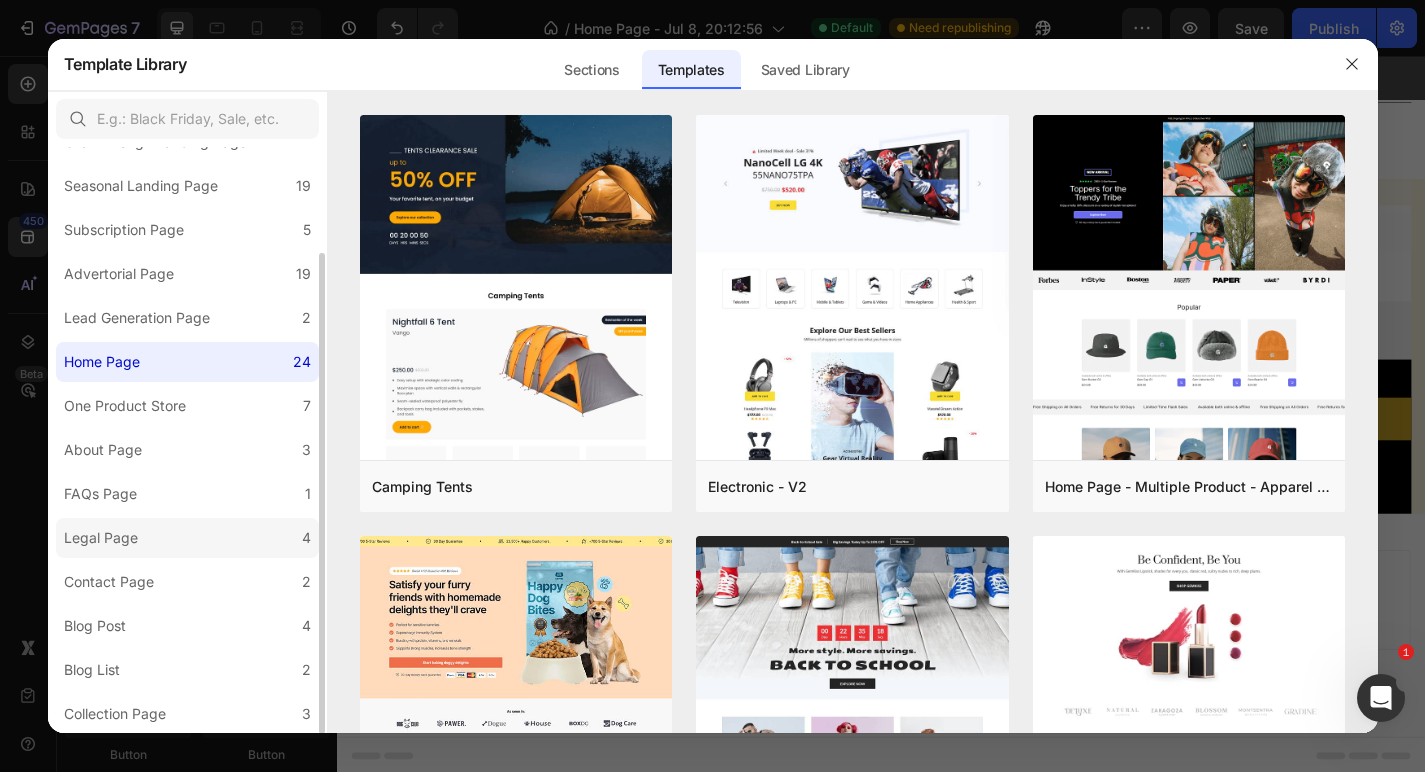 scroll, scrollTop: 0, scrollLeft: 0, axis: both 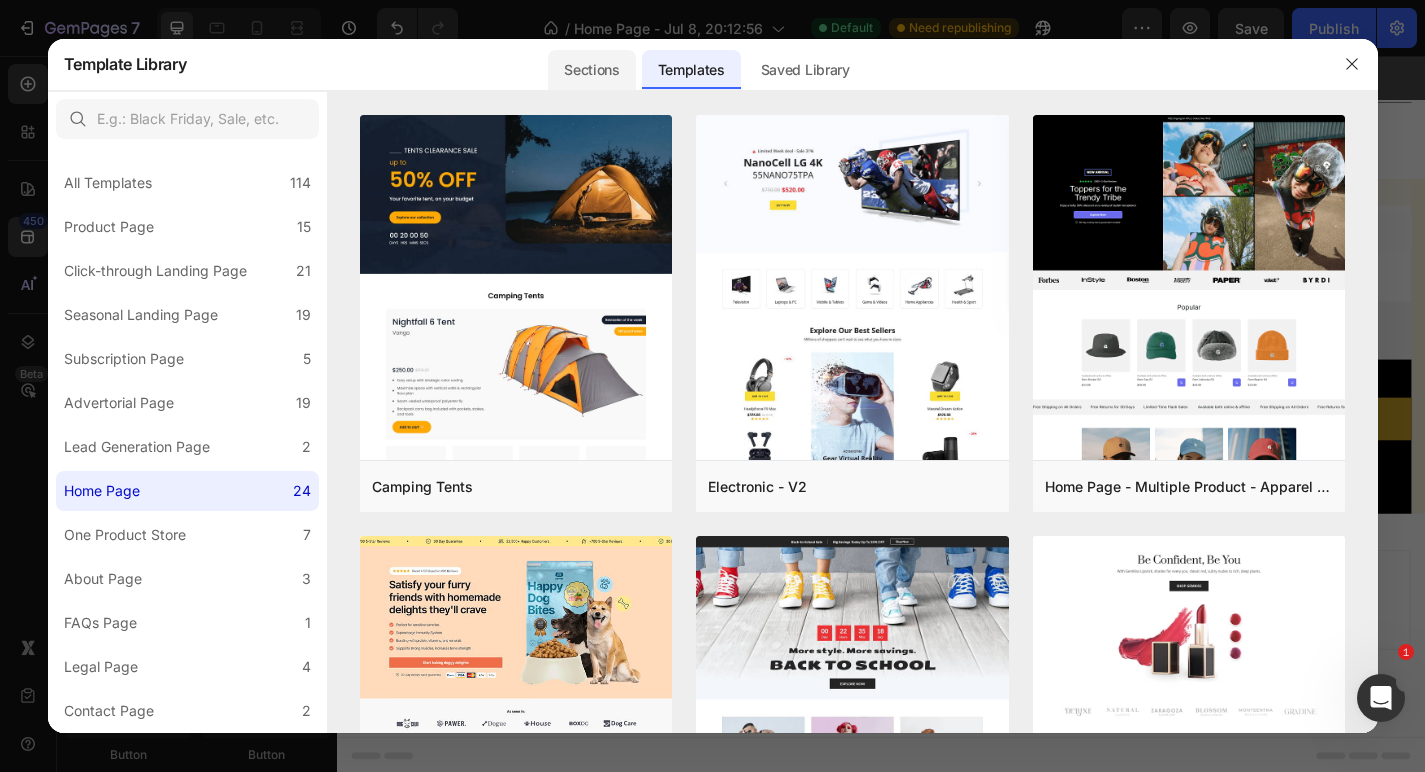 click on "Sections" 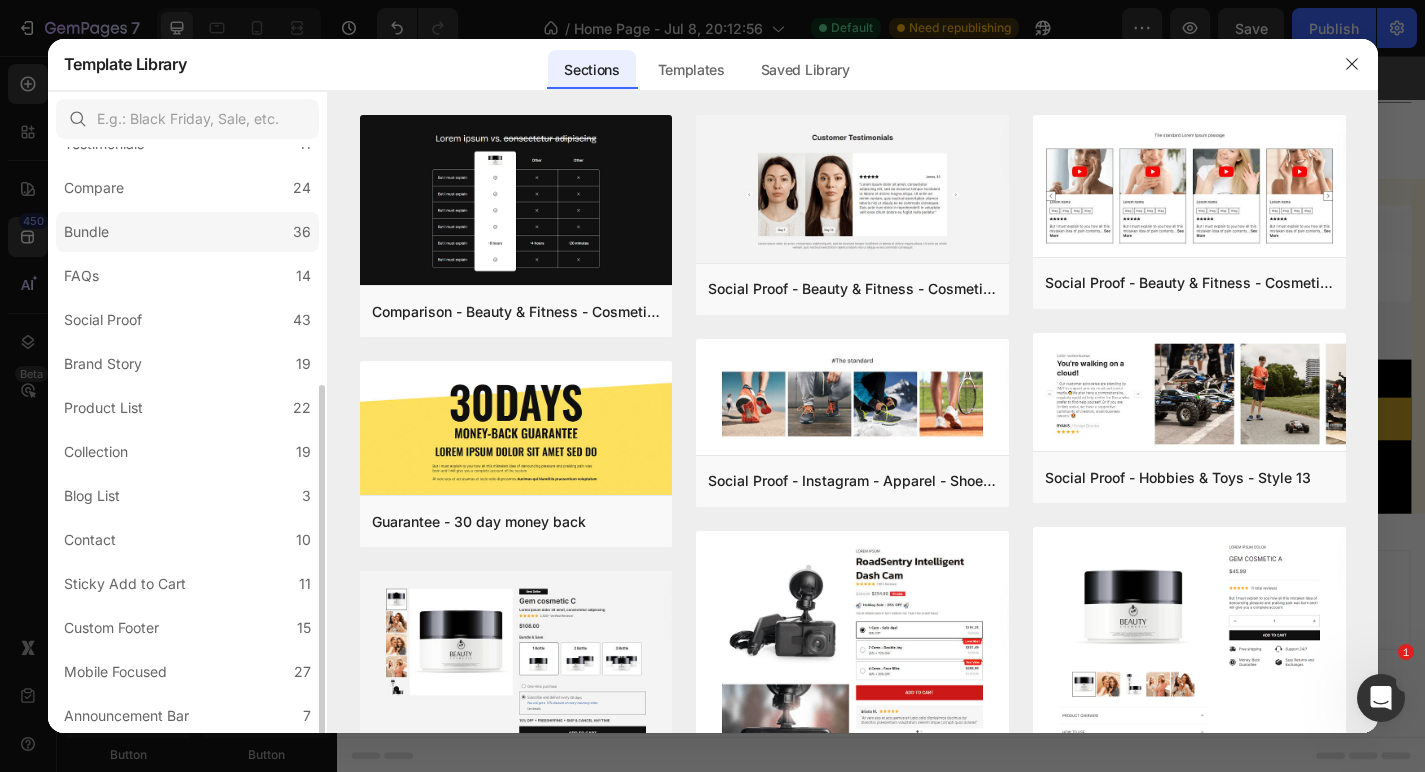 scroll, scrollTop: 393, scrollLeft: 0, axis: vertical 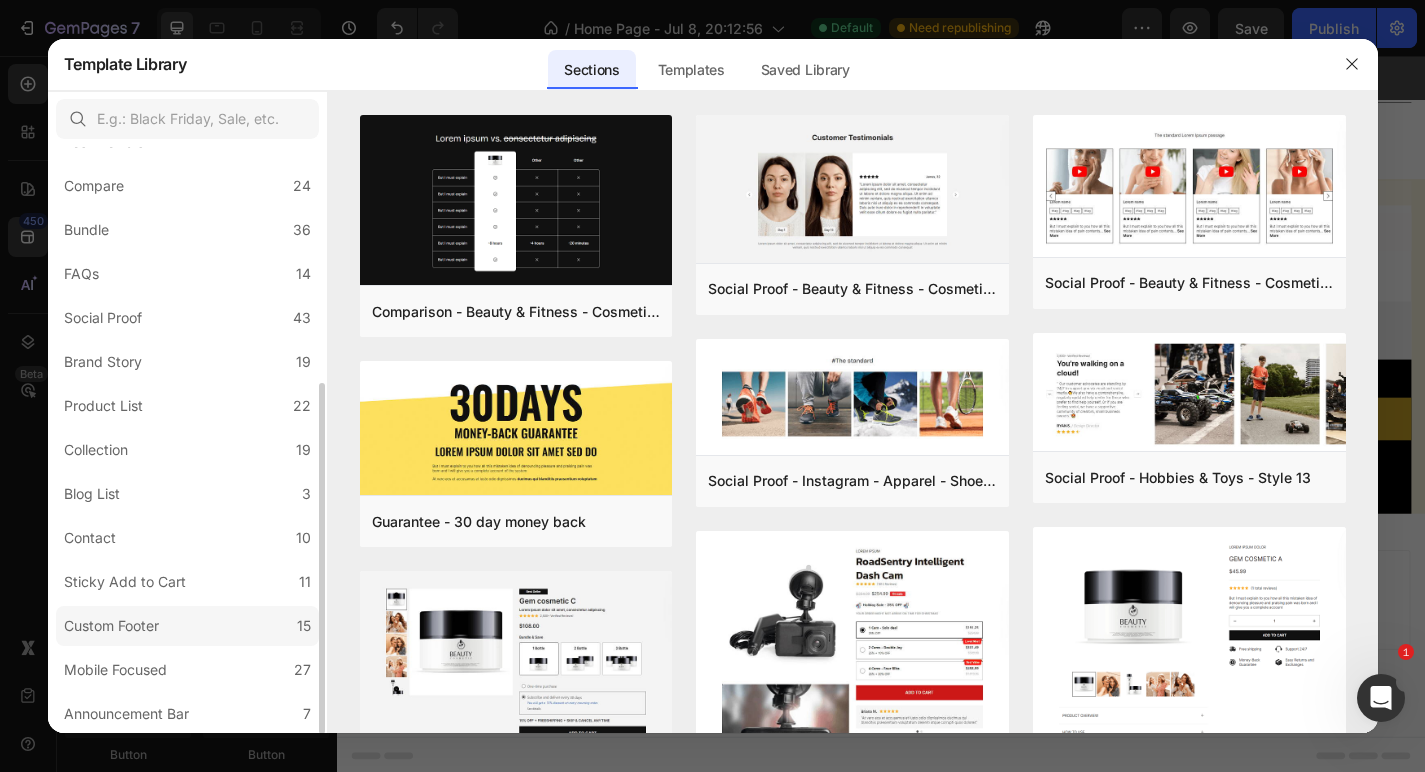 click on "Custom Footer 15" 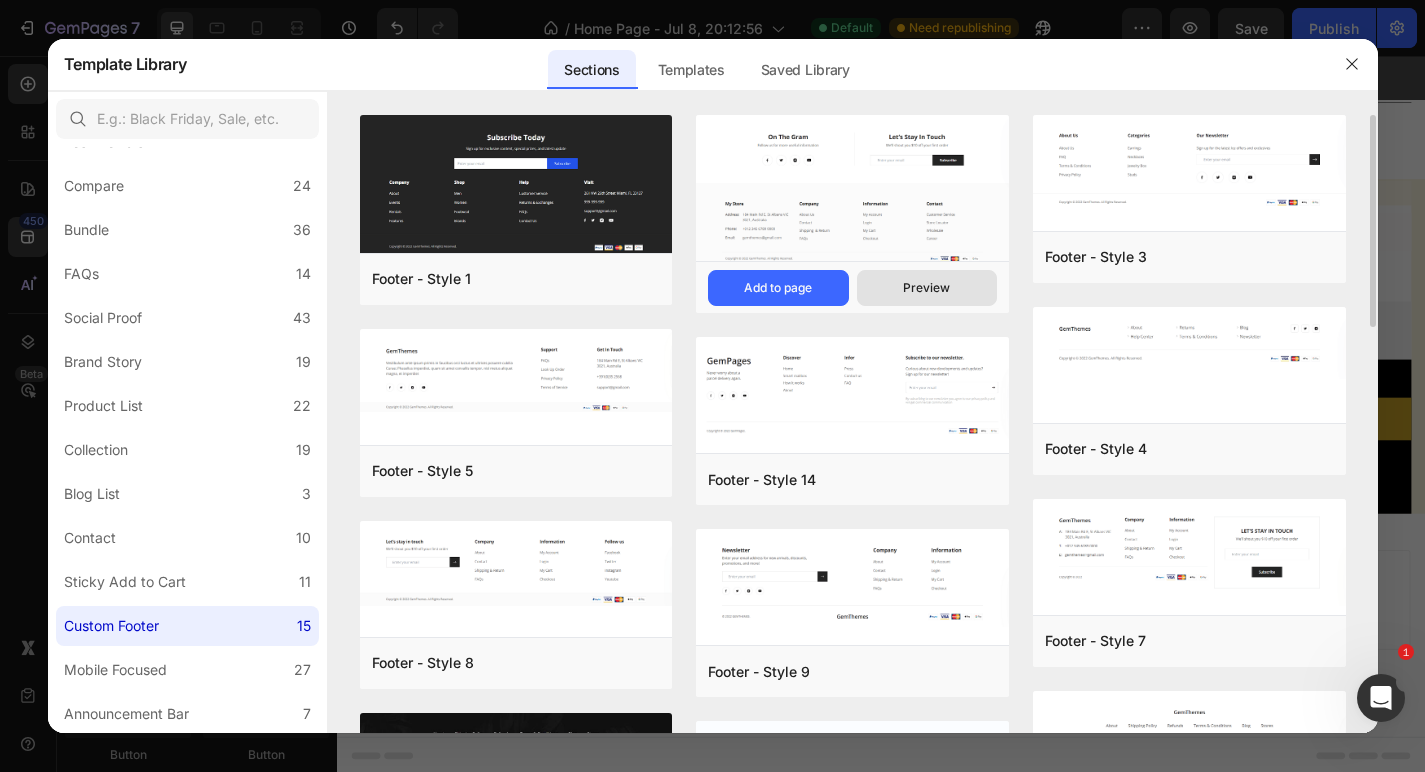 click on "Preview" at bounding box center [926, 288] 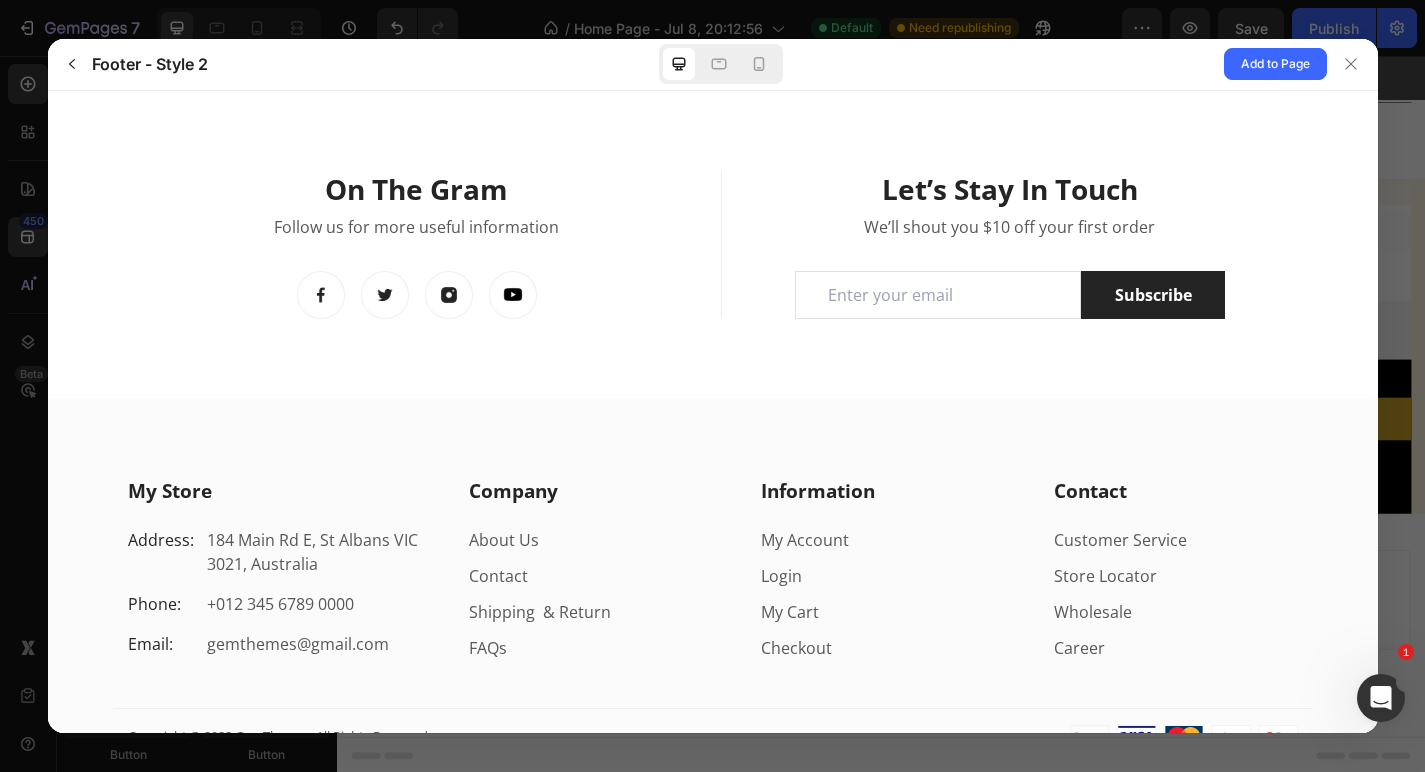 scroll, scrollTop: 0, scrollLeft: 0, axis: both 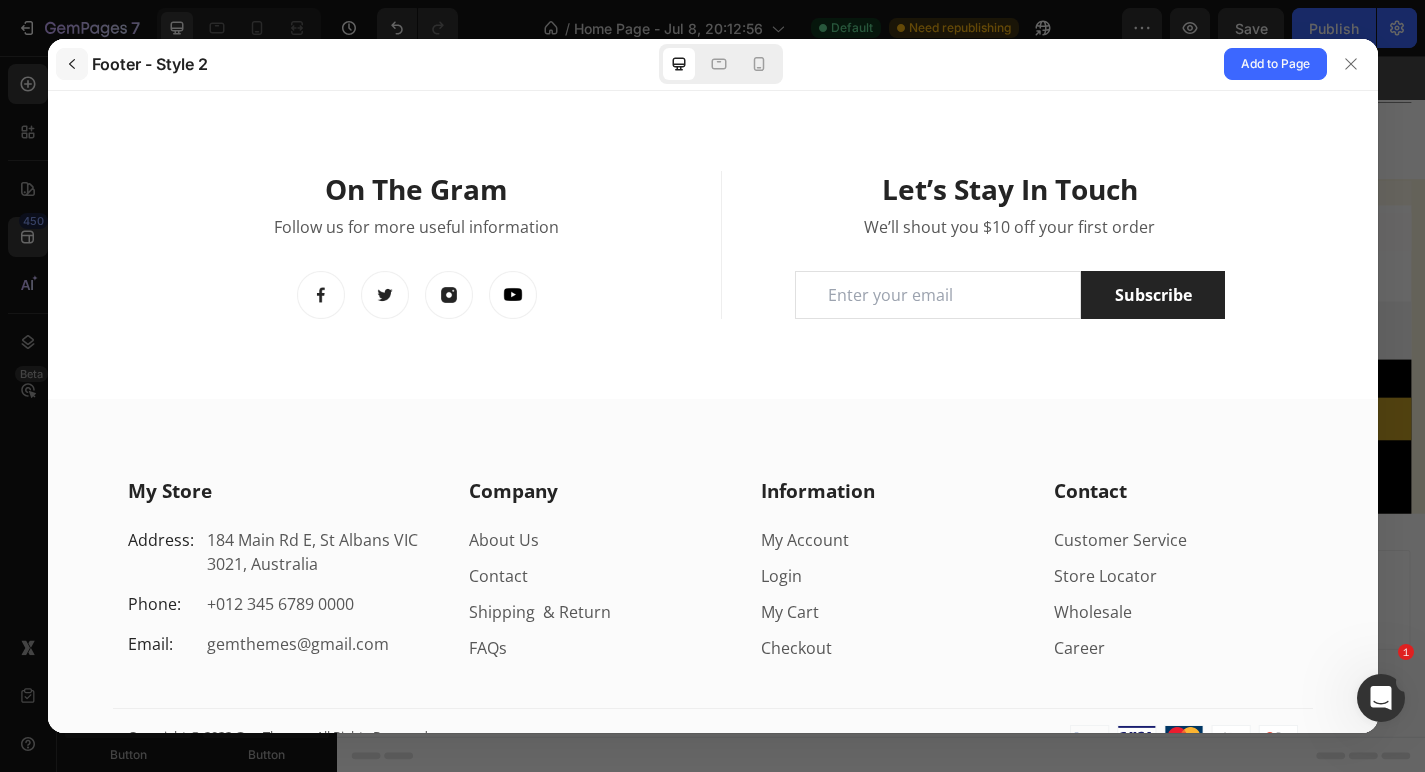 click 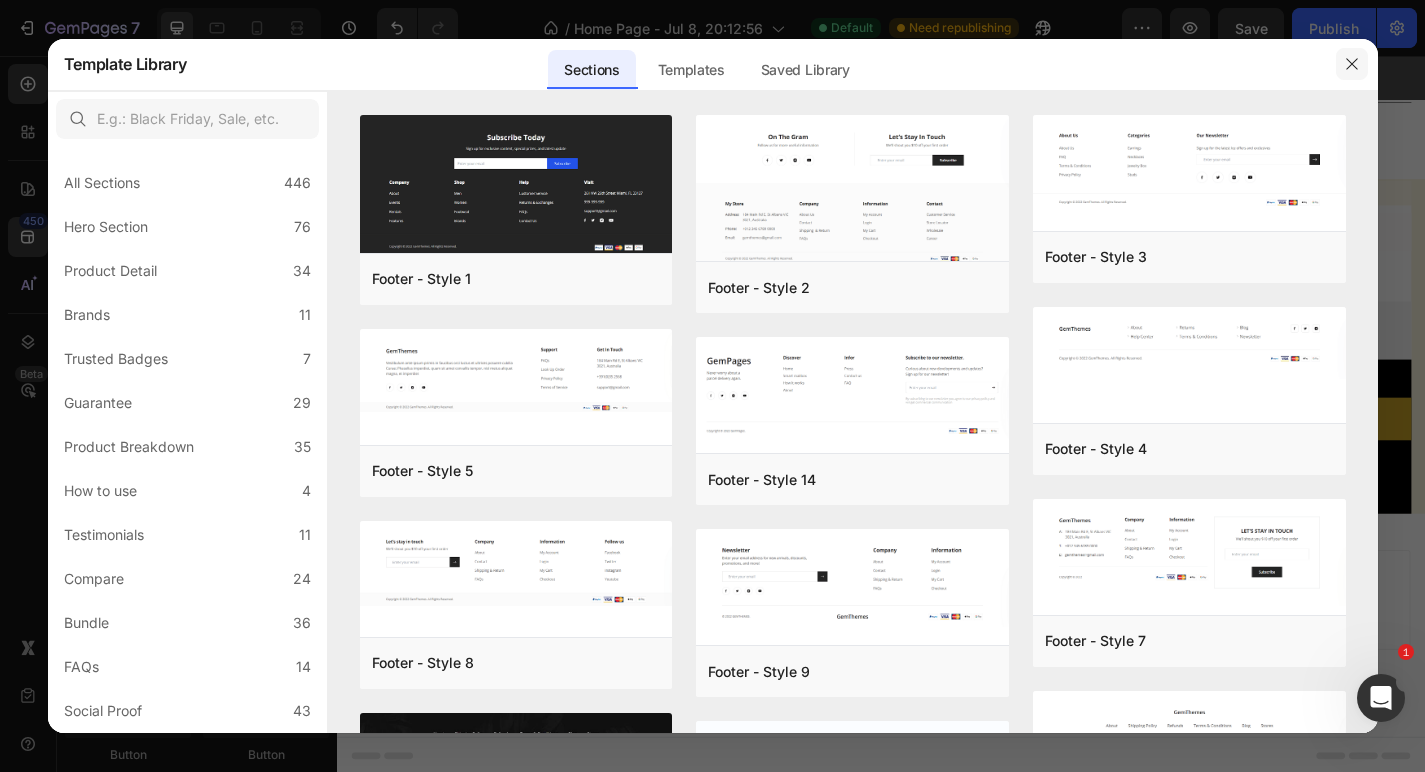 click 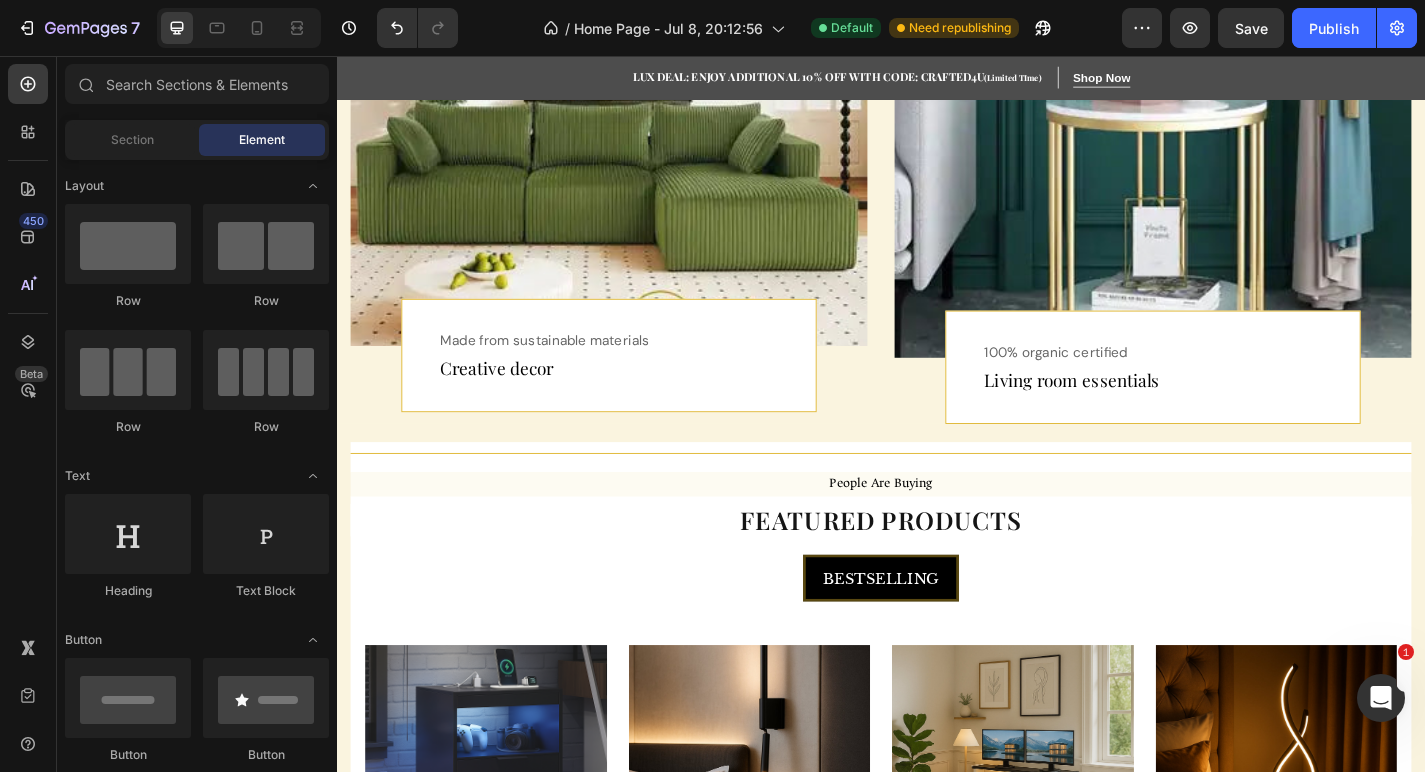 scroll, scrollTop: 1145, scrollLeft: 0, axis: vertical 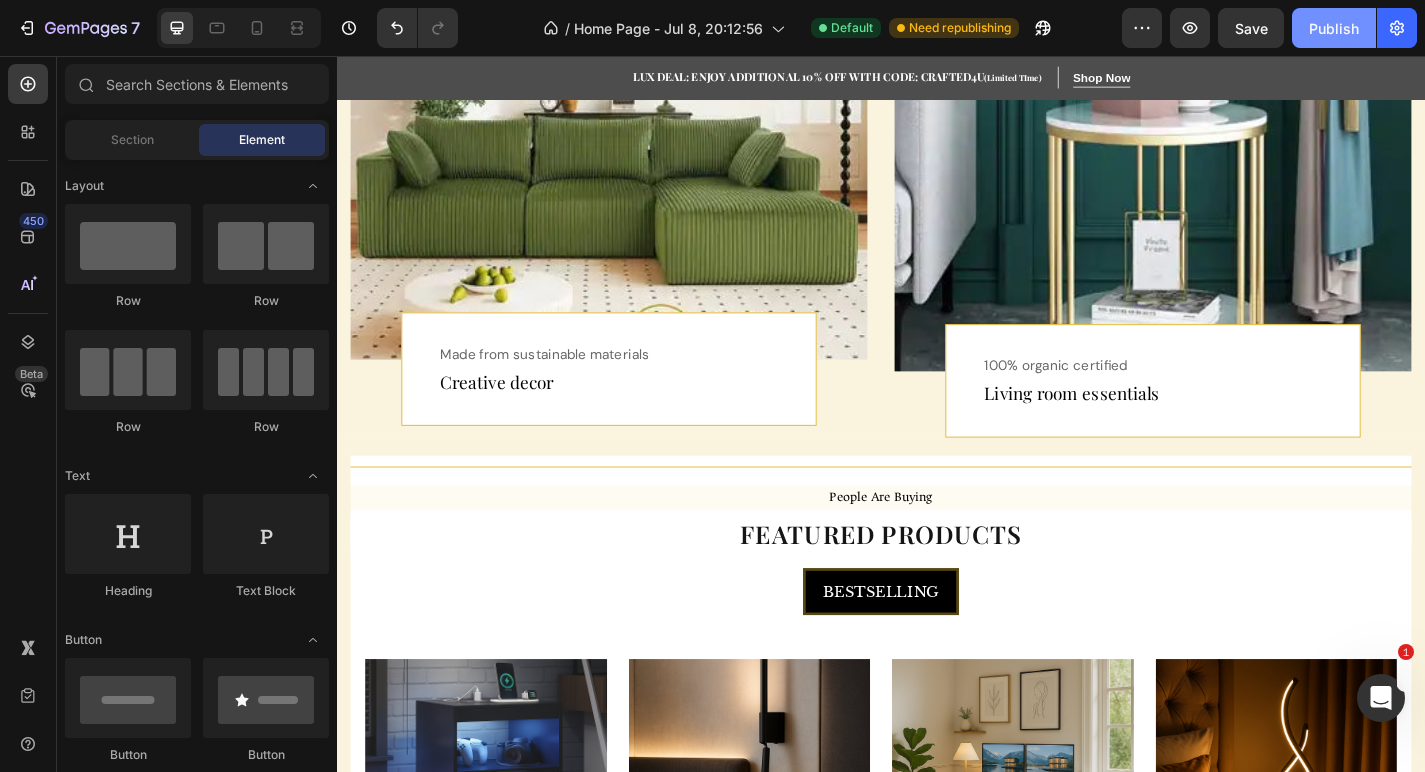 click on "Publish" at bounding box center (1334, 28) 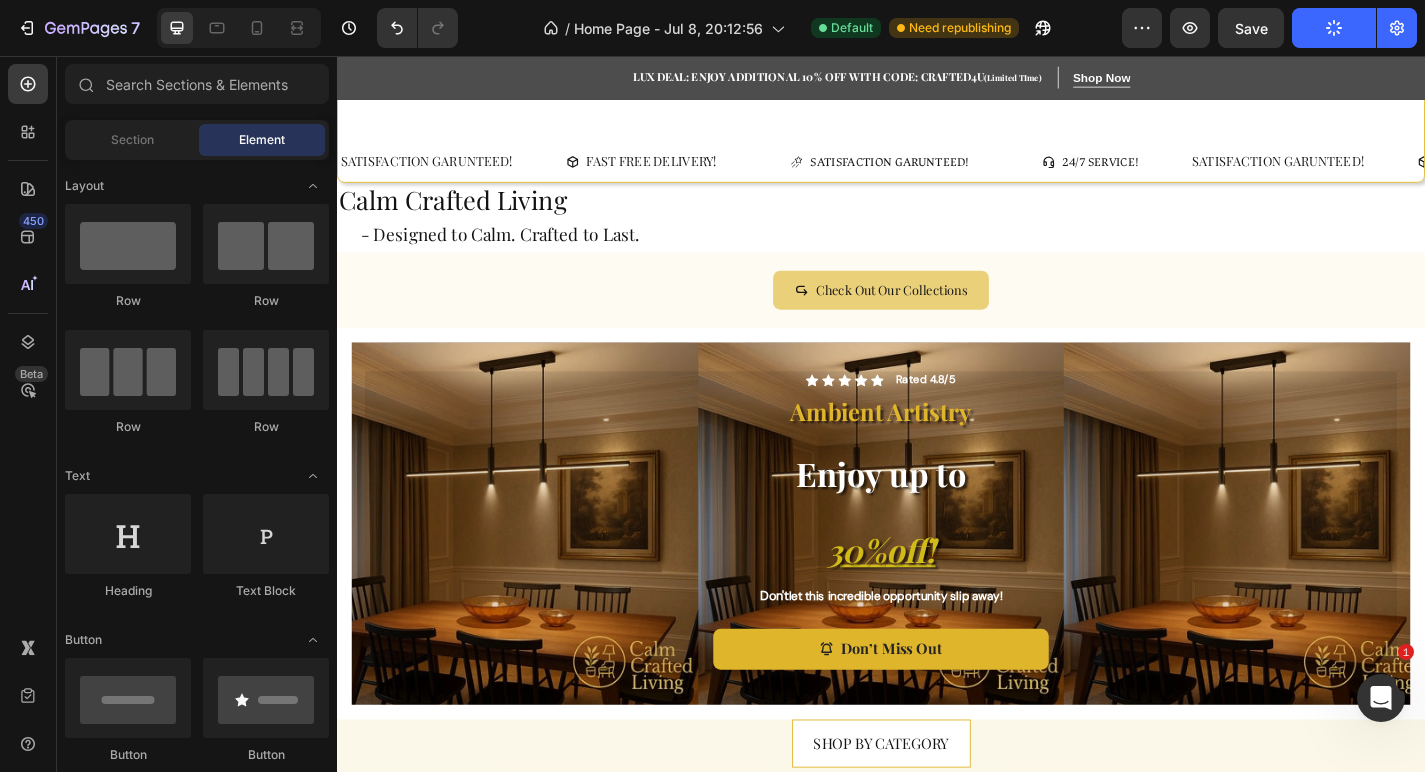 scroll, scrollTop: 0, scrollLeft: 0, axis: both 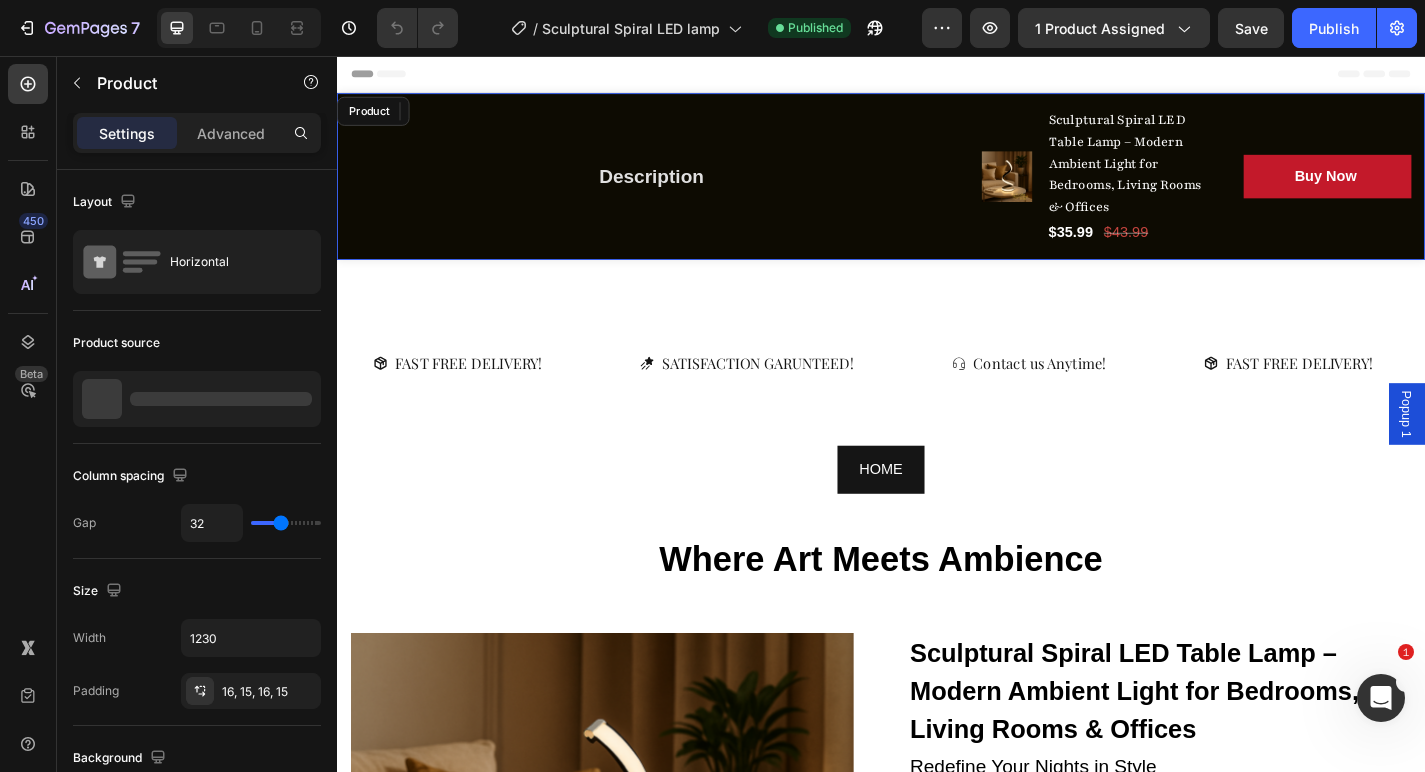 click on "Description Button Row" at bounding box center [684, 189] 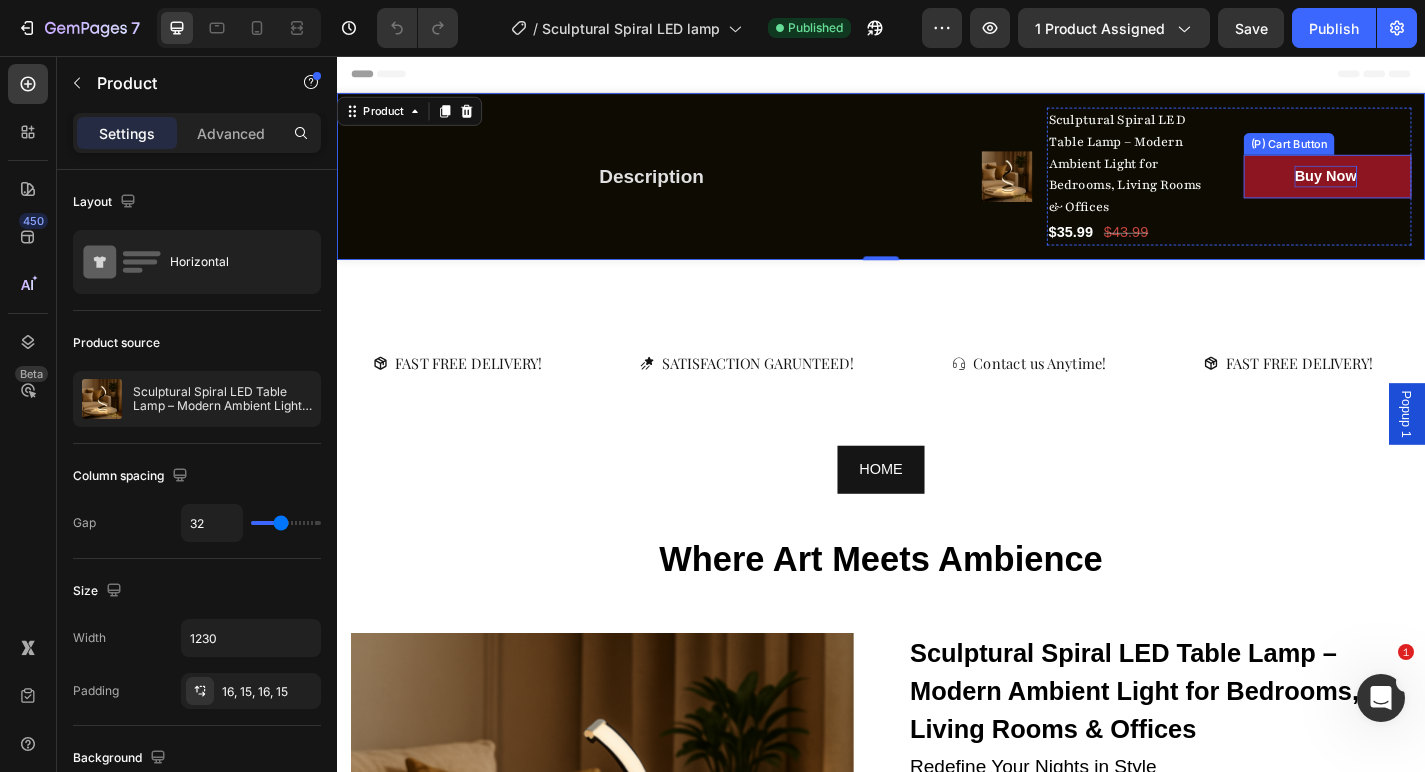 click on "Buy Now" at bounding box center (1427, 189) 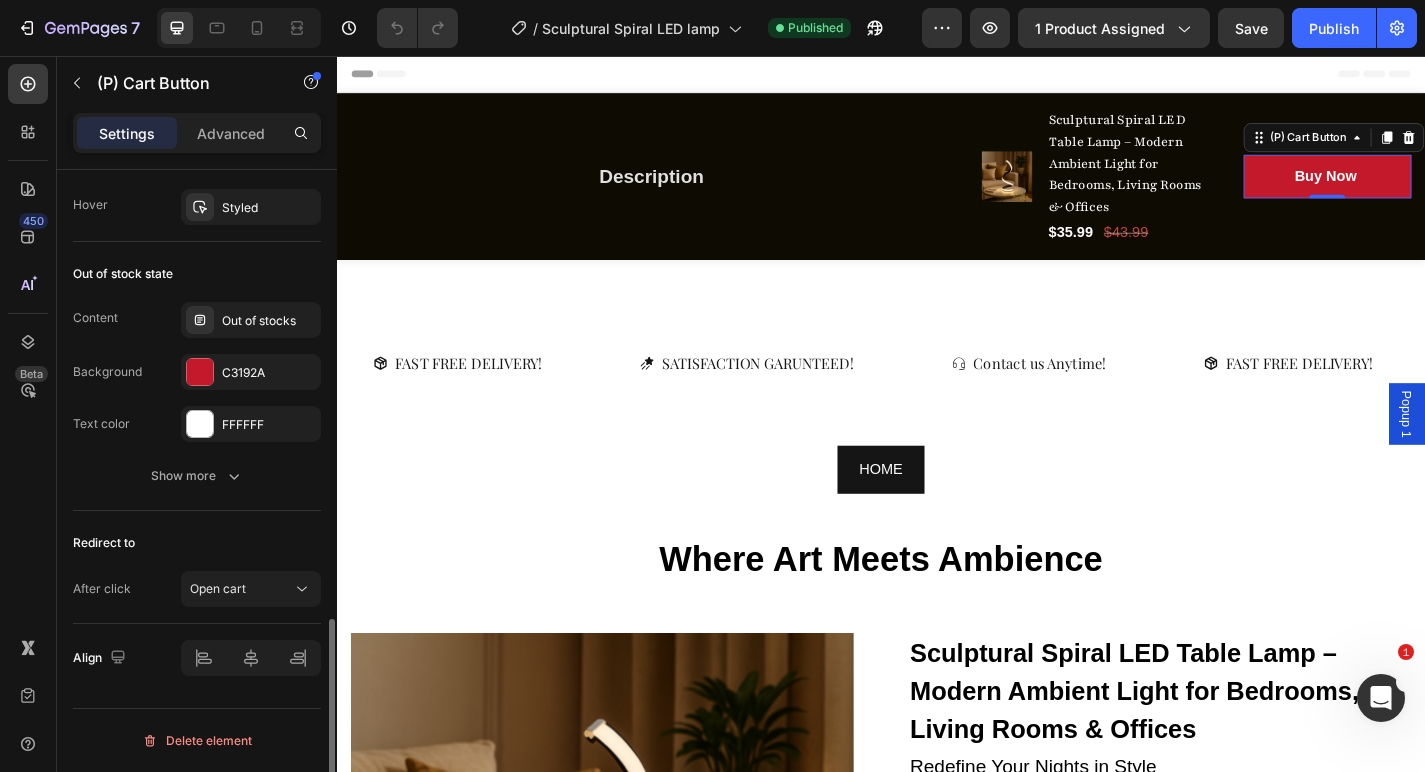 scroll, scrollTop: 1475, scrollLeft: 0, axis: vertical 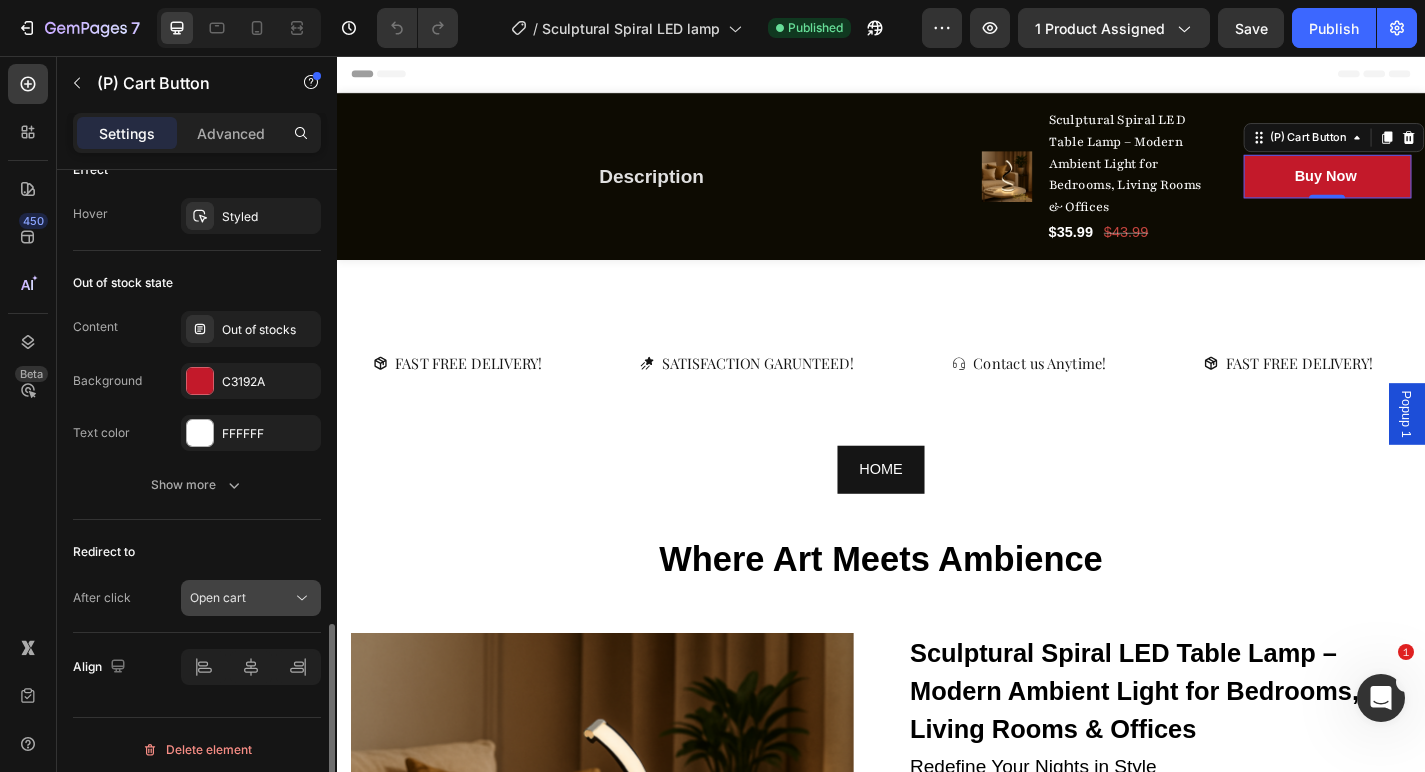 click on "Open cart" at bounding box center (218, 597) 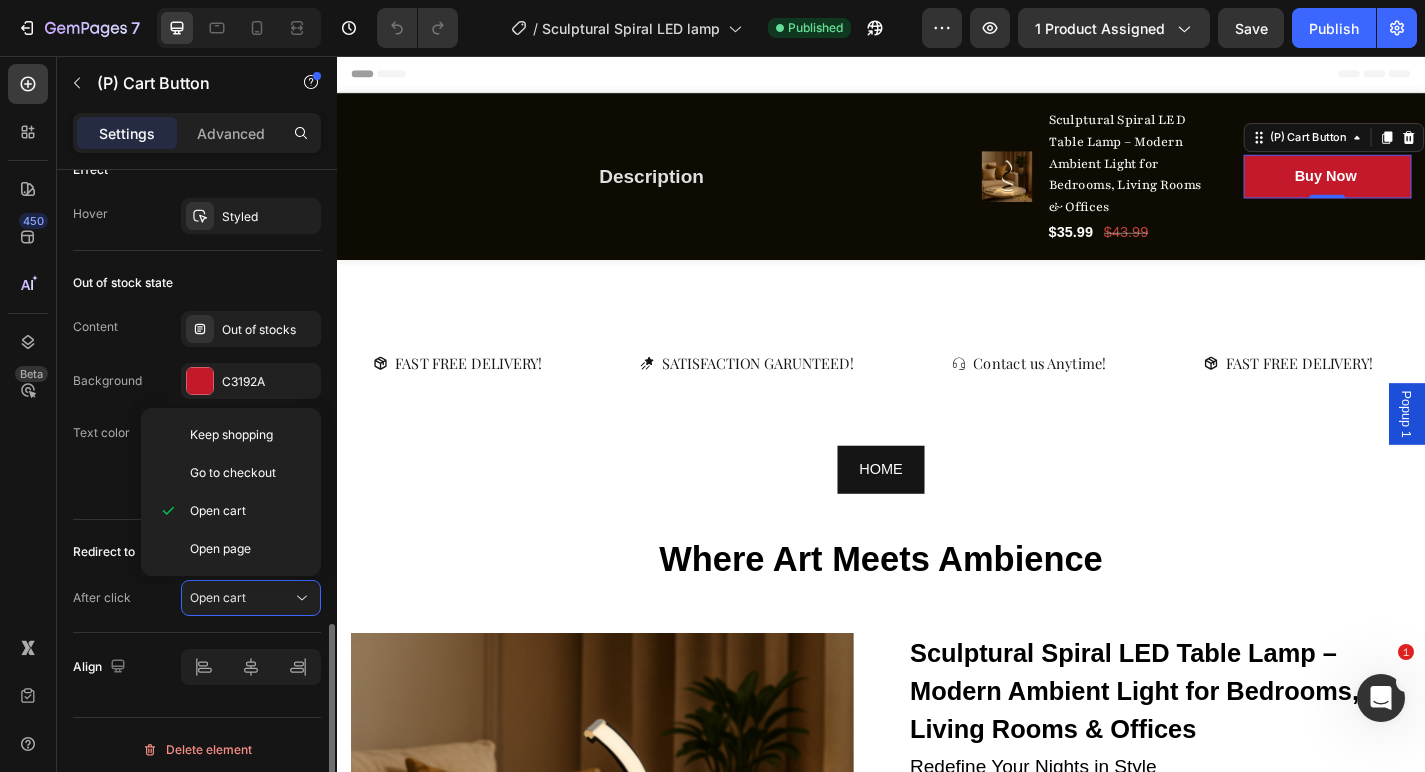 click on "After click Open cart" at bounding box center [197, 598] 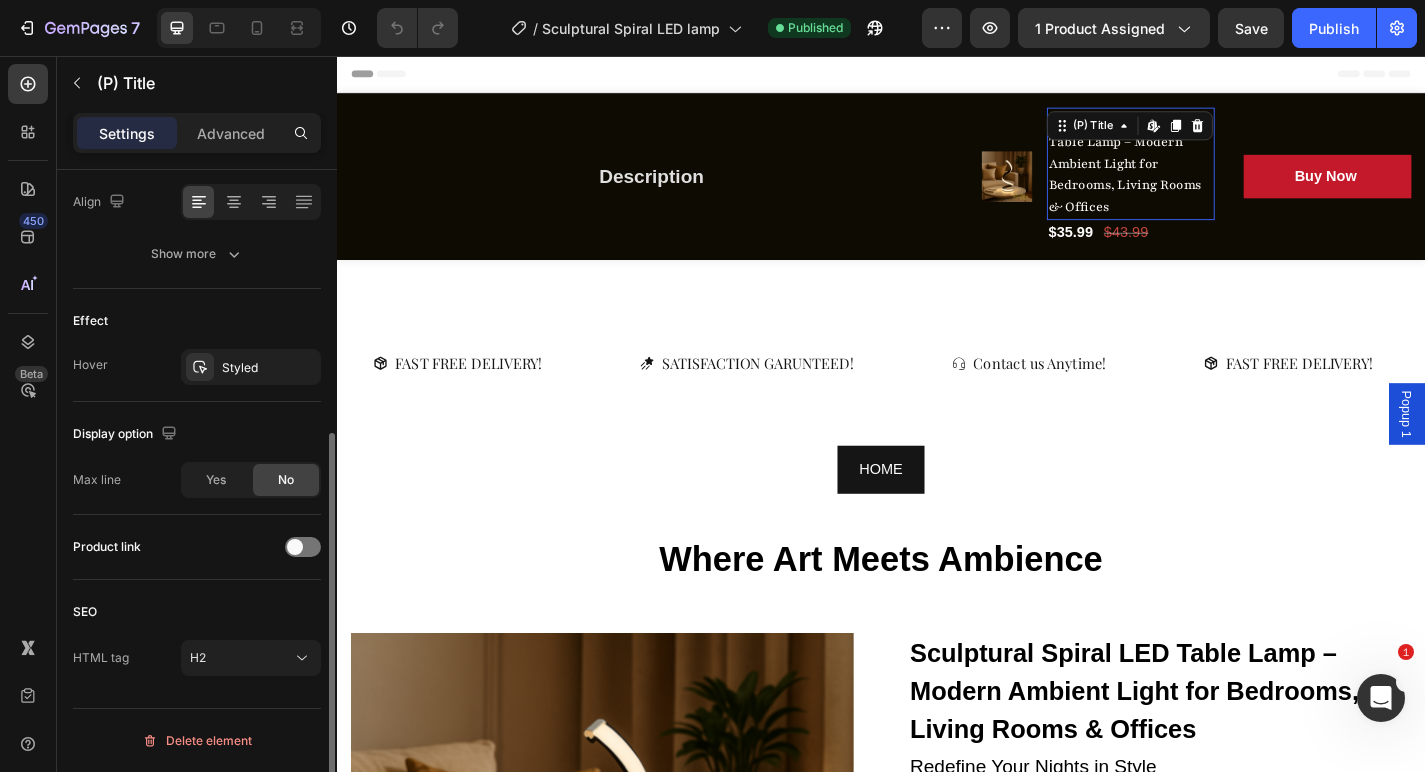 click on "Sculptural Spiral LED Table Lamp – Modern Ambient Light for Bedrooms, Living Rooms & Offices" at bounding box center (1212, 175) 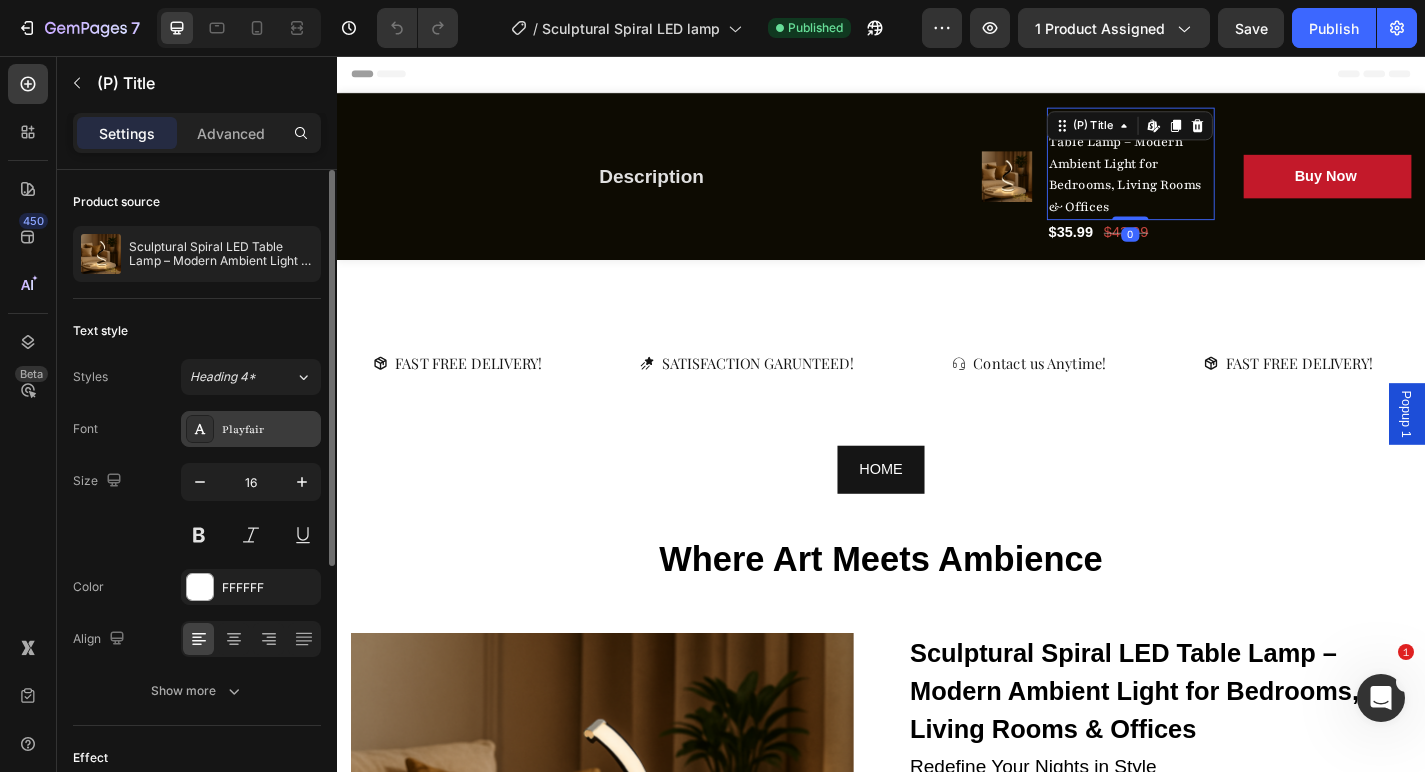 click on "Playfair" at bounding box center [269, 430] 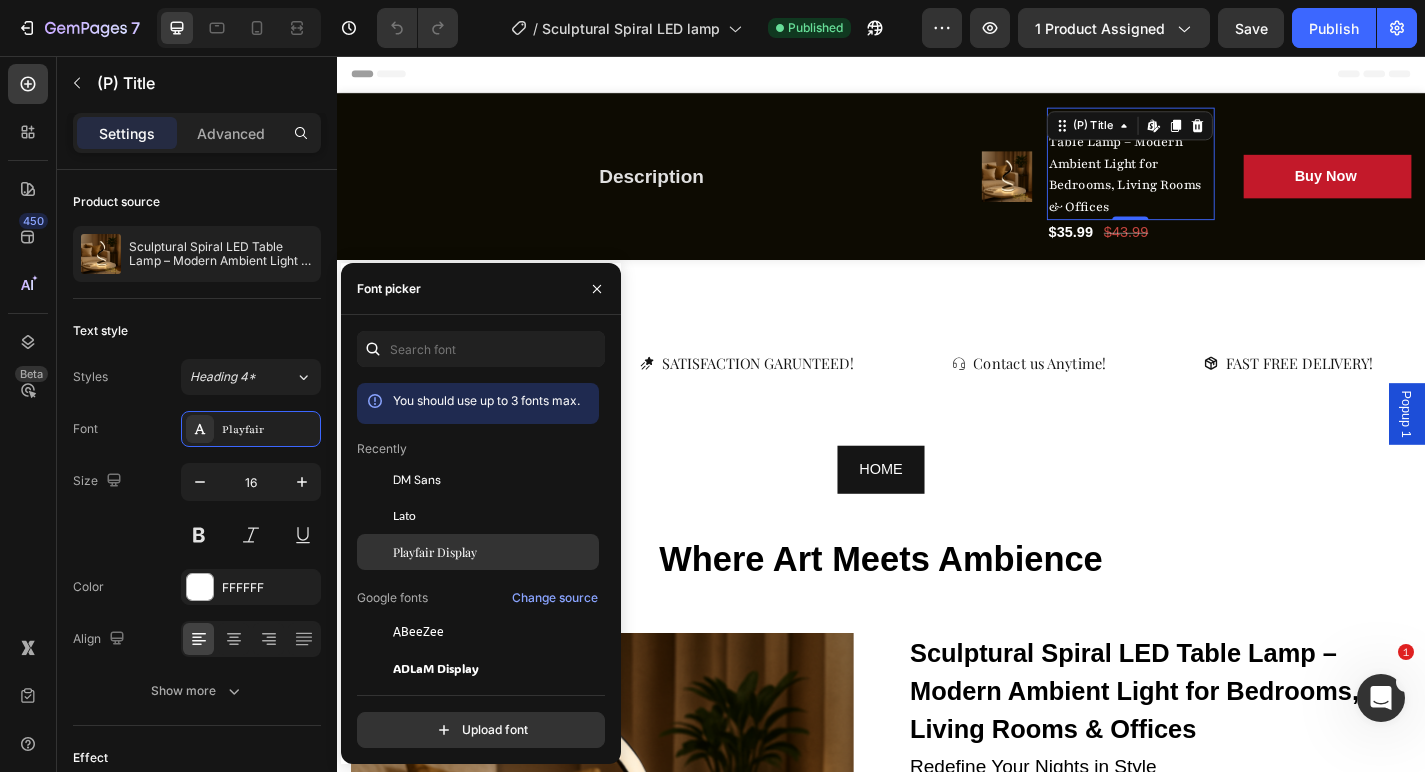 click on "Playfair Display" at bounding box center [435, 552] 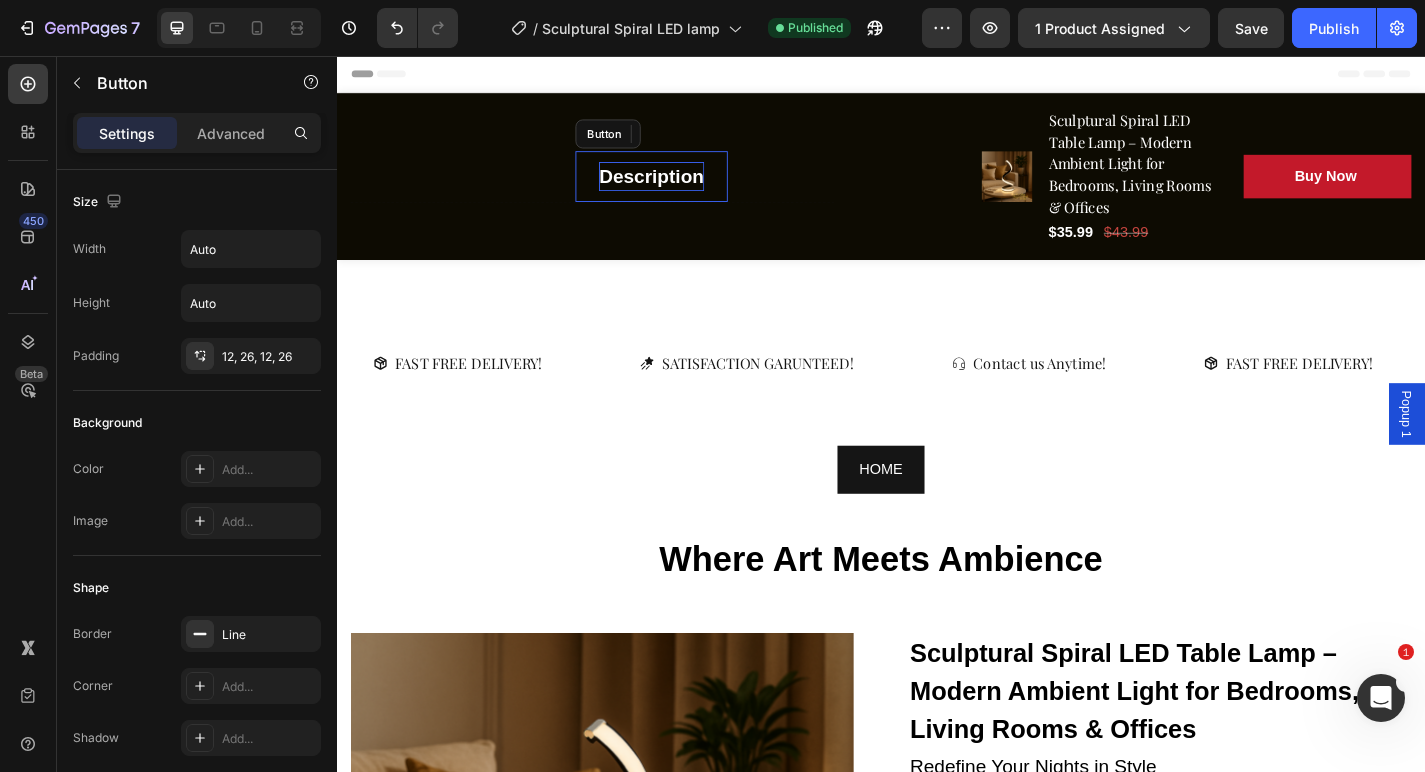 click on "Description" at bounding box center [684, 189] 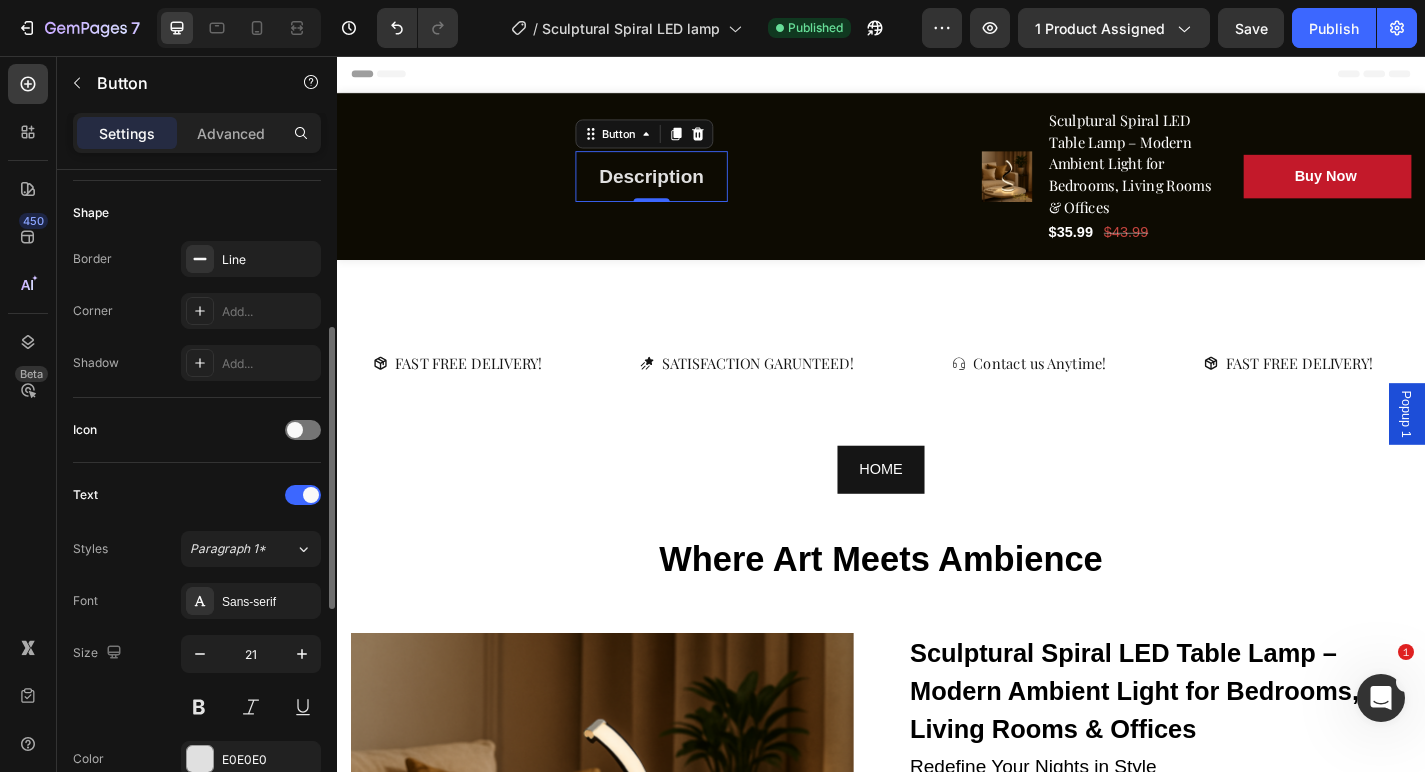 scroll, scrollTop: 398, scrollLeft: 0, axis: vertical 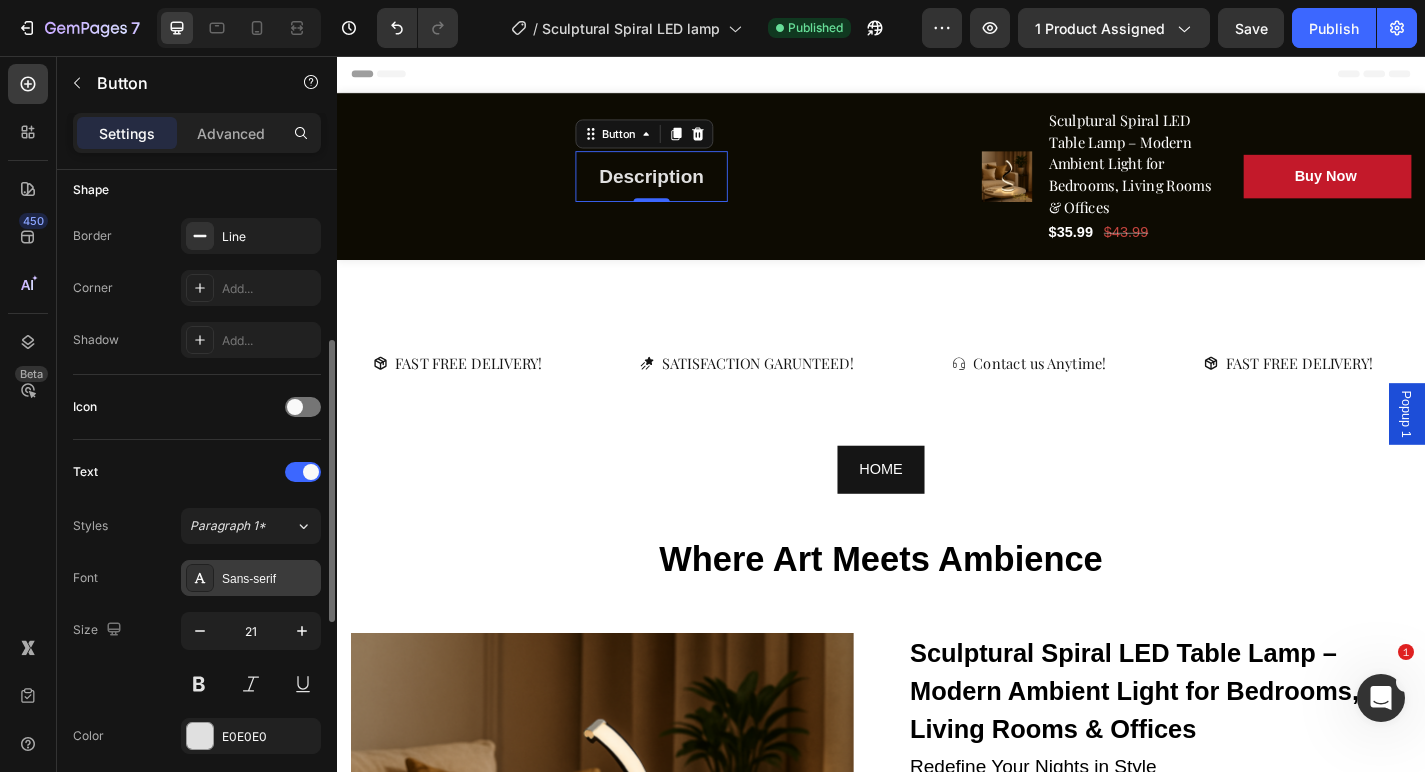 click on "Sans-serif" at bounding box center [269, 579] 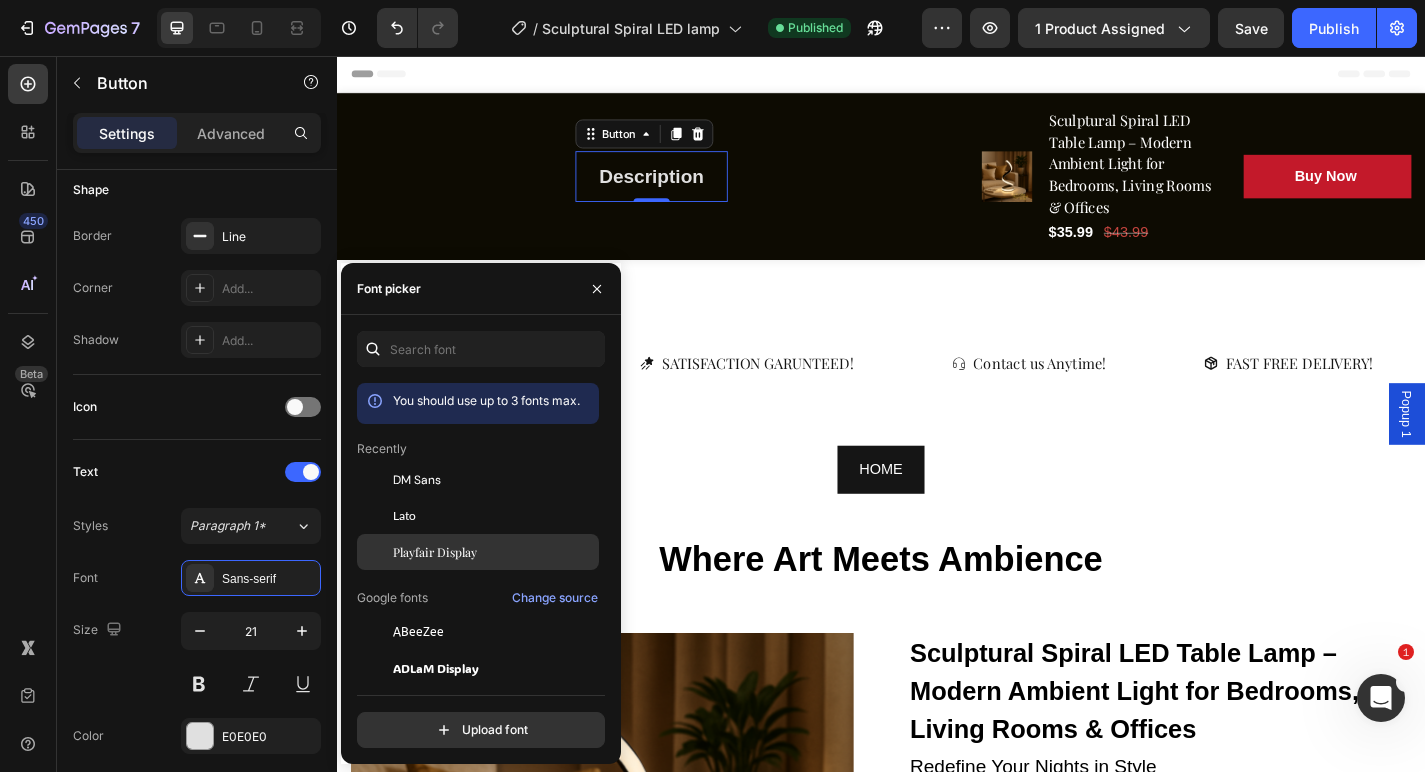 click on "Playfair Display" at bounding box center [494, 552] 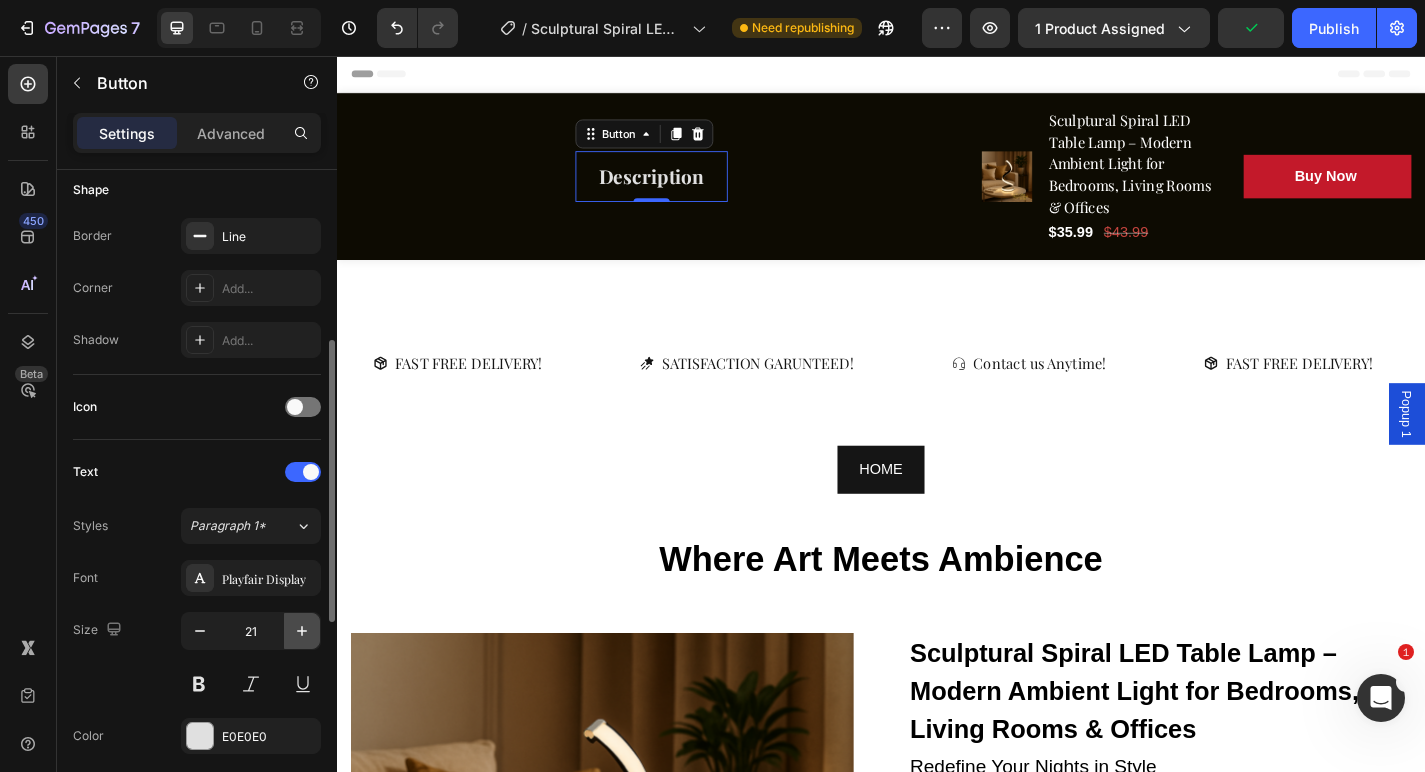 click at bounding box center [302, 631] 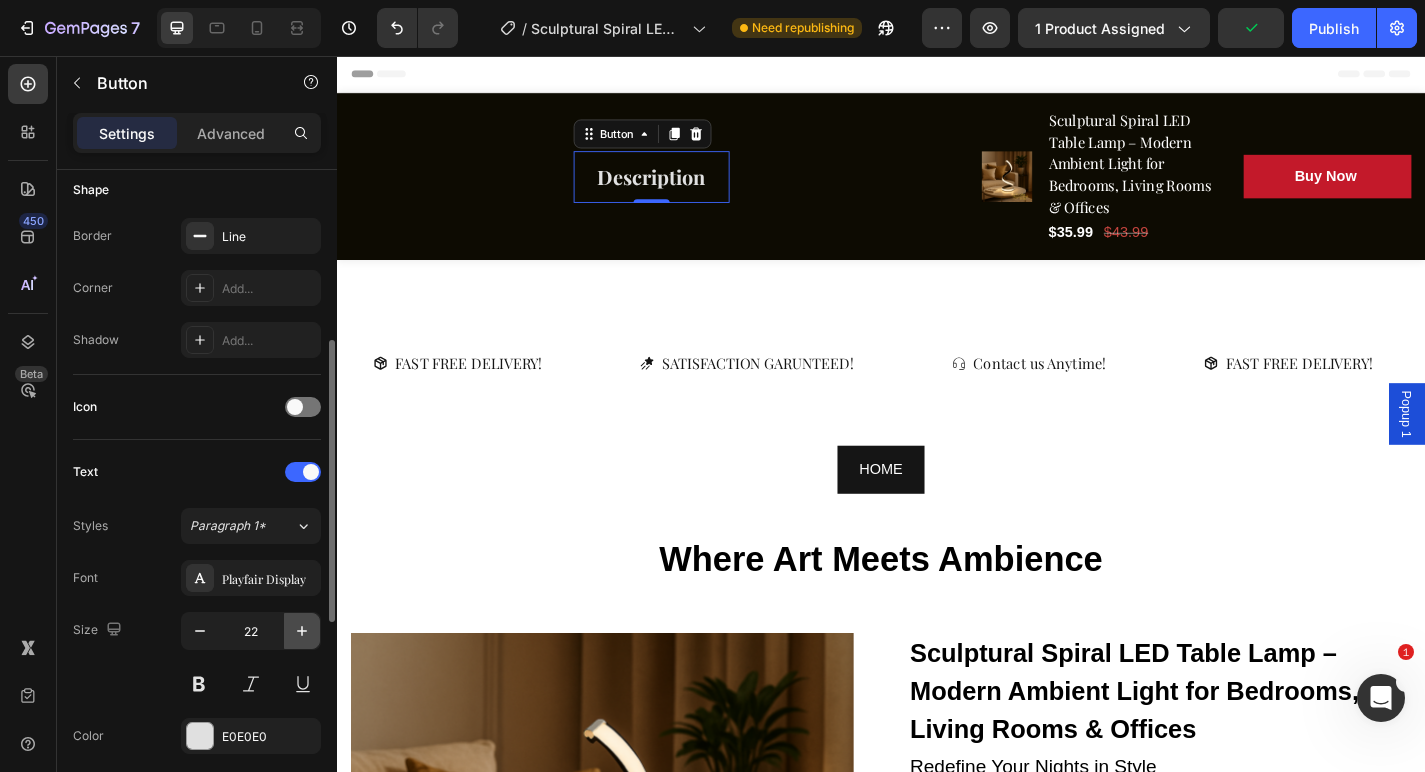 click at bounding box center [302, 631] 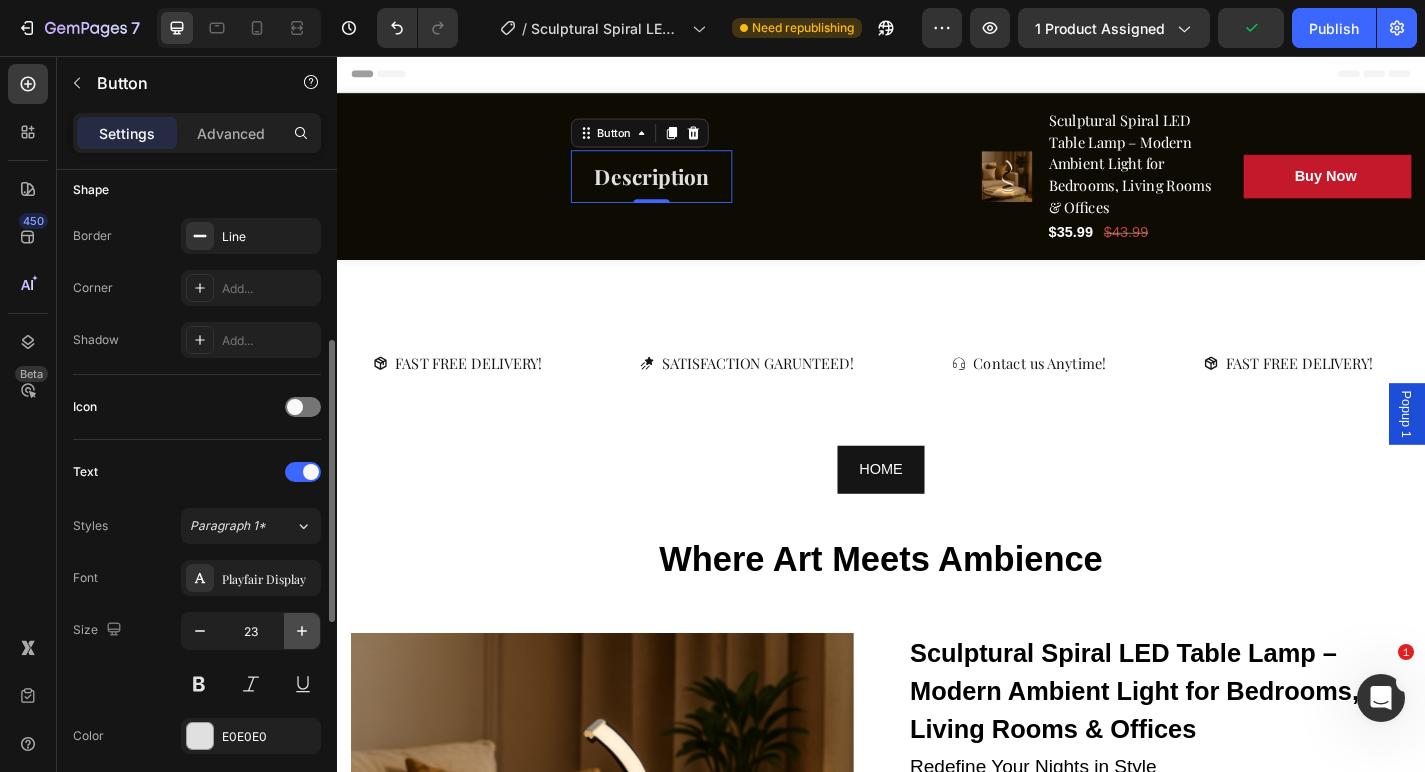 click at bounding box center (302, 631) 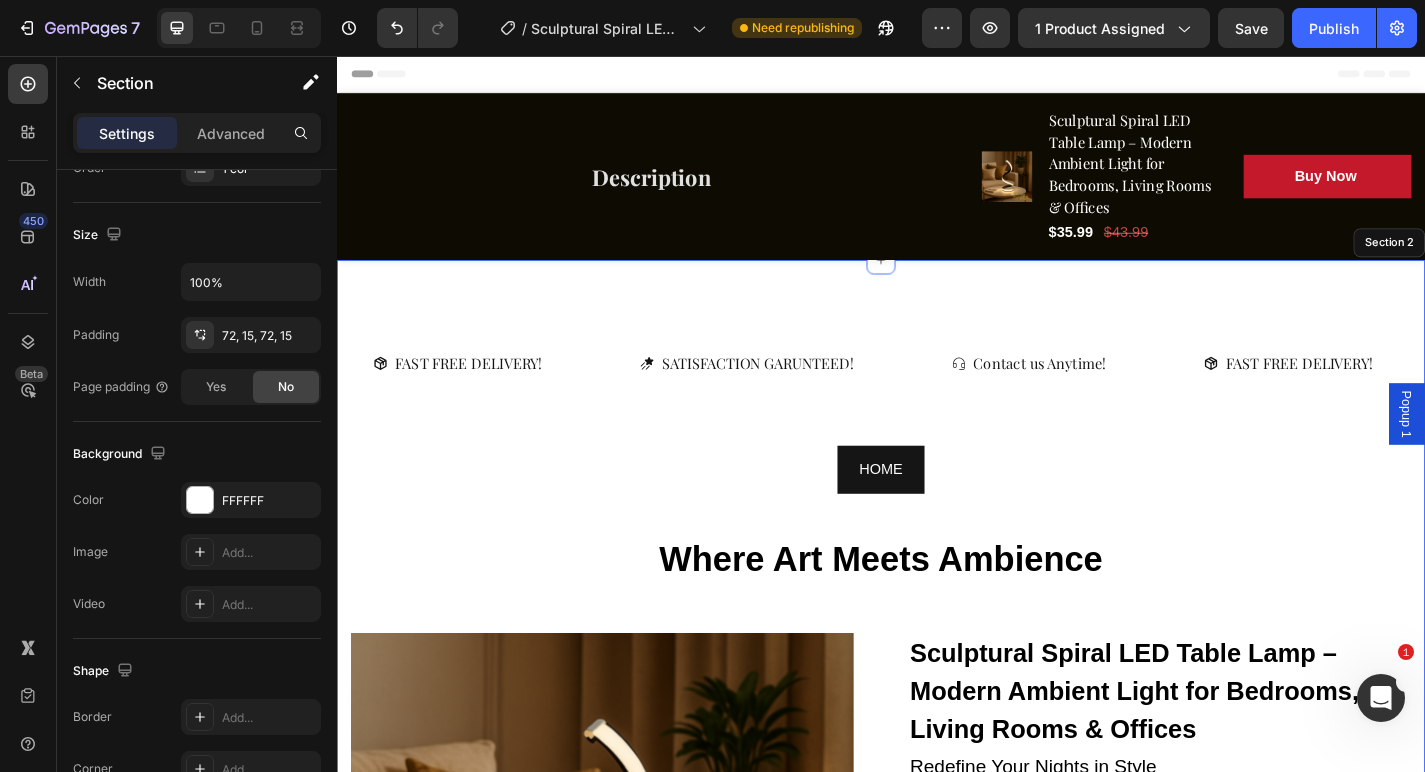 click on "FAST FREE DELIVERY! Button
SATISFACTION GARUNTEED! Button
Contact us Anytime! Button
FAST FREE DELIVERY! Button
SATISFACTION GARUNTEED! Button
Contact us Anytime! Button
FAST FREE DELIVERY! Button
SATISFACTION GARUNTEED! Button
Contact us Anytime! Button
FAST FREE DELIVERY! Button
SATISFACTION GARUNTEED! Button
Contact us Anytime! Button
FAST FREE DELIVERY! Button
SATISFACTION GARUNTEED! Button
Contact us Anytime! Button
FAST FREE DELIVERY! Button
SATISFACTION GARUNTEED! Button
Contact us Anytime! Button Marquee" at bounding box center [937, 419] 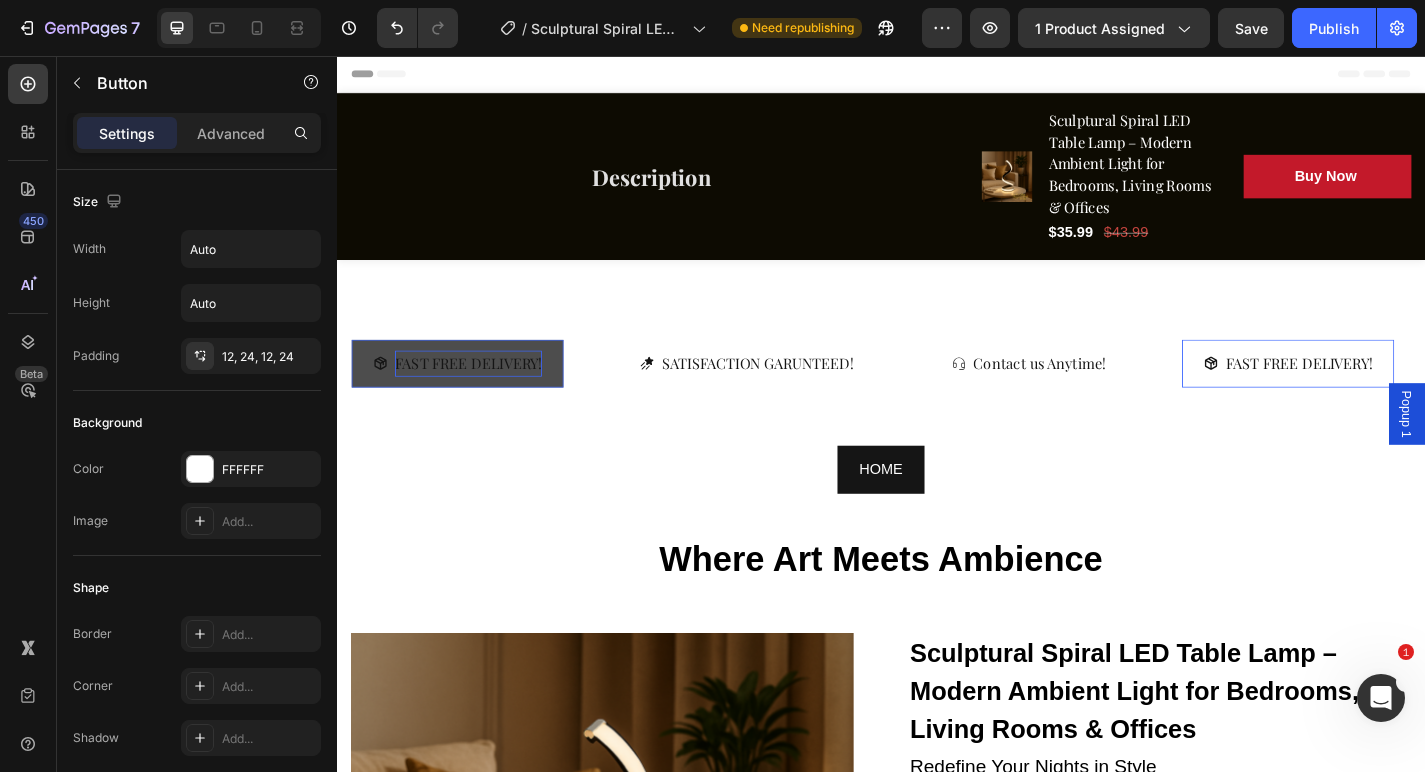 click on "FAST FREE DELIVERY!" at bounding box center (482, 395) 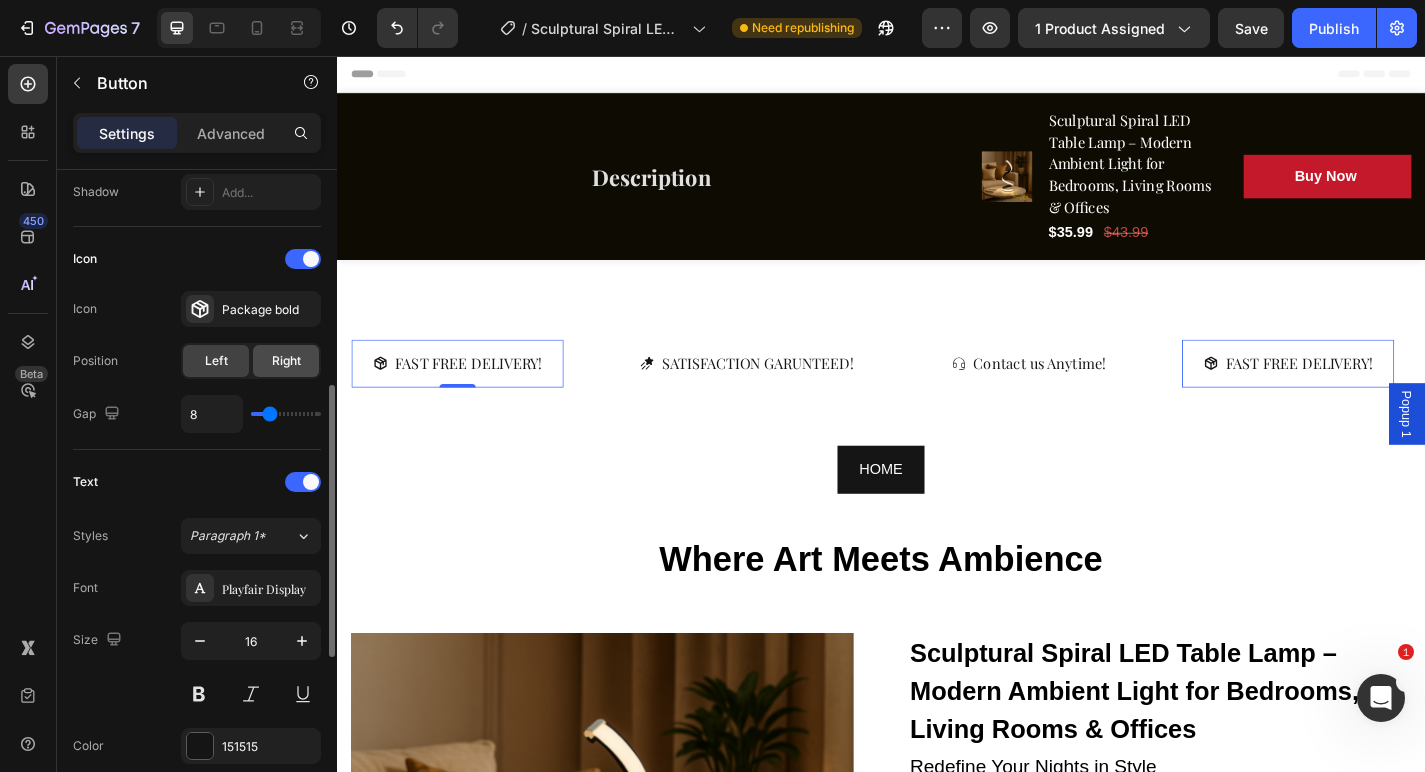 scroll, scrollTop: 575, scrollLeft: 0, axis: vertical 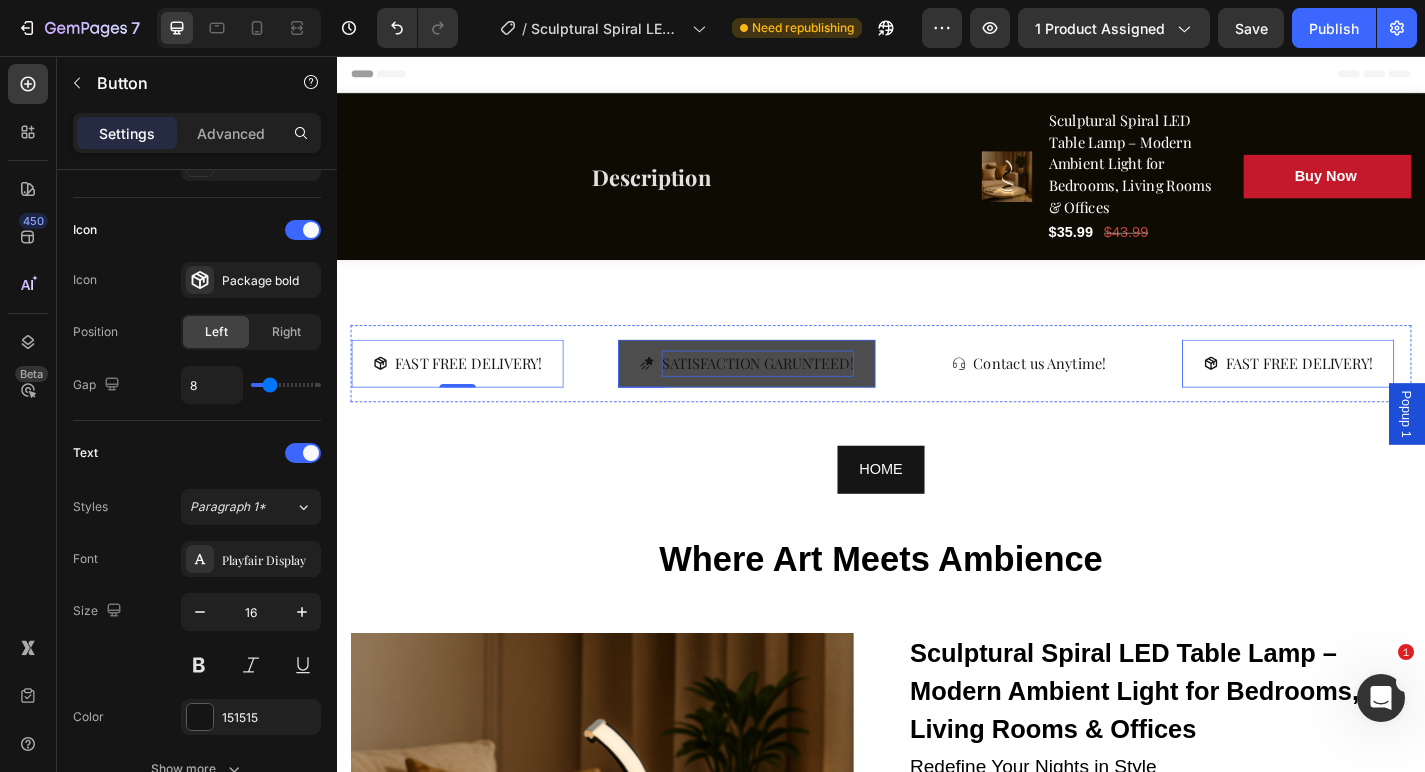 click on "SATISFACTION GARUNTEED!" at bounding box center [801, 395] 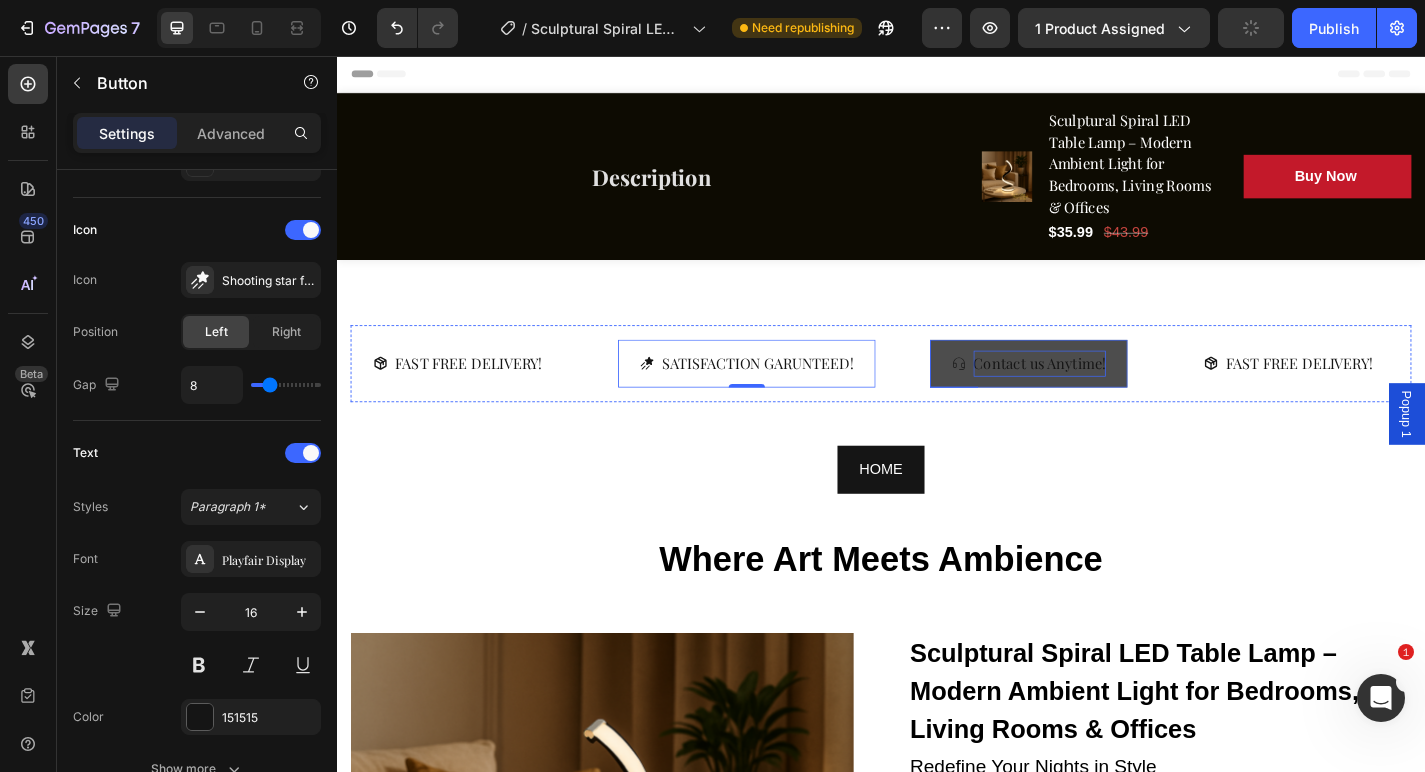 click on "Contact us Anytime!" at bounding box center (1112, 395) 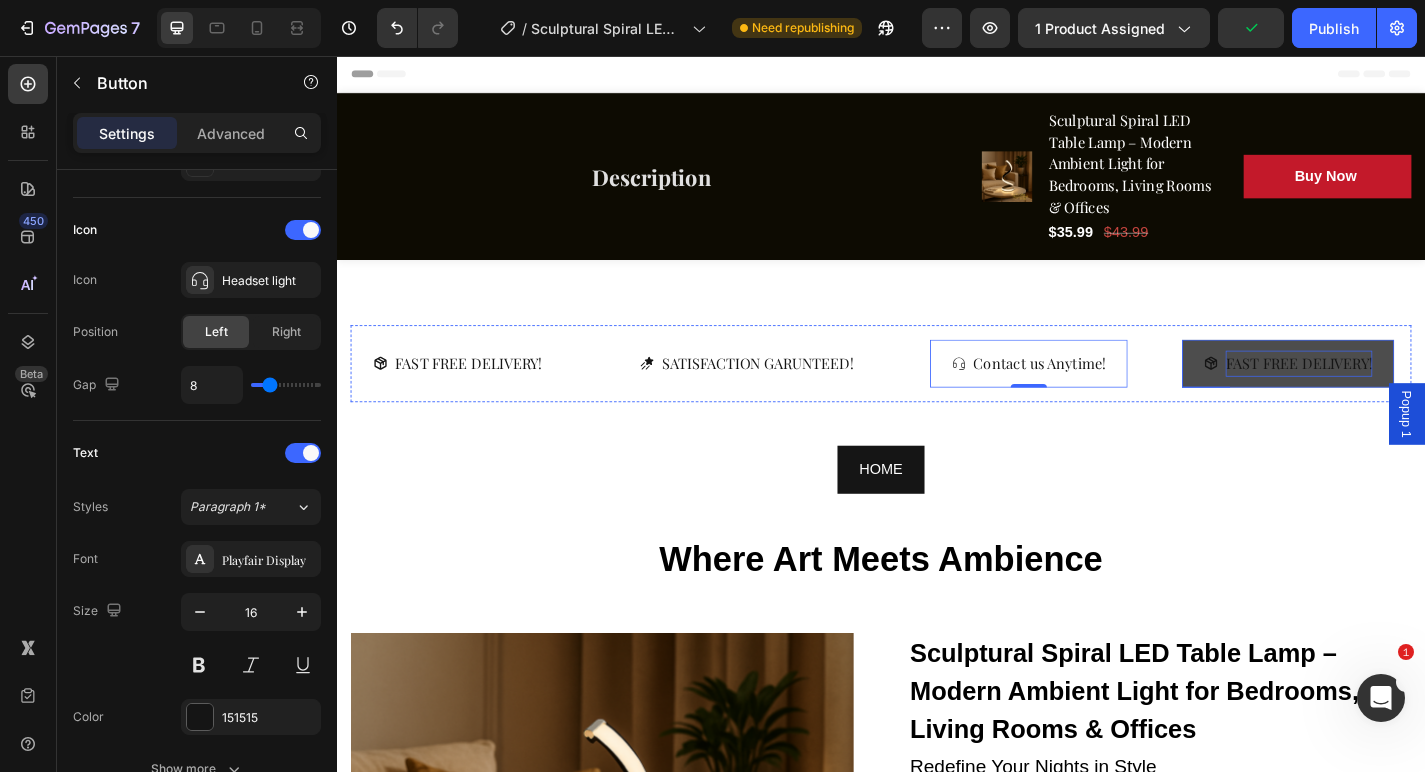 click on "FAST FREE DELIVERY!" at bounding box center (1398, 395) 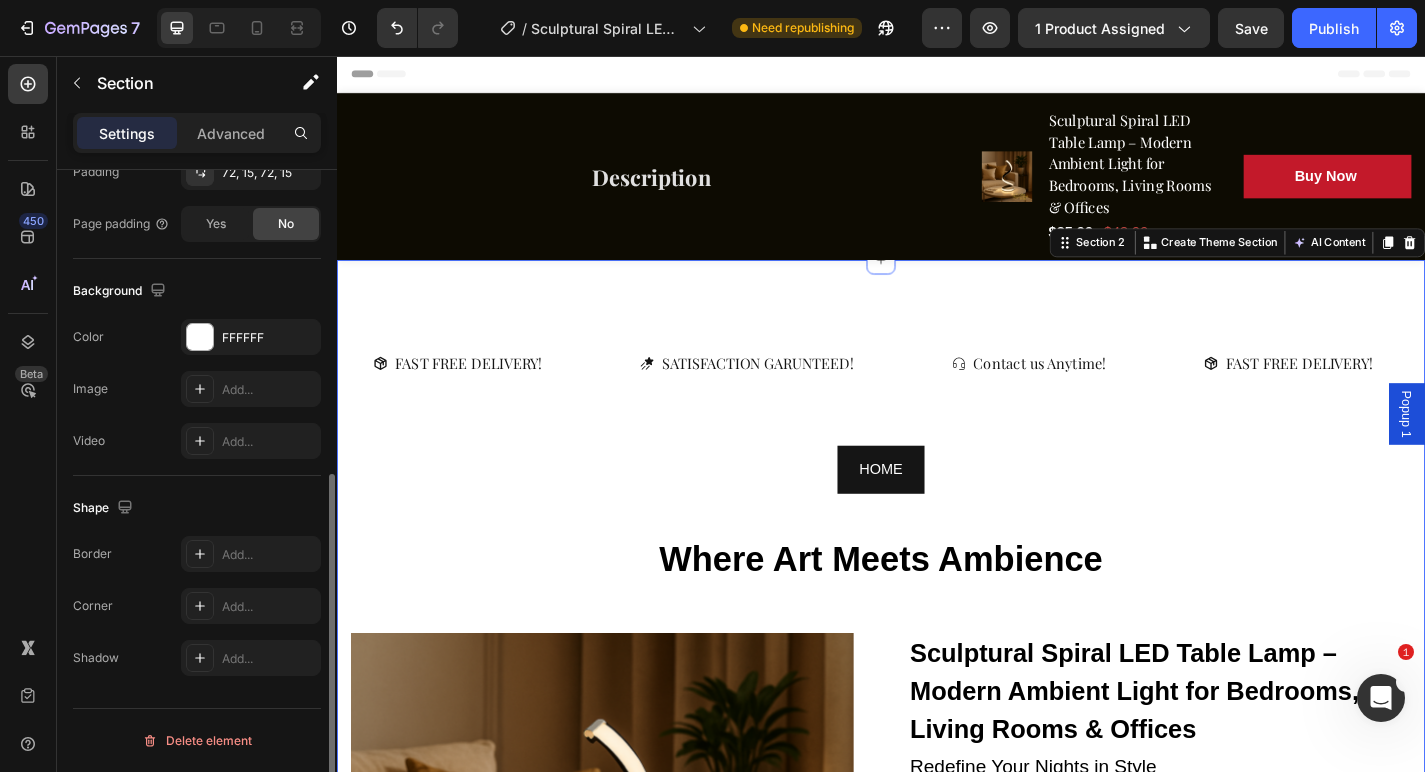 click on "FAST FREE DELIVERY! Button
SATISFACTION GARUNTEED! Button
Contact us Anytime! Button
FAST FREE DELIVERY! Button
SATISFACTION GARUNTEED! Button
Contact us Anytime! Button
FAST FREE DELIVERY! Button
SATISFACTION GARUNTEED! Button
Contact us Anytime! Button
FAST FREE DELIVERY! Button
SATISFACTION GARUNTEED! Button
Contact us Anytime! Button
FAST FREE DELIVERY! Button
SATISFACTION GARUNTEED! Button
Contact us Anytime! Button
FAST FREE DELIVERY! Button
SATISFACTION GARUNTEED! Button
Contact us Anytime! Button Marquee" at bounding box center [937, 419] 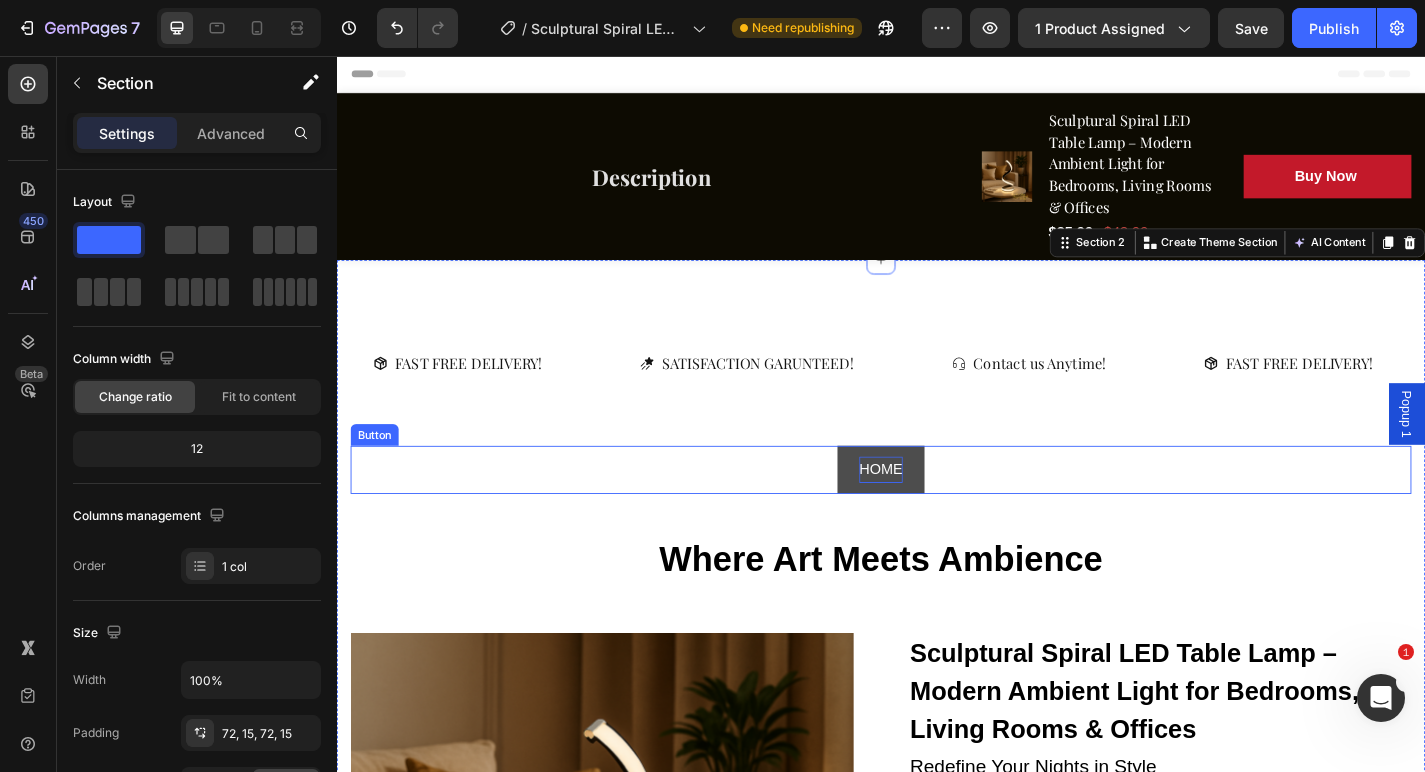 click on "HOME" at bounding box center (937, 512) 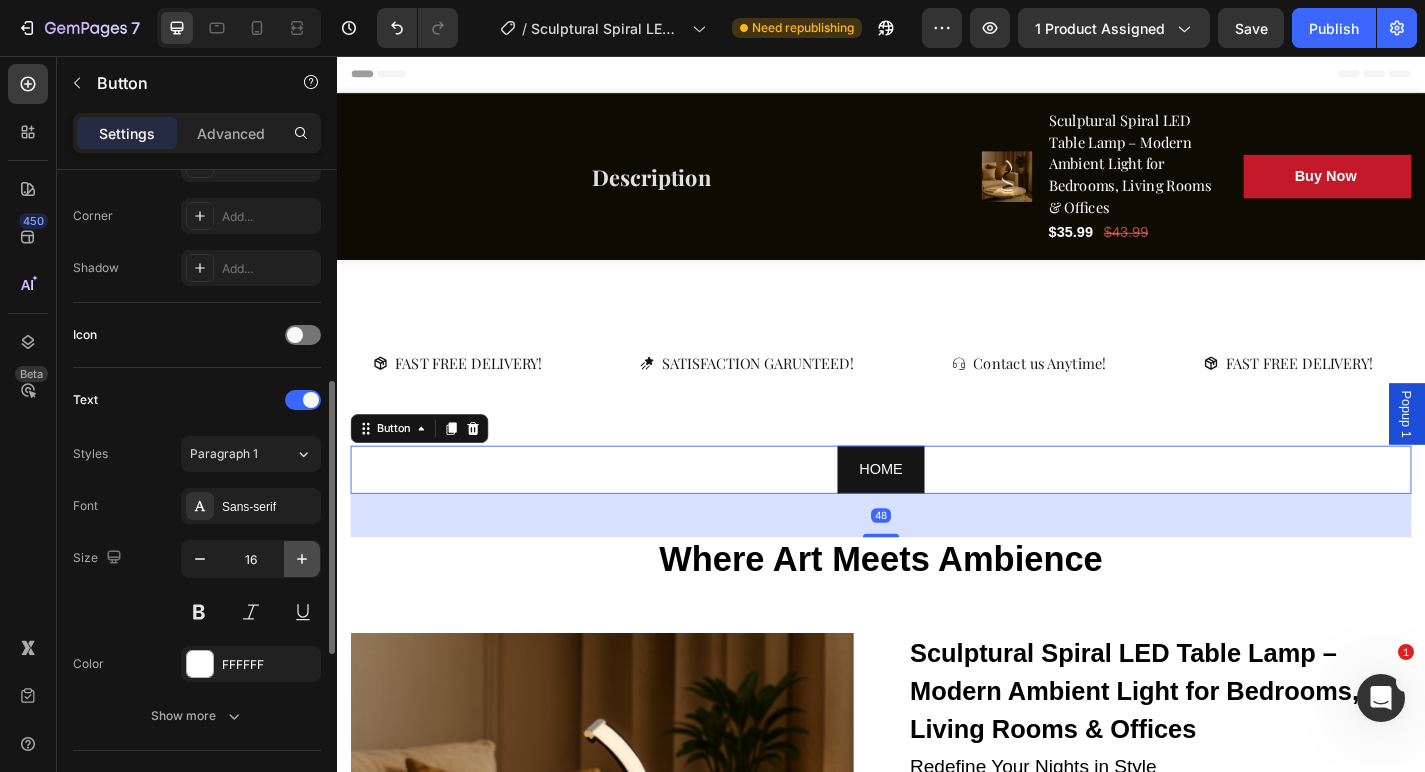 scroll, scrollTop: 504, scrollLeft: 0, axis: vertical 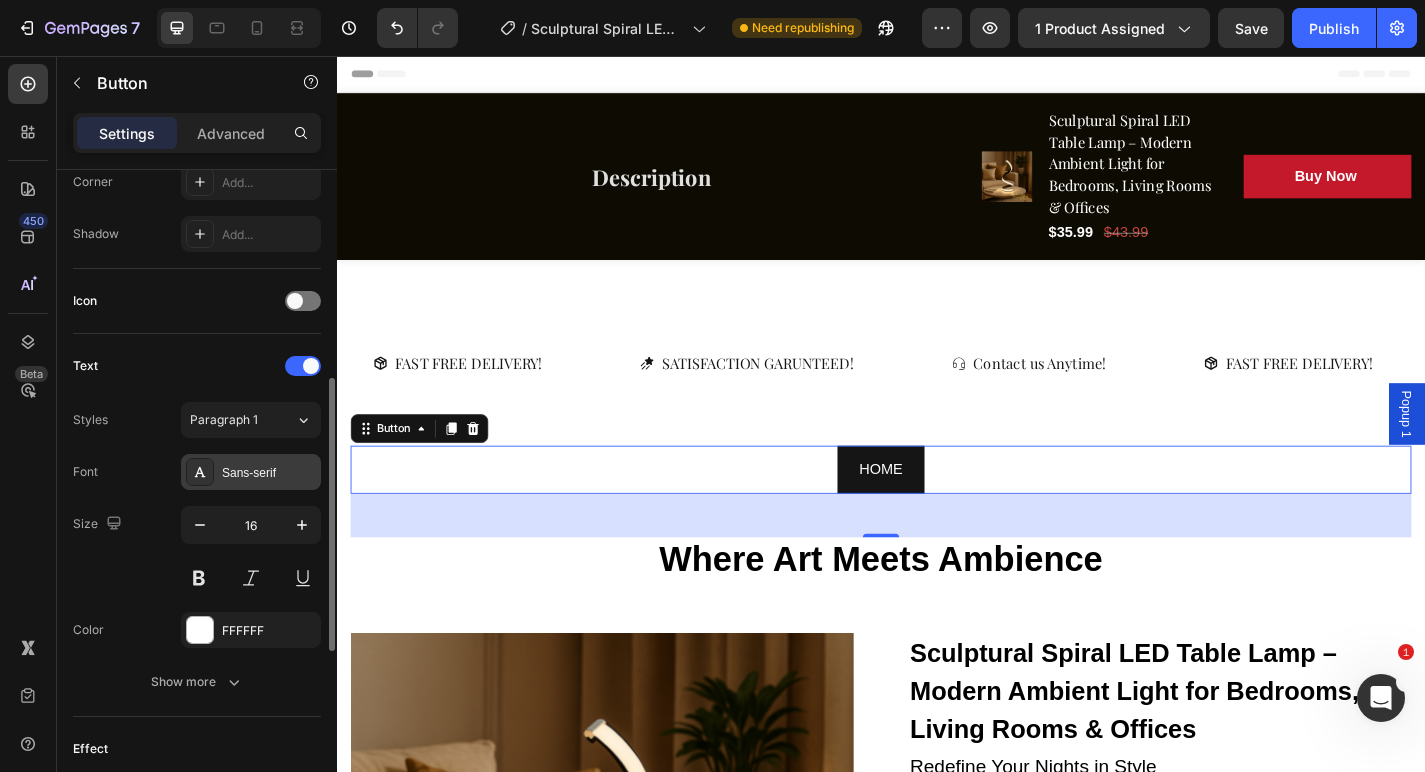 click on "Sans-serif" at bounding box center [251, 472] 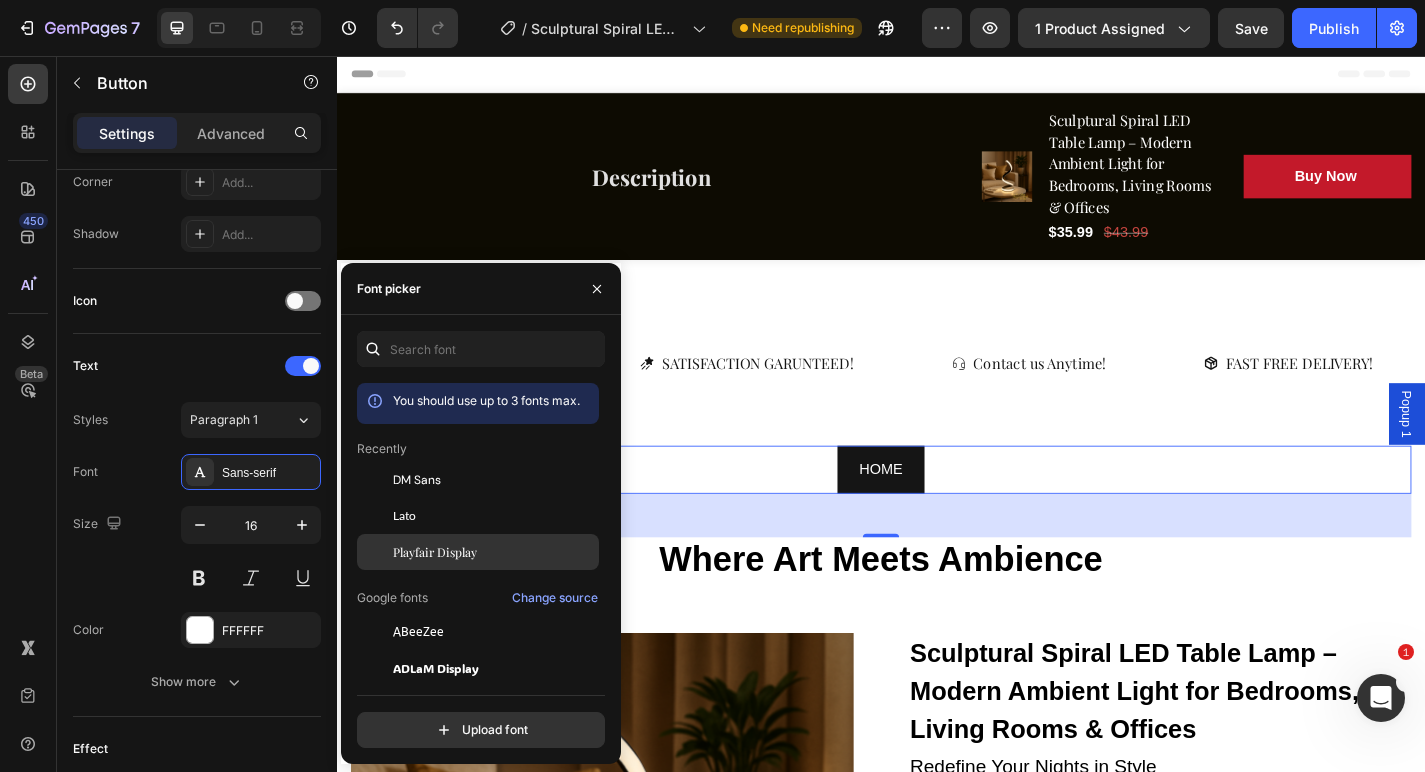 click on "Playfair Display" 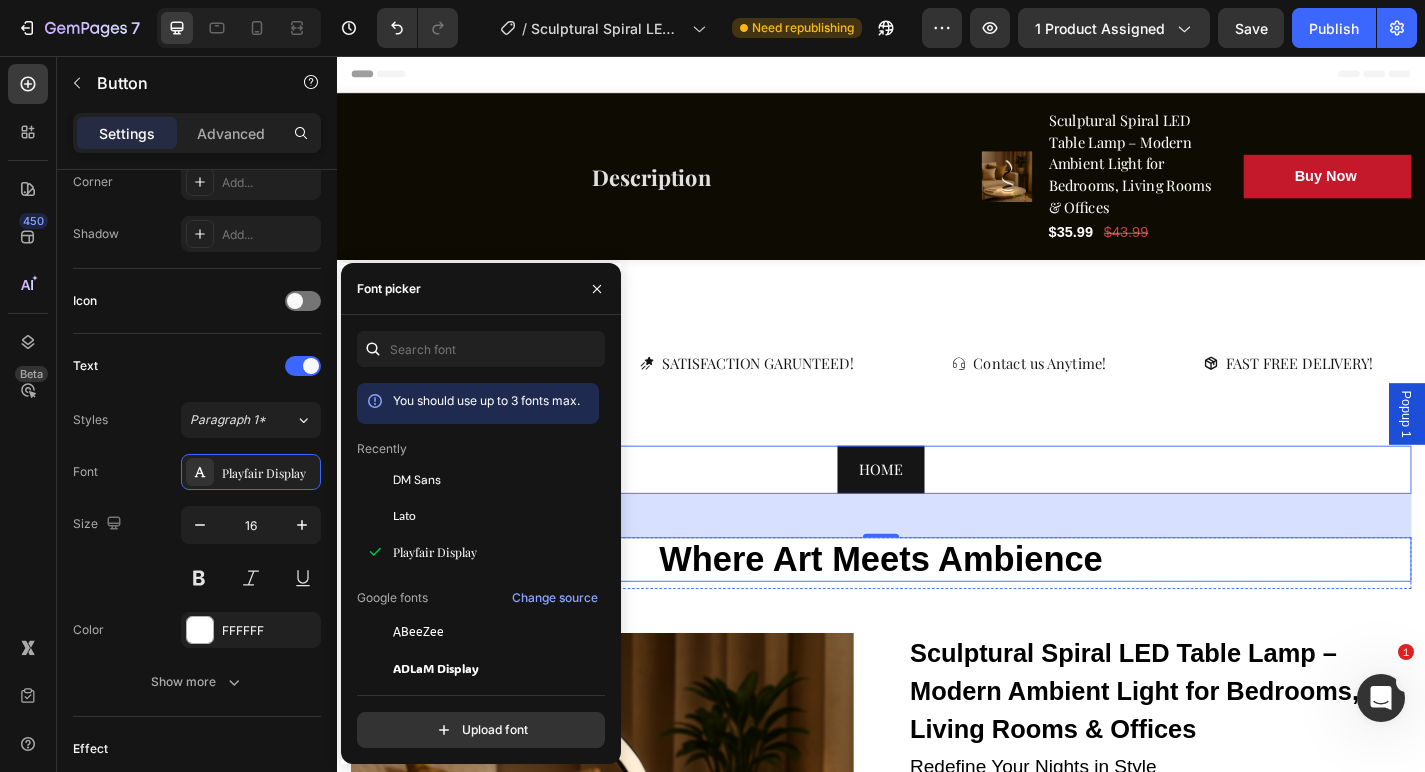 click on "Where Art Meets Ambience" at bounding box center [937, 612] 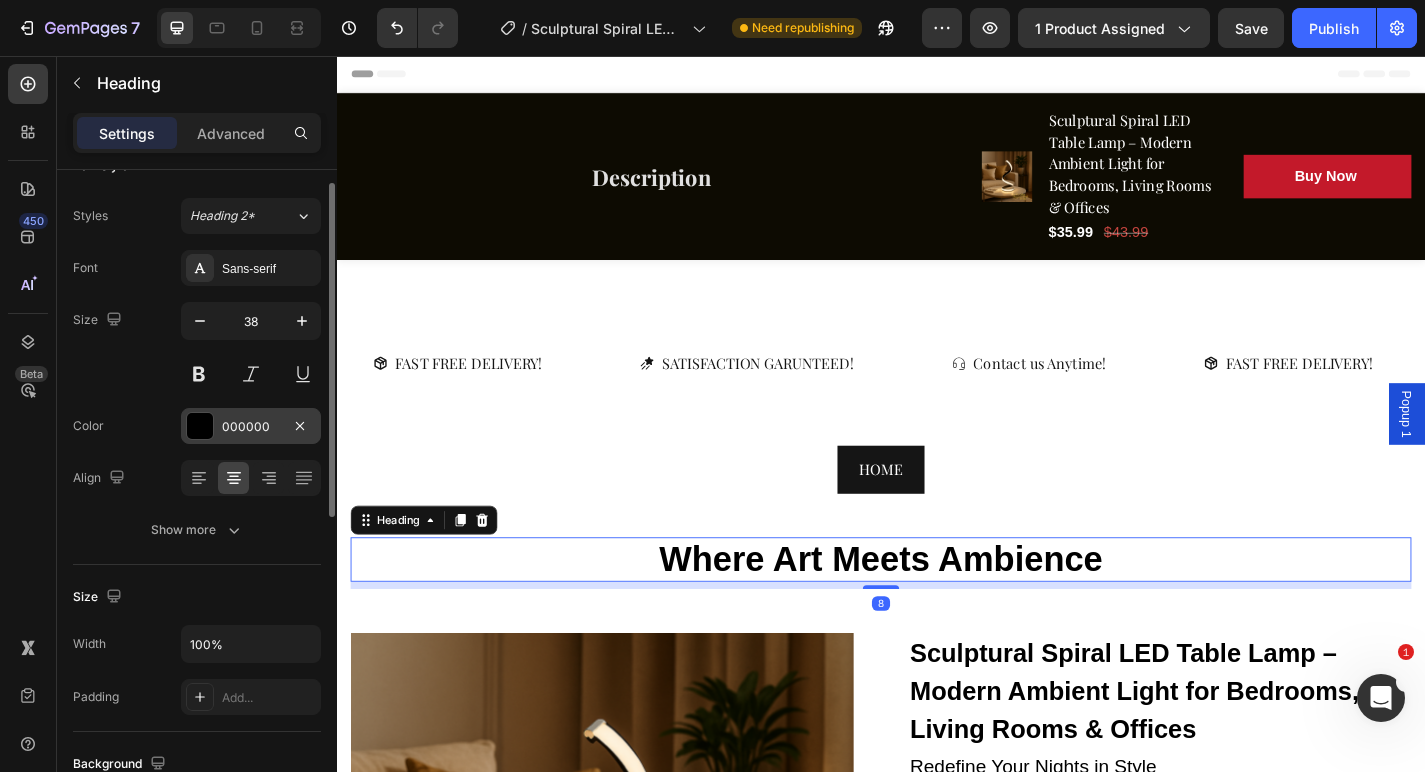 scroll, scrollTop: 41, scrollLeft: 0, axis: vertical 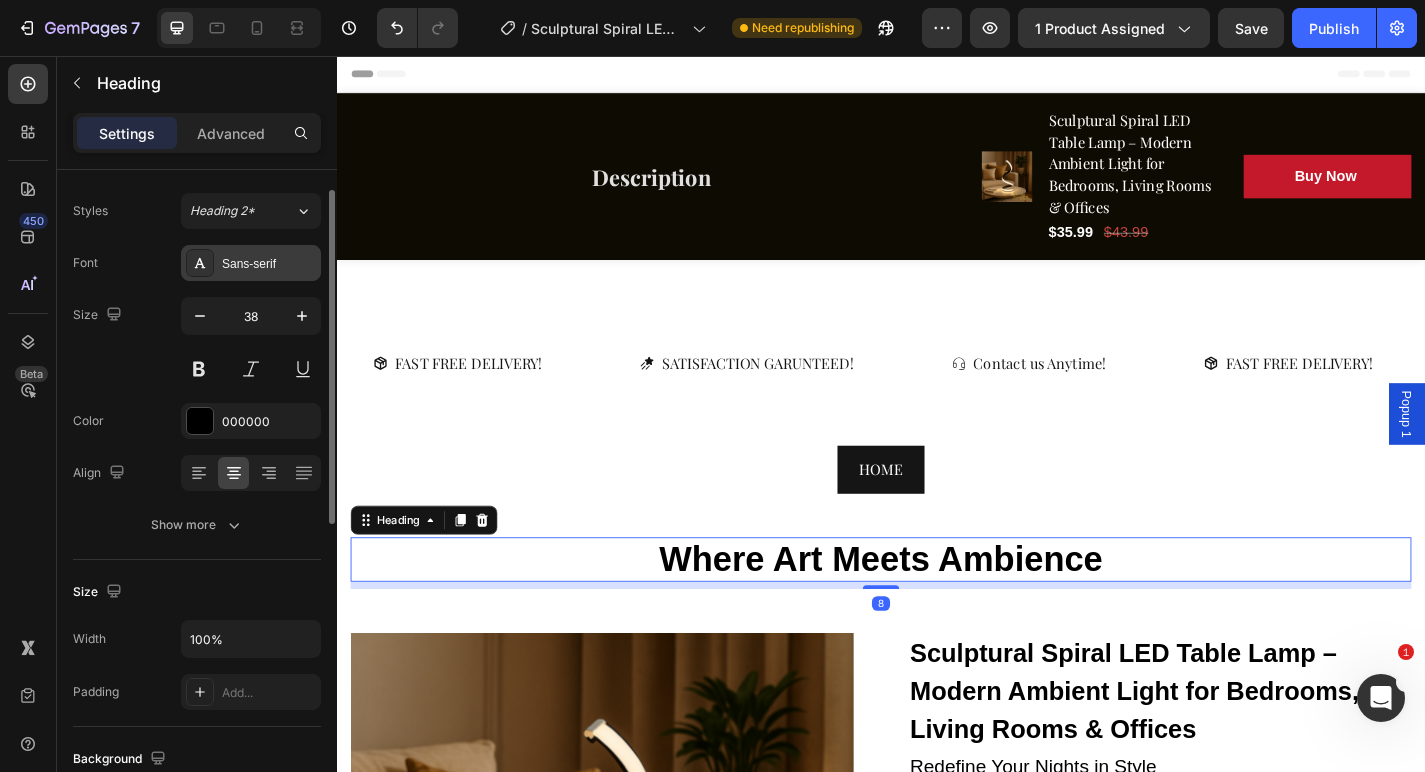 click on "Sans-serif" at bounding box center [251, 263] 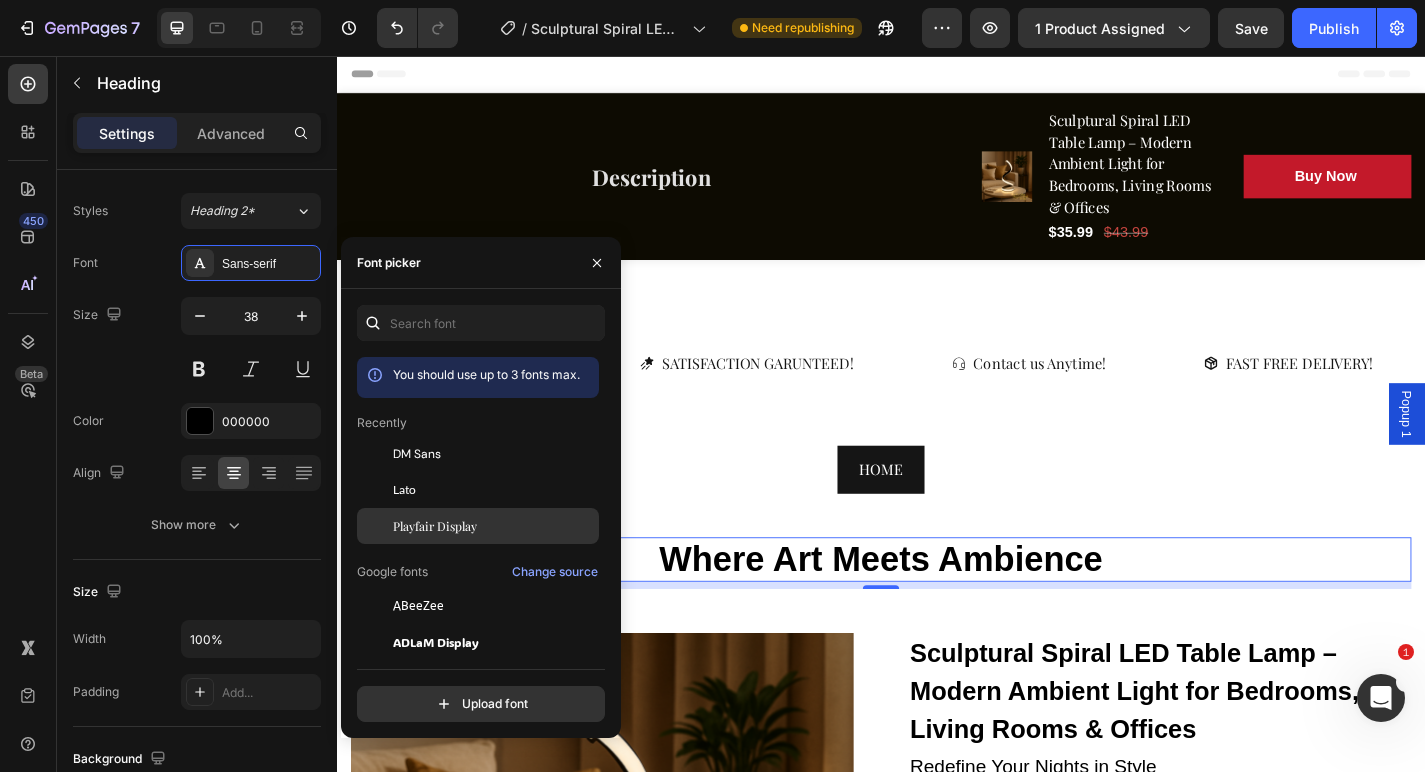 click on "Playfair Display" 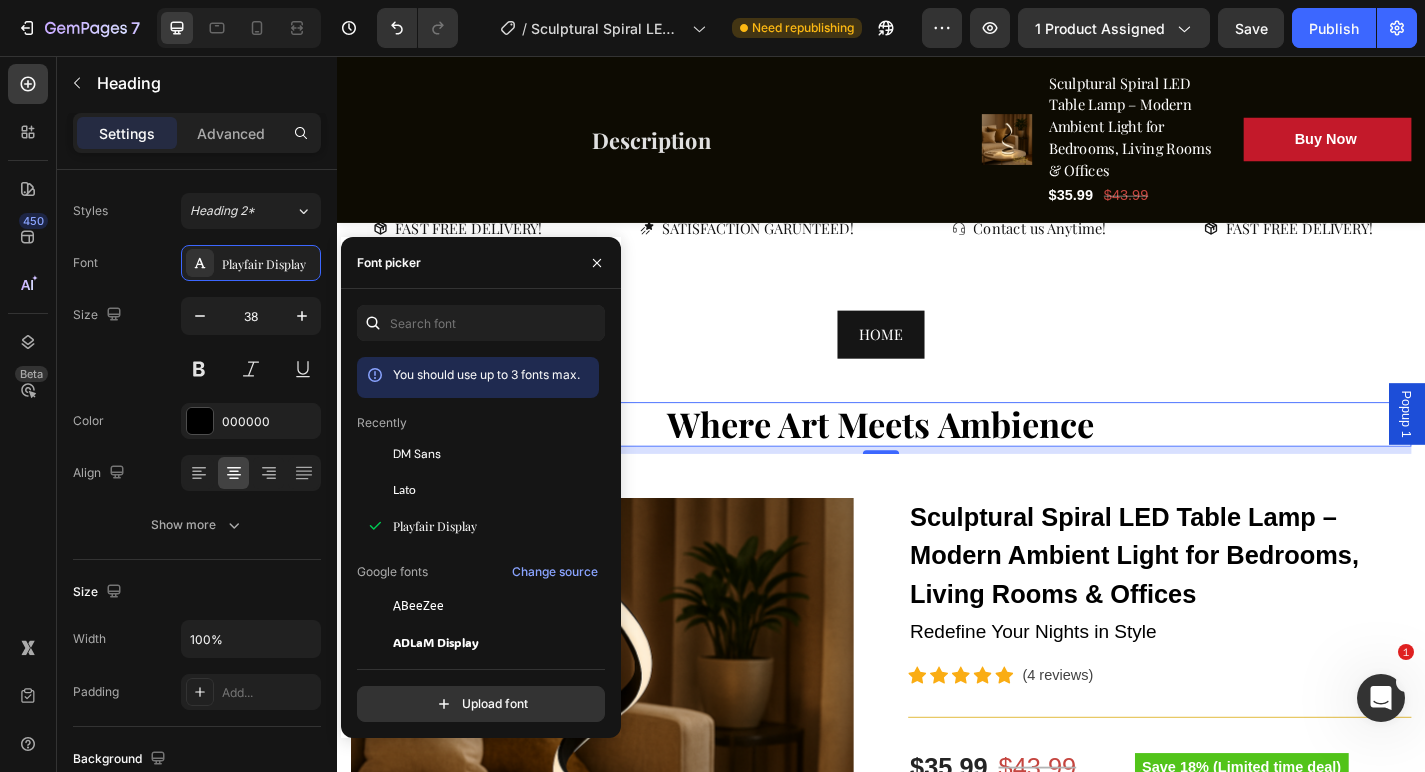 scroll, scrollTop: 309, scrollLeft: 0, axis: vertical 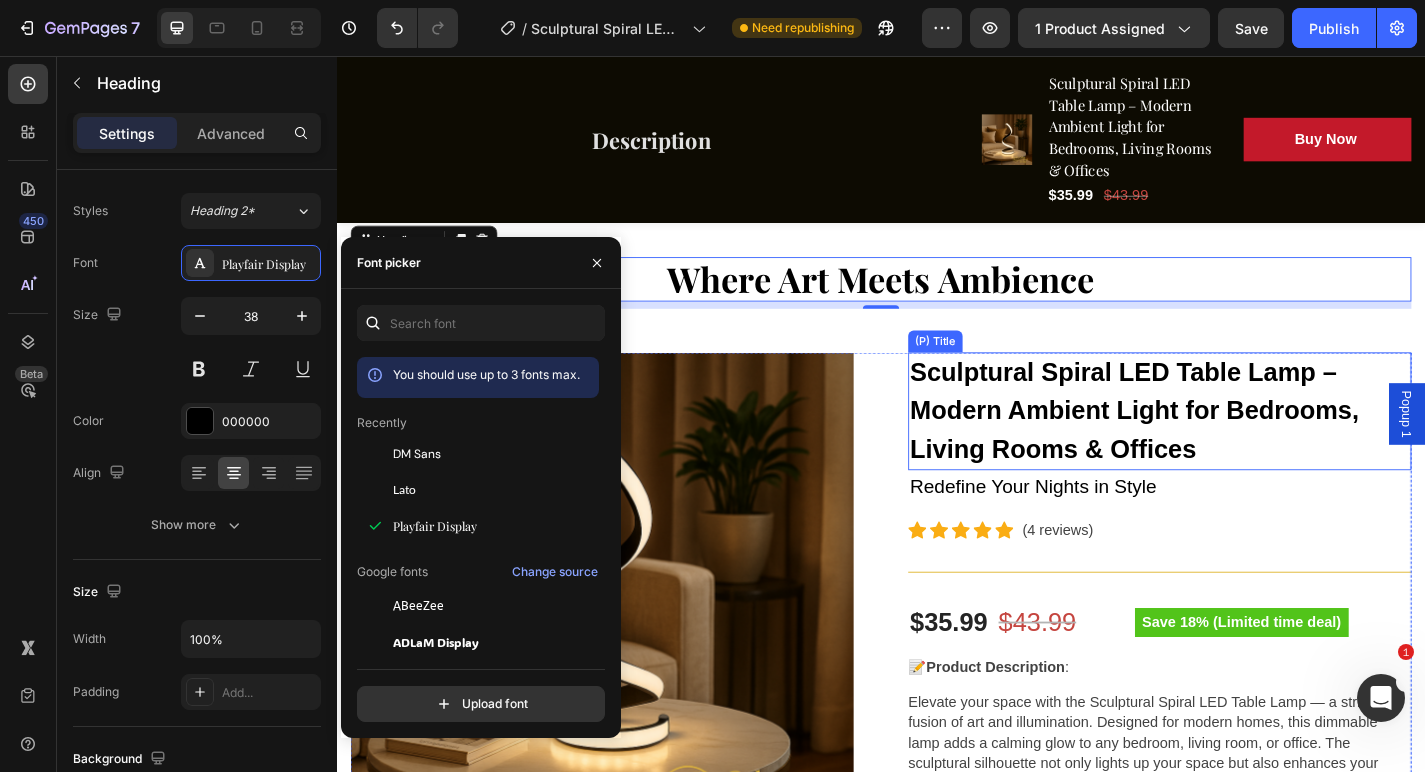 click on "Sculptural Spiral LED Table Lamp – Modern Ambient Light for Bedrooms, Living Rooms & Offices" at bounding box center (1244, 448) 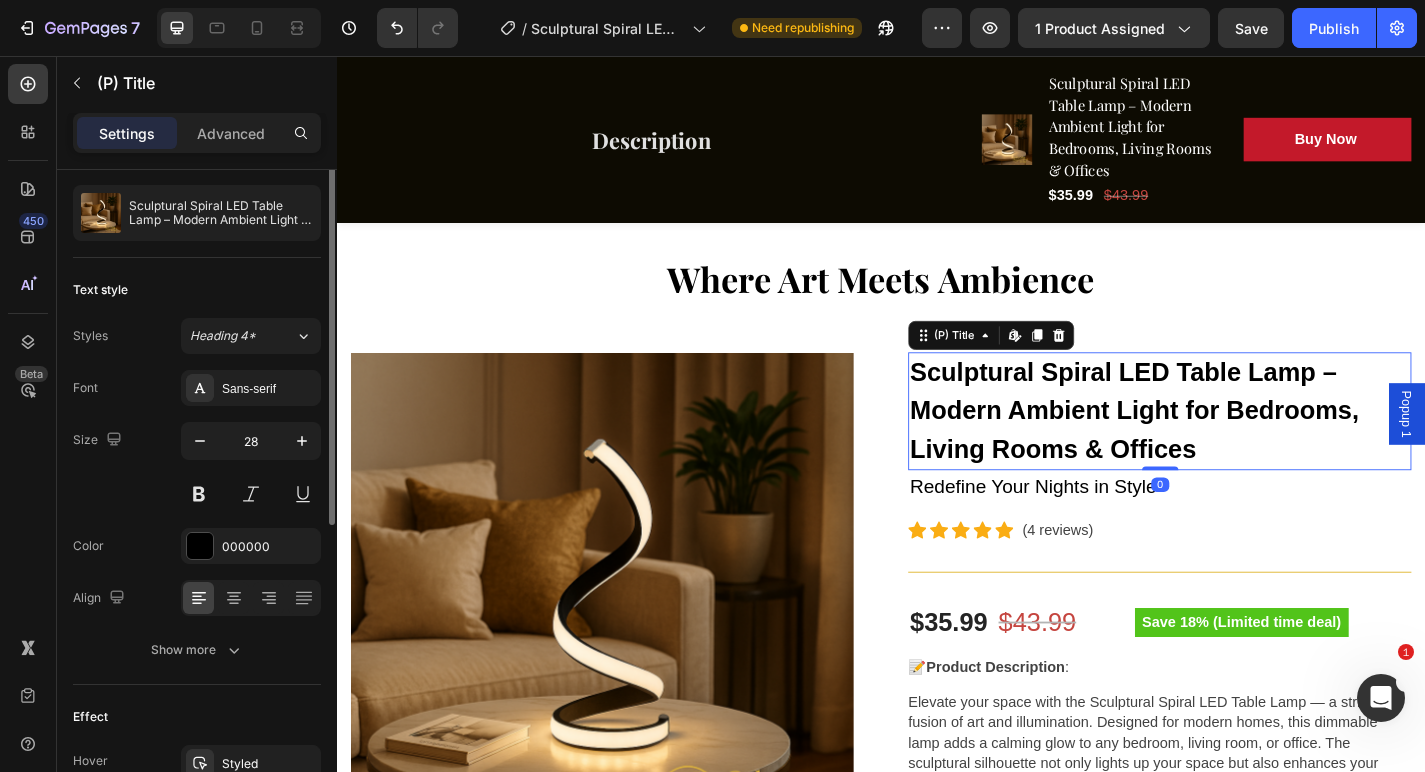 scroll, scrollTop: 0, scrollLeft: 0, axis: both 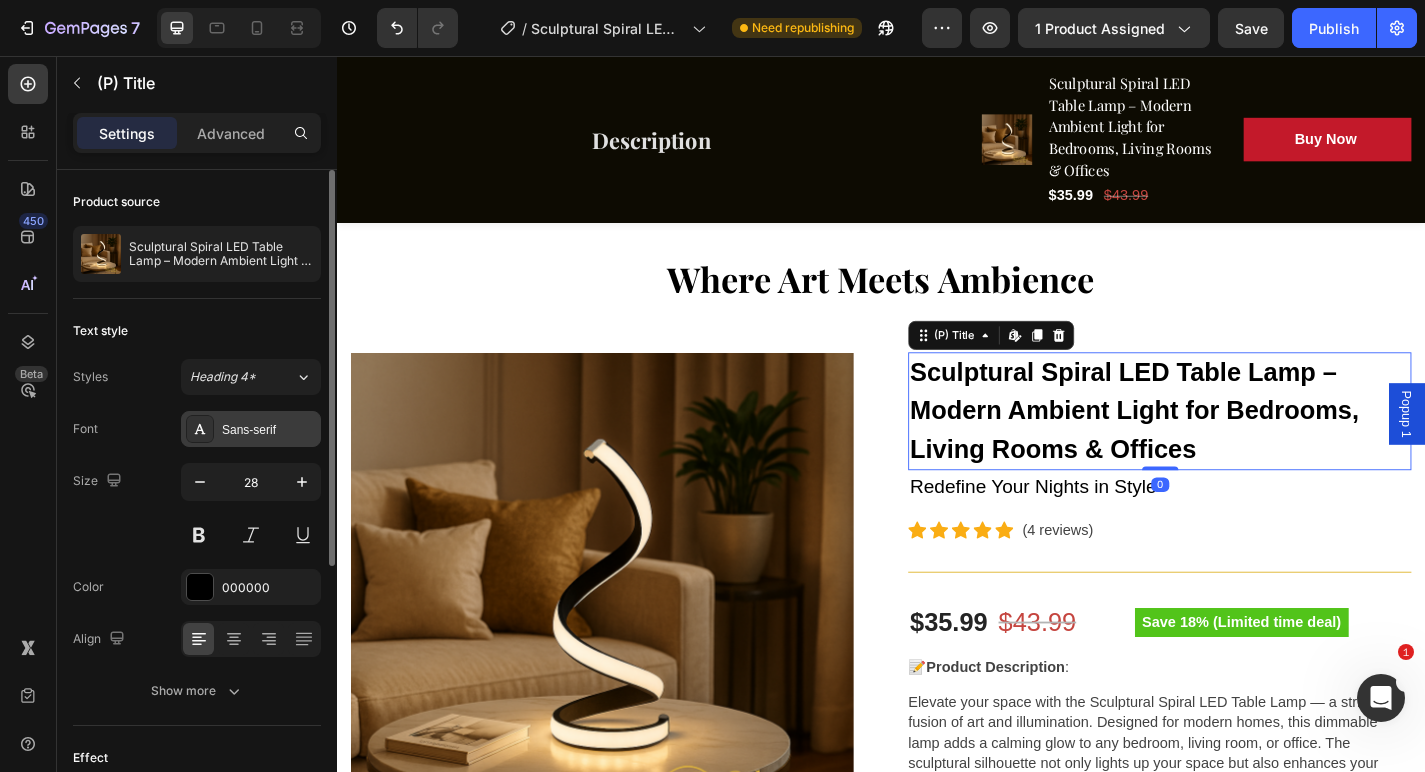 click on "Sans-serif" at bounding box center (251, 429) 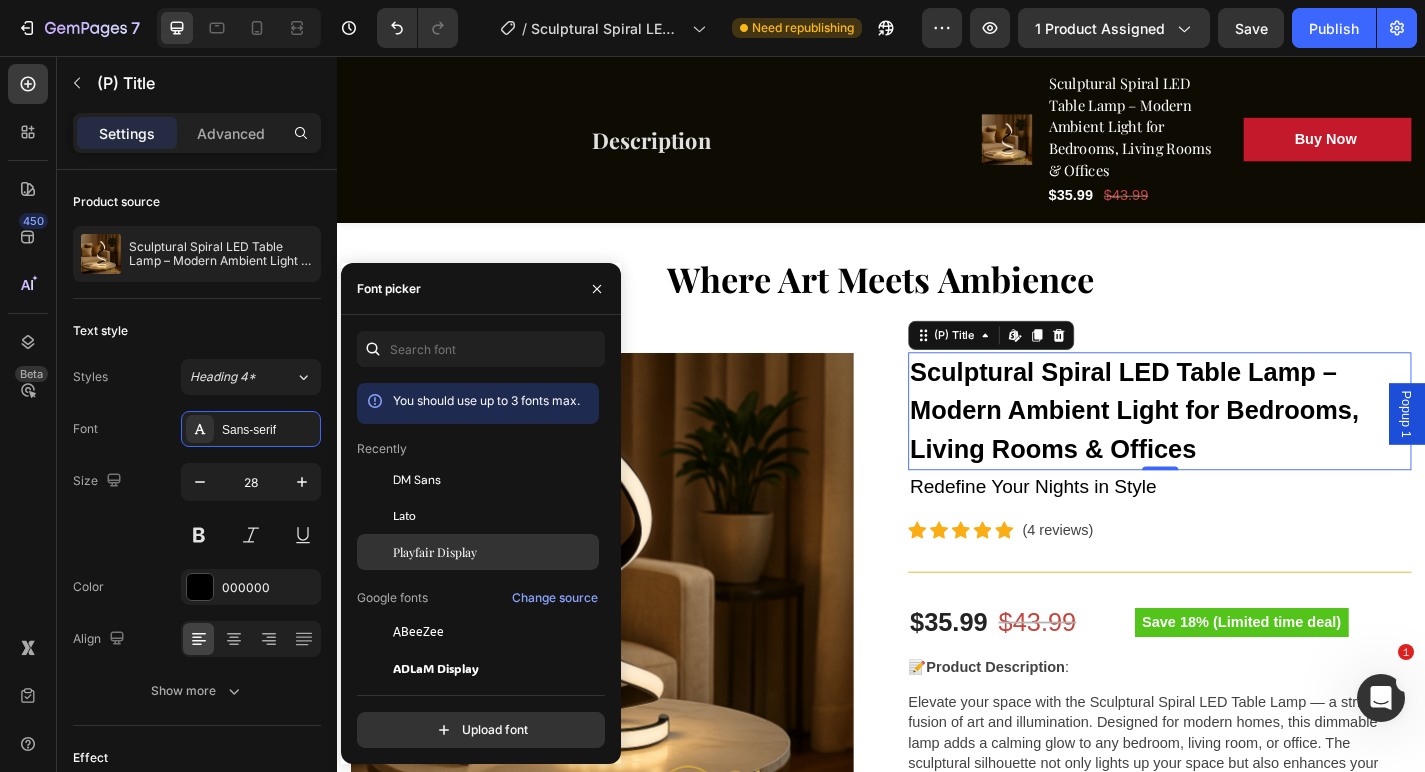 click on "Playfair Display" at bounding box center [494, 552] 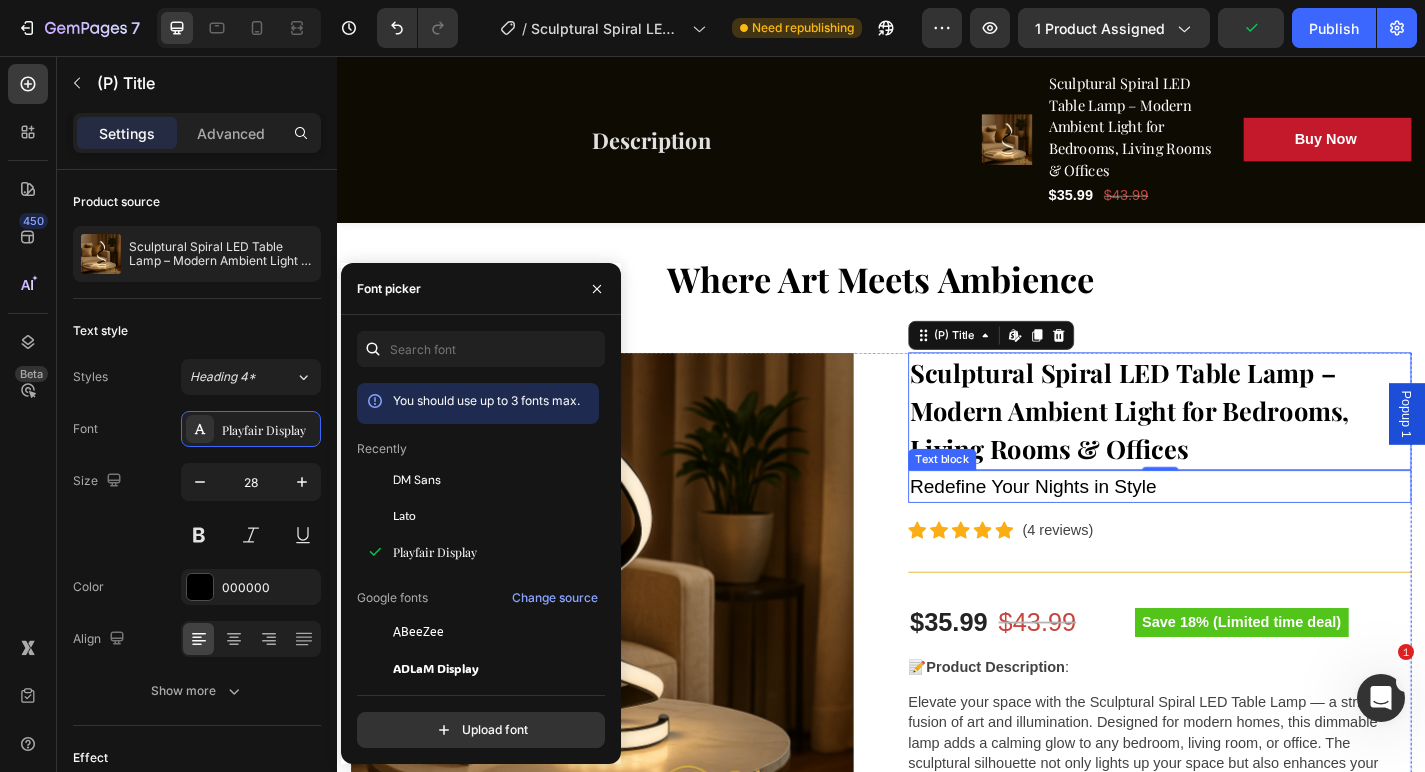 click on "Redefine Your Nights in Style" at bounding box center (1244, 531) 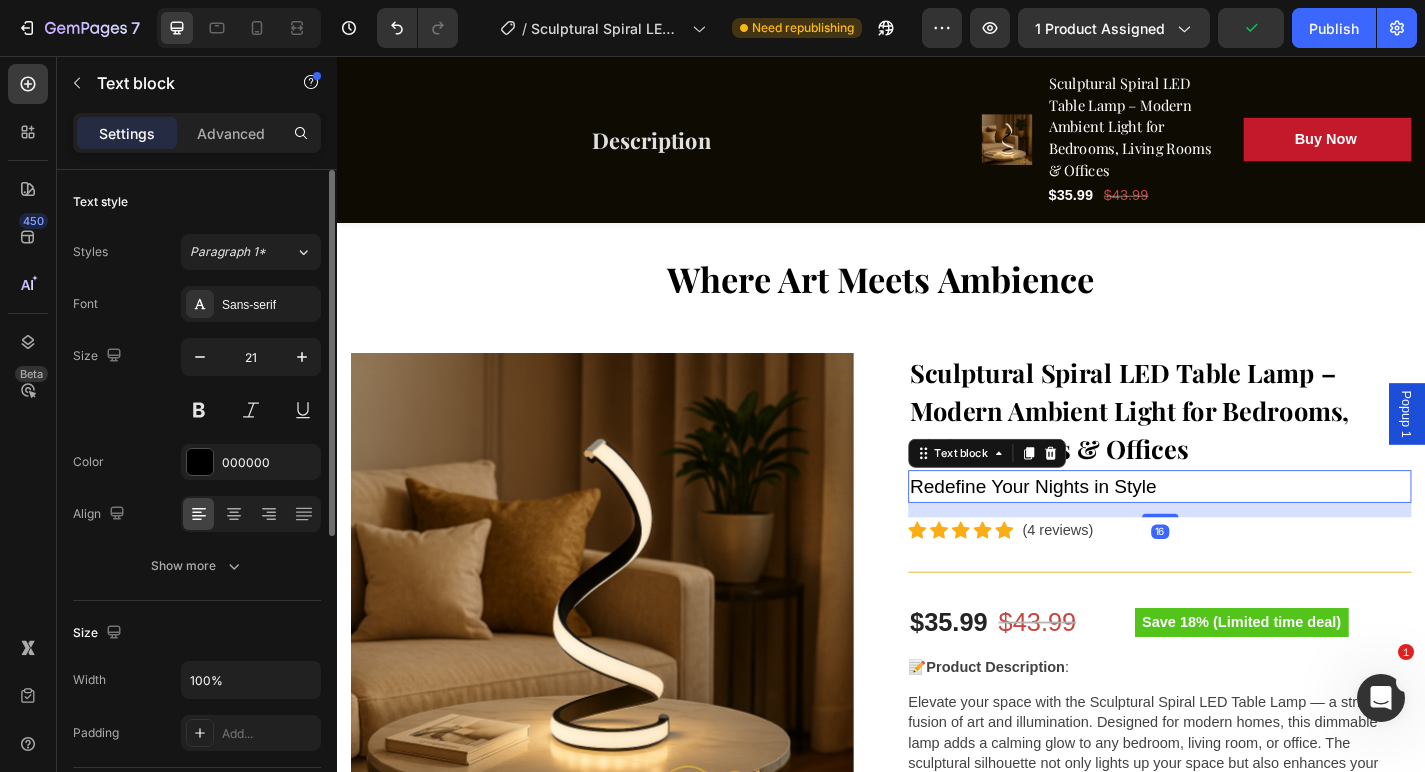 click on "Styles Paragraph 1* Font Sans-serif Size 21 Color 000000 Align Show more" at bounding box center [197, 409] 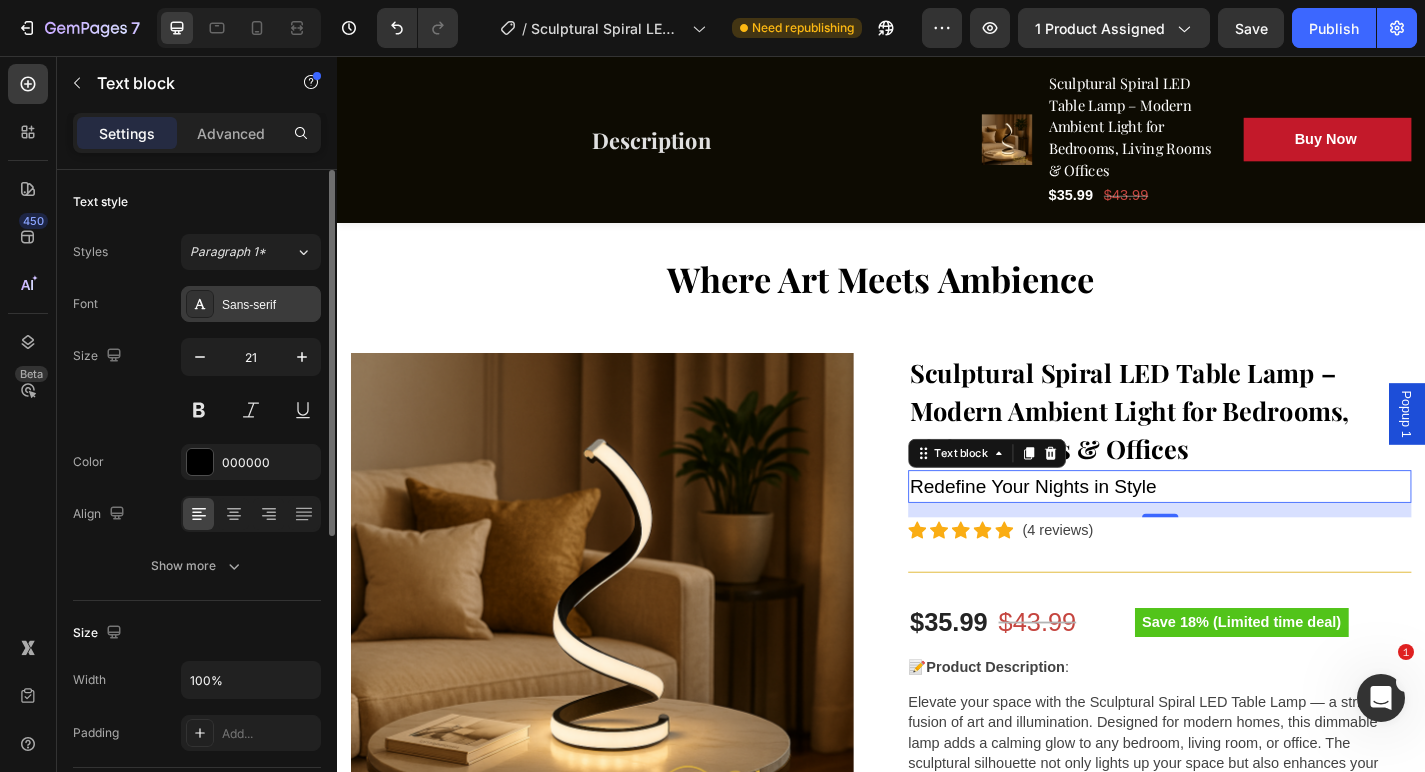 click on "Sans-serif" at bounding box center [269, 305] 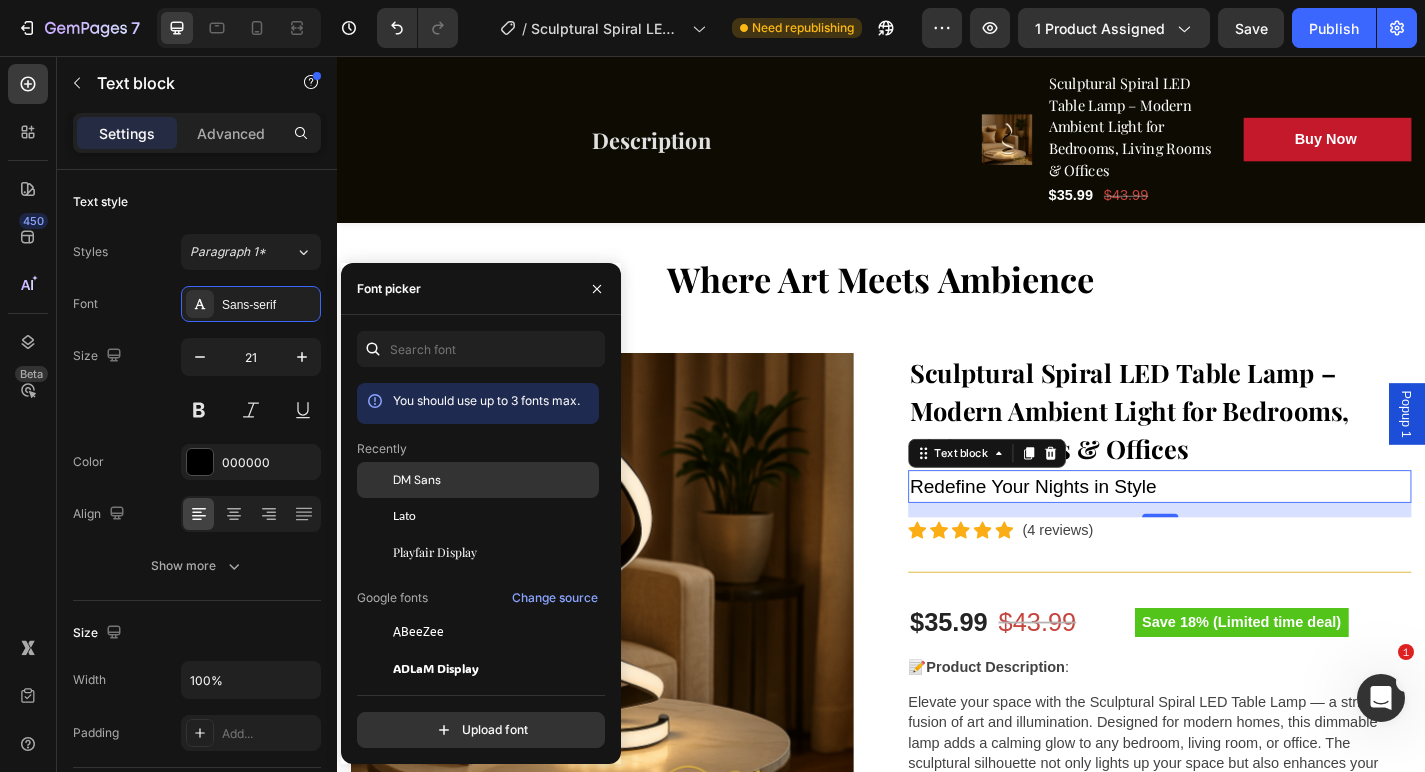 click on "DM Sans" at bounding box center [494, 480] 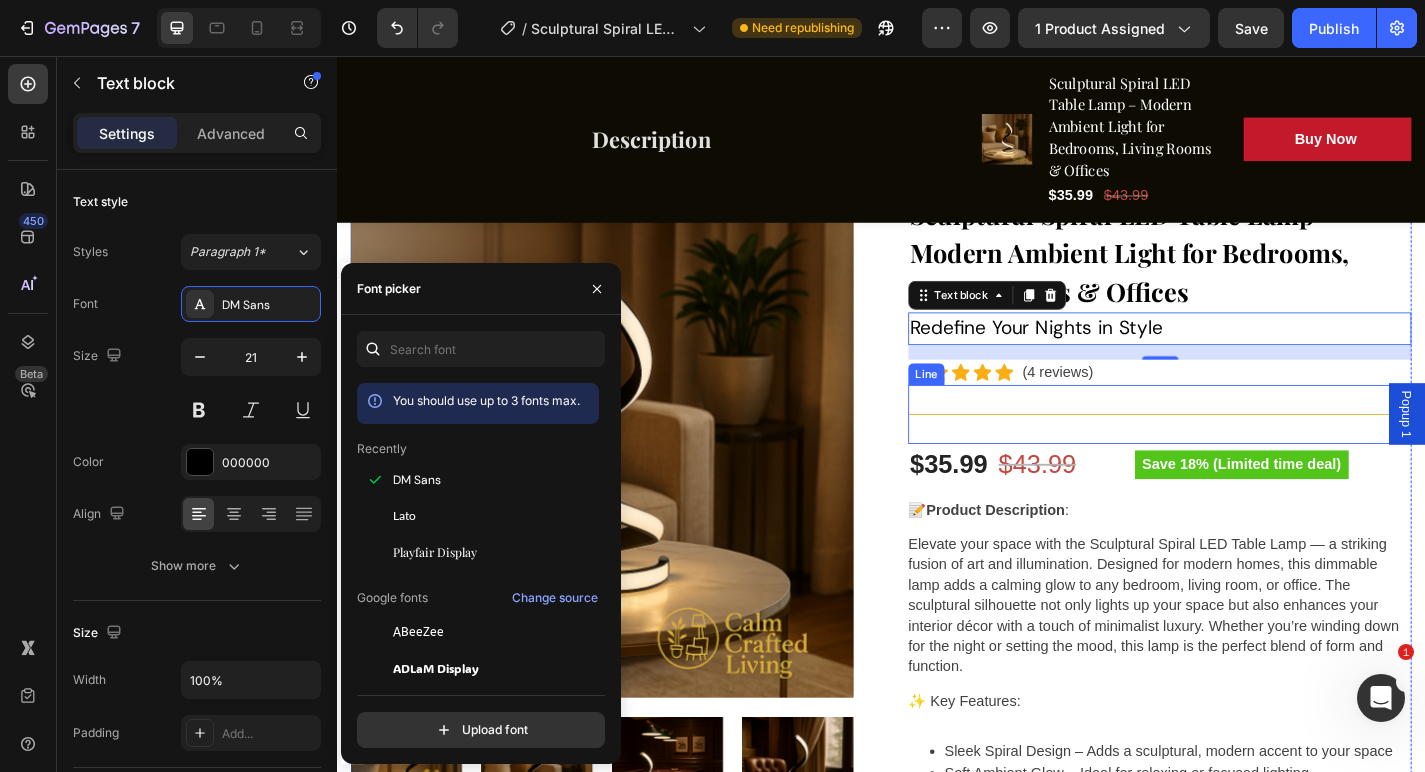 scroll, scrollTop: 485, scrollLeft: 0, axis: vertical 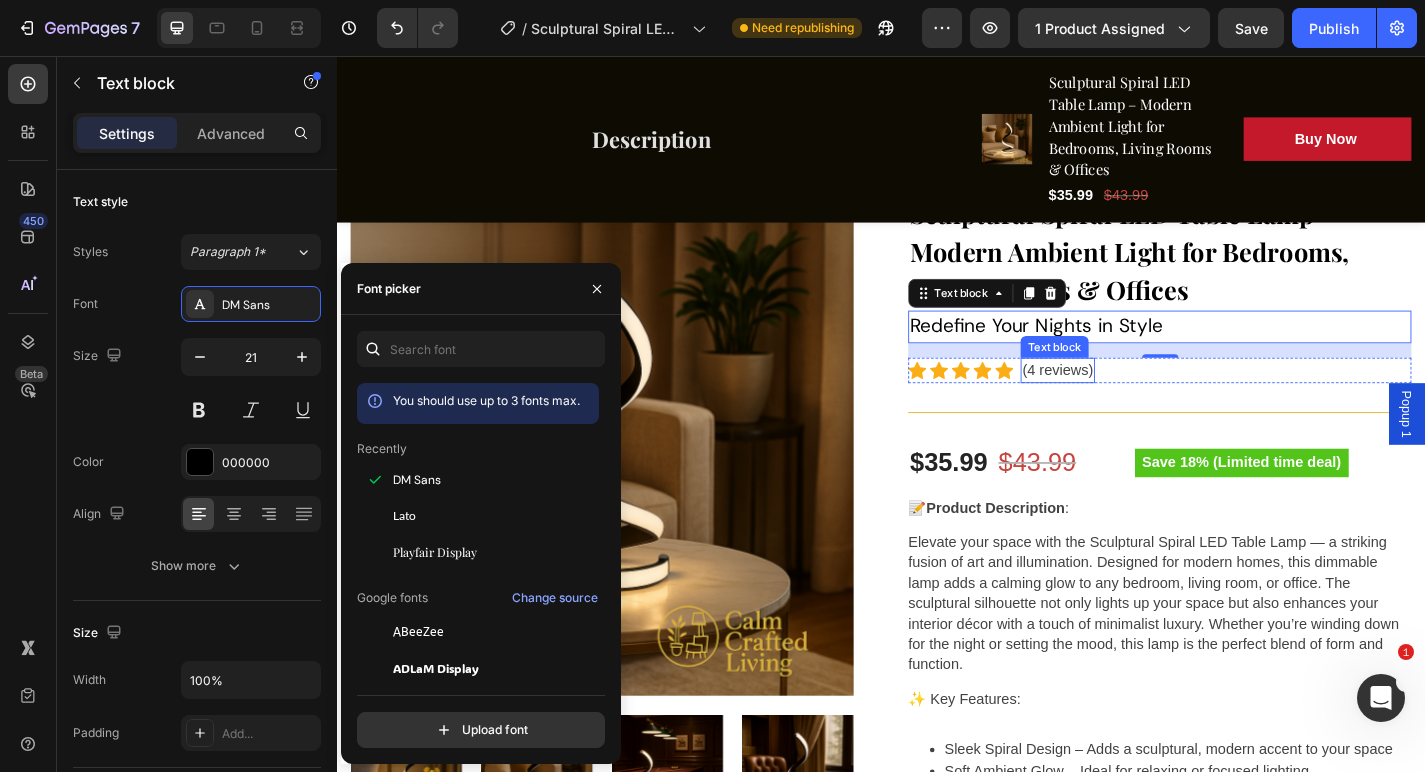 click on "(4 reviews)" at bounding box center (1132, 403) 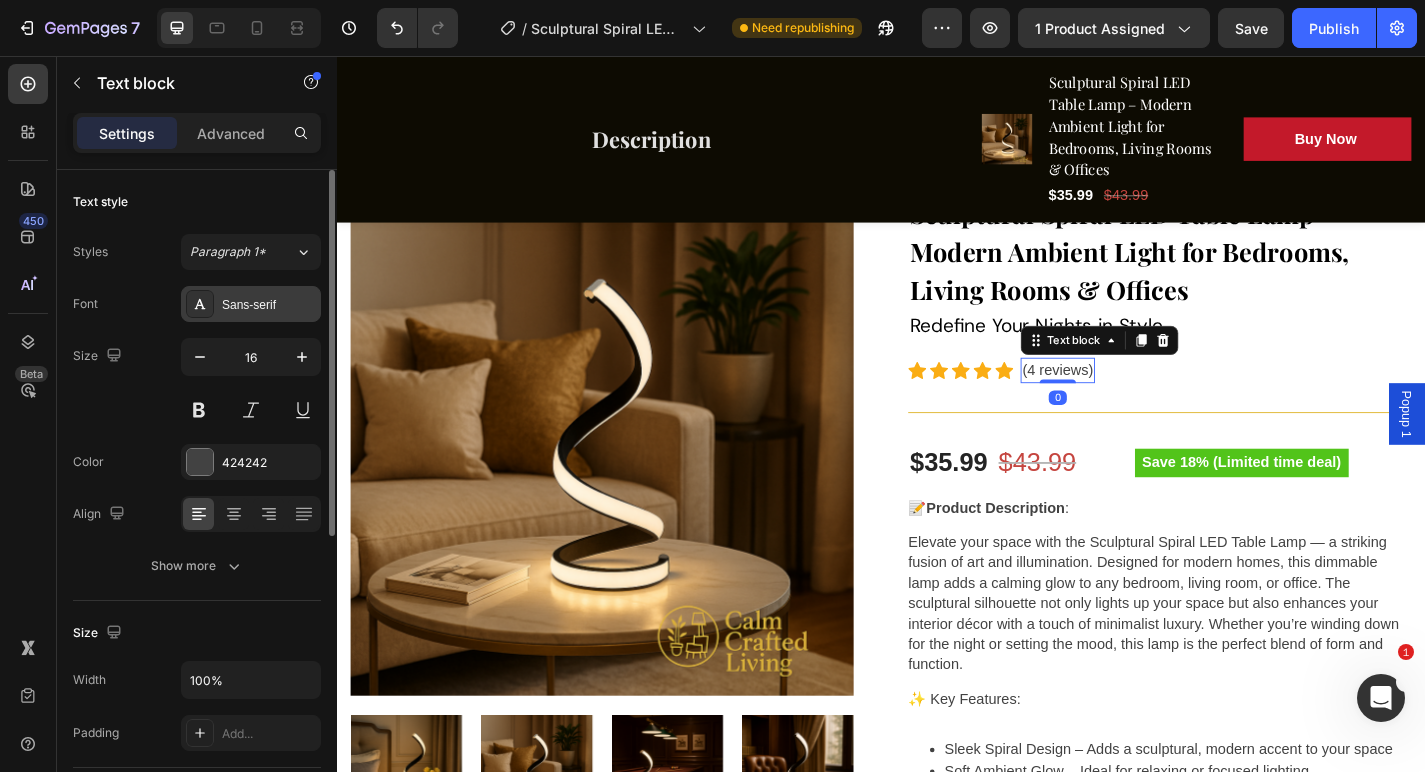 click on "Sans-serif" at bounding box center (269, 305) 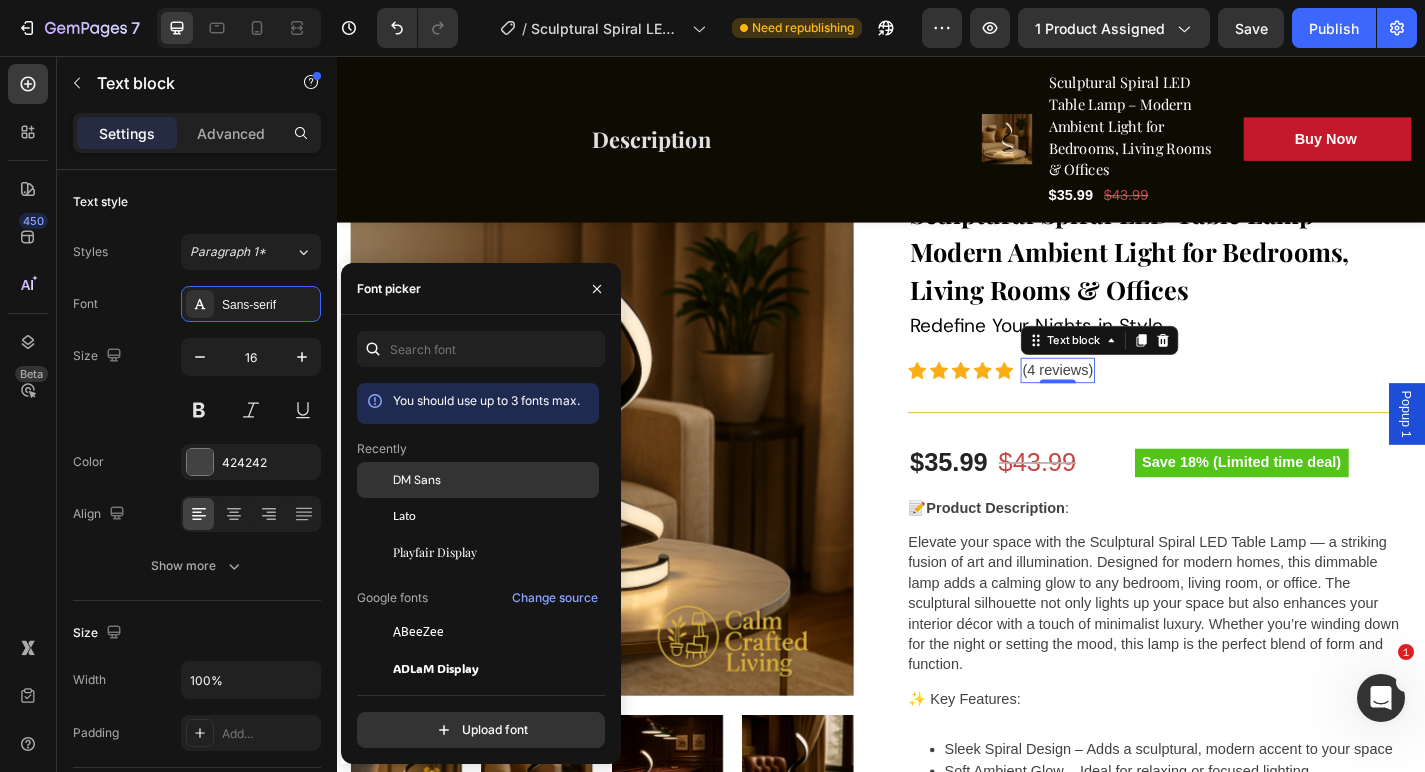 click on "DM Sans" at bounding box center [494, 480] 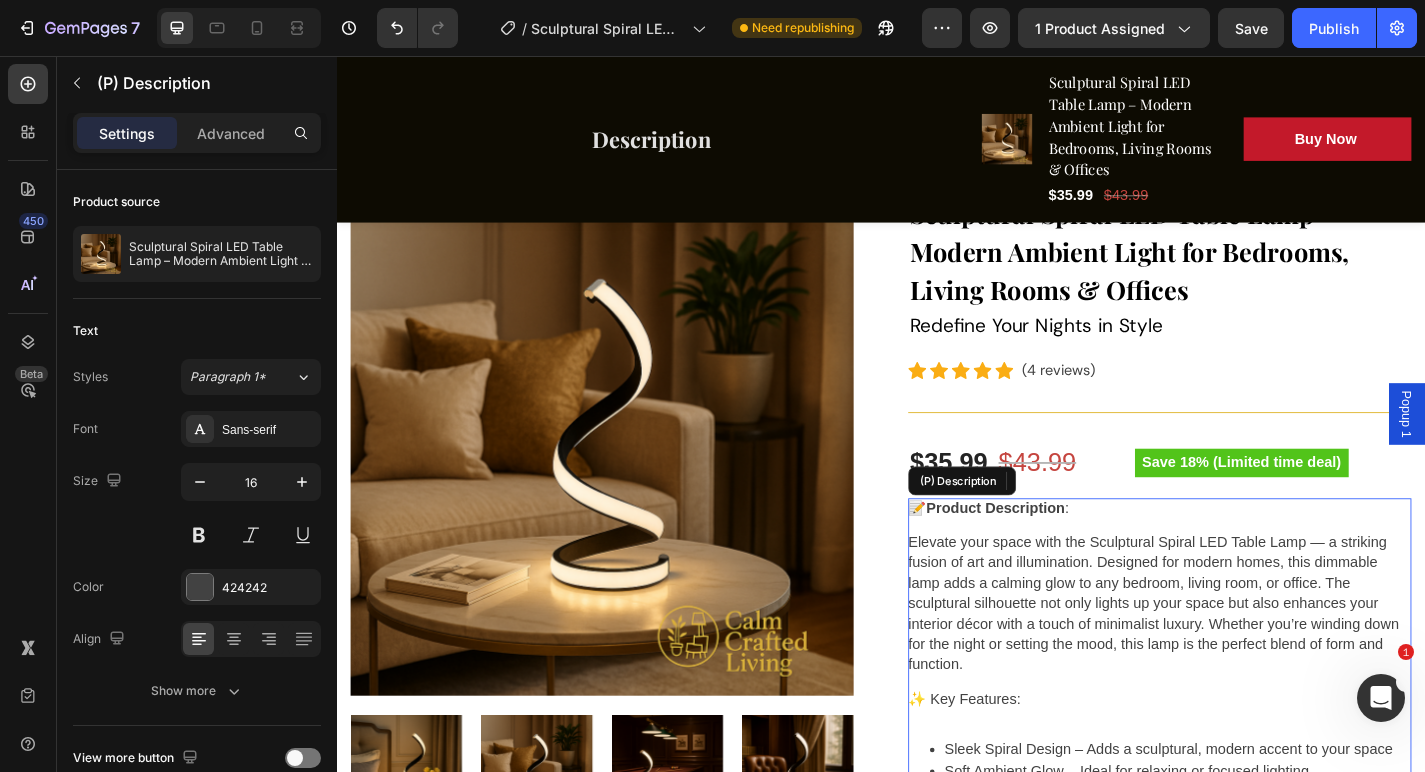 click on "Elevate your space with the Sculptural Spiral LED Table Lamp — a striking fusion of art and illumination. Designed for modern homes, this dimmable lamp adds a calming glow to any bedroom, living room, or office. The sculptural silhouette not only lights up your space but also enhances your interior décor with a touch of minimalist luxury. Whether you’re winding down for the night or setting the mood, this lamp is the perfect blend of form and function." at bounding box center [1237, 659] 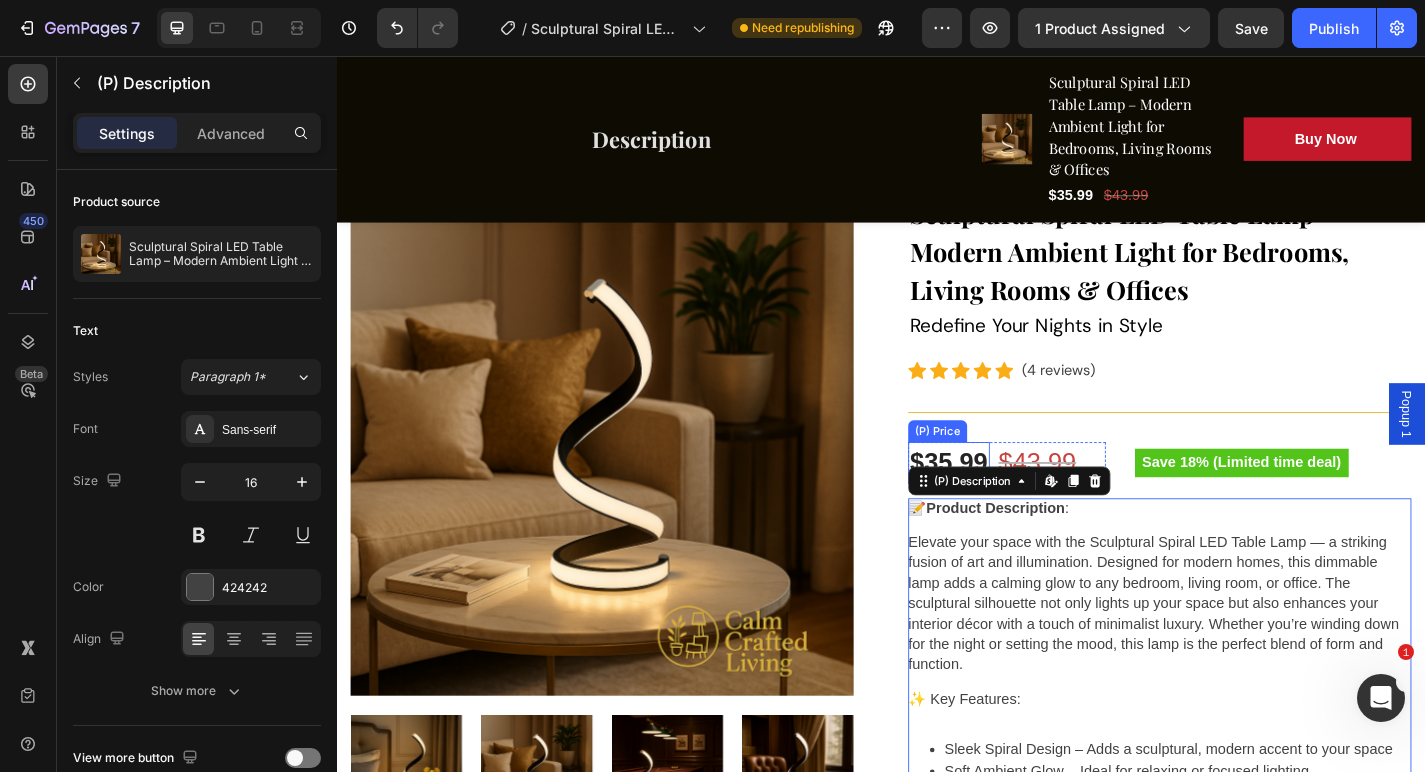 click on "$35.99" at bounding box center [1012, 505] 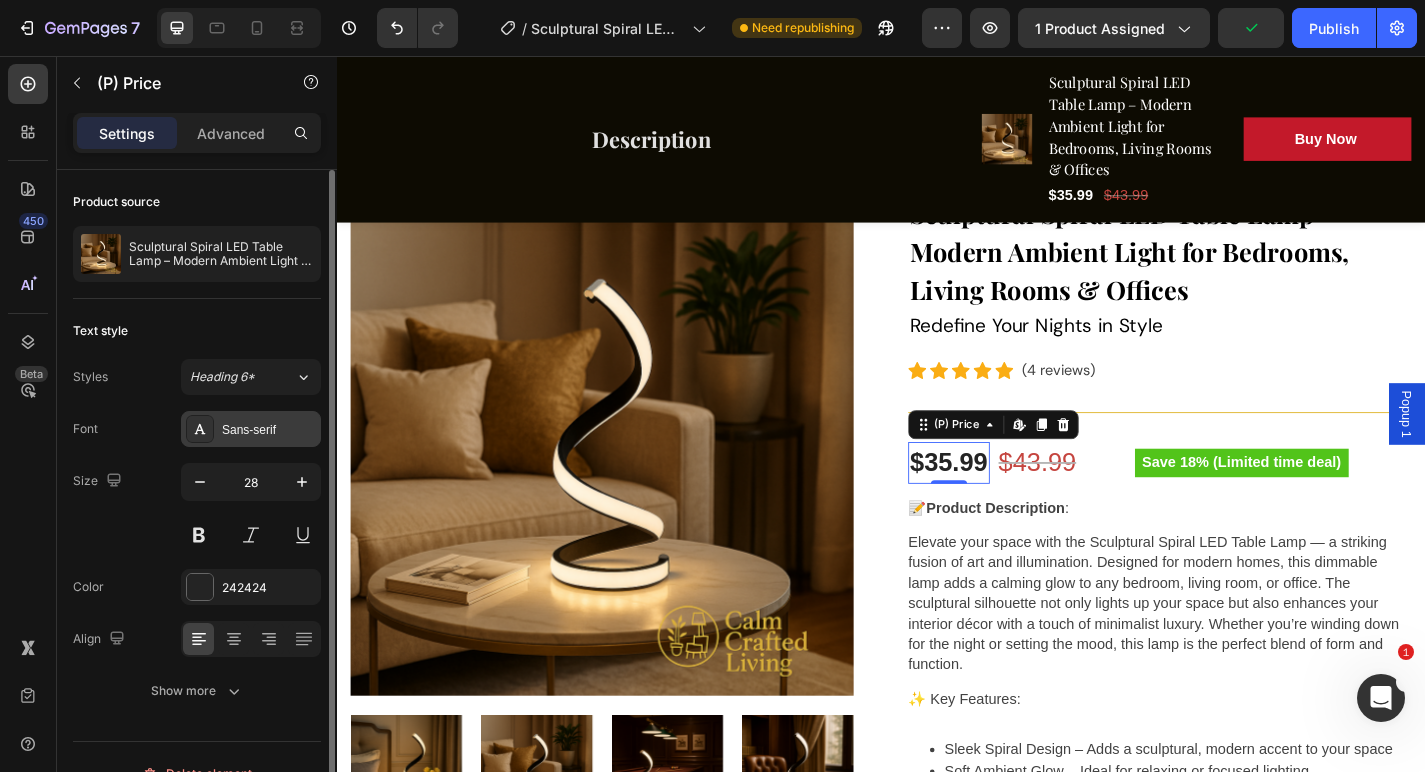 click on "Sans-serif" at bounding box center [251, 429] 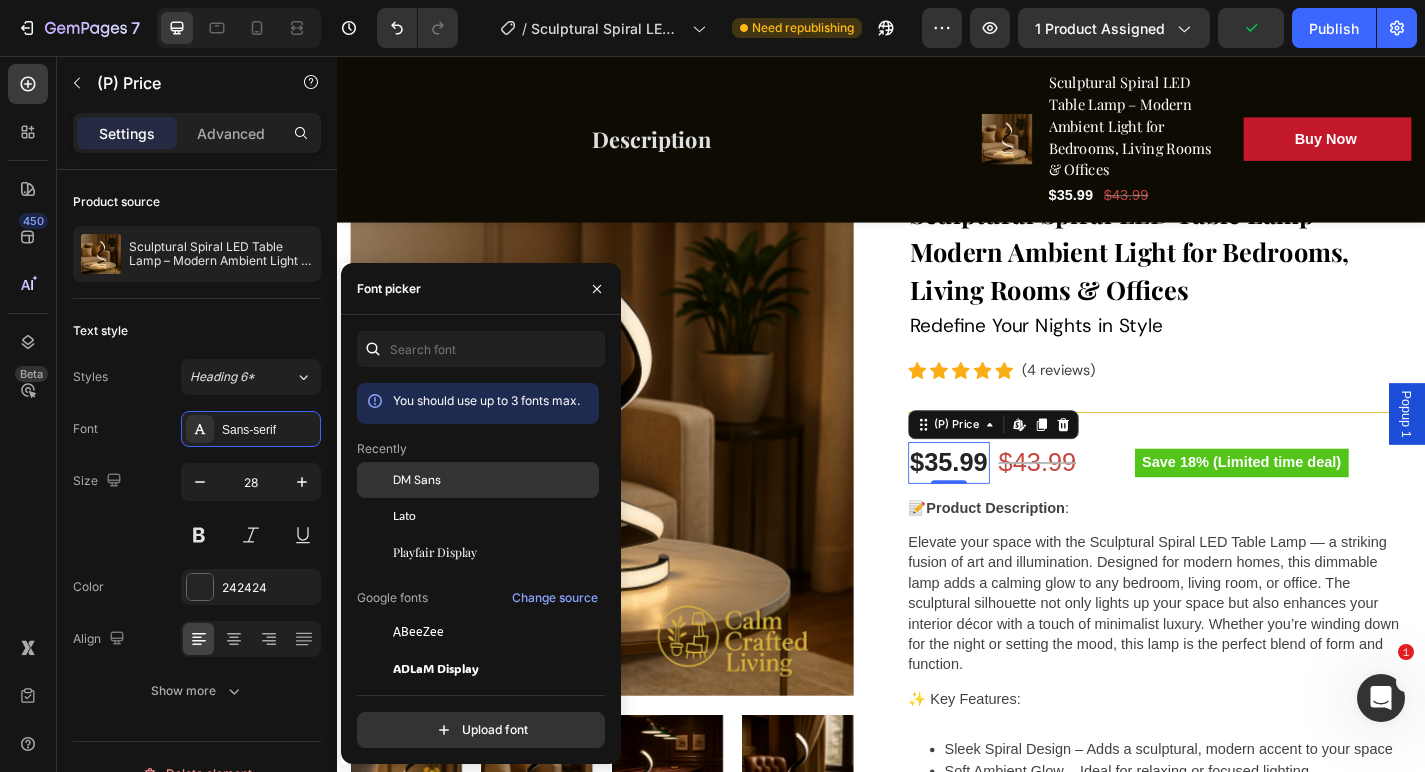 click on "DM Sans" at bounding box center (417, 480) 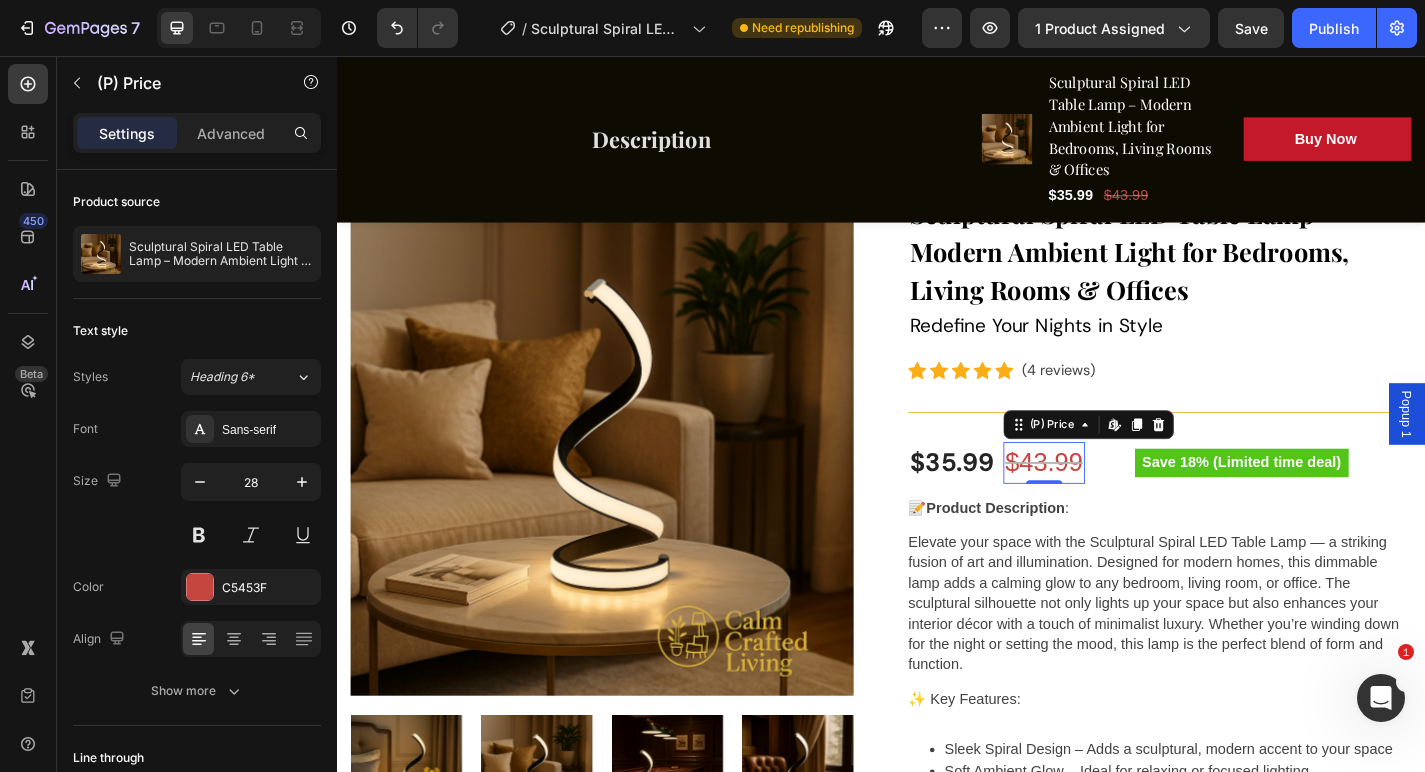 click on "$43.99" at bounding box center (1117, 505) 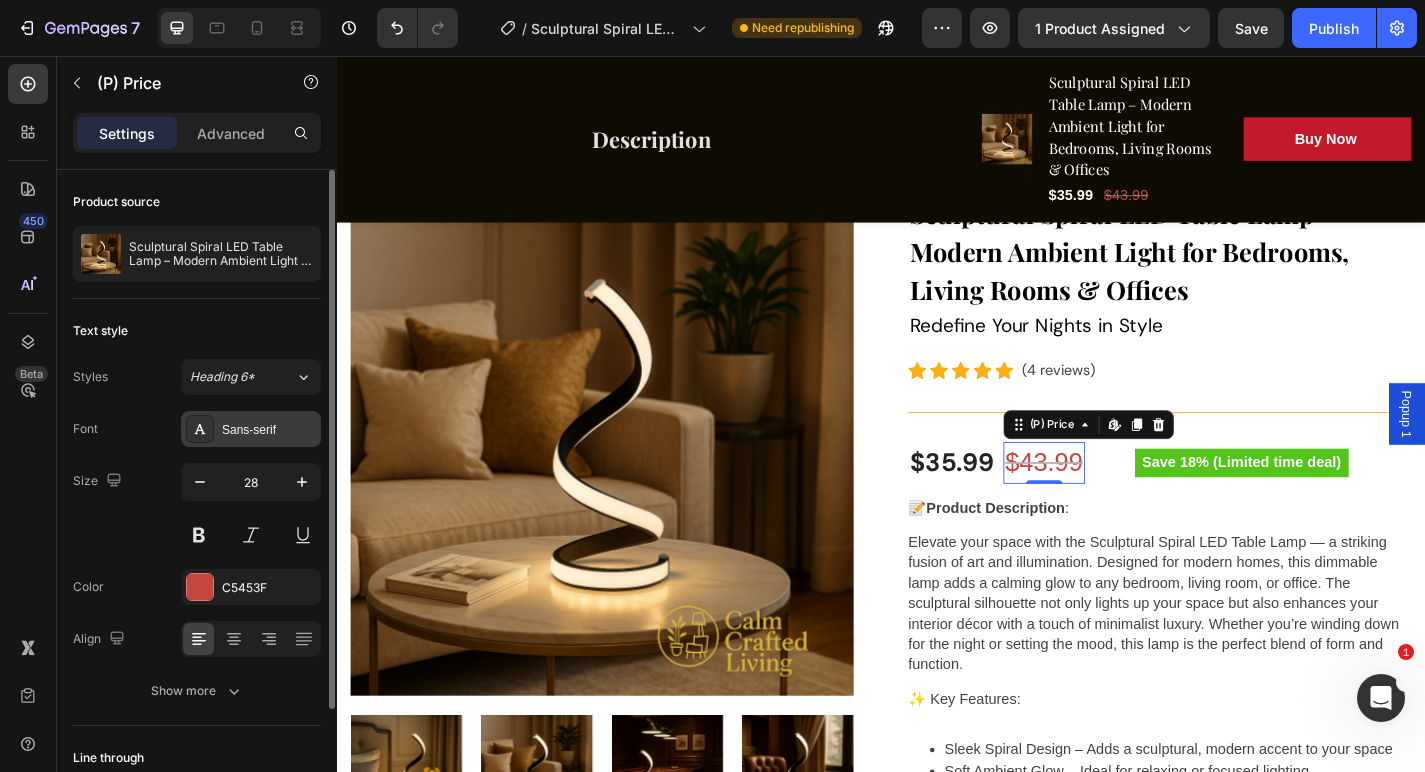 click on "Sans-serif" at bounding box center [251, 429] 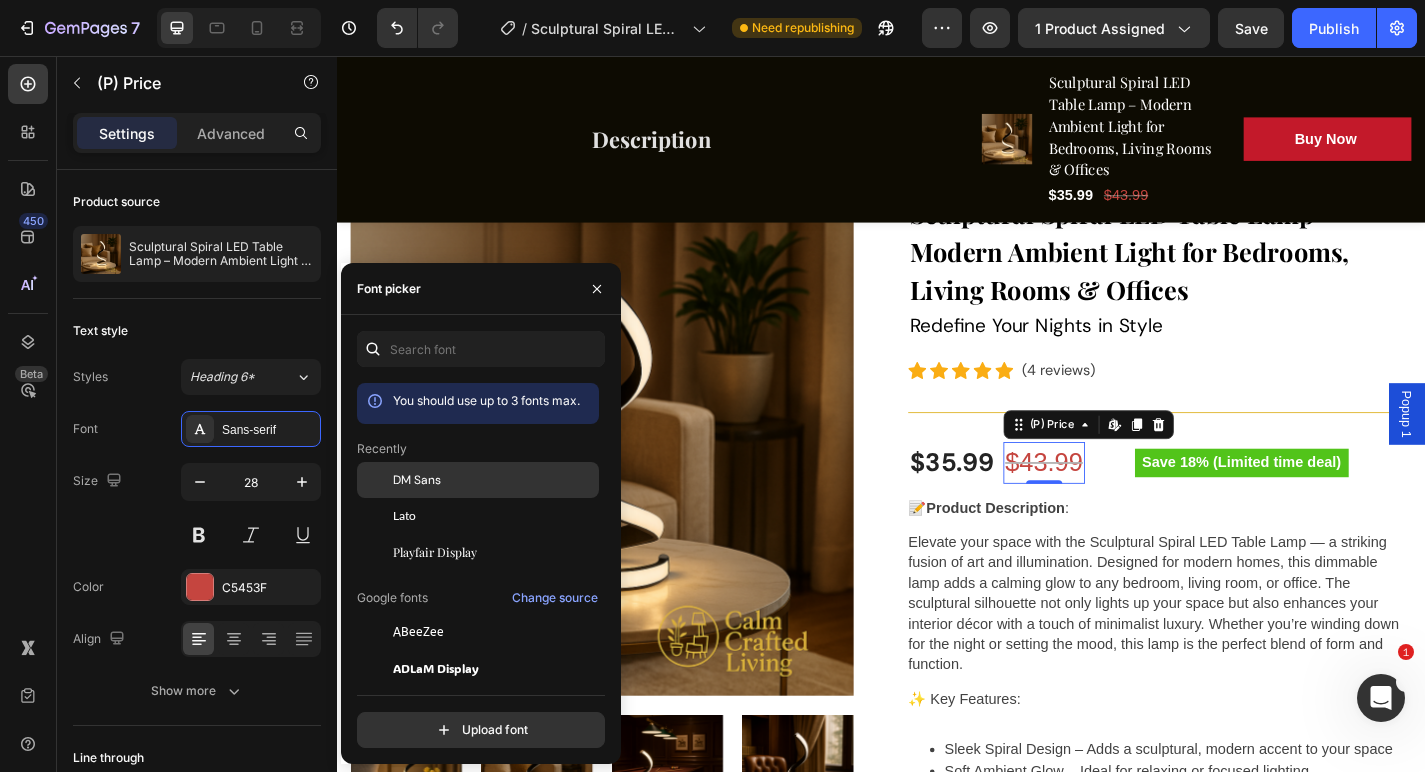 click on "DM Sans" at bounding box center [417, 480] 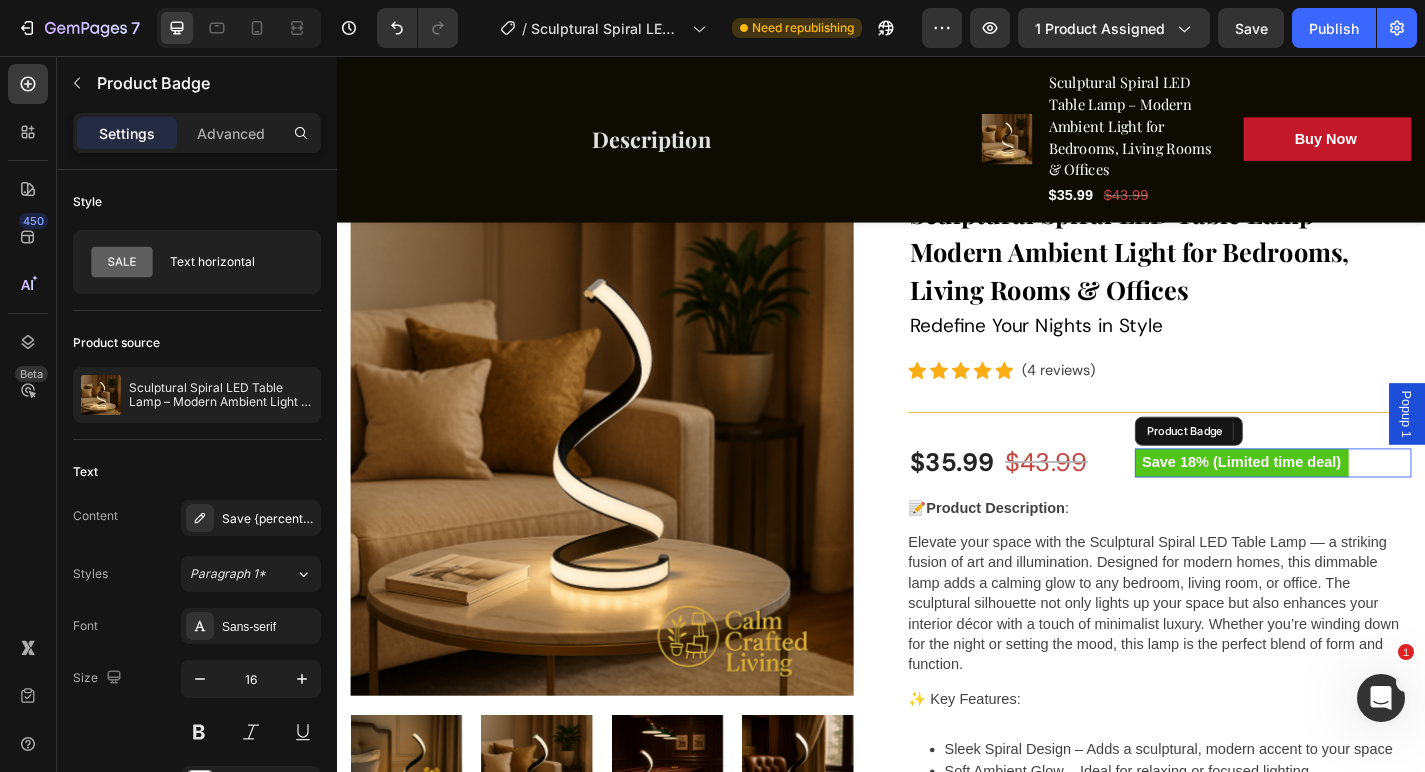 click on "Save 18% (Limited time deal) Product Badge" at bounding box center [1369, 505] 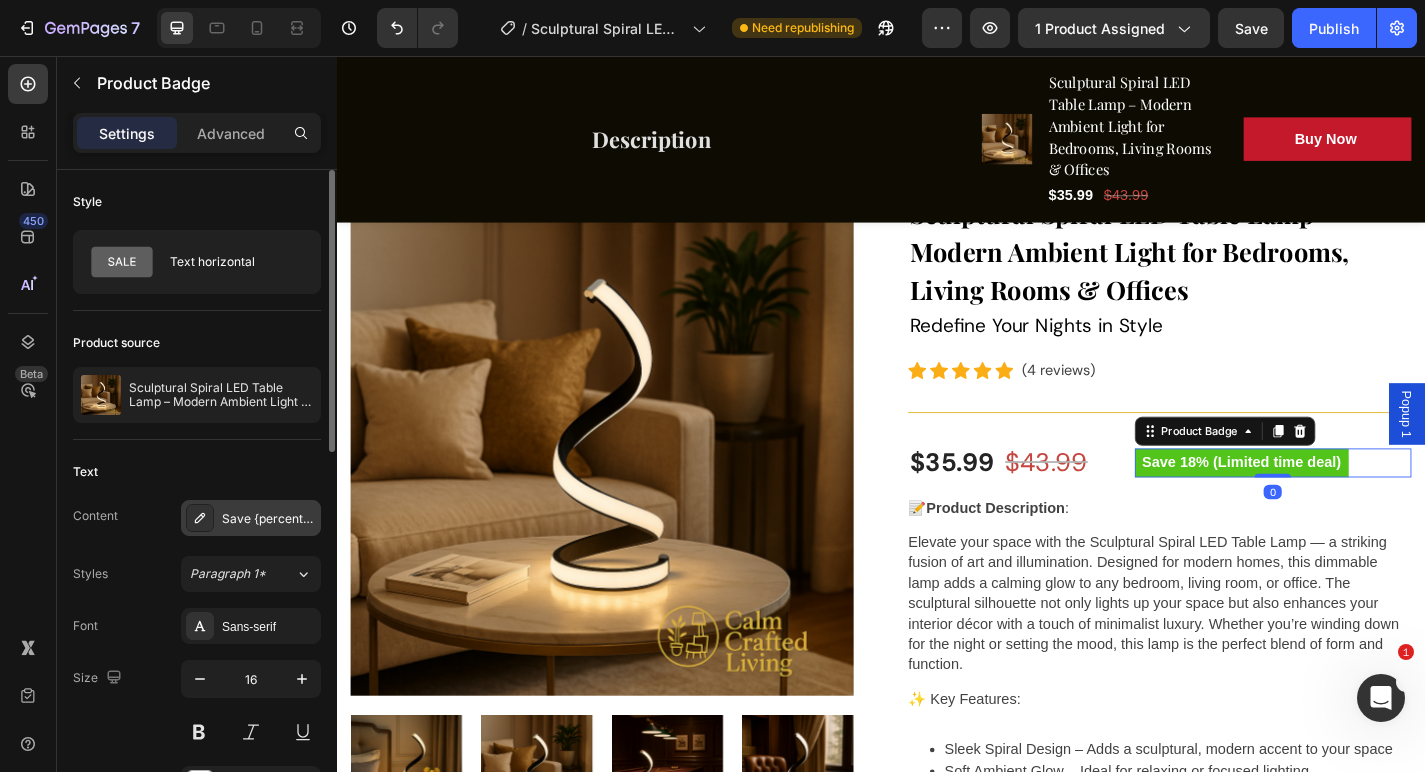 click on "Save {percent_discount} (Limited time deal)" at bounding box center (269, 519) 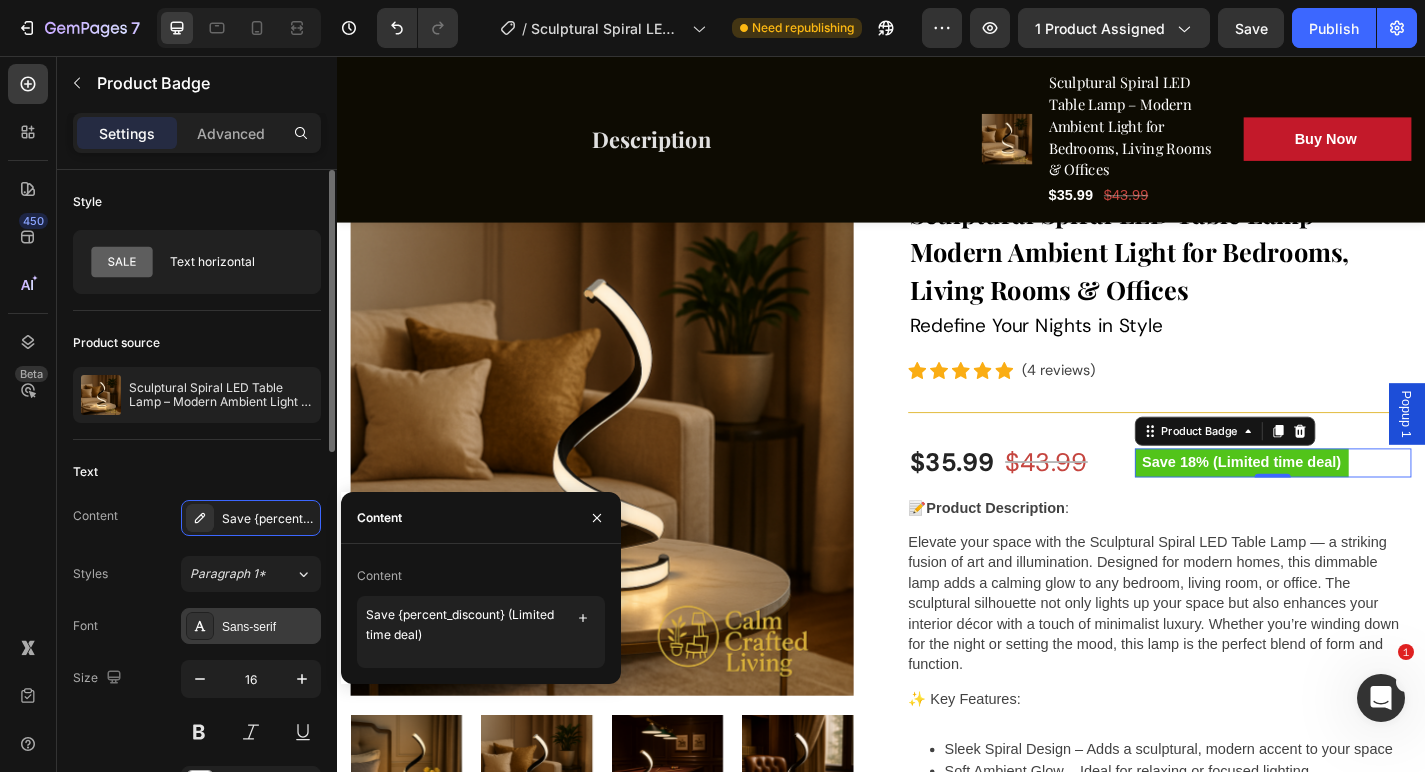 click on "Sans-serif" at bounding box center [269, 627] 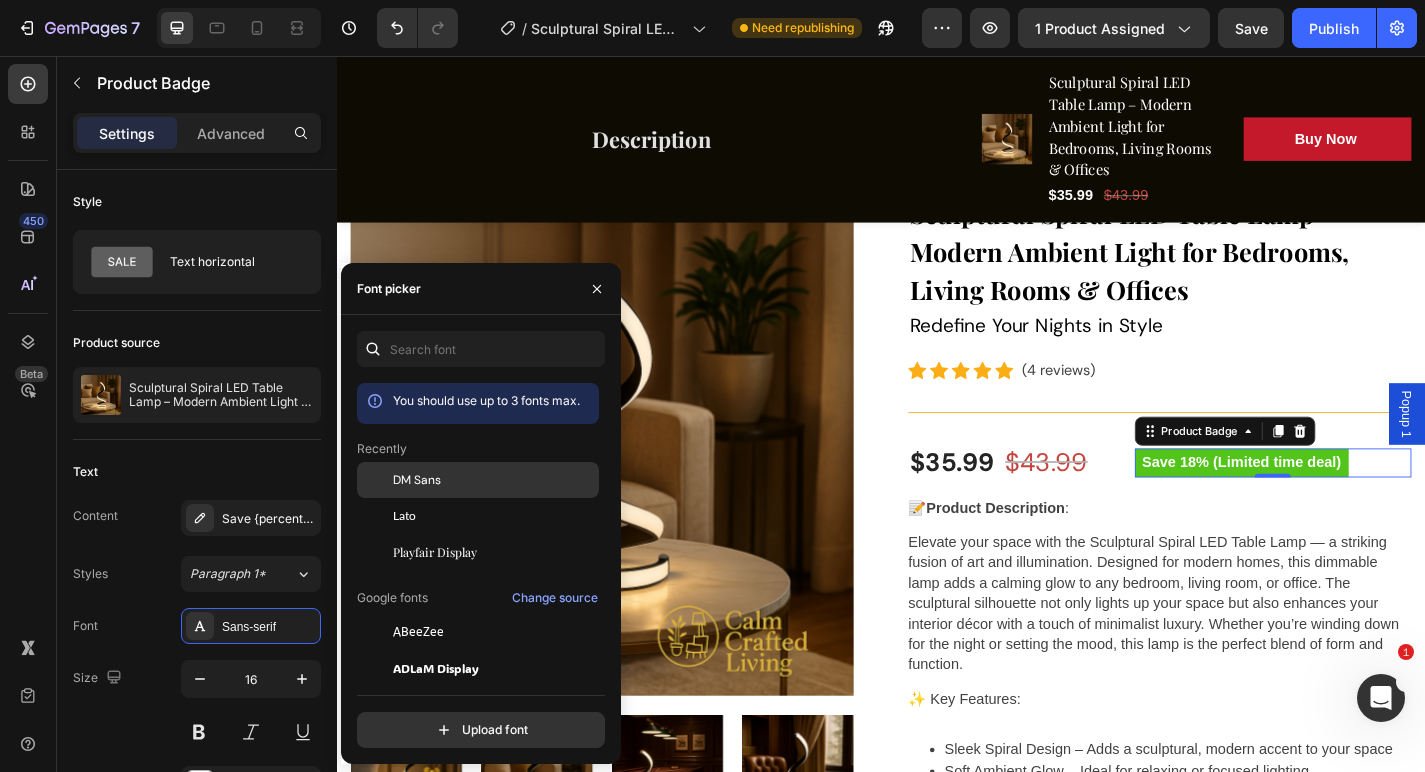 click on "DM Sans" at bounding box center [417, 480] 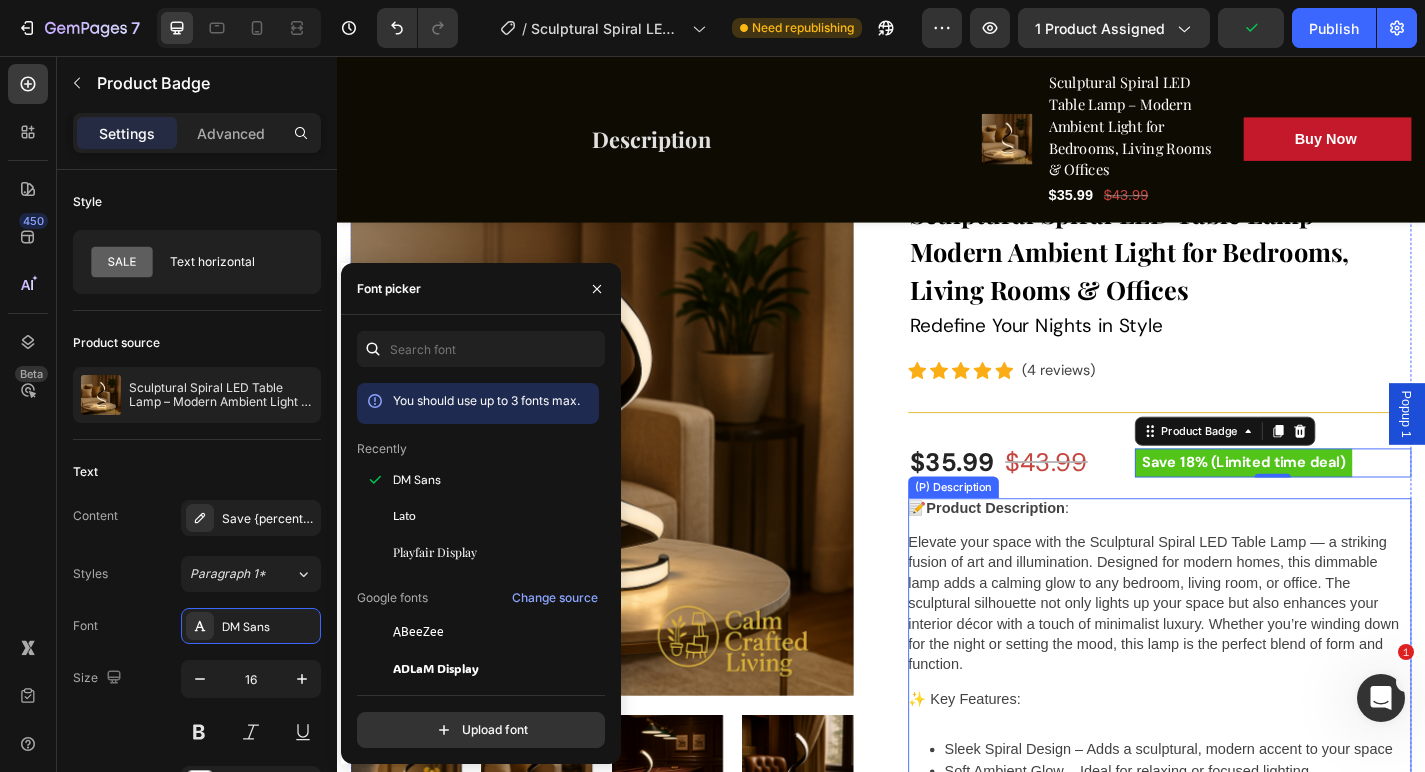 click on "Elevate your space with the Sculptural Spiral LED Table Lamp — a striking fusion of art and illumination. Designed for modern homes, this dimmable lamp adds a calming glow to any bedroom, living room, or office. The sculptural silhouette not only lights up your space but also enhances your interior décor with a touch of minimalist luxury. Whether you’re winding down for the night or setting the mood, this lamp is the perfect blend of form and function." at bounding box center [1244, 660] 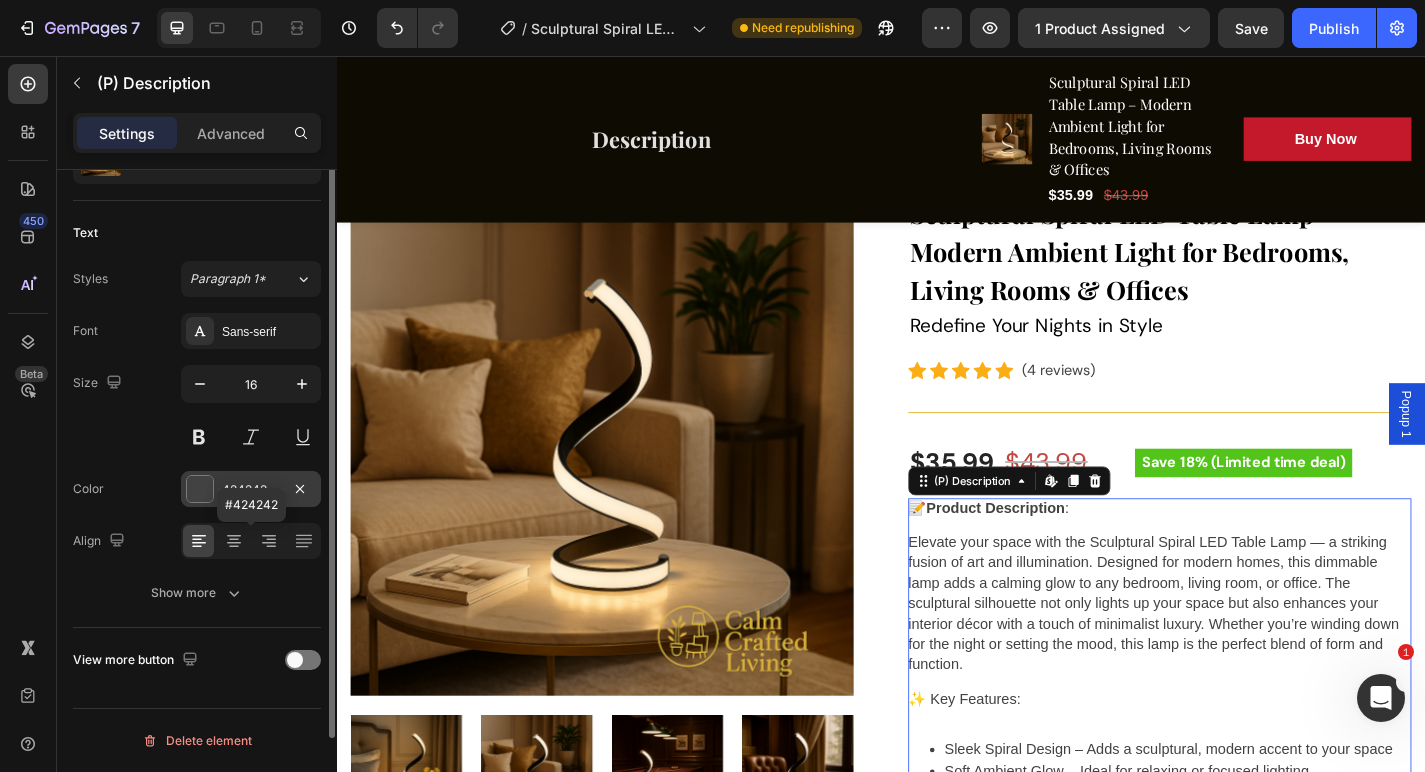 scroll, scrollTop: 98, scrollLeft: 0, axis: vertical 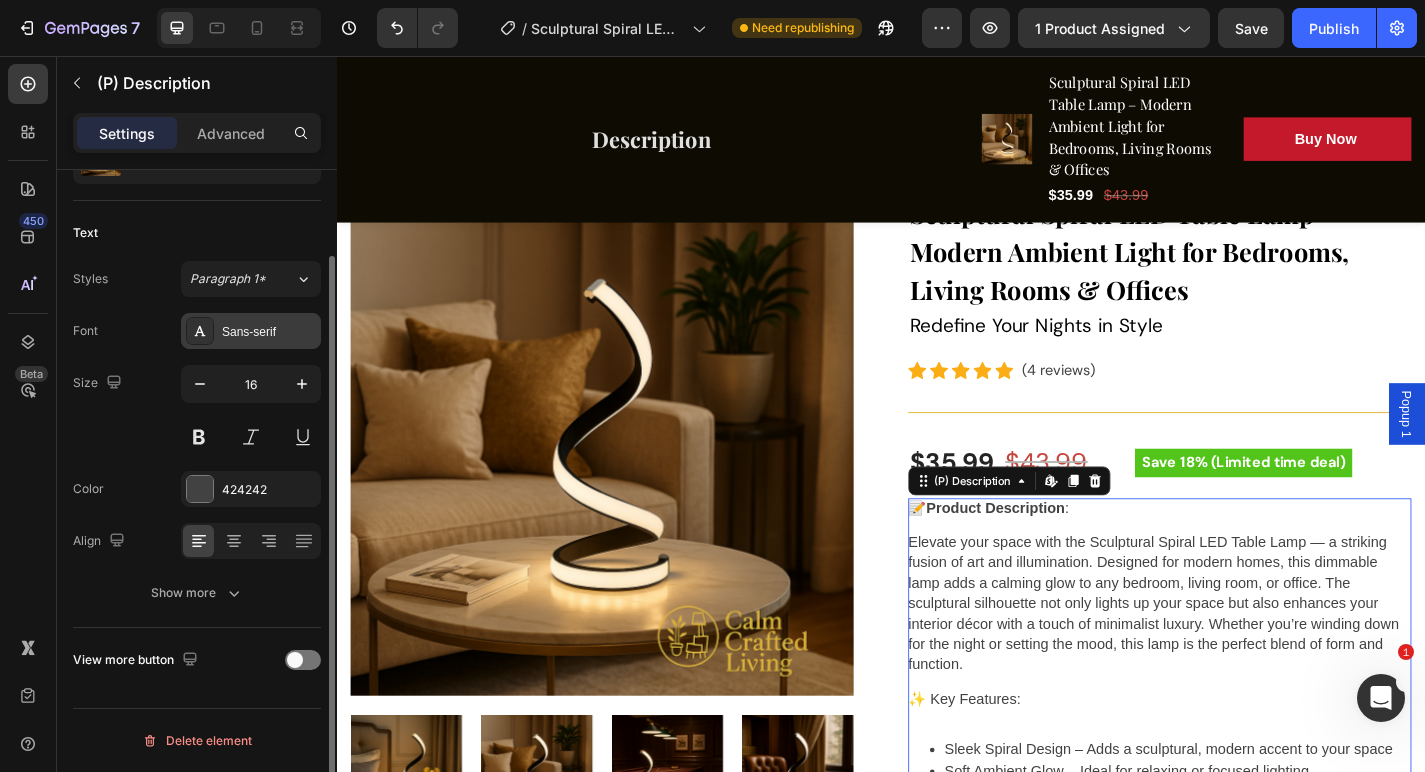 click on "Sans-serif" at bounding box center [269, 332] 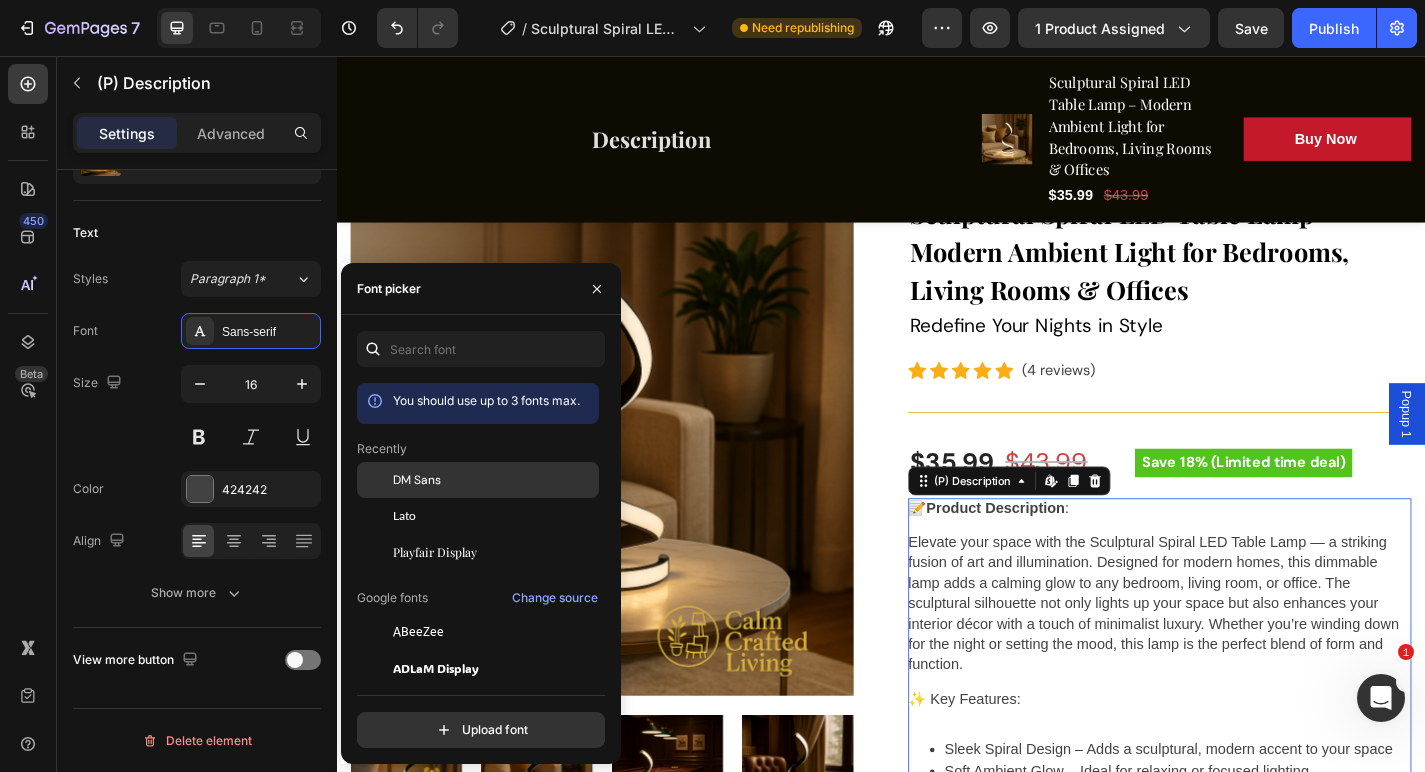 click on "DM Sans" at bounding box center [417, 480] 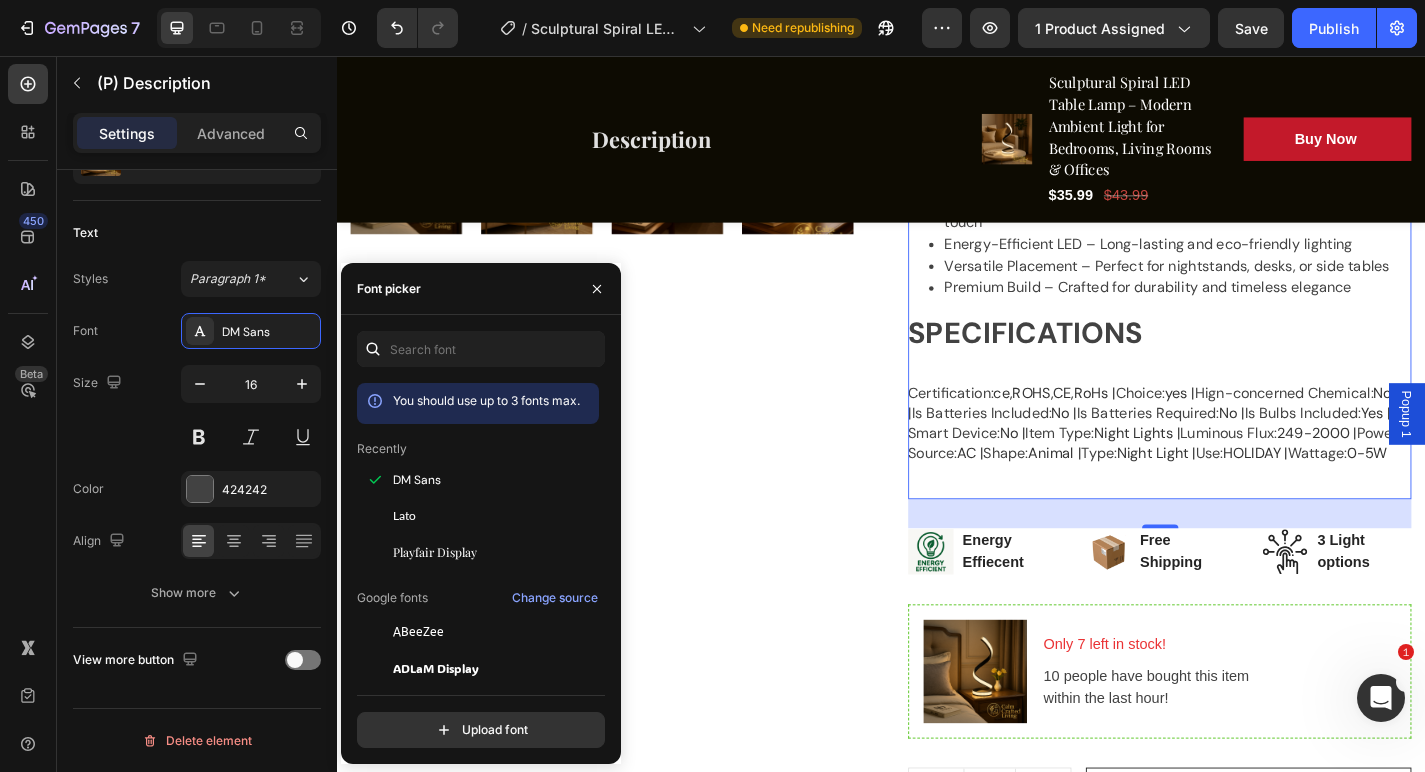 scroll, scrollTop: 1193, scrollLeft: 0, axis: vertical 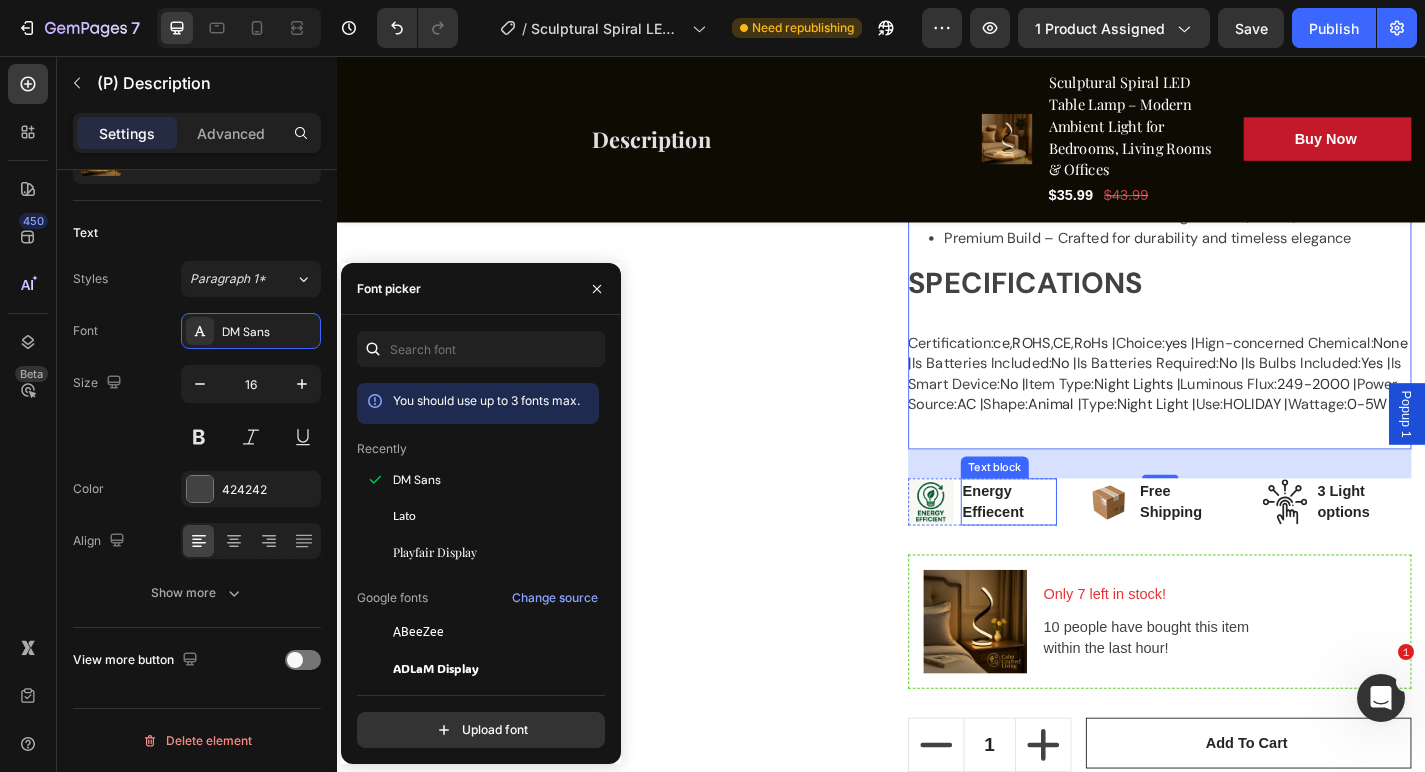 click on "Energy Effiecent" at bounding box center [1078, 548] 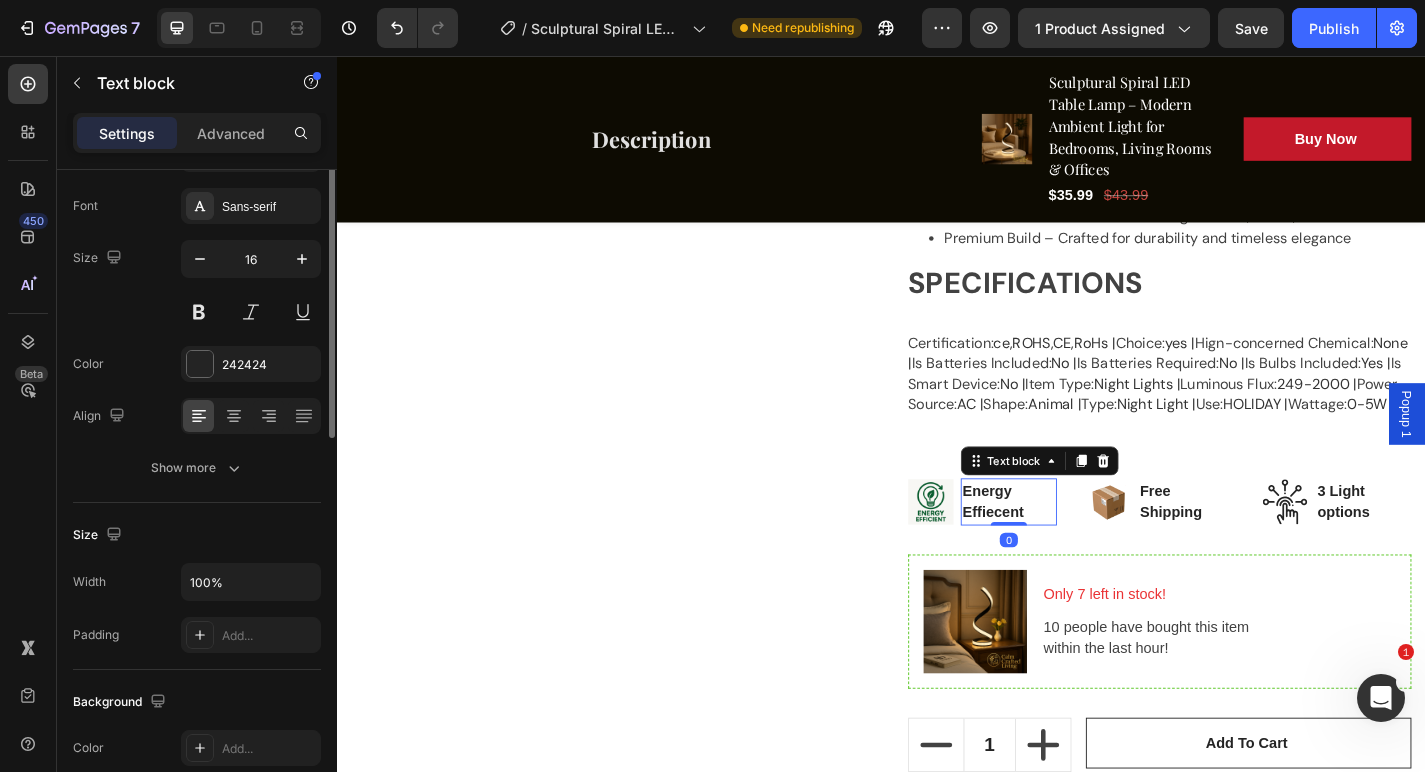 scroll, scrollTop: 0, scrollLeft: 0, axis: both 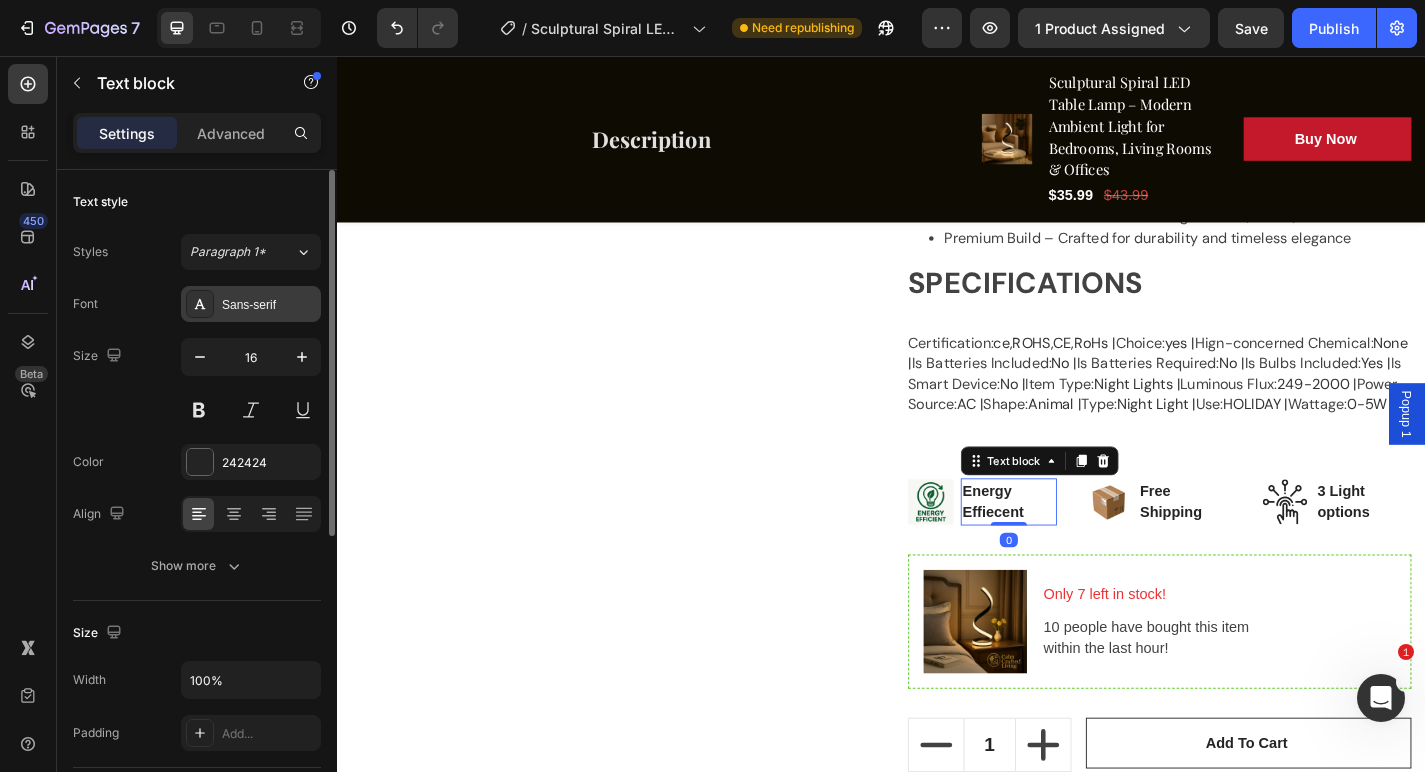 click on "Sans-serif" at bounding box center (269, 305) 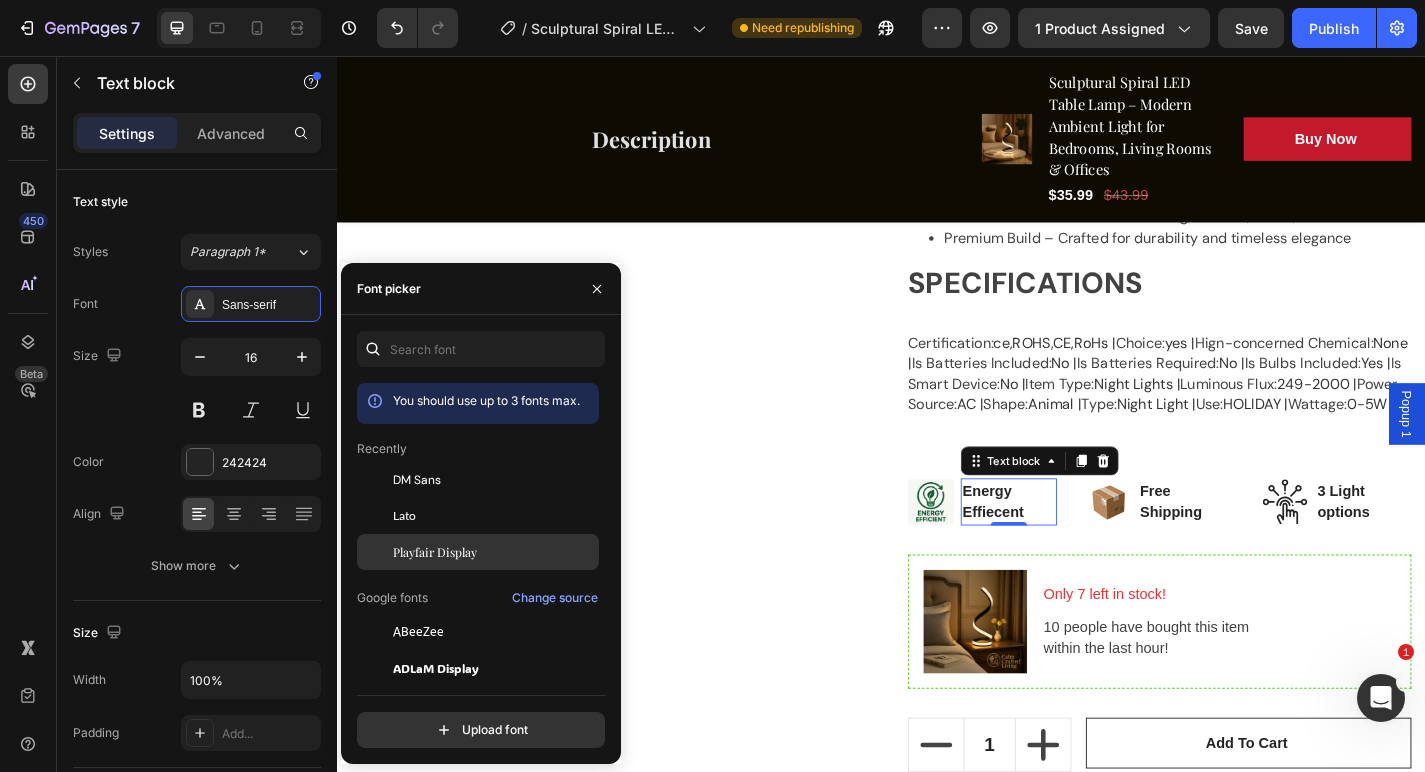 click on "Playfair Display" 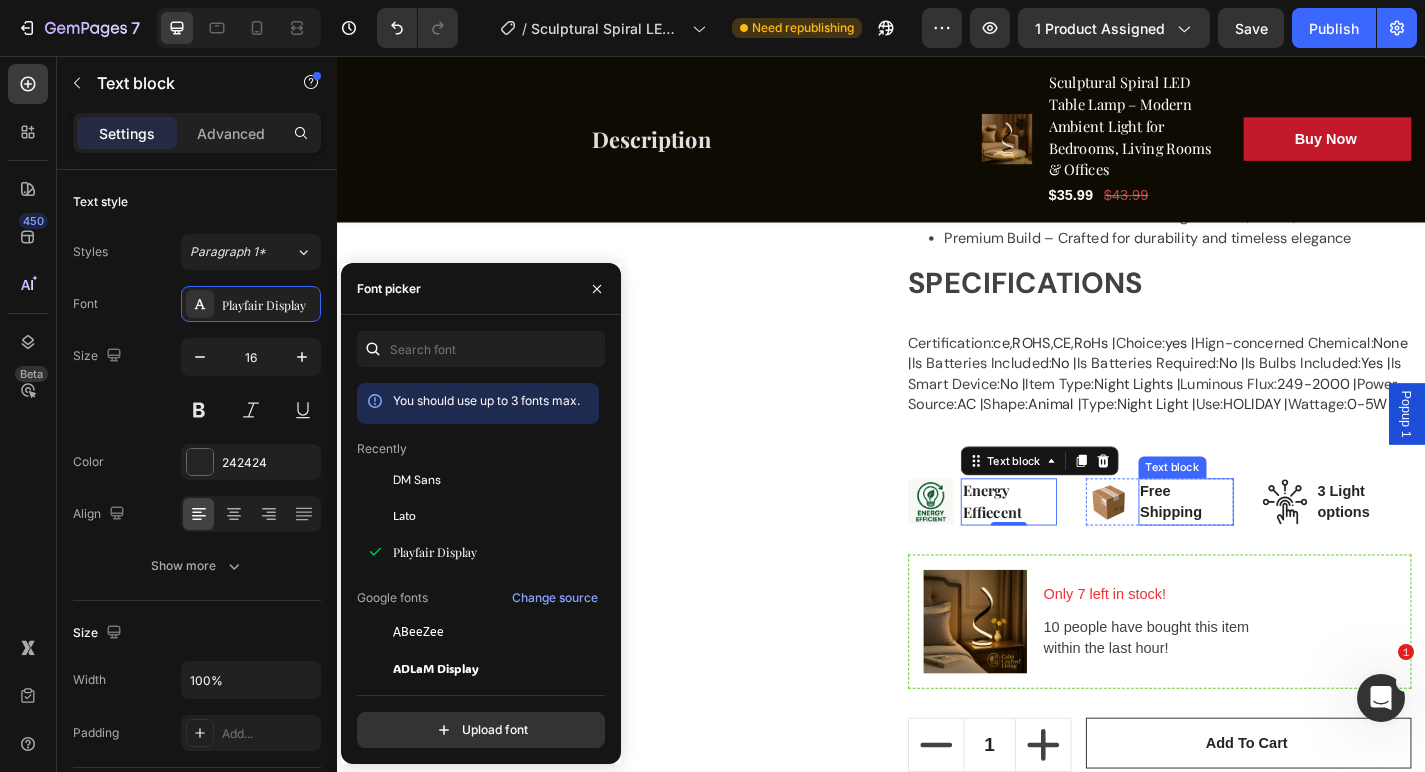 click on "Free Shipping" at bounding box center (1274, 548) 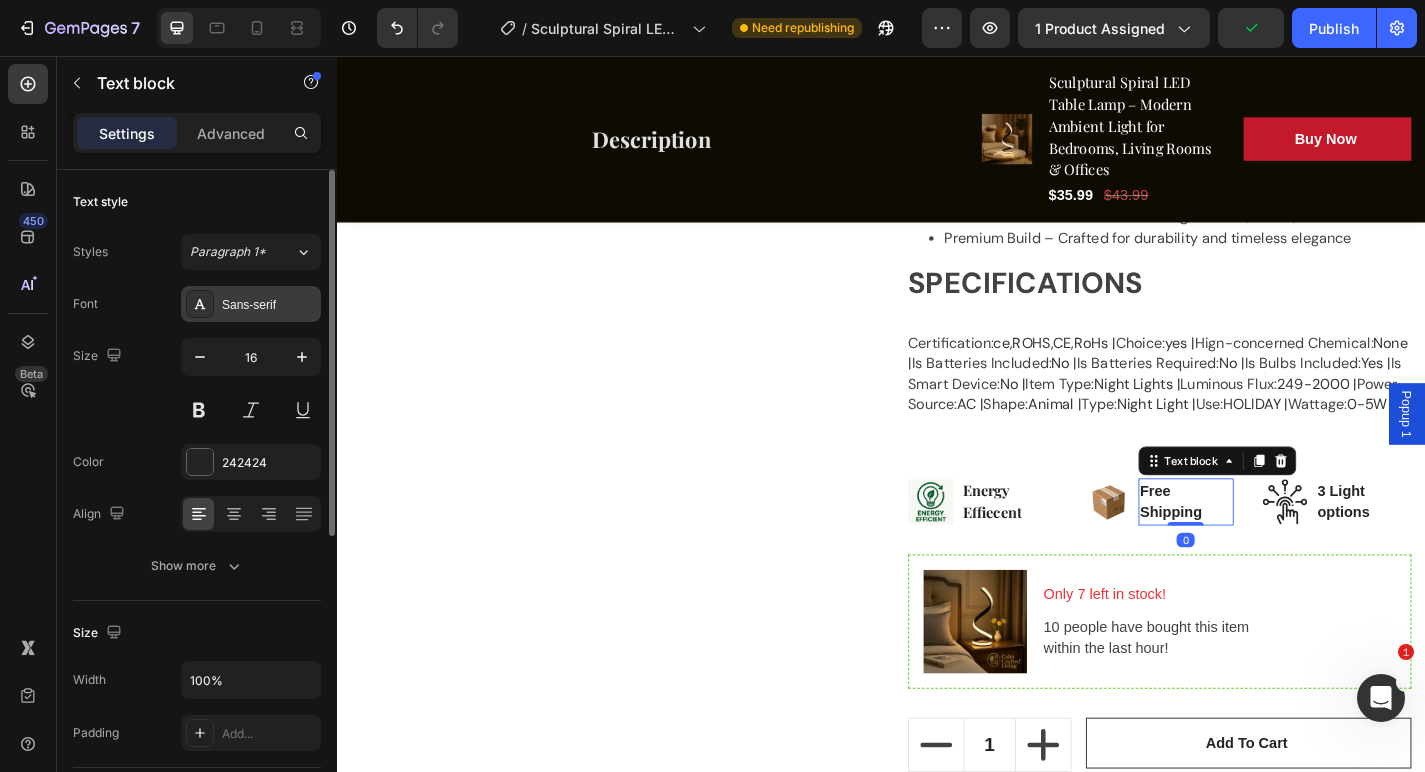 click on "Sans-serif" at bounding box center (269, 305) 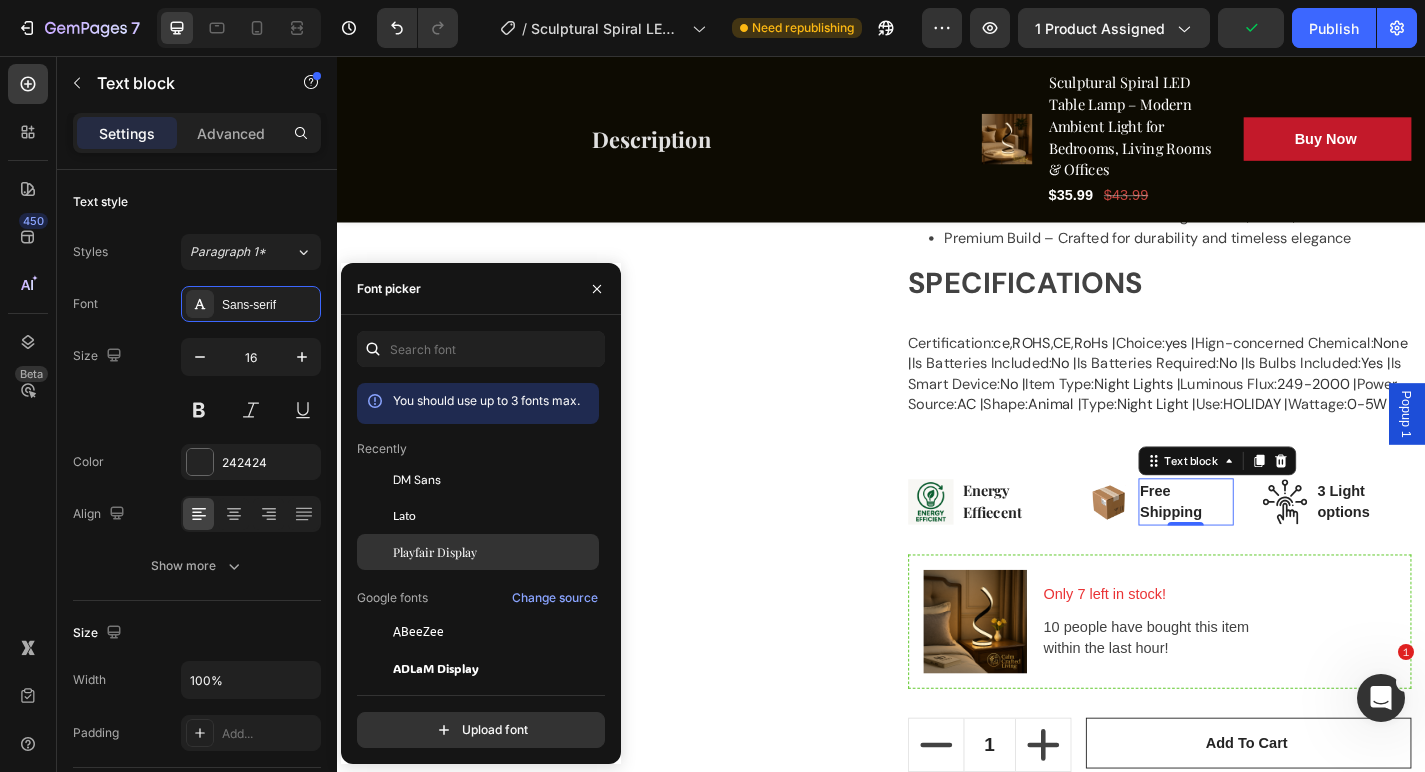 click on "Playfair Display" at bounding box center (494, 552) 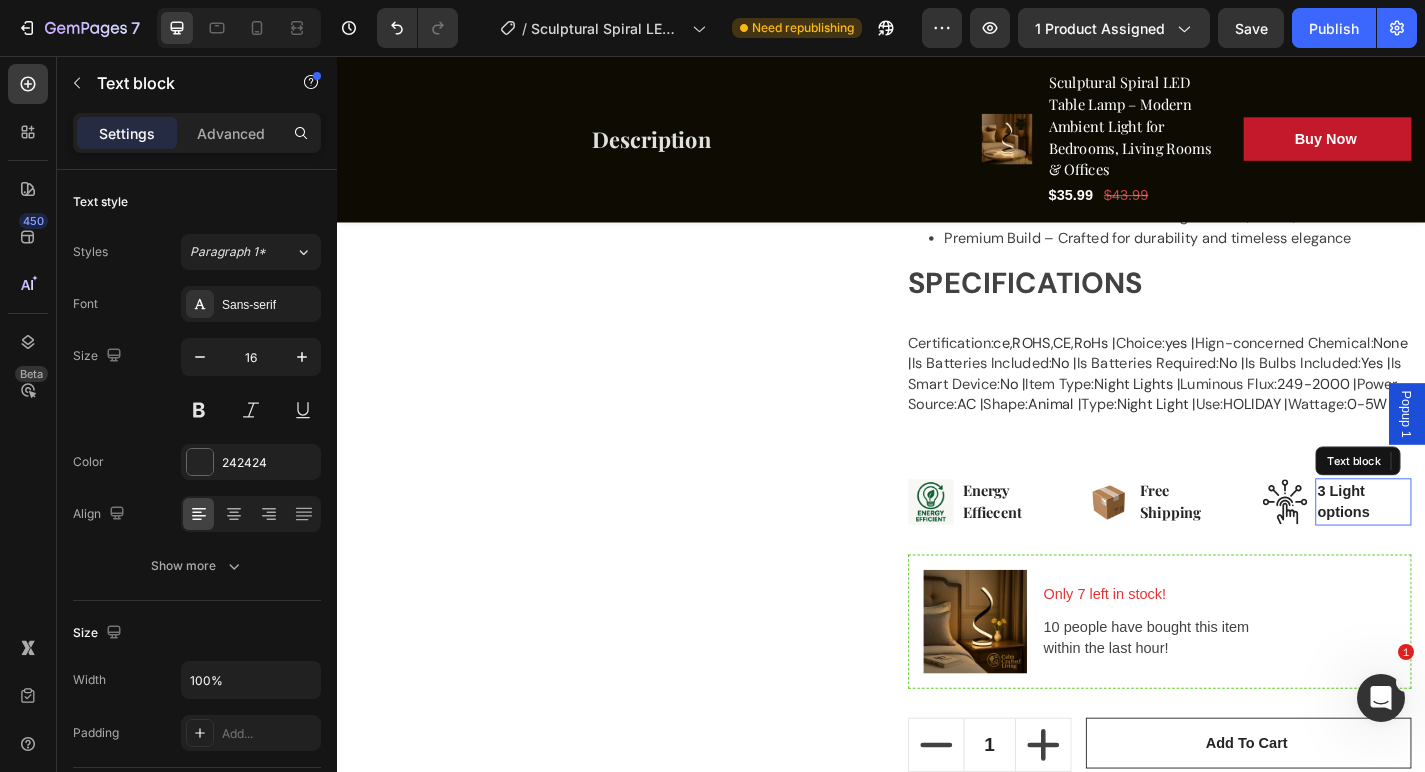 click on "3 Light options" at bounding box center [1469, 548] 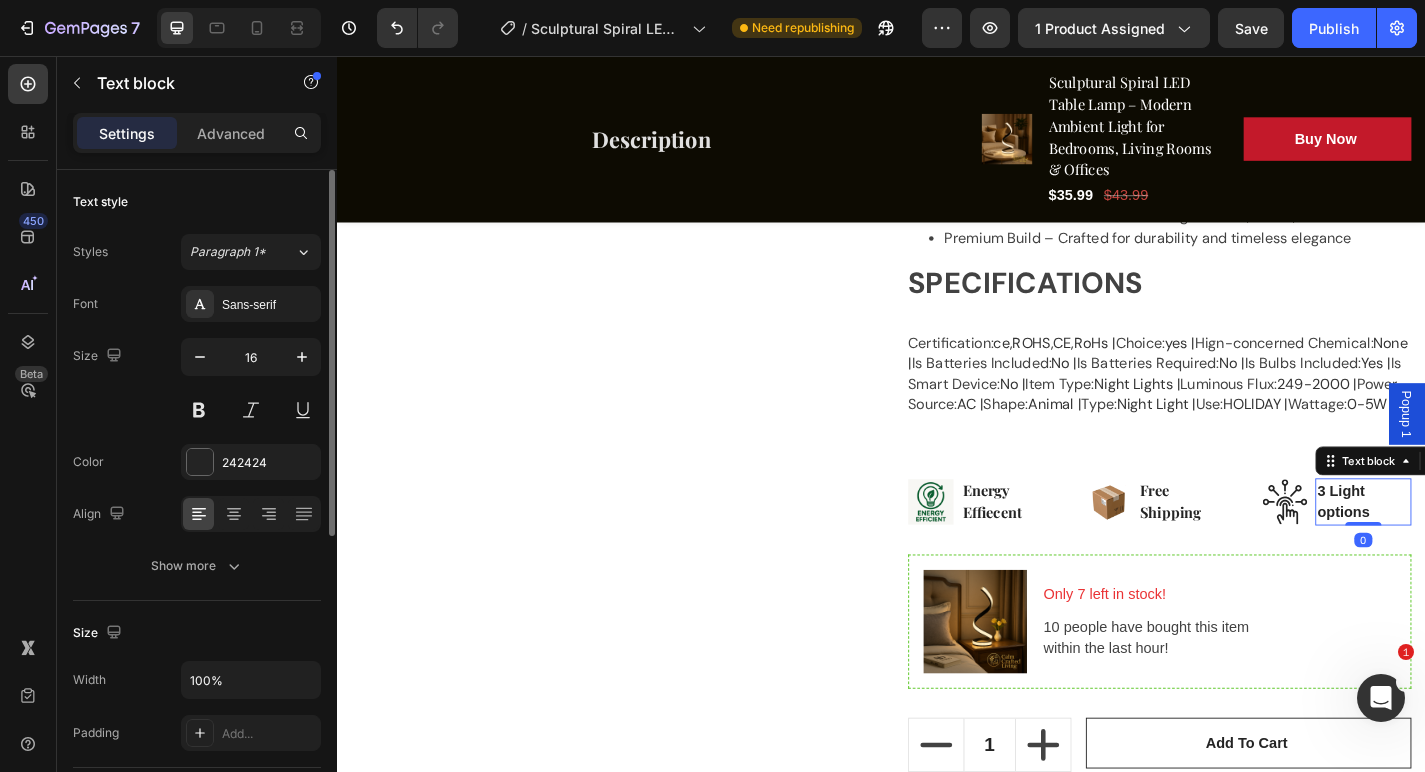click on "Font Sans-serif Size 16 Color 242424 Align Show more" at bounding box center [197, 435] 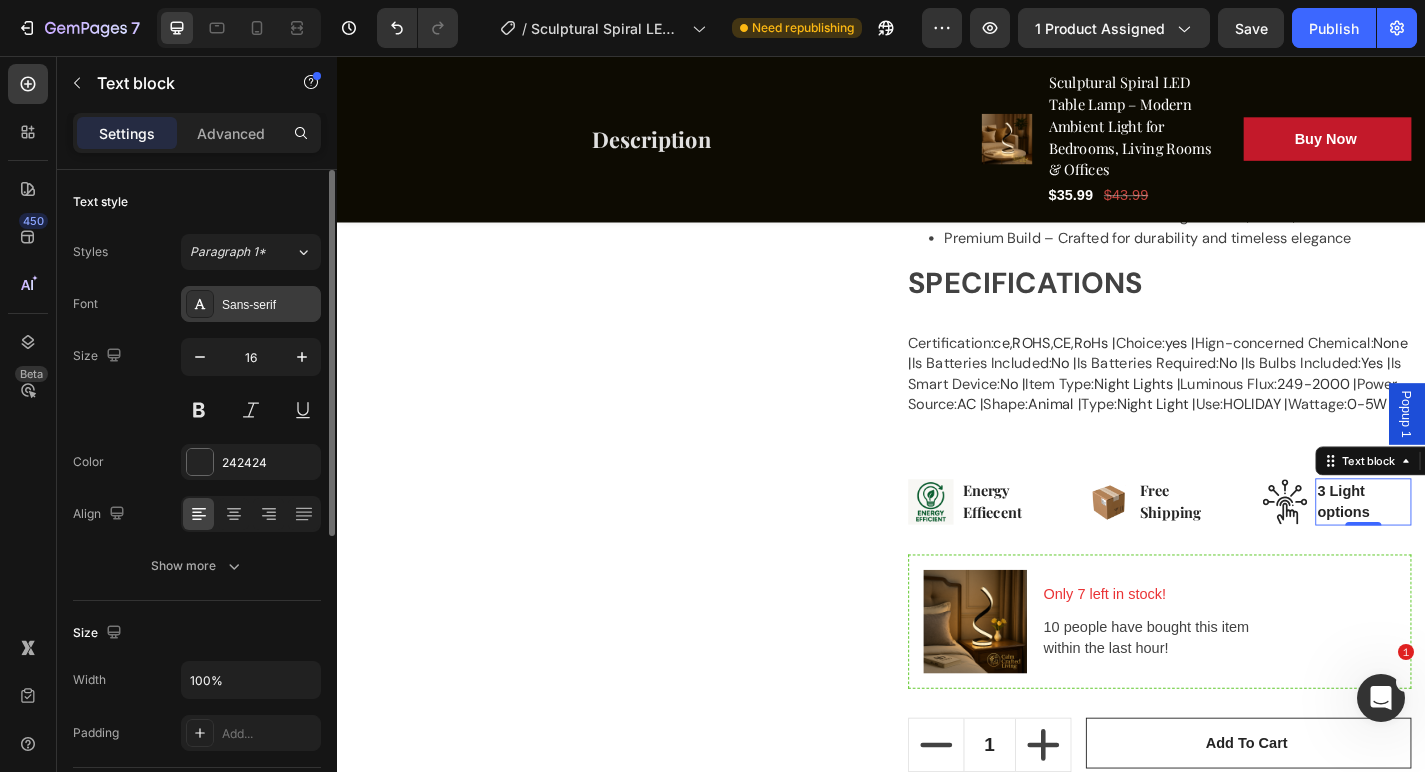 click on "Sans-serif" at bounding box center [269, 305] 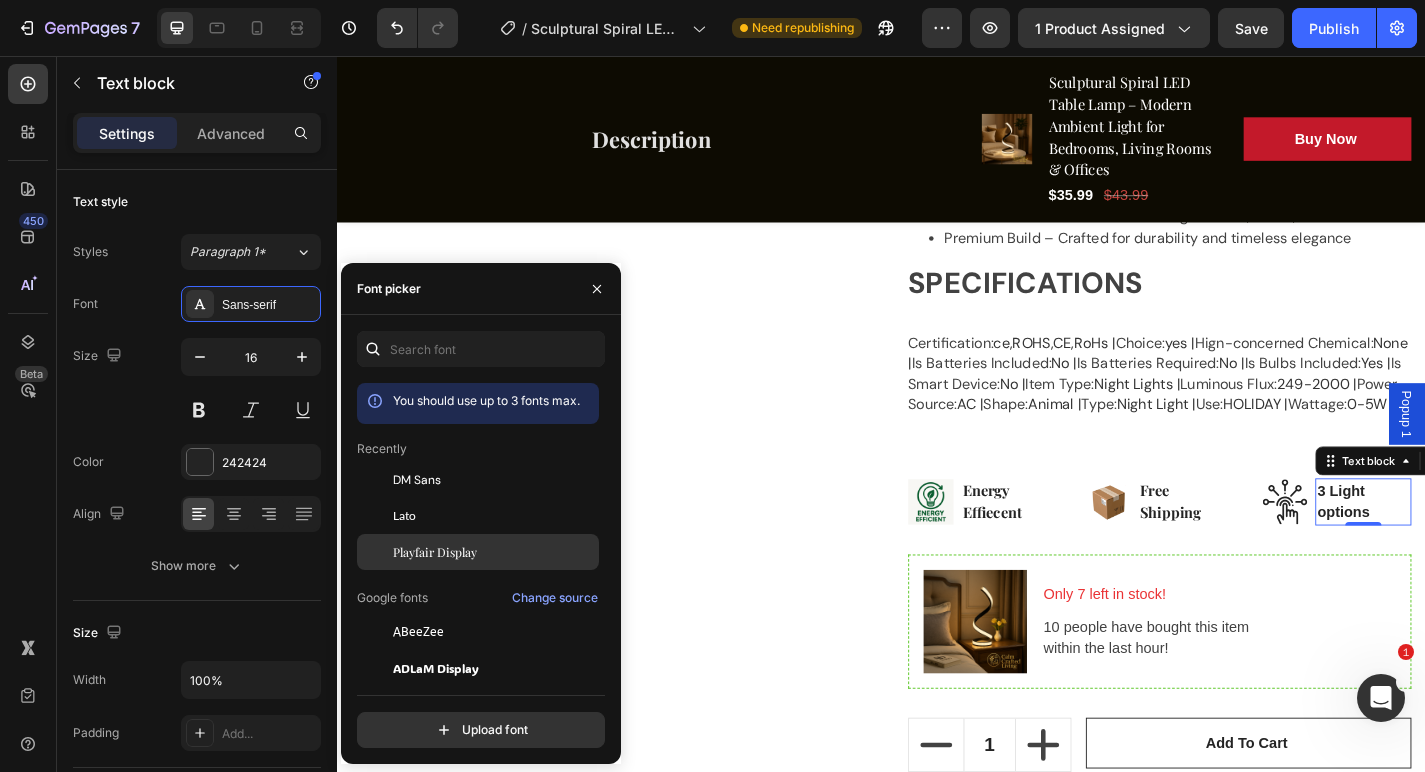 click on "Playfair Display" at bounding box center (435, 552) 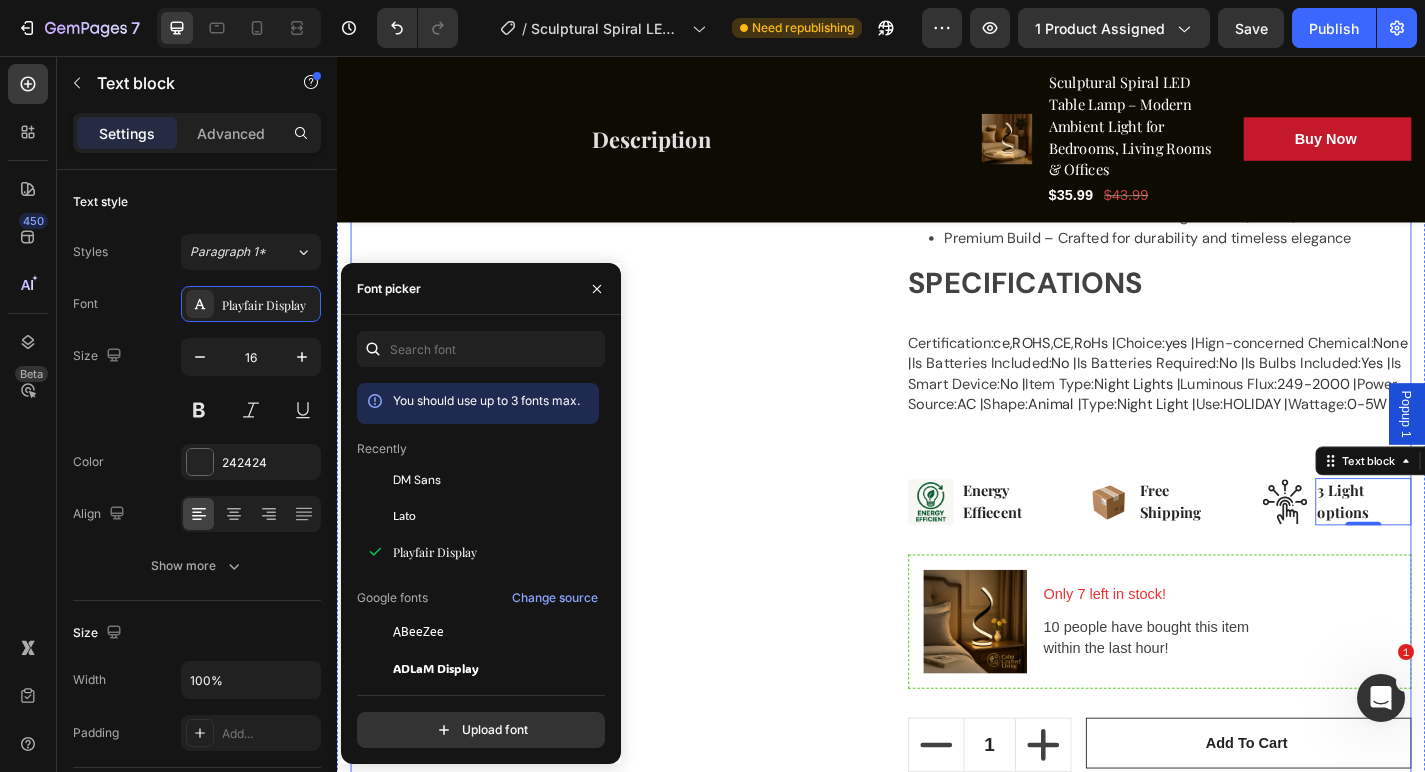 click on "Product Images" at bounding box center [629, 228] 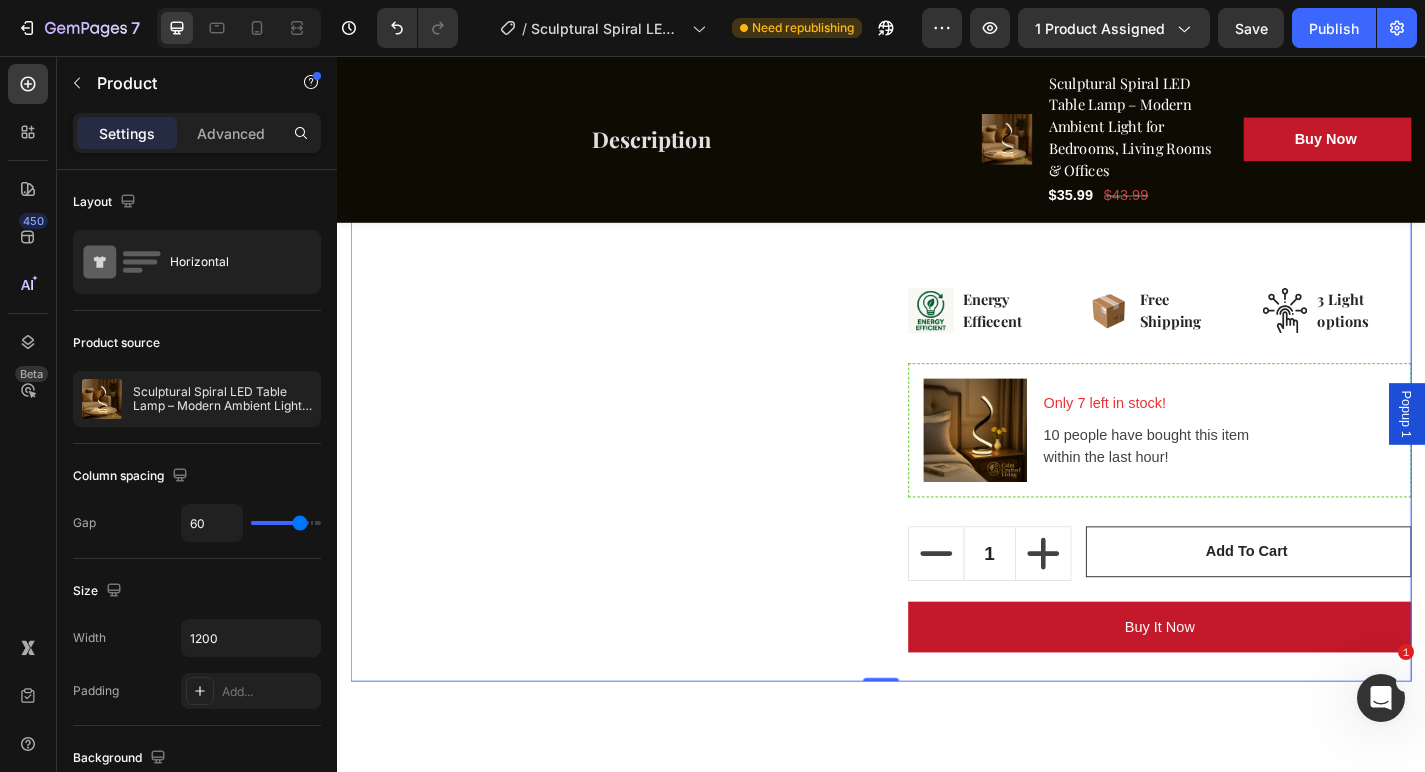 scroll, scrollTop: 1407, scrollLeft: 0, axis: vertical 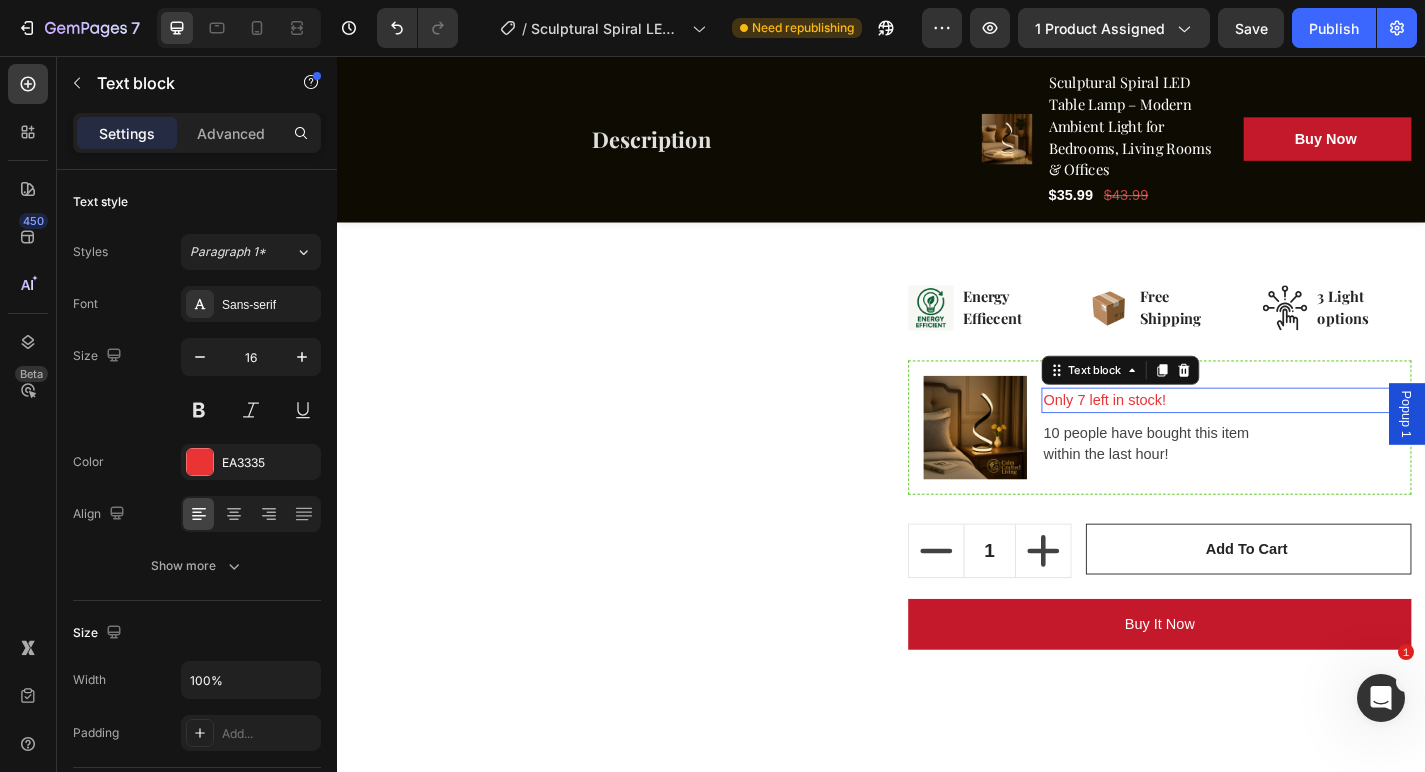 click on "Only 7 left in stock!" at bounding box center [1309, 436] 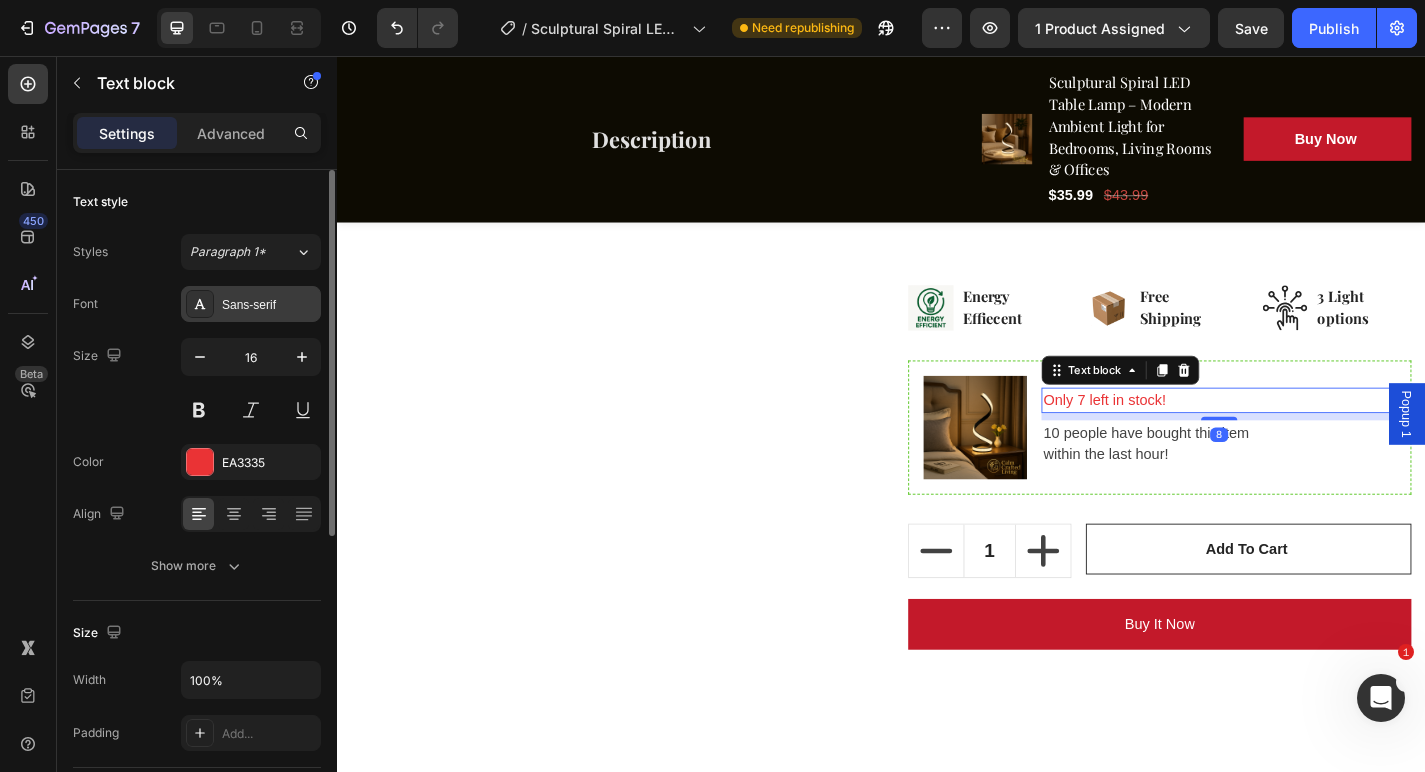 click on "Sans-serif" at bounding box center (269, 305) 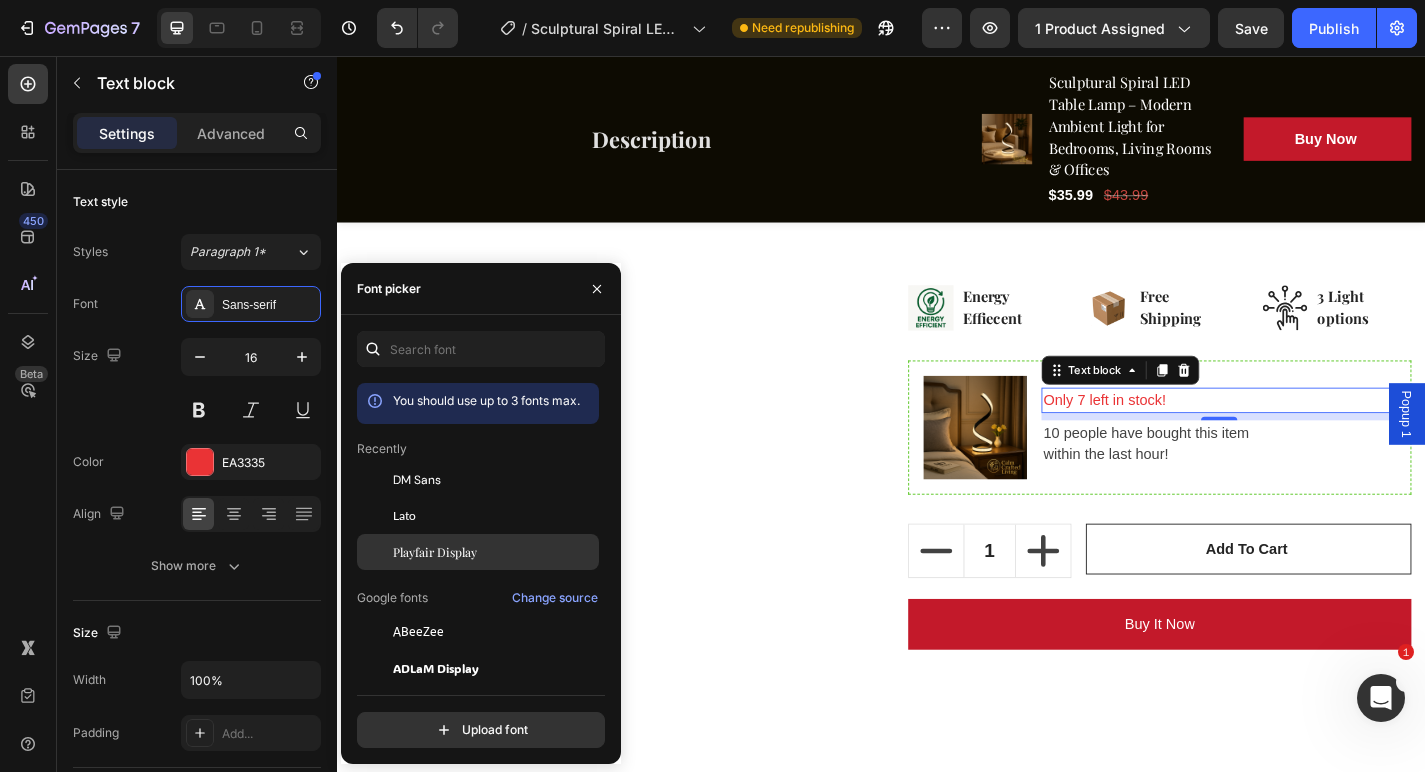 click on "Playfair Display" at bounding box center (435, 552) 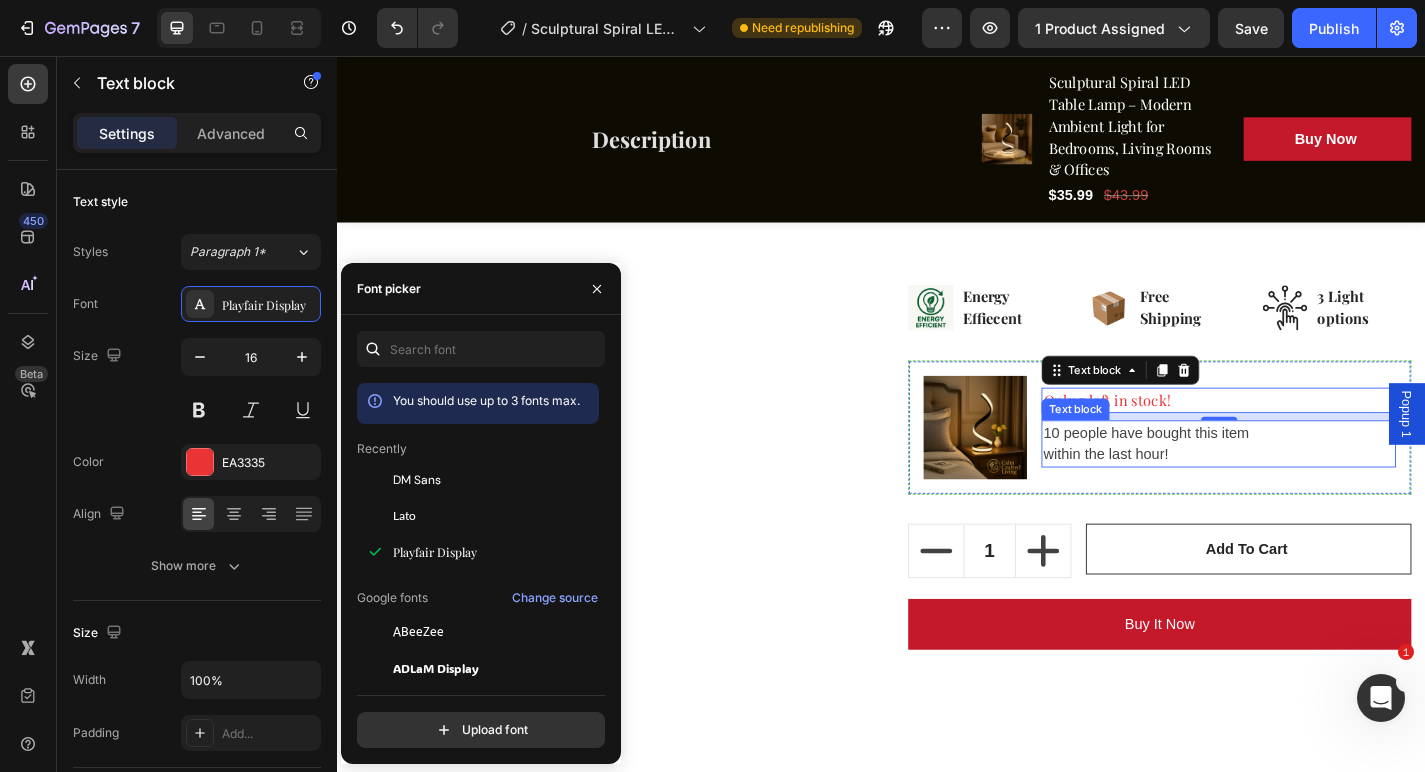 click on "10 people have bought this item within the last hour!" at bounding box center [1309, 484] 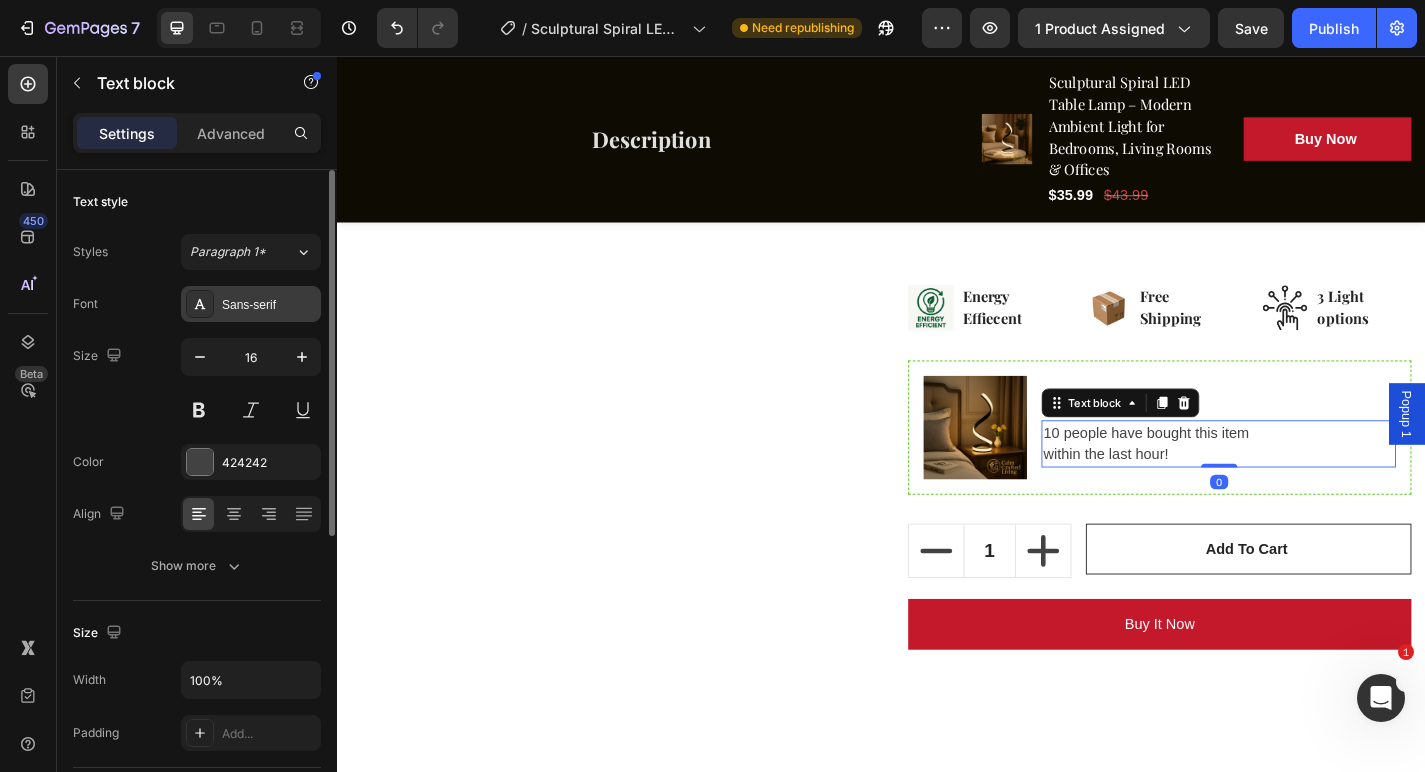 click on "Sans-serif" at bounding box center [251, 304] 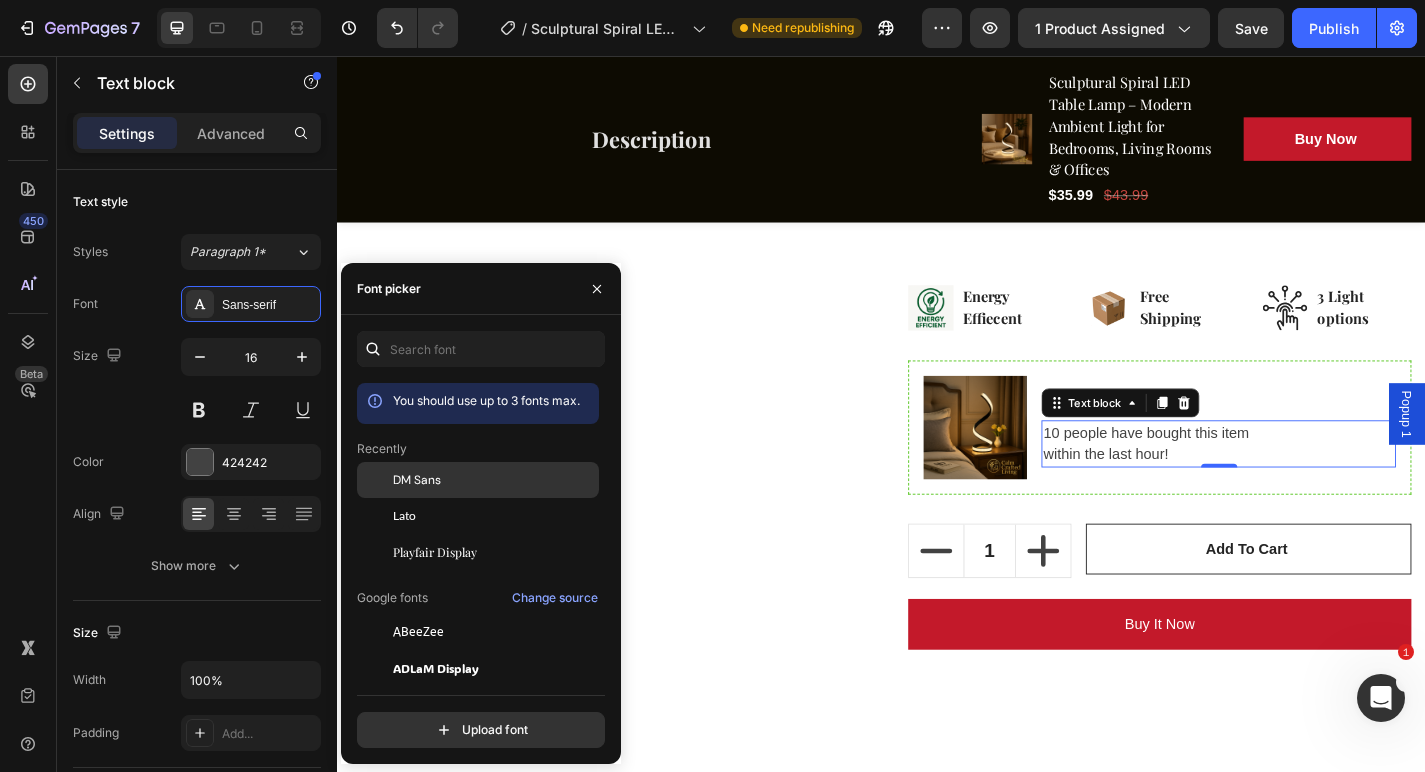 click on "DM Sans" at bounding box center [417, 480] 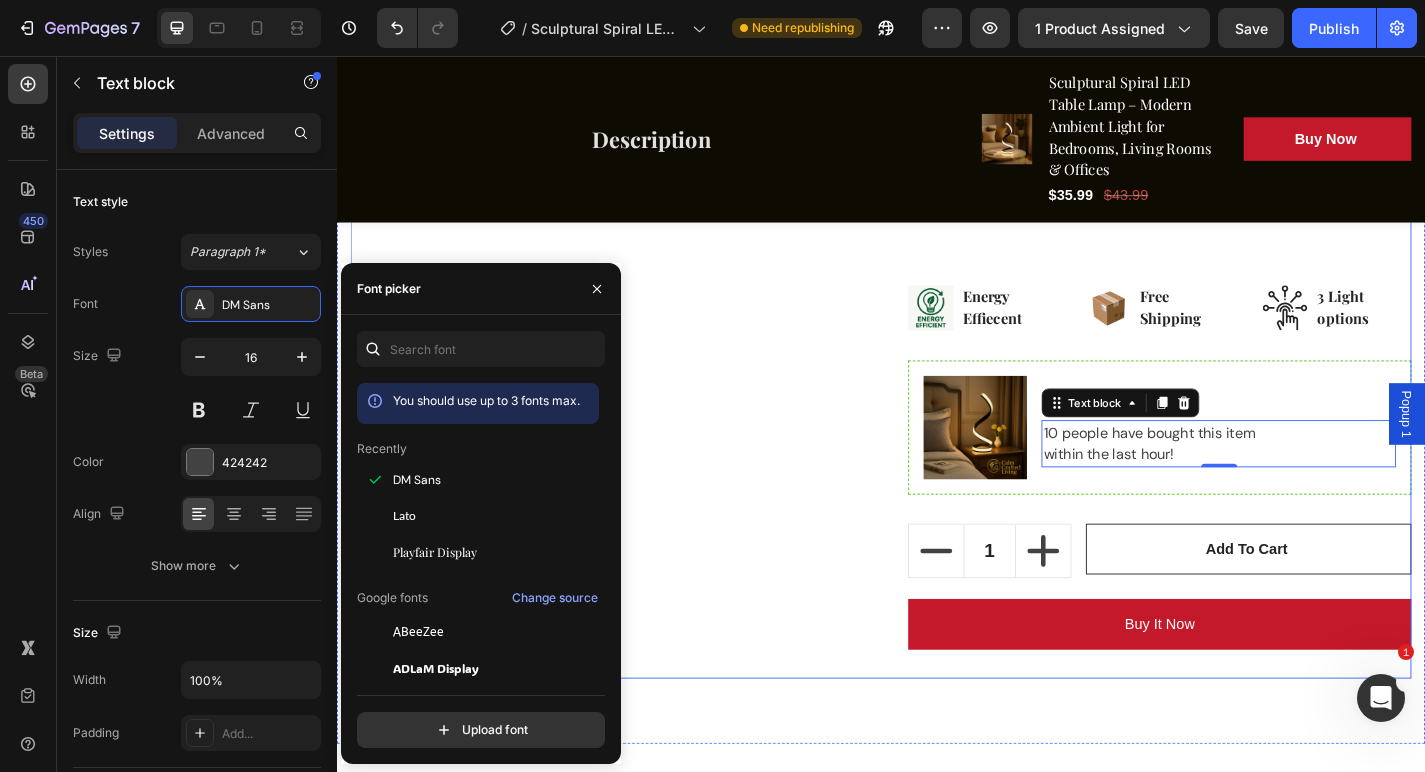 click on "Product Images" at bounding box center [629, 14] 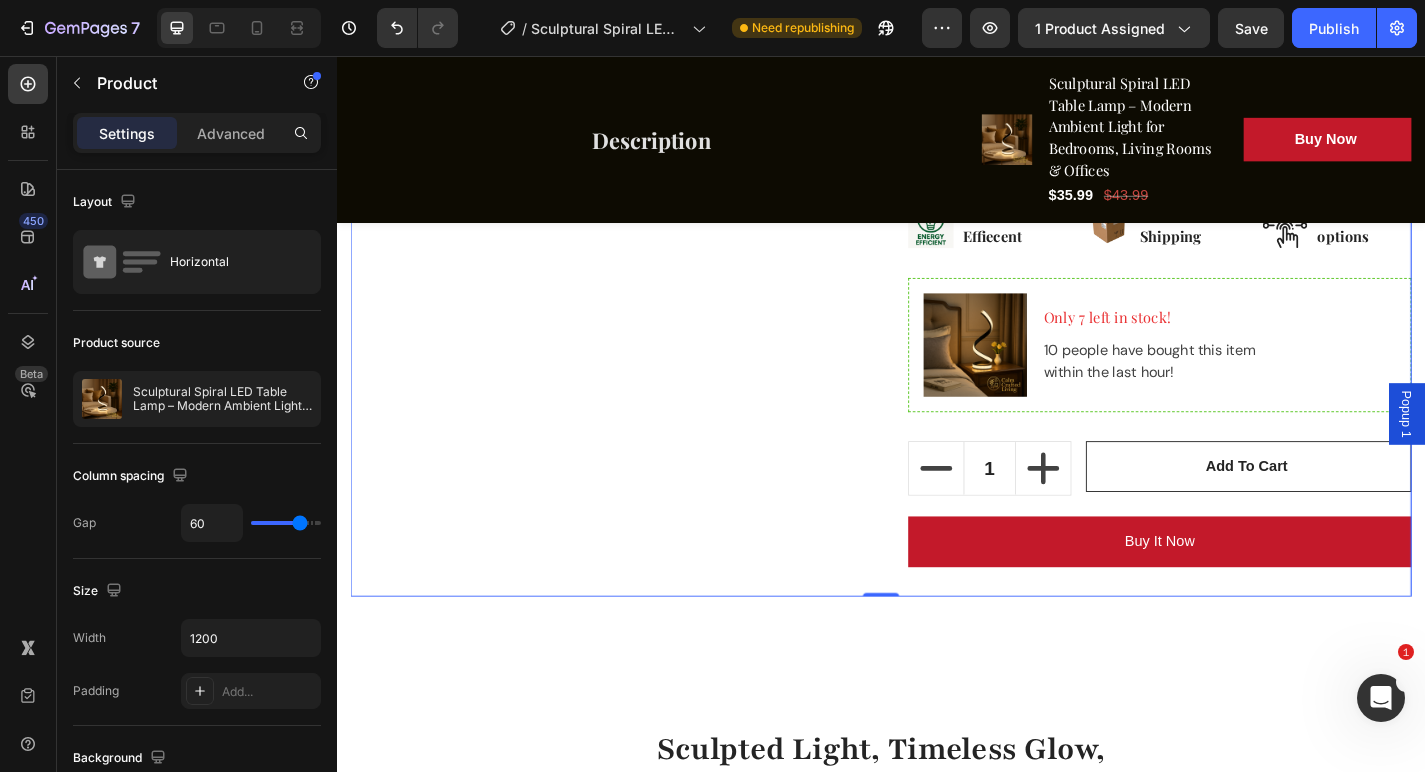 scroll, scrollTop: 1499, scrollLeft: 0, axis: vertical 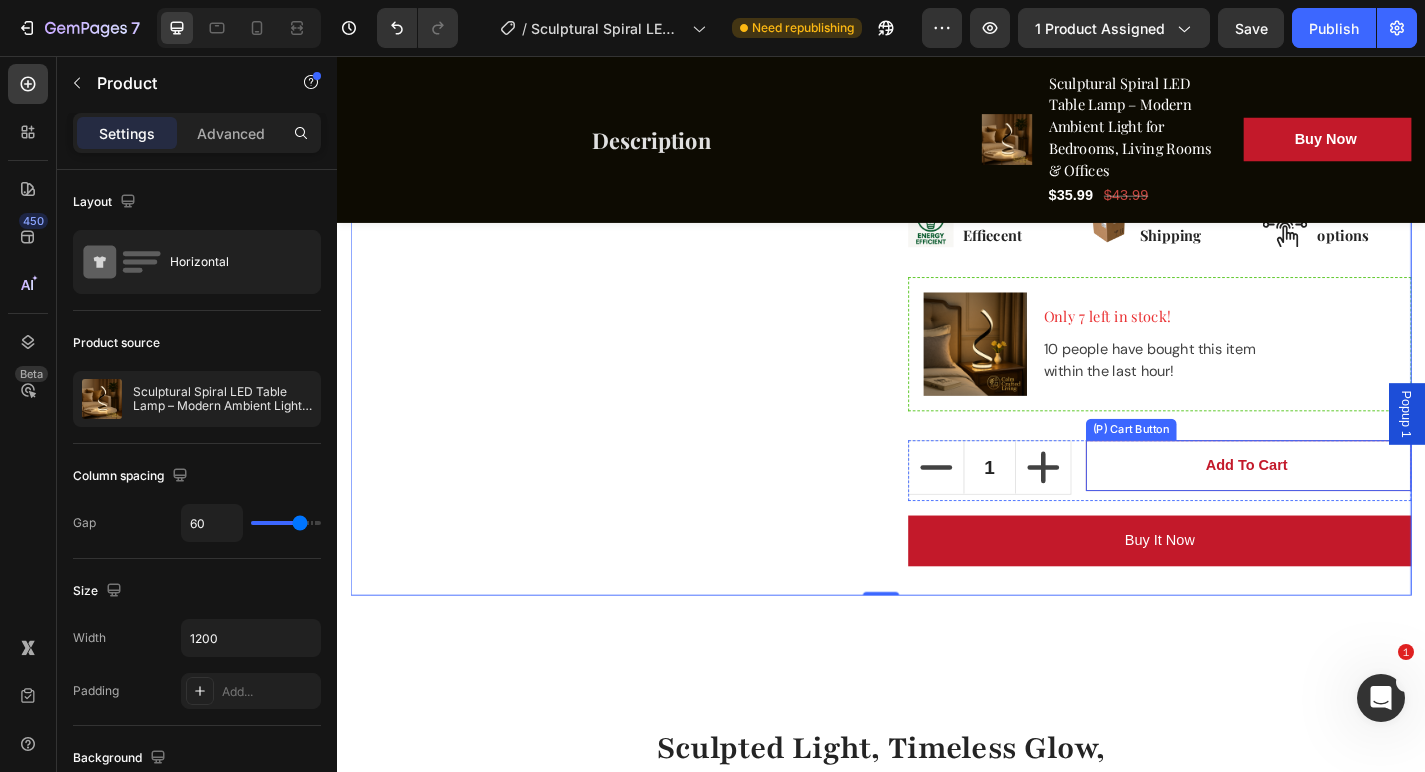 click on "Add to cart" at bounding box center (1342, 508) 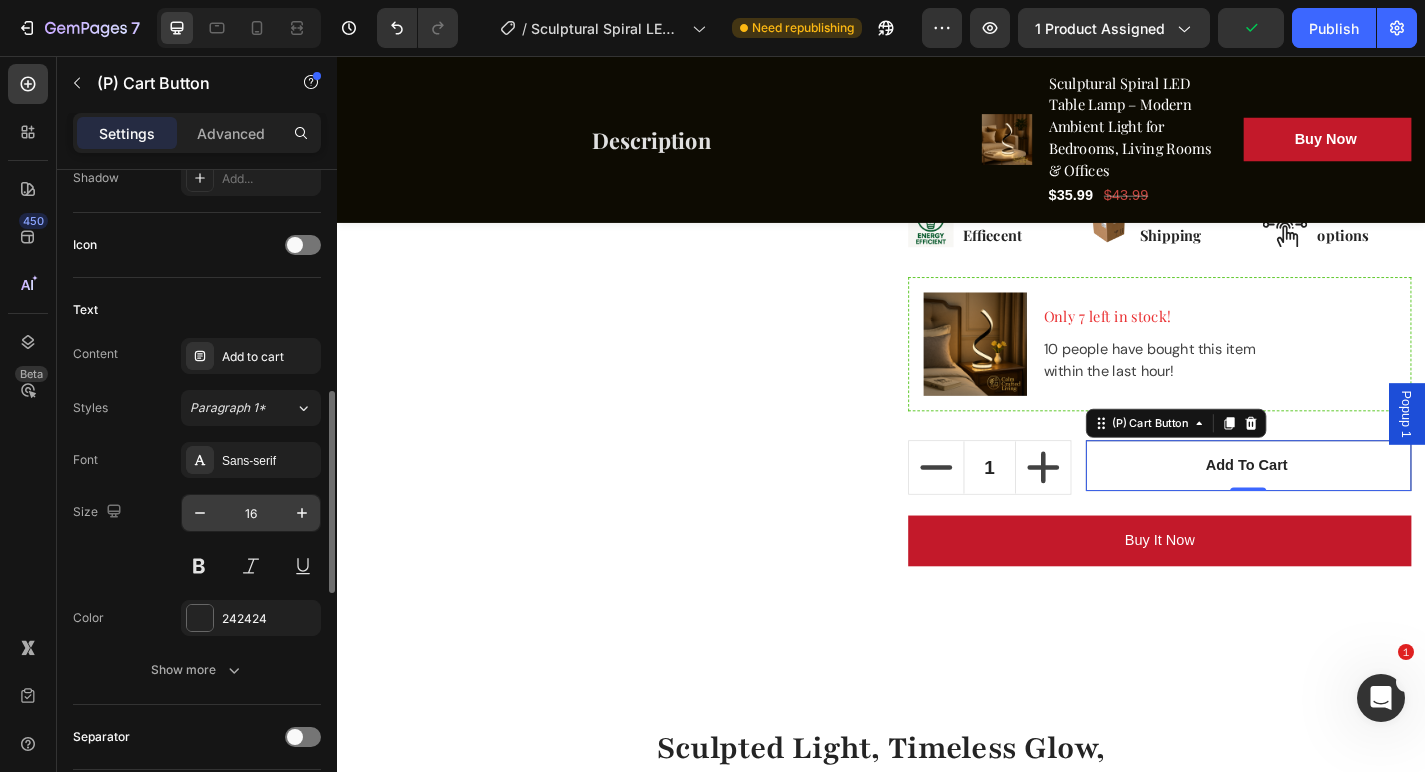 scroll, scrollTop: 790, scrollLeft: 0, axis: vertical 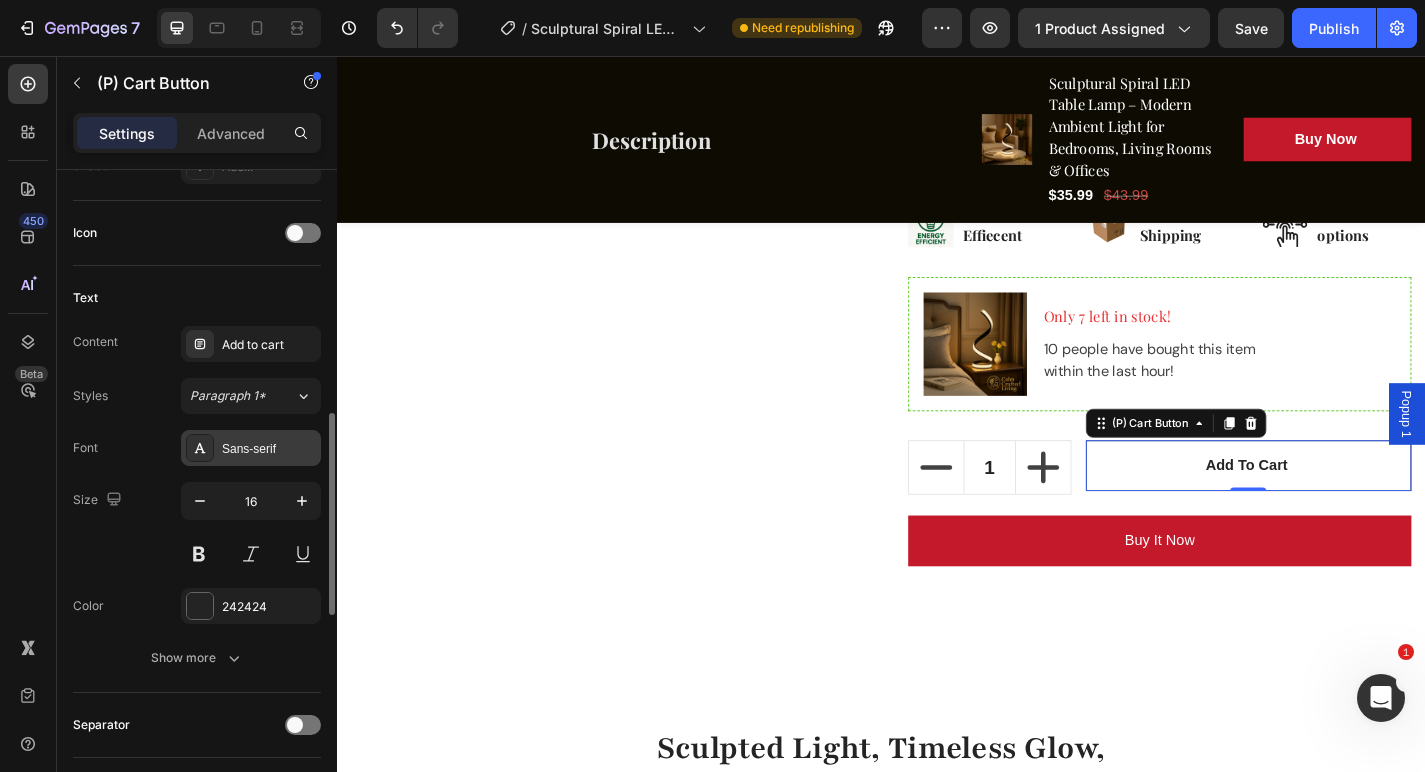 click on "Sans-serif" at bounding box center [269, 449] 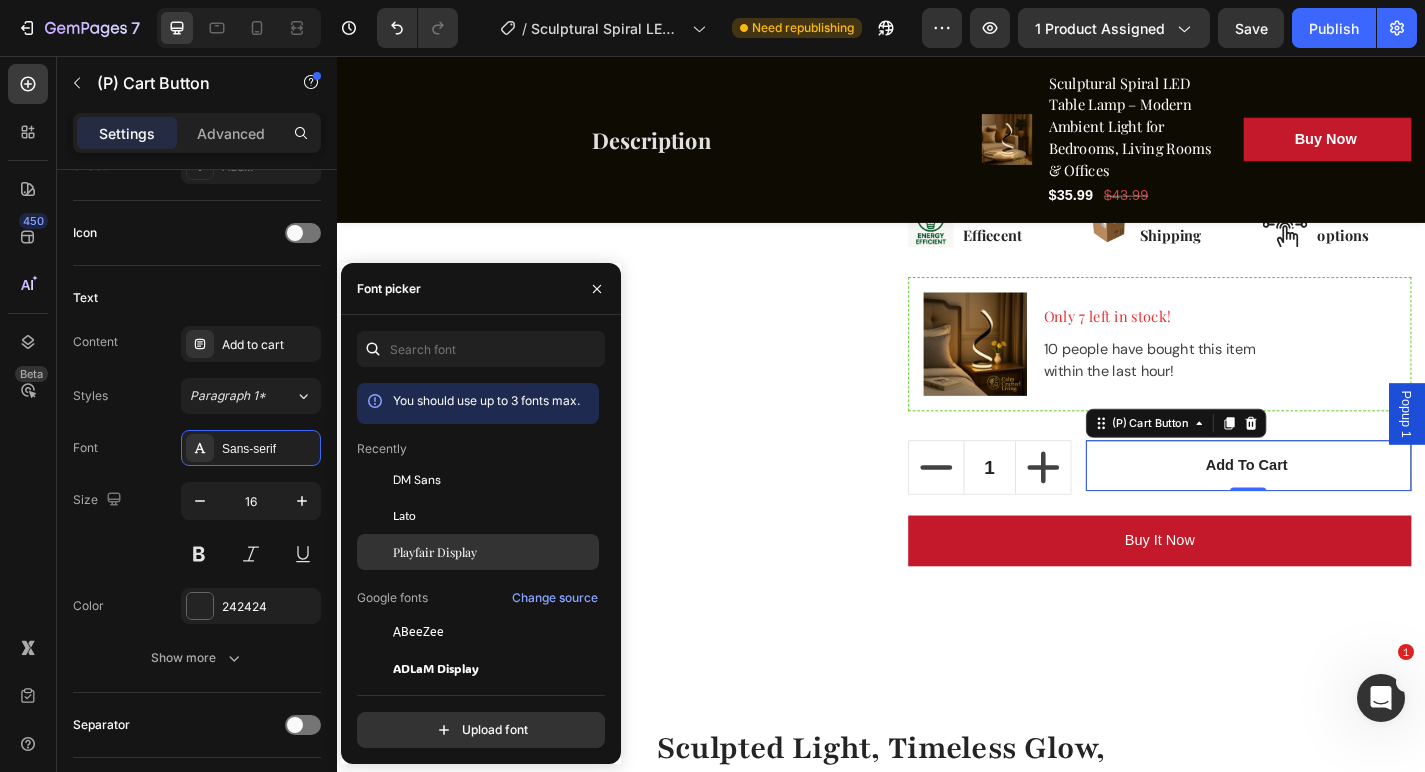 click on "Playfair Display" 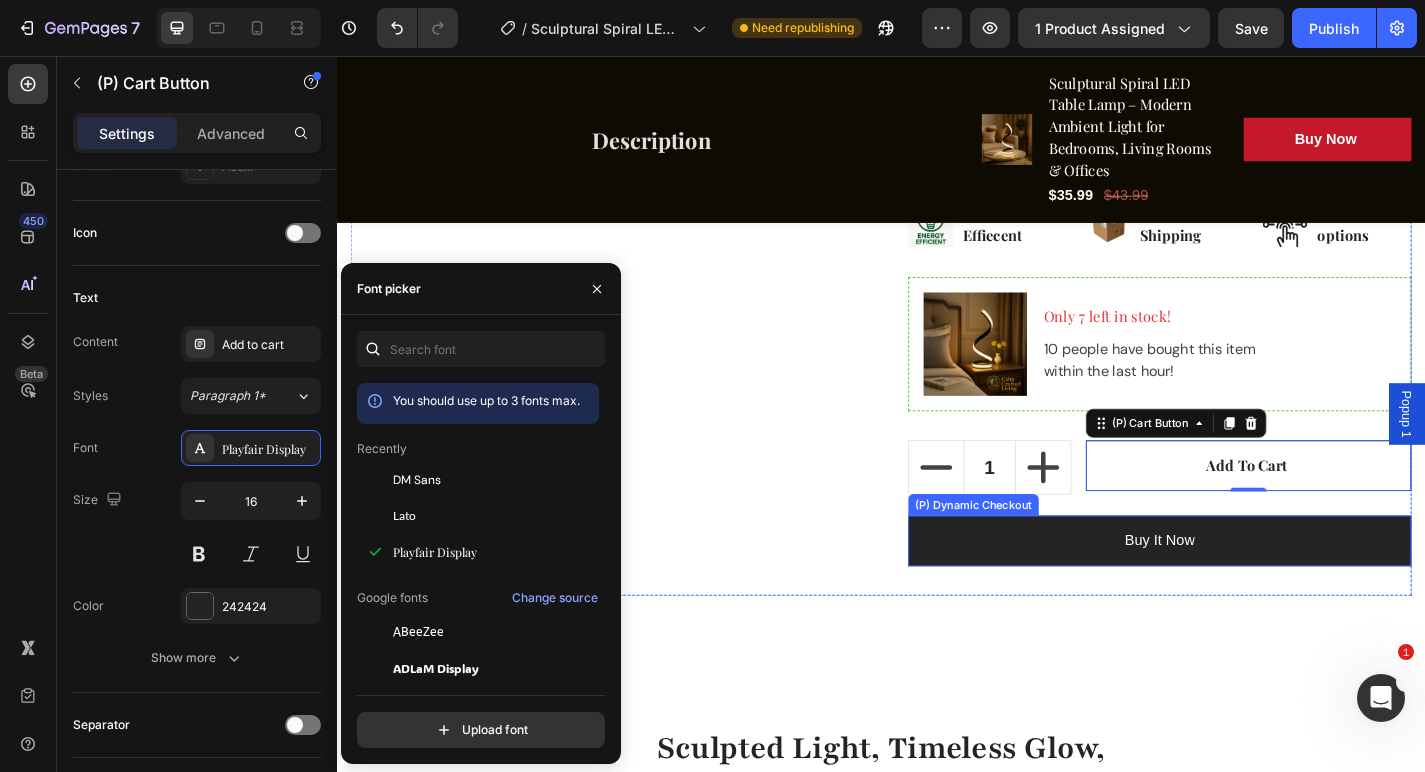 click on "Buy it now" at bounding box center (1244, 591) 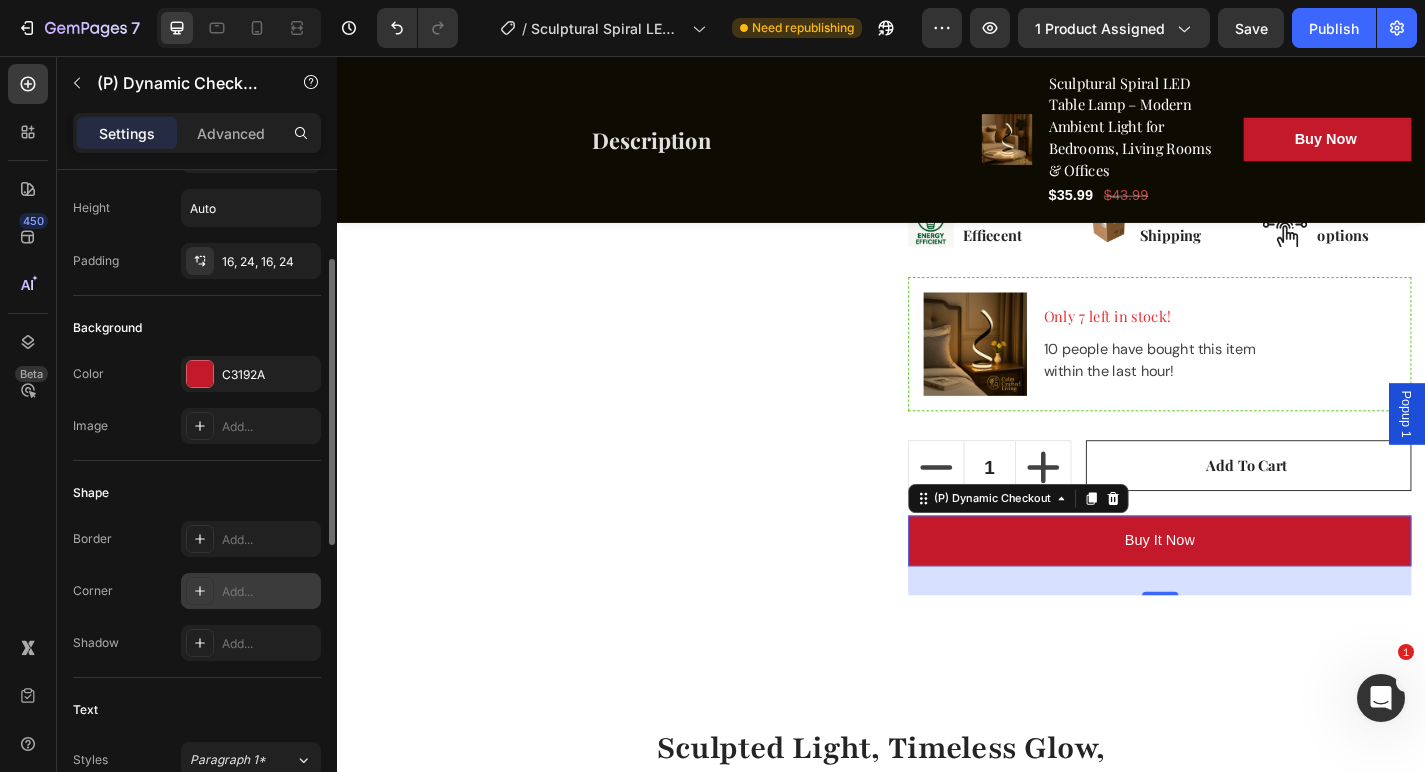 scroll, scrollTop: 0, scrollLeft: 0, axis: both 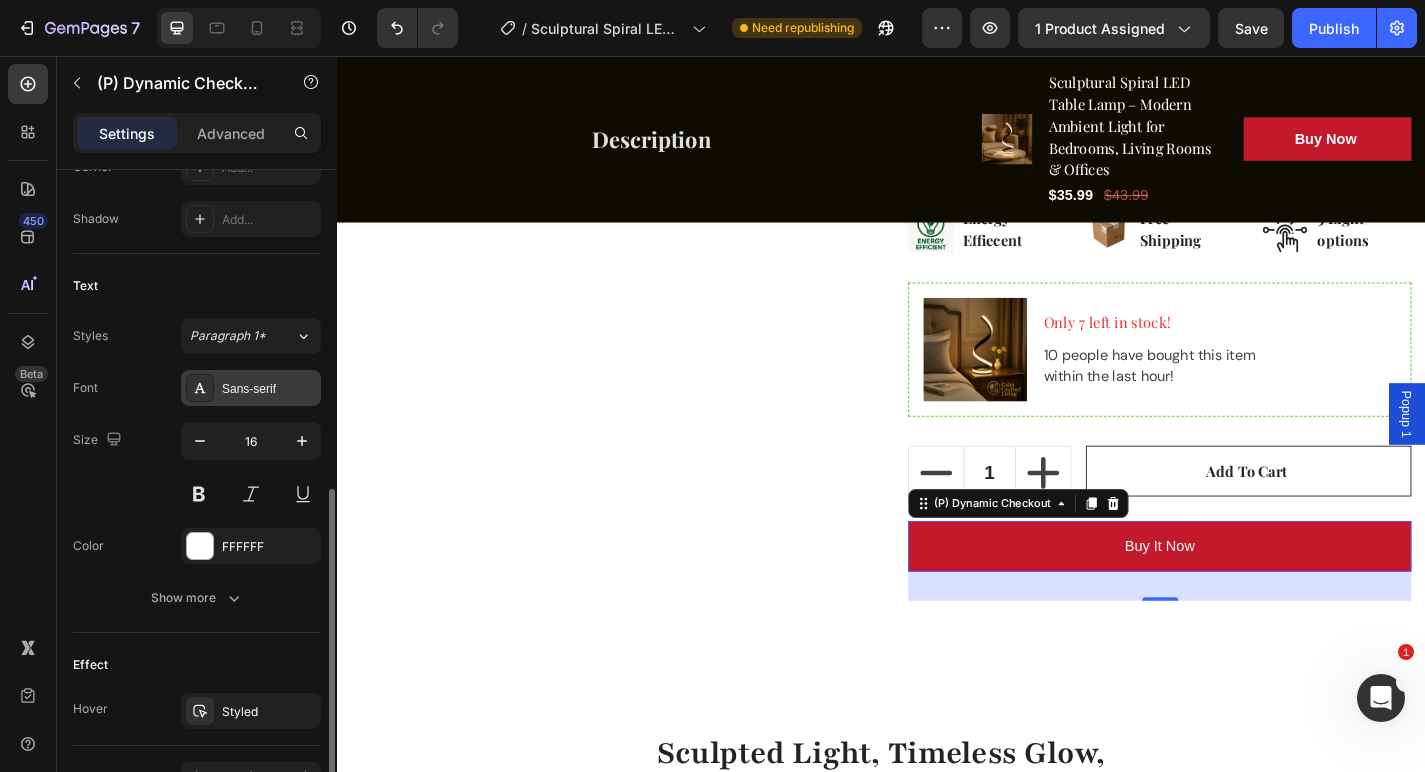 click on "Sans-serif" at bounding box center [269, 389] 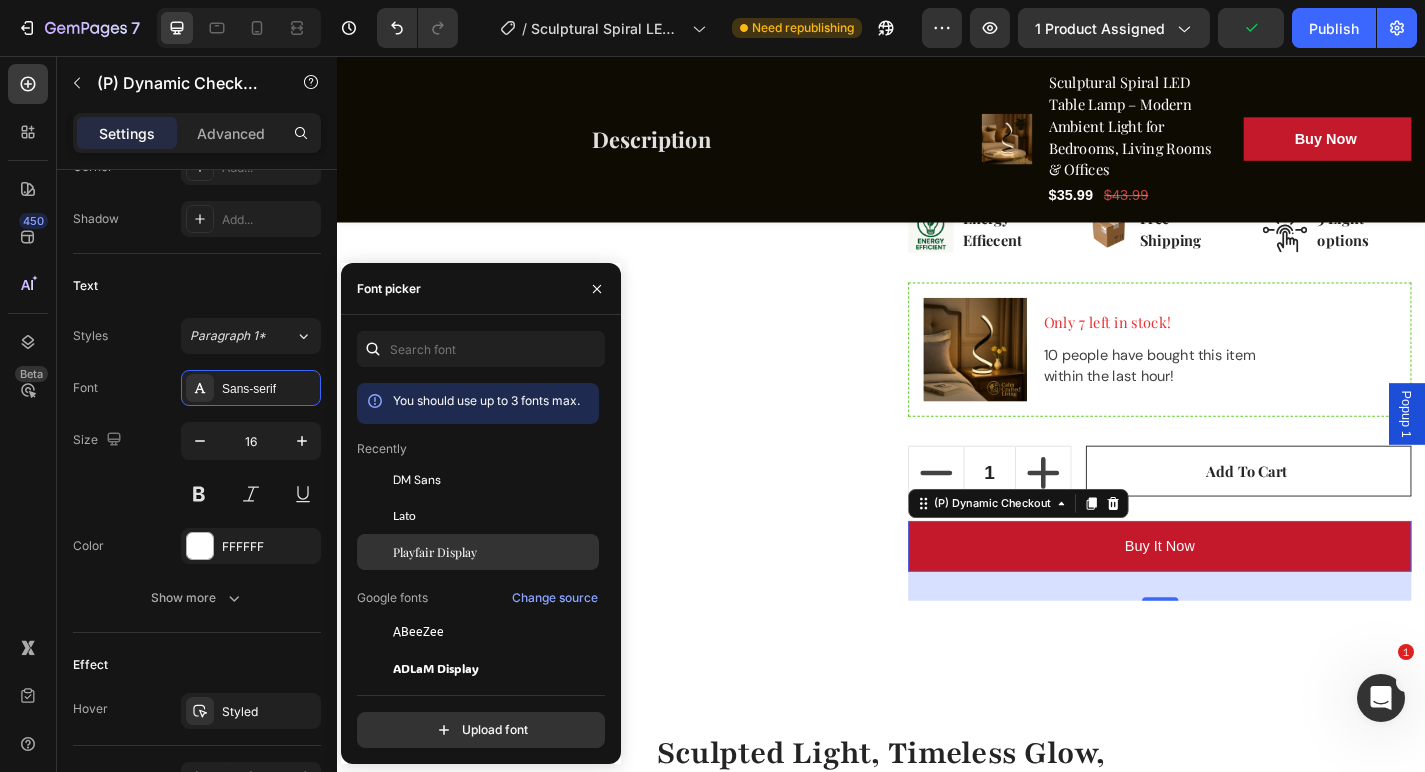 click on "Playfair Display" at bounding box center [435, 552] 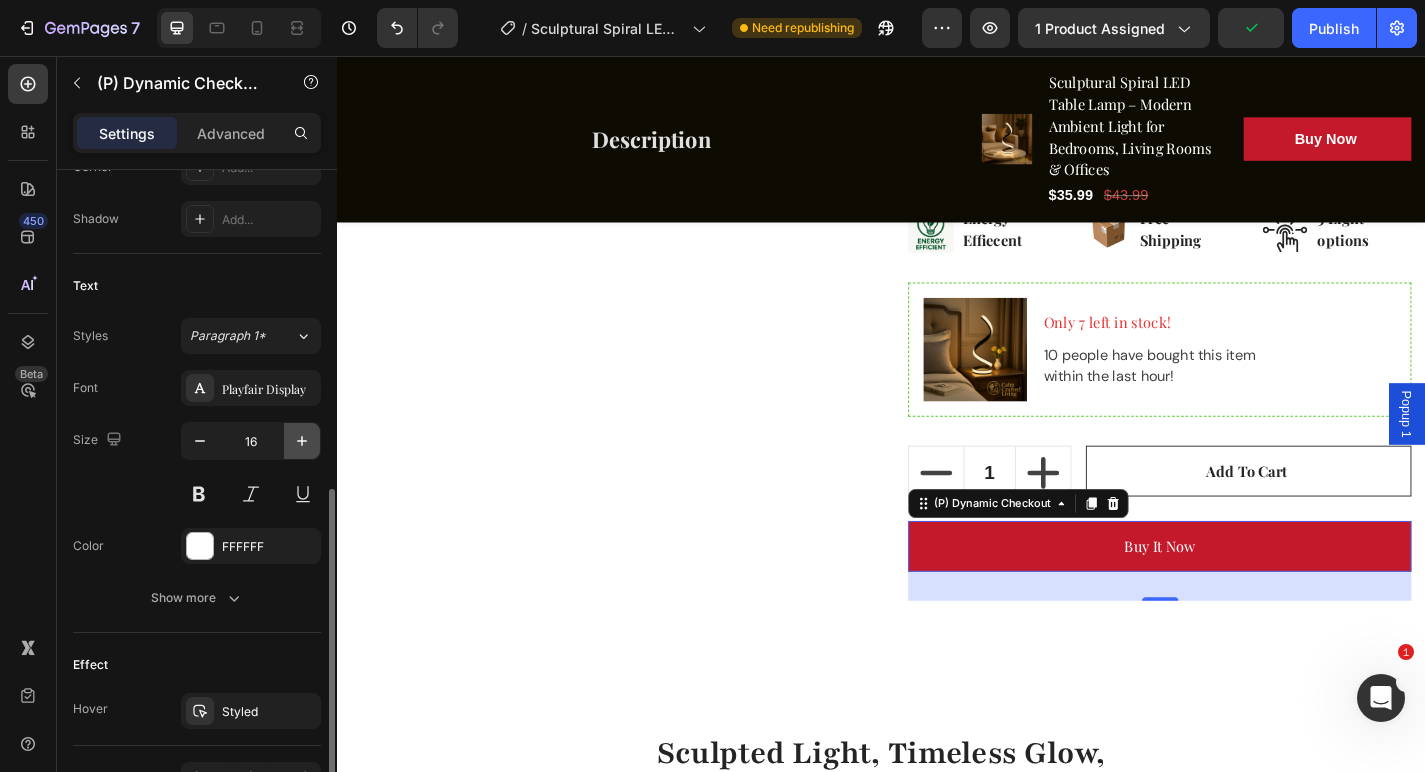 click 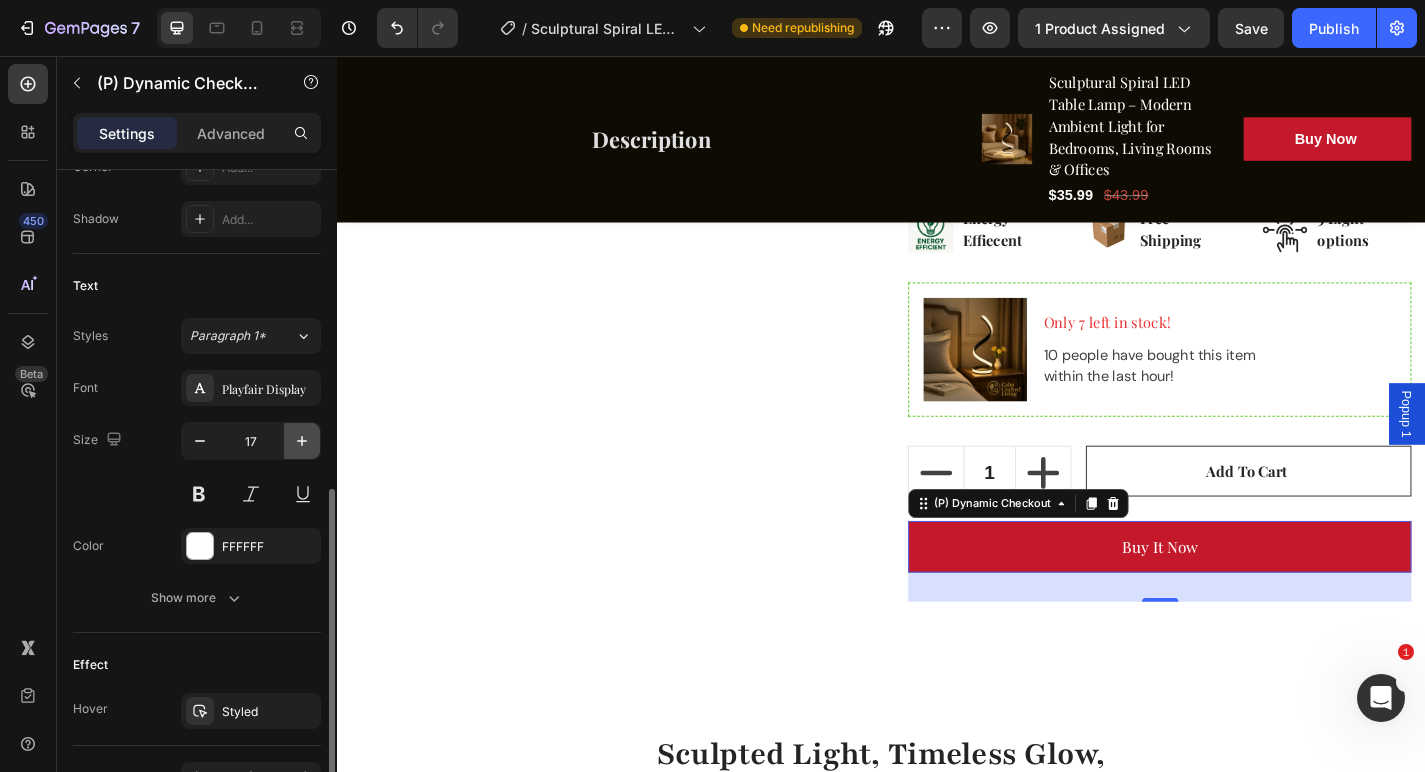 click 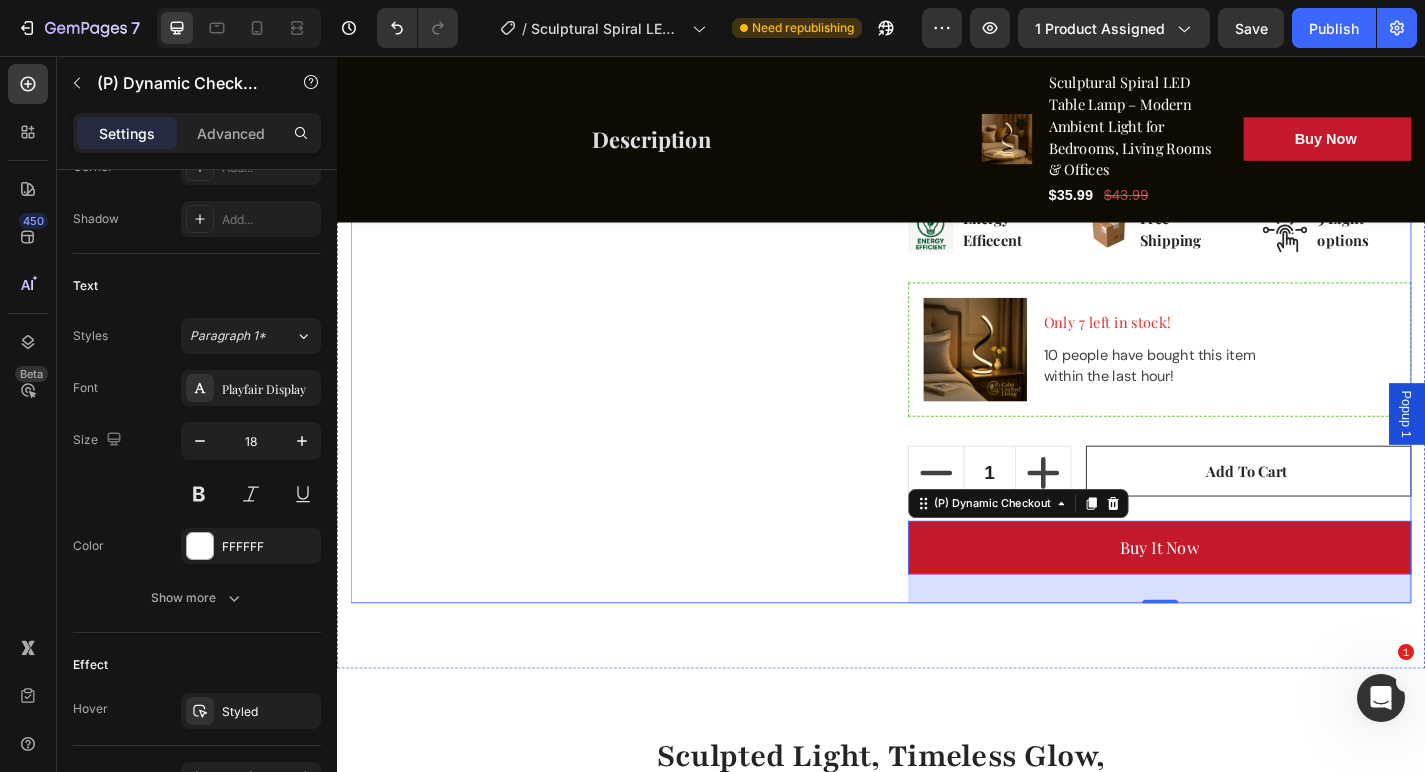 click on "Product Images" at bounding box center [629, -71] 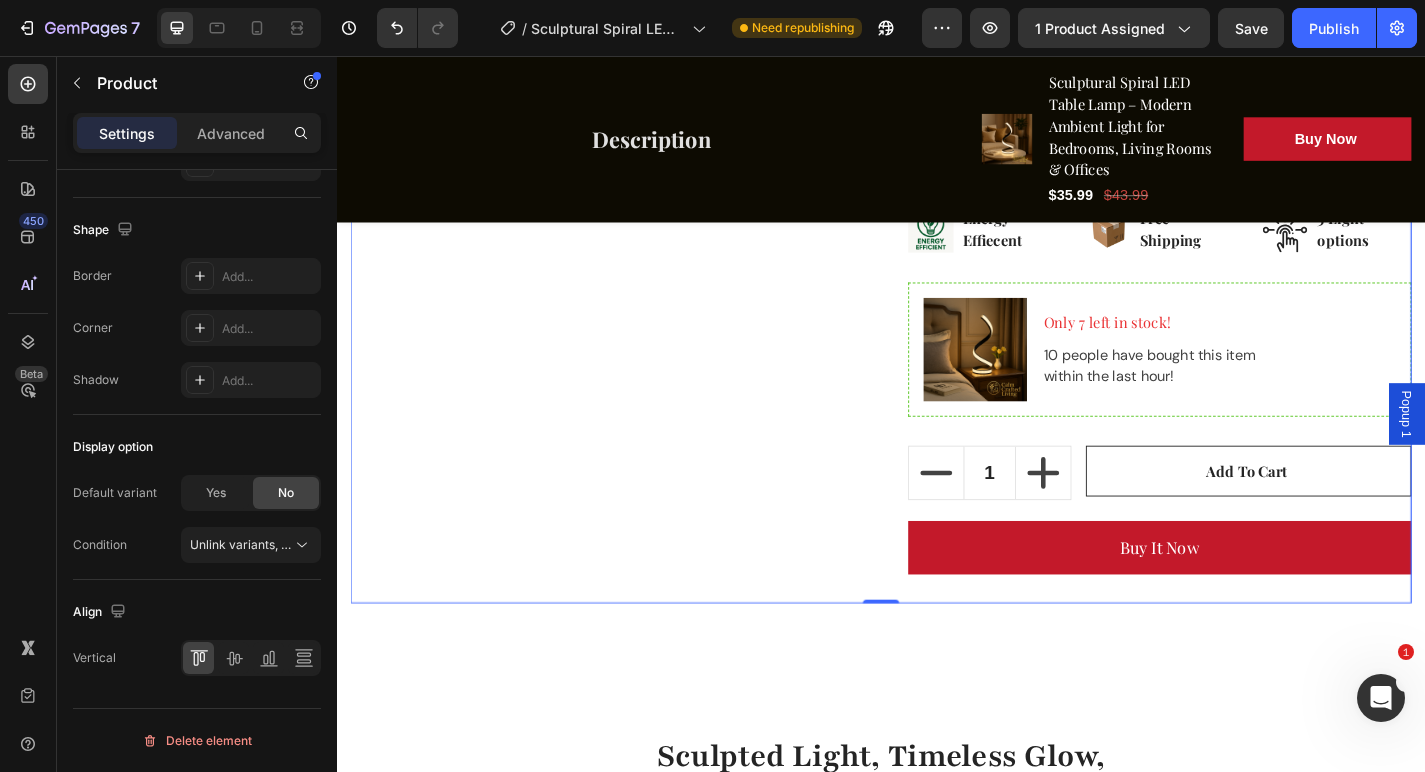 scroll, scrollTop: 0, scrollLeft: 0, axis: both 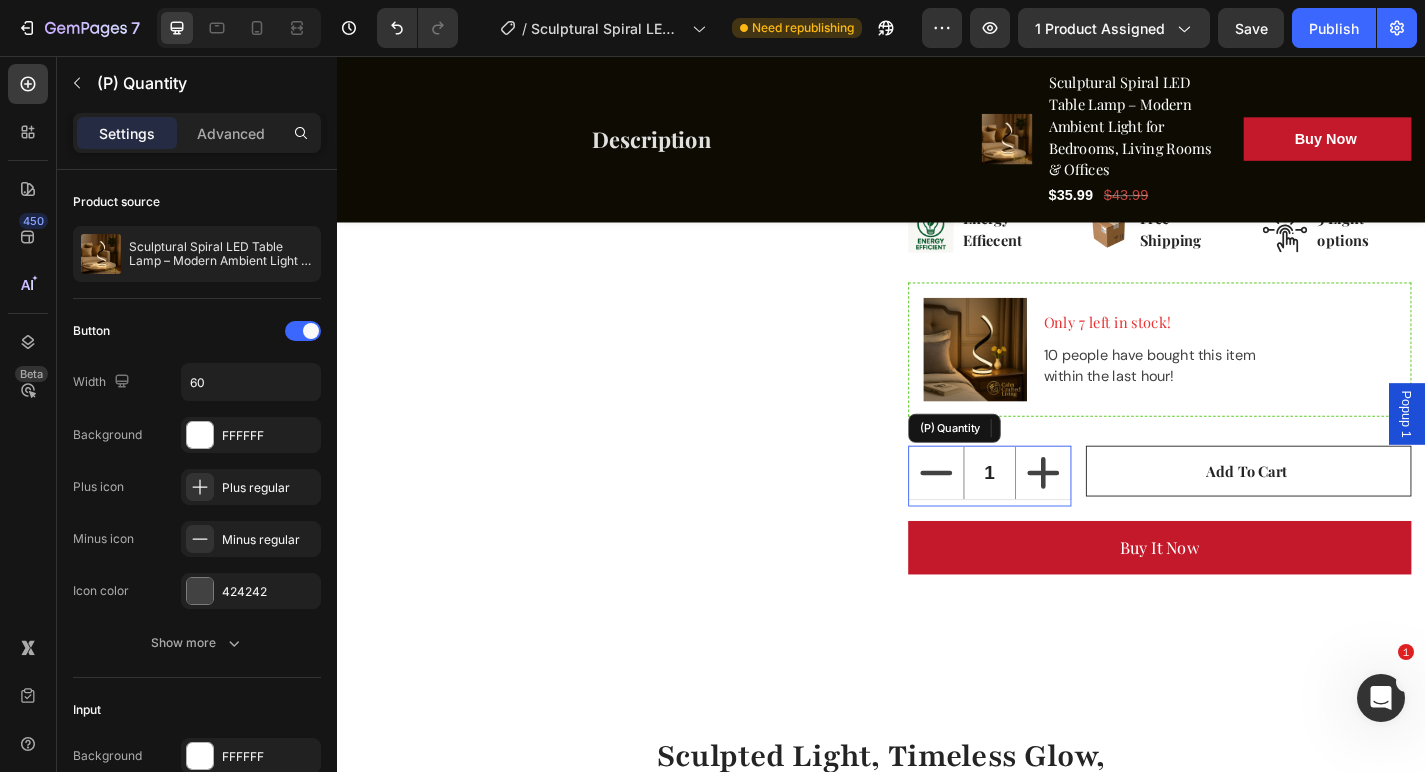 click on "1" at bounding box center [1057, 516] 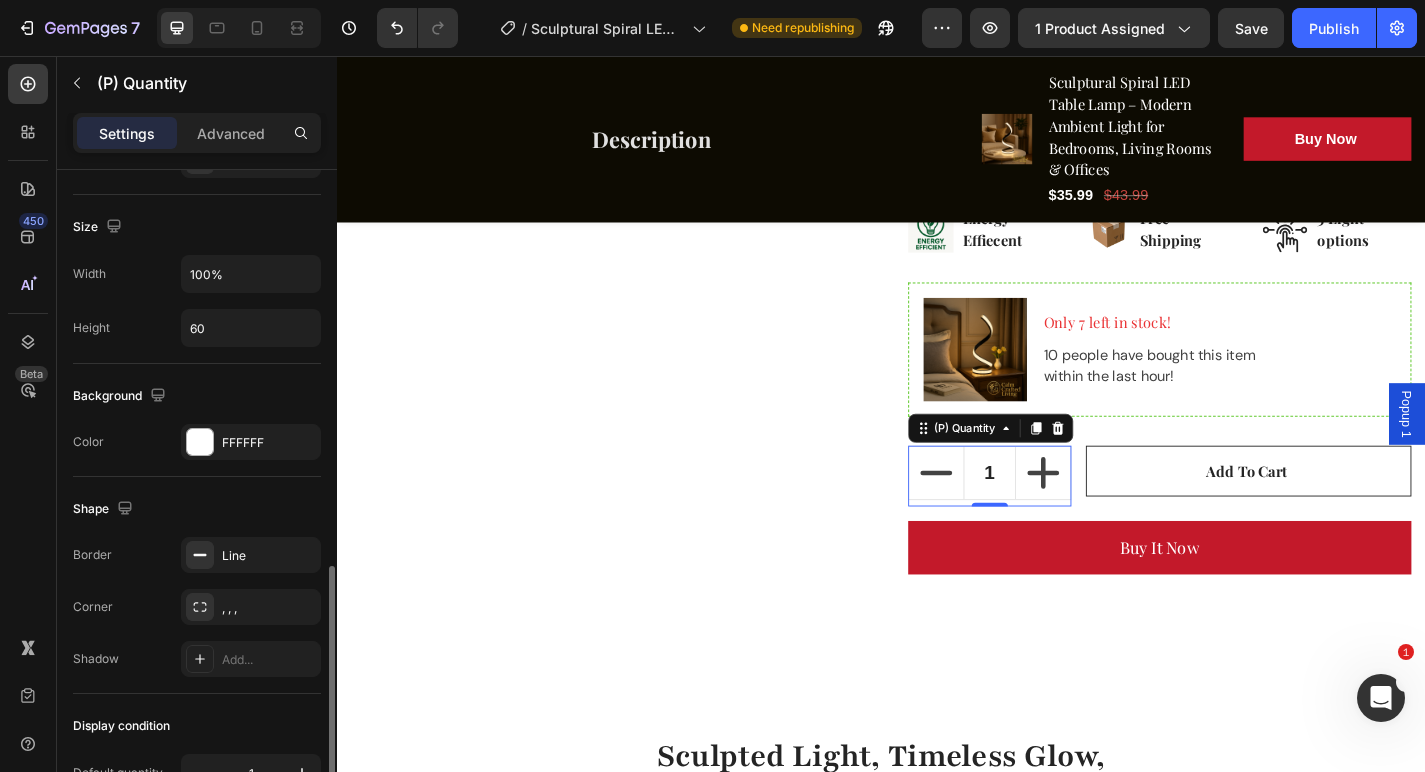 scroll, scrollTop: 989, scrollLeft: 0, axis: vertical 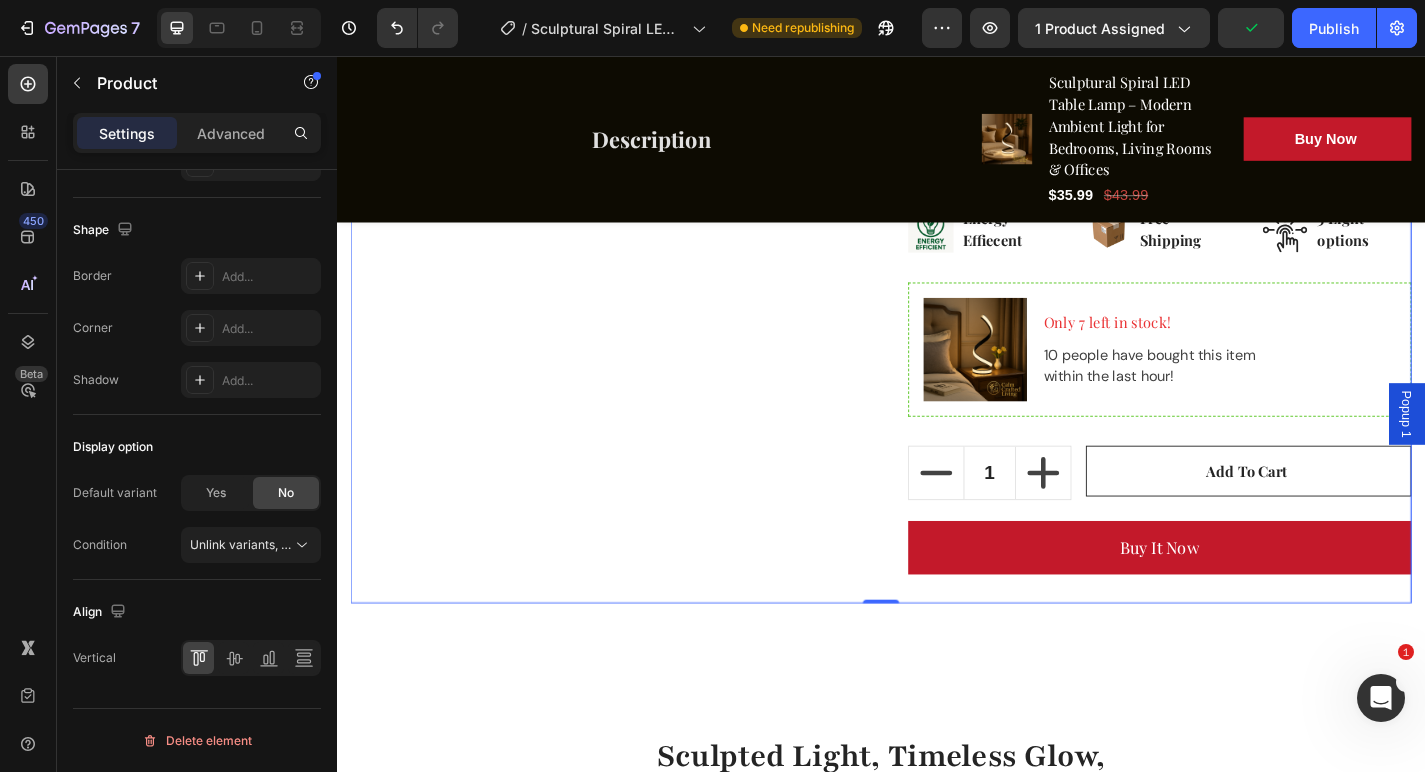 click on "Product Images" at bounding box center (629, -71) 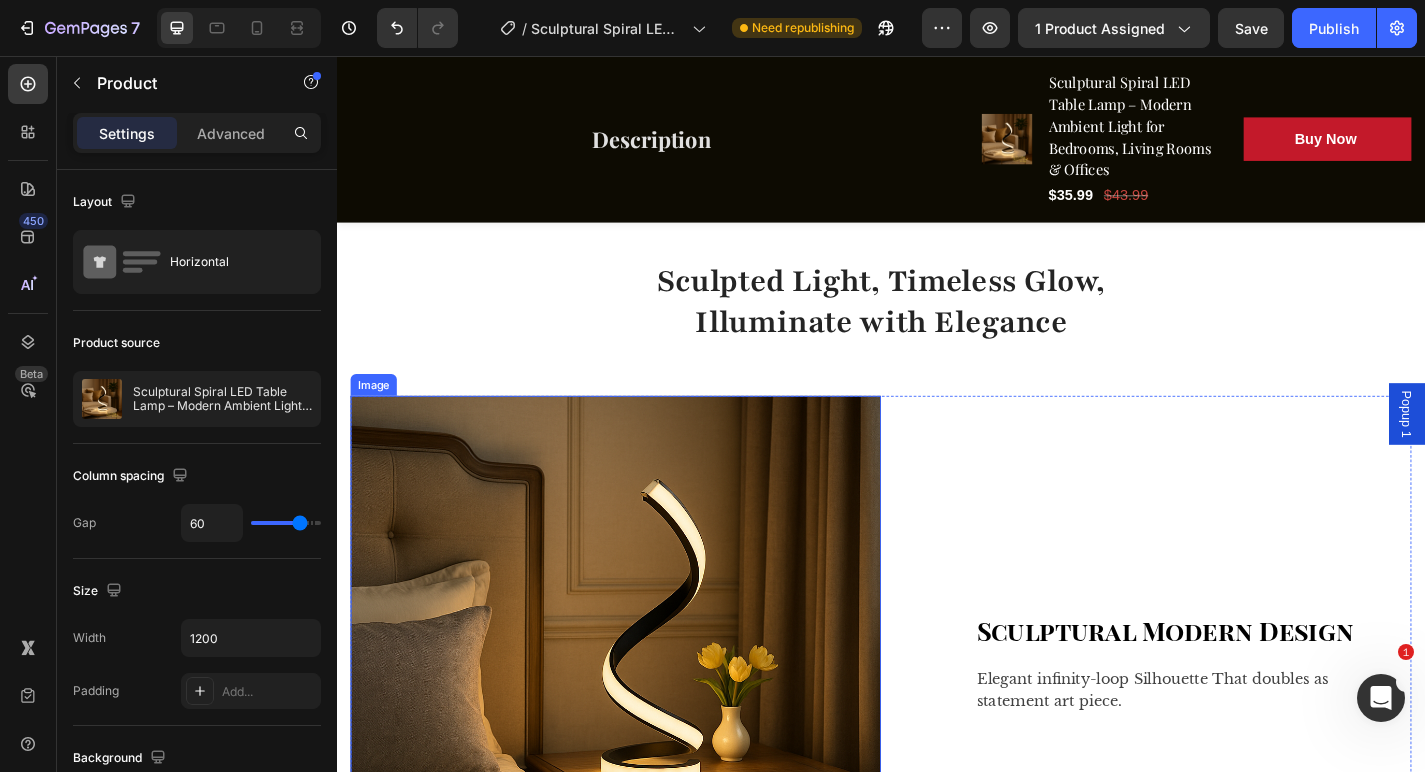 scroll, scrollTop: 2016, scrollLeft: 0, axis: vertical 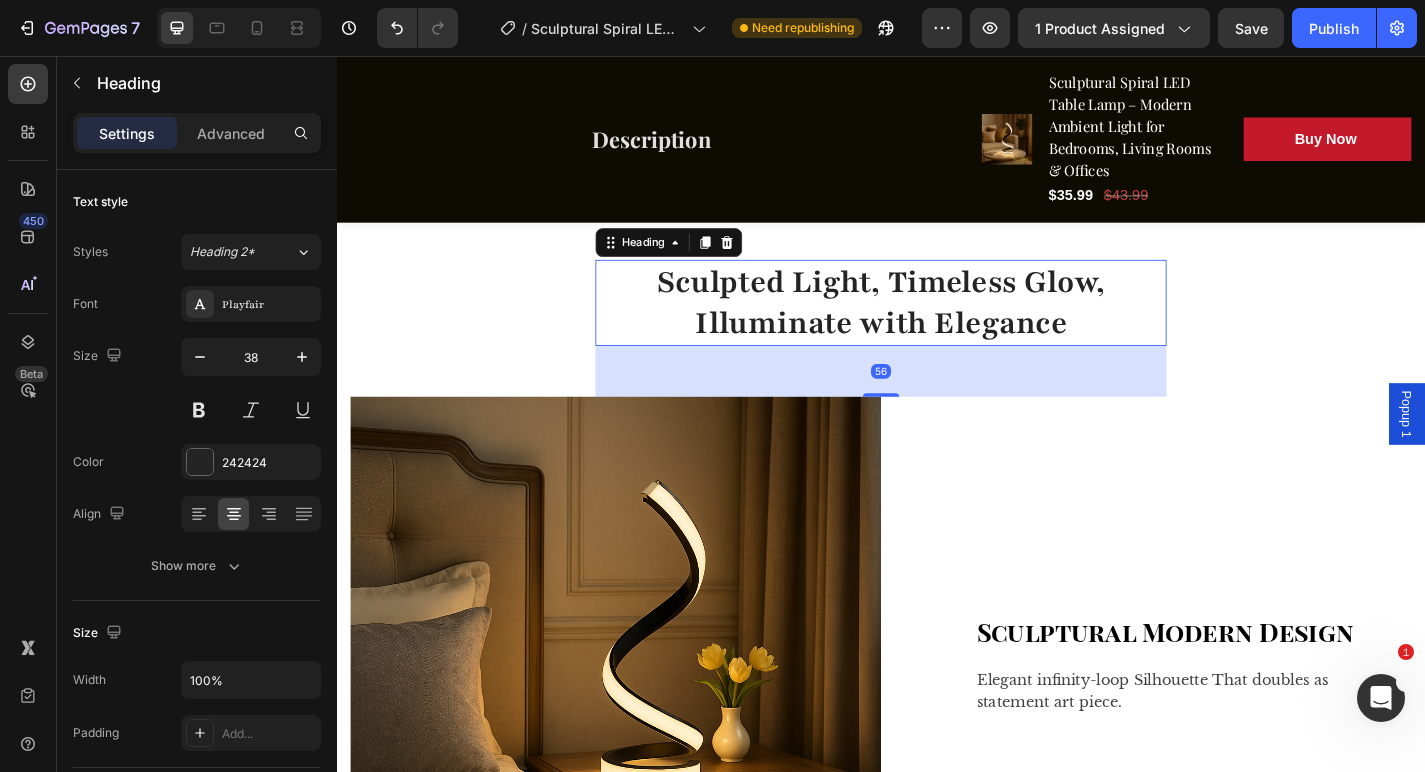 click on "Sculpted Light, Timeless Glow, Illuminate with Elegance" at bounding box center (937, 328) 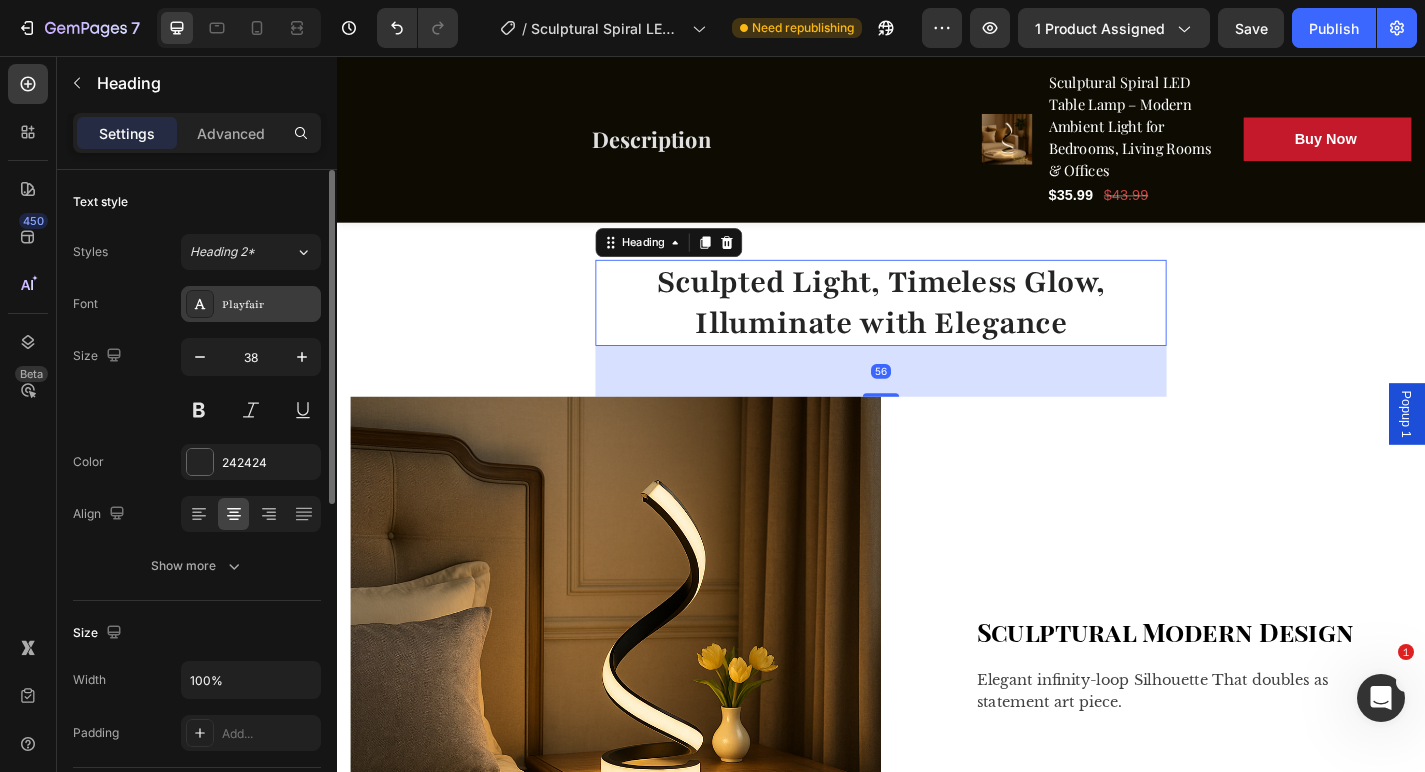 click on "Playfair" at bounding box center [269, 305] 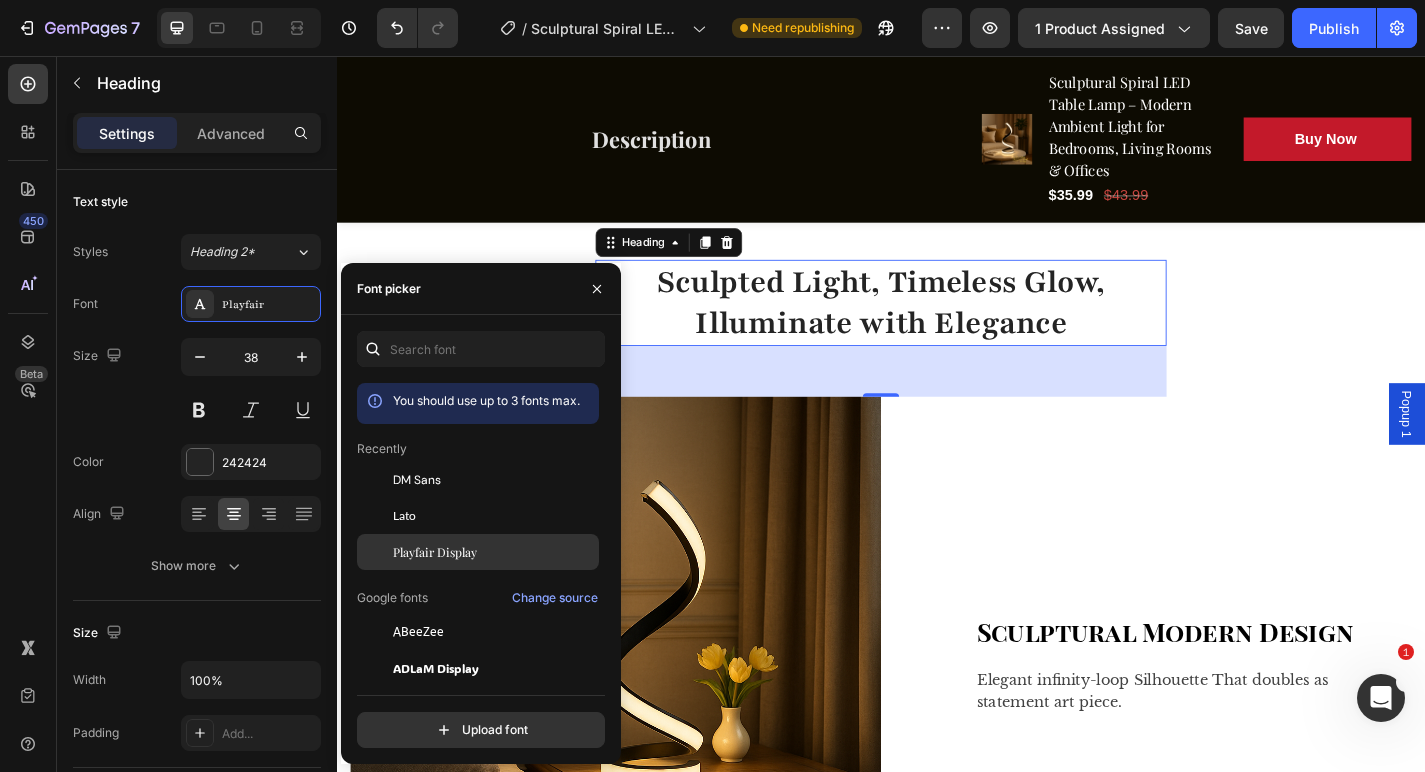 click on "Playfair Display" at bounding box center (435, 552) 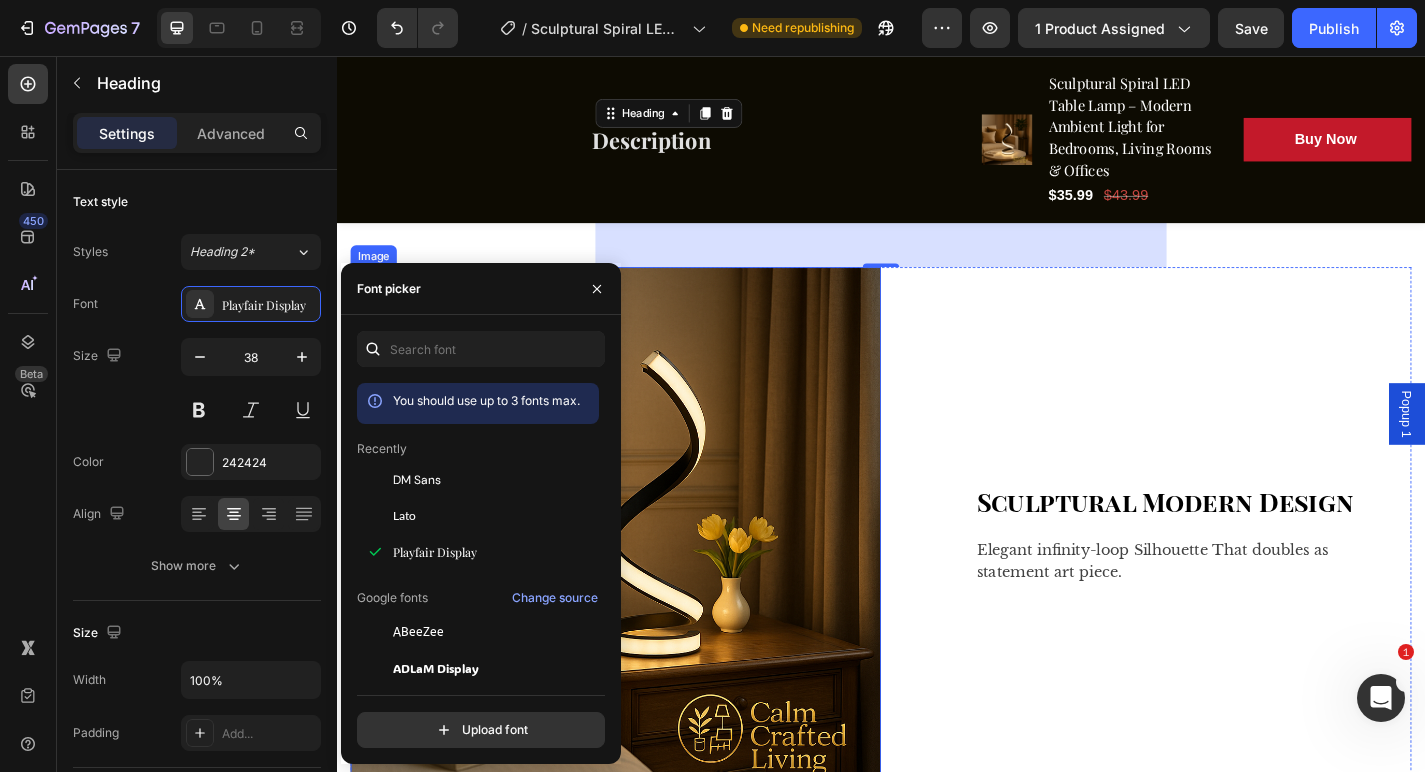 scroll, scrollTop: 2226, scrollLeft: 0, axis: vertical 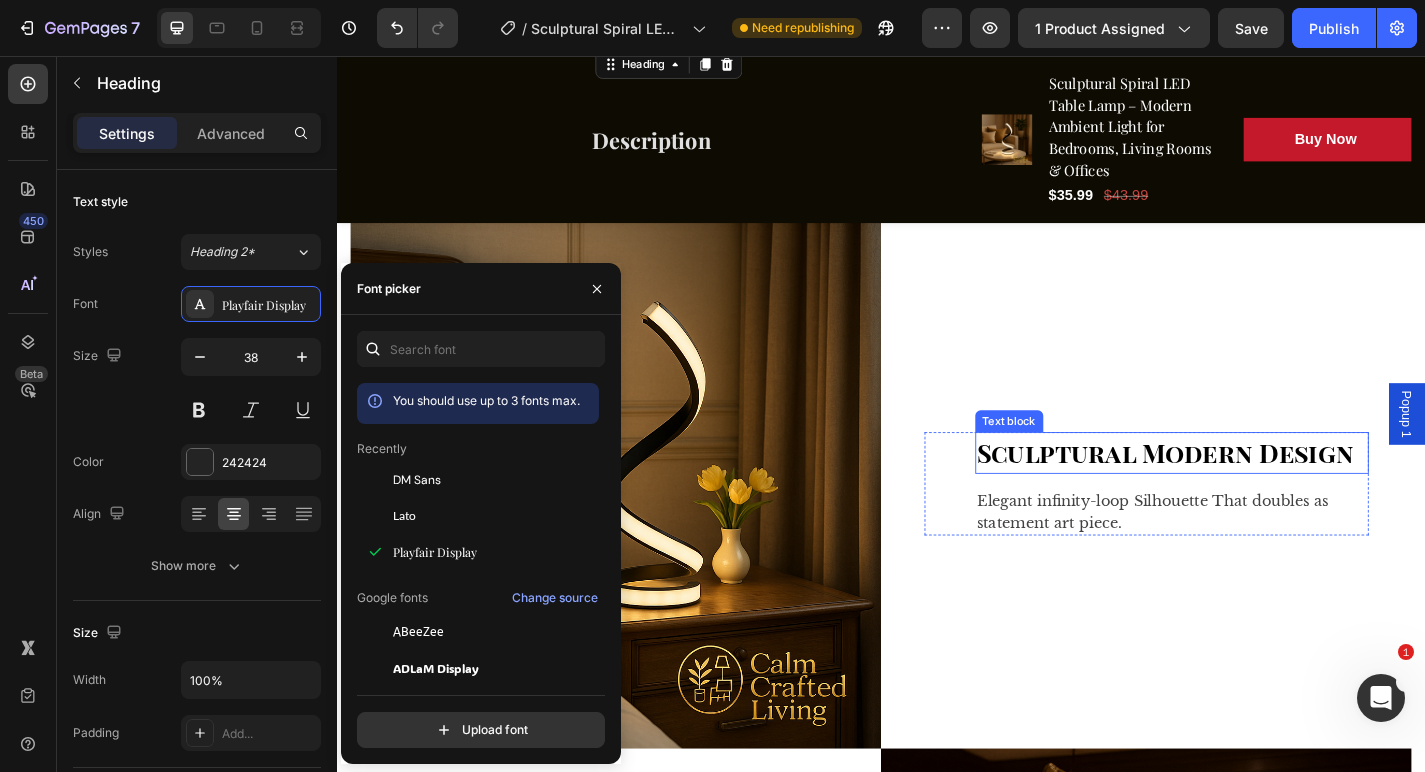 click on "Sculptural Modern Design" at bounding box center [1258, 494] 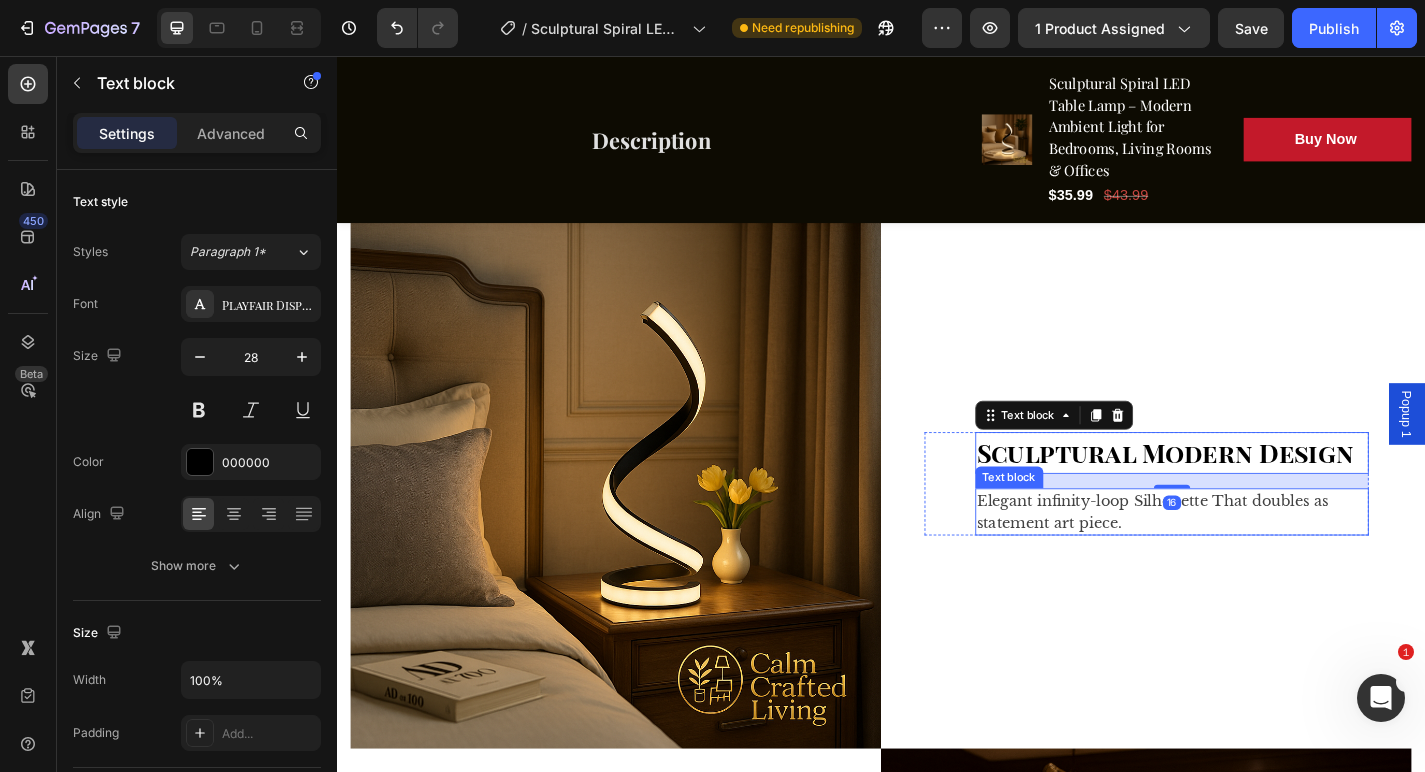click on "Elegant infinity-loop Silhouette That doubles as statement art piece." at bounding box center (1258, 559) 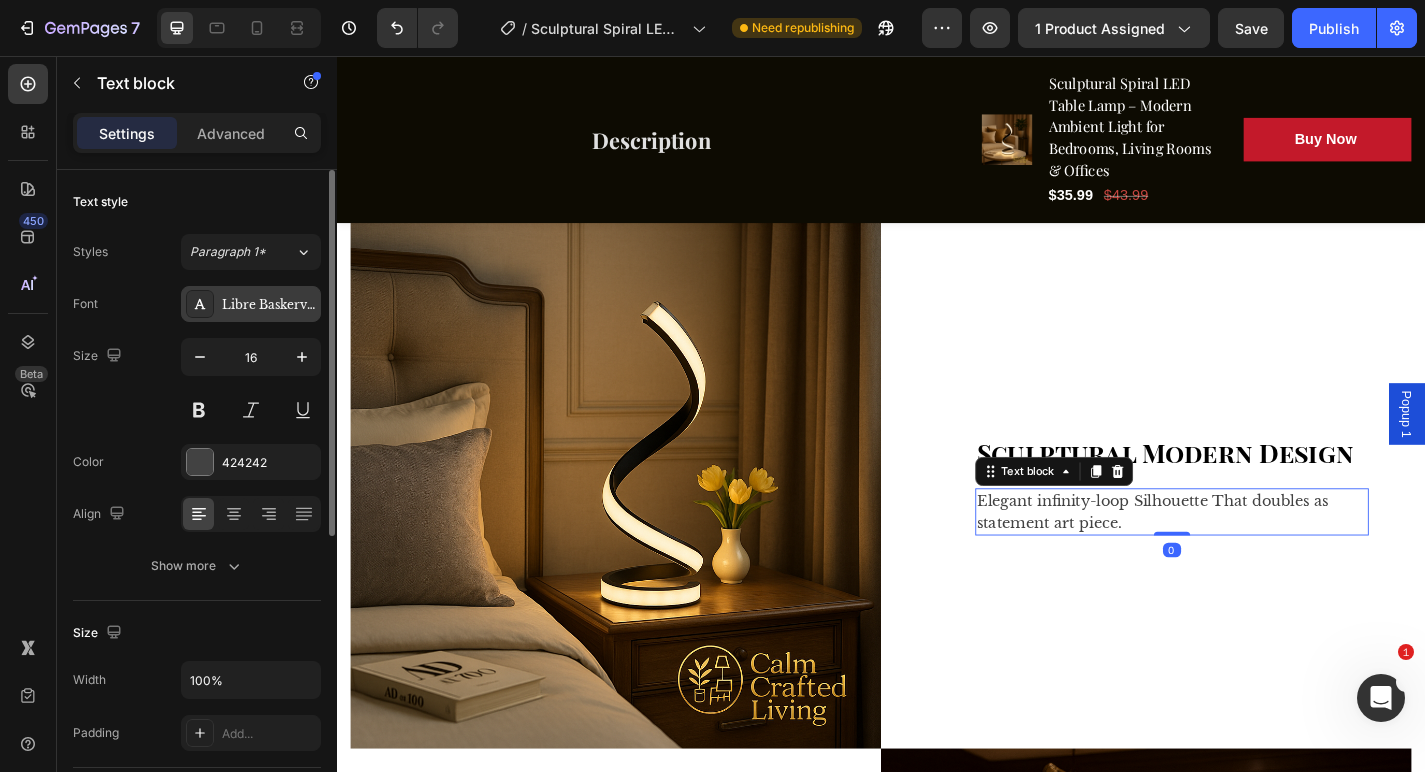 click on "Libre Baskerville" at bounding box center (269, 305) 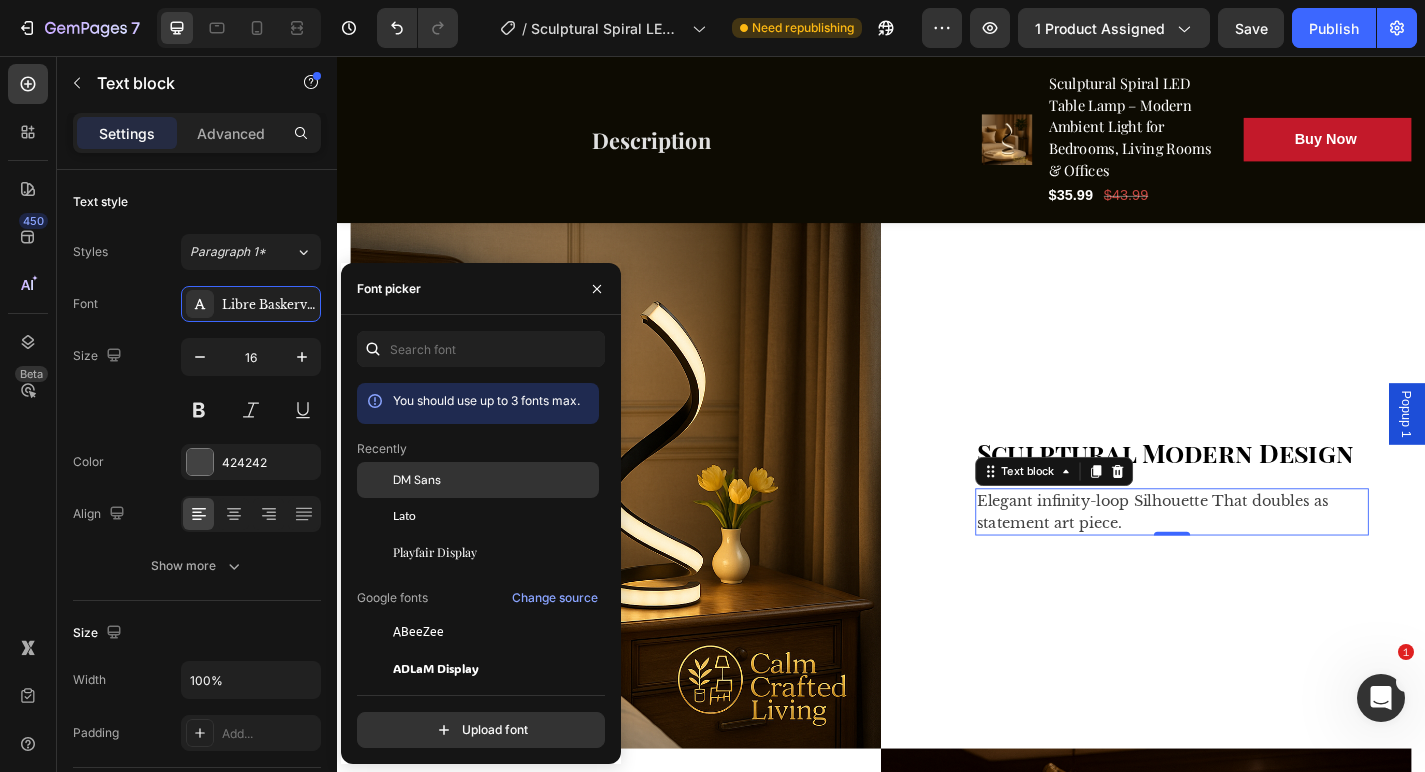 click on "DM Sans" at bounding box center [494, 480] 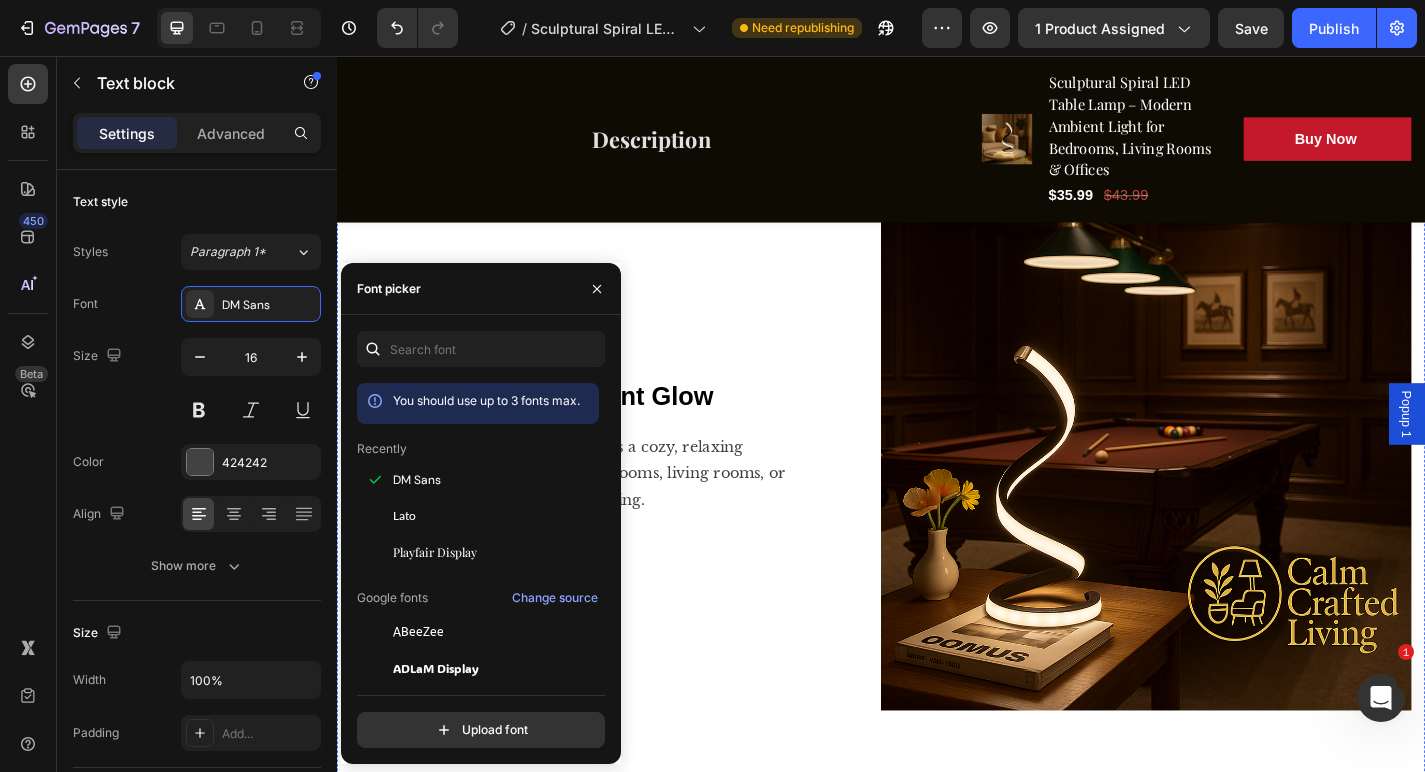 scroll, scrollTop: 2862, scrollLeft: 0, axis: vertical 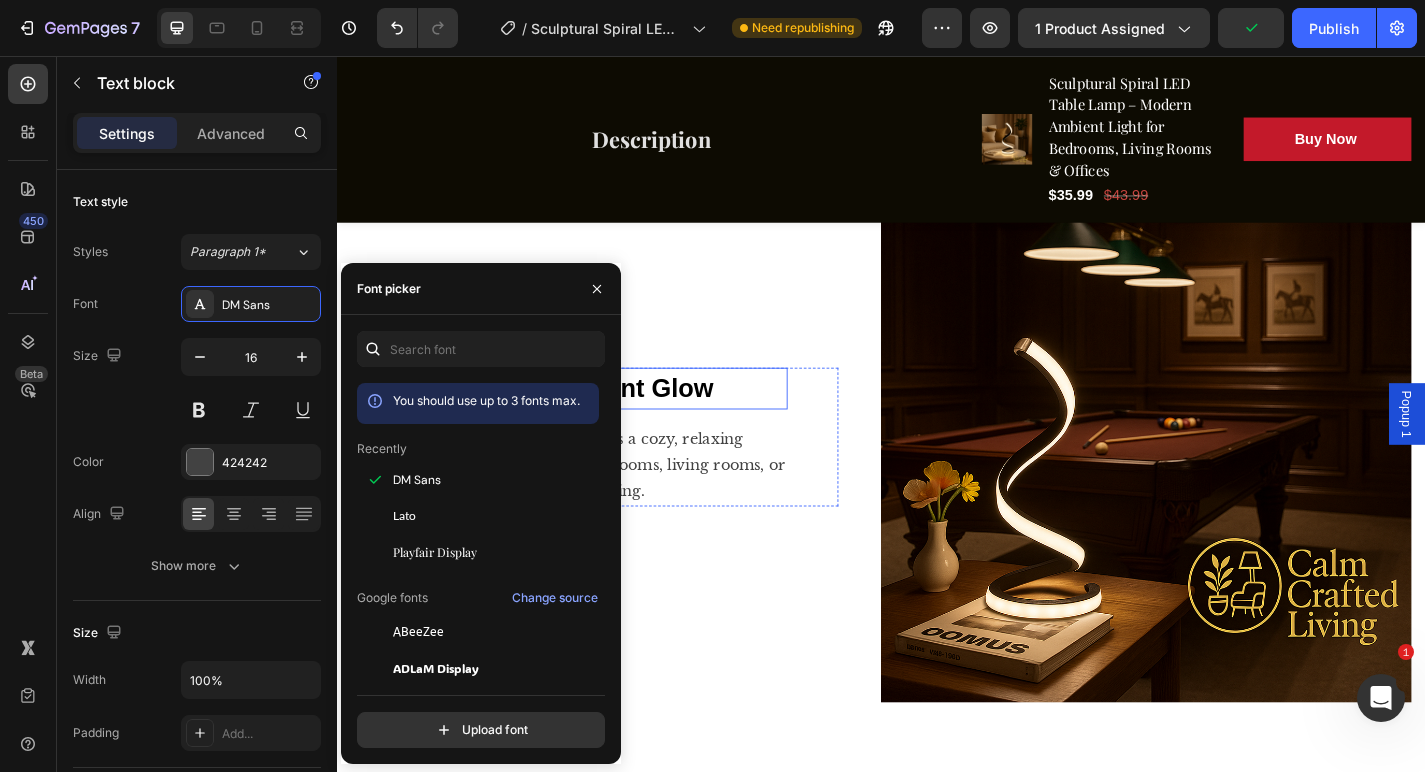click on "Warm Ambient Glow" at bounding box center [617, 423] 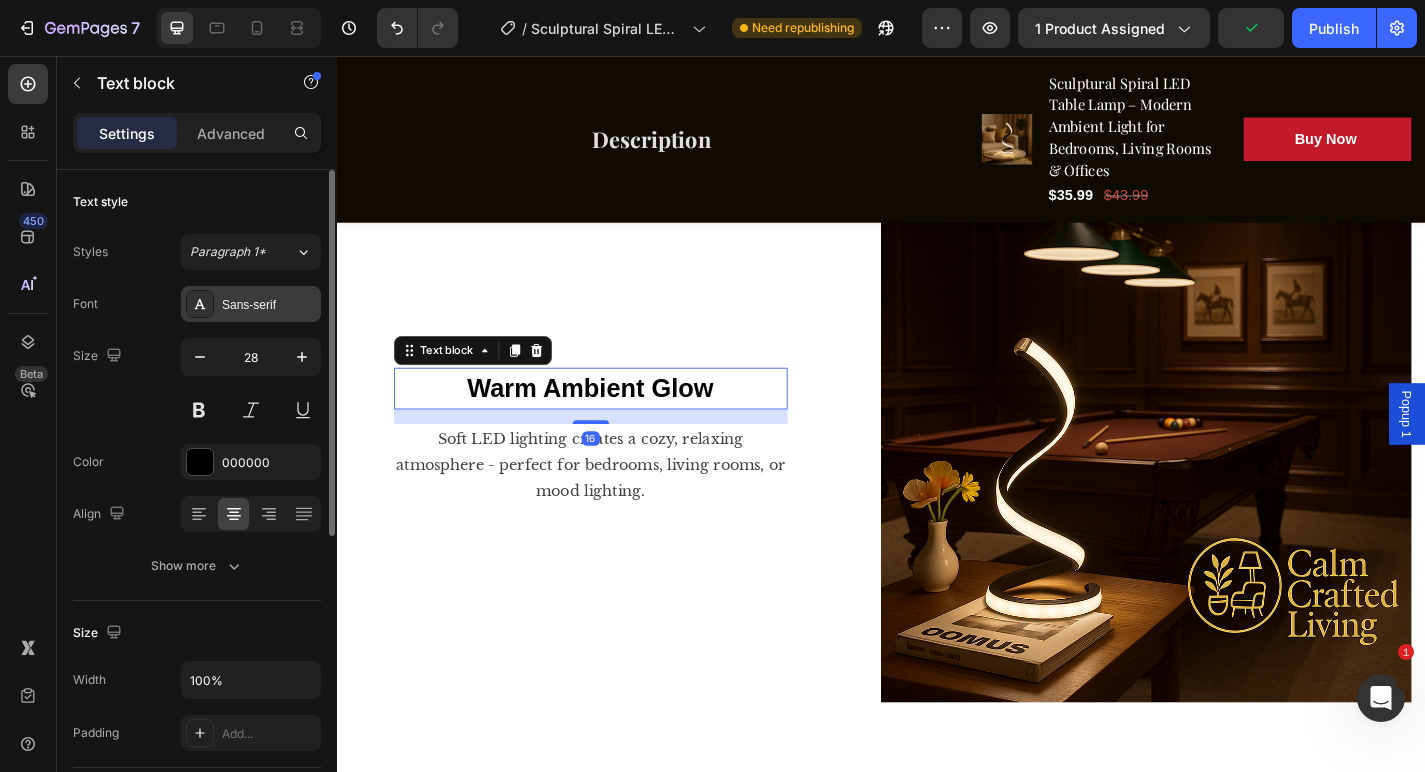 click on "Sans-serif" at bounding box center (269, 305) 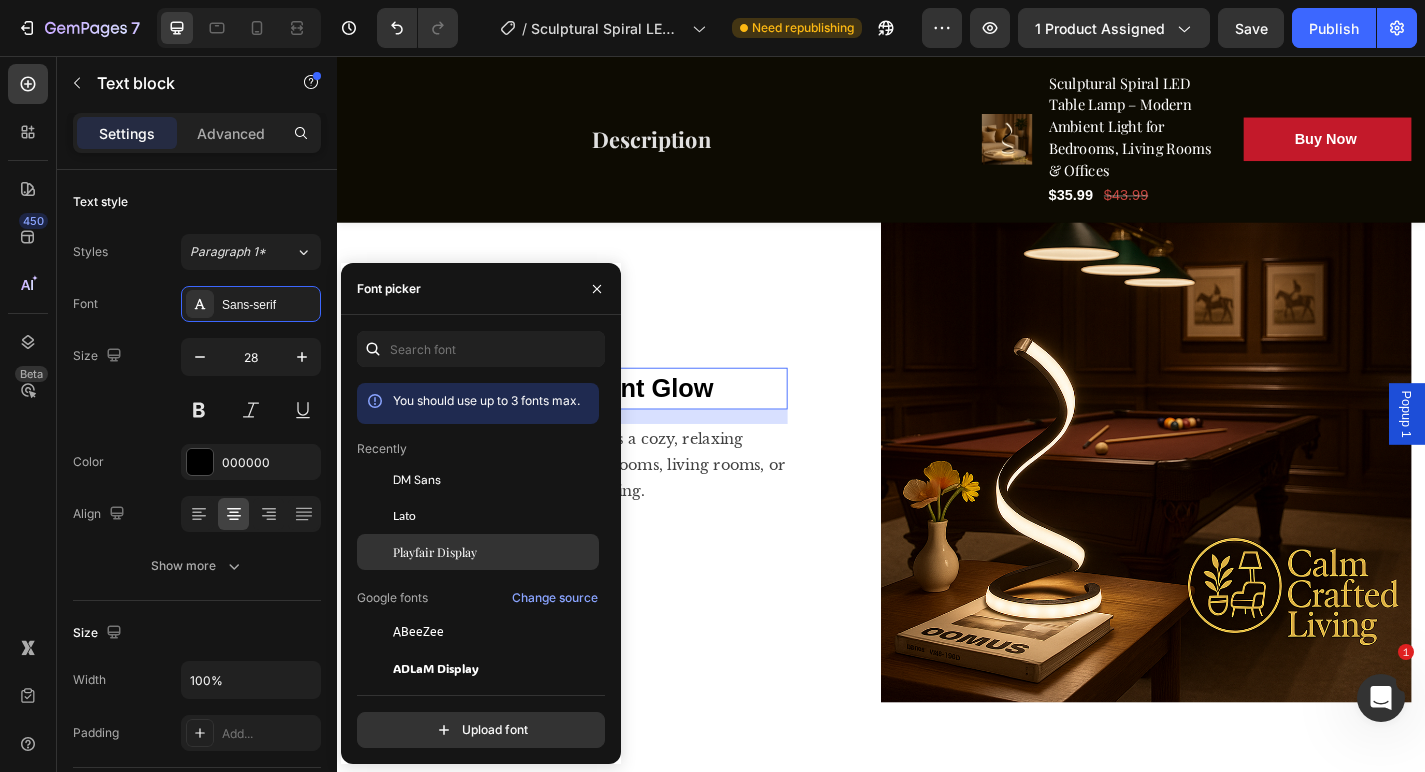 click on "Playfair Display" 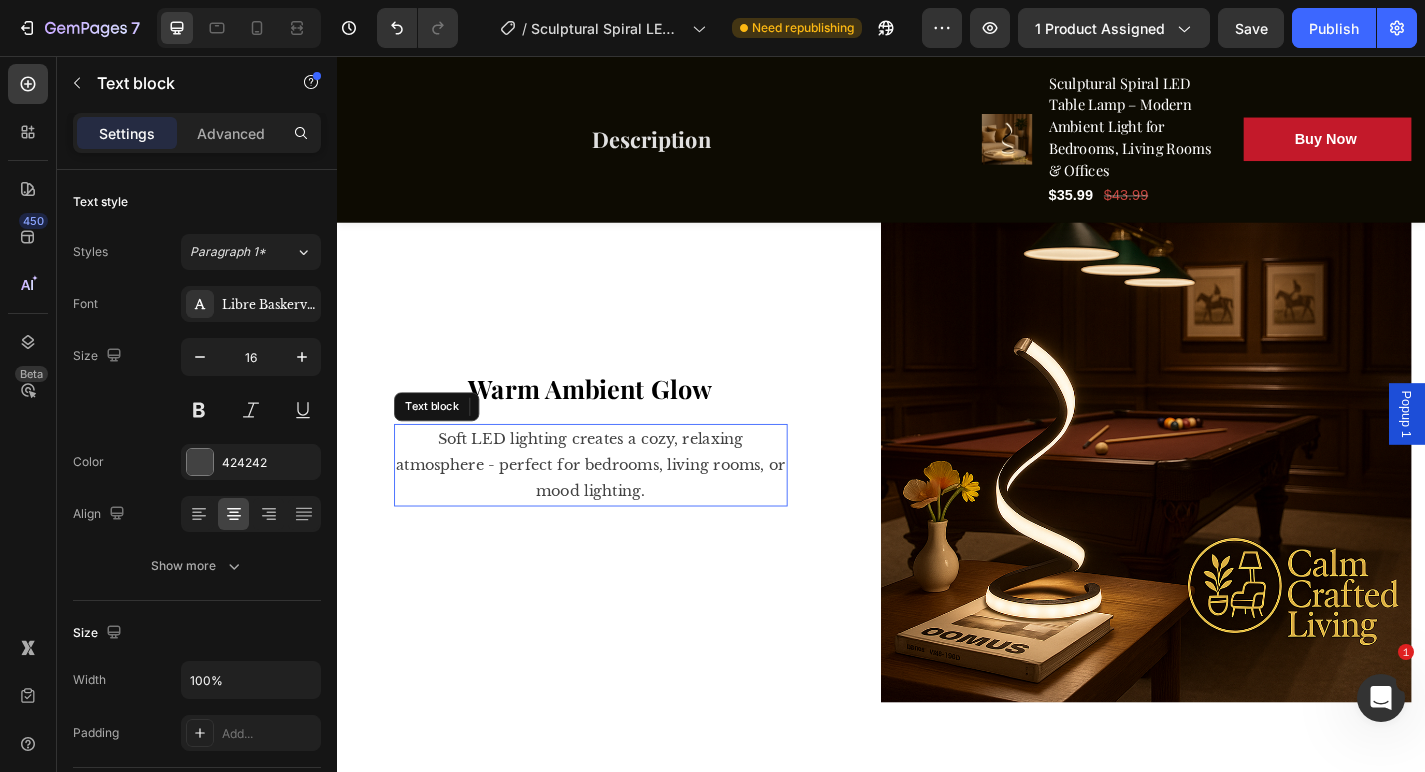 click on "Soft LED lighting creates a cozy, relaxing atmosphere - perfect for bedrooms, living rooms, or mood lighting." at bounding box center [617, 507] 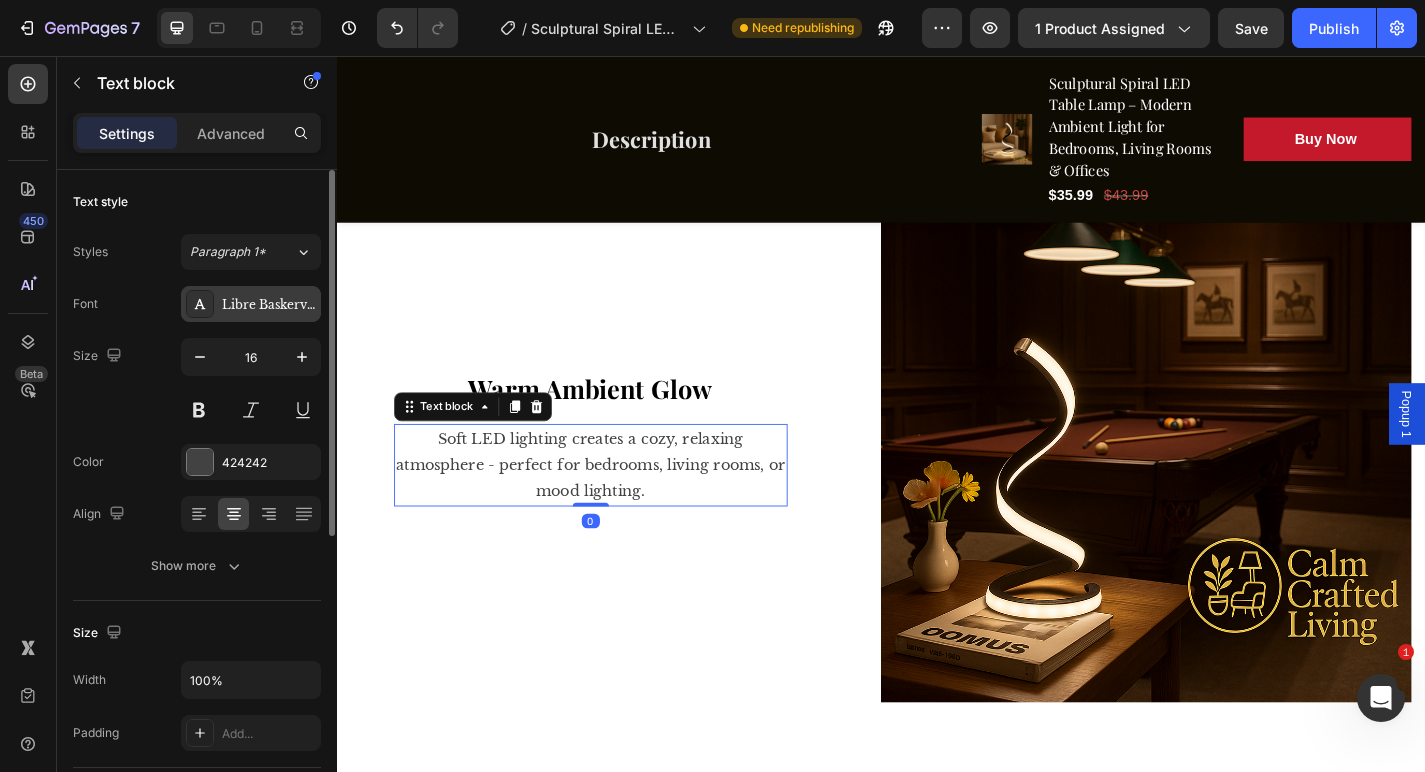 click on "Libre Baskerville" at bounding box center [251, 304] 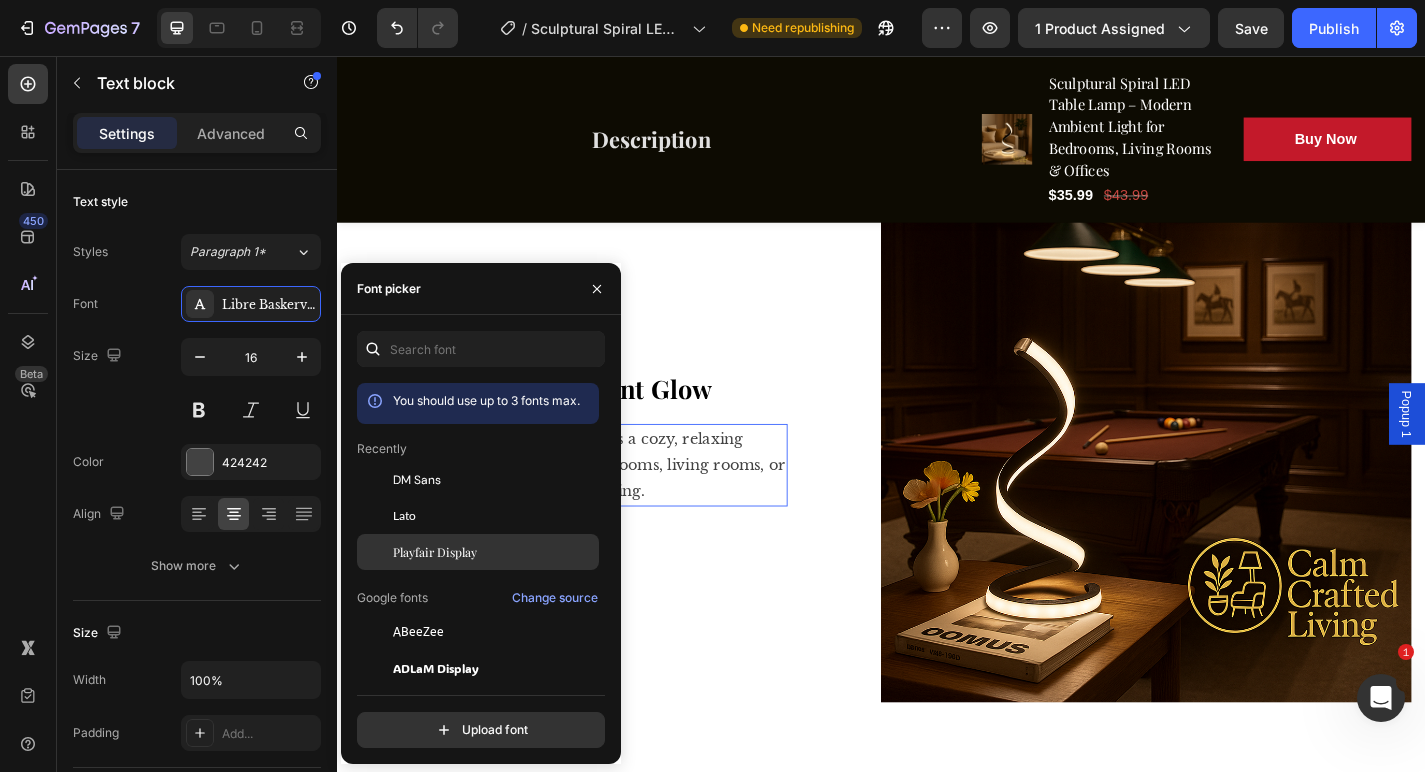 click on "Playfair Display" 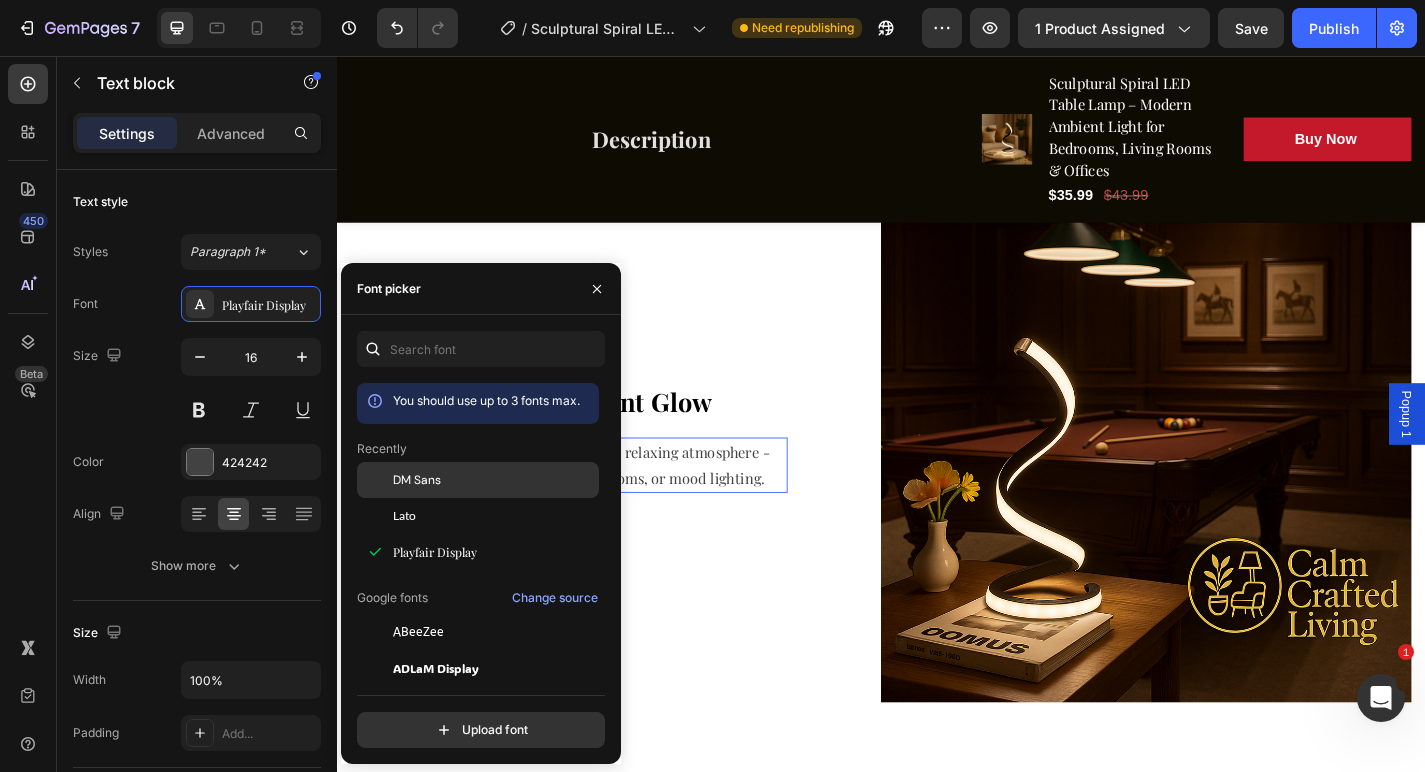 click on "DM Sans" 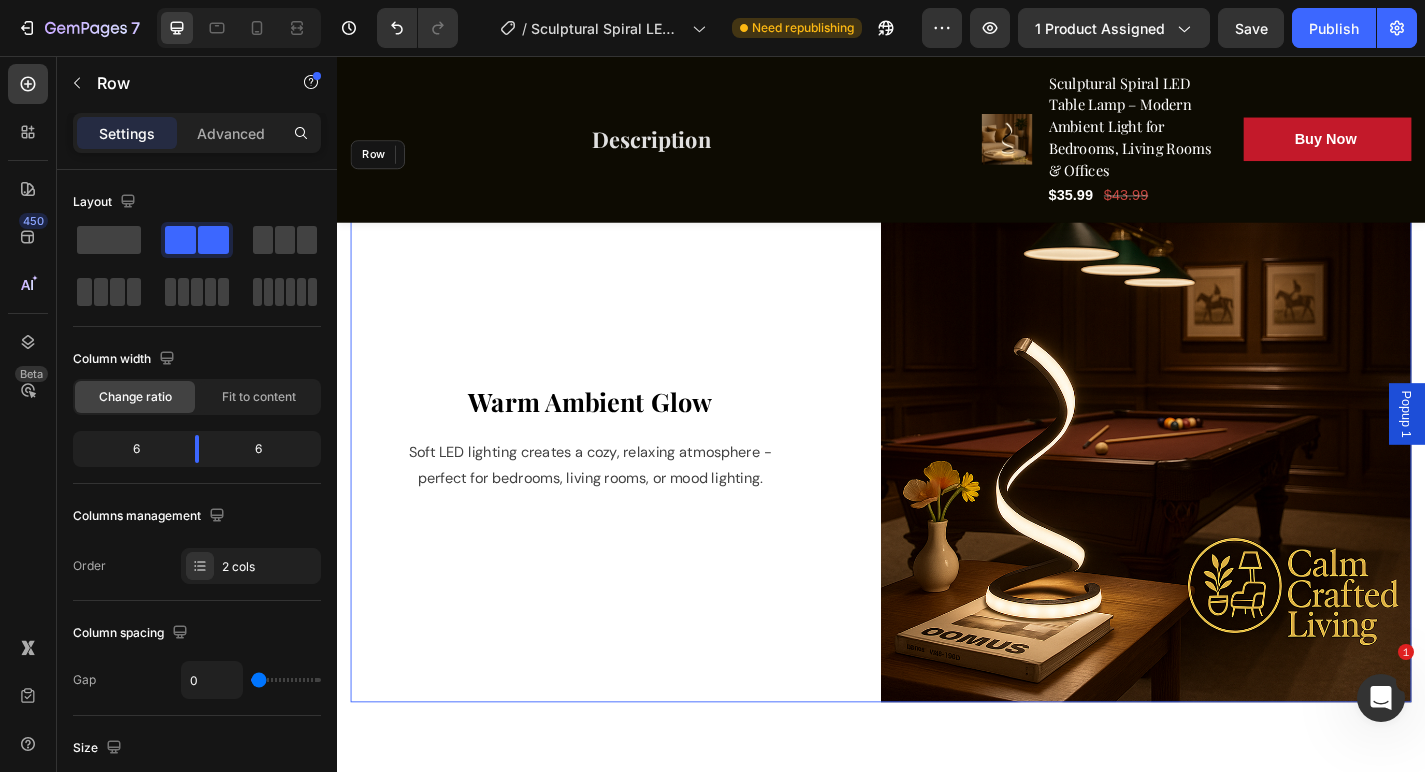 click on "Warm Ambient Glow Text block Soft LED lighting creates a cozy, relaxing atmosphere - perfect for bedrooms, living rooms, or mood lighting. Text block   0 Row" at bounding box center [644, 476] 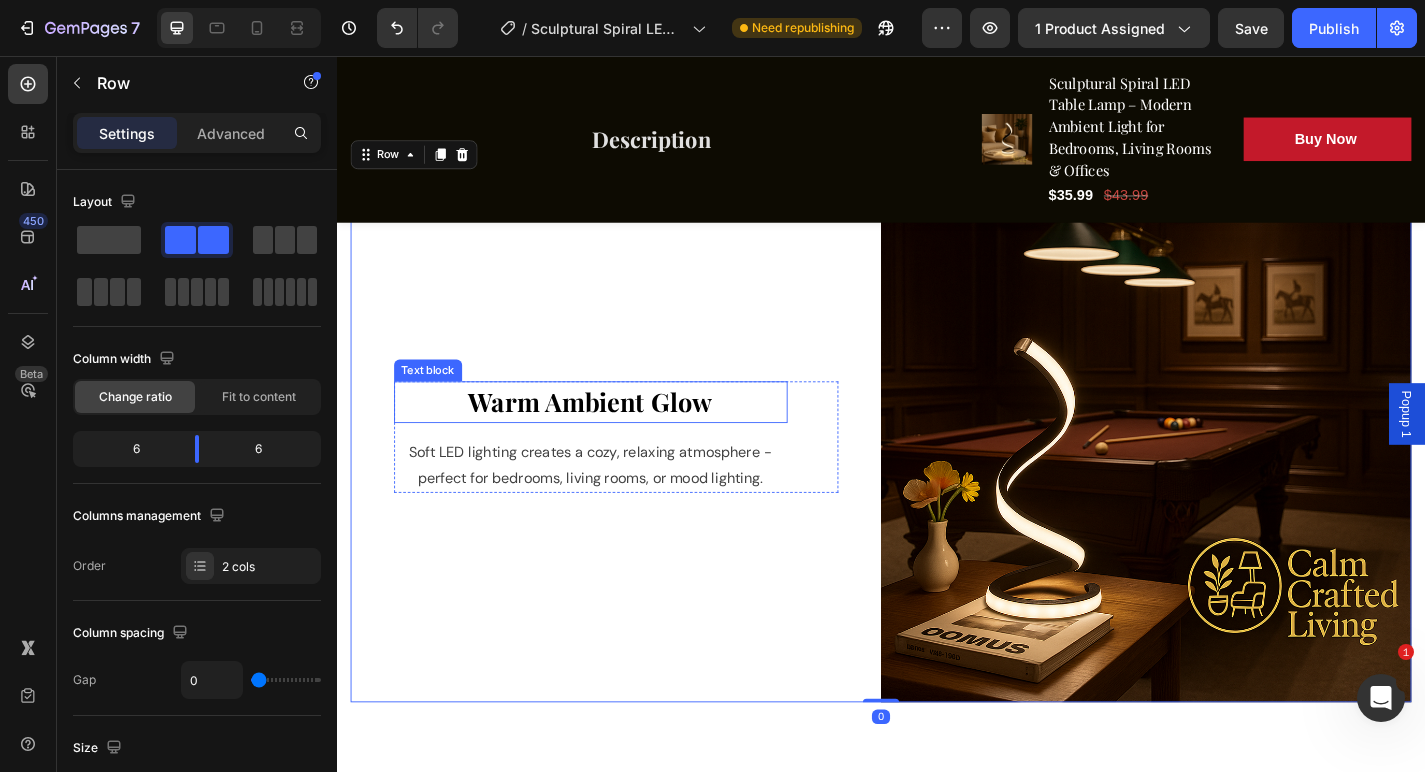 click on "Warm Ambient Glow" at bounding box center (617, 438) 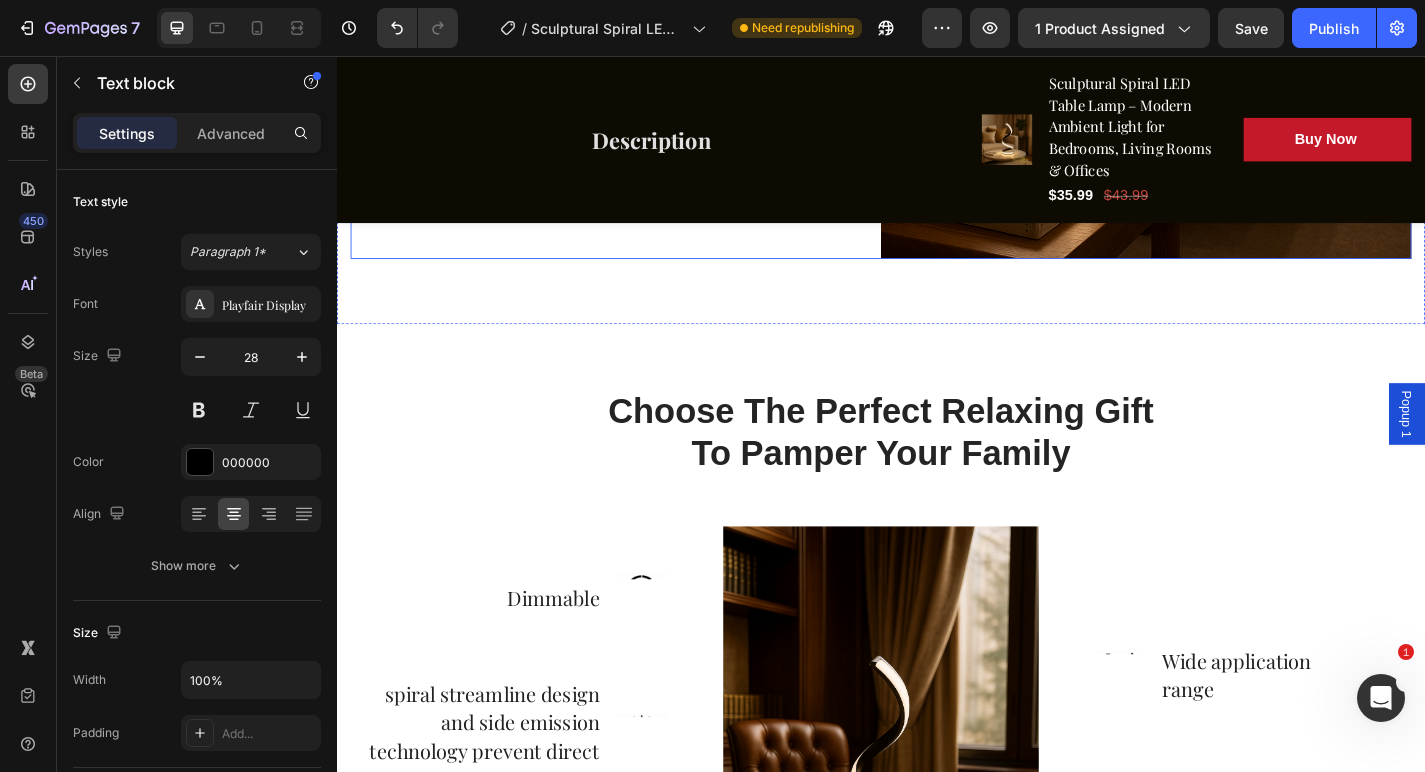scroll, scrollTop: 3354, scrollLeft: 0, axis: vertical 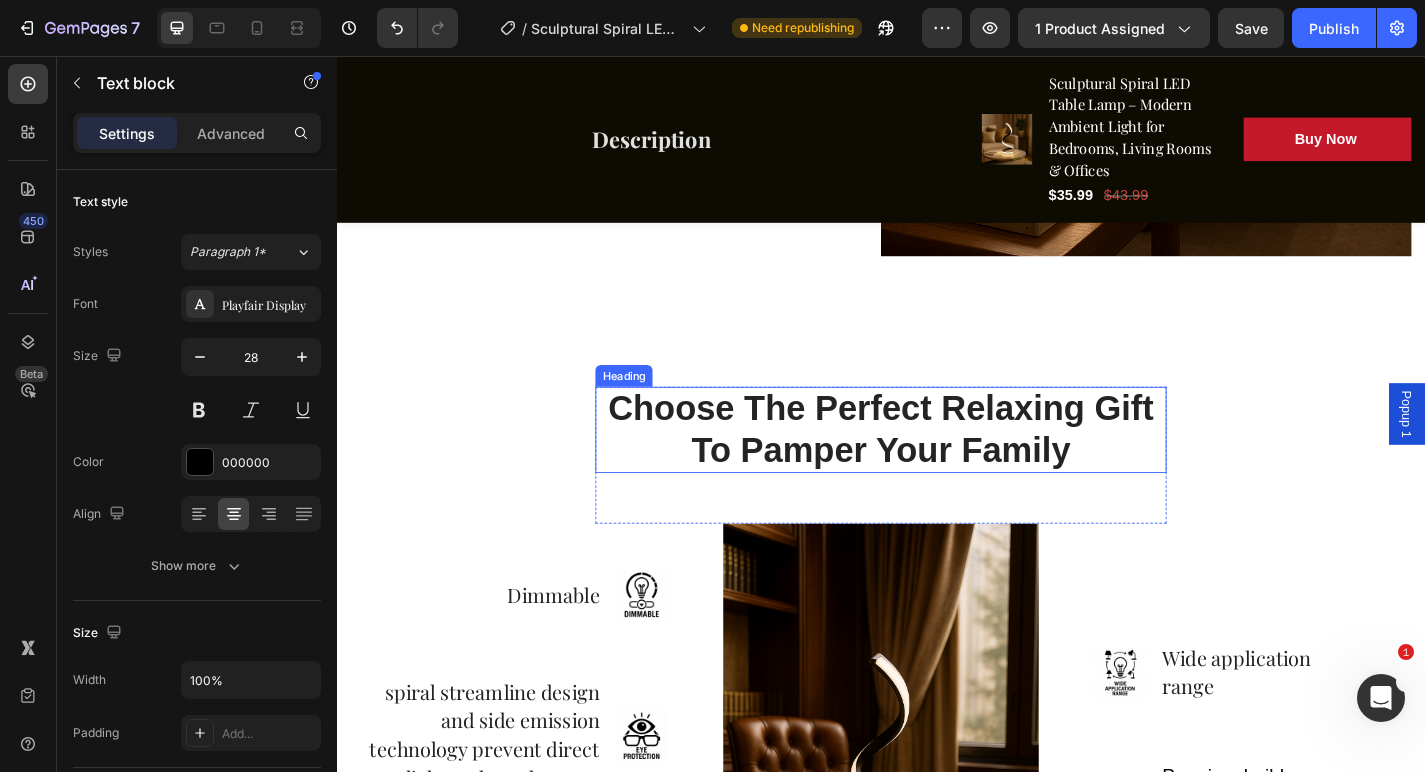 click on "Choose The Perfect Relaxing Gift To Pamper Your Family" at bounding box center [937, 468] 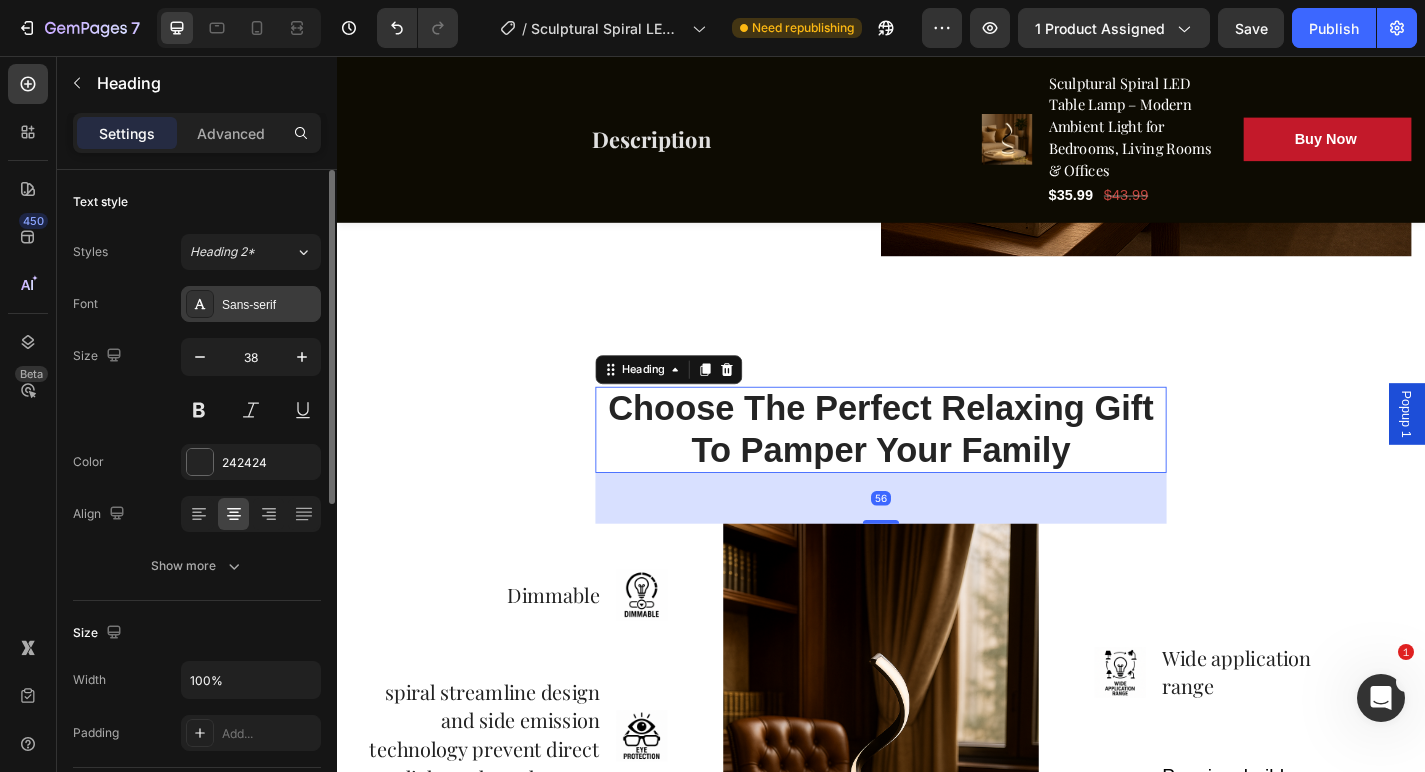 click on "Sans-serif" at bounding box center (269, 305) 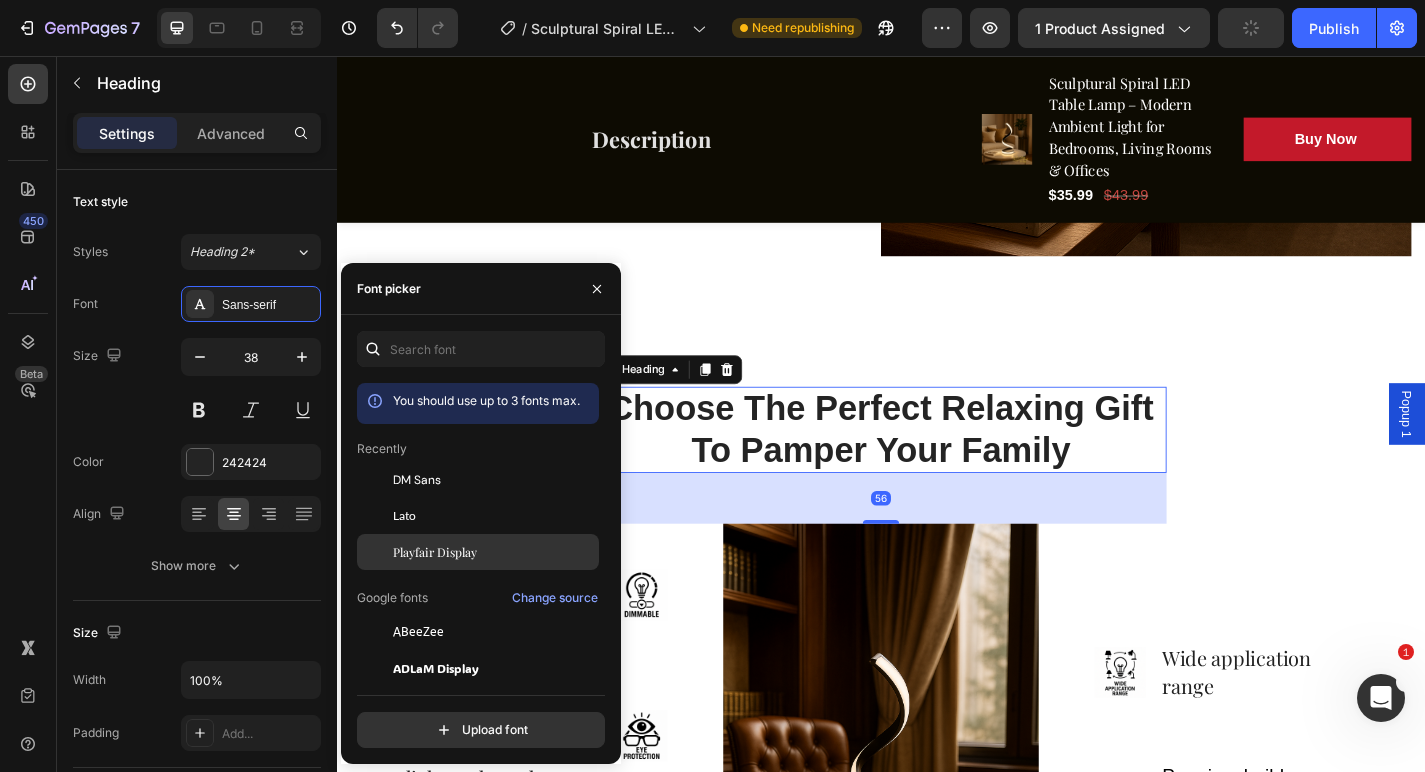 click on "Playfair Display" at bounding box center (435, 552) 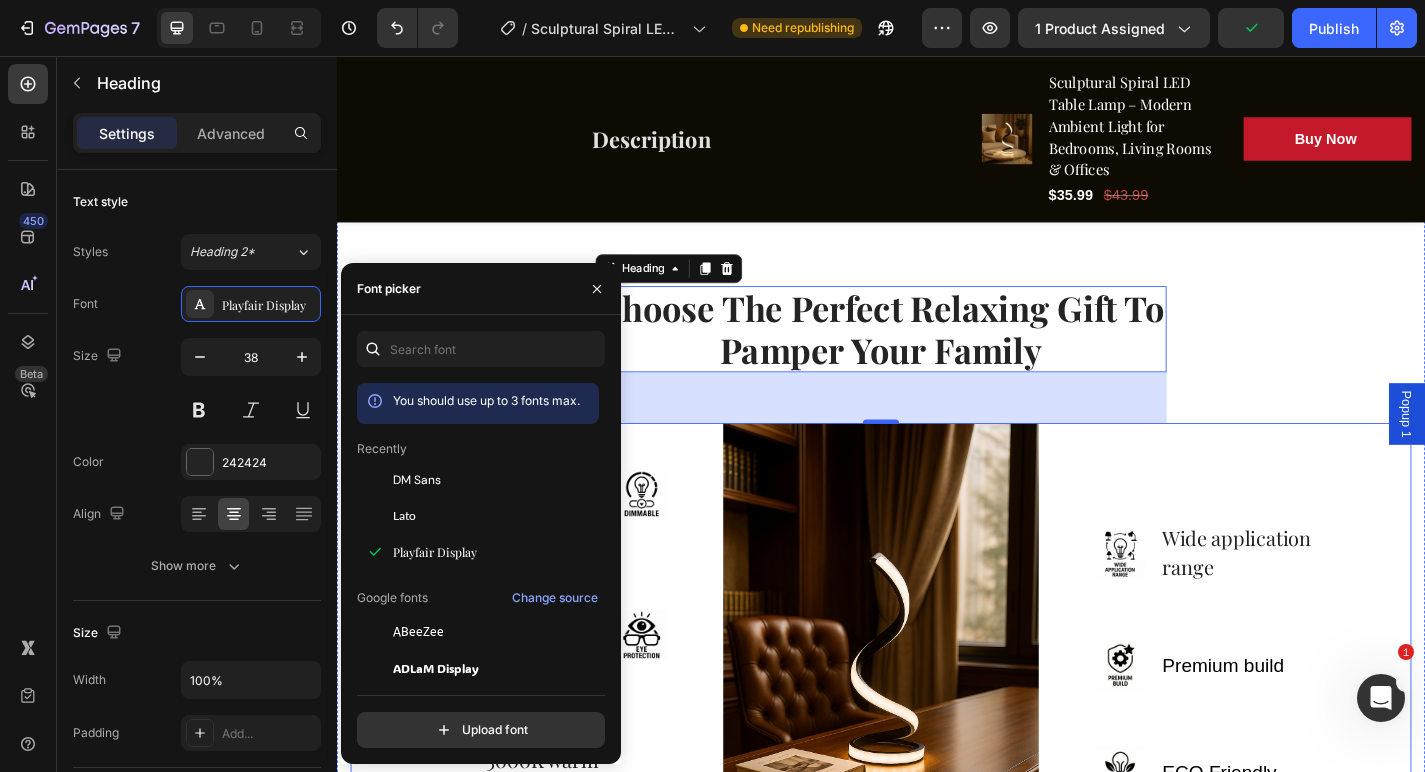scroll, scrollTop: 3519, scrollLeft: 0, axis: vertical 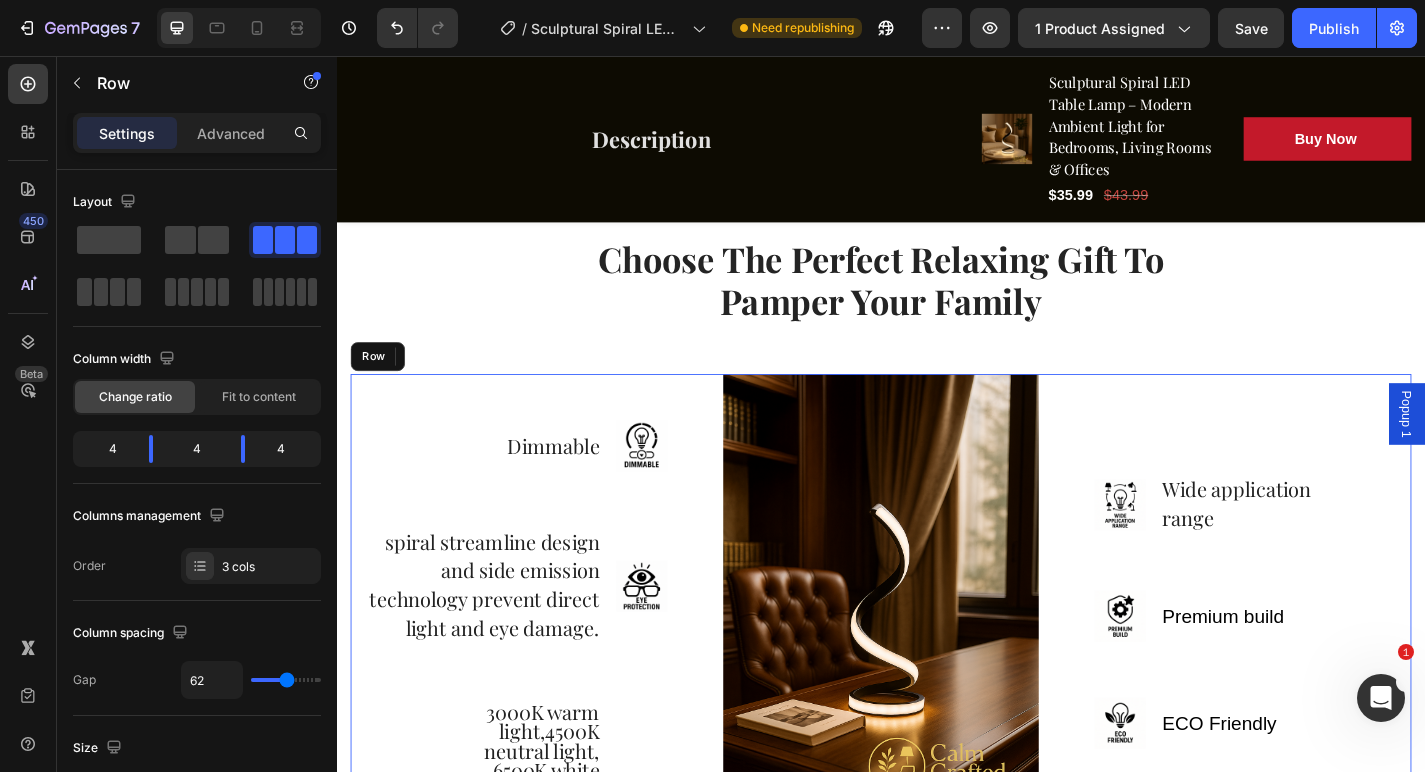 click on "Dimmable  Text block Image Row spiral streamline design and side emission technology prevent direct light and eye damage. Text Block Image Row 3000K warm light,4500K neutral light, 6500K white light Text block Image Row Image Image Wide application range Text block Row Image Premium build Text block Row Image ECO Friendly Text block Row Row" at bounding box center [937, 668] 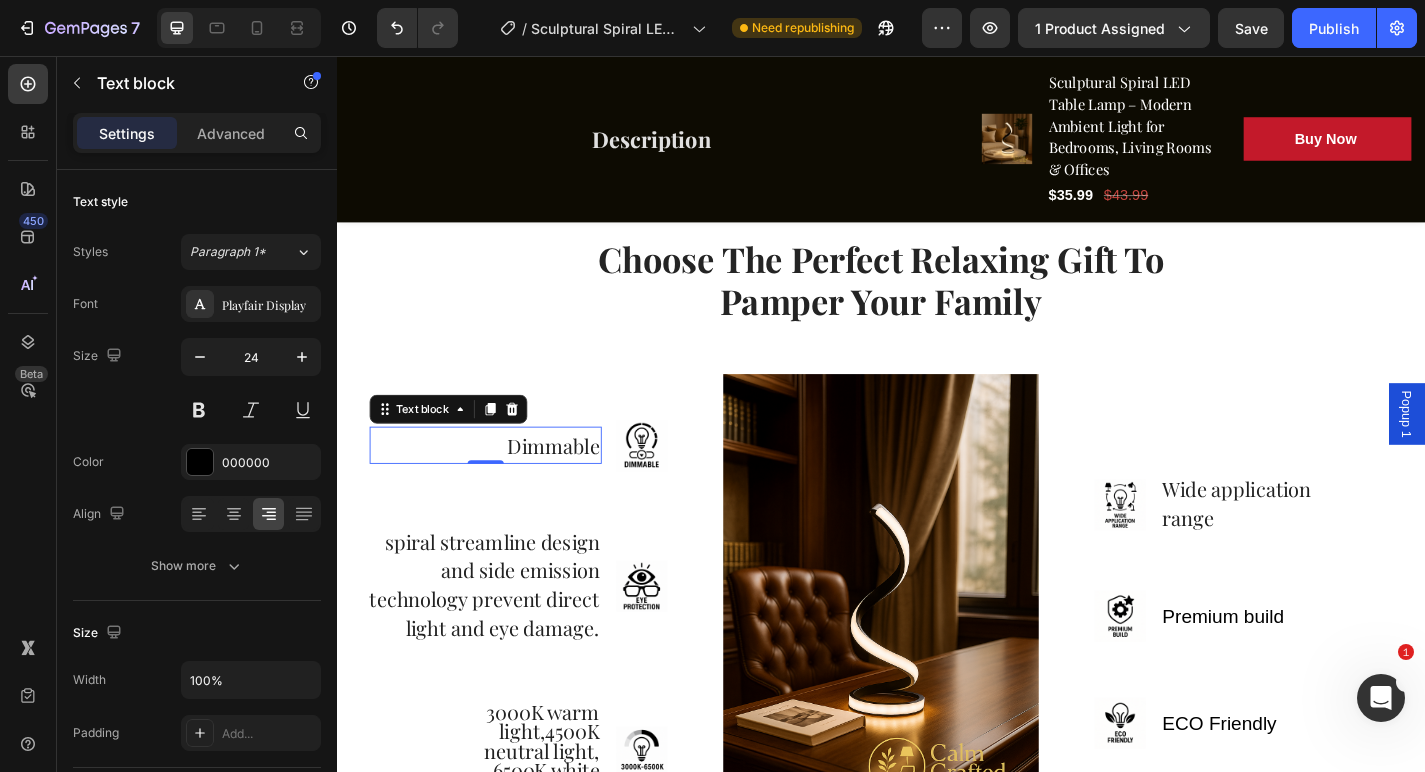 click on "Dimmable" at bounding box center (576, 486) 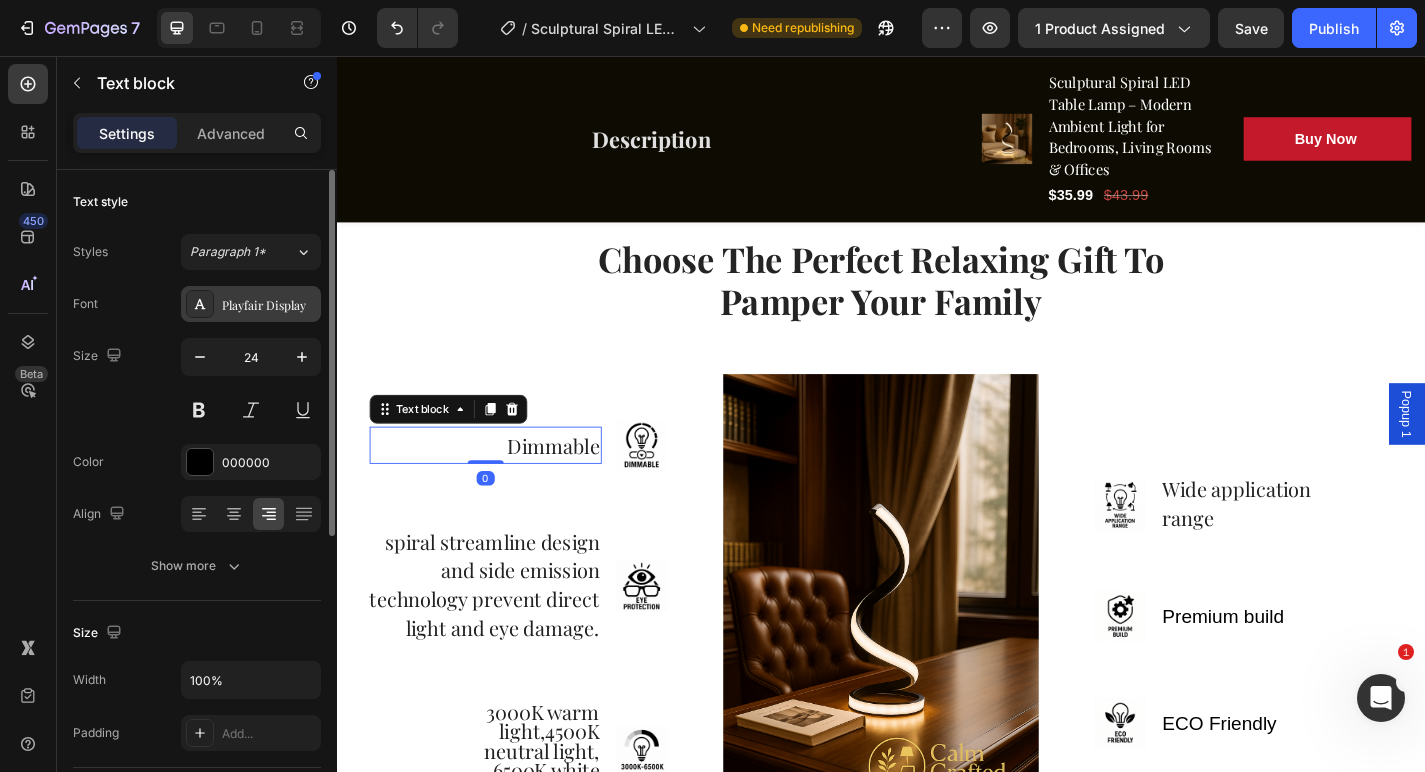 click on "Playfair Display" at bounding box center (269, 305) 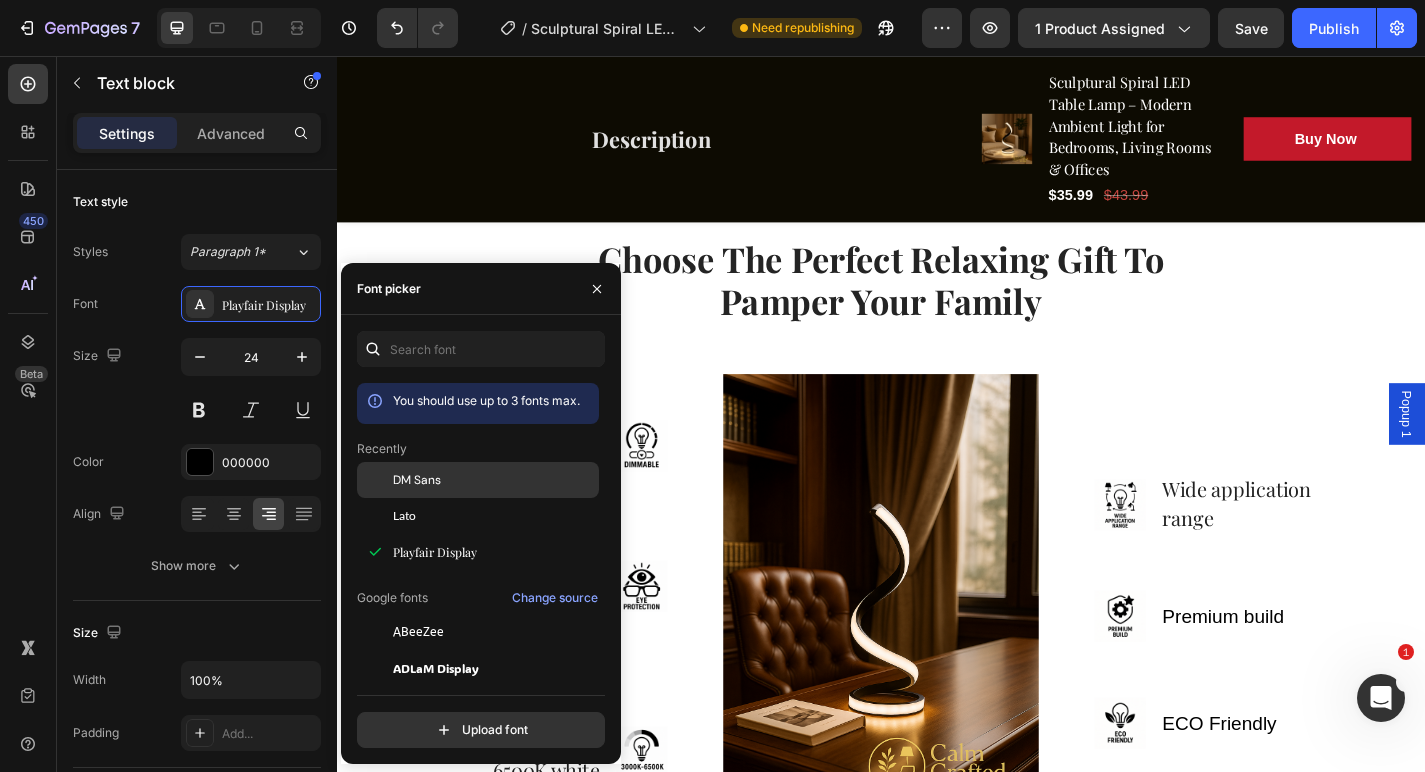 click on "DM Sans" at bounding box center [417, 480] 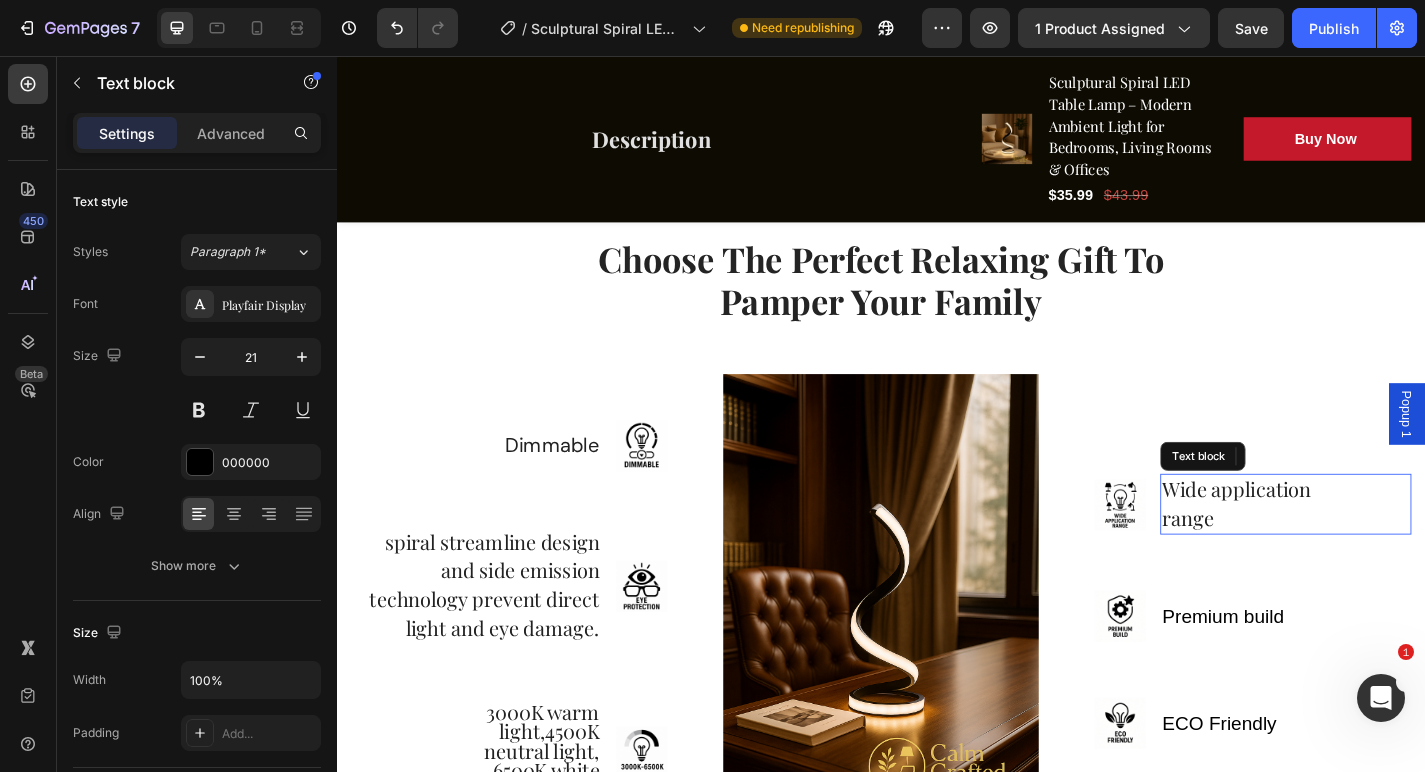 click on "Wide application range" at bounding box center (1333, 550) 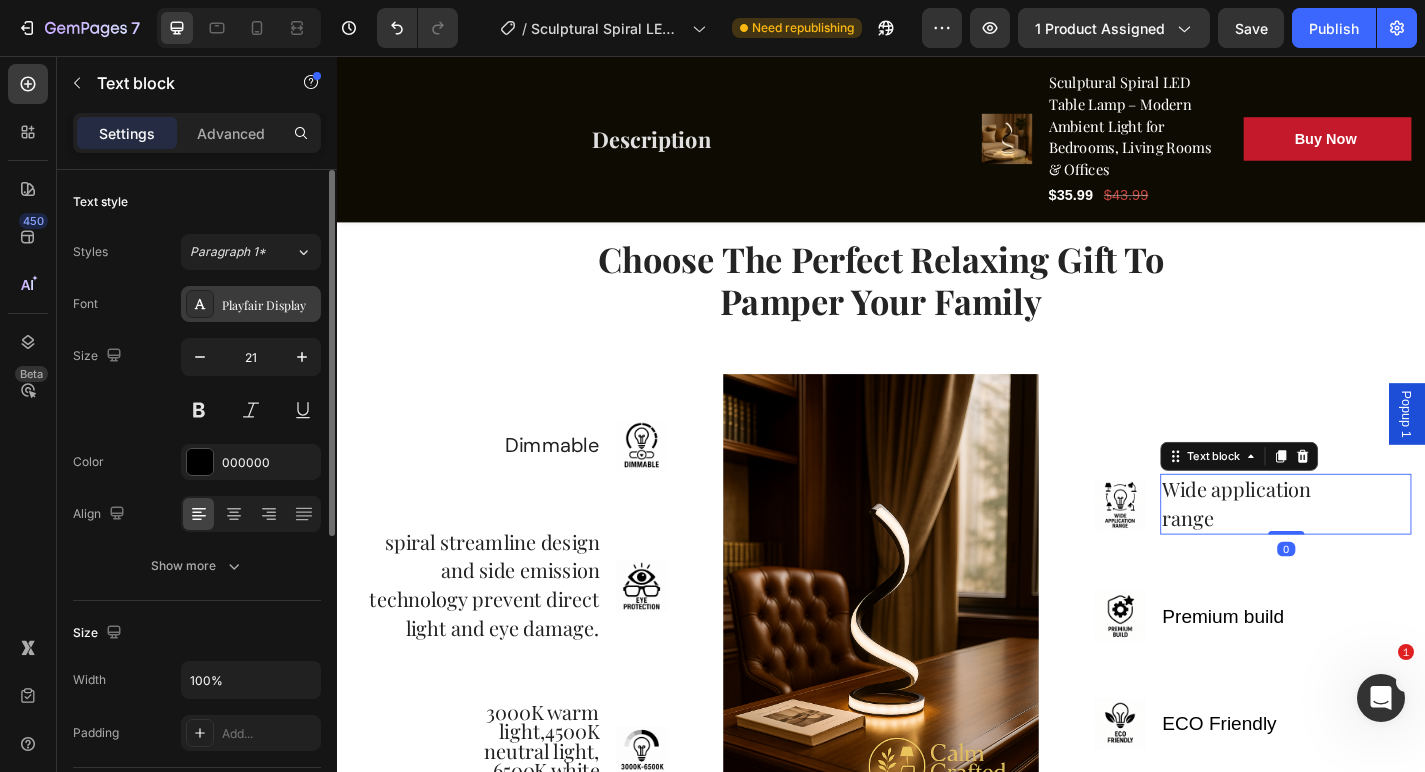 click on "Playfair Display" at bounding box center (269, 305) 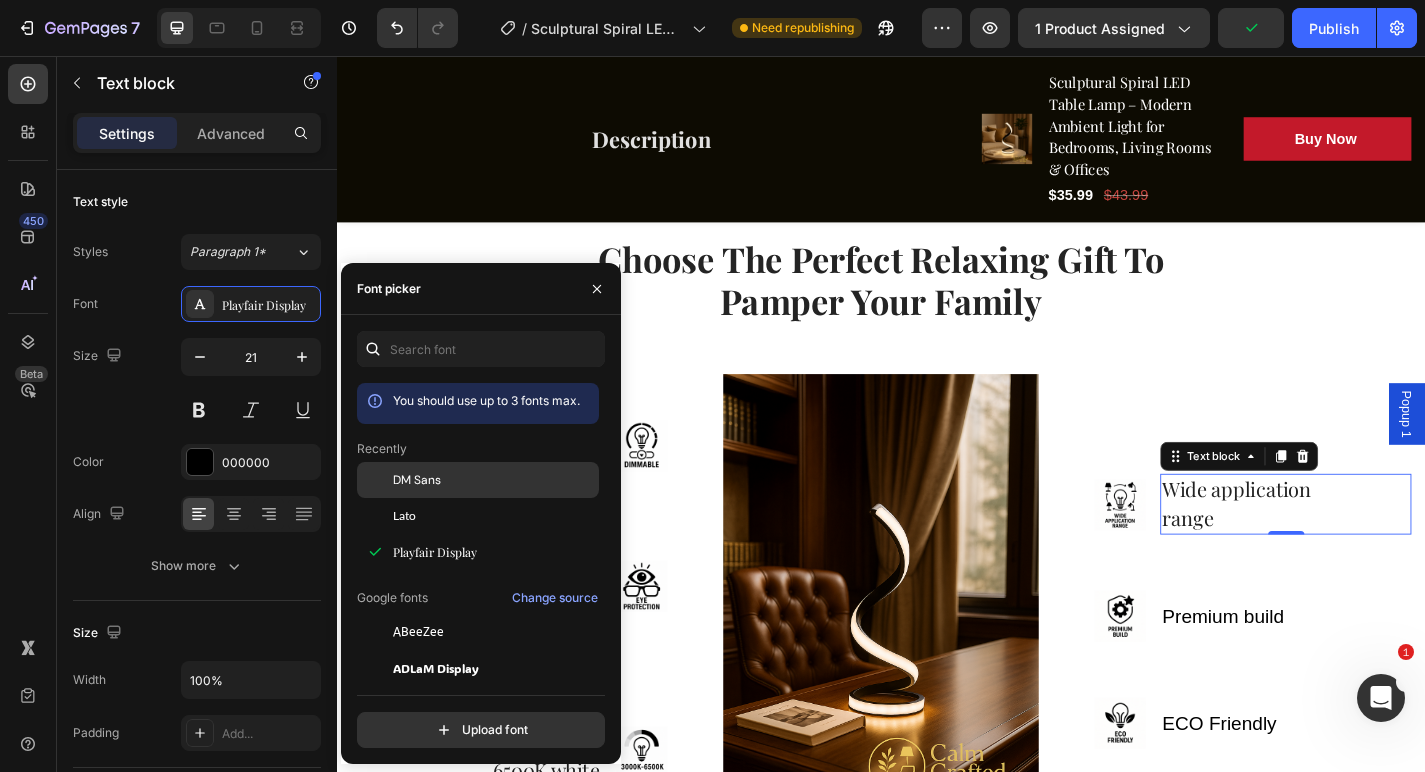 click on "DM Sans" at bounding box center [417, 480] 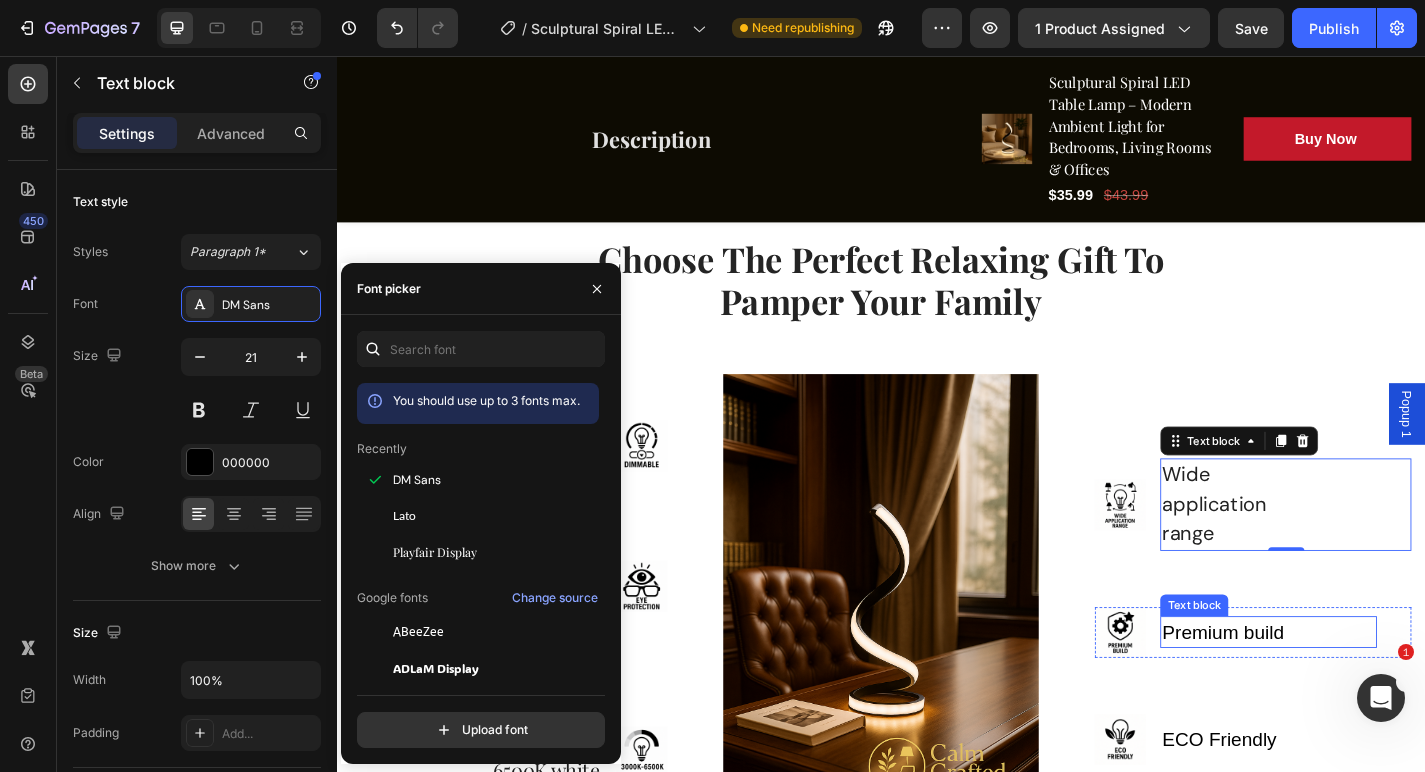 click on "Premium build" at bounding box center [1314, 692] 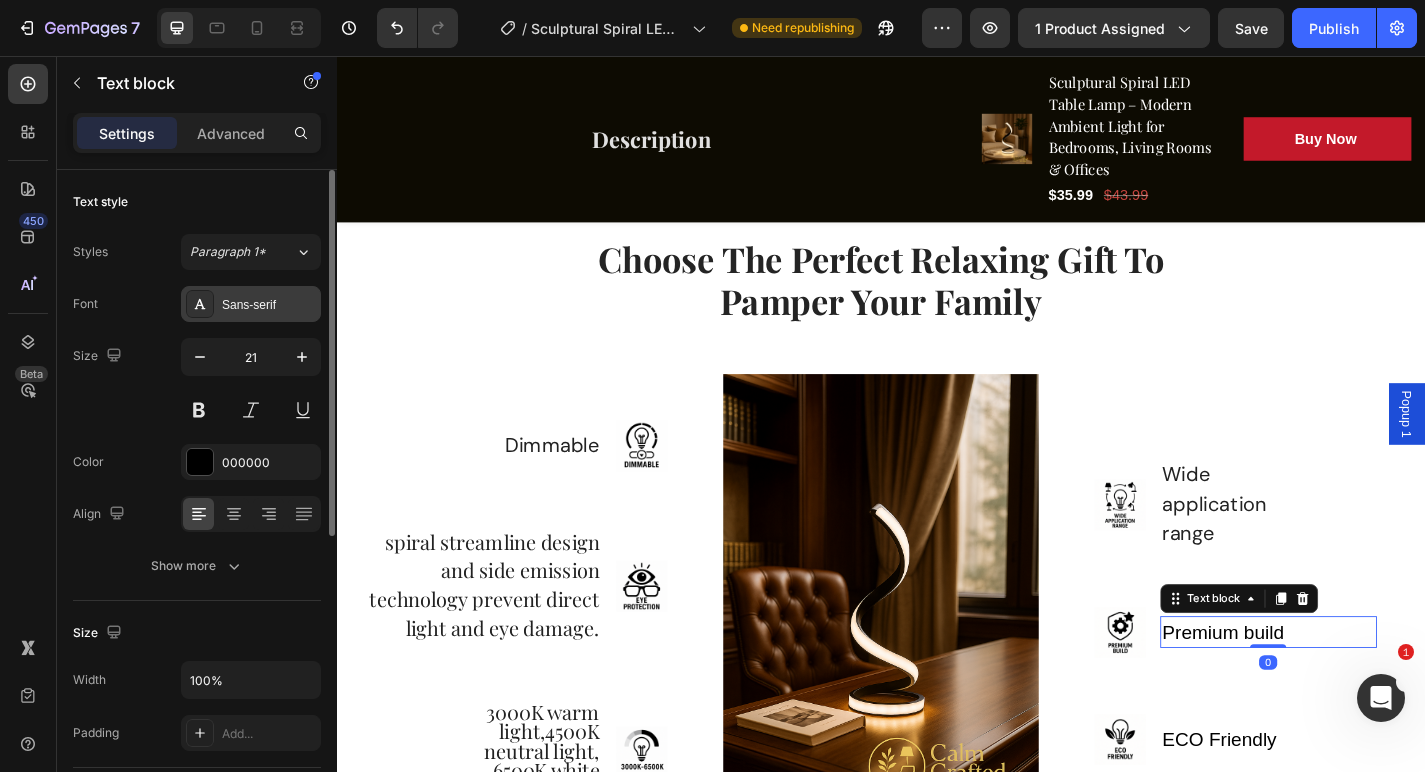 click on "Sans-serif" at bounding box center [269, 305] 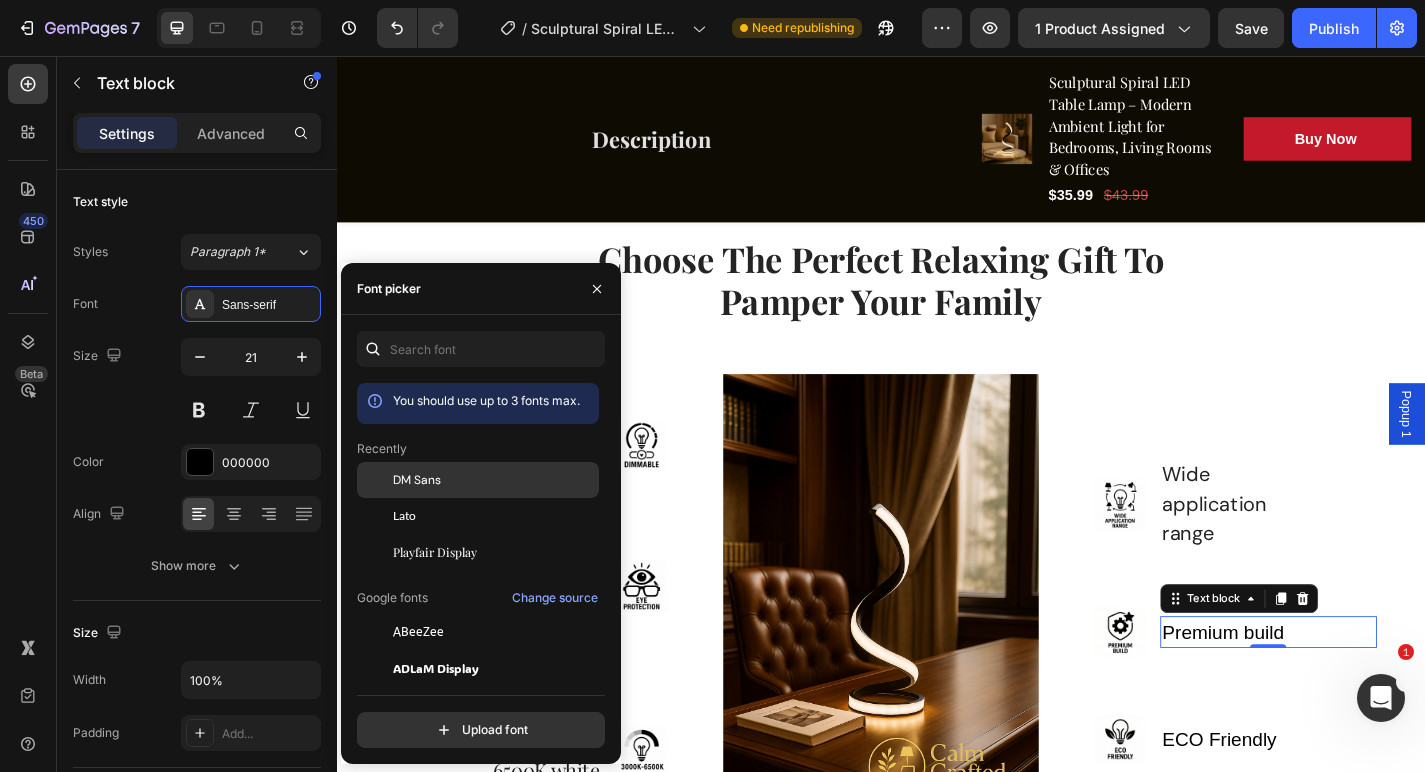 click on "DM Sans" at bounding box center [494, 480] 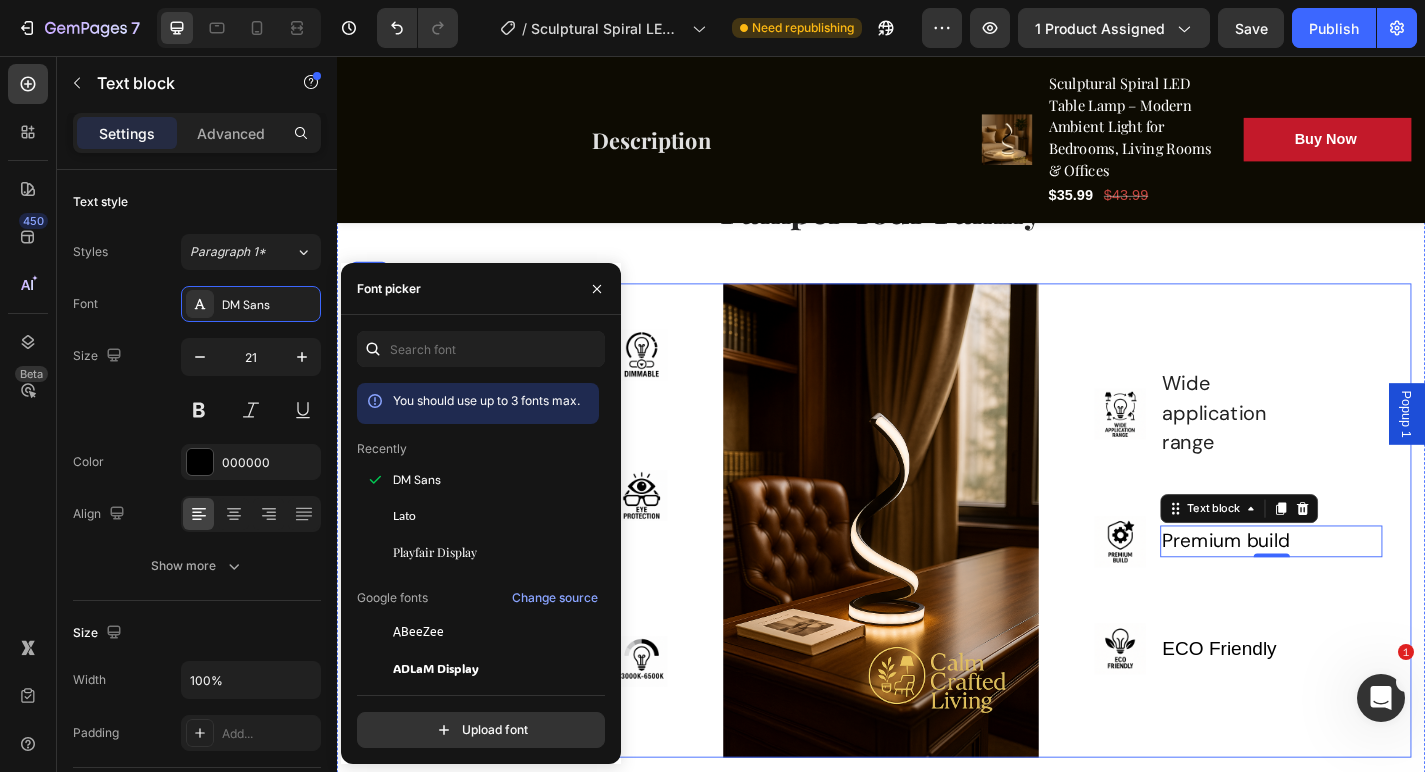 scroll, scrollTop: 3620, scrollLeft: 0, axis: vertical 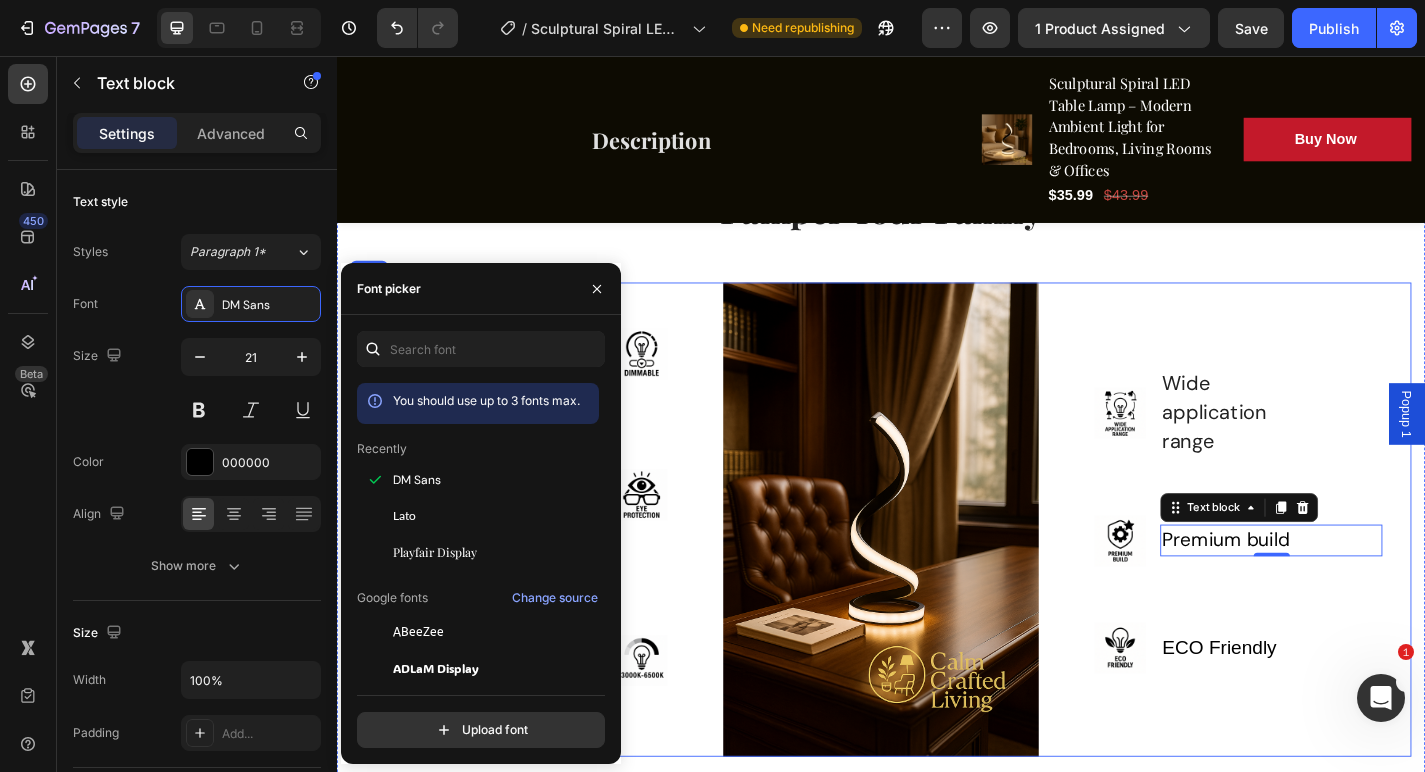 click on "Dimmable  Text block Image Row spiral streamline design and side emission technology prevent direct light and eye damage. Text Block Image Row 3000K warm light,4500K neutral light, 6500K white light Text block Image Row Image Image Wide application range Text block Row Image Premium build Text block   0 Row Image ECO Friendly Text block Row Row" at bounding box center (937, 567) 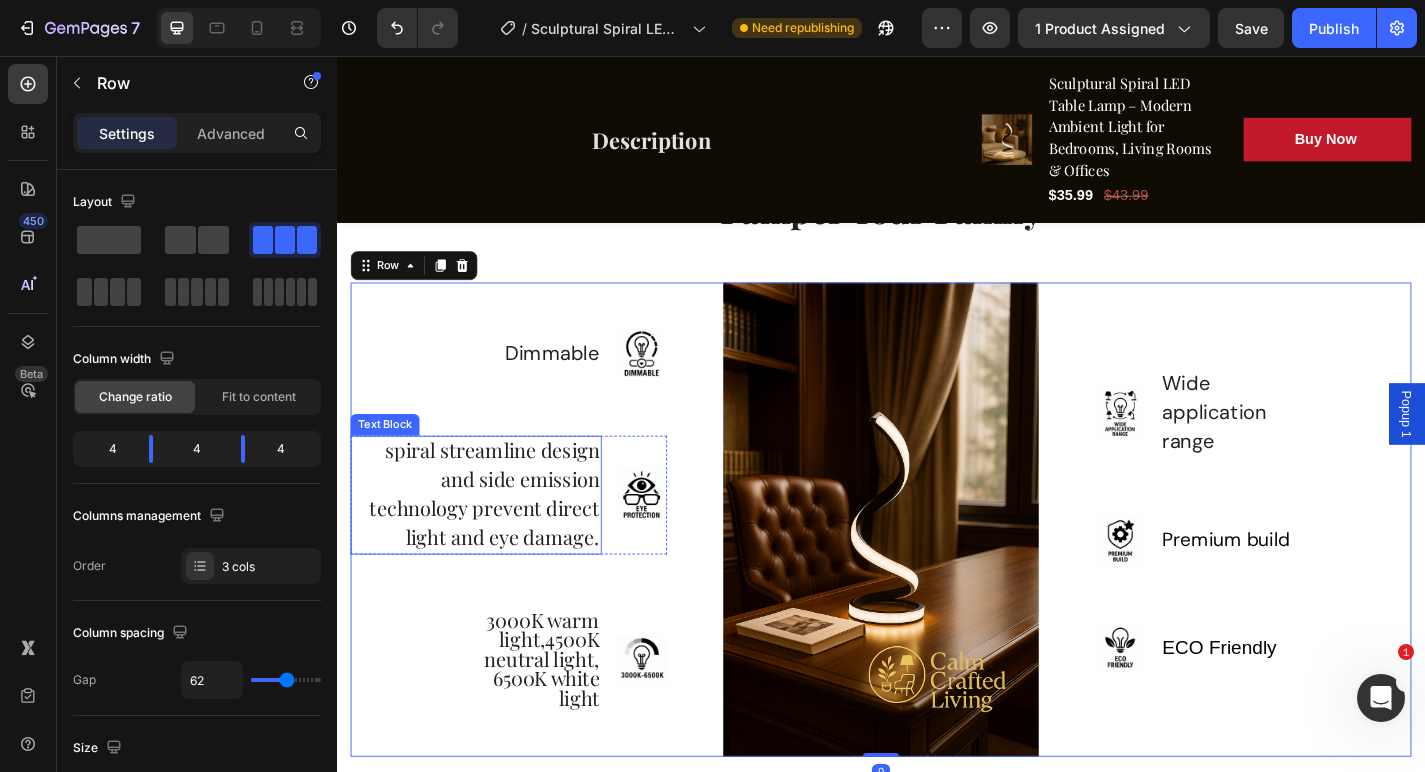 click on "spiral streamline design and side emission technology prevent direct light and eye damage." at bounding box center (500, 538) 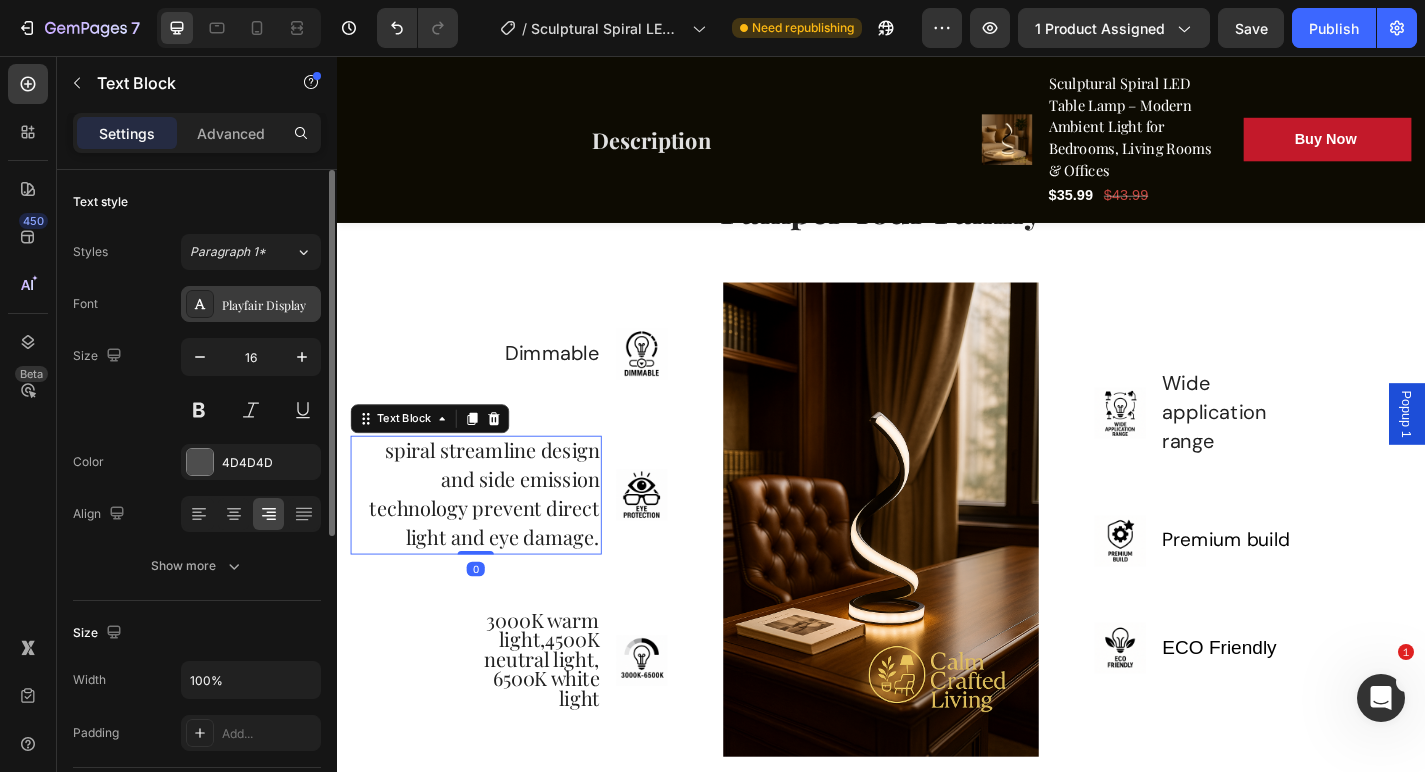 click on "Playfair Display" at bounding box center [269, 305] 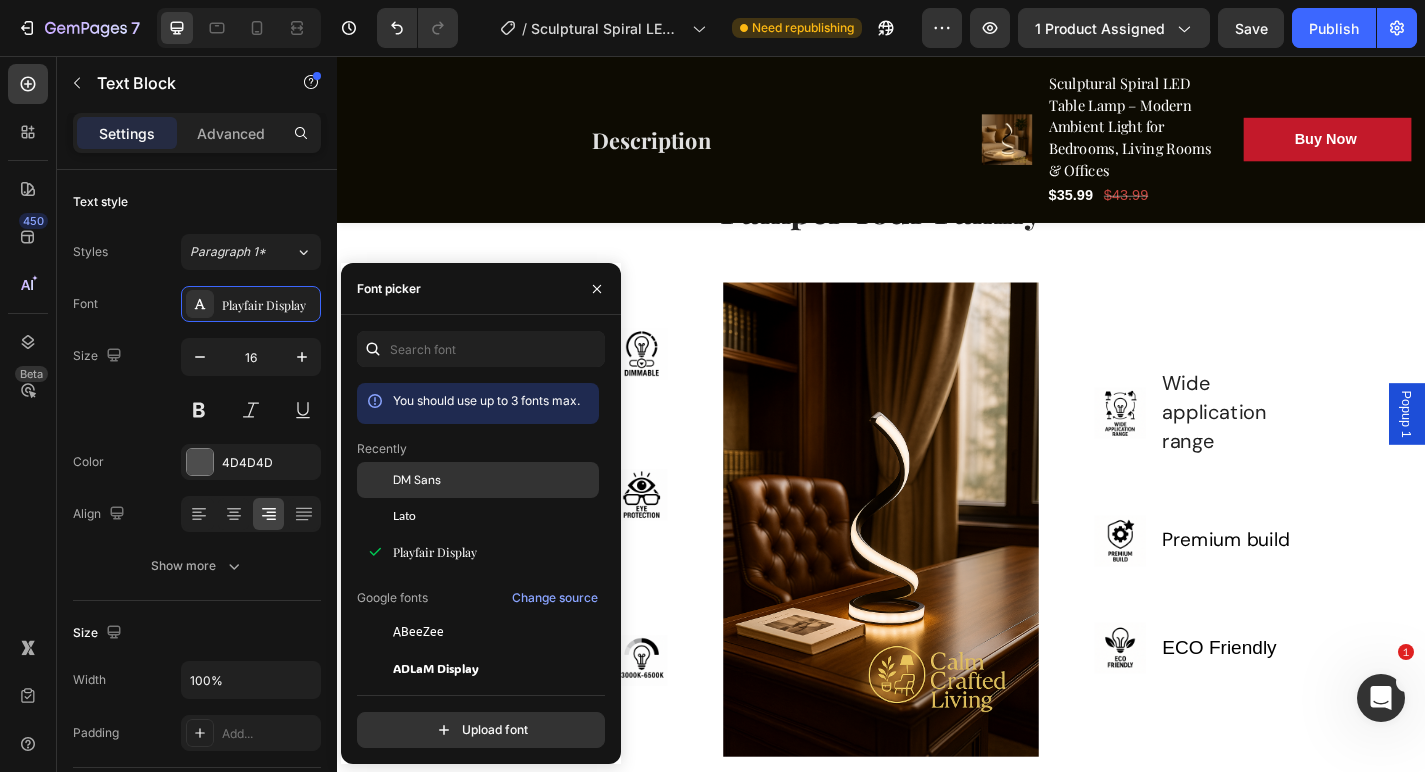 click on "DM Sans" 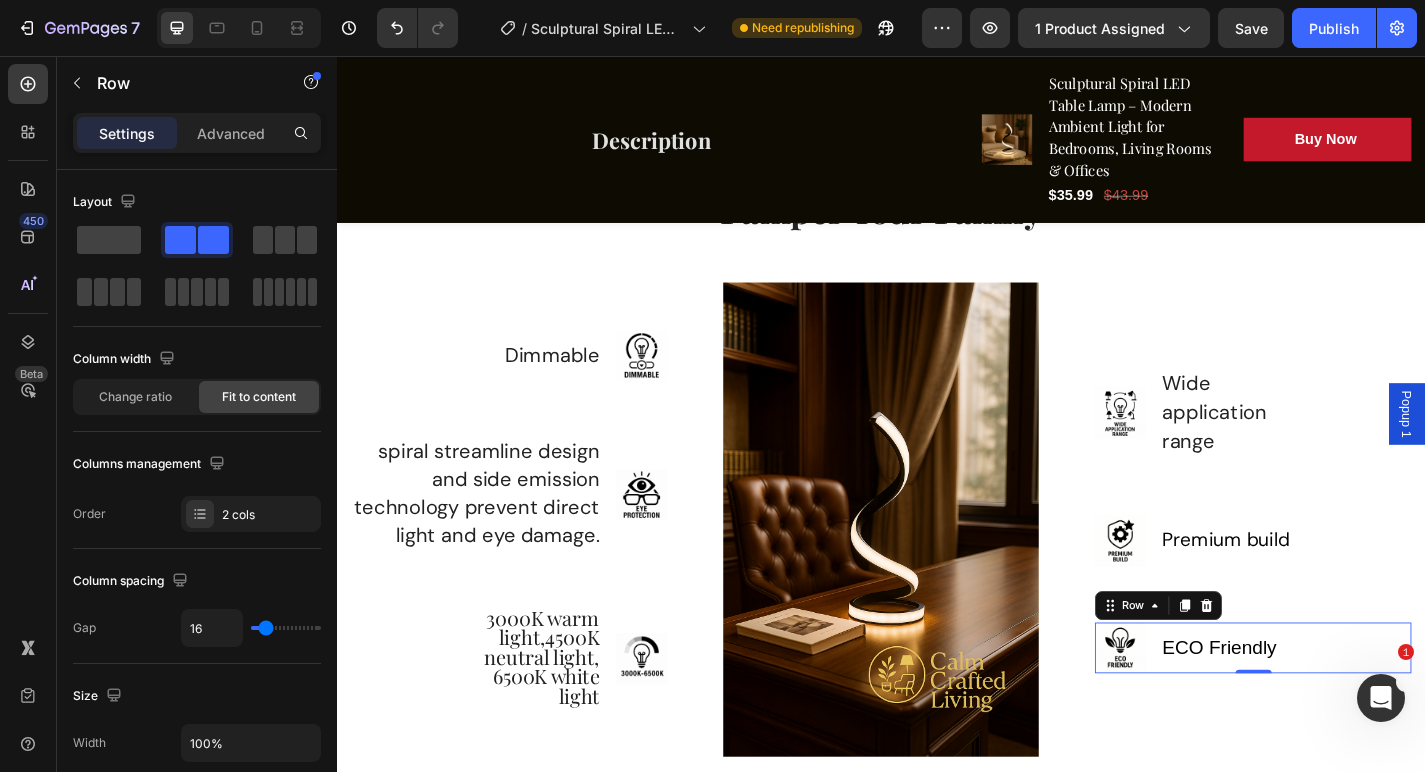 click on "ECO Friendly Text block" at bounding box center [1360, 709] 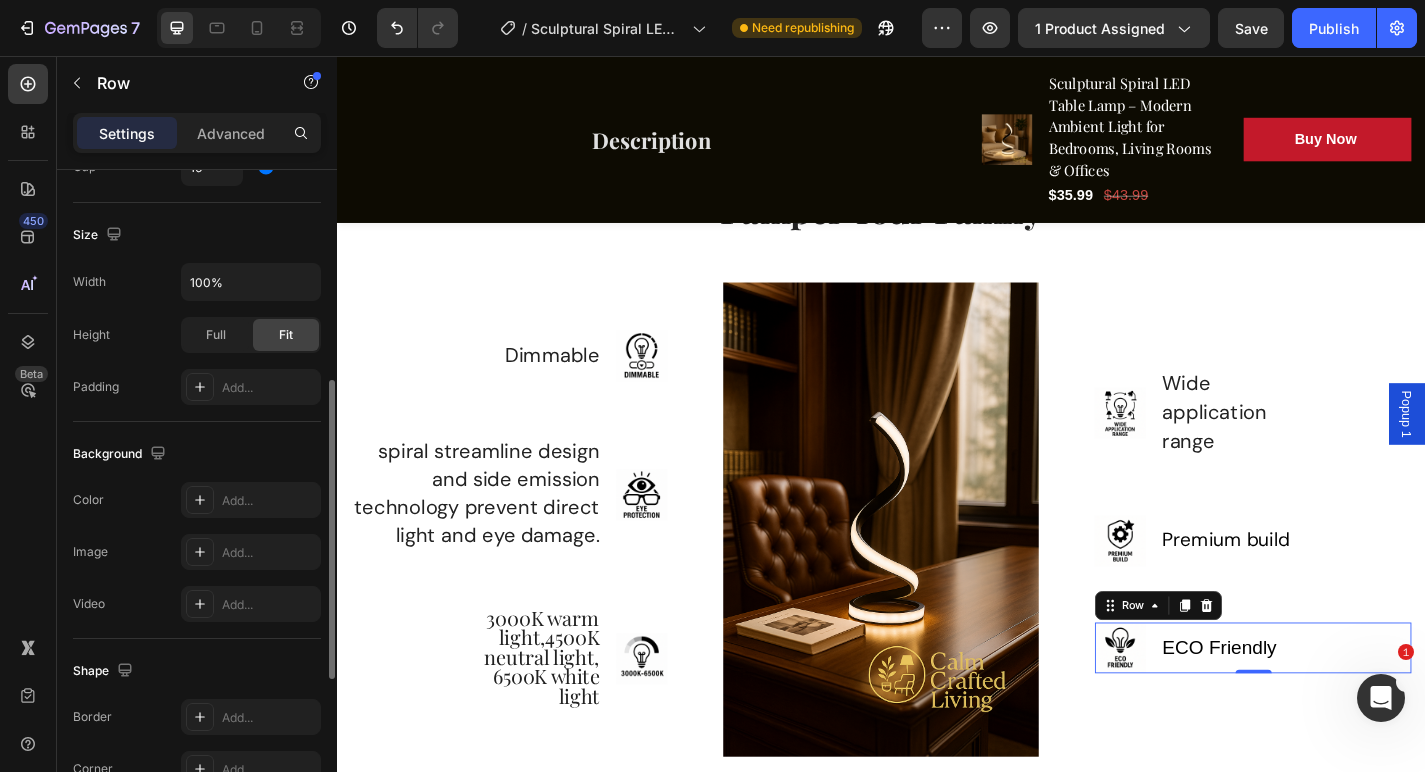 scroll, scrollTop: 789, scrollLeft: 0, axis: vertical 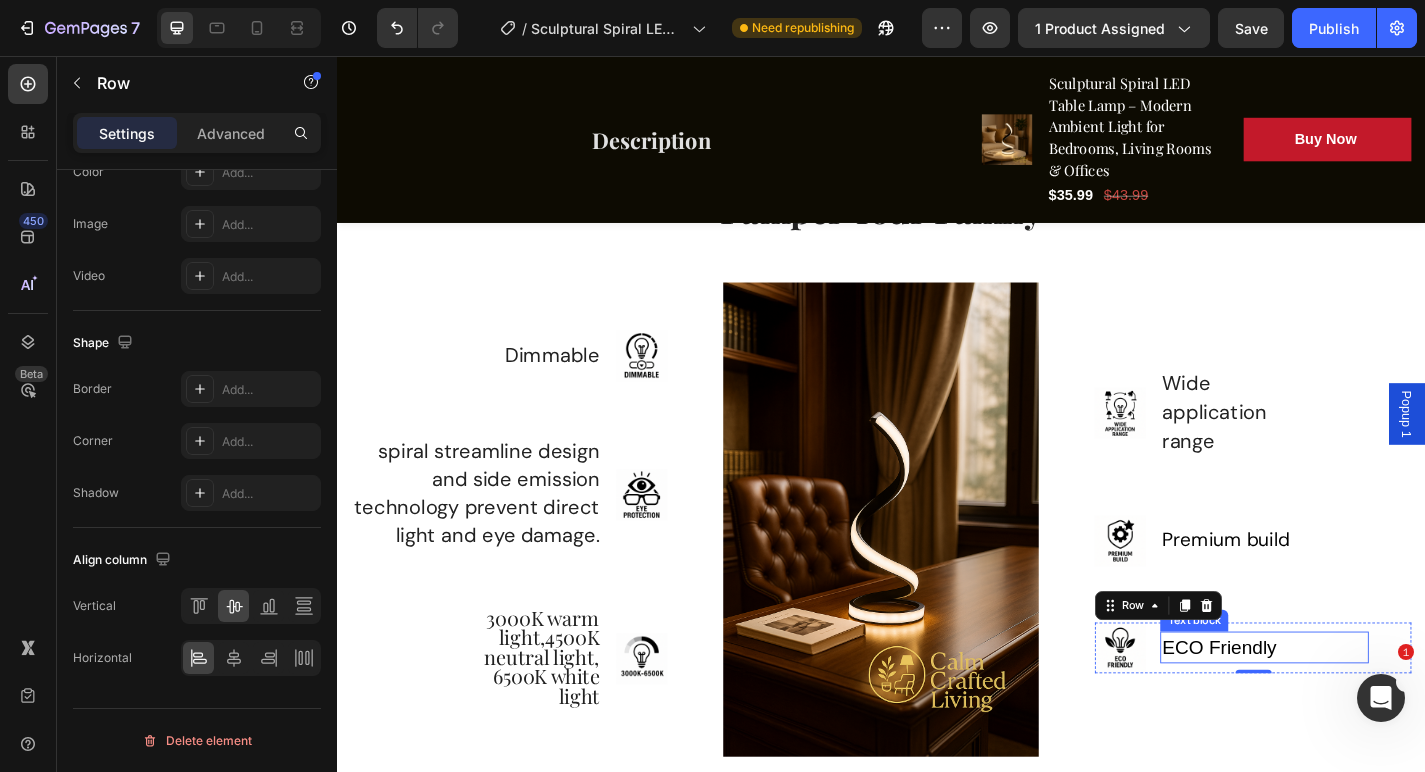 click on "ECO Friendly" at bounding box center [1310, 709] 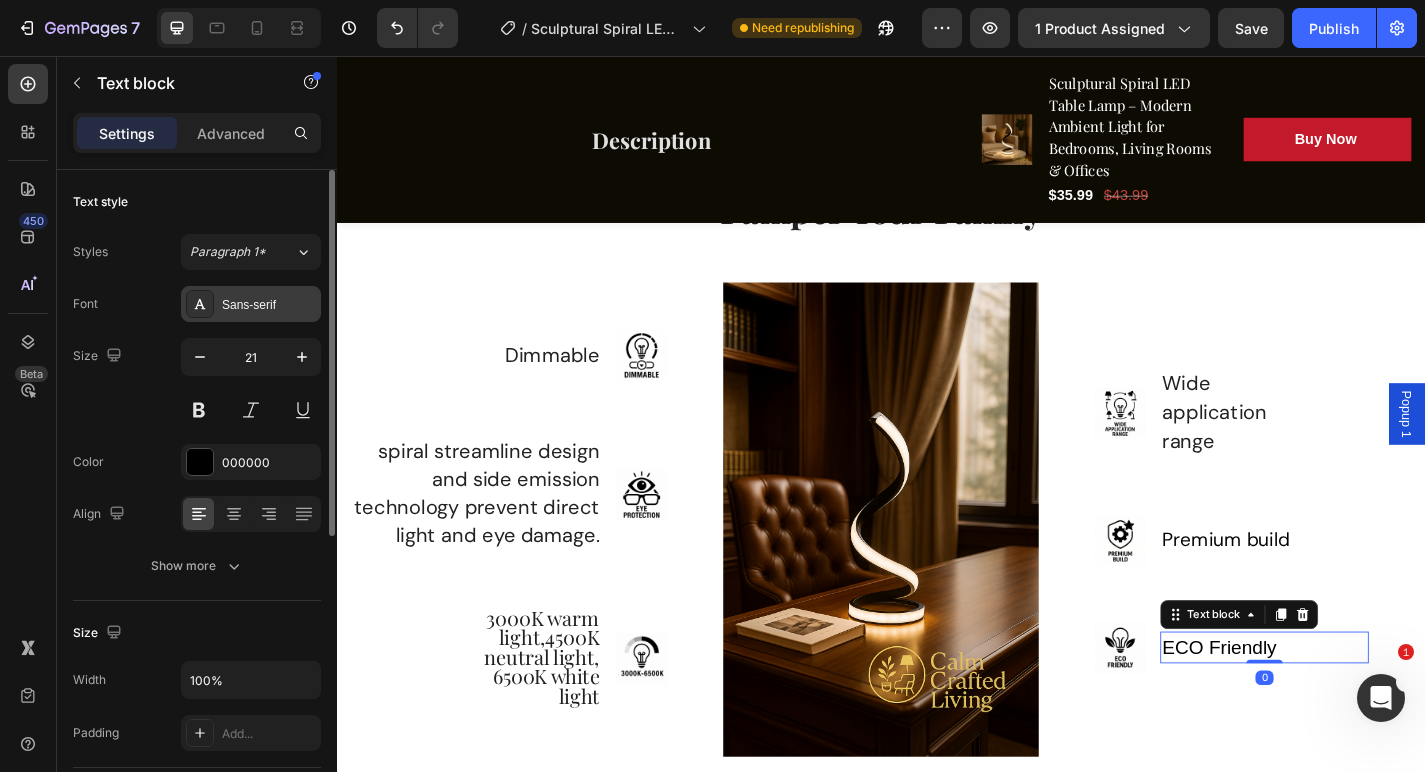click on "Sans-serif" at bounding box center (269, 305) 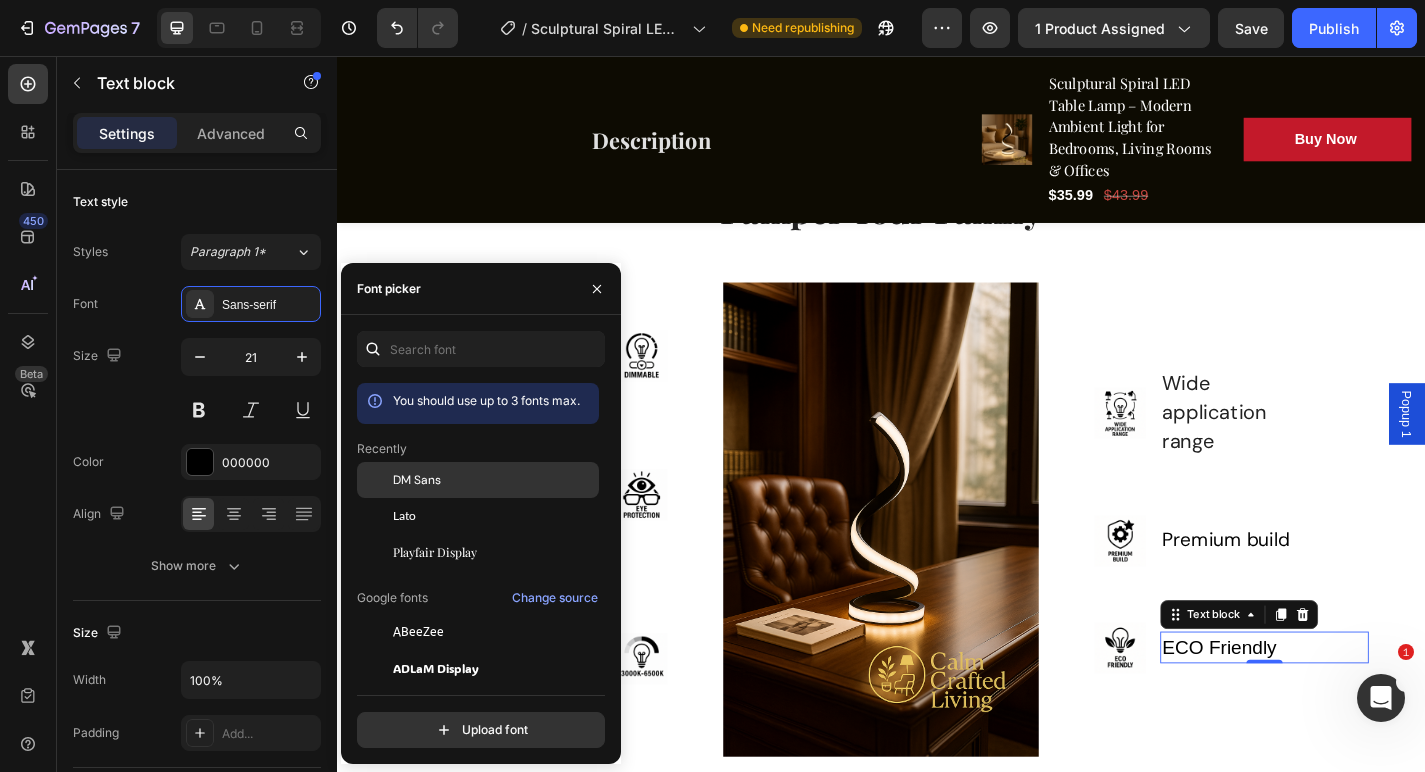 click on "DM Sans" at bounding box center [494, 480] 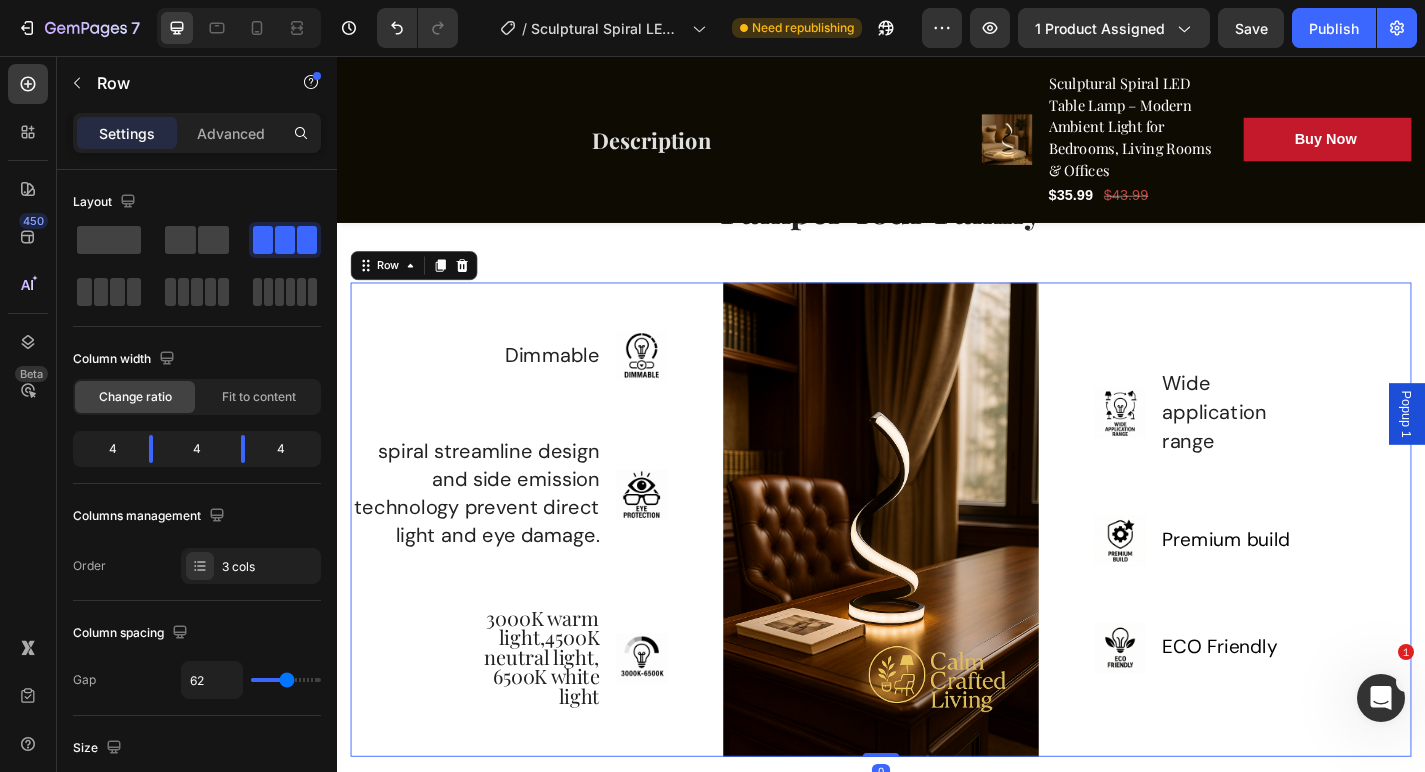 click on "Dimmable  Text block Image Row spiral streamline design and side emission technology prevent direct light and eye damage. Text Block Image Row 3000K warm light,4500K neutral light, 6500K white light Text block Image Row" at bounding box center (526, 567) 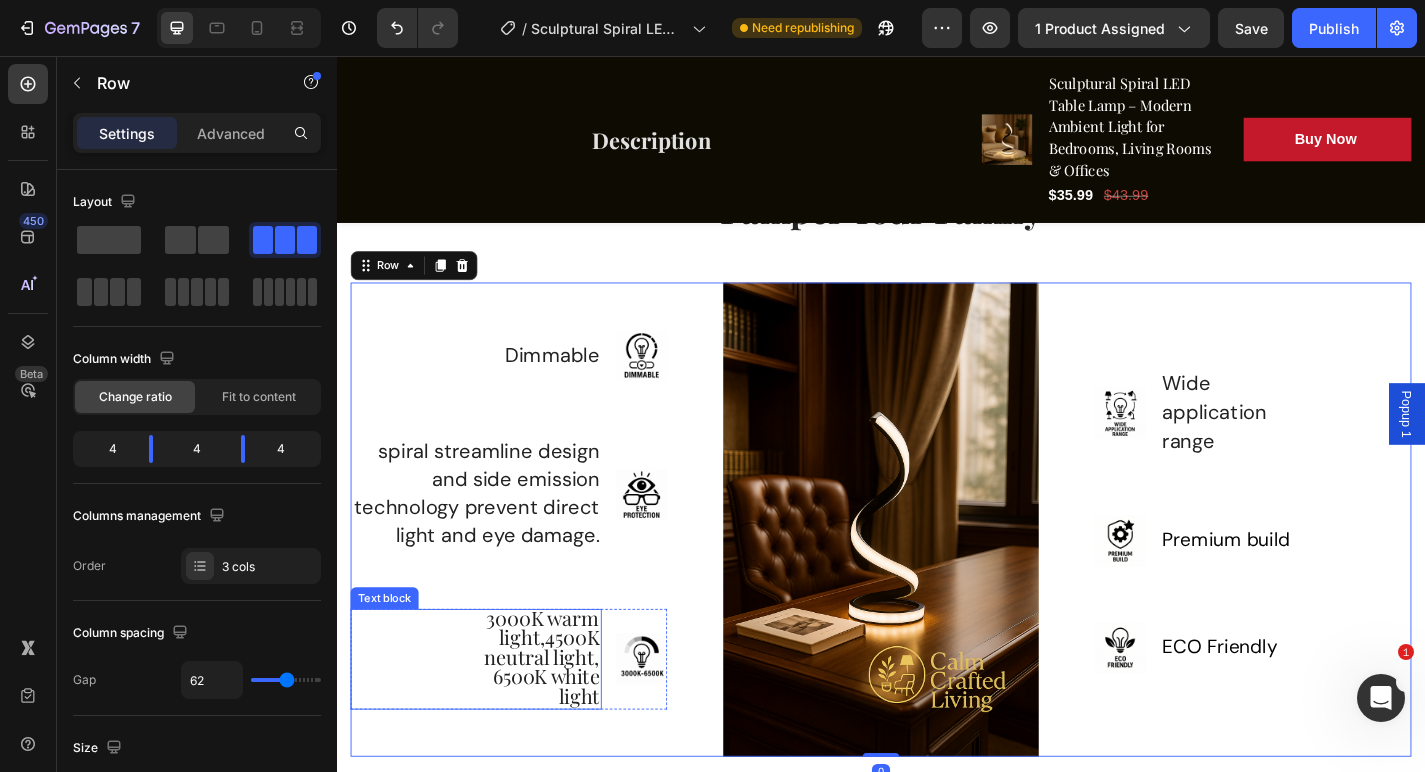 click on "3000K warm light,4500K neutral light, 6500K white light" at bounding box center (563, 719) 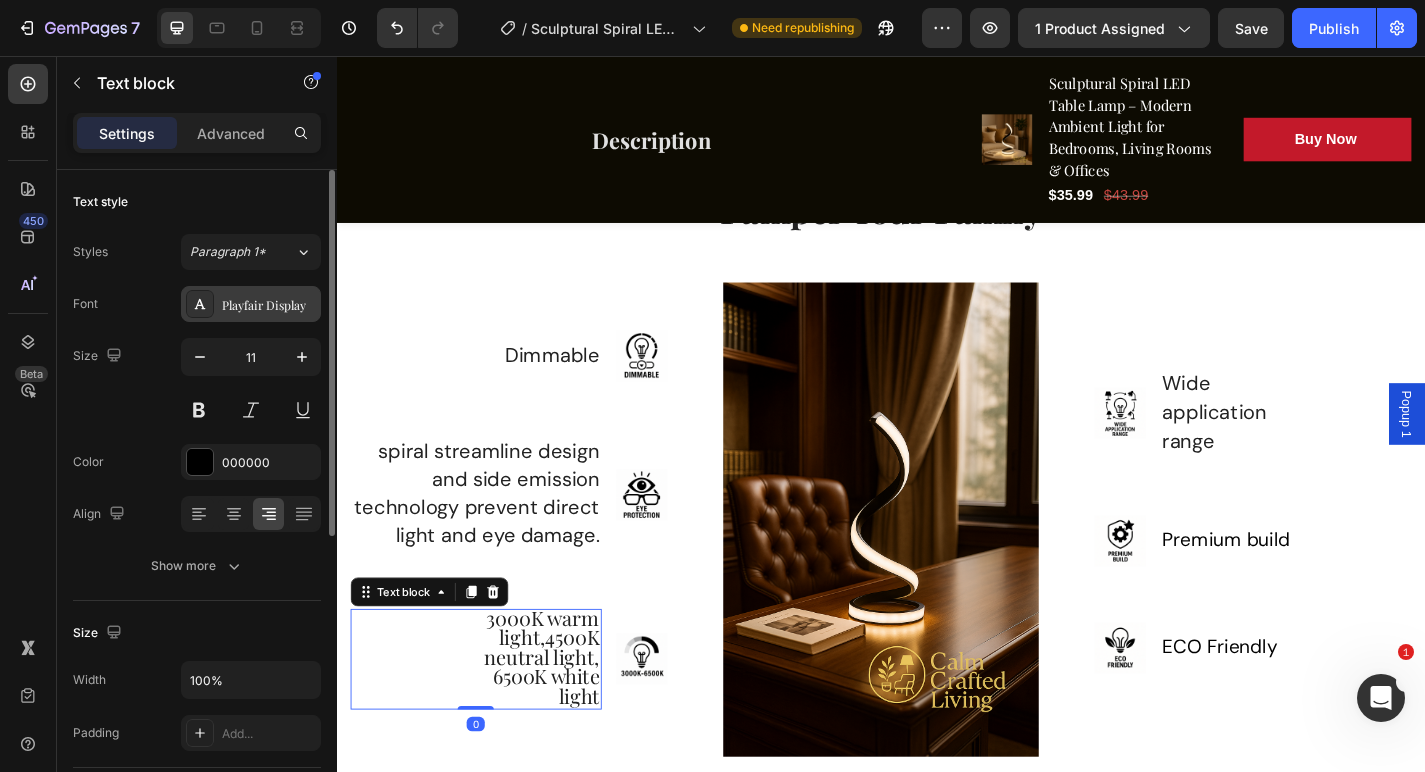 click on "Playfair Display" at bounding box center (269, 305) 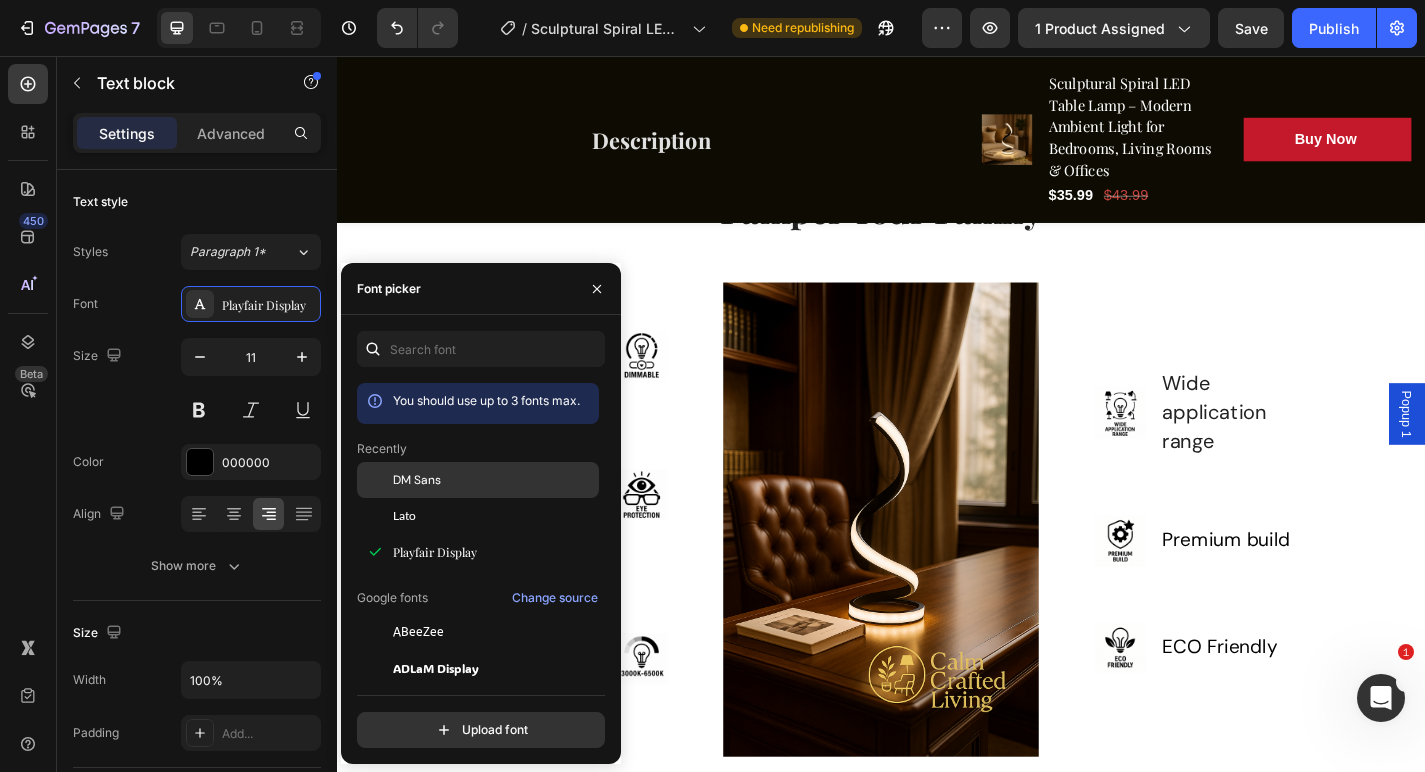 click on "DM Sans" 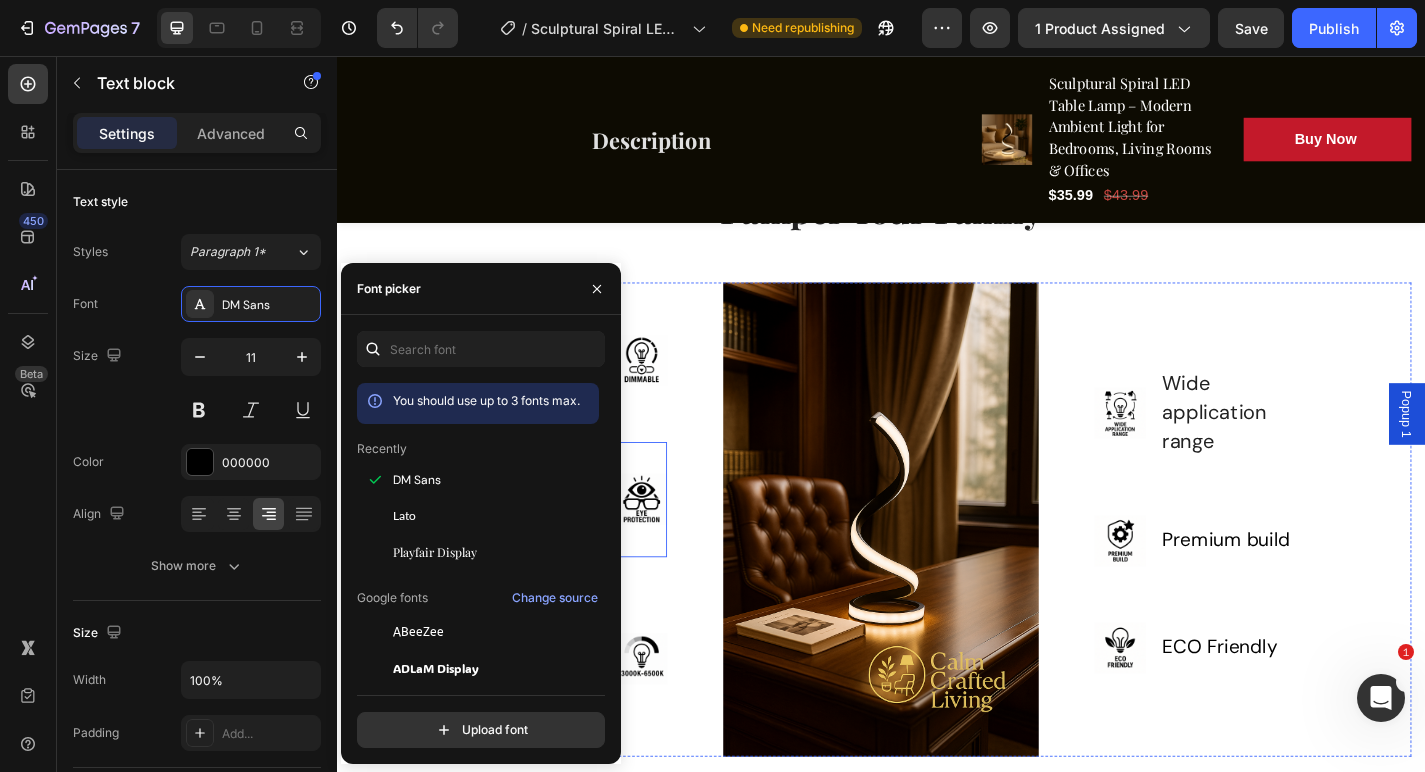 click on "Image" at bounding box center [673, 545] 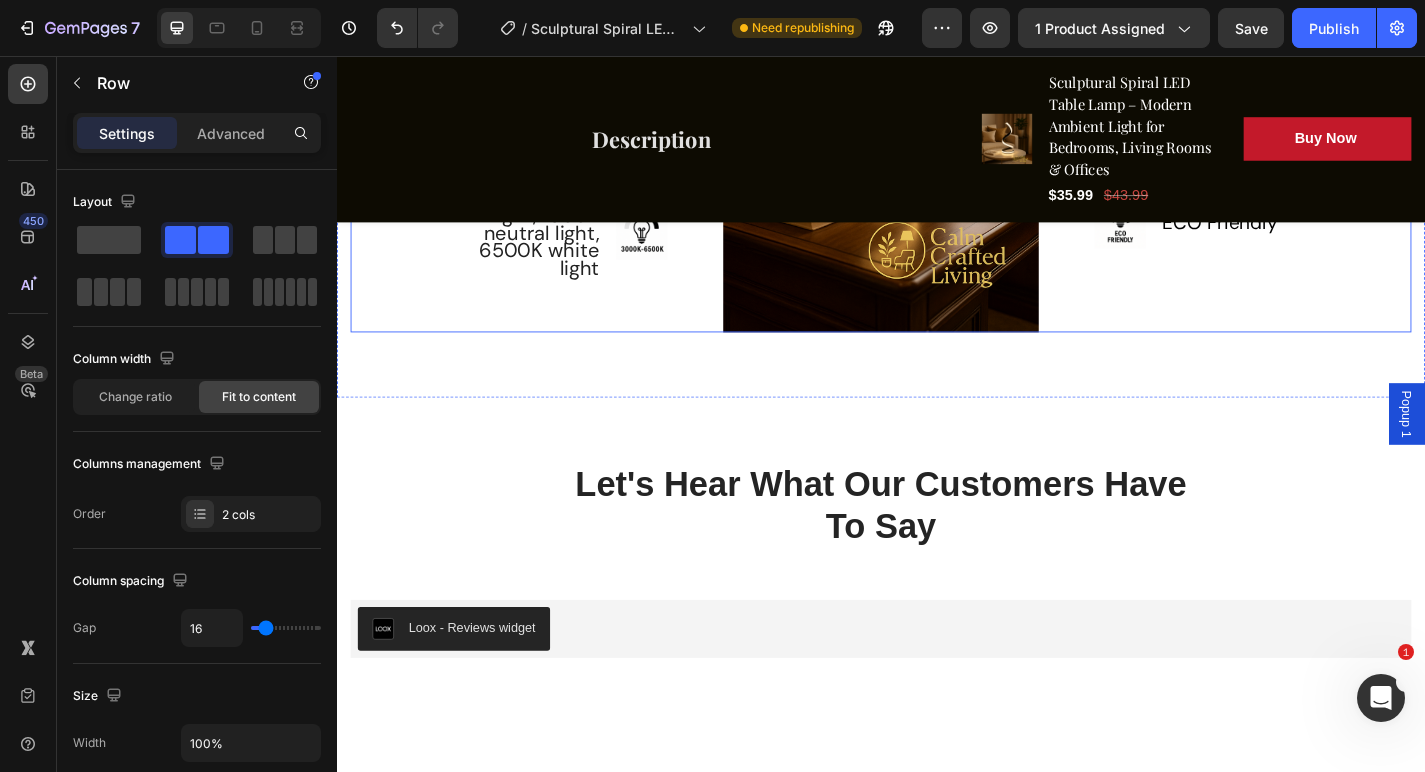scroll, scrollTop: 4137, scrollLeft: 0, axis: vertical 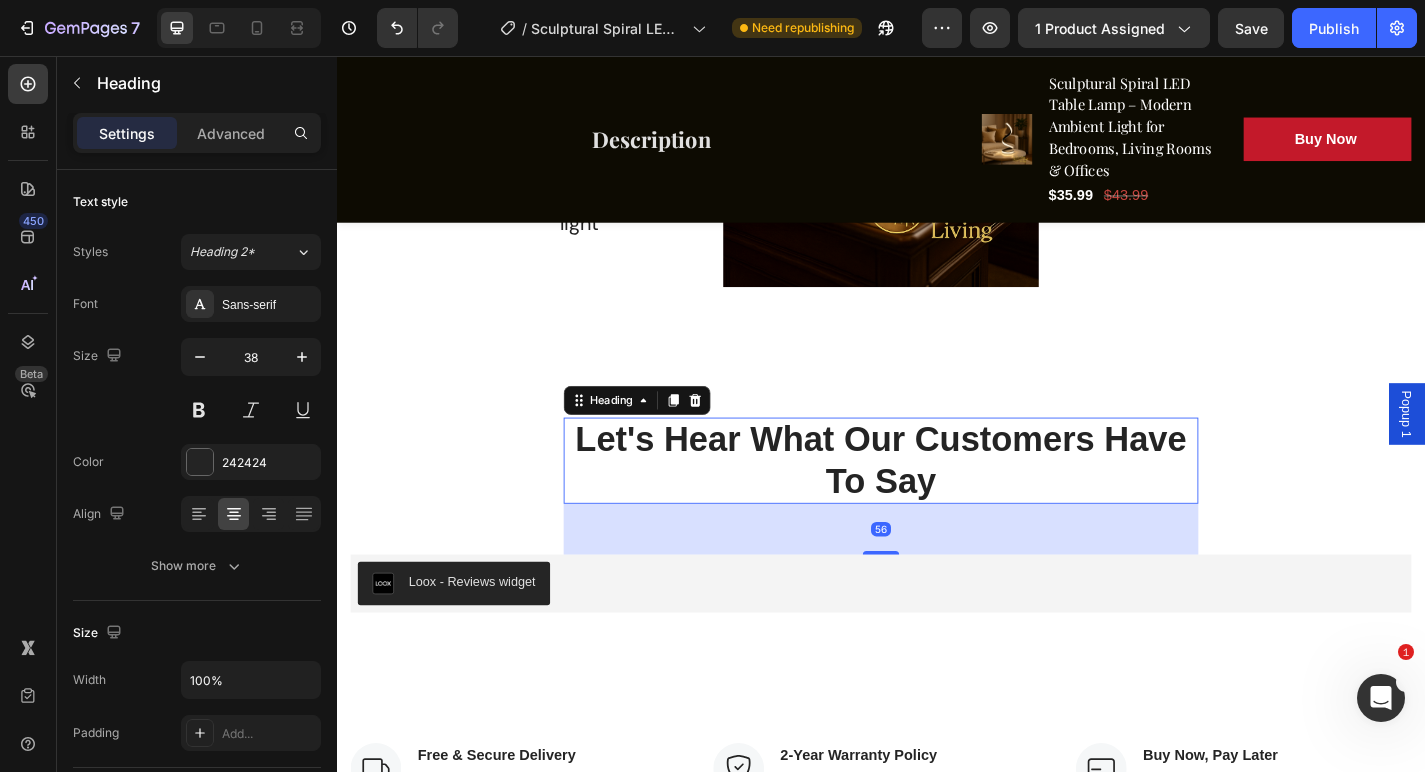 click on "Let's Hear What Our Customers Have To Say" at bounding box center [937, 502] 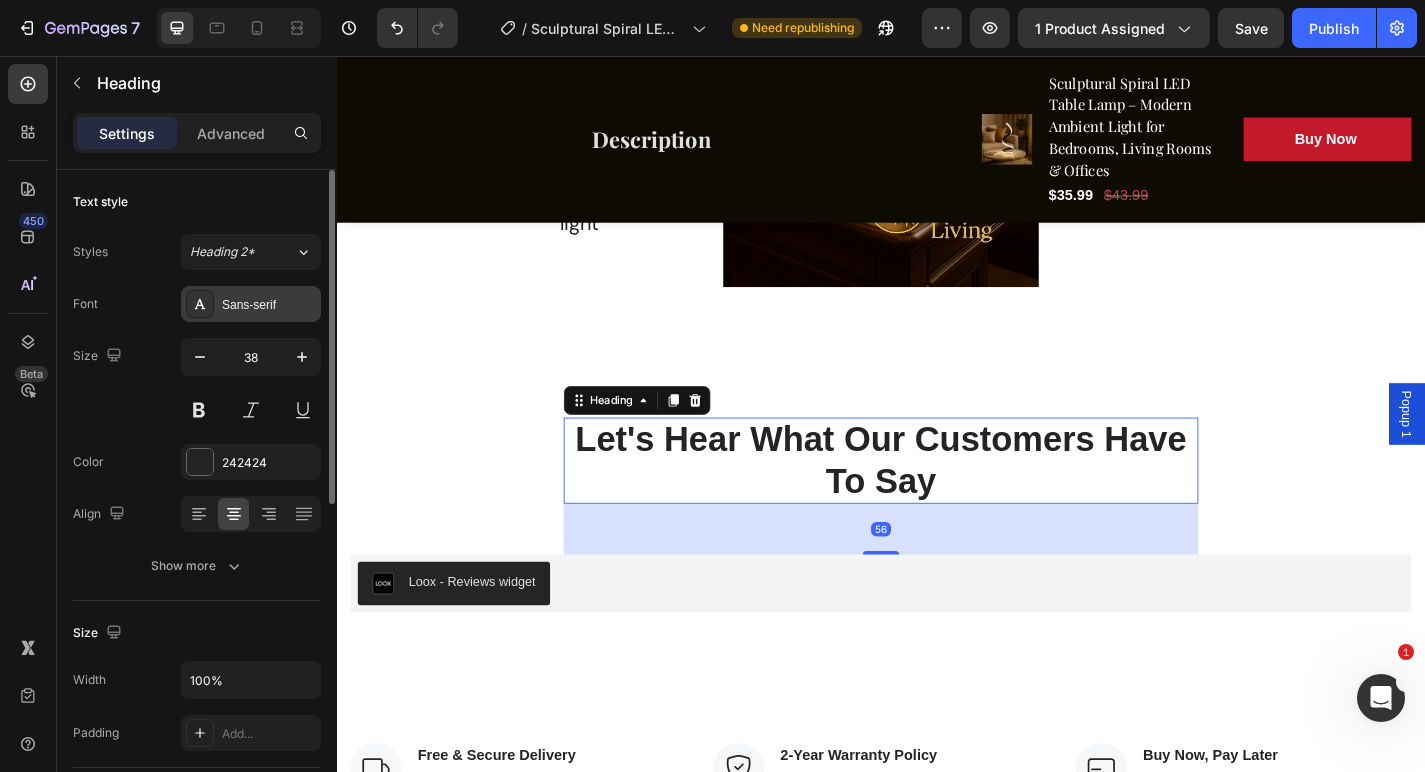 click on "Sans-serif" at bounding box center (269, 305) 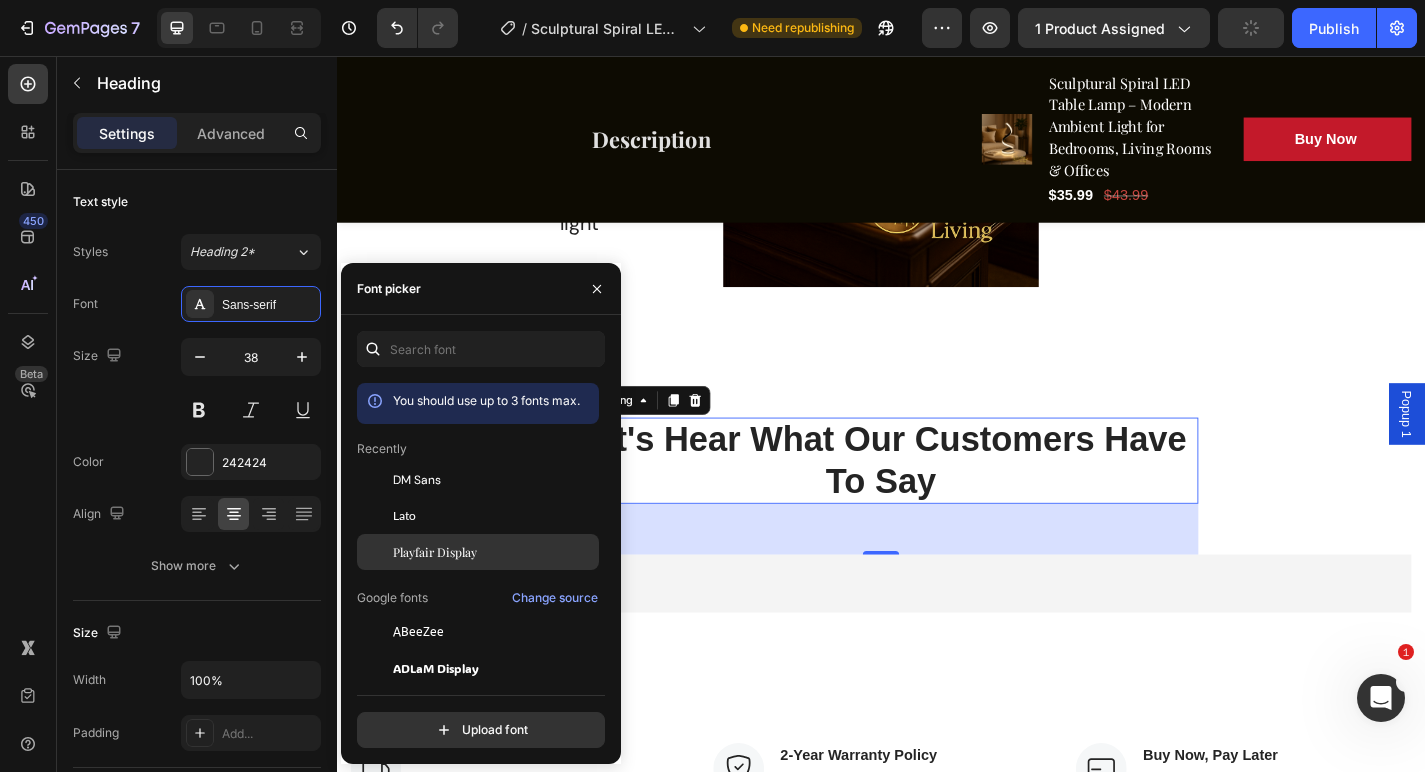 click on "Playfair Display" at bounding box center [435, 552] 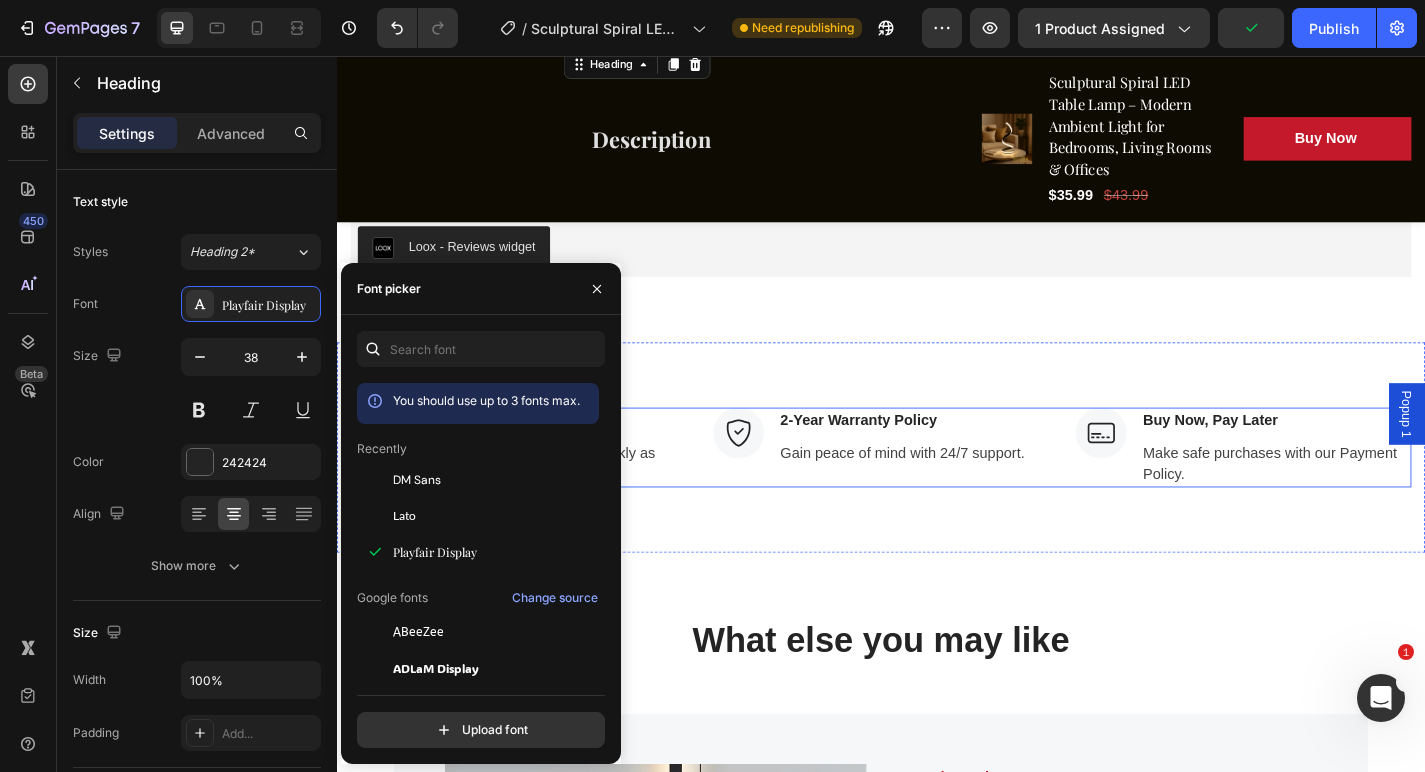 scroll, scrollTop: 4525, scrollLeft: 0, axis: vertical 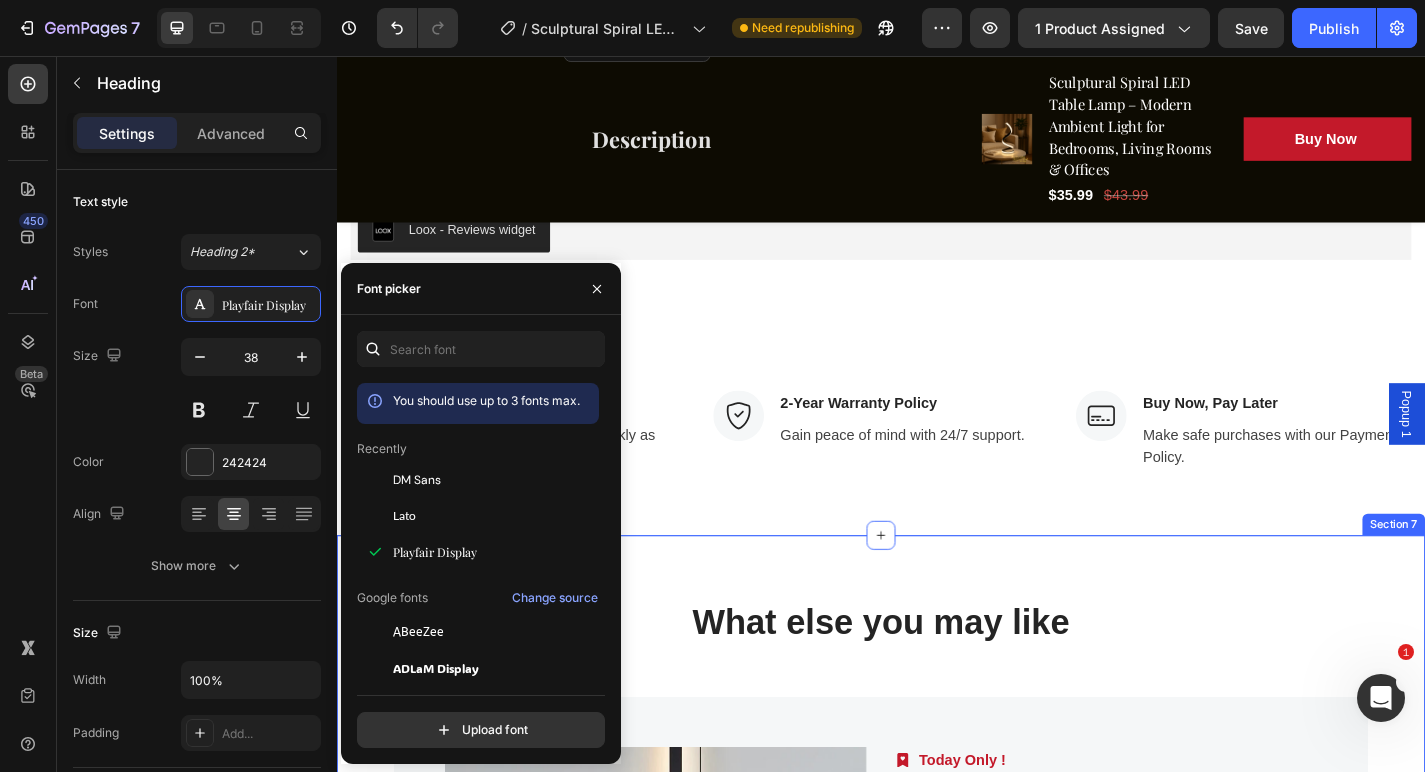 click on "What else you may like Heading Row
Product Images Image Today Only ! Text block Row Nordic Modern Led Wall Lamp Living Room Sofa TV Background Home Decor Spot Light Design Led Reading Lamp Light Bedroom (P) Title                Icon                Icon                Icon                Icon                Icon Icon List Hoz (14 reviews) Text block Row $72.99 (P) Price (P) Price $115.99 (P) Price (P) Price Row Buy Now (P) Cart Button Row Product Product Images Image Deal of The Day! Text block Row Modern Farmhouse Nightstand Set of 2 – Smart Charging Station with Glass Desktop & Hidden Drawer Storage (P) Title                Icon                Icon                Icon                Icon                Icon Icon List Hoz (13 reviews) Text block Row $372.99 (P) Price (P) Price $527.99 (P) Price (P) Price Row Buy Now (P) Cart Button Row Product Product Images Image Before its too late! Text block Row (P) Title                Icon                Icon                Icon                Icon Row" at bounding box center [937, 998] 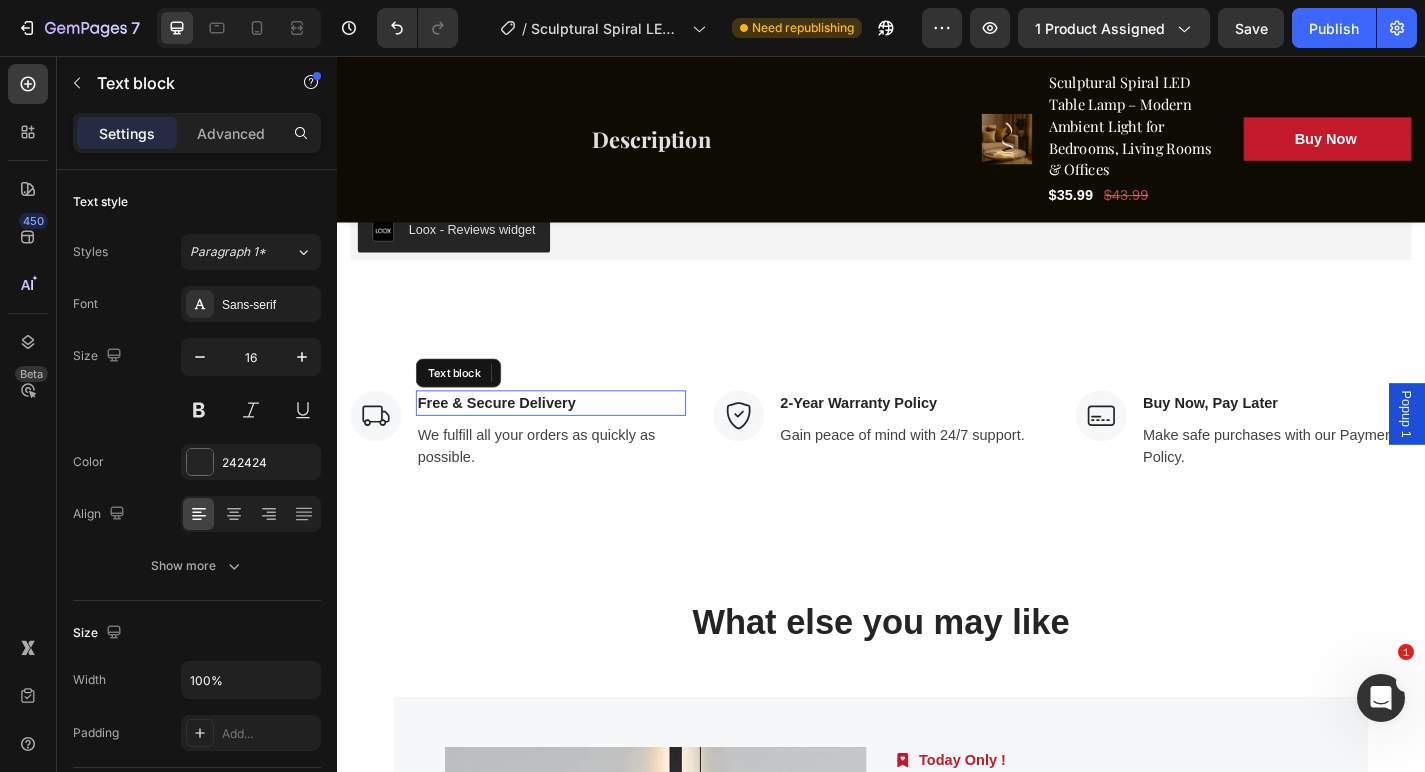 click on "Free & Secure Delivery" at bounding box center [573, 439] 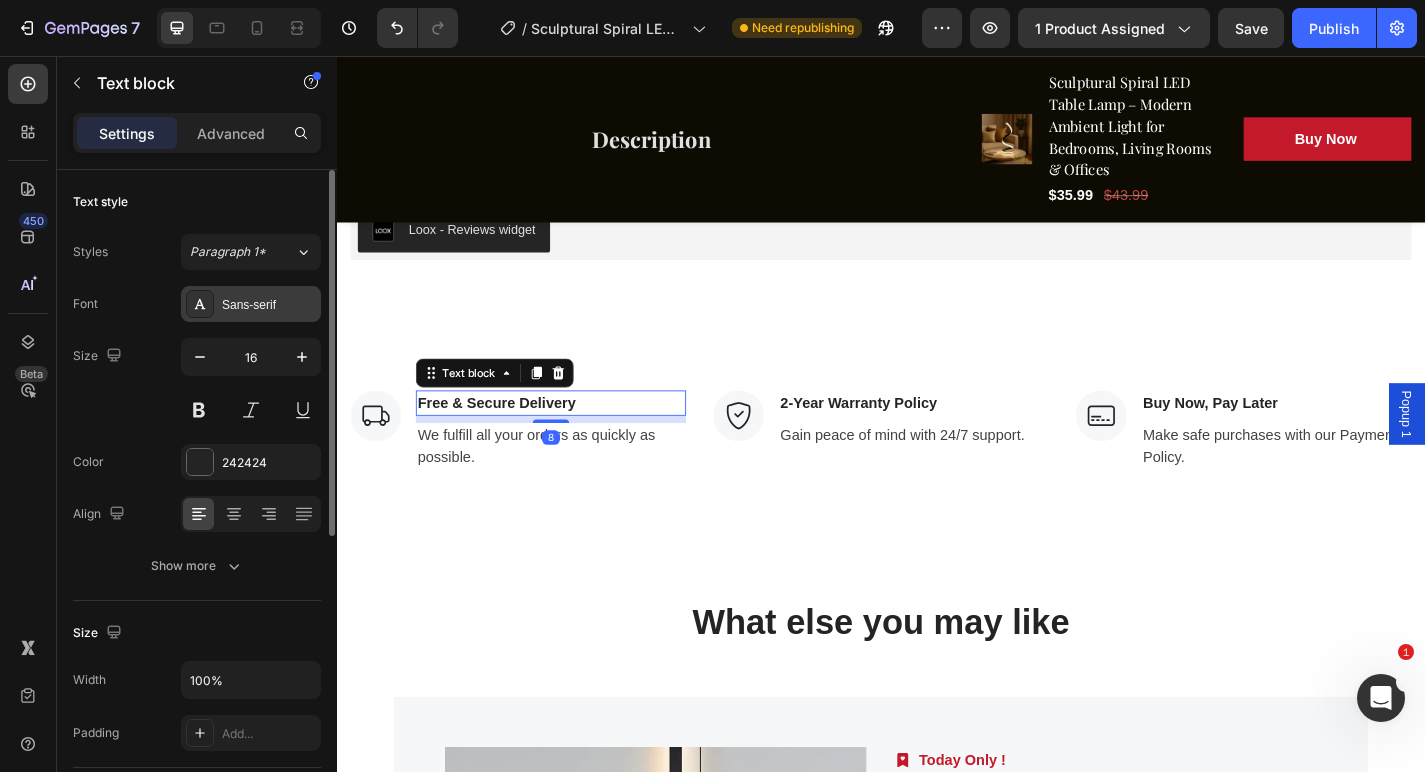 click on "Sans-serif" at bounding box center [269, 305] 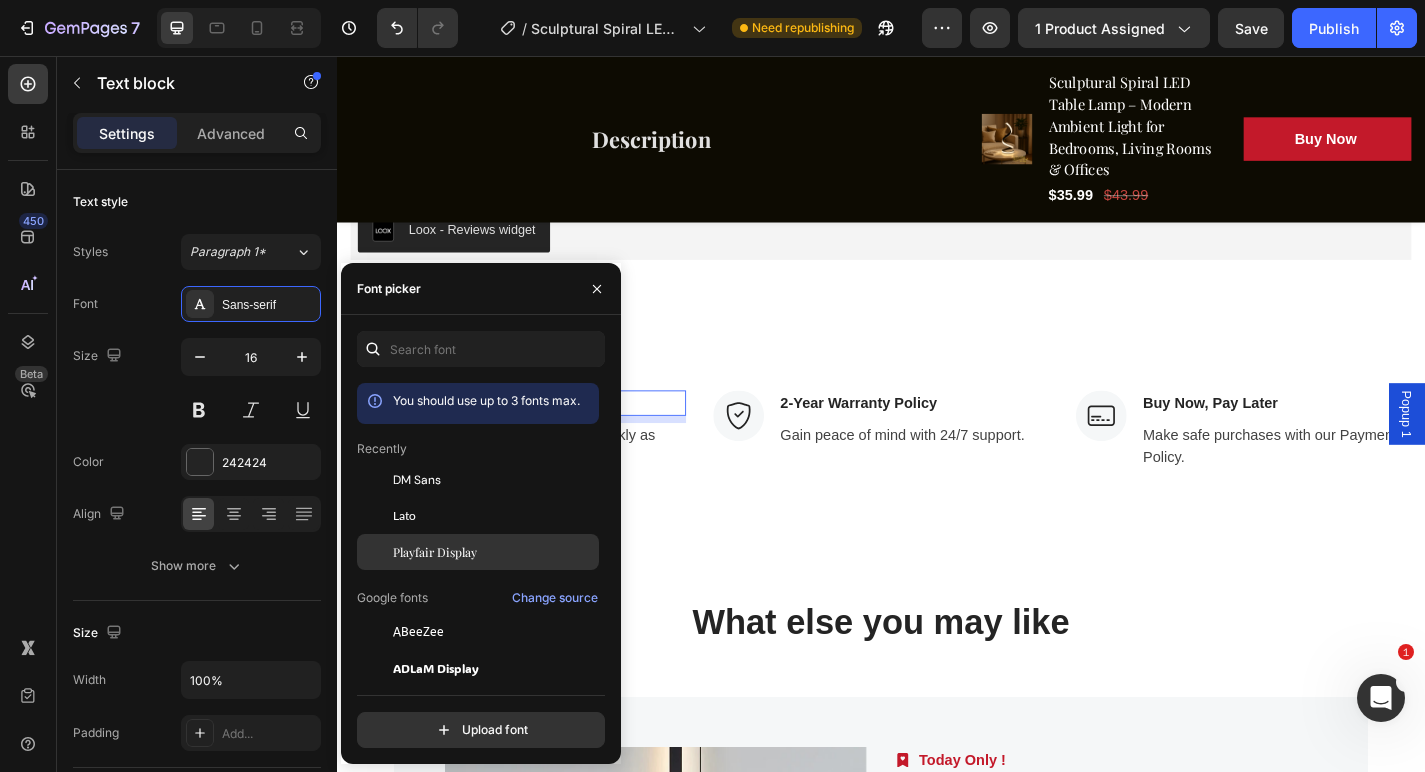 click on "Playfair Display" 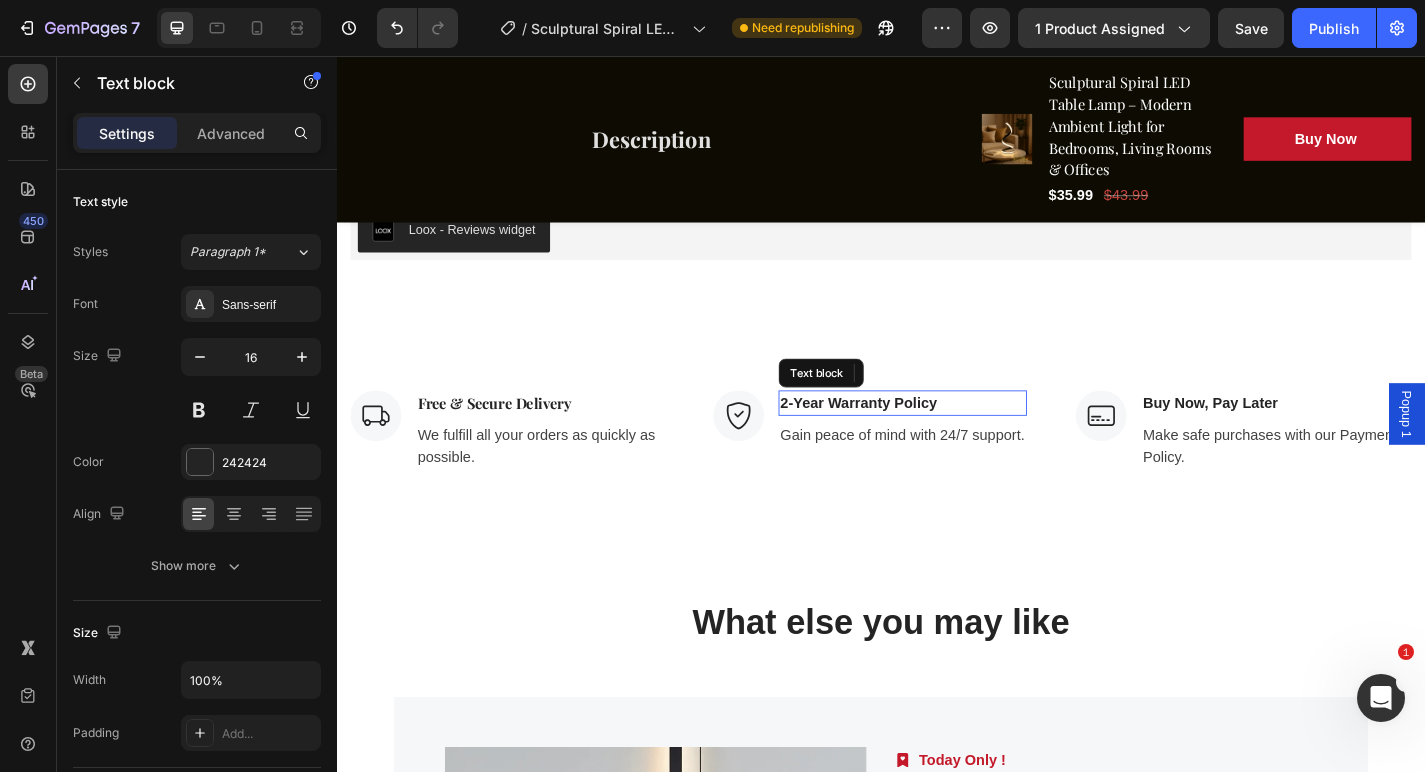 click on "2-Year Warranty Policy" at bounding box center [961, 439] 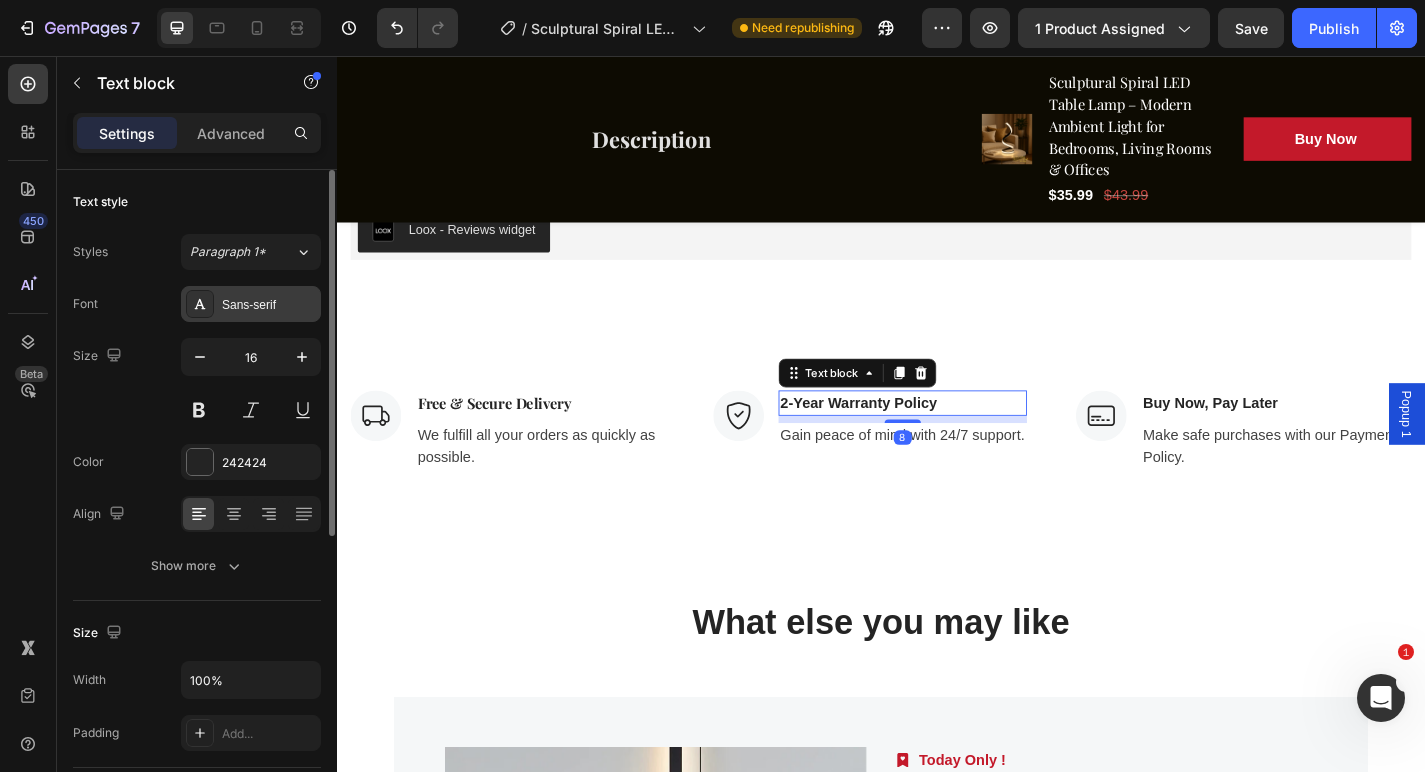 click on "Sans-serif" at bounding box center [269, 305] 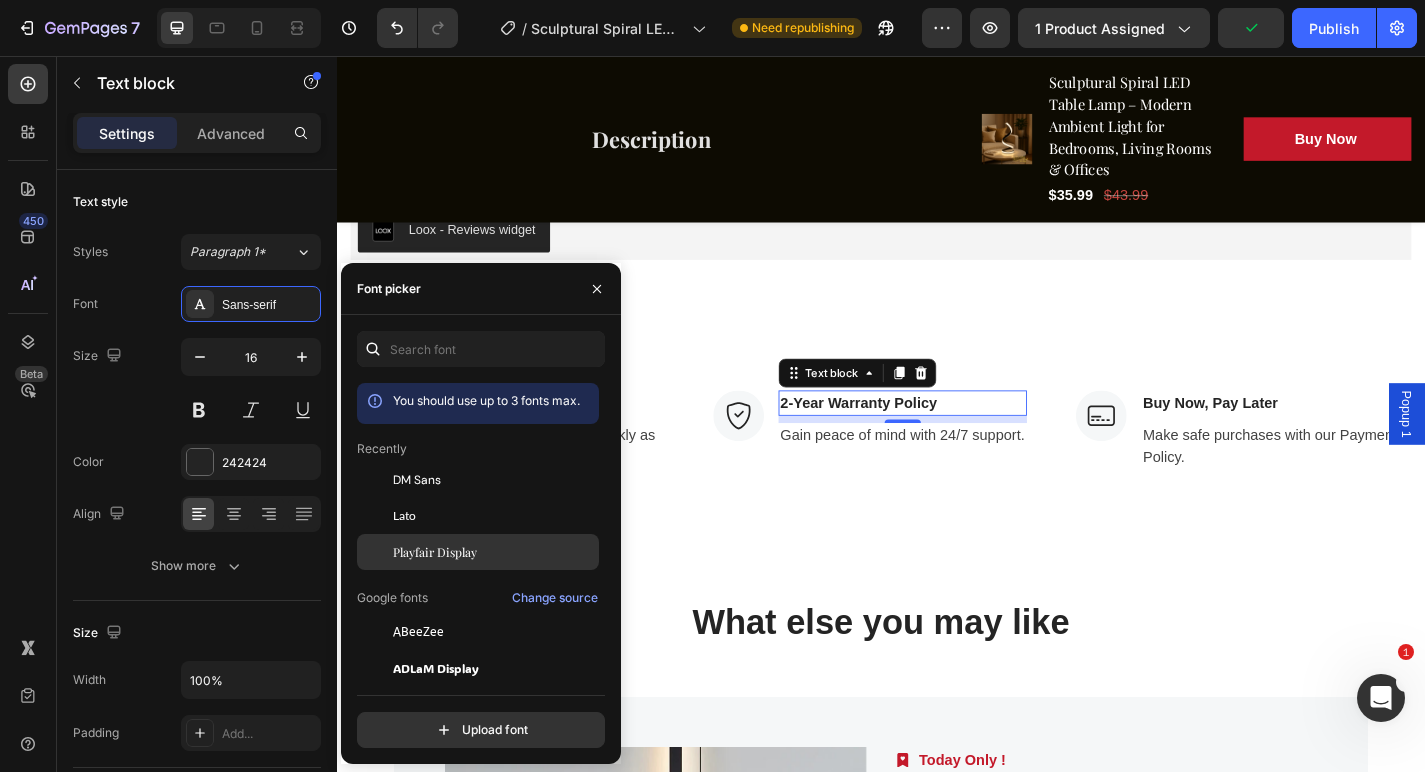 click on "Playfair Display" at bounding box center (435, 552) 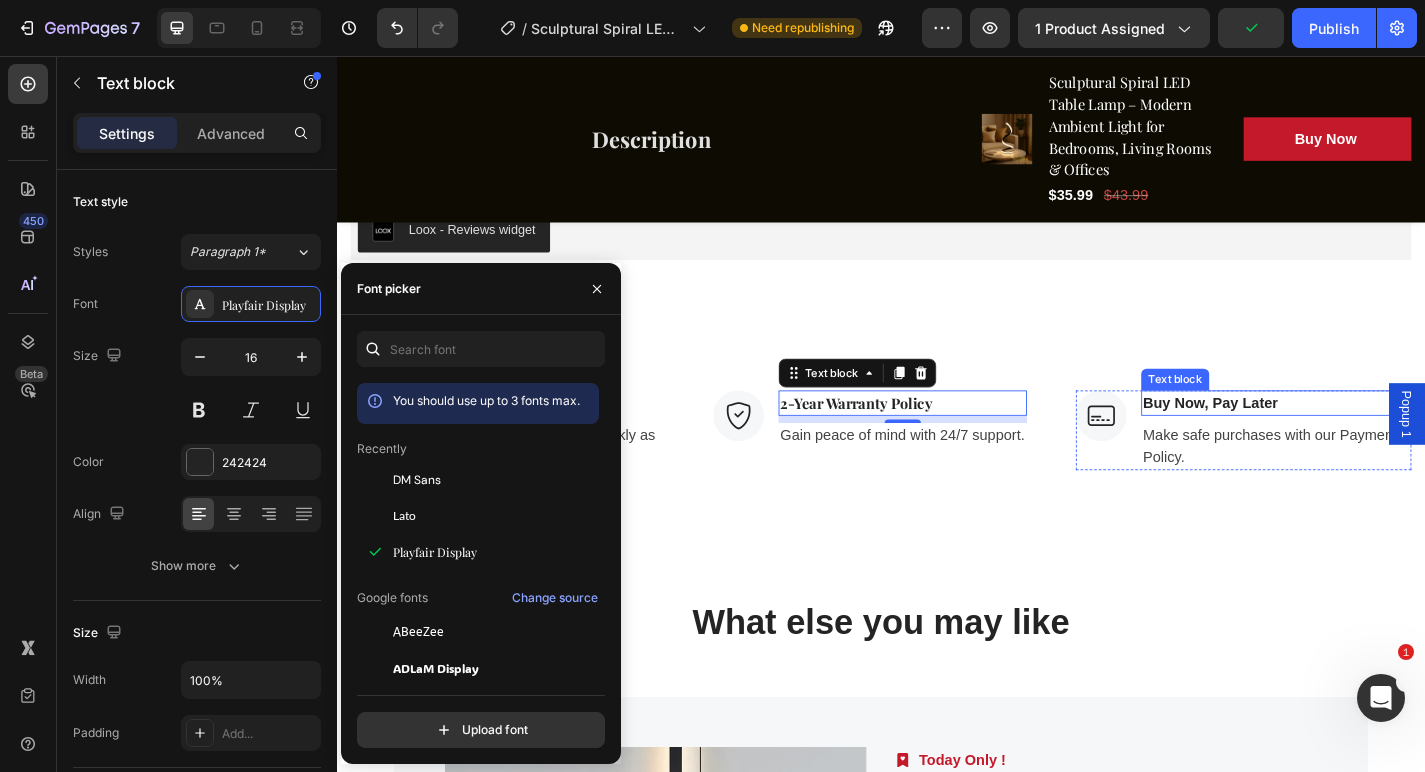 click on "Buy Now, Pay Later" at bounding box center (1373, 439) 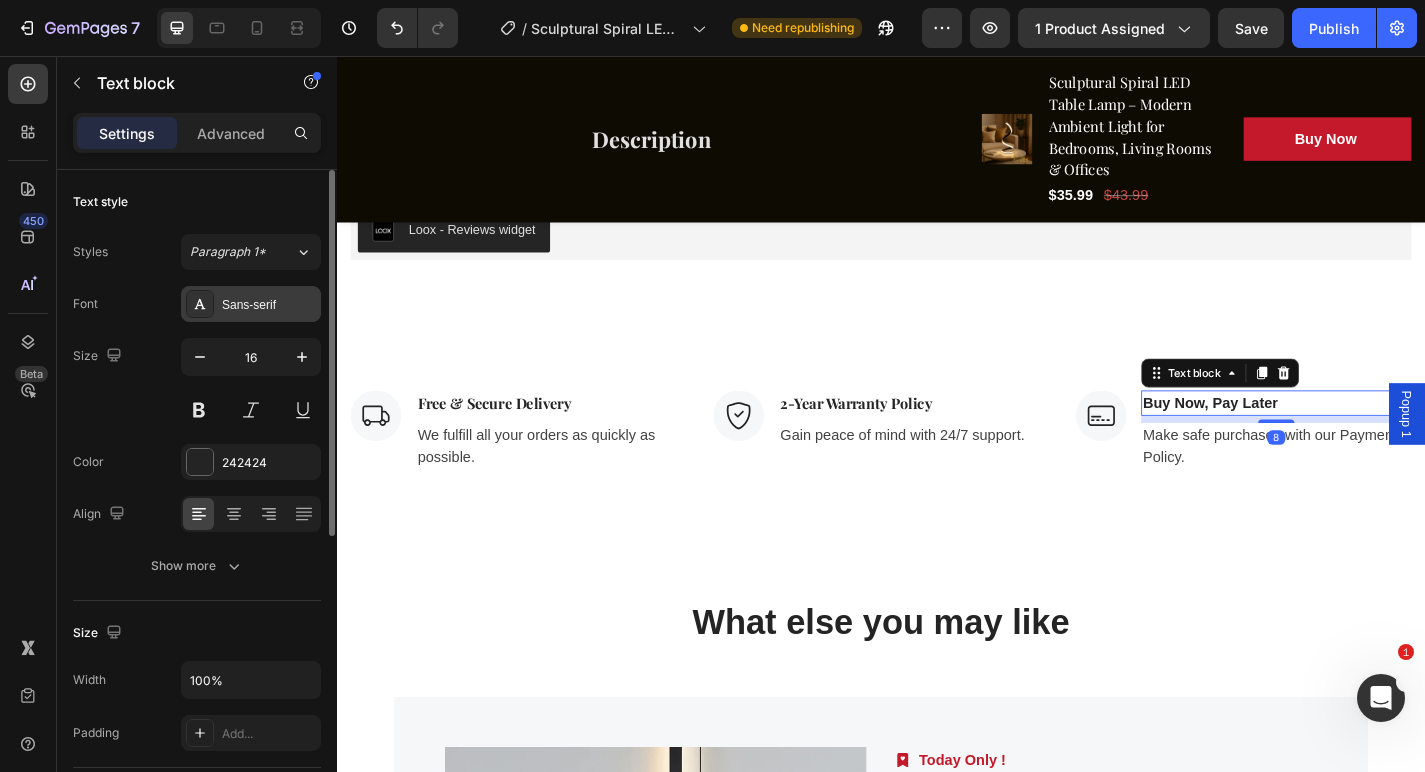 click on "Sans-serif" at bounding box center (269, 305) 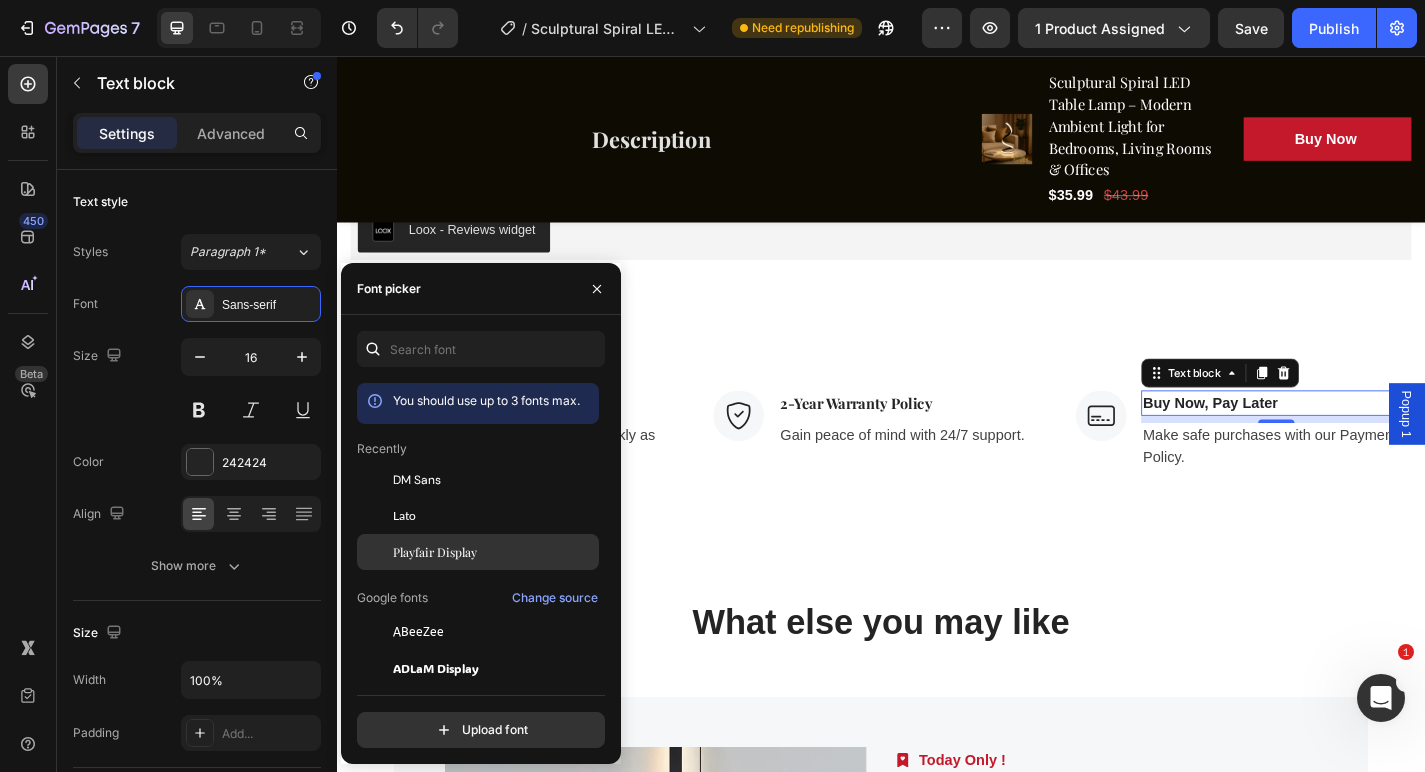 click on "Playfair Display" at bounding box center (435, 552) 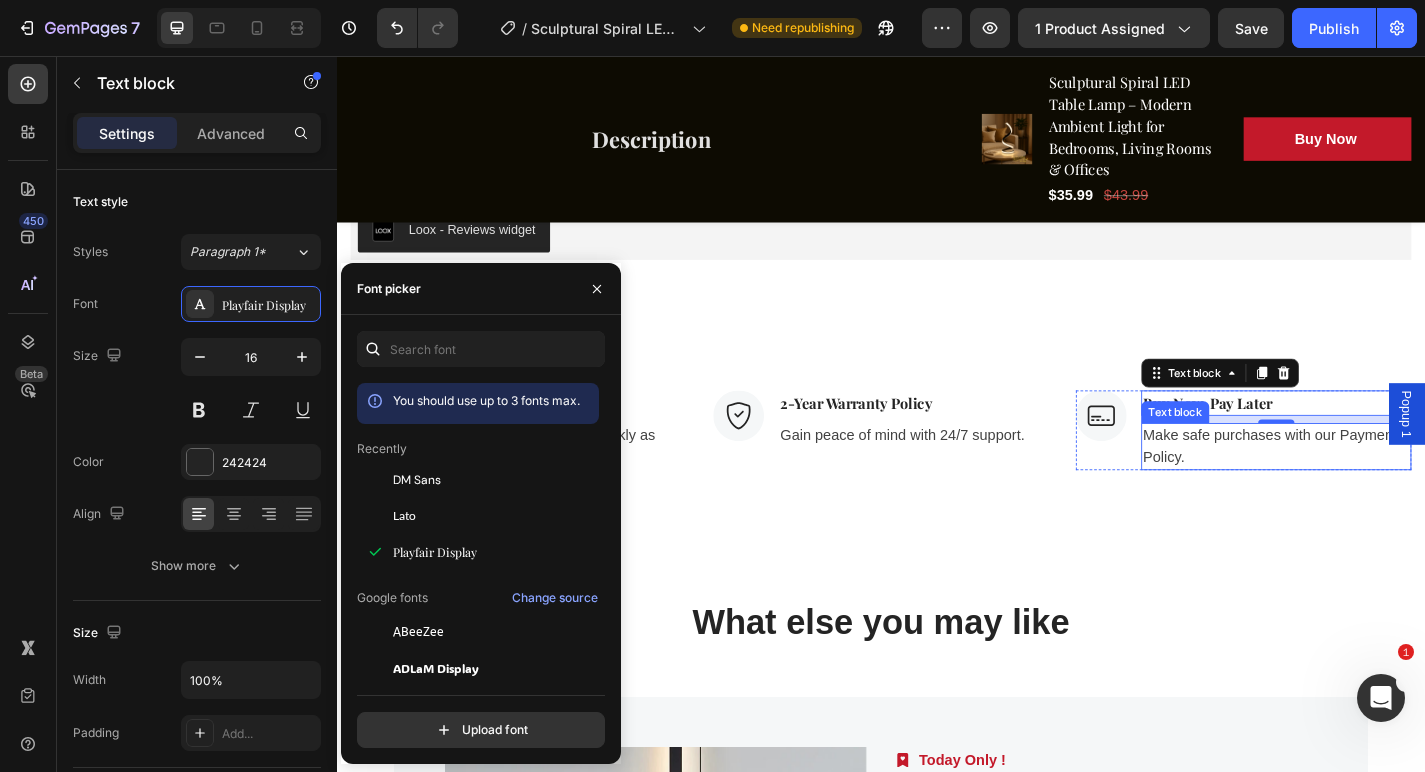 click on "Make safe purchases with our Payment Policy." at bounding box center (1373, 487) 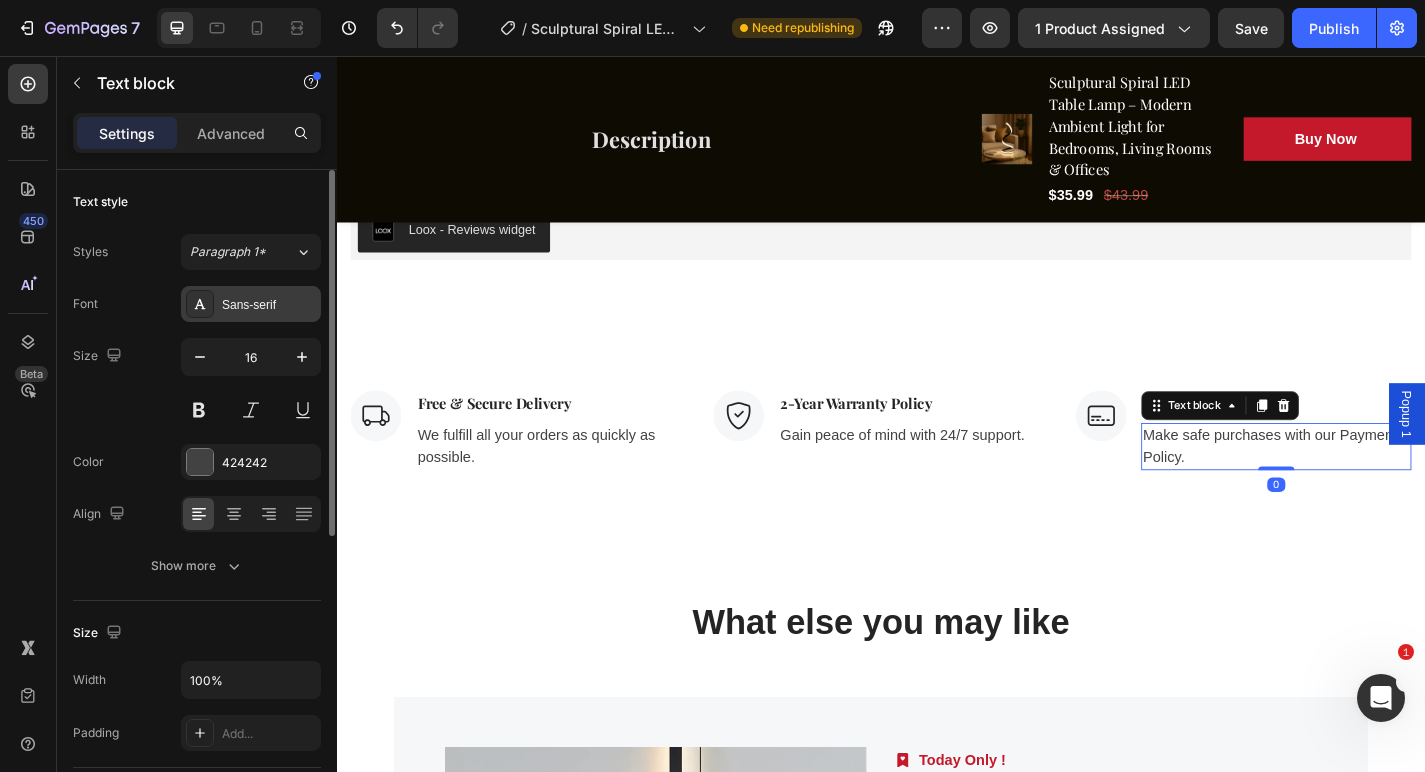 click on "Sans-serif" at bounding box center [269, 305] 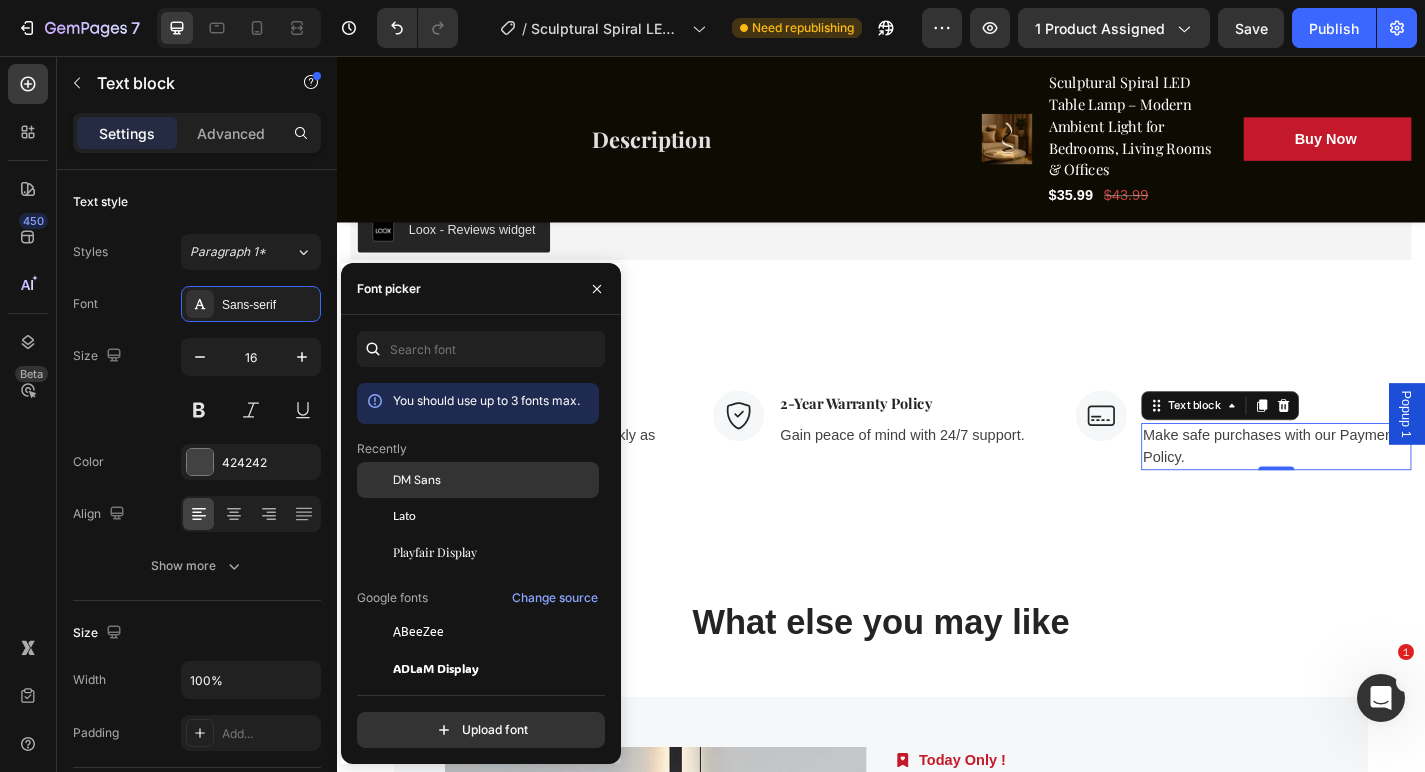 click on "DM Sans" 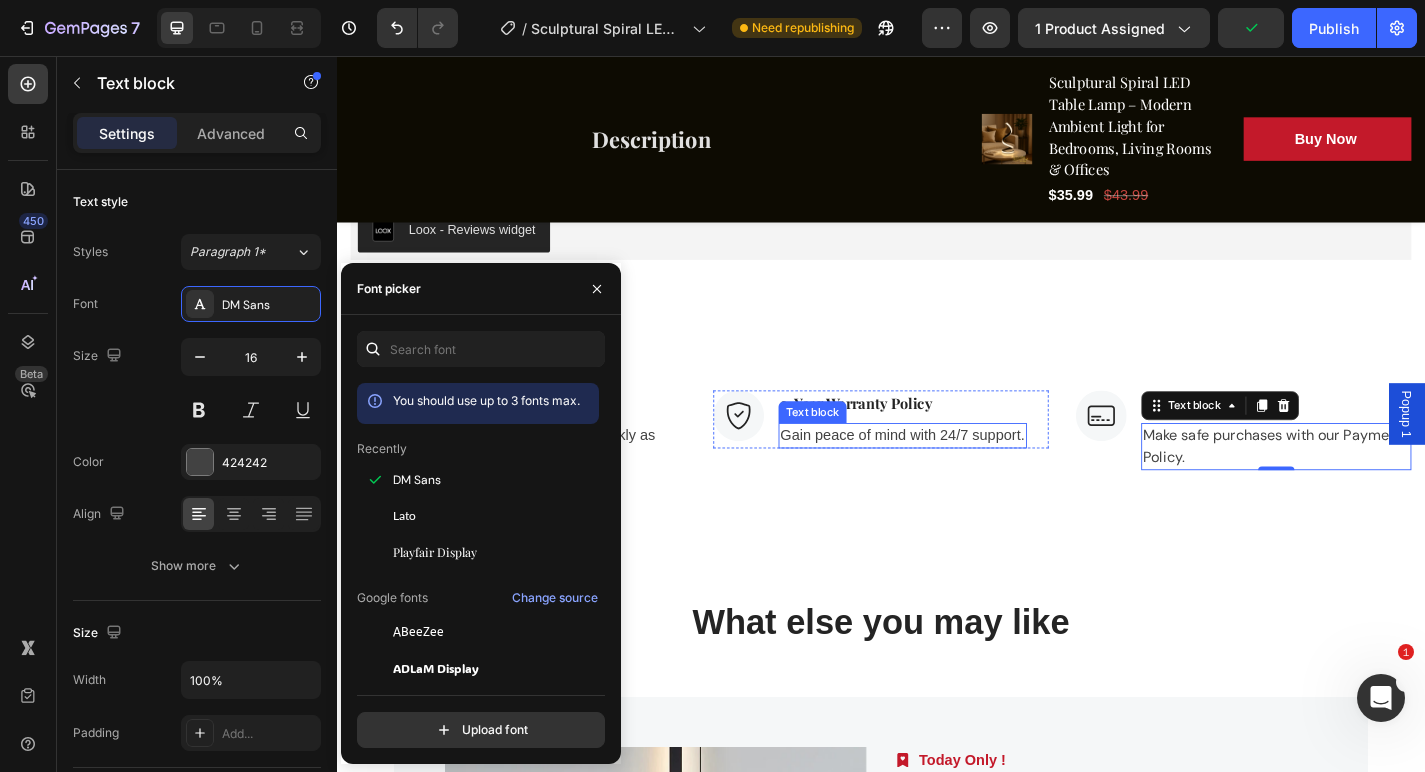click on "Gain peace of mind with 24/7 support." at bounding box center [961, 475] 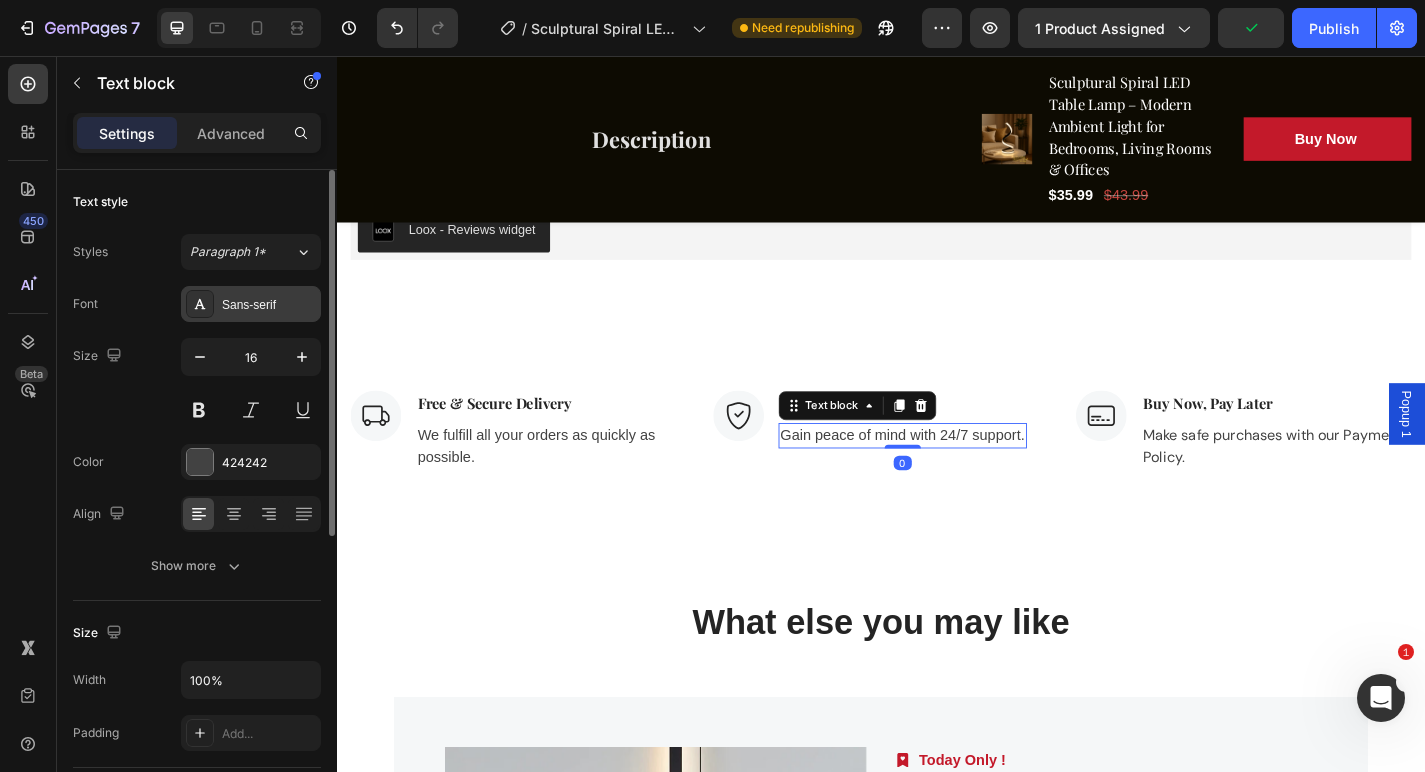 click on "Sans-serif" at bounding box center [269, 305] 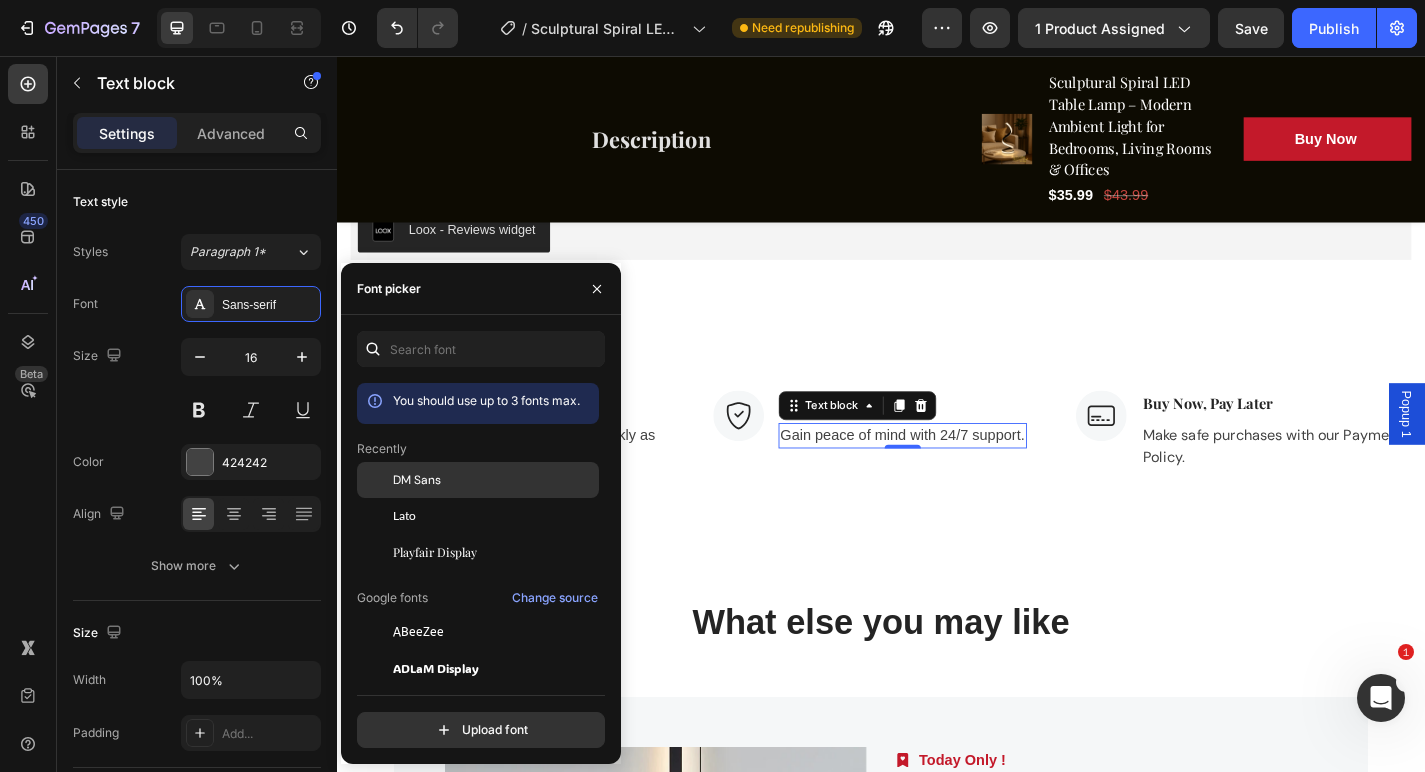 click on "DM Sans" at bounding box center (417, 480) 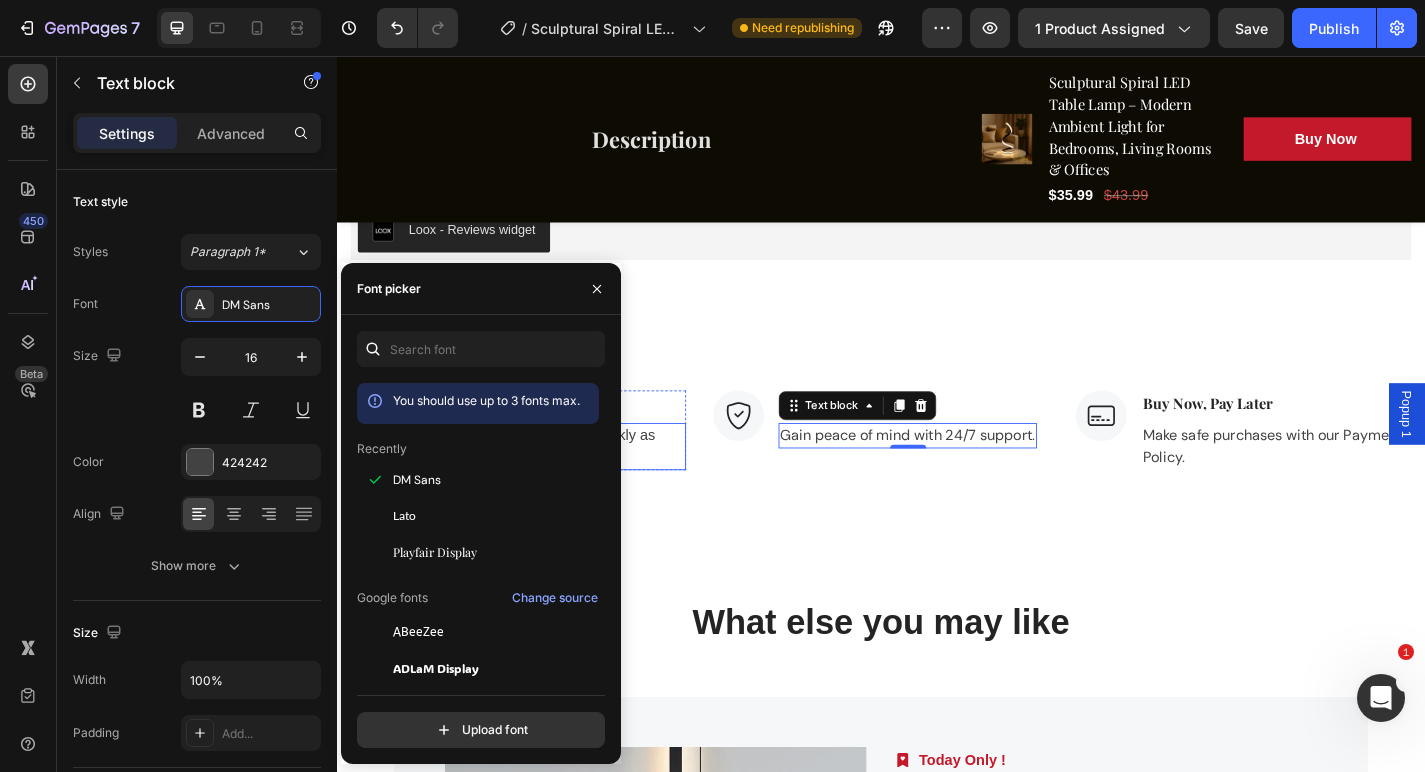 click on "We fulfill all your orders as quickly as possible." at bounding box center [573, 487] 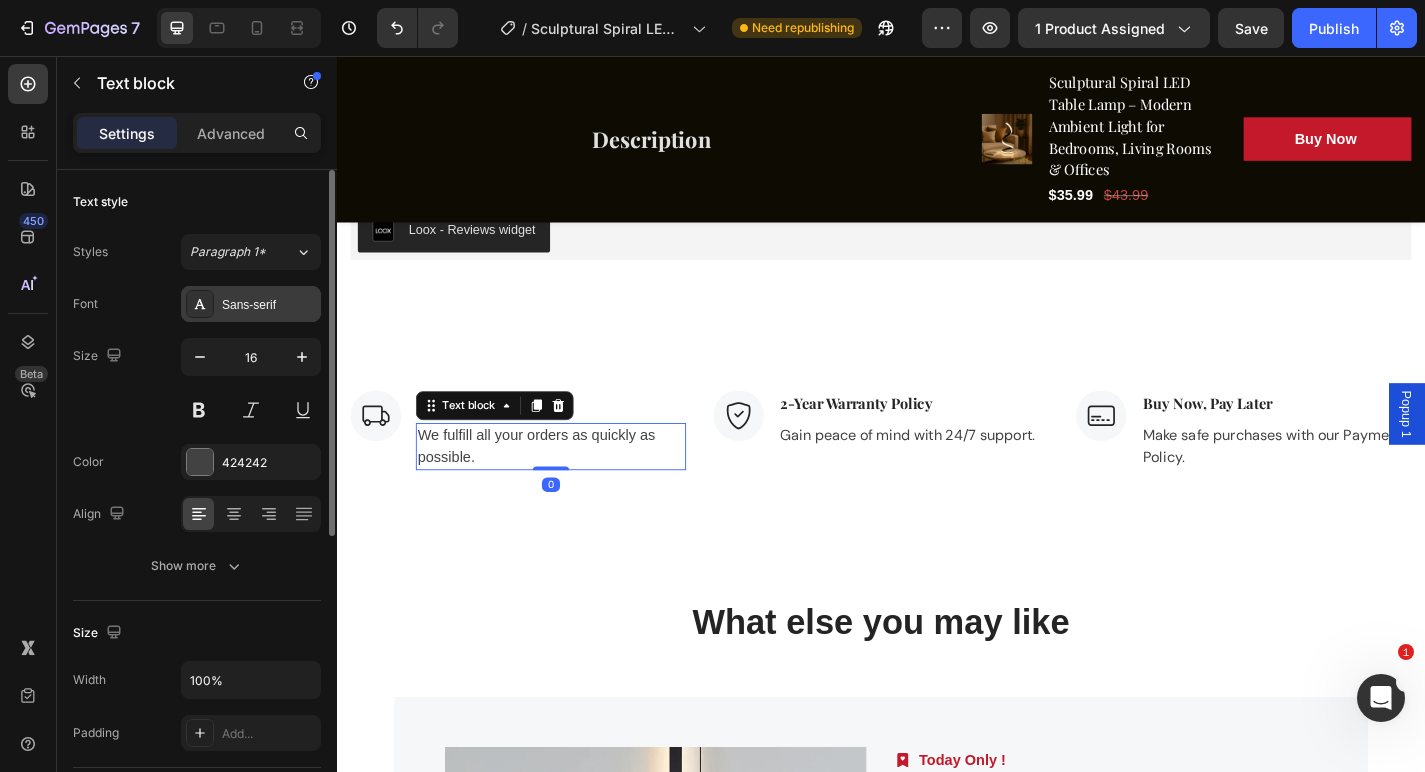 click on "Sans-serif" at bounding box center [251, 304] 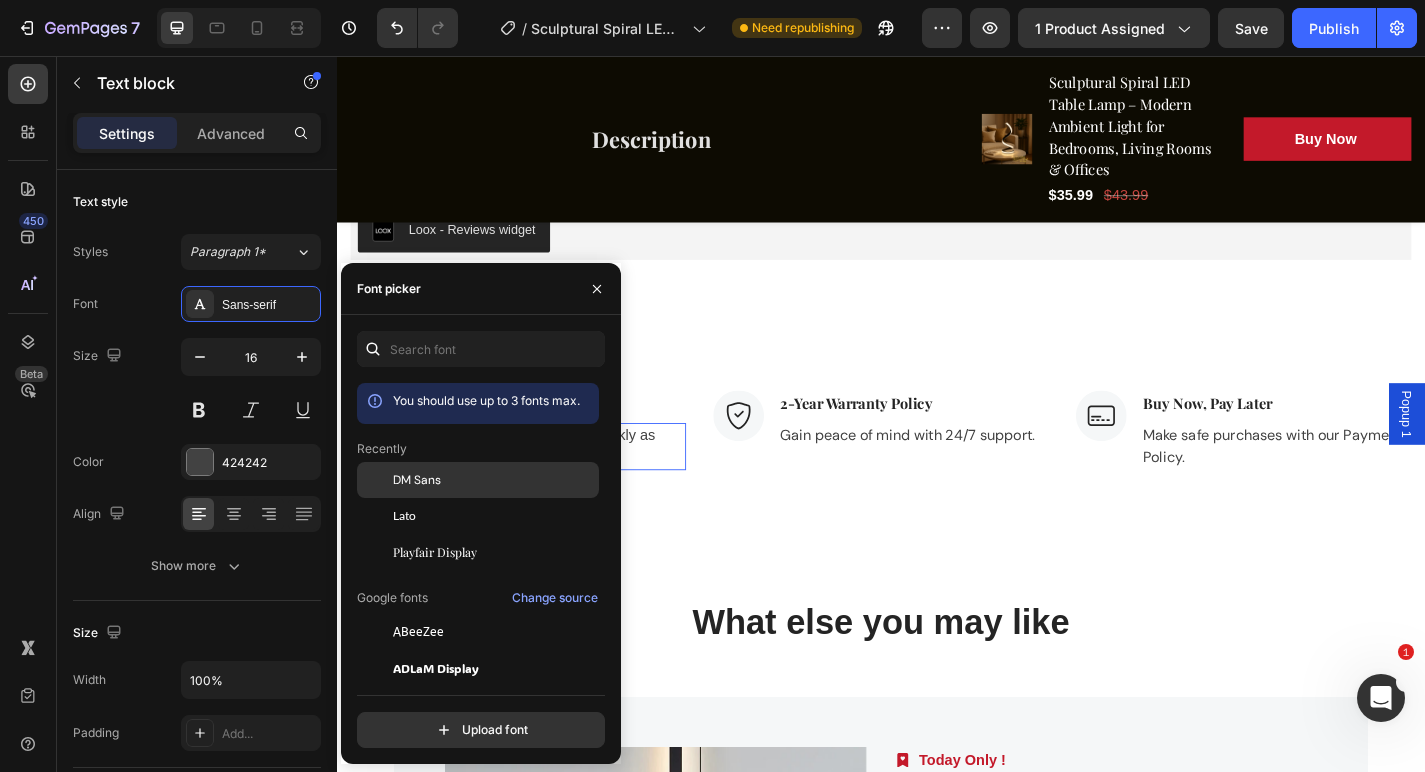 click on "DM Sans" 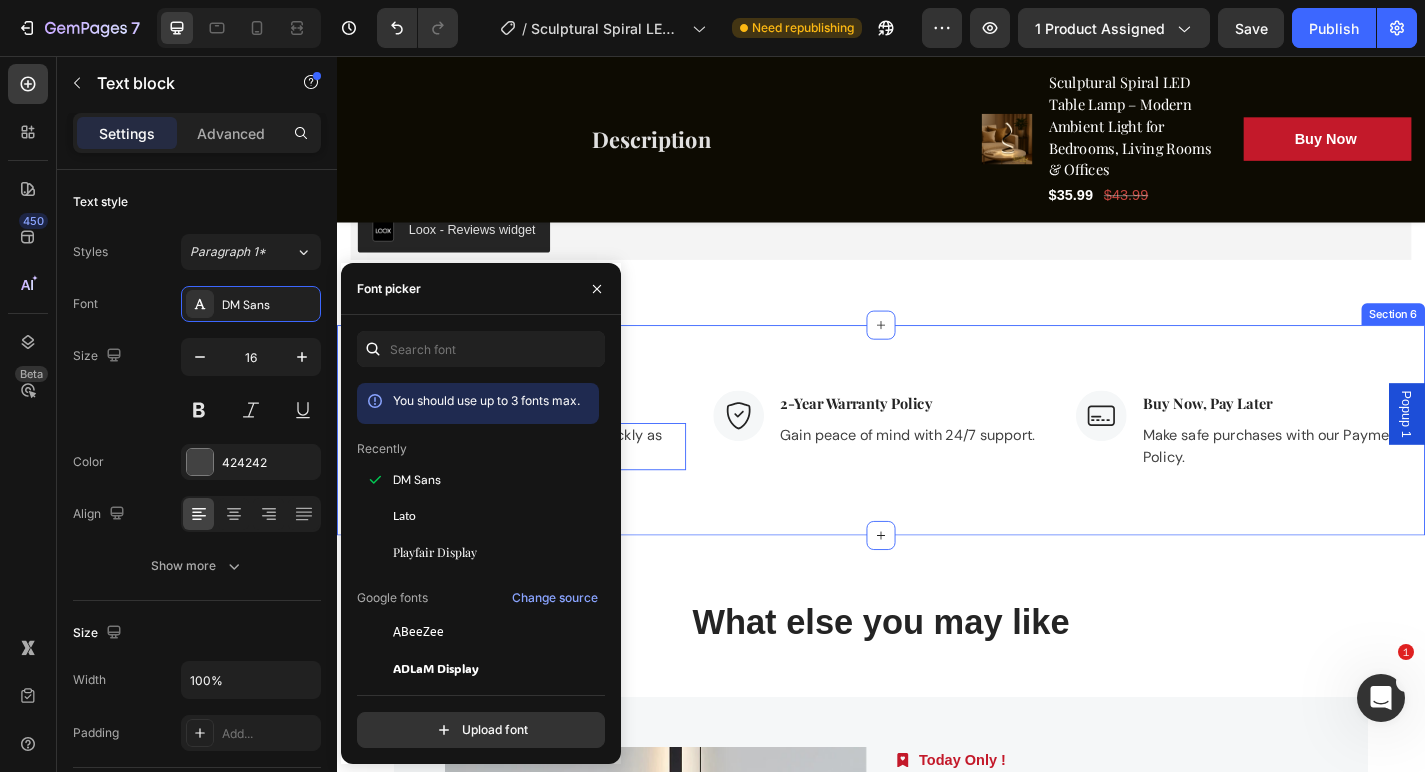 click on "Image Free & Secure Delivery Text block We fulfill all your orders as quickly as possible. Text block   0 Row Image 2-Year Warranty Policy Text block Gain peace of mind with 24/7 support. Text block Row Image Buy Now, Pay Later Text block Make safe purchases with our Payment Policy. Text block Row Row Section 6" at bounding box center [937, 469] 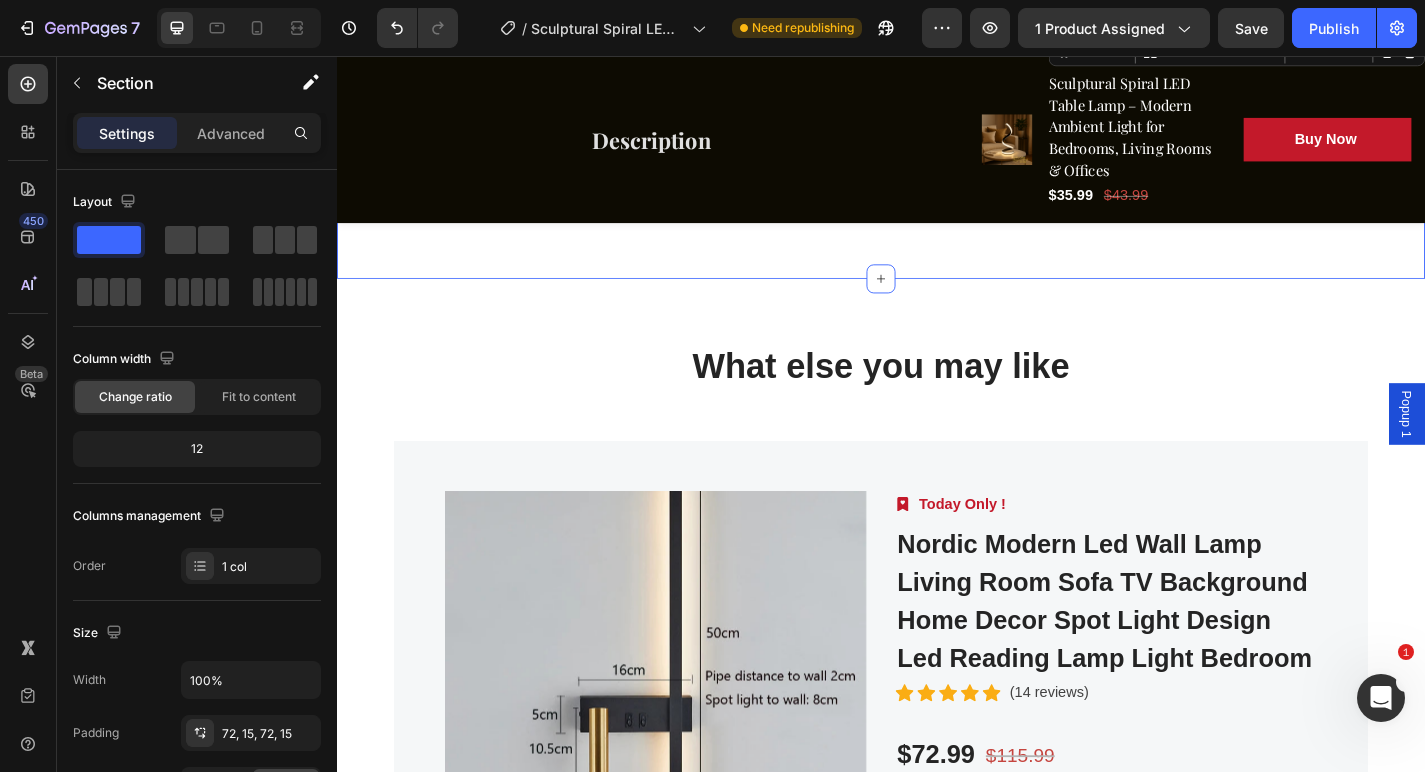 scroll, scrollTop: 4826, scrollLeft: 0, axis: vertical 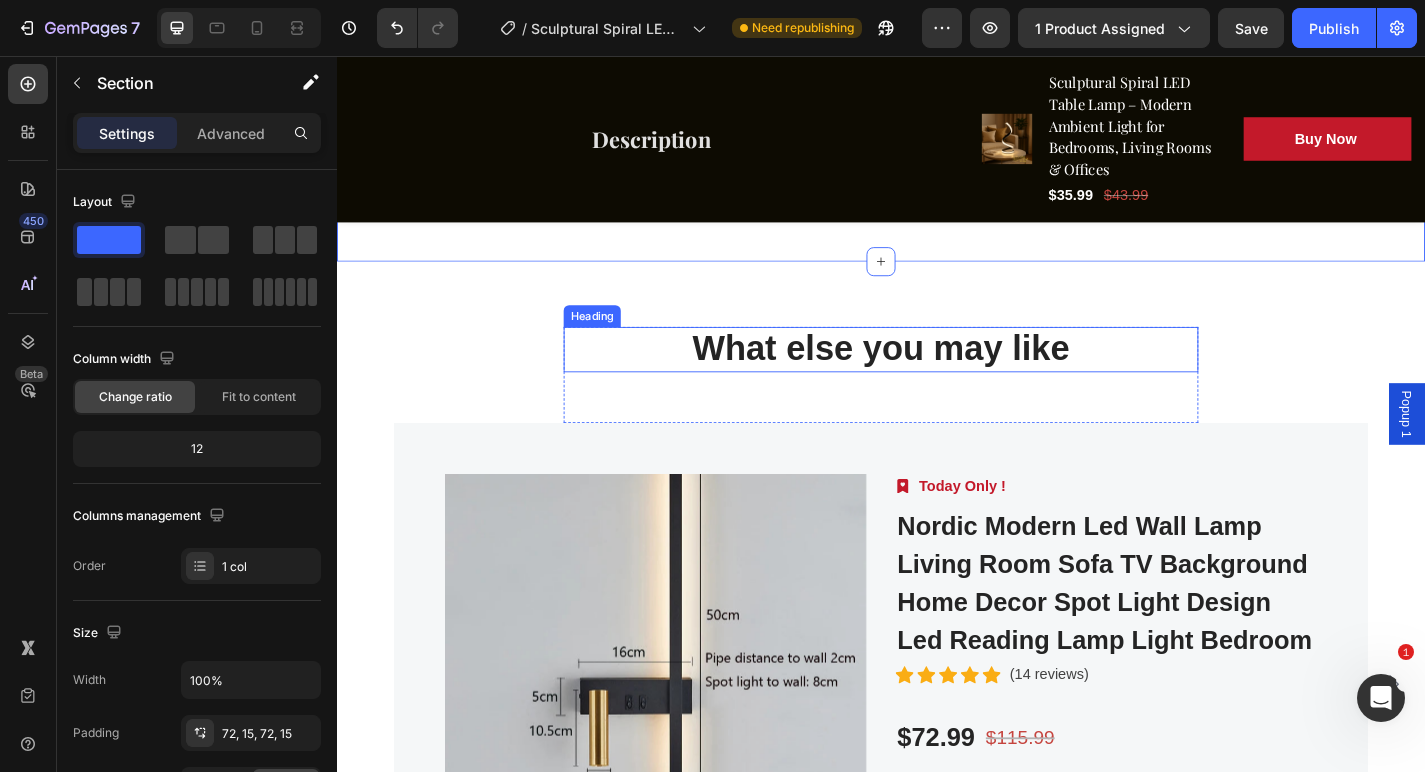 click on "What else you may like" at bounding box center [937, 380] 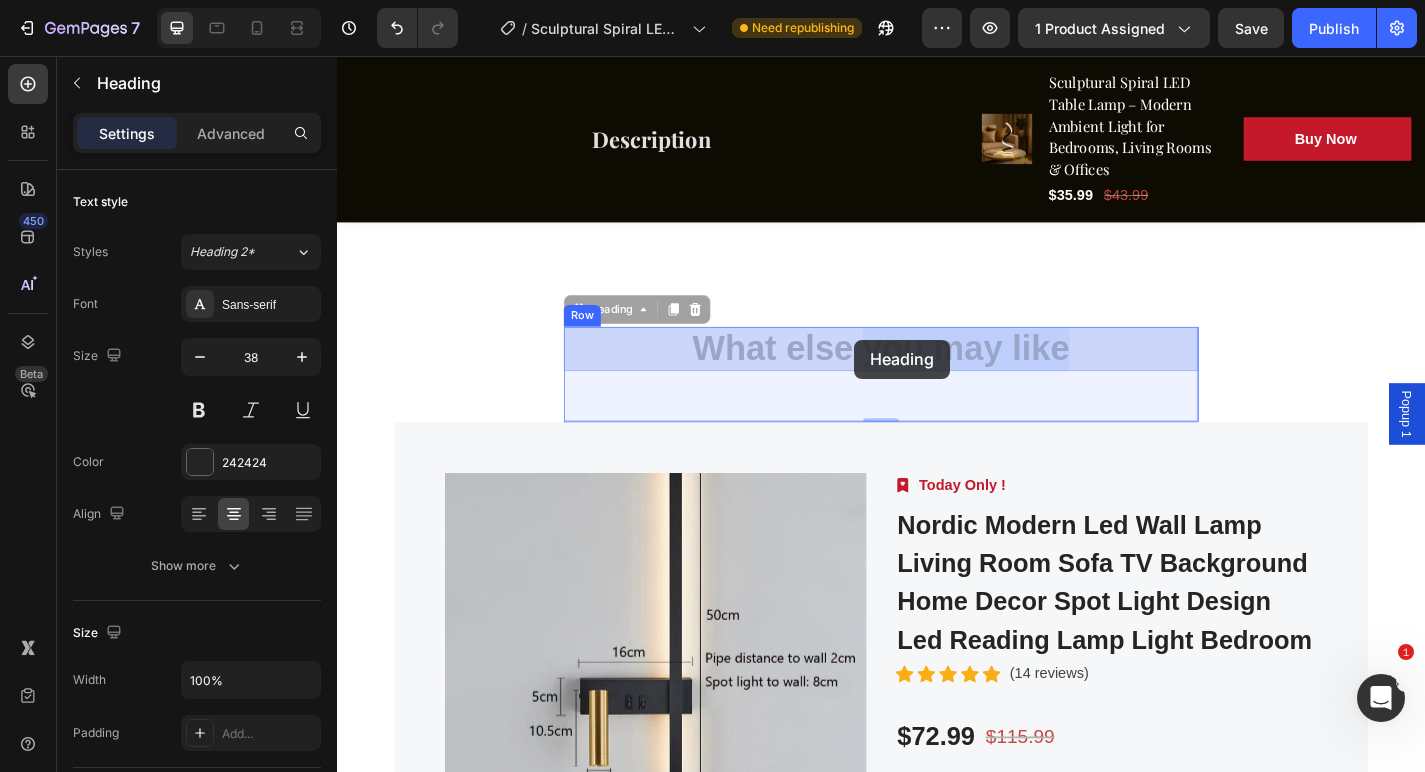 drag, startPoint x: 1156, startPoint y: 377, endPoint x: 926, endPoint y: 369, distance: 230.13908 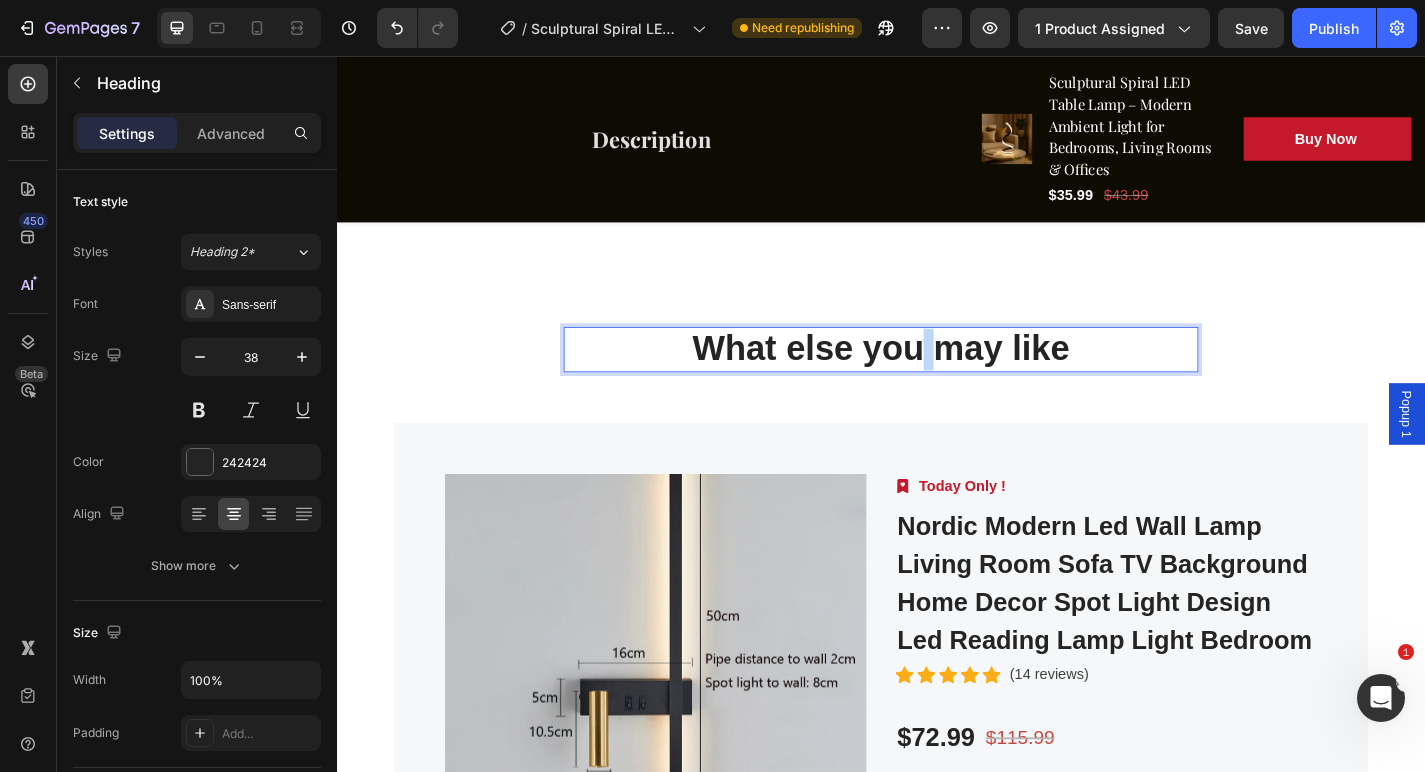 click on "What else you may like" at bounding box center [937, 380] 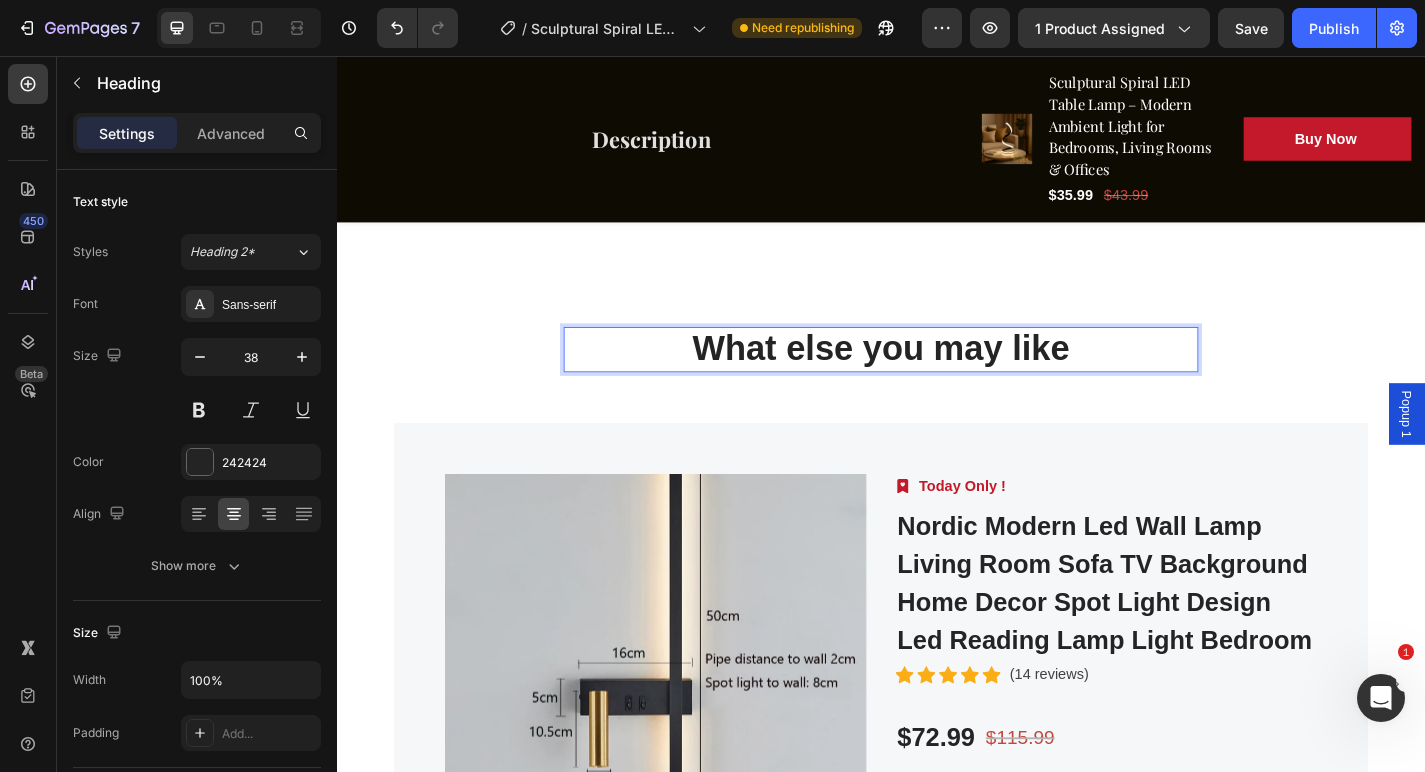 click on "What else you may like" at bounding box center (937, 380) 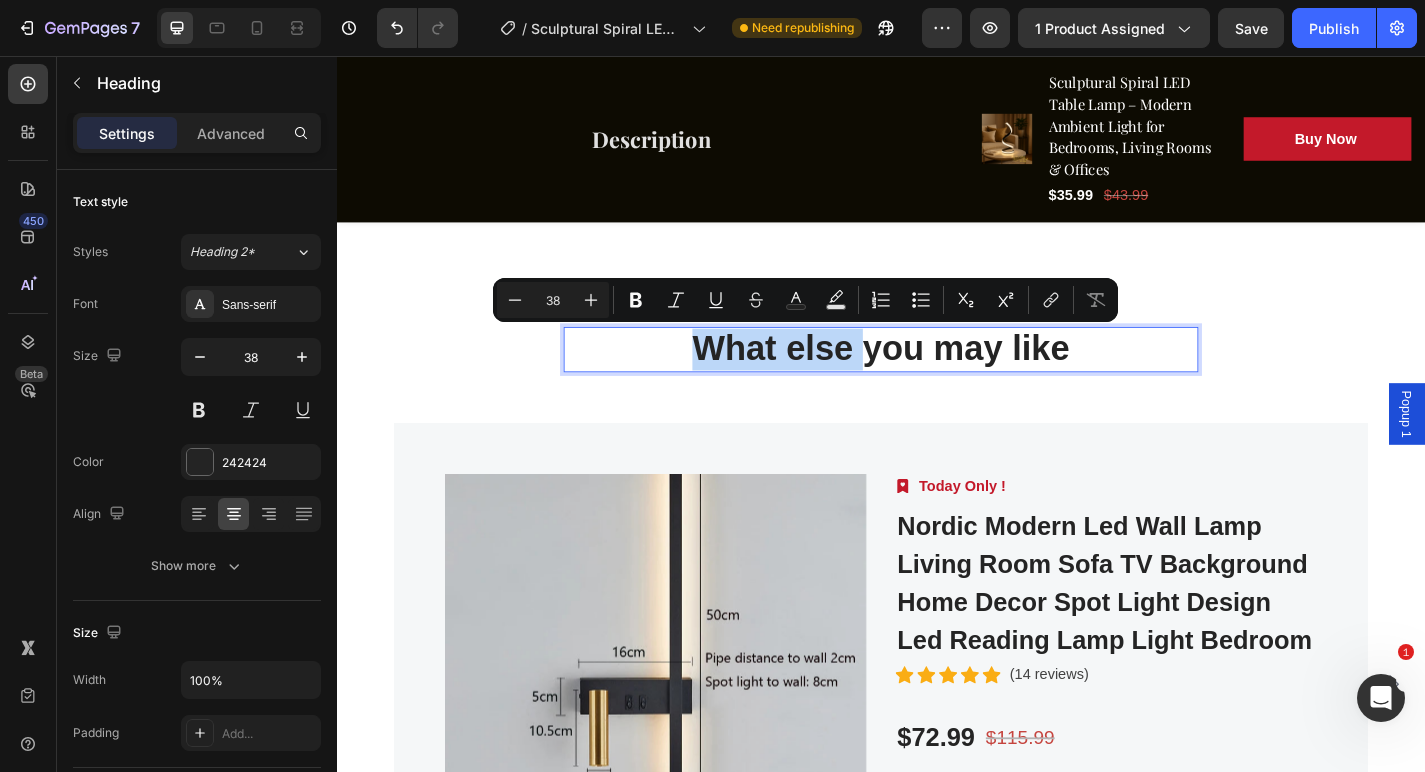 drag, startPoint x: 918, startPoint y: 382, endPoint x: 745, endPoint y: 377, distance: 173.07224 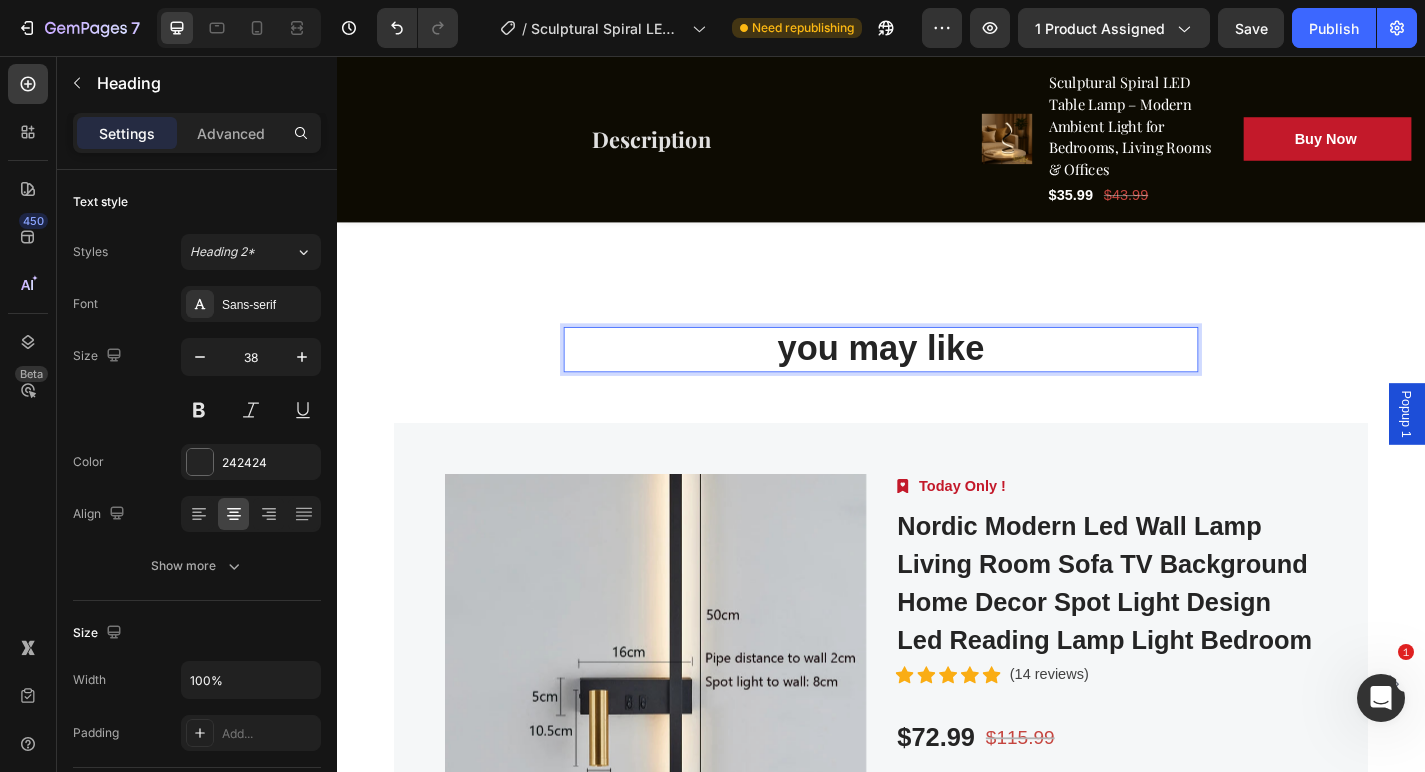 click on "you may like" at bounding box center [937, 380] 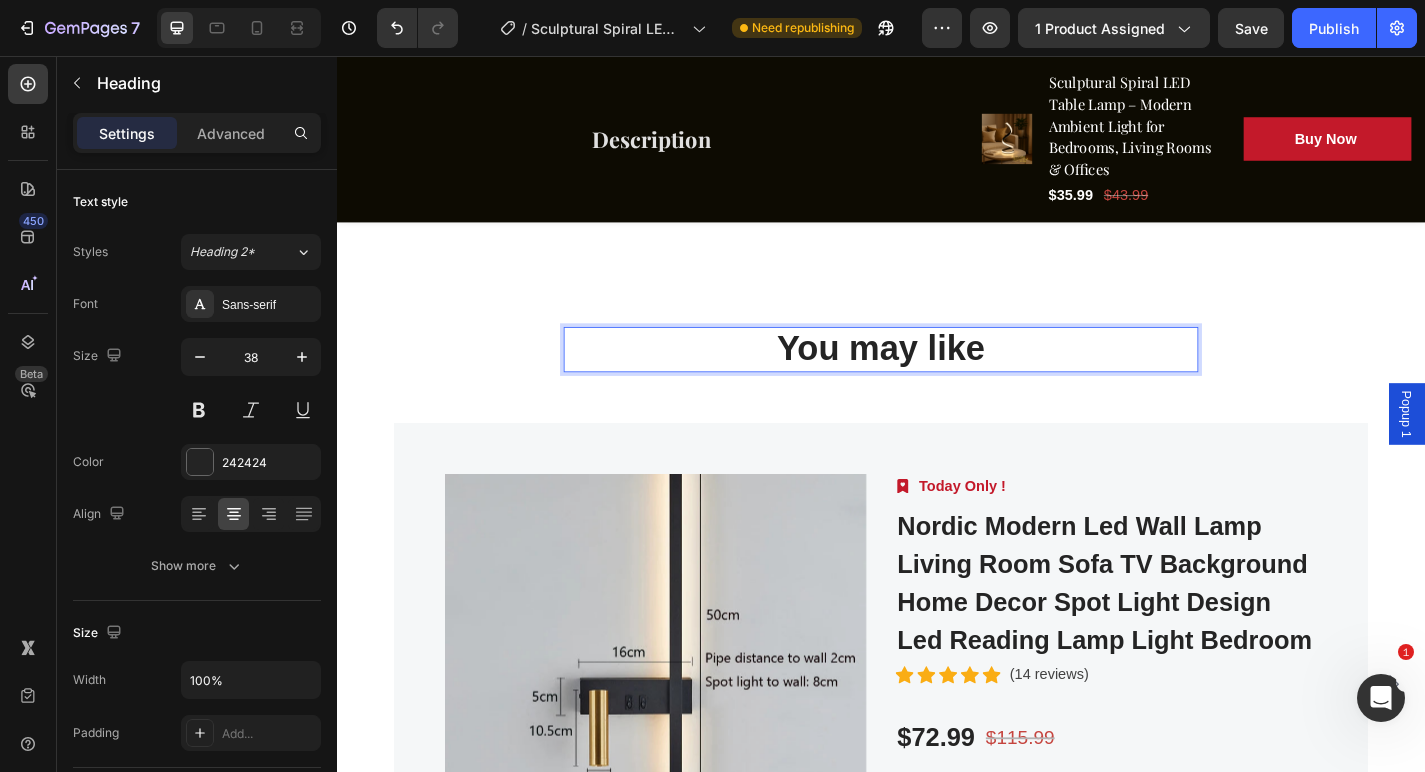 click on "You may like" at bounding box center (937, 380) 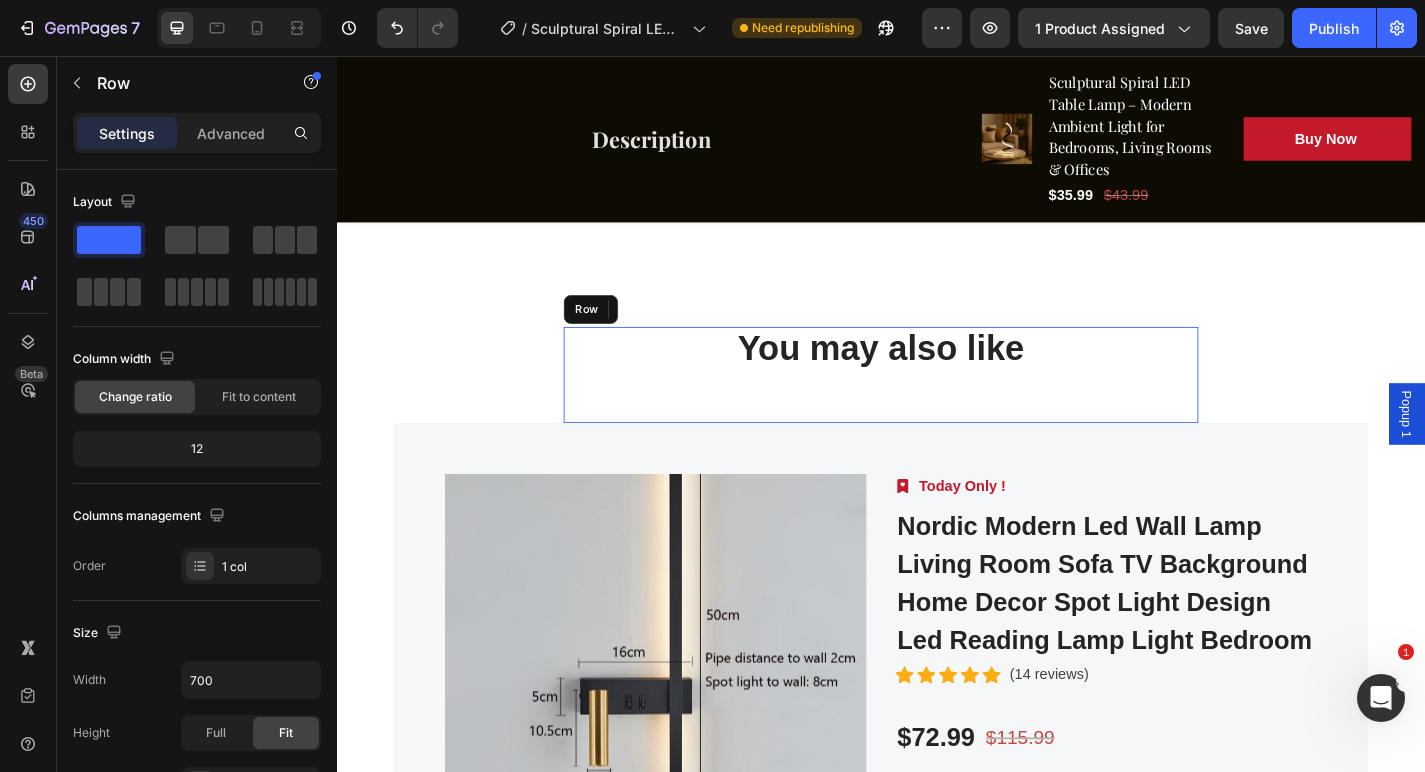 click on "You may also like Heading   56" at bounding box center (937, 408) 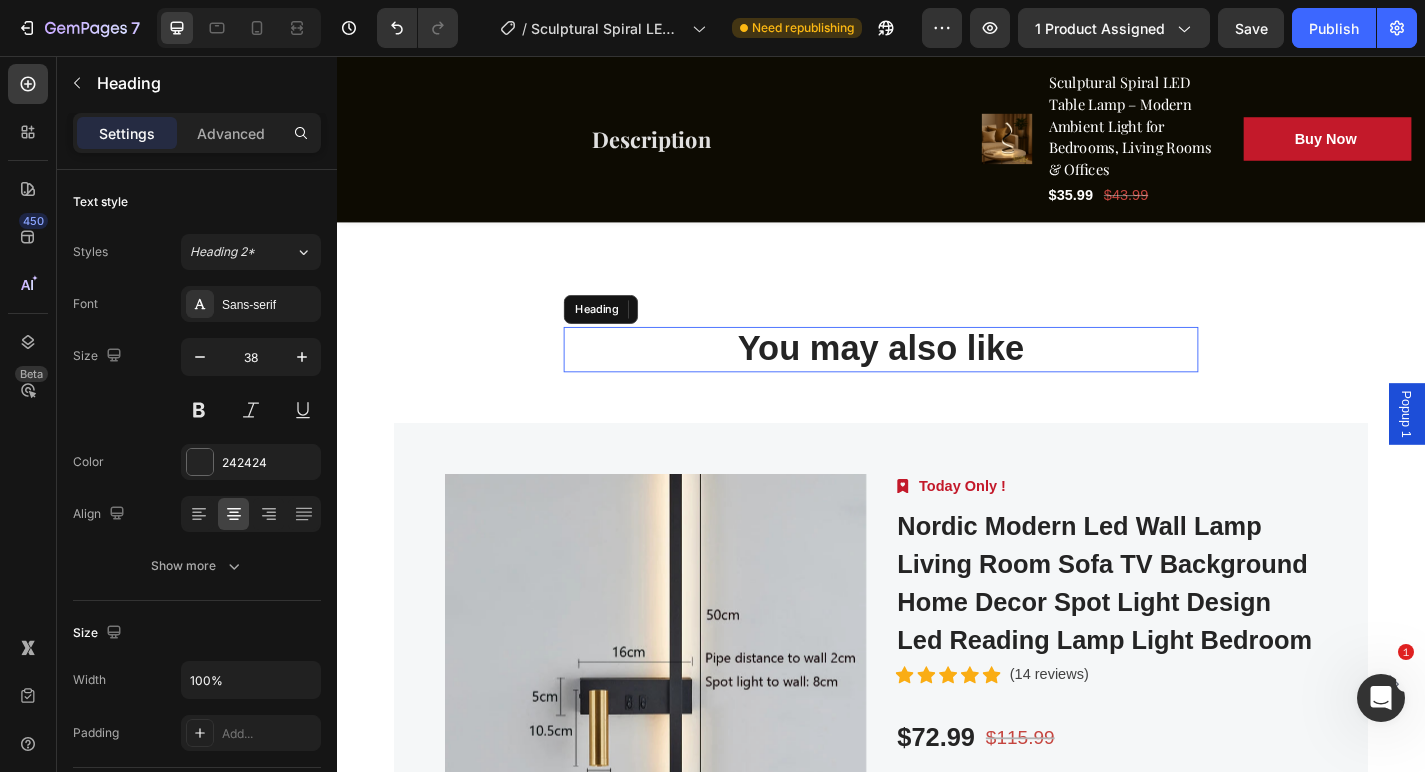 click on "You may also like" at bounding box center [937, 380] 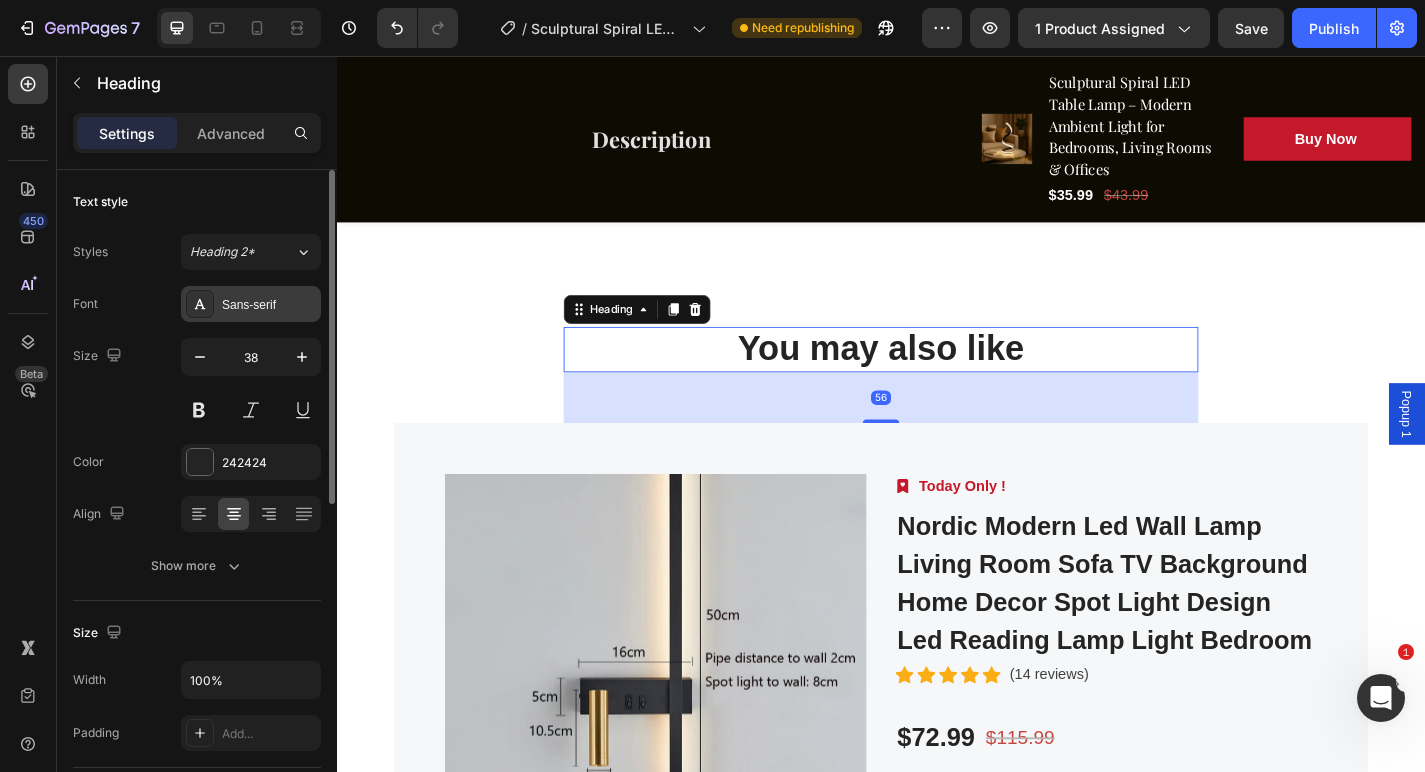 click on "Sans-serif" at bounding box center [269, 305] 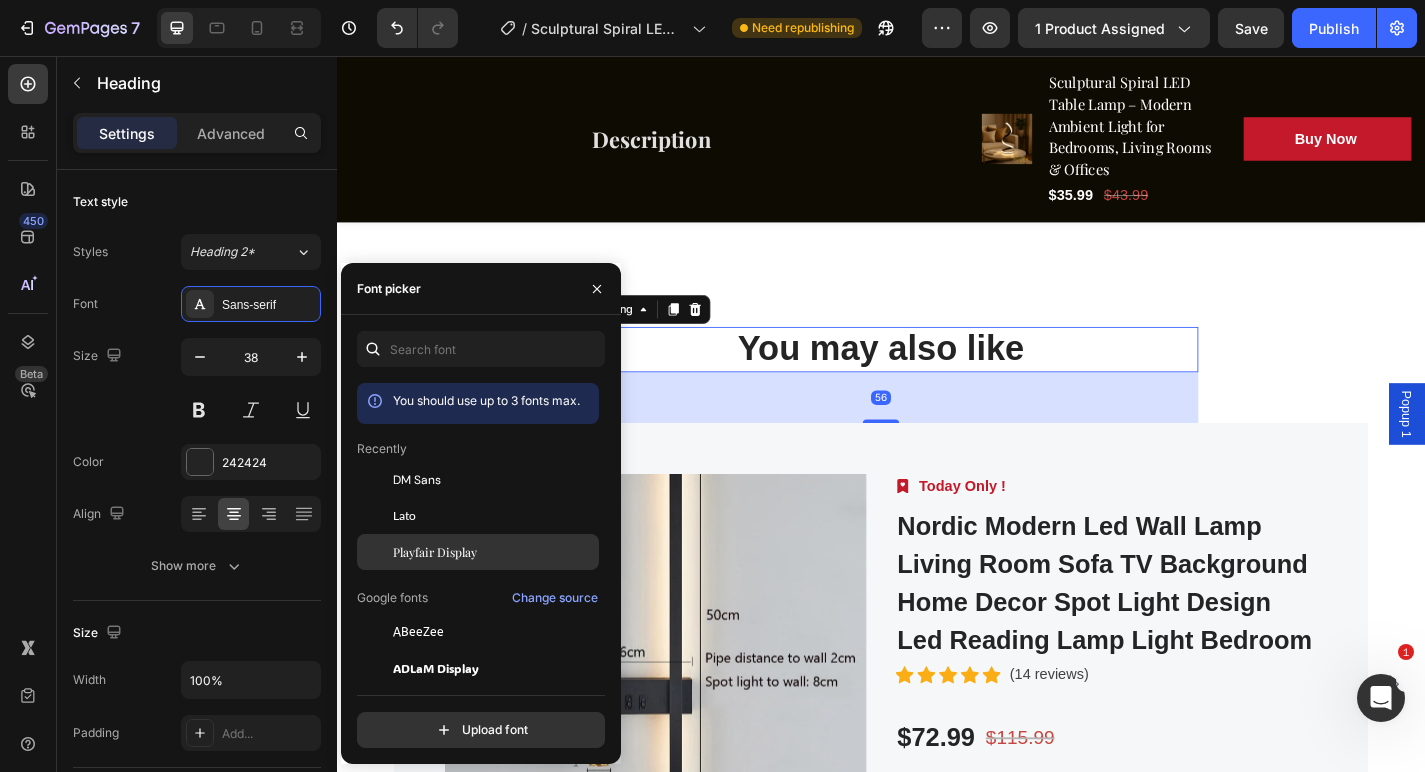 click on "Playfair Display" at bounding box center (435, 552) 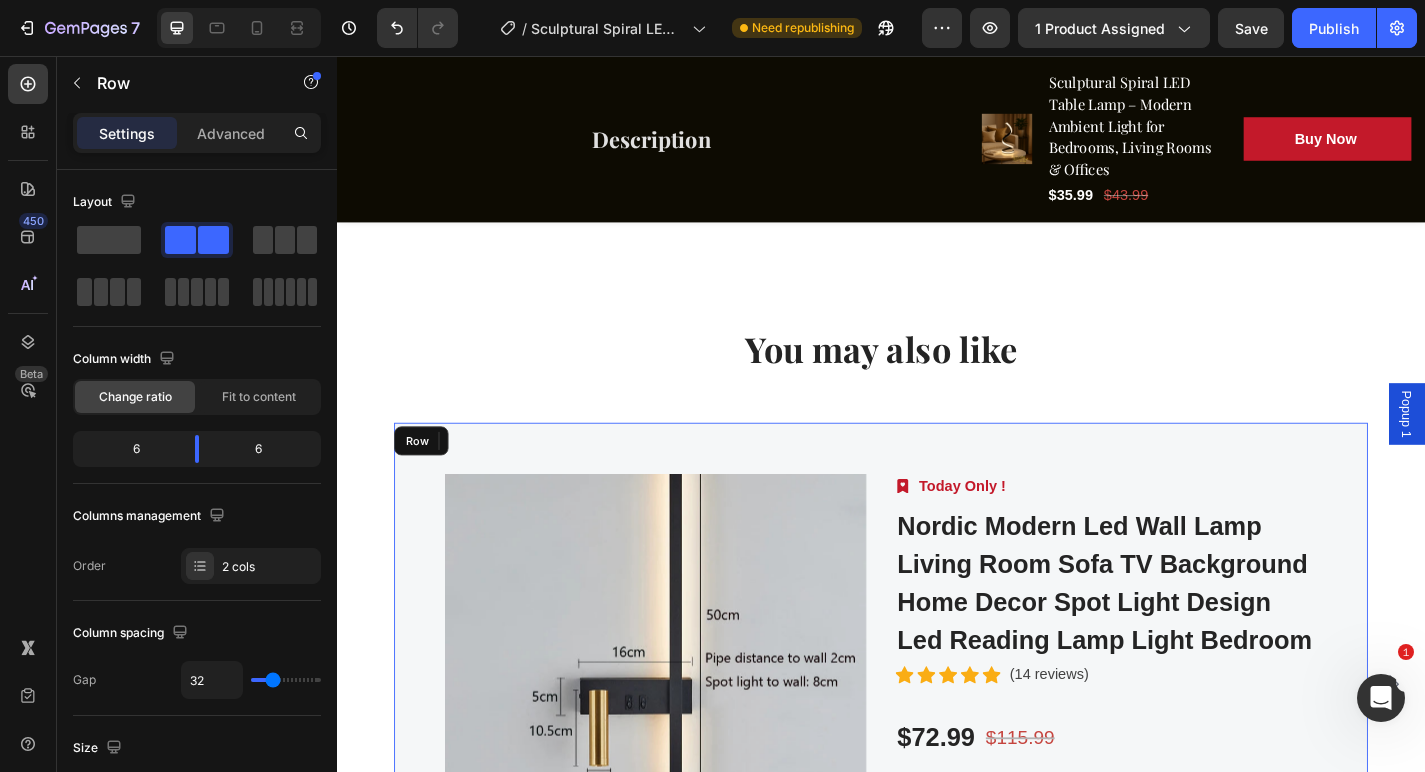 click on "Product Images Image Today Only ! Text block Row Nordic Modern Led Wall Lamp Living Room Sofa TV Background Home Decor Spot Light Design Led Reading Lamp Light Bedroom (P) Title                Icon                Icon                Icon                Icon                Icon Icon List Hoz (14 reviews) Text block Row $72.99 (P) Price (P) Price $115.99 (P) Price (P) Price Row Buy Now (P) Cart Button Row" at bounding box center (937, 749) 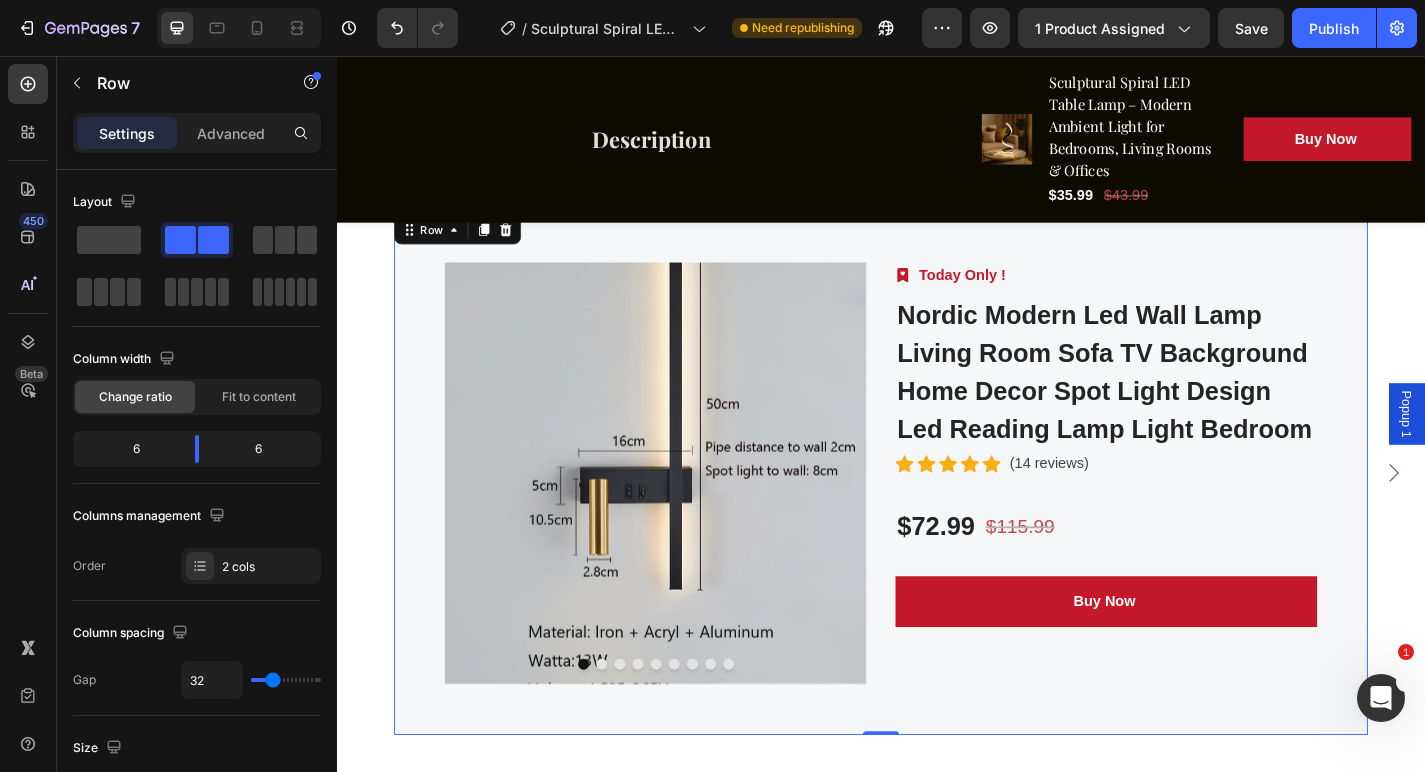 scroll, scrollTop: 5055, scrollLeft: 0, axis: vertical 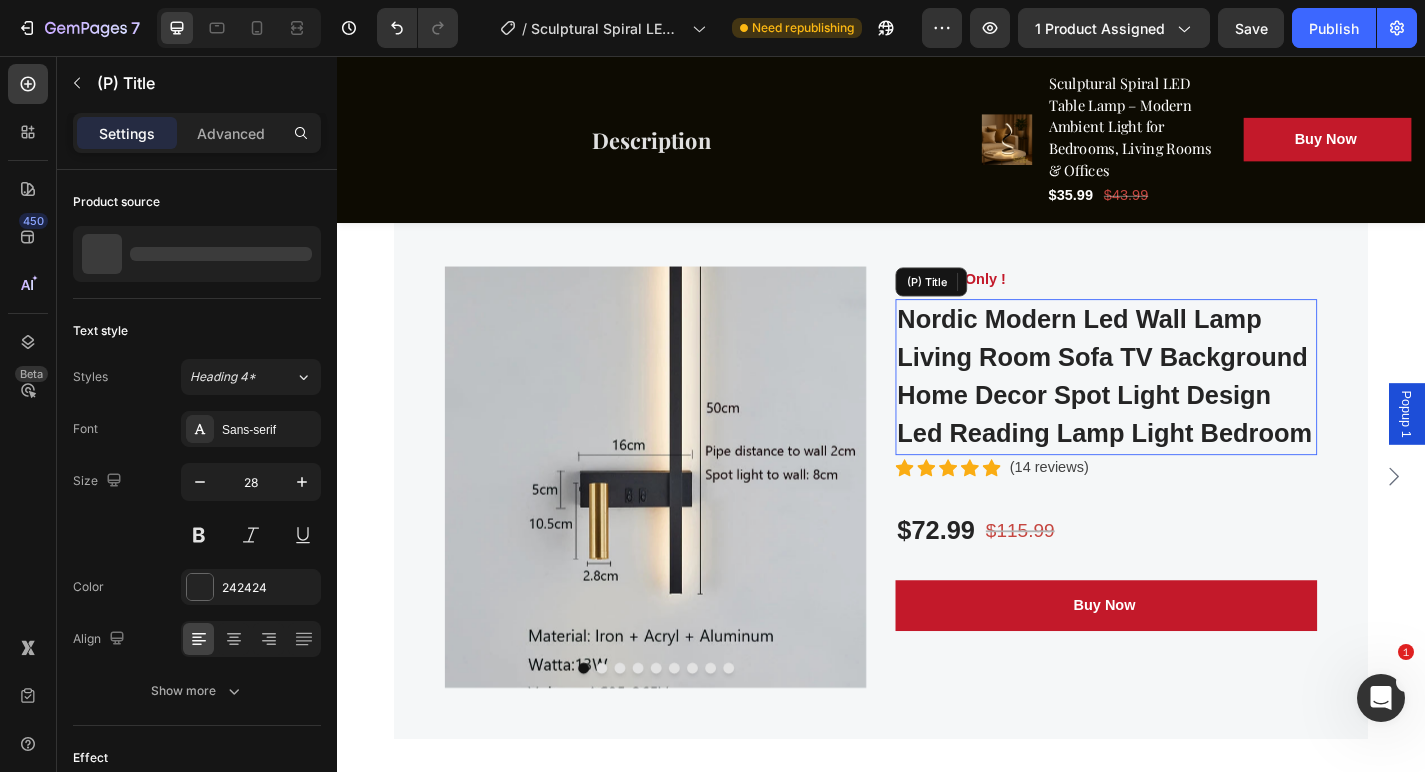 click on "Nordic Modern Led Wall Lamp Living Room Sofa TV Background Home Decor Spot Light Design Led Reading Lamp Light Bedroom" at bounding box center [1185, 410] 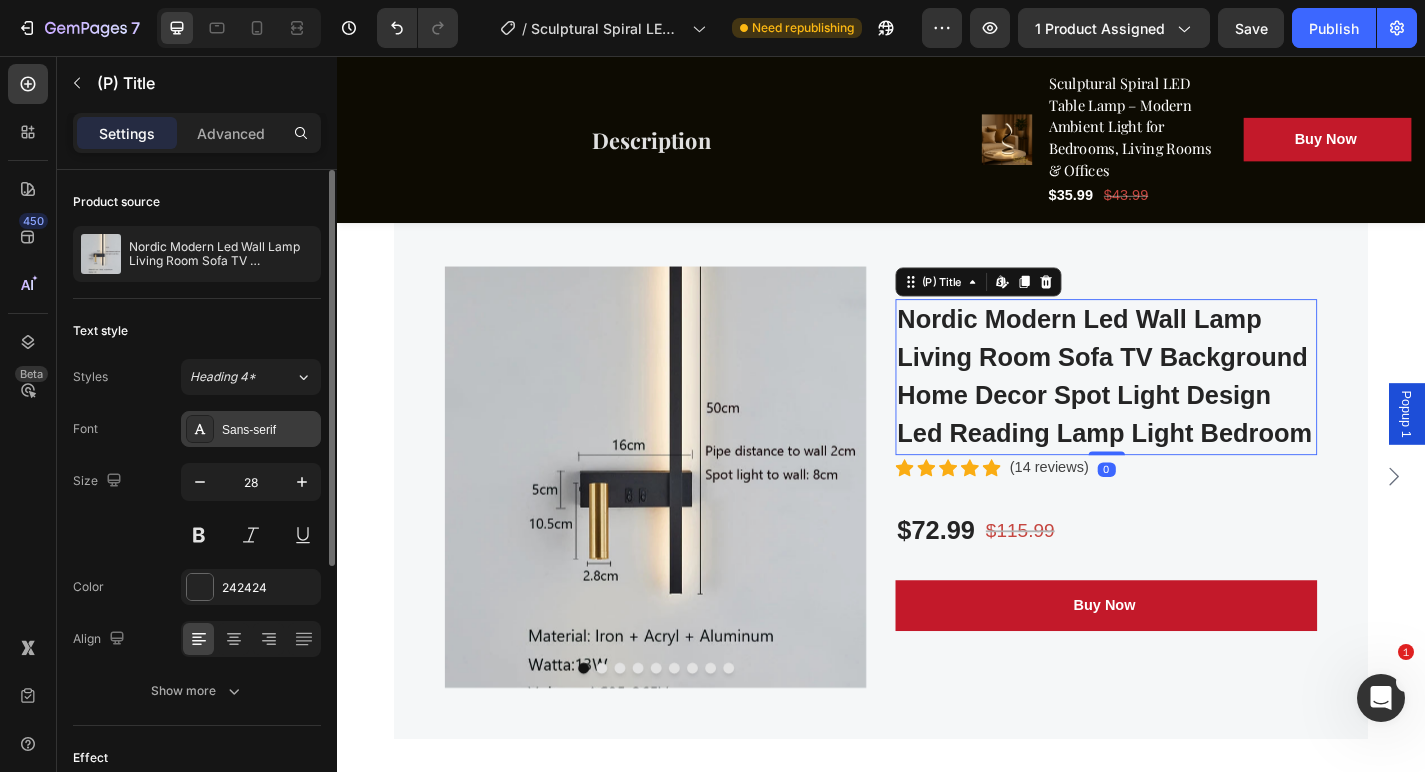 click on "Sans-serif" at bounding box center (269, 430) 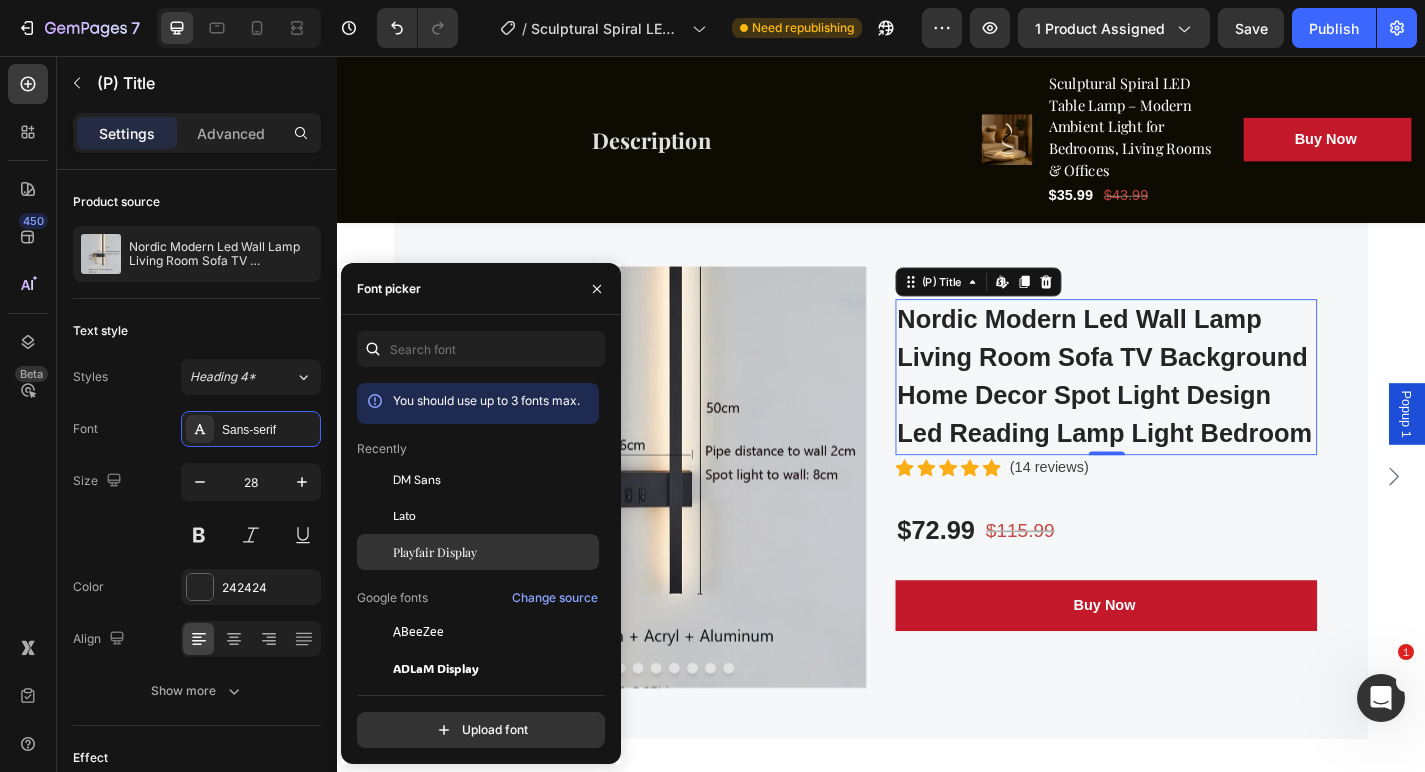 click on "Playfair Display" at bounding box center [494, 552] 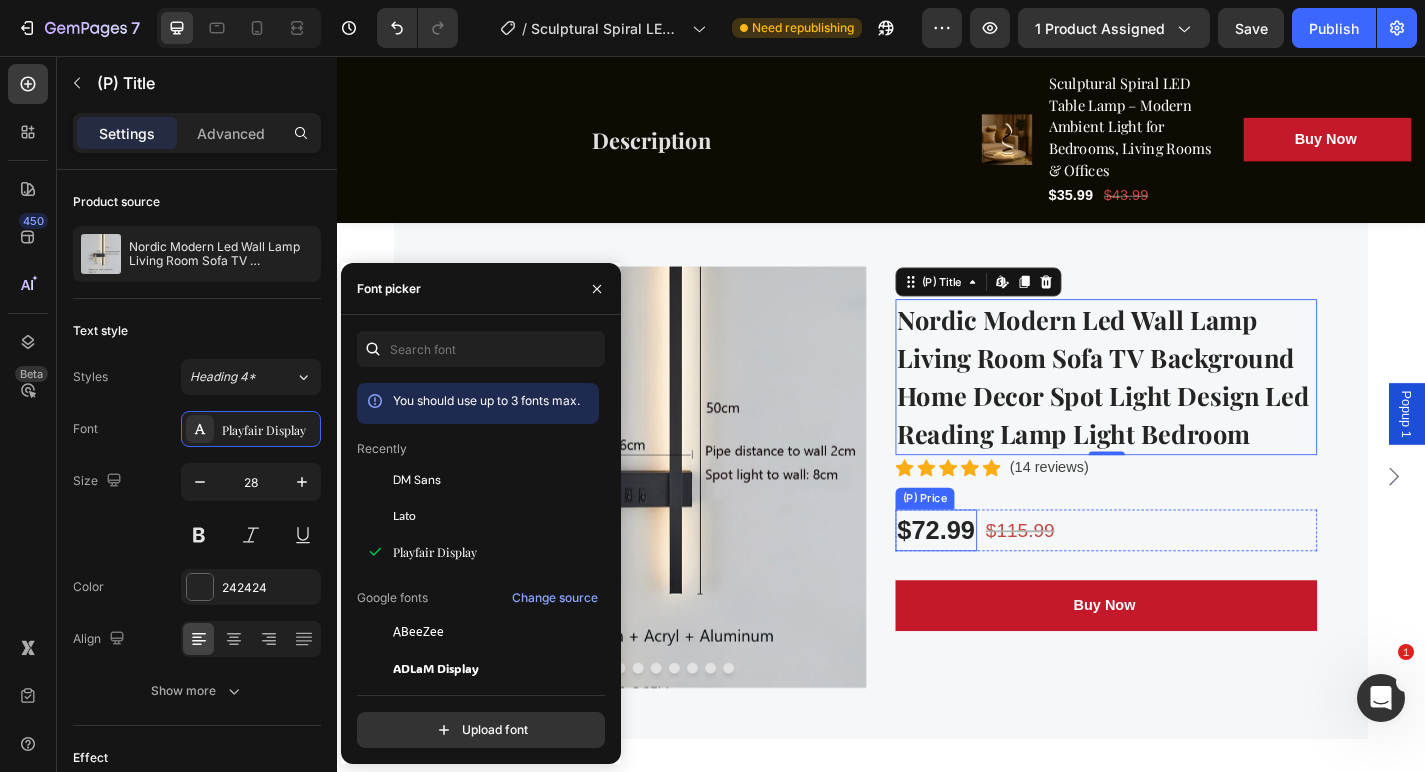 click on "$72.99" at bounding box center [998, 579] 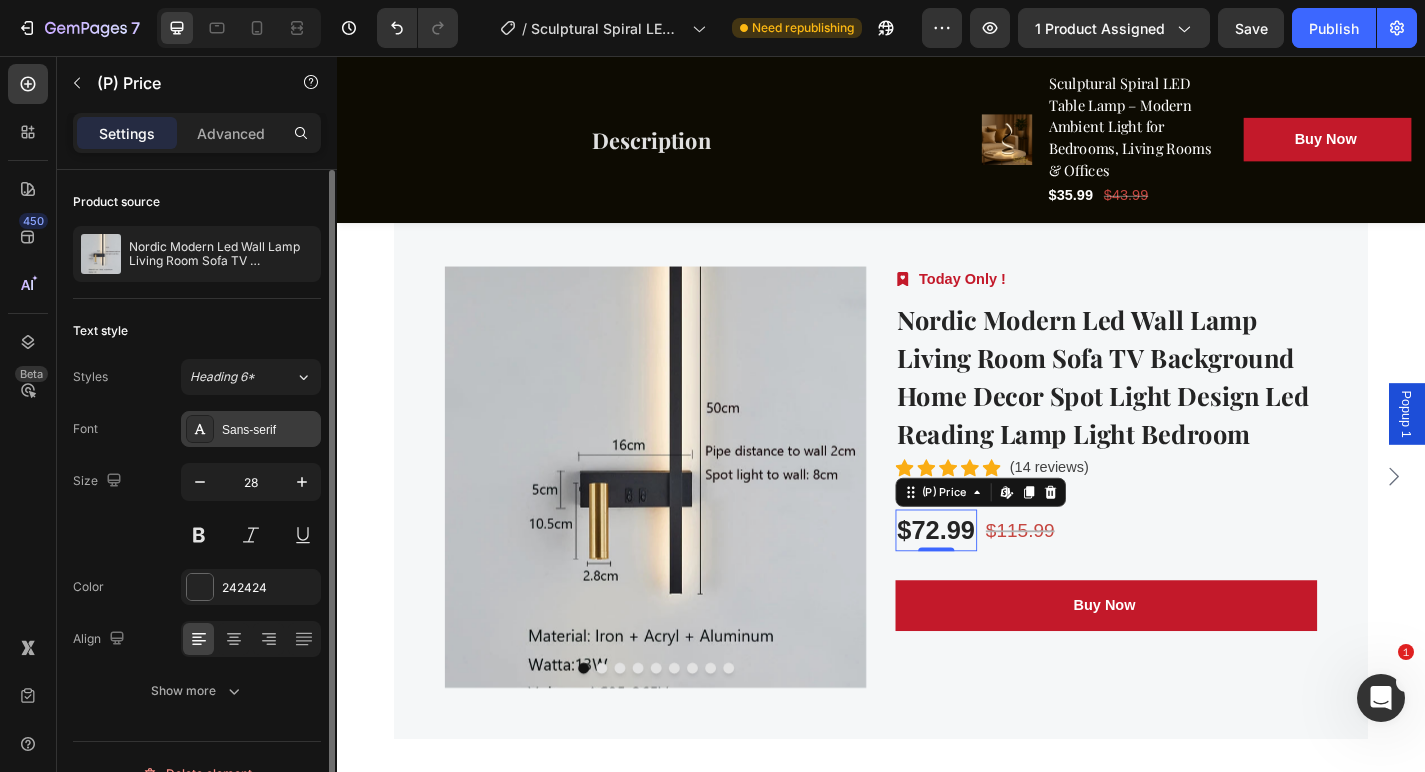 click on "Sans-serif" at bounding box center [269, 430] 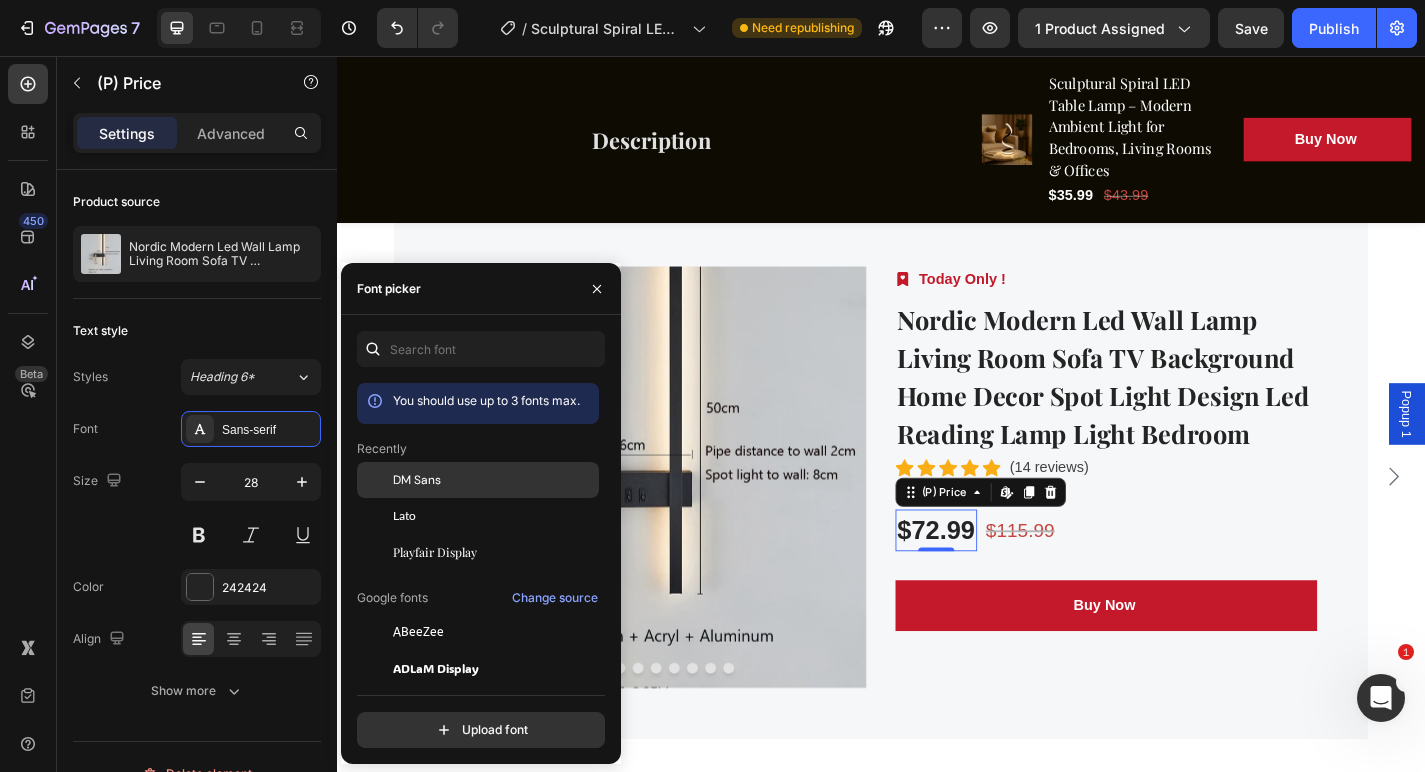 click on "DM Sans" at bounding box center (417, 480) 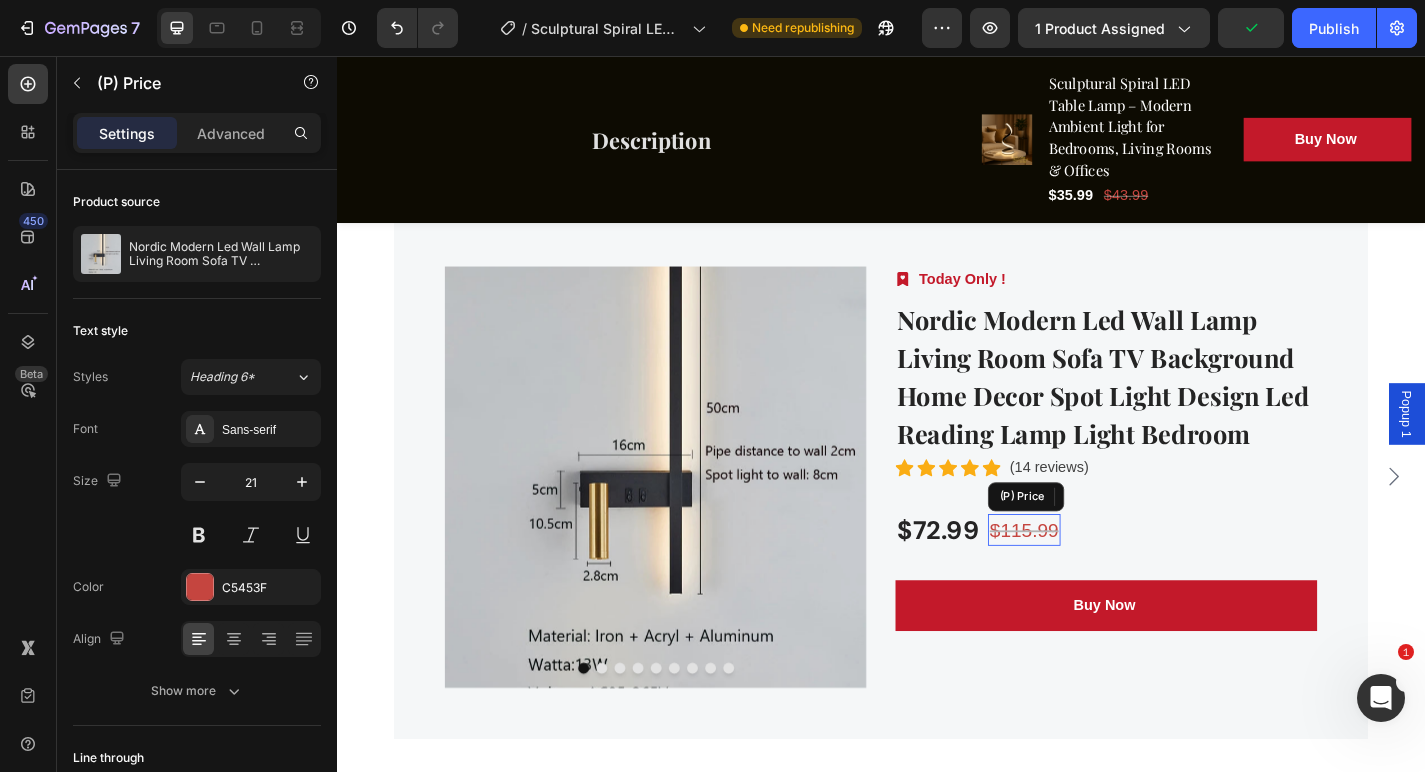 click on "$115.99" at bounding box center [1095, 579] 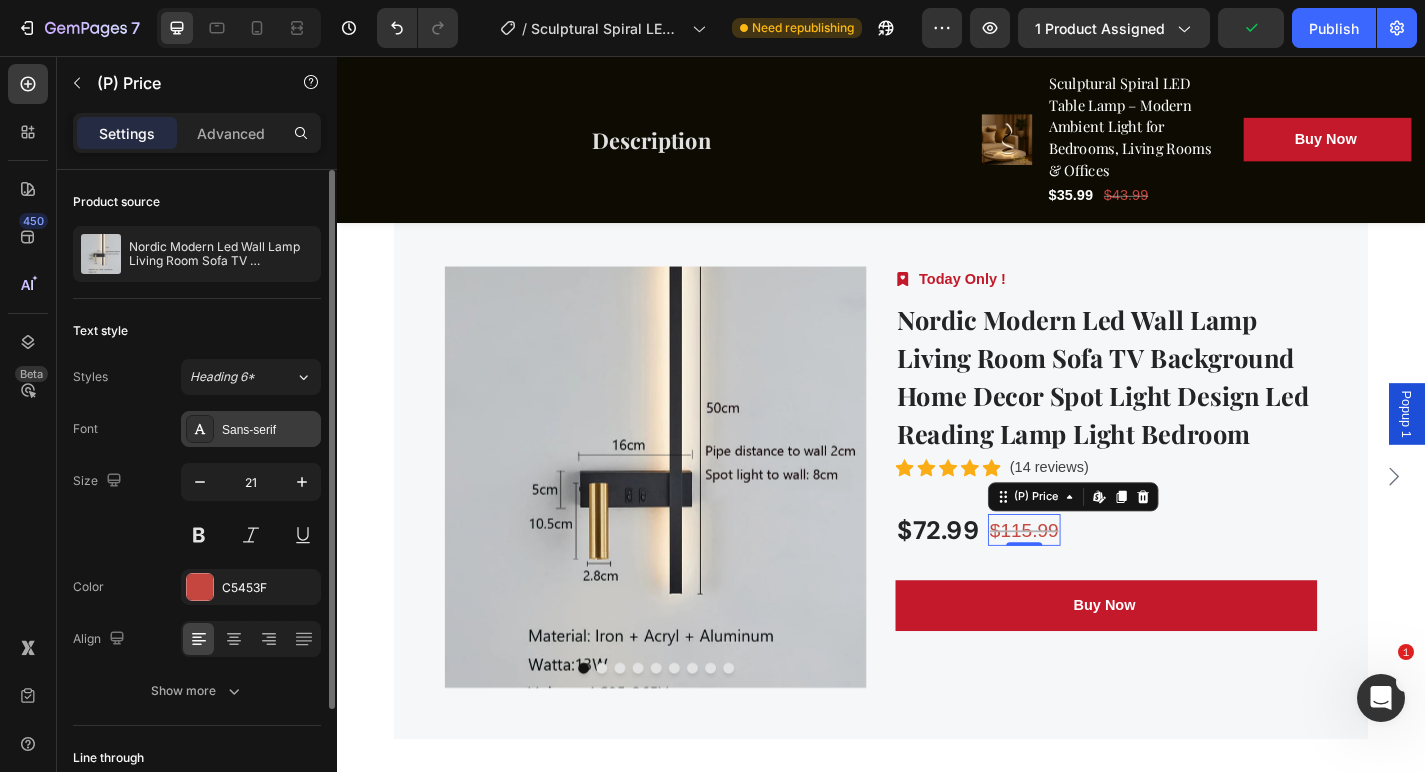 click on "Sans-serif" at bounding box center (269, 430) 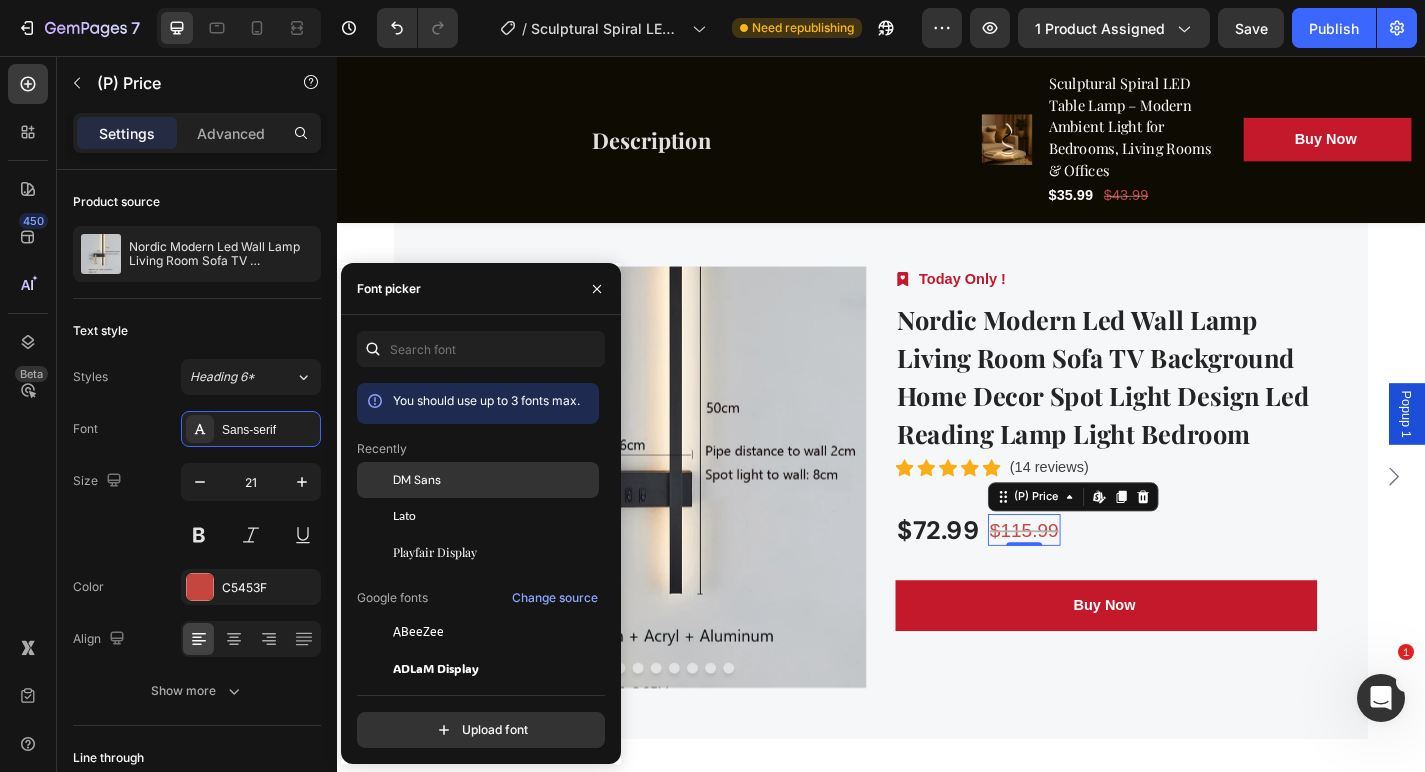 click on "DM Sans" 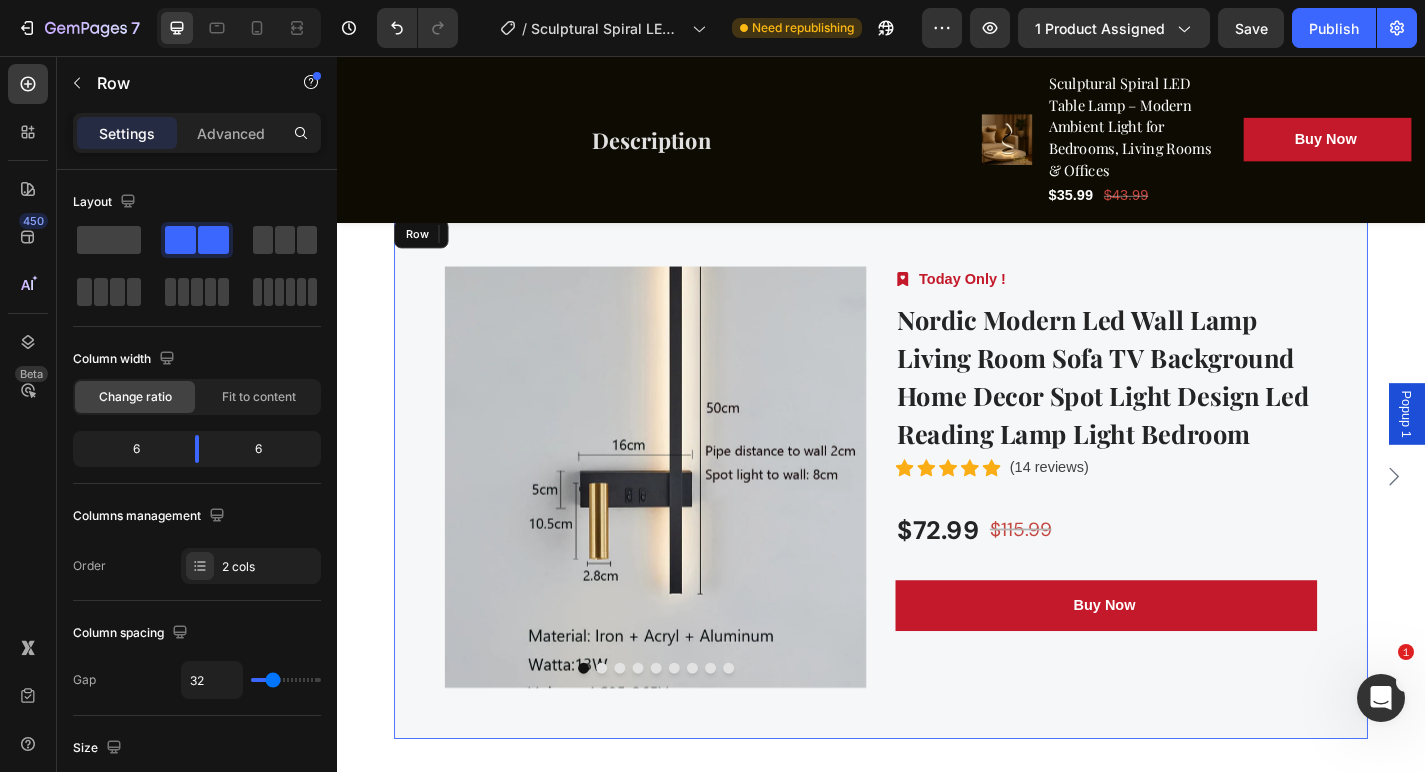 click on "Image Today Only ! Text block Row Nordic Modern Led Wall Lamp Living Room Sofa TV Background Home Decor Spot Light Design Led Reading Lamp Light Bedroom (P) Title                Icon                Icon                Icon                Icon                Icon Icon List Hoz (14 reviews) Text block Row $72.99 (P) Price (P) Price $115.99 (P) Price   Edit content in Shopify 0 (P) Price   Edit content in Shopify 0 Row Buy Now (P) Cart Button" at bounding box center [1185, 520] 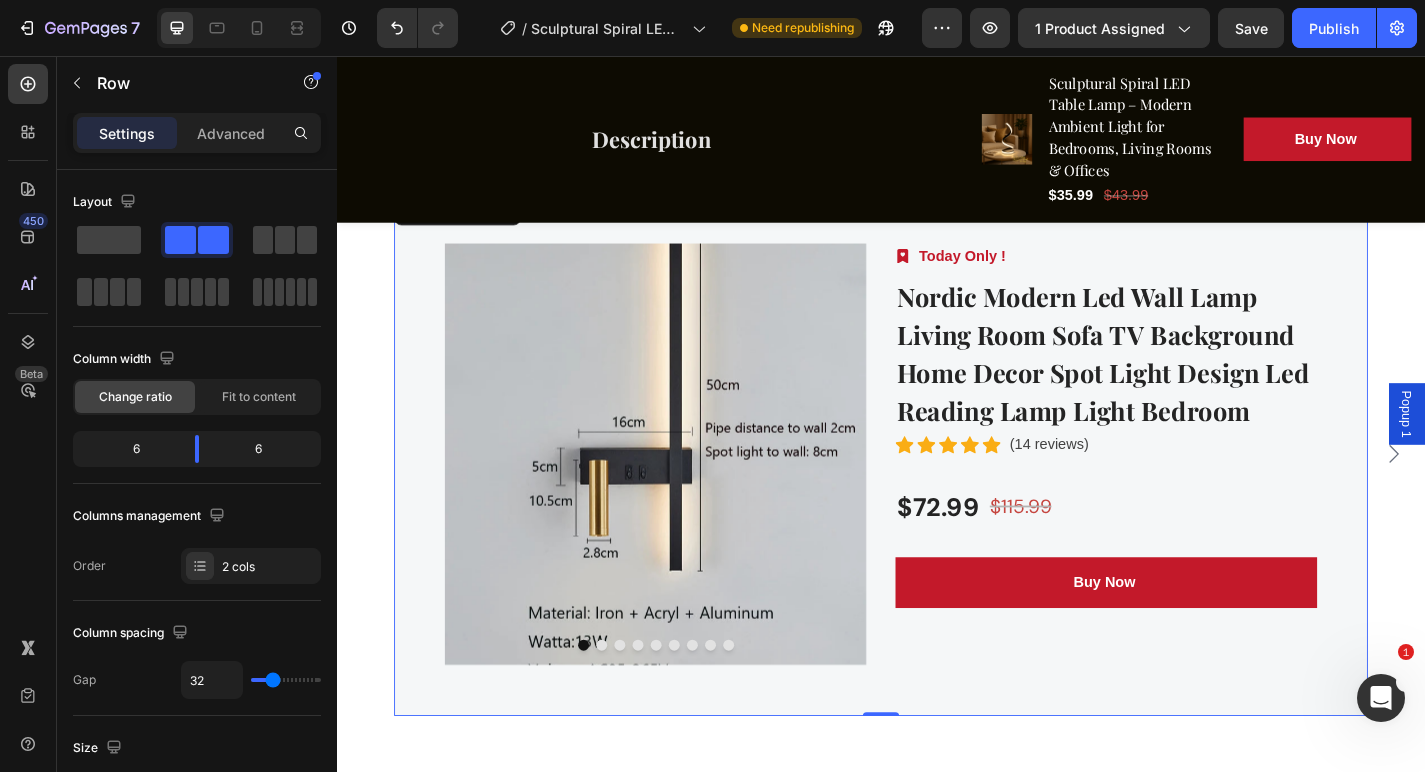 scroll, scrollTop: 5018, scrollLeft: 0, axis: vertical 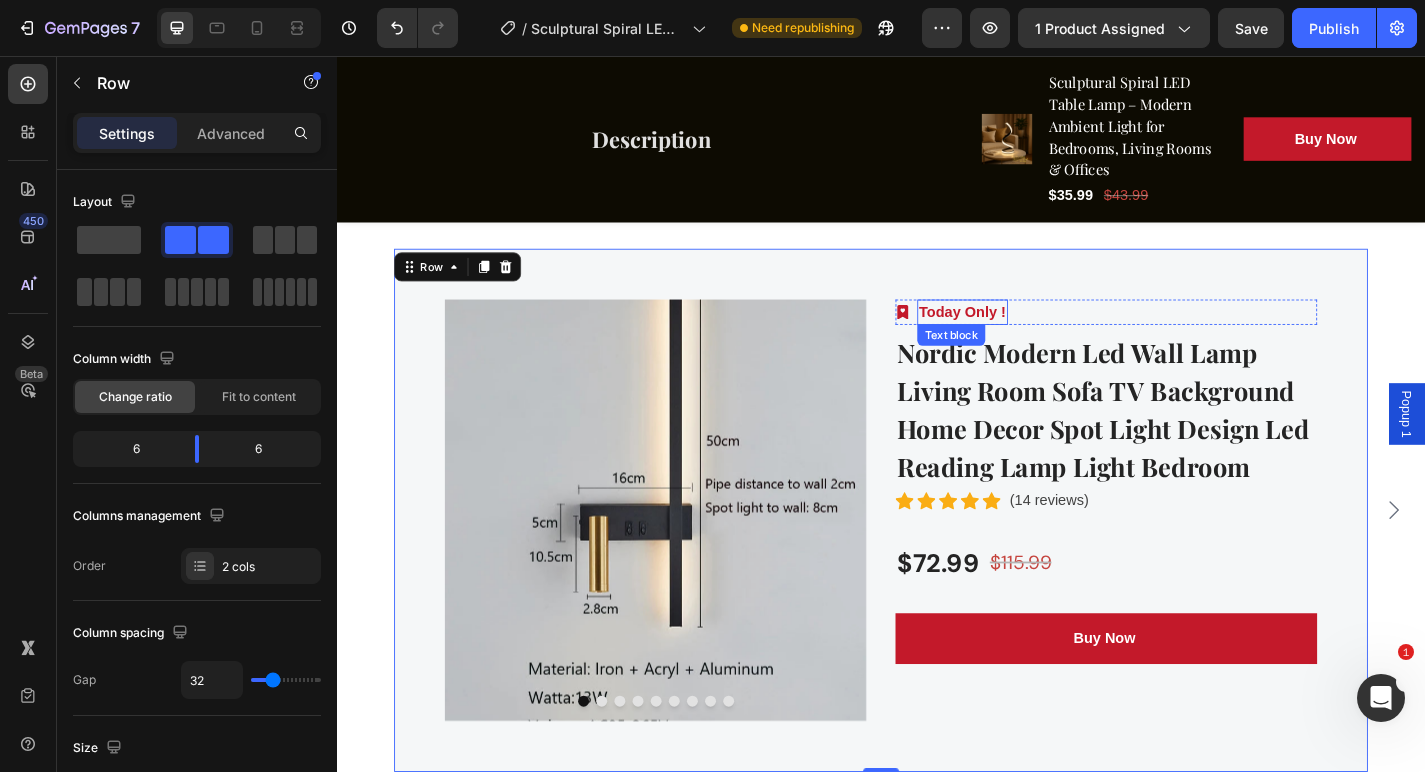 click on "Today Only !" at bounding box center [1027, 339] 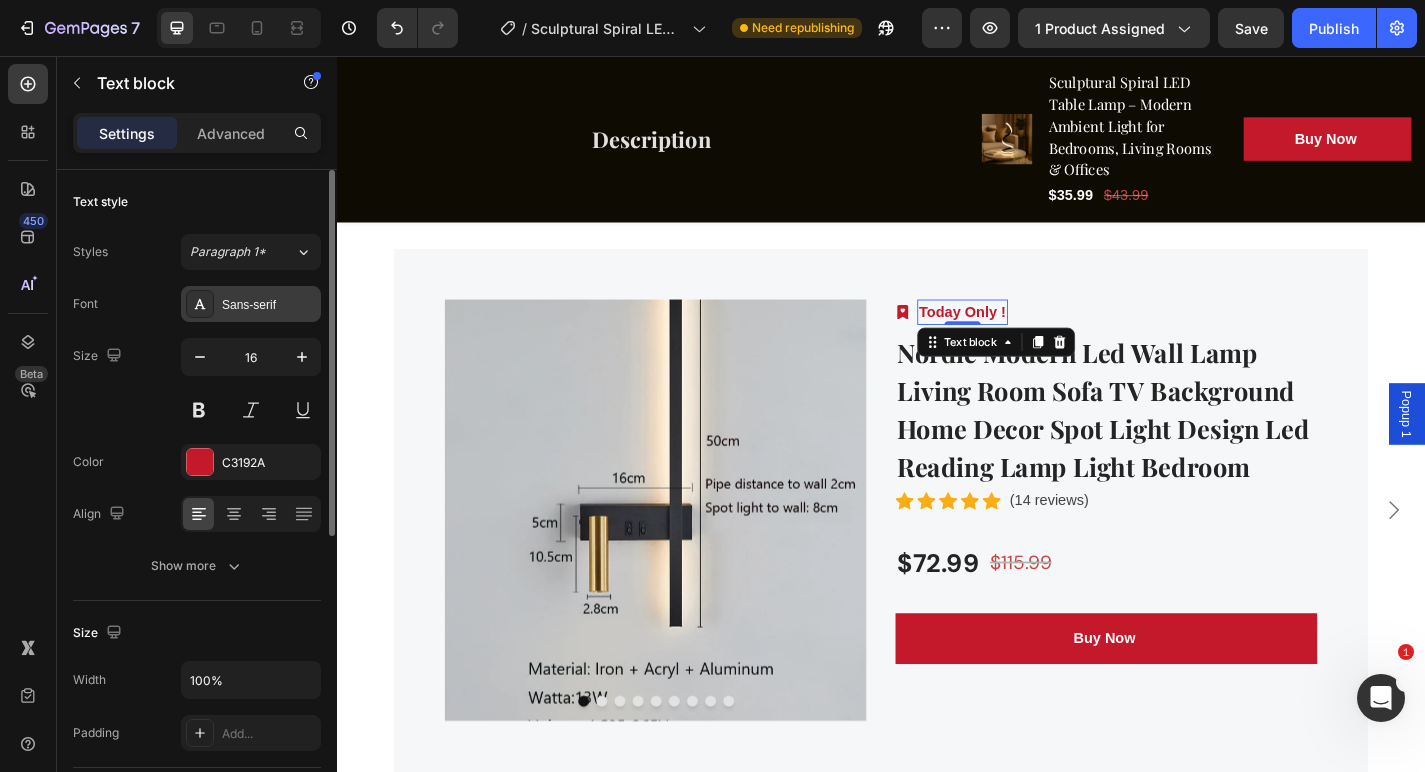 click on "Sans-serif" at bounding box center (269, 305) 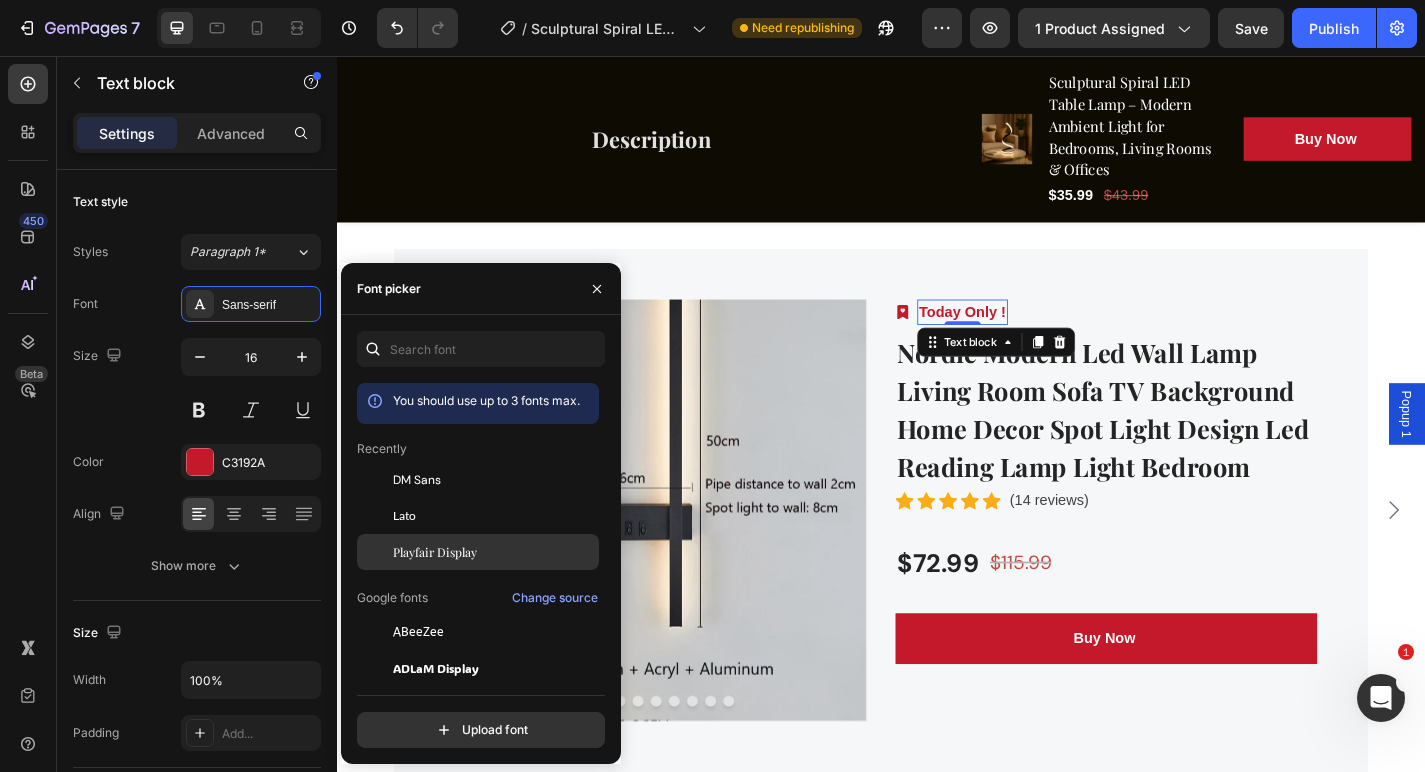 click on "Playfair Display" at bounding box center (435, 552) 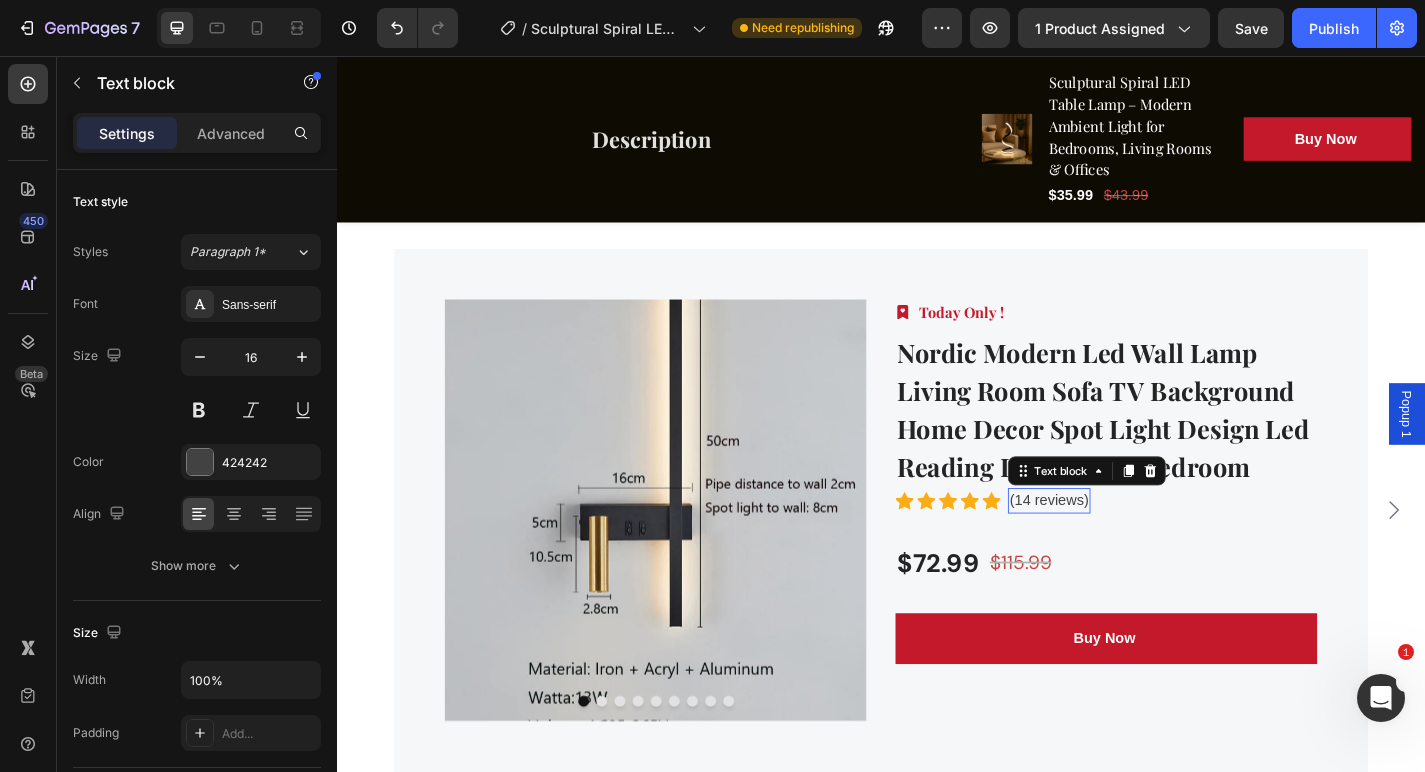 click on "(14 reviews)" at bounding box center [1122, 547] 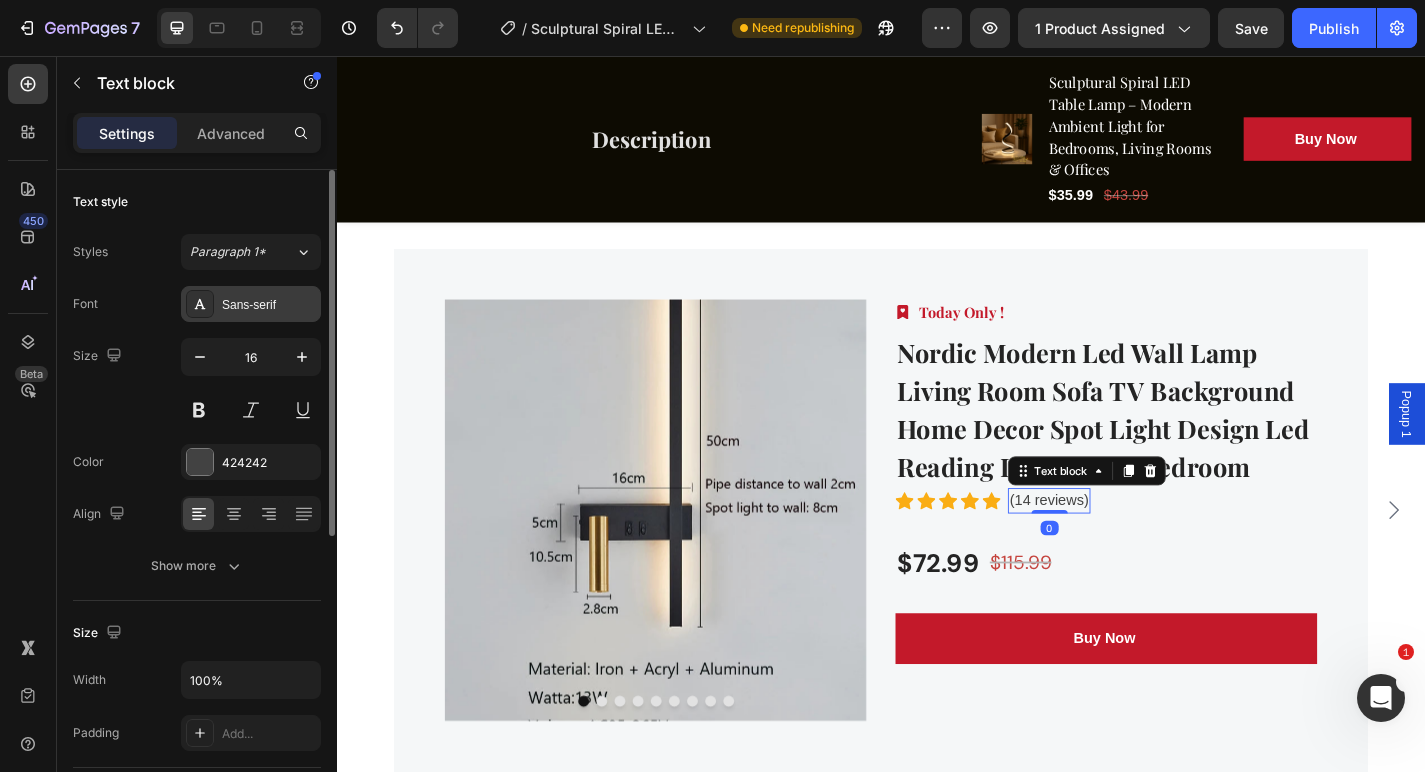 click on "Sans-serif" at bounding box center (269, 305) 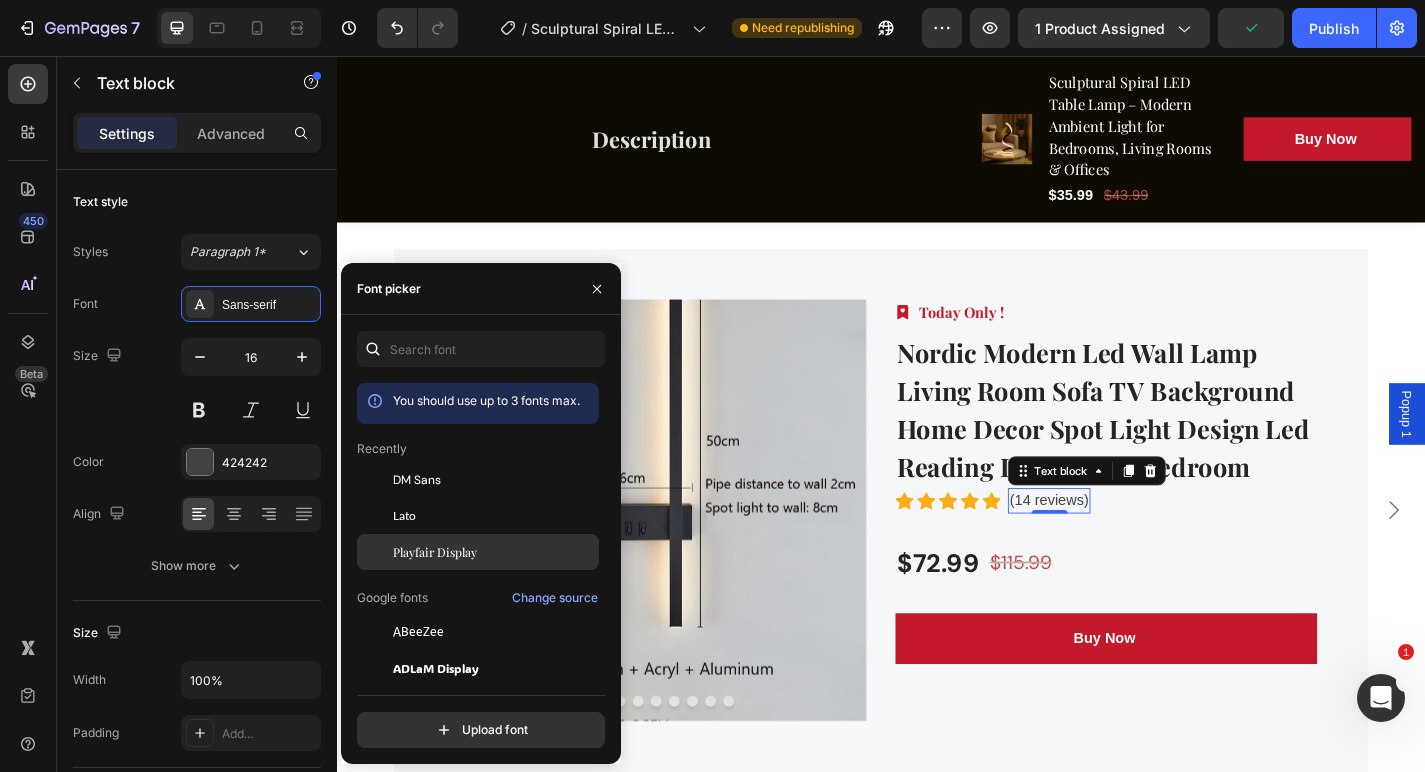 click on "Playfair Display" at bounding box center (435, 552) 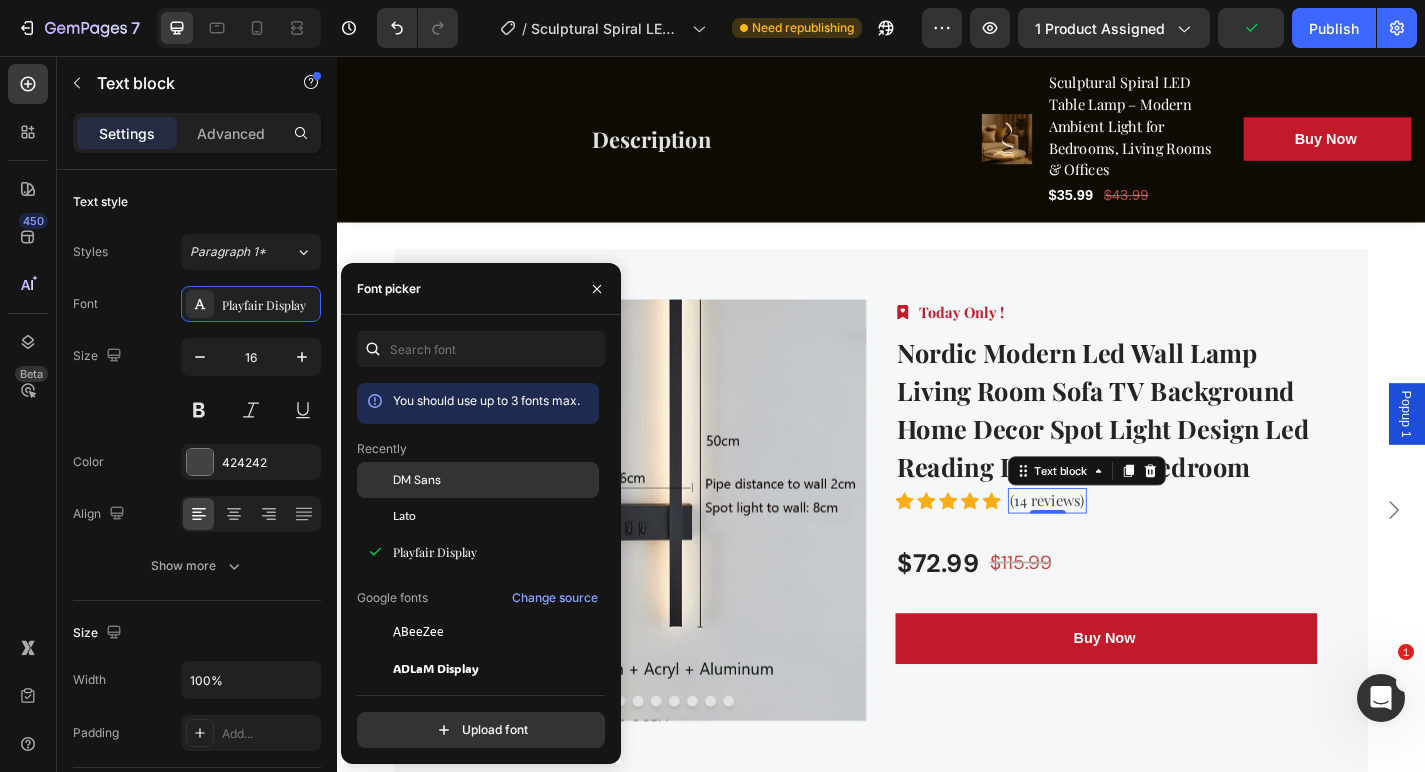 click on "DM Sans" 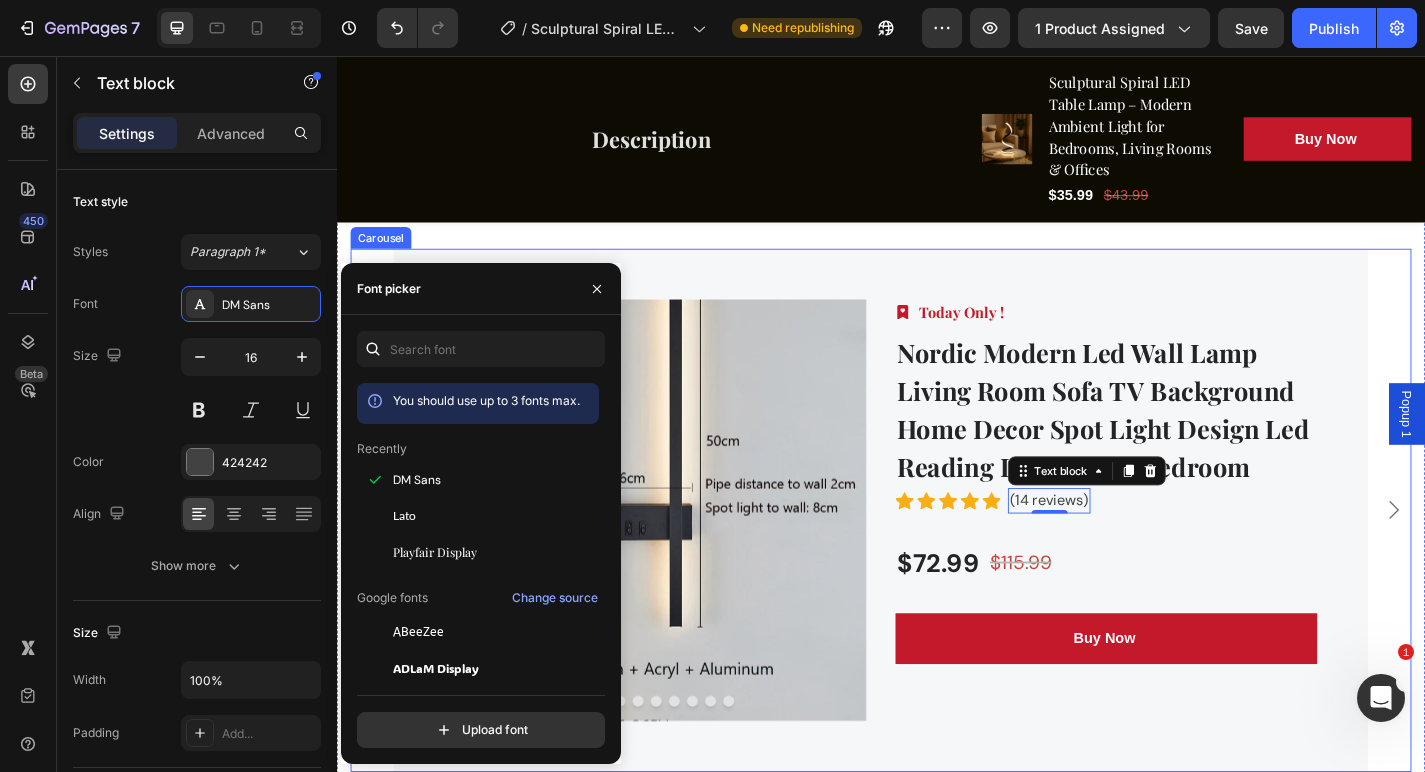 click 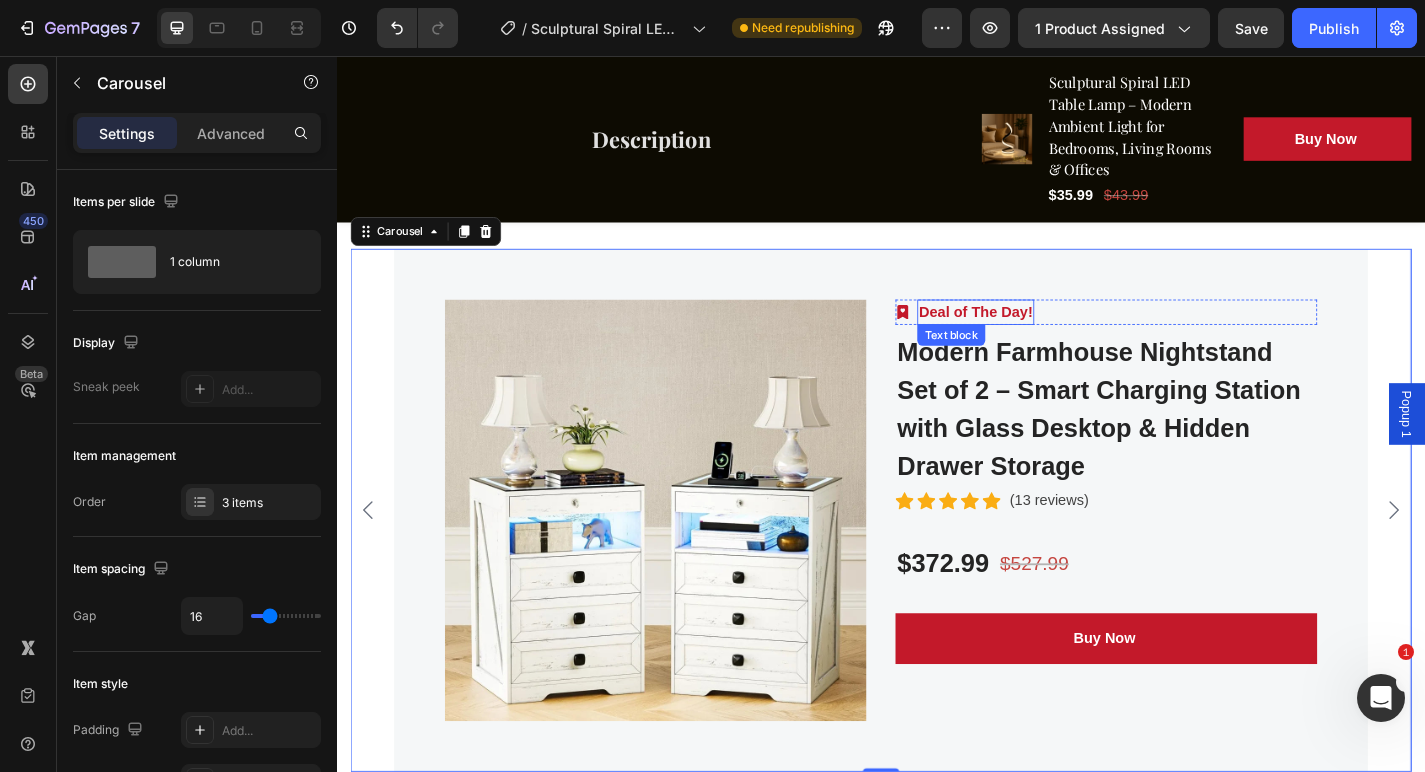click on "Deal of The Day!" at bounding box center (1041, 339) 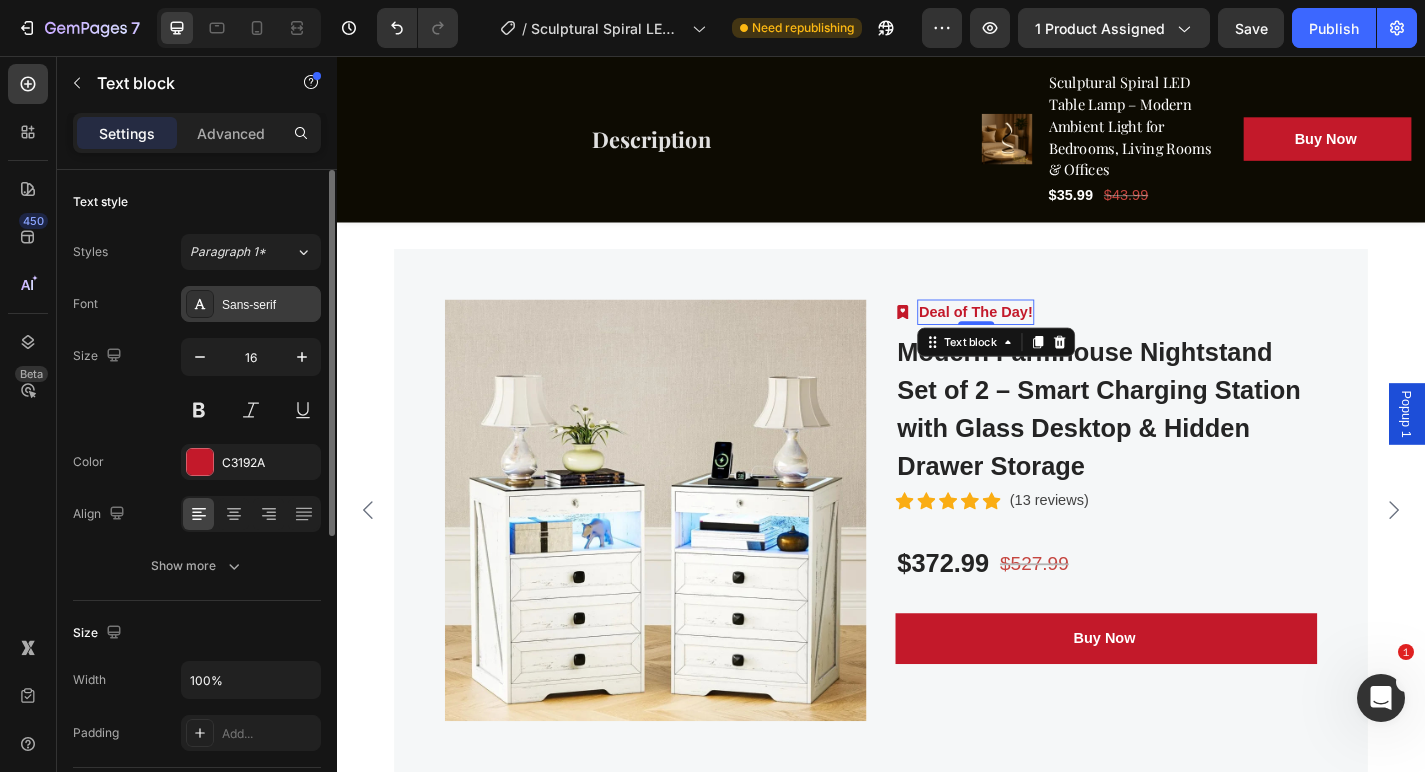 click on "Sans-serif" at bounding box center (269, 305) 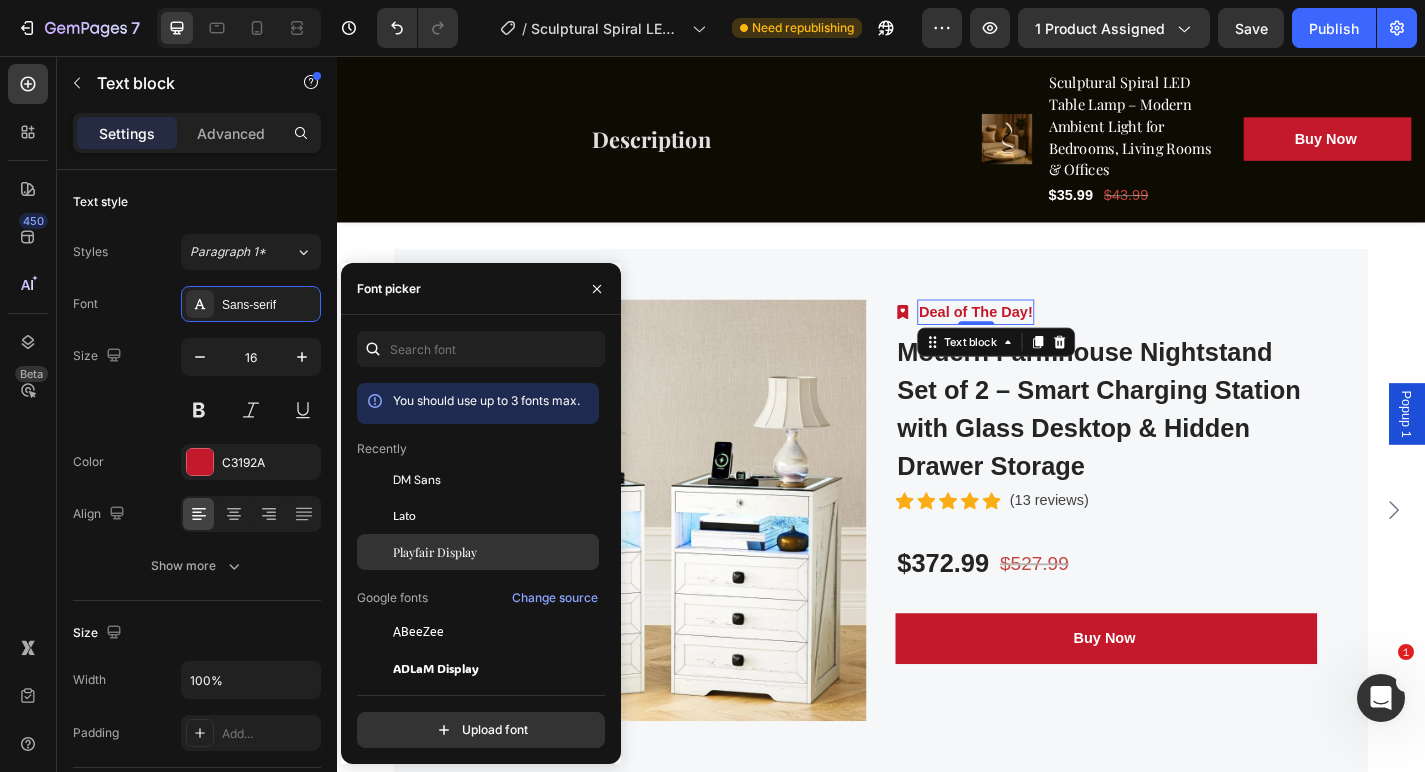 click on "Playfair Display" at bounding box center [435, 552] 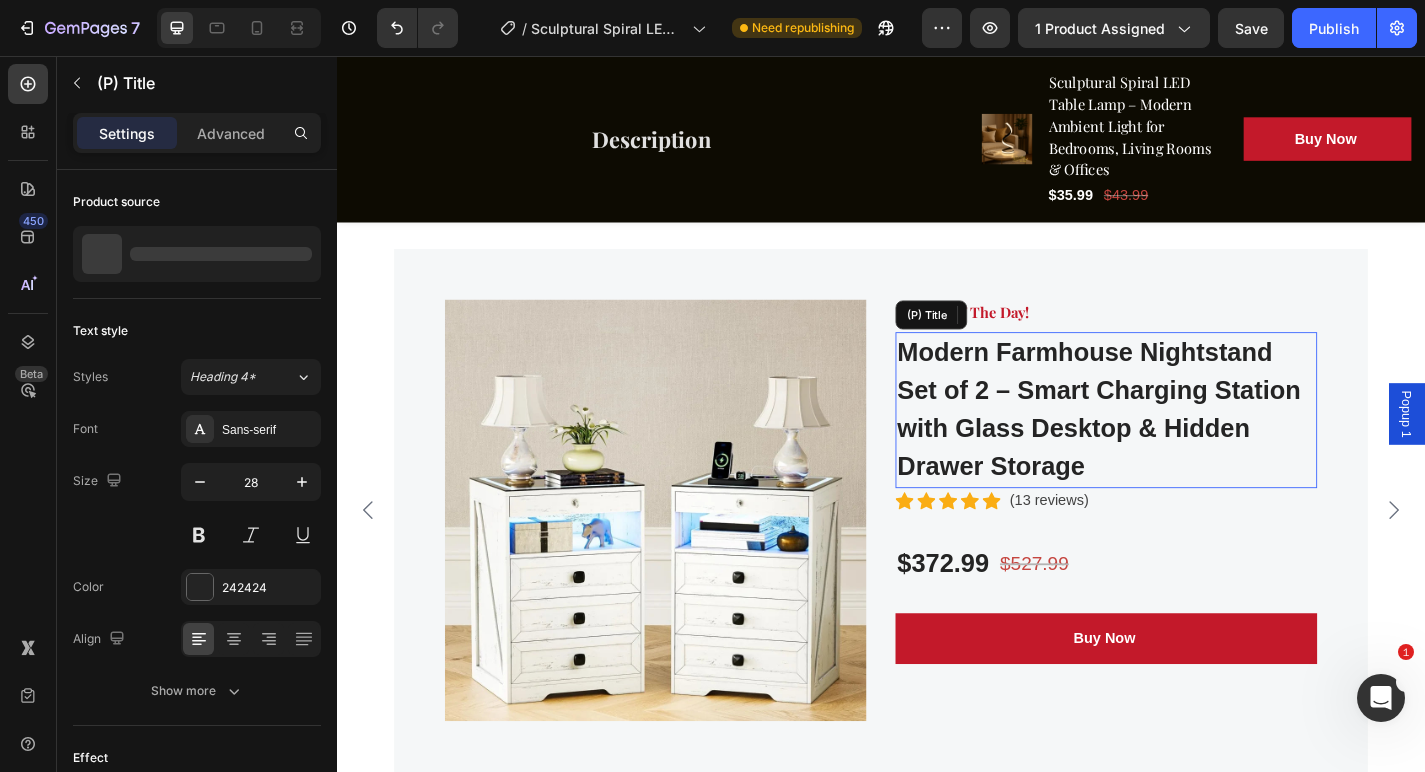 click on "Modern Farmhouse Nightstand Set of 2 – Smart Charging Station with Glass Desktop & Hidden Drawer Storage" at bounding box center [1185, 447] 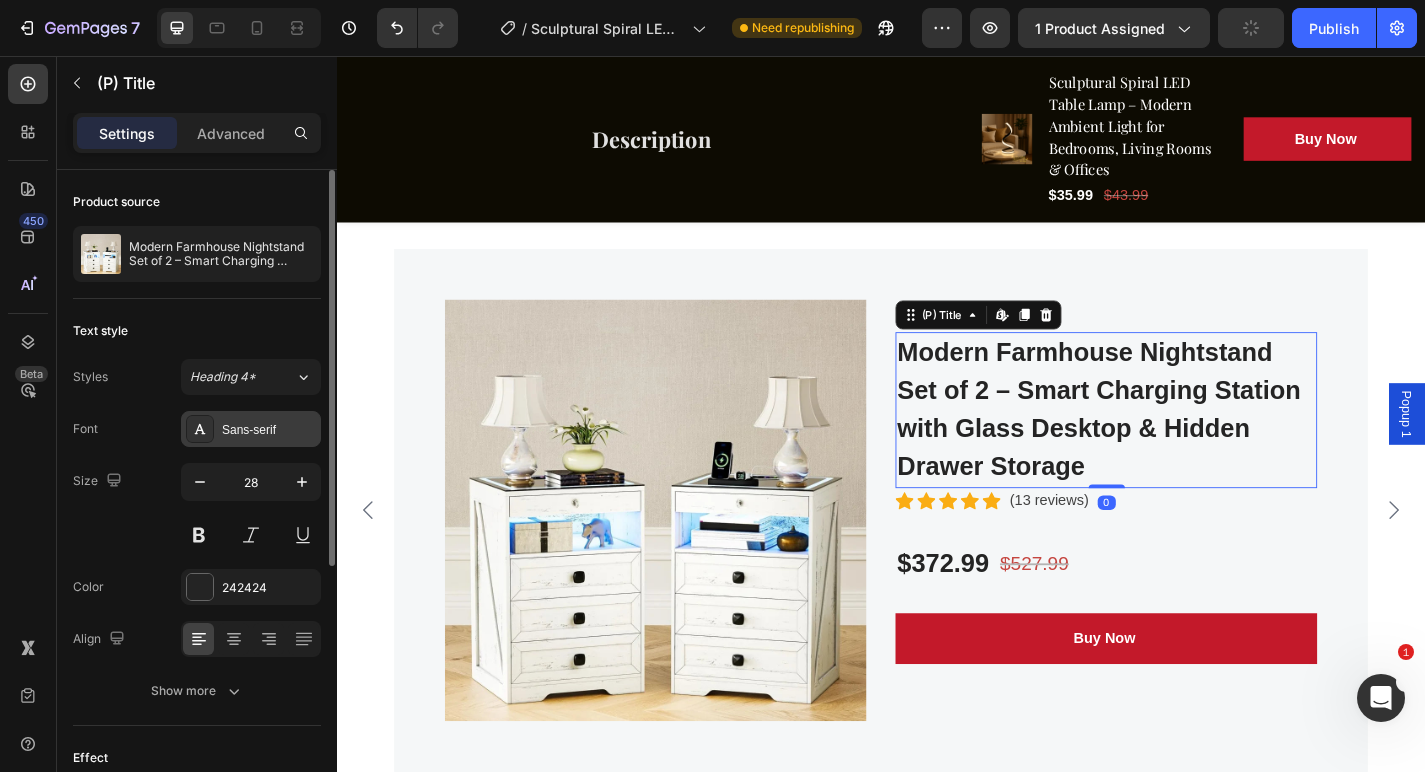 click on "Sans-serif" at bounding box center (269, 430) 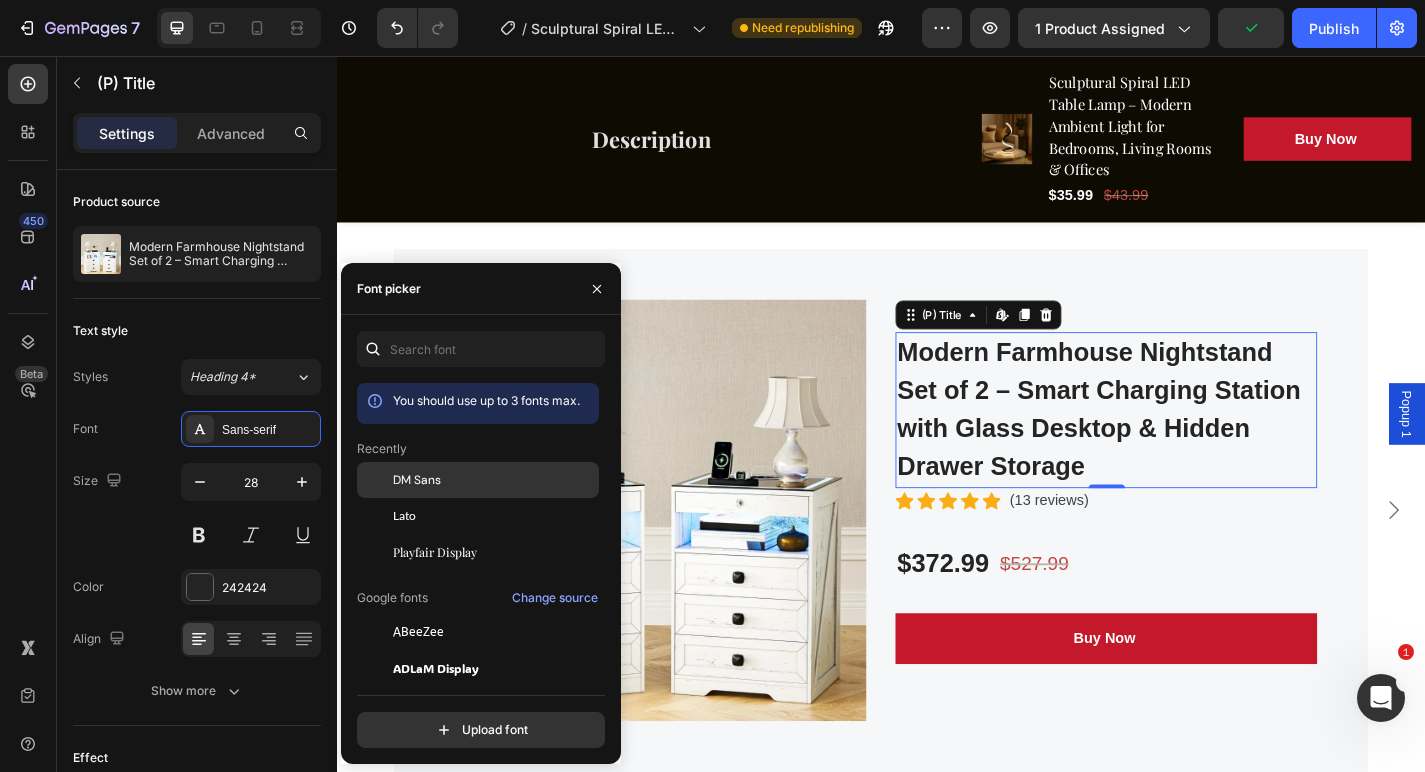 click on "DM Sans" at bounding box center (417, 480) 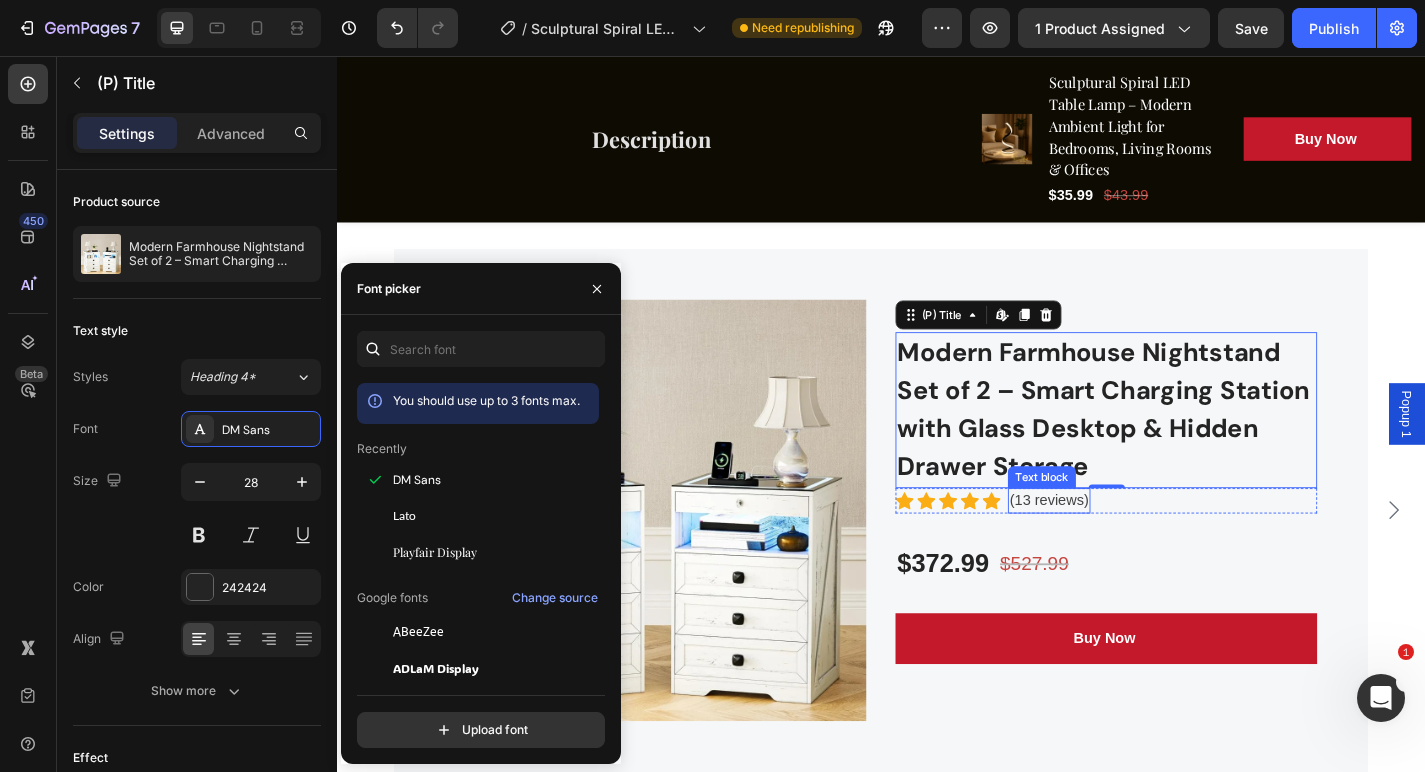 click on "(13 reviews)" at bounding box center [1122, 547] 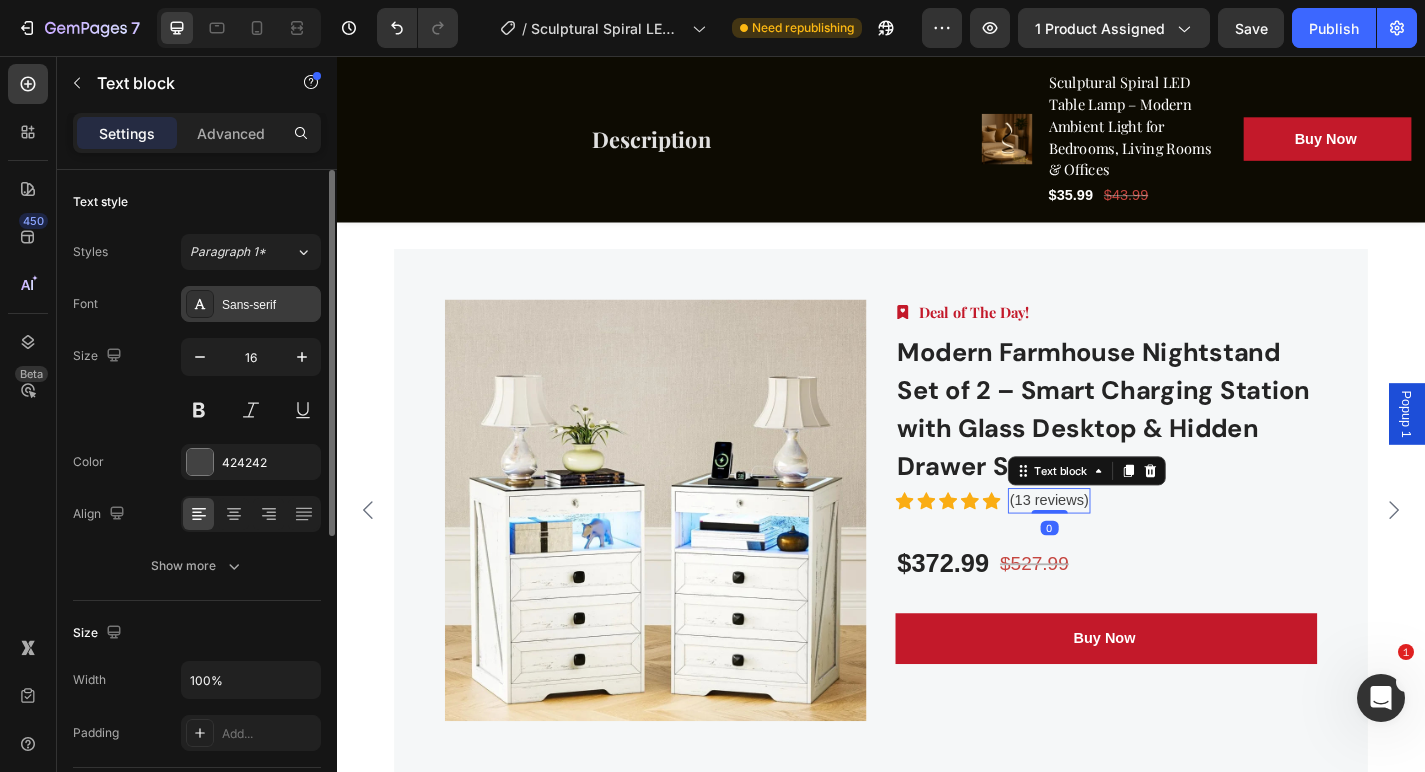 click on "Sans-serif" at bounding box center [269, 305] 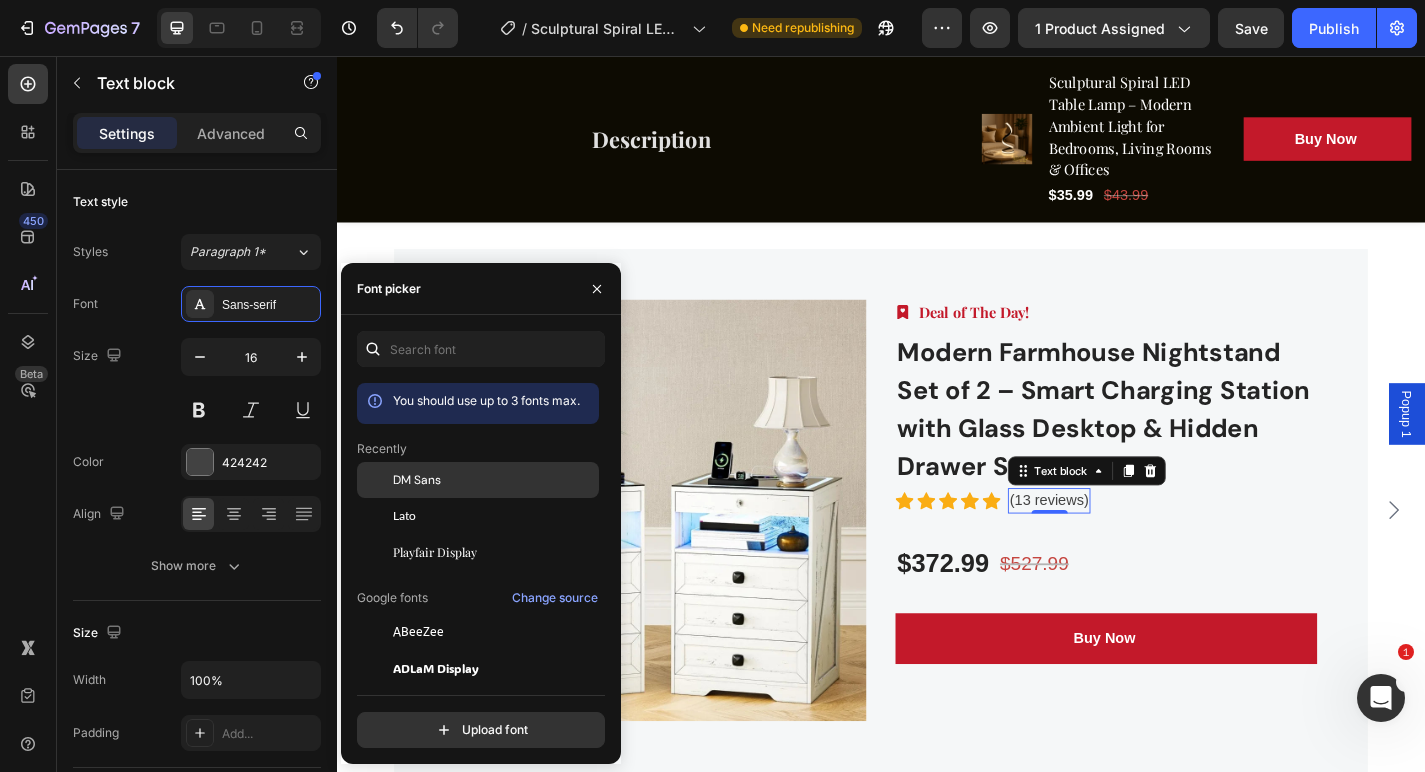 click on "DM Sans" at bounding box center [494, 480] 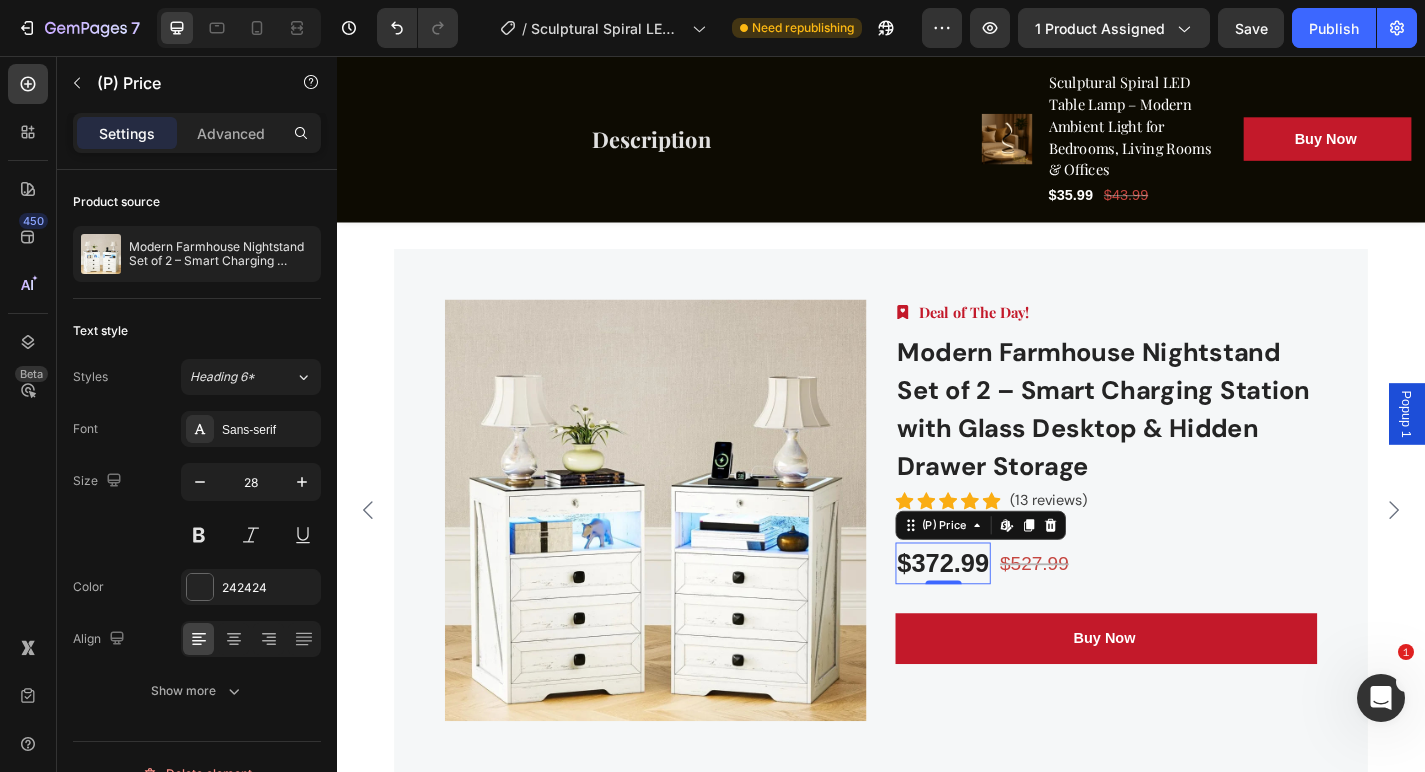 click on "$372.99" at bounding box center [1005, 616] 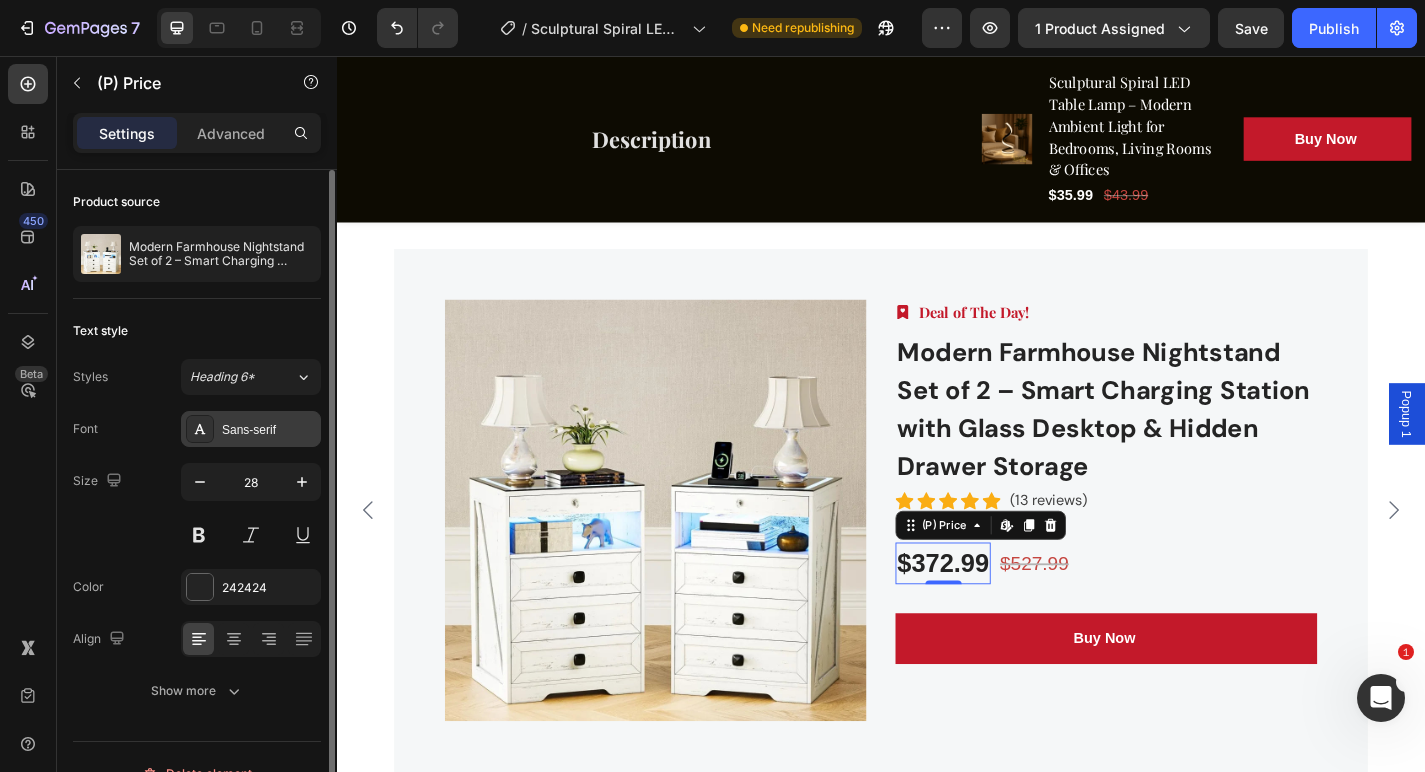 click on "Sans-serif" at bounding box center (269, 430) 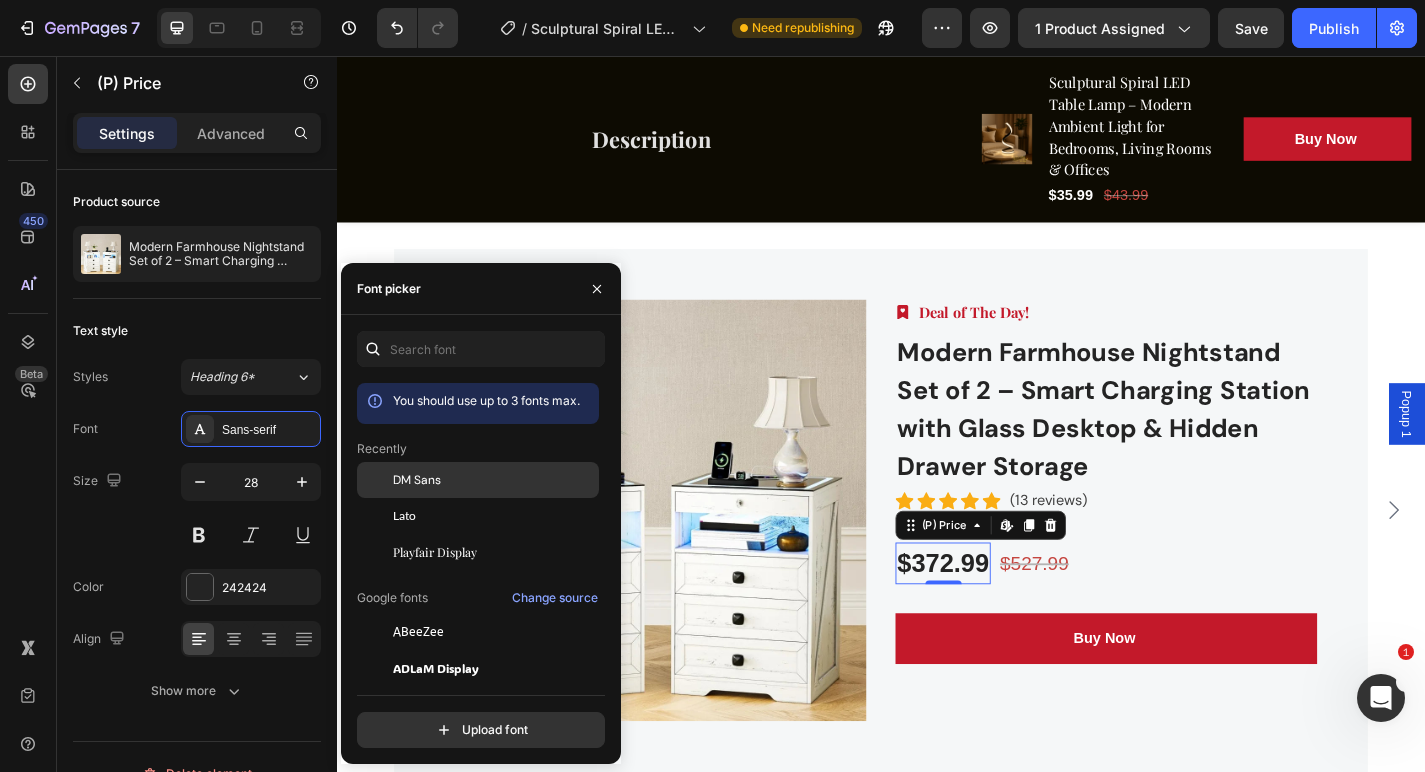click on "DM Sans" at bounding box center [417, 480] 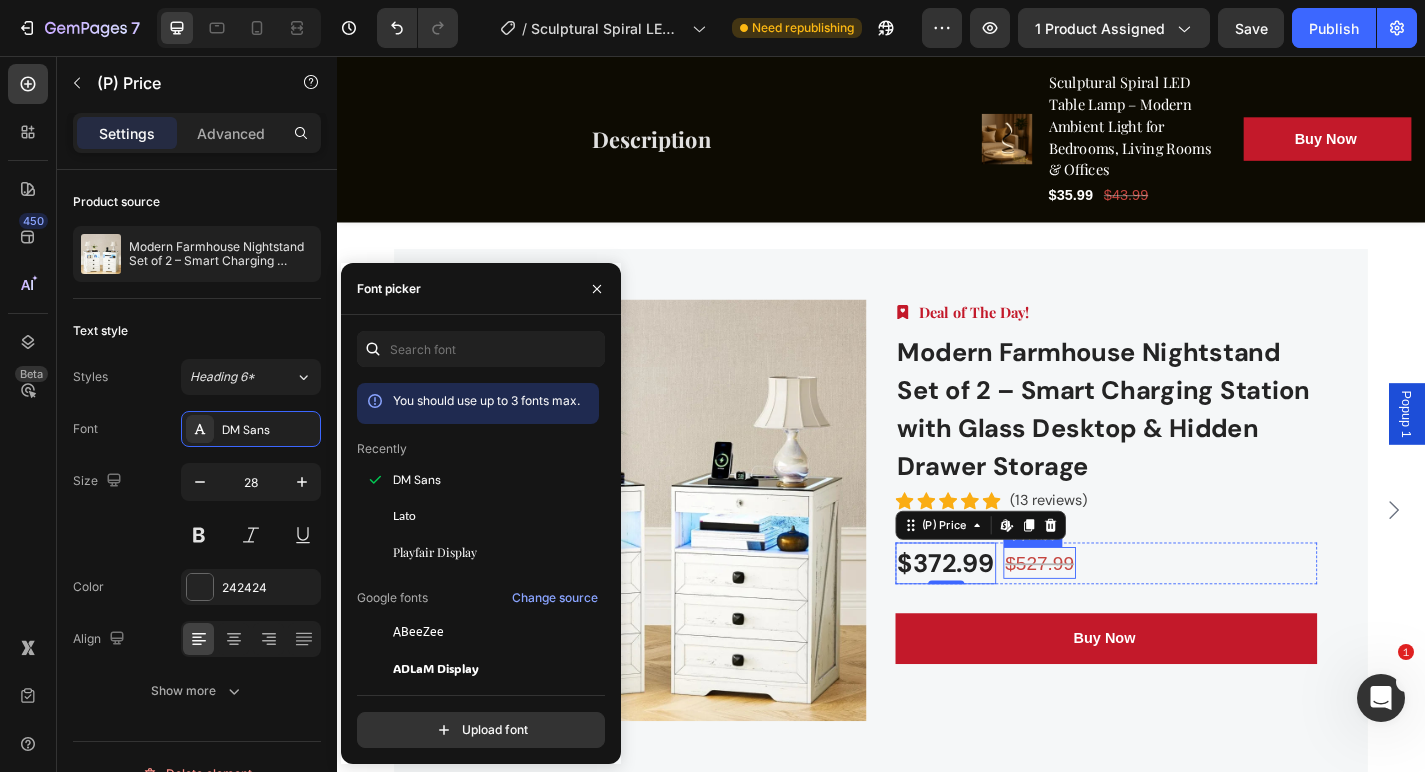 click on "$527.99" at bounding box center [1112, 616] 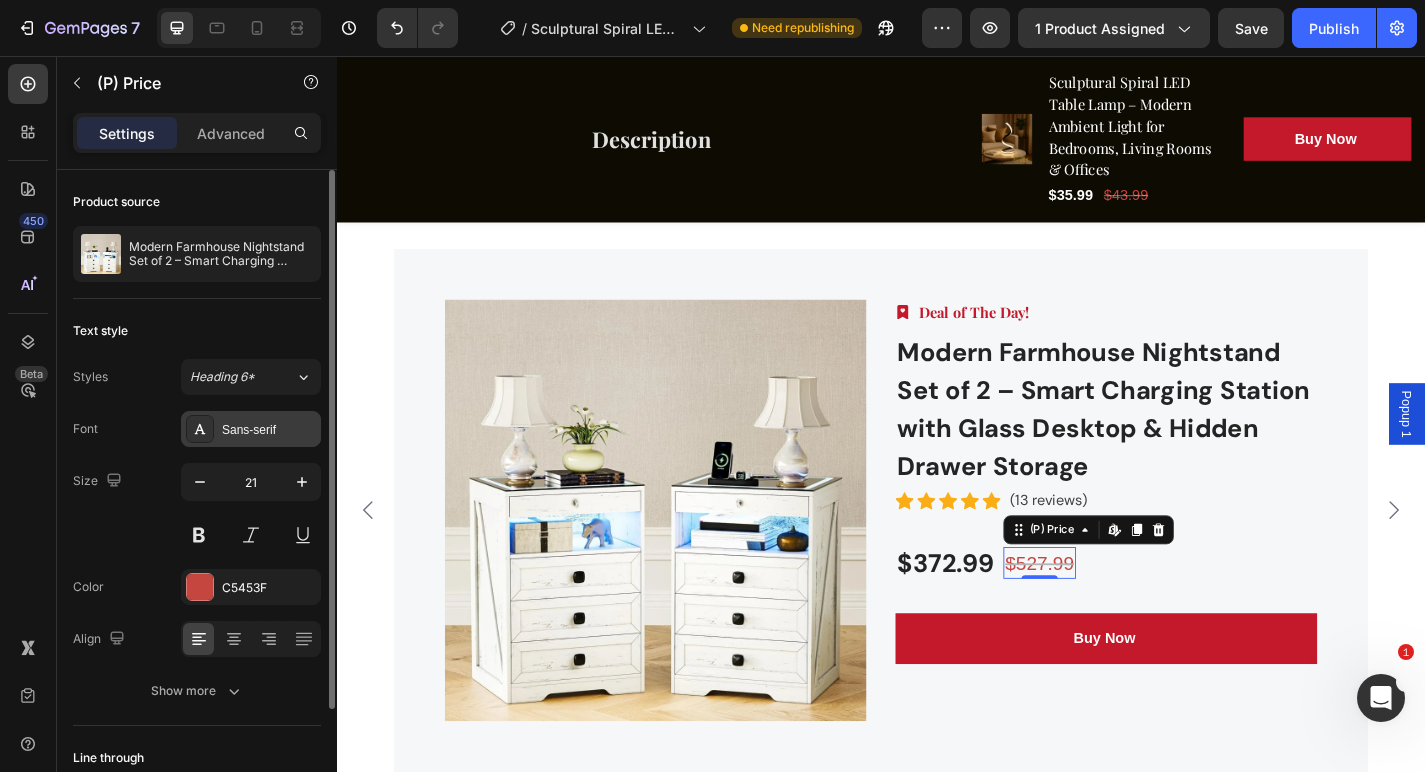 click on "Sans-serif" at bounding box center [269, 430] 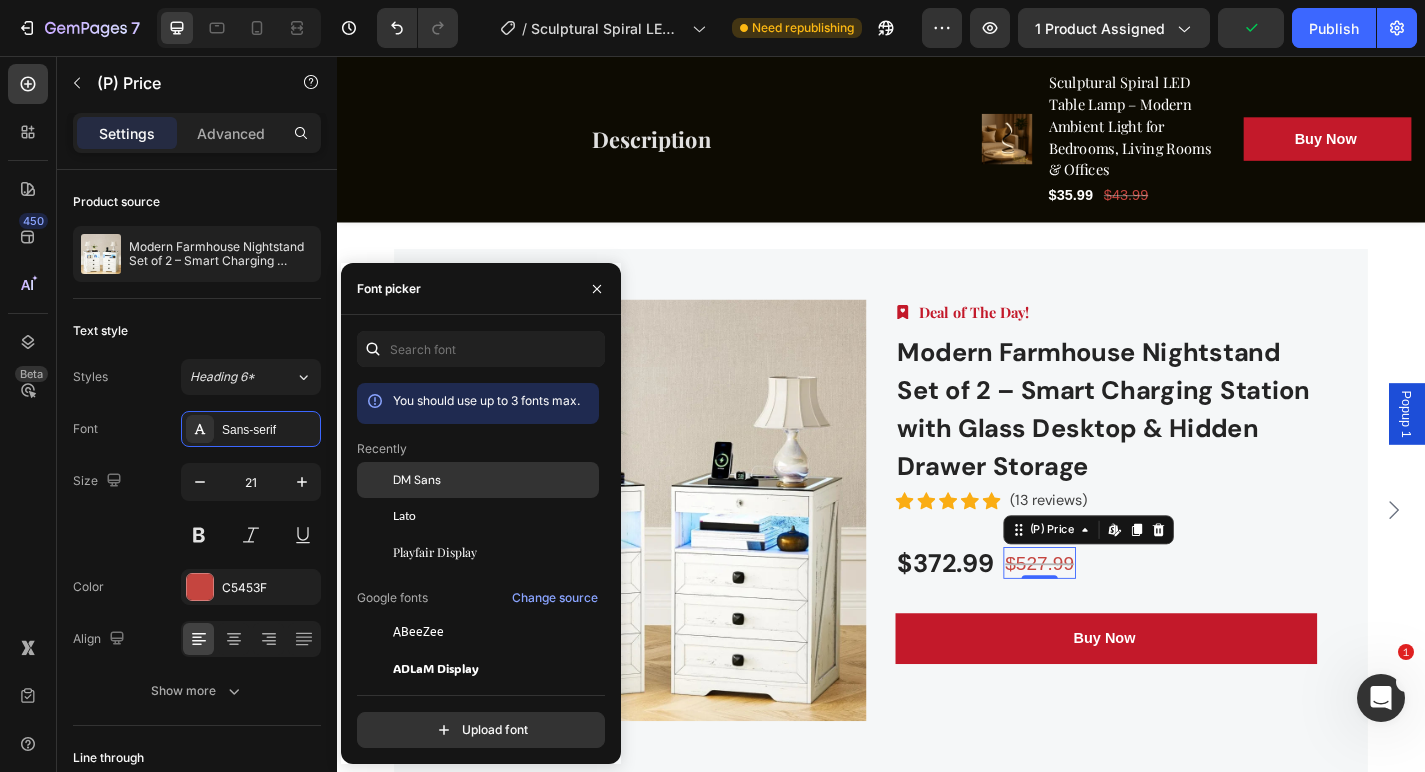 click on "DM Sans" at bounding box center (417, 480) 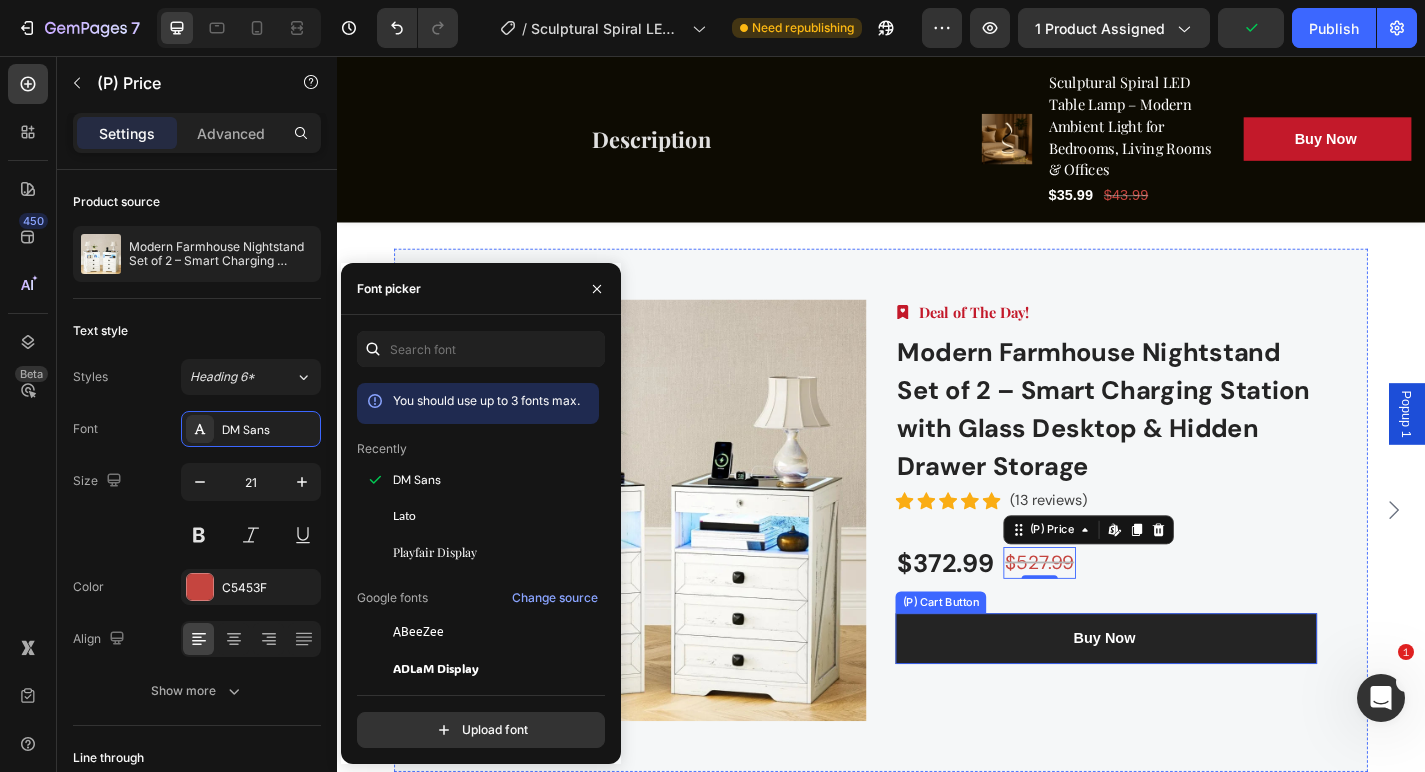 click on "Buy Now" at bounding box center [1185, 699] 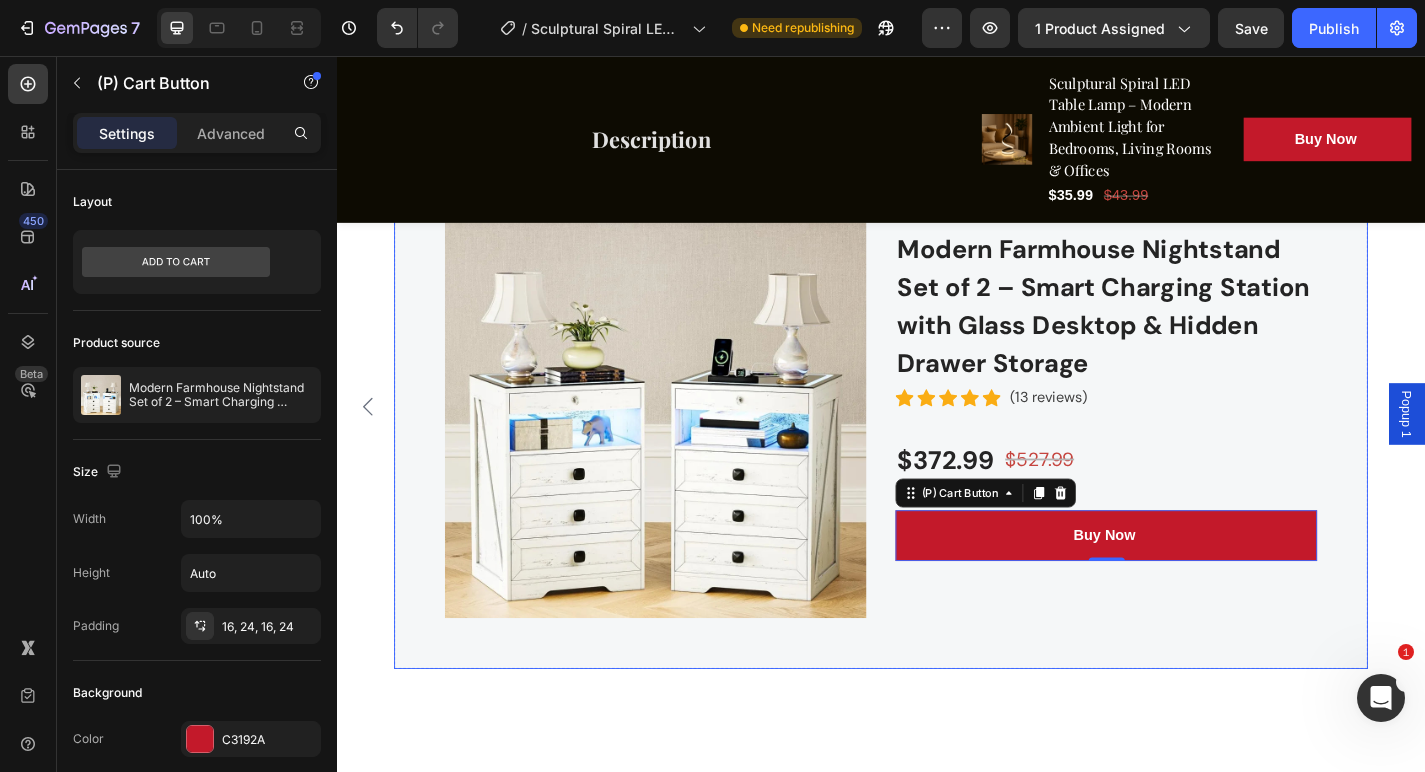 scroll, scrollTop: 5129, scrollLeft: 0, axis: vertical 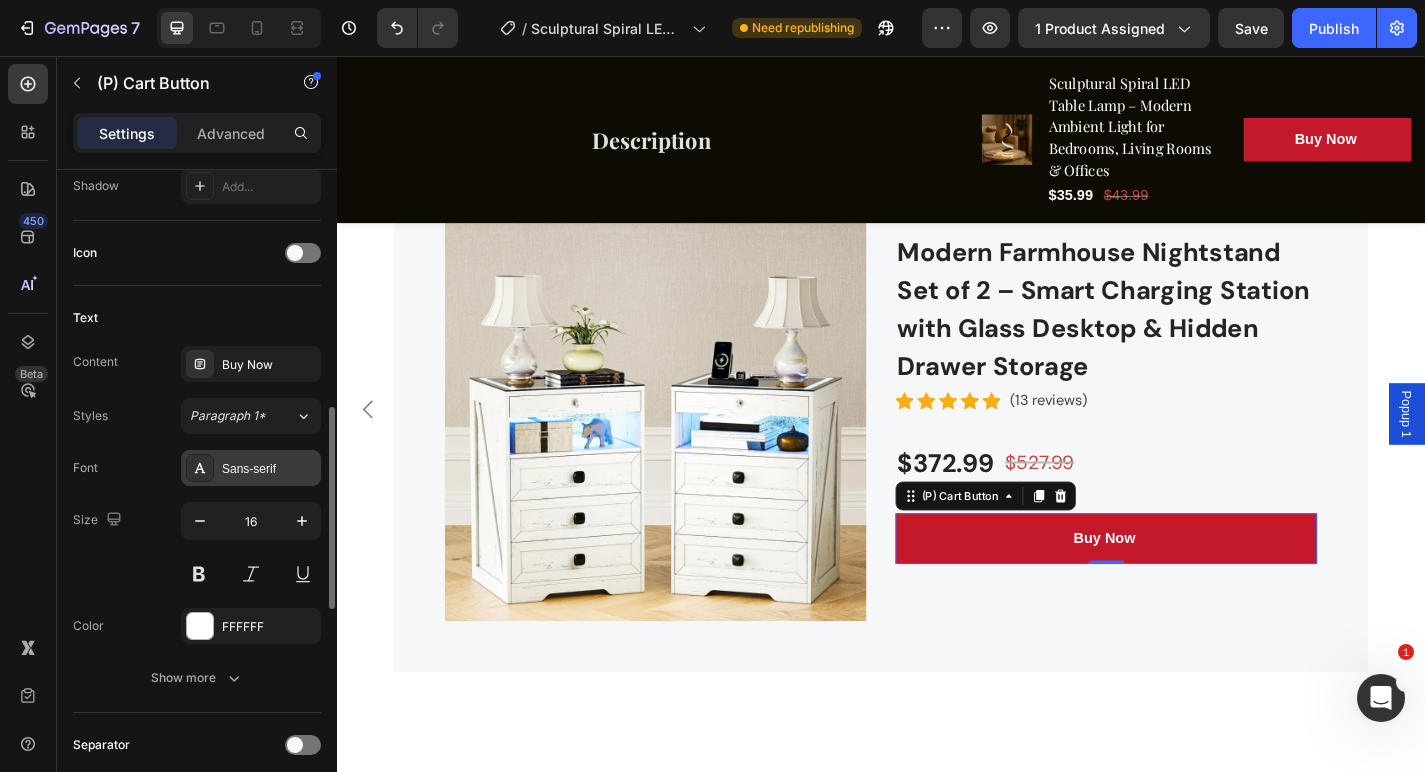 click on "Sans-serif" at bounding box center (269, 469) 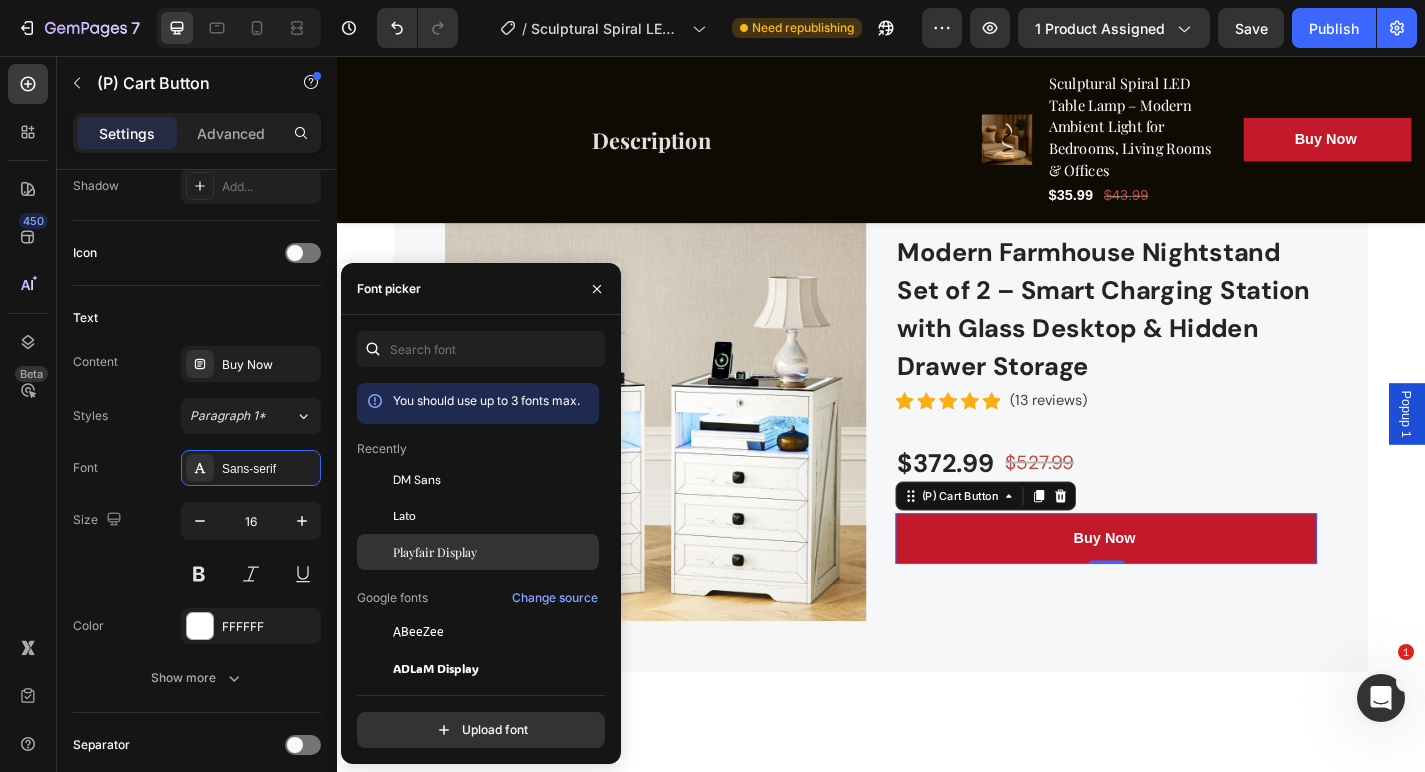 click on "Playfair Display" at bounding box center (435, 552) 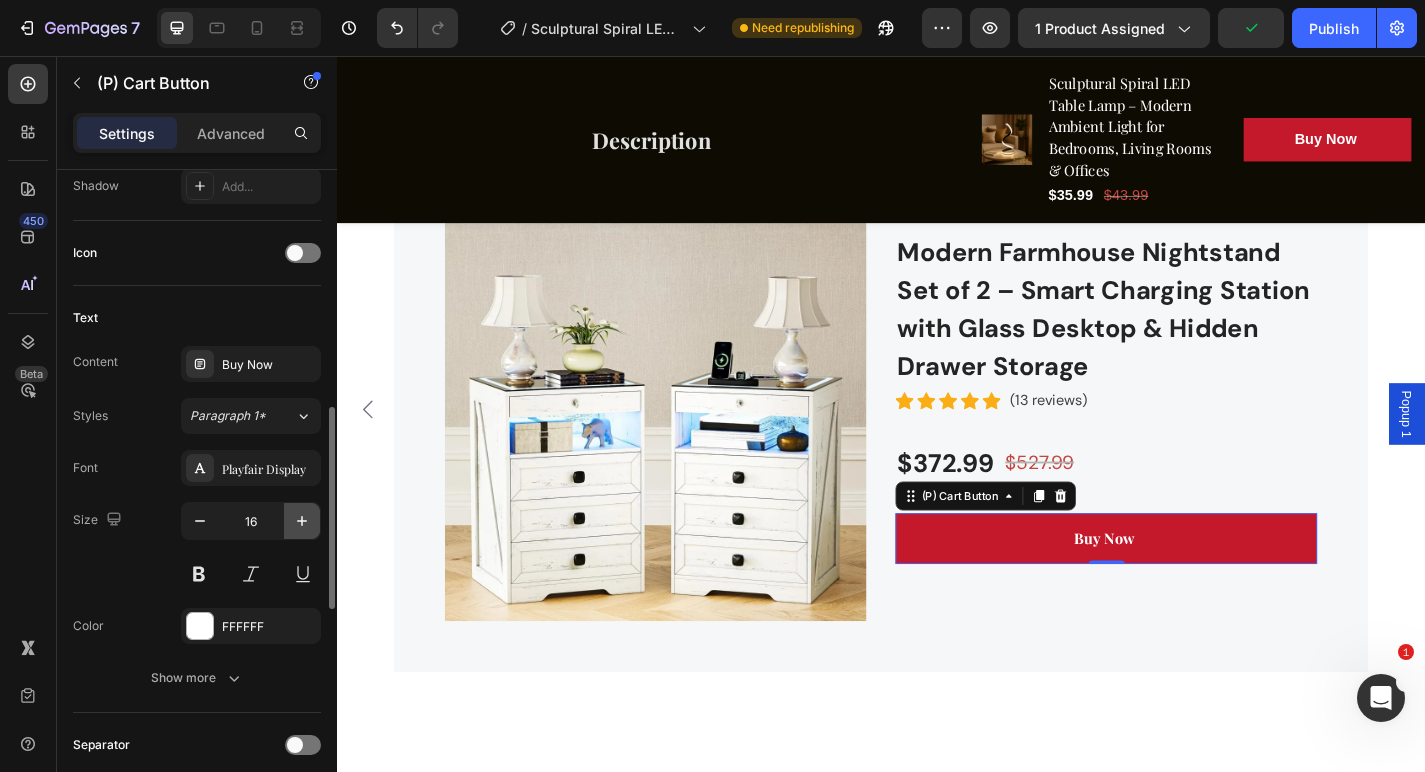 click at bounding box center (302, 521) 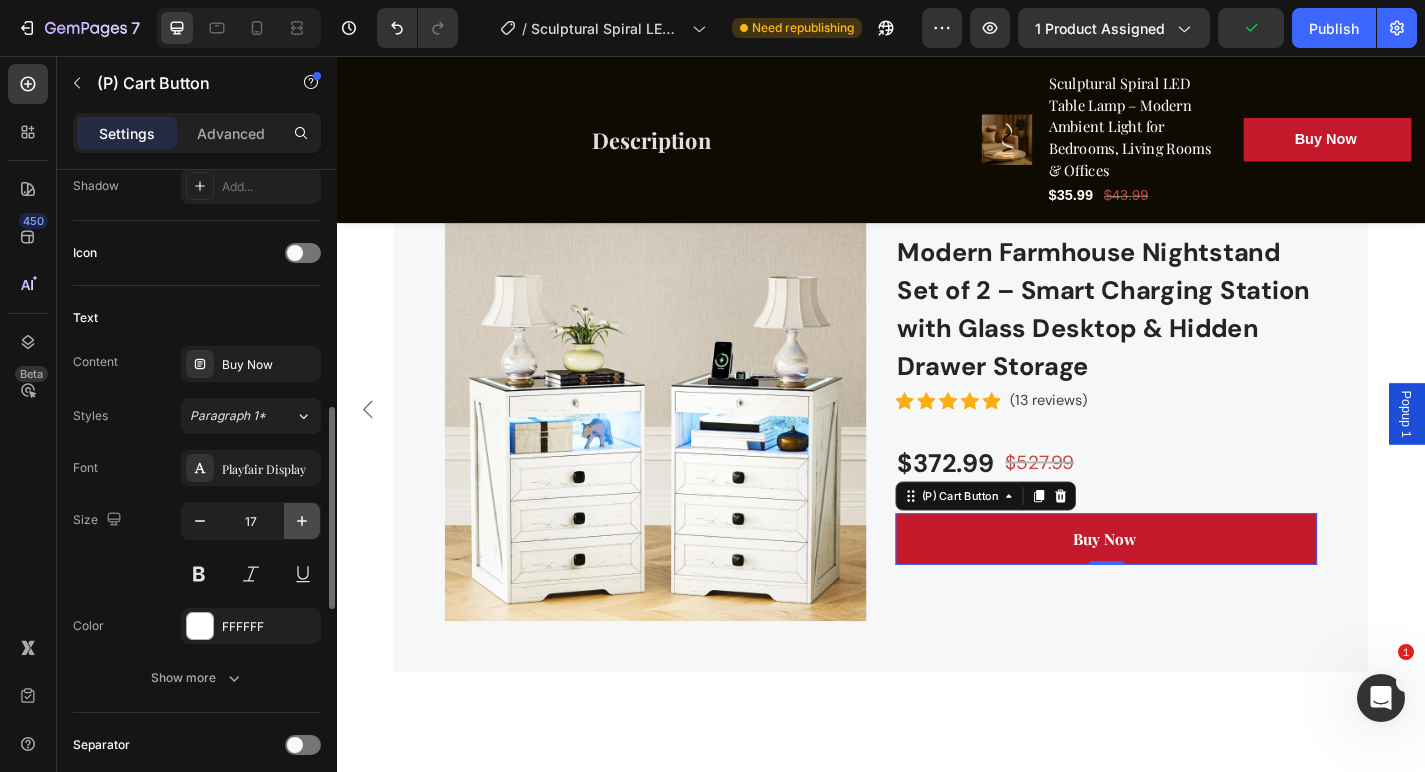 click at bounding box center [302, 521] 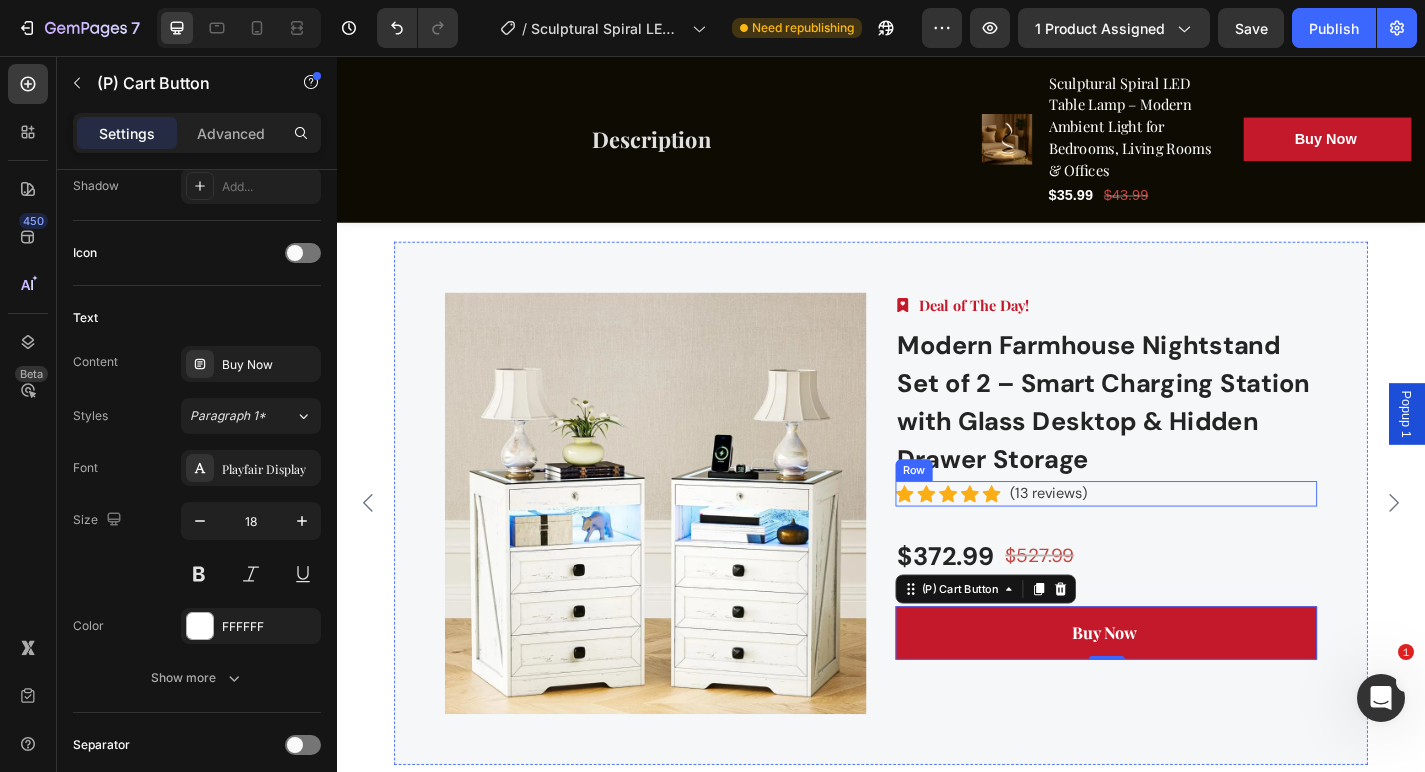 scroll, scrollTop: 5008, scrollLeft: 0, axis: vertical 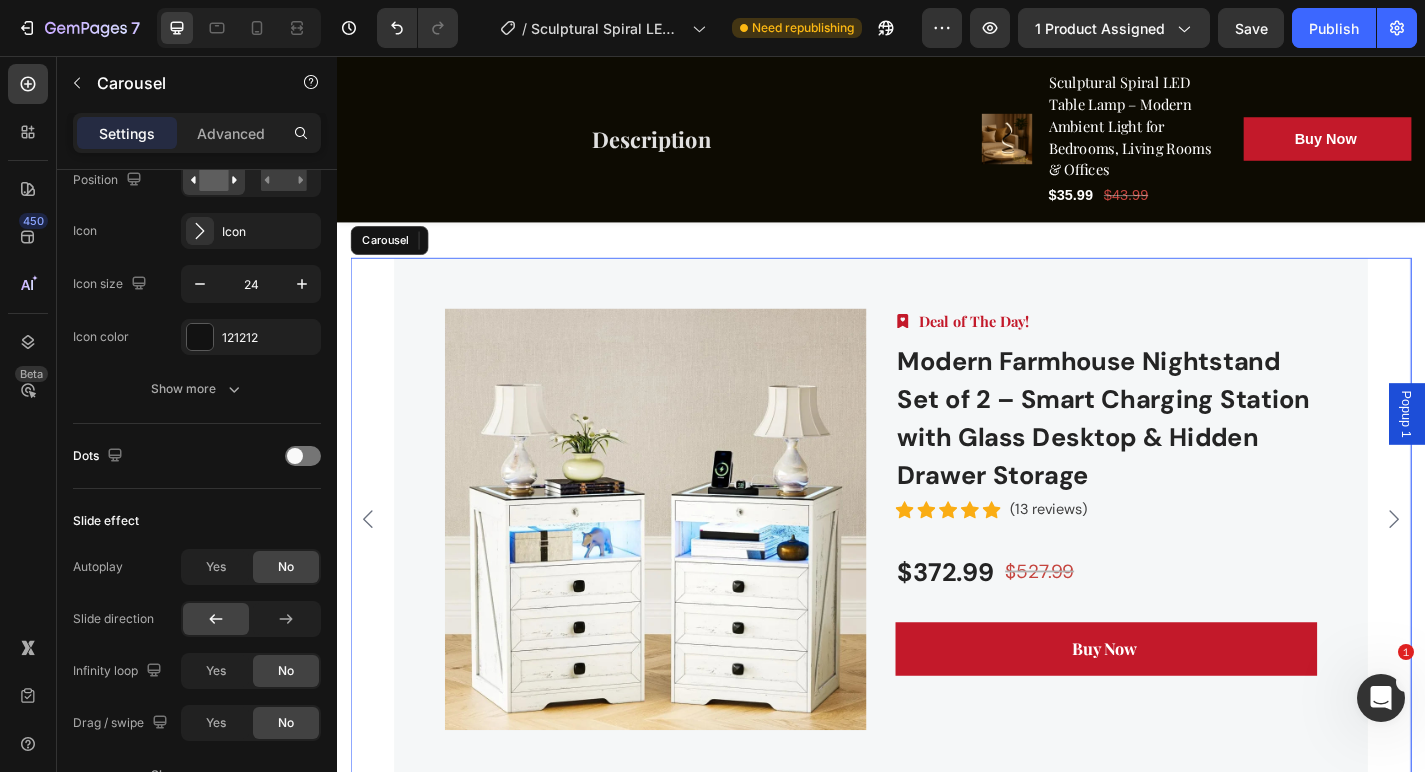 click 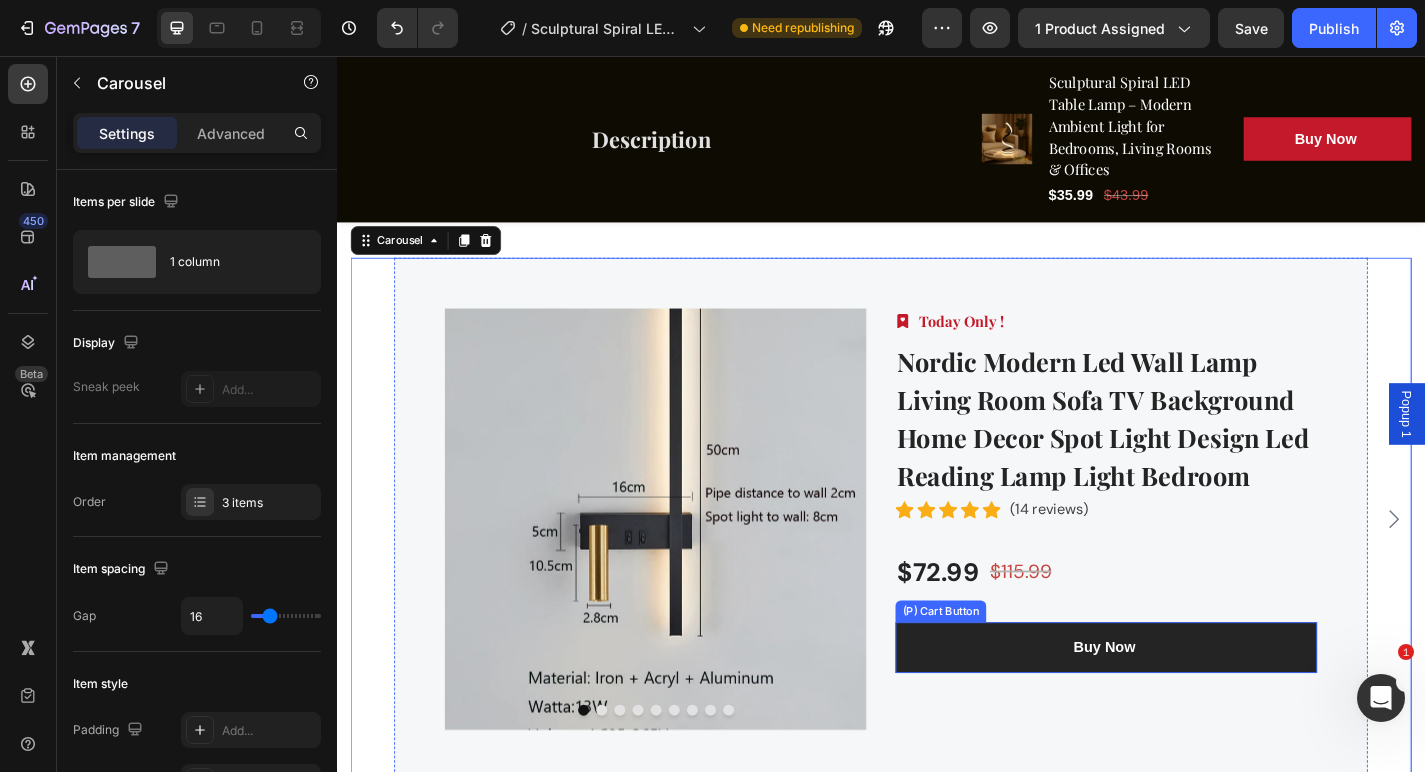 click on "Buy Now" at bounding box center [1185, 709] 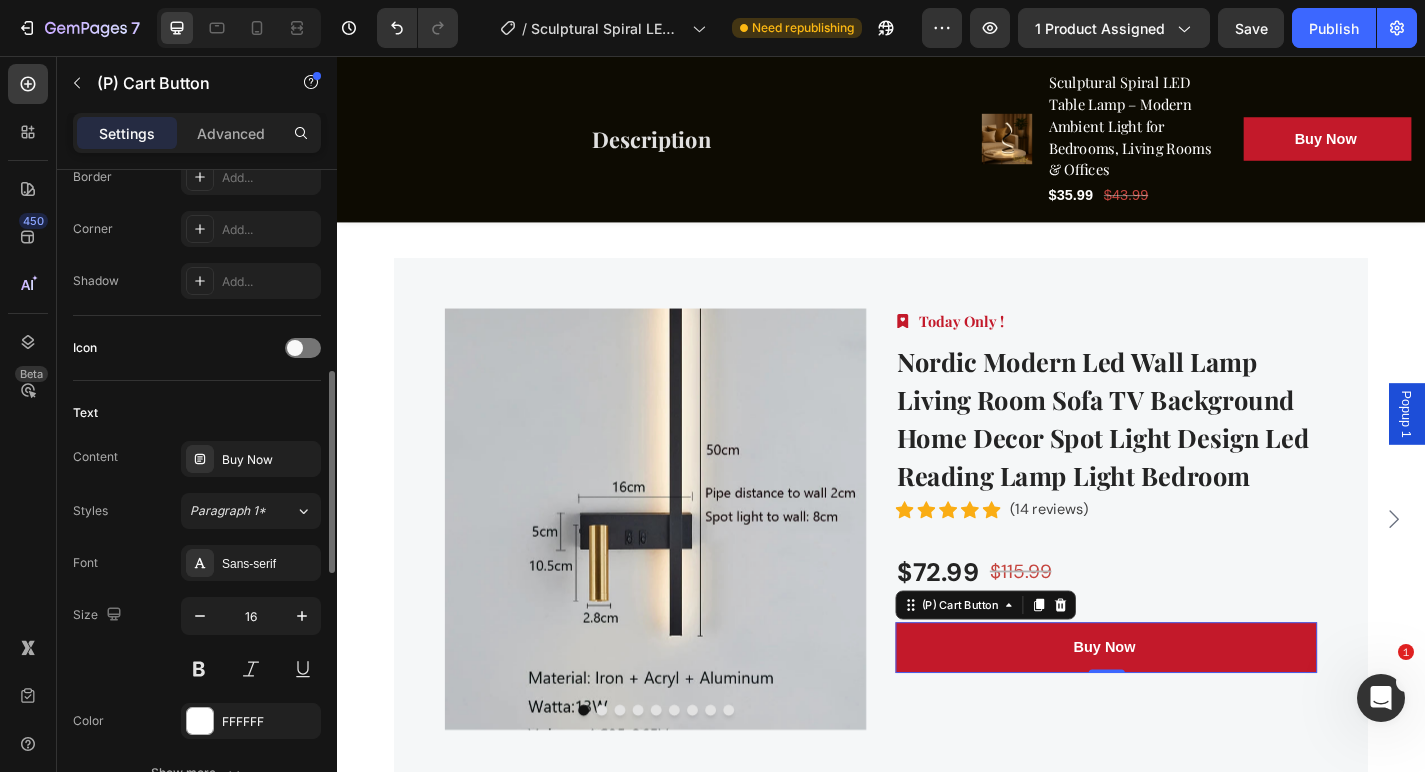 scroll, scrollTop: 691, scrollLeft: 0, axis: vertical 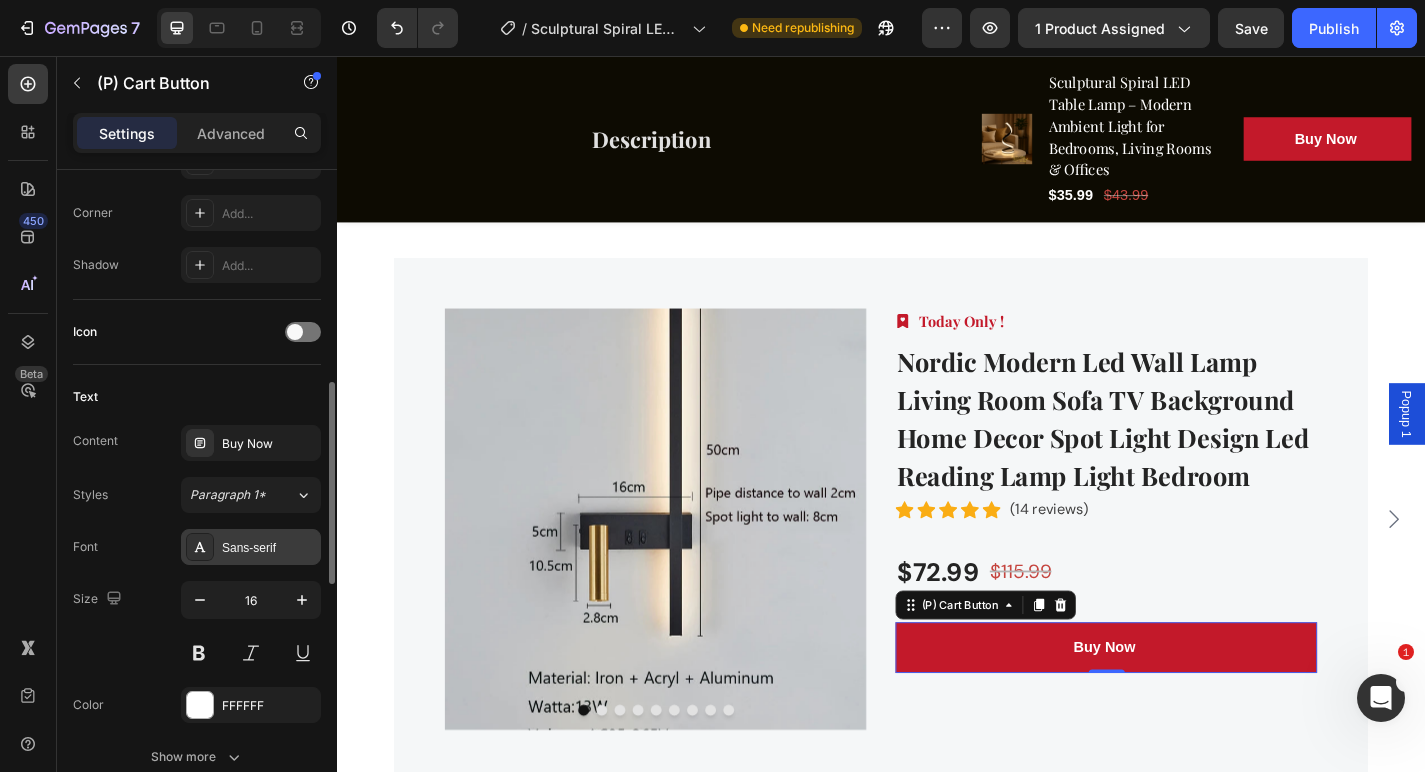 click on "Sans-serif" at bounding box center (269, 548) 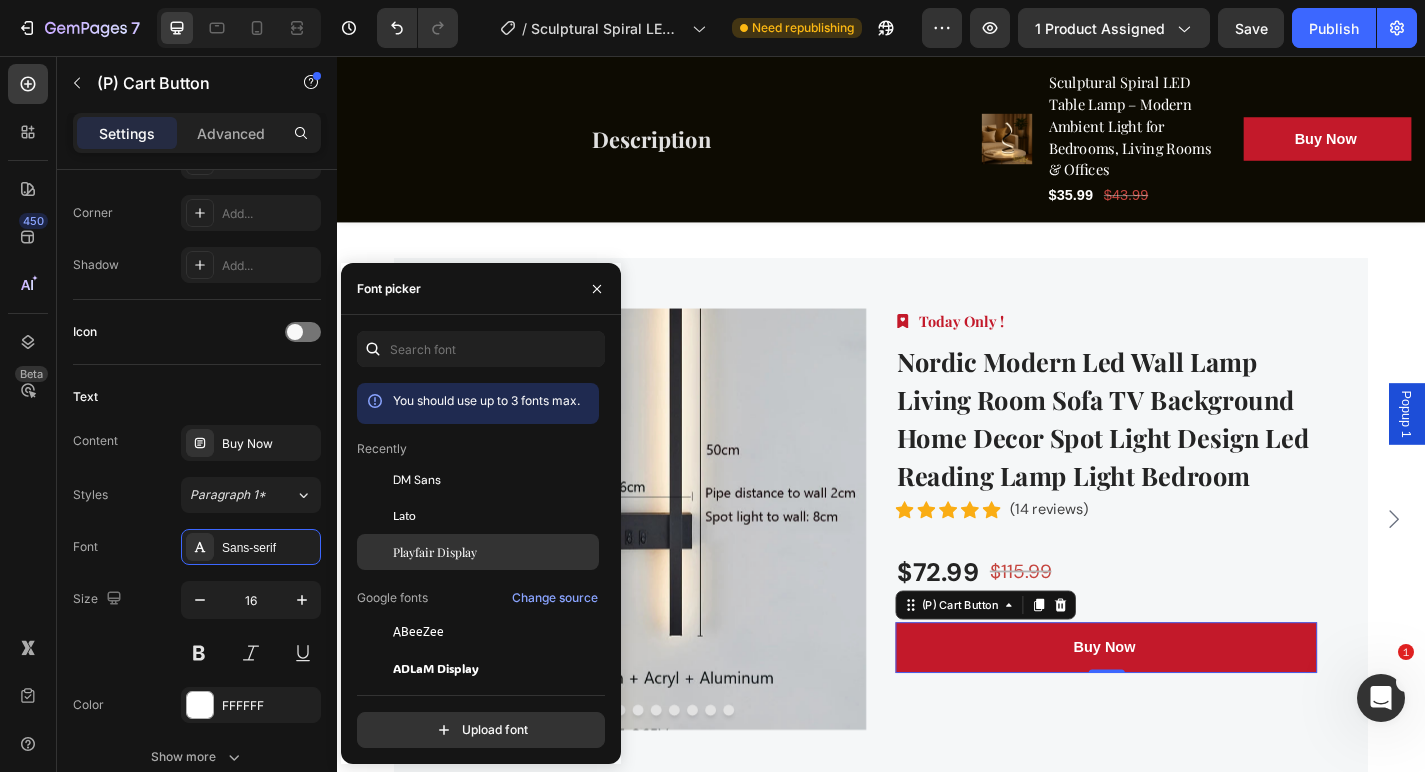 click on "Playfair Display" at bounding box center (435, 552) 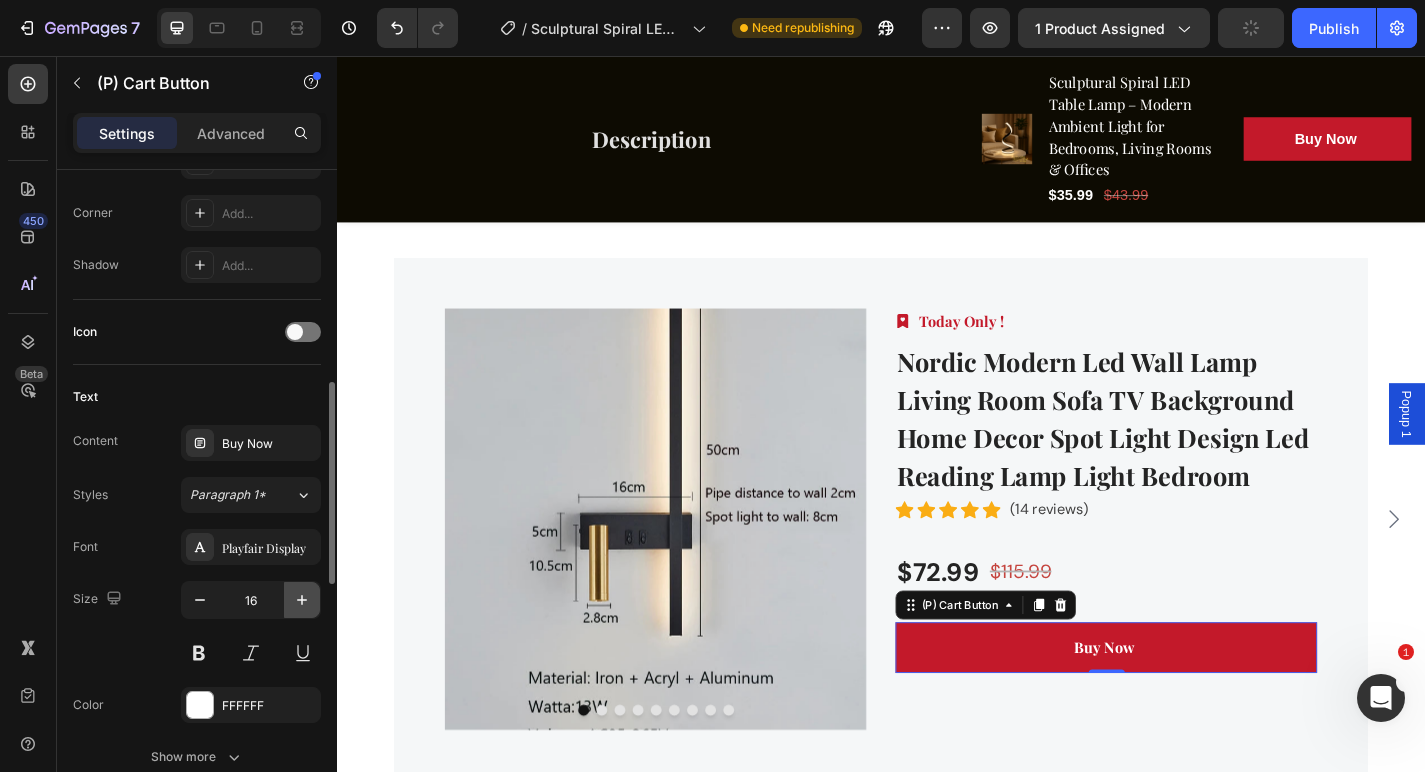 click 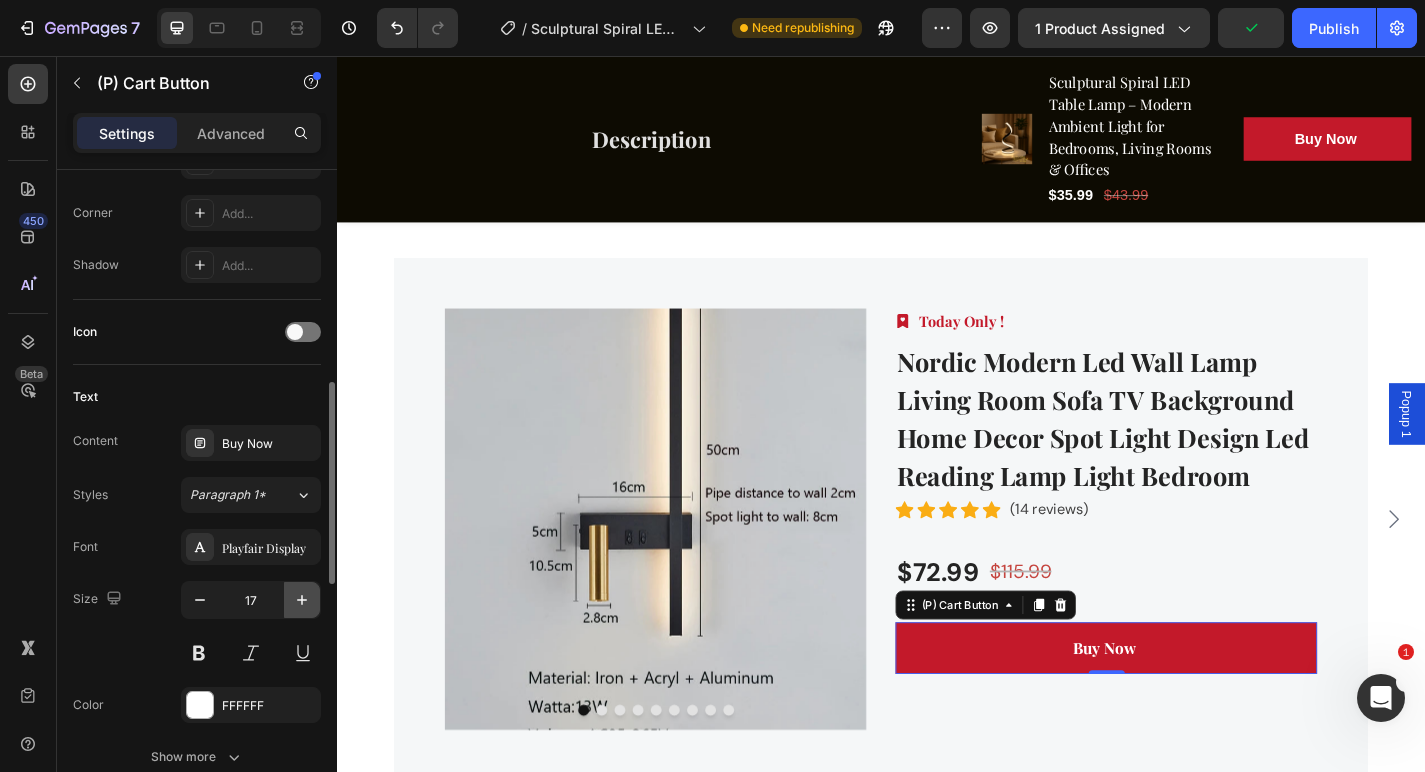 click 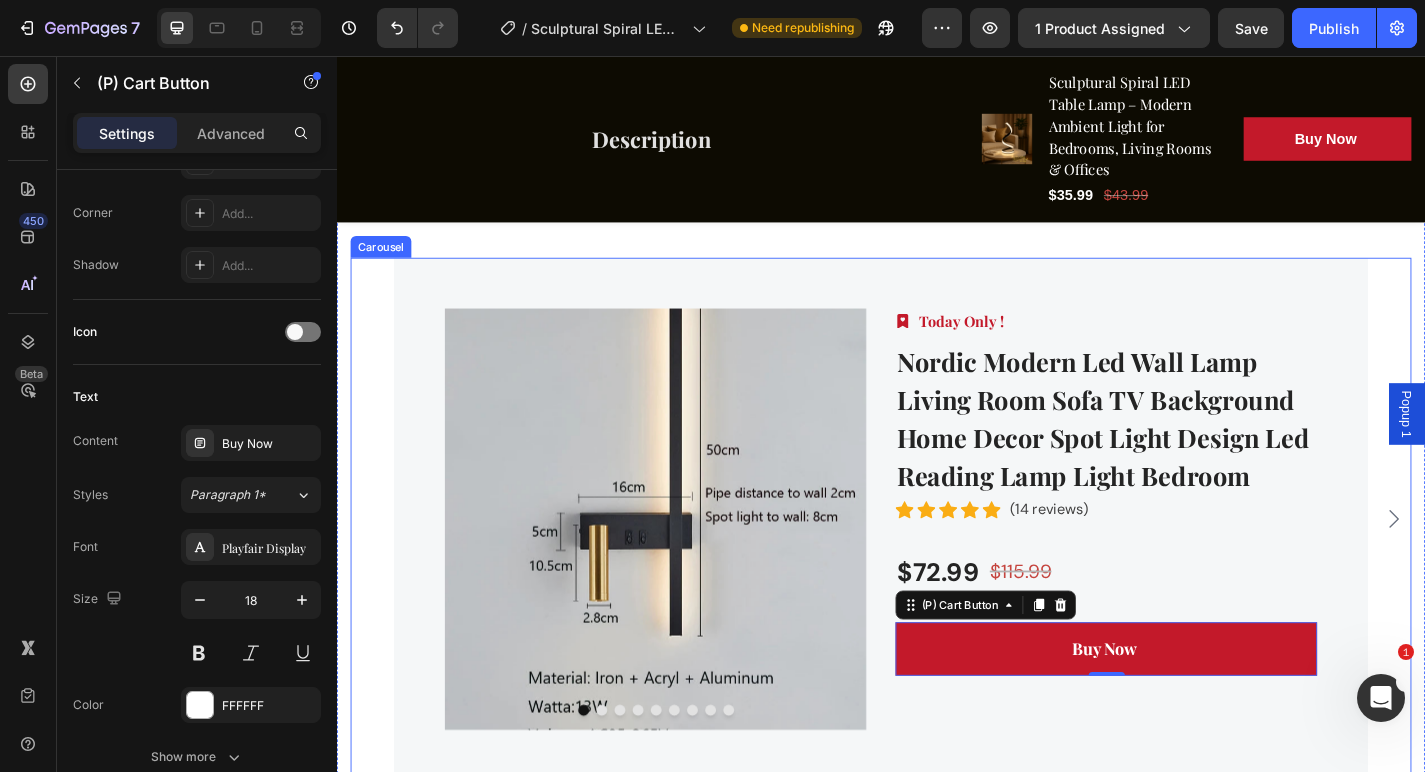 click 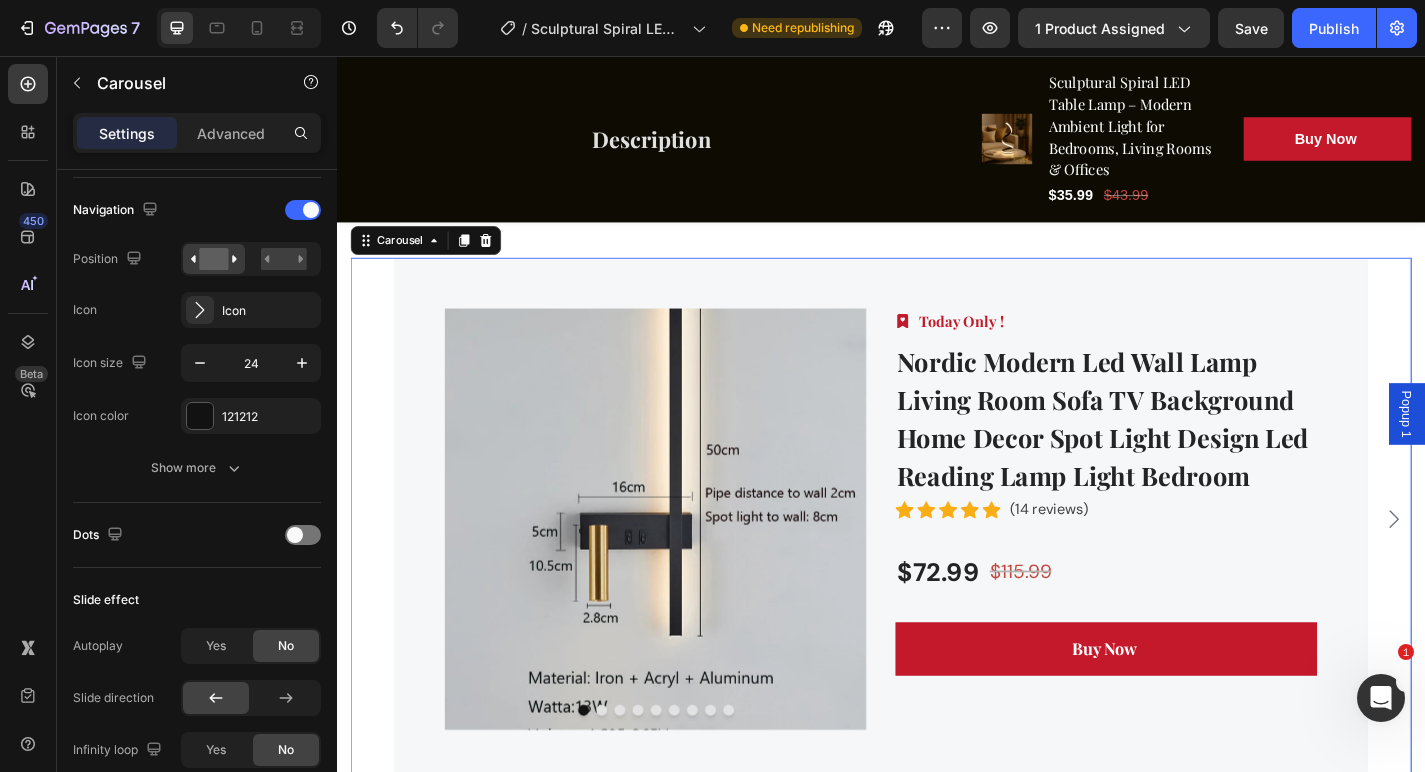 scroll, scrollTop: 0, scrollLeft: 0, axis: both 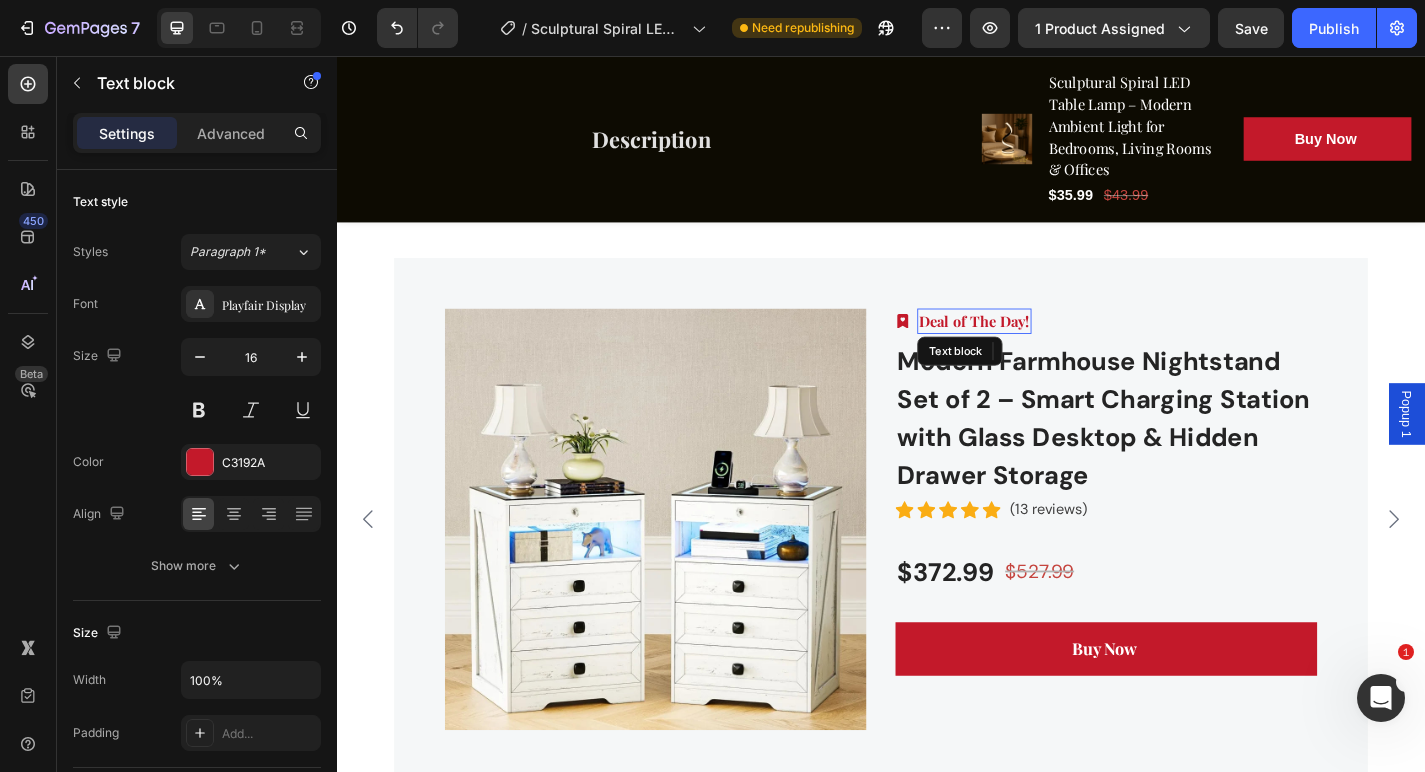 click on "Deal of The Day!" at bounding box center [1040, 349] 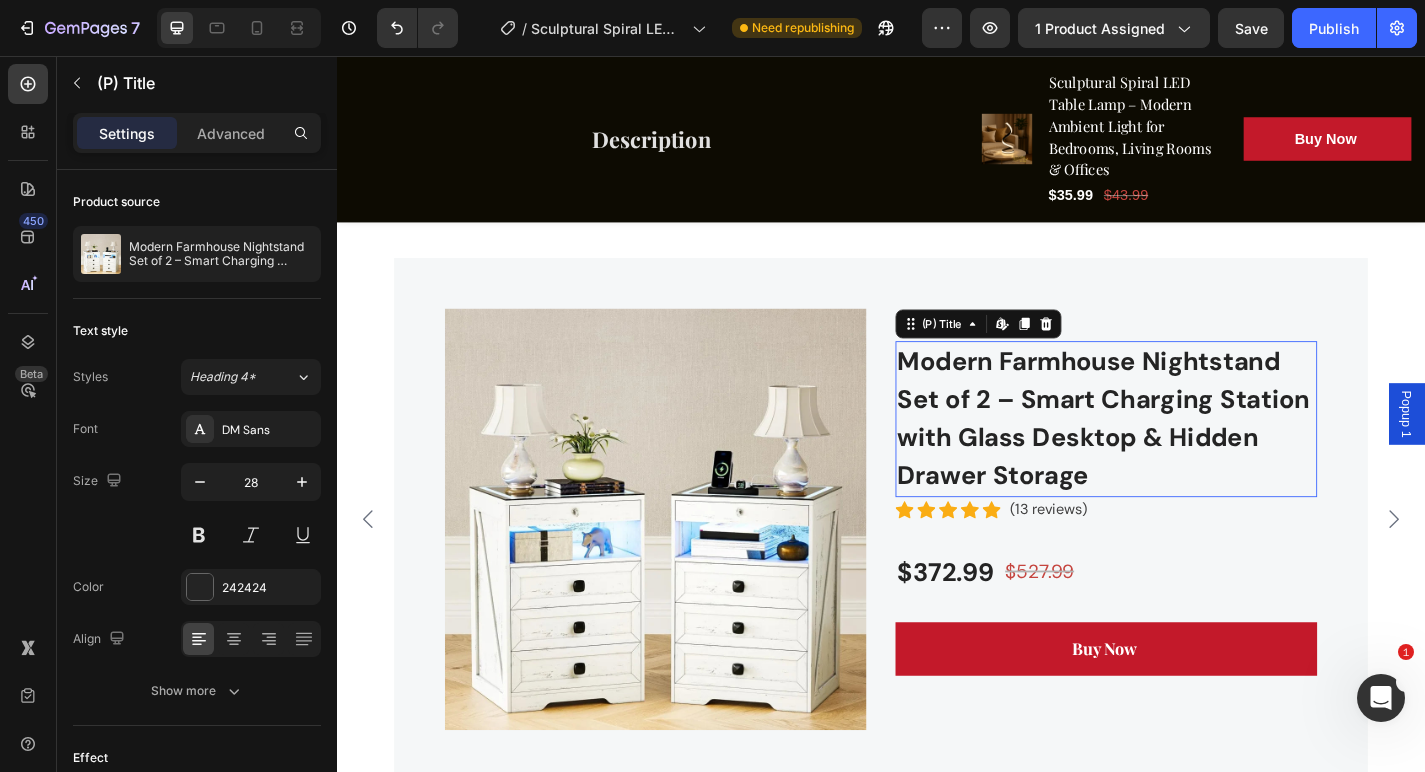 click on "Modern Farmhouse Nightstand Set of 2 – Smart Charging Station with Glass Desktop & Hidden Drawer Storage" at bounding box center (1185, 457) 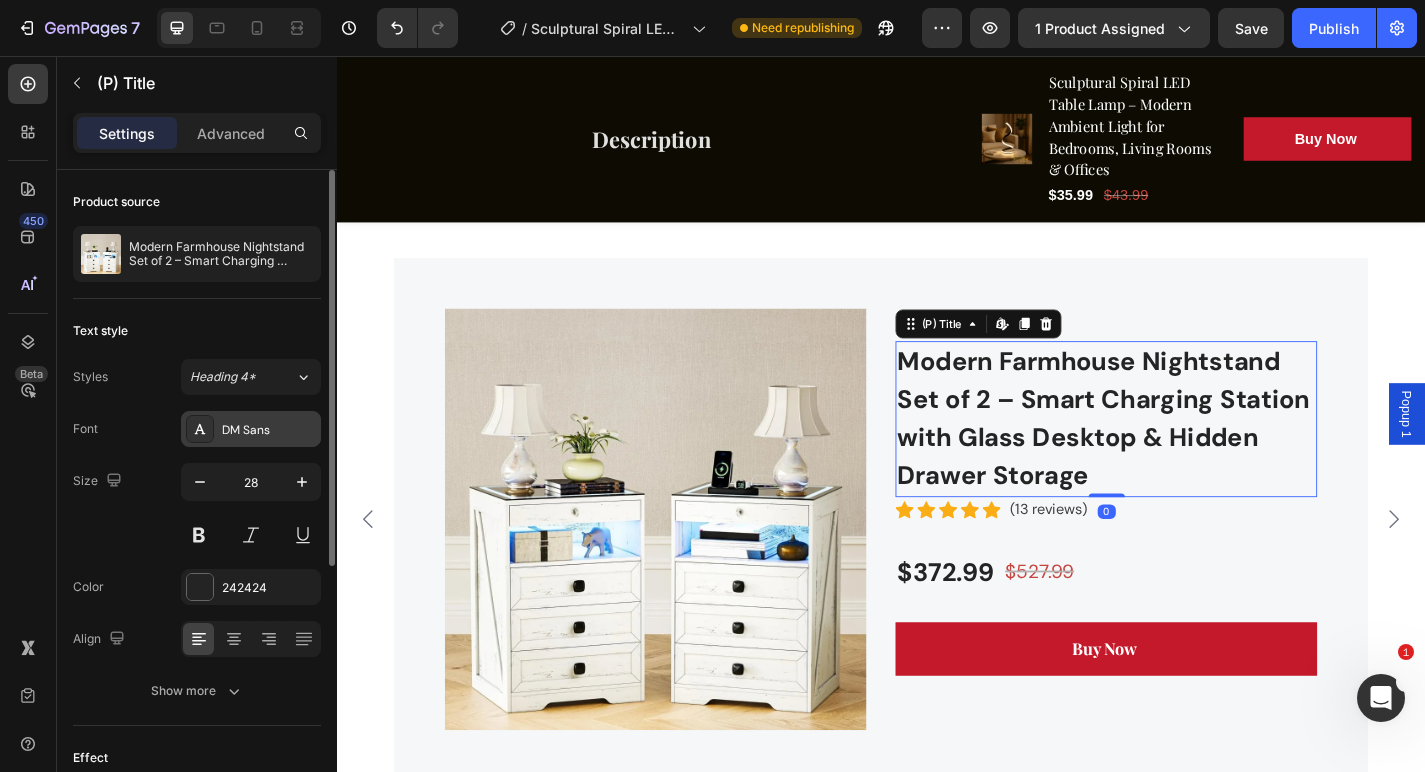 click on "DM Sans" at bounding box center (251, 429) 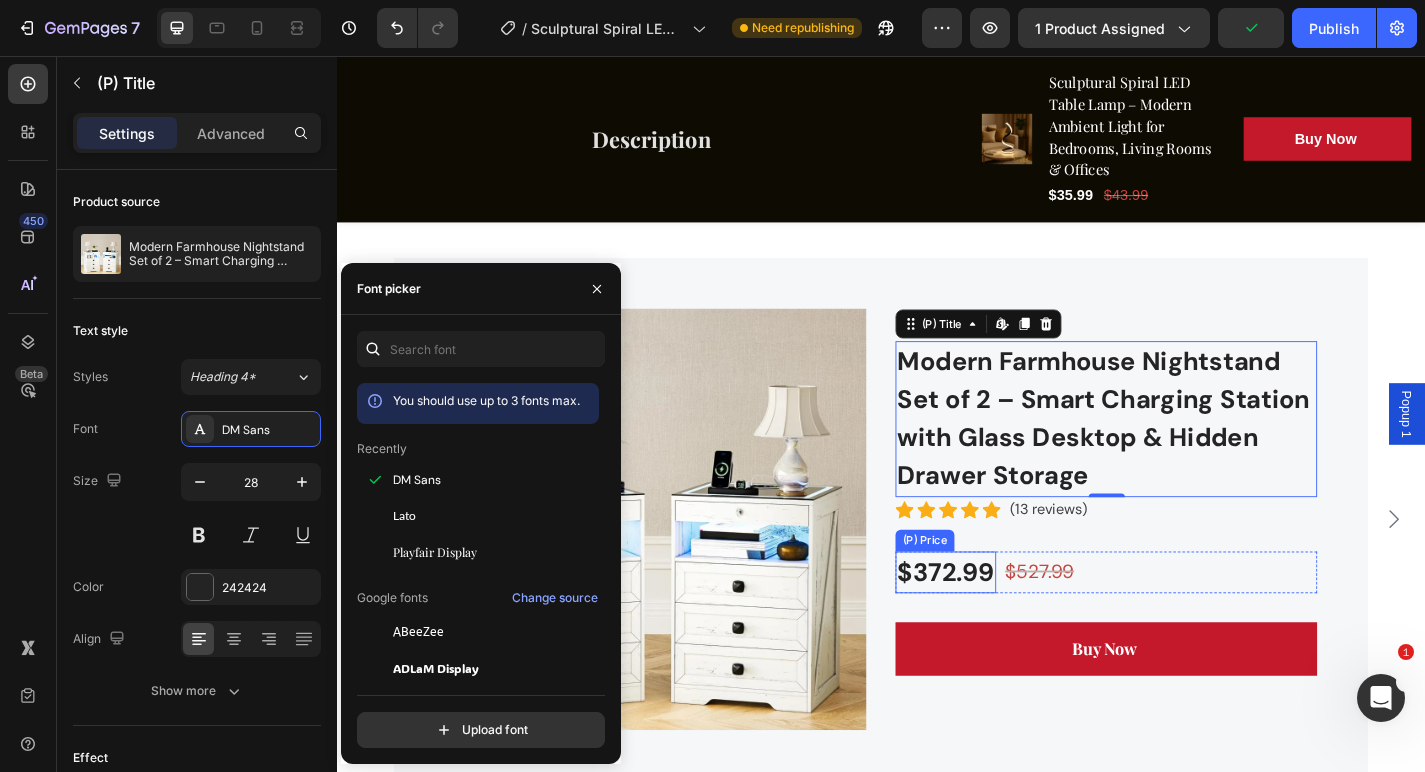 click on "$372.99" at bounding box center [1008, 626] 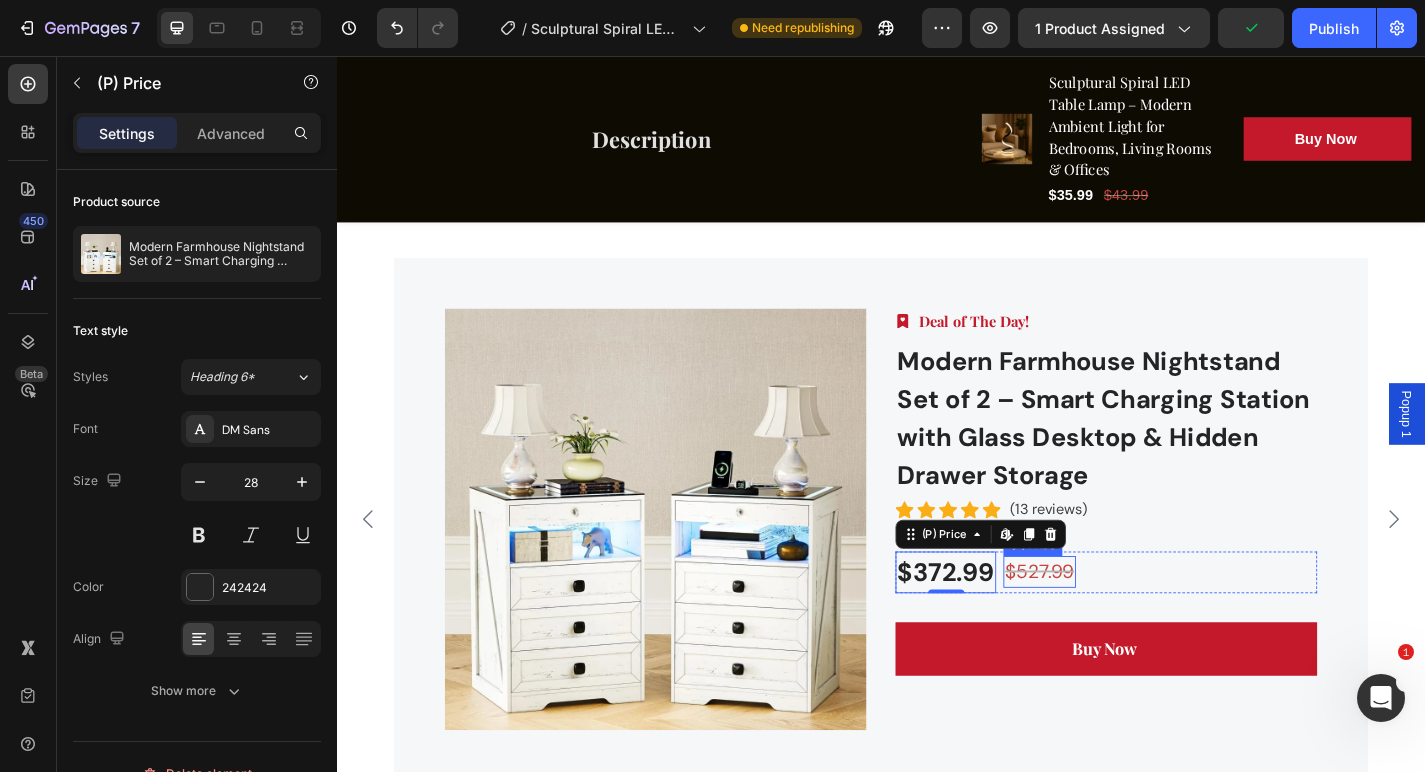 click on "$527.99" at bounding box center (1112, 626) 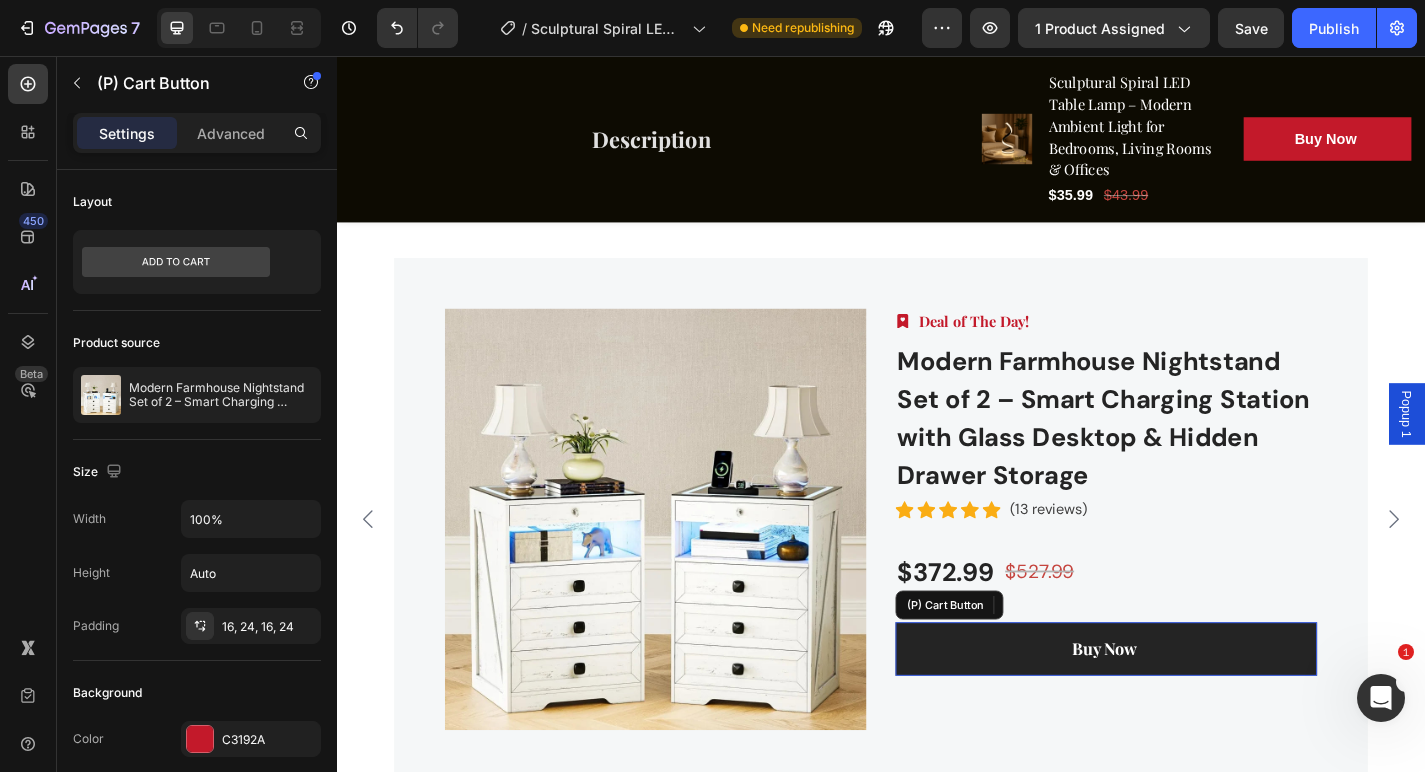 click on "Buy Now" at bounding box center (1185, 710) 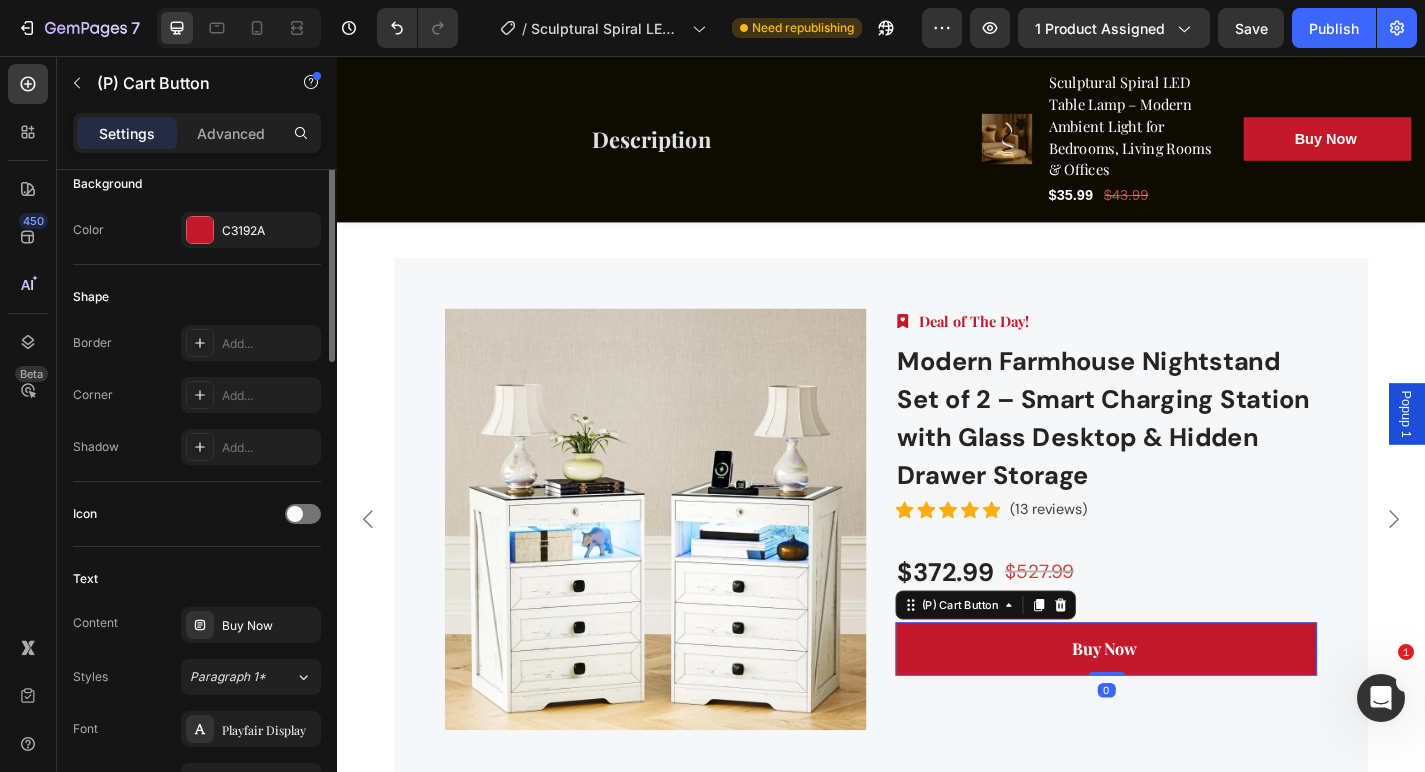 scroll, scrollTop: 694, scrollLeft: 0, axis: vertical 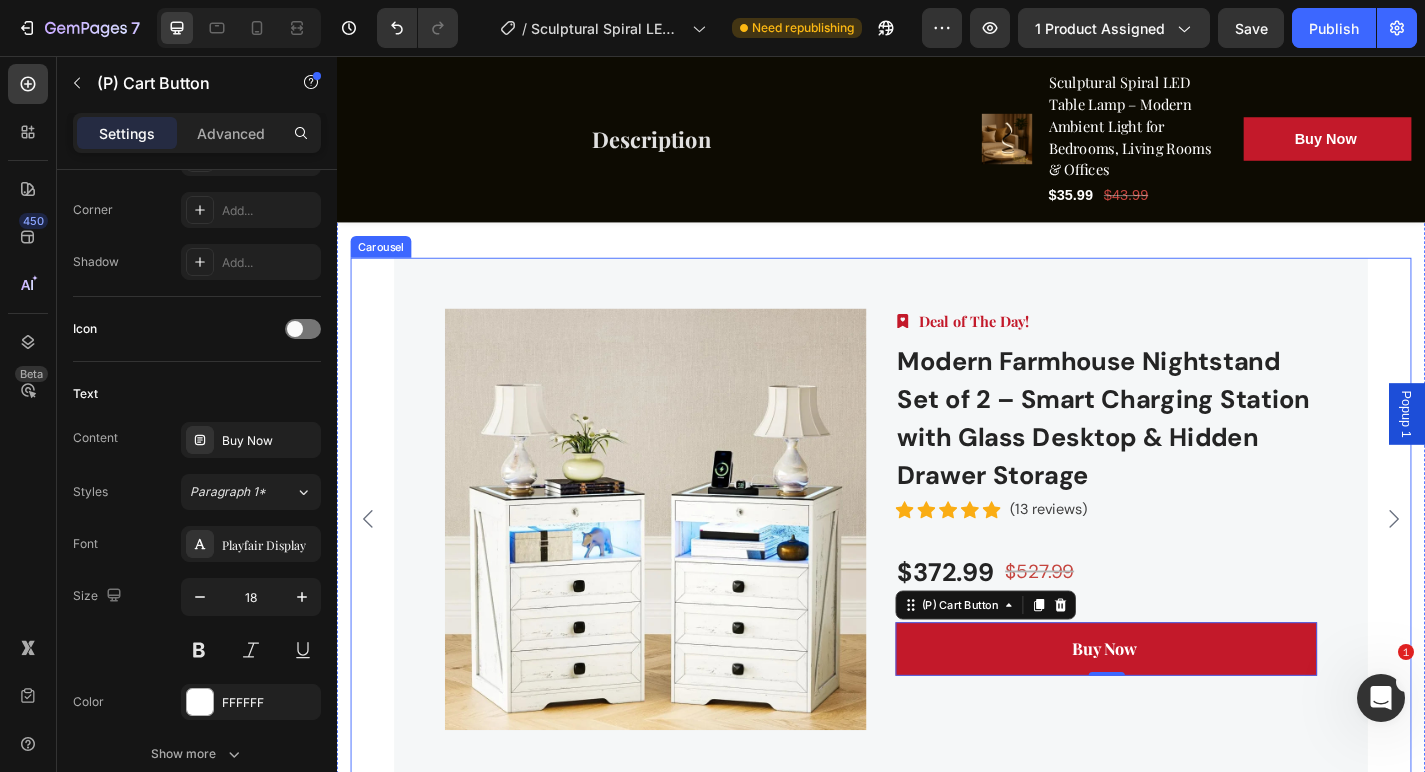 click 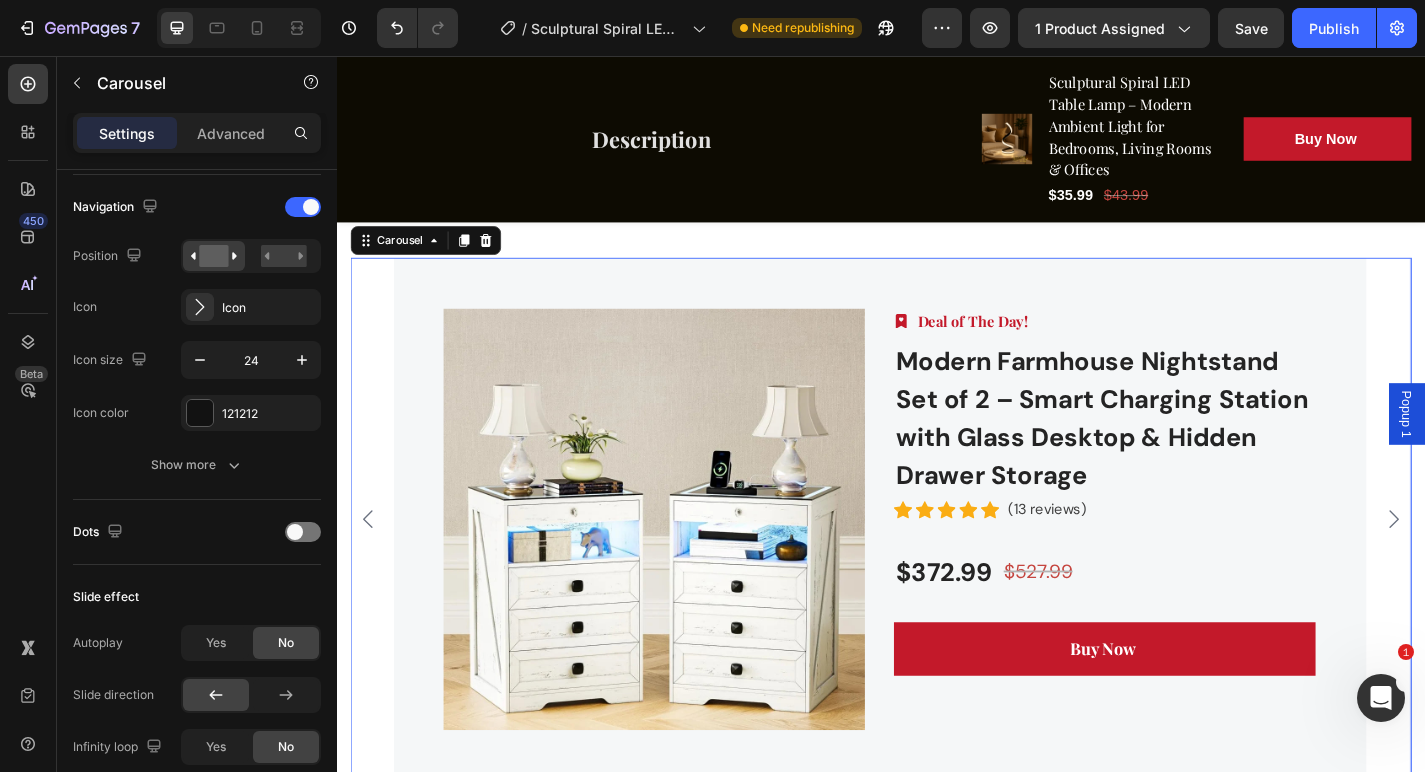scroll, scrollTop: 0, scrollLeft: 0, axis: both 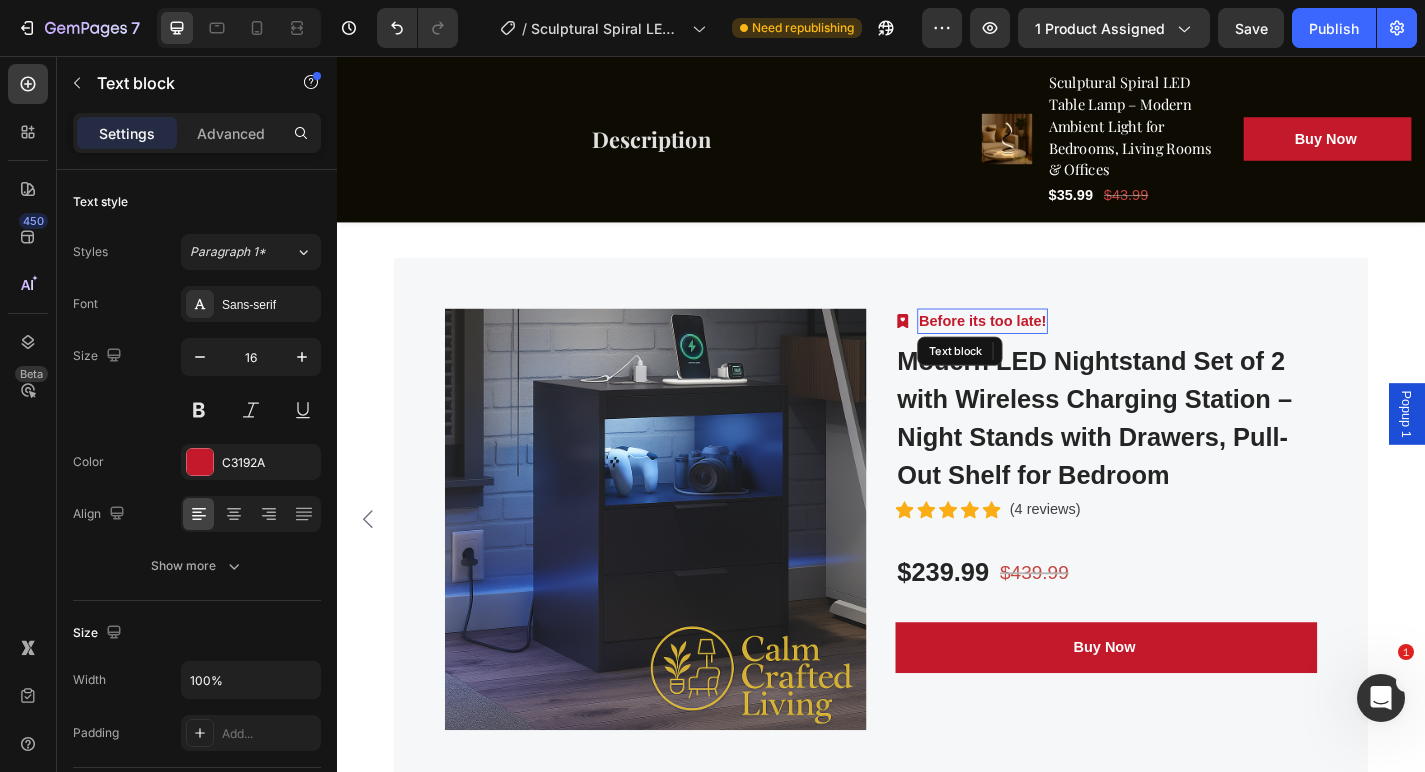 click on "Before its too late!" at bounding box center (1049, 349) 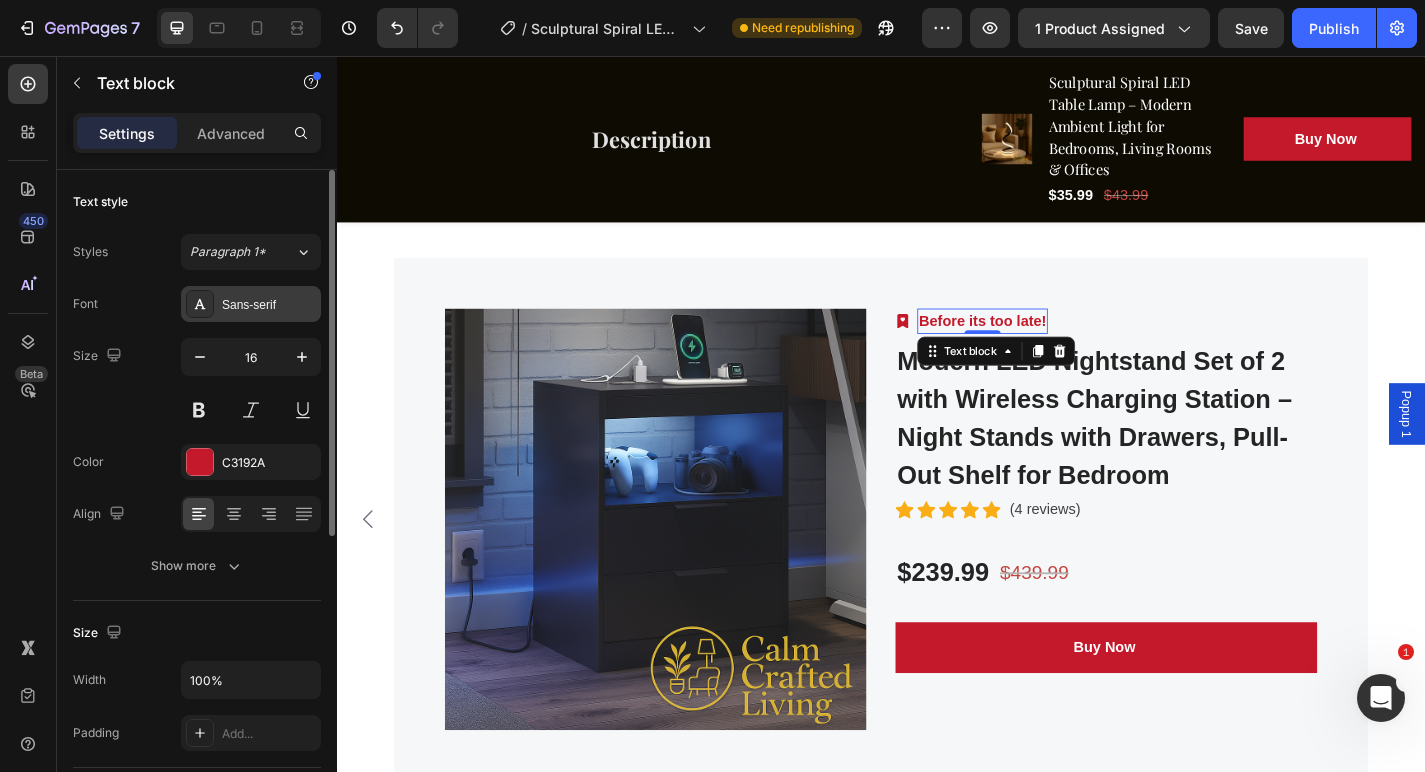 click on "Sans-serif" at bounding box center (269, 305) 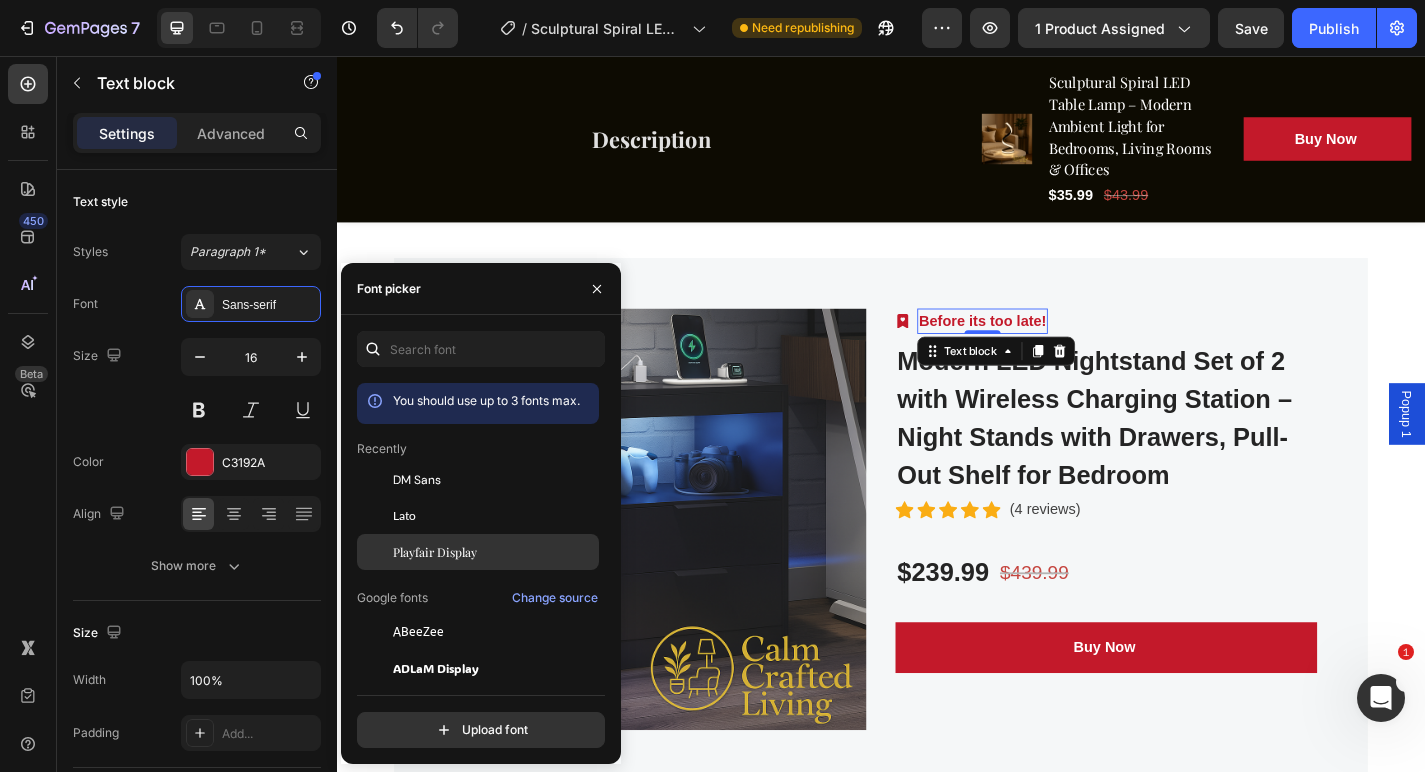 click on "Playfair Display" 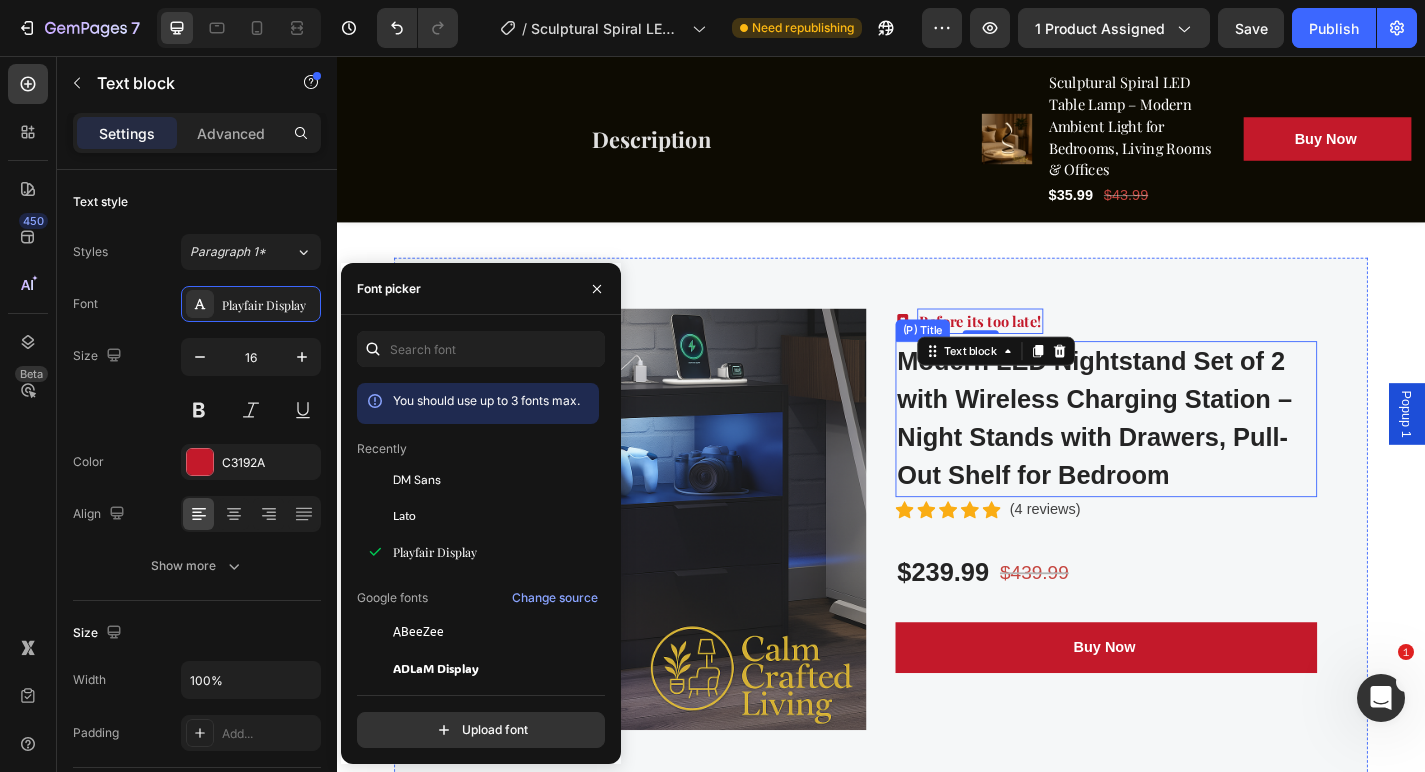 click on "Modern LED Nightstand Set of 2 with Wireless Charging Station – Night Stands with Drawers, Pull-Out Shelf for Bedroom" at bounding box center (1185, 457) 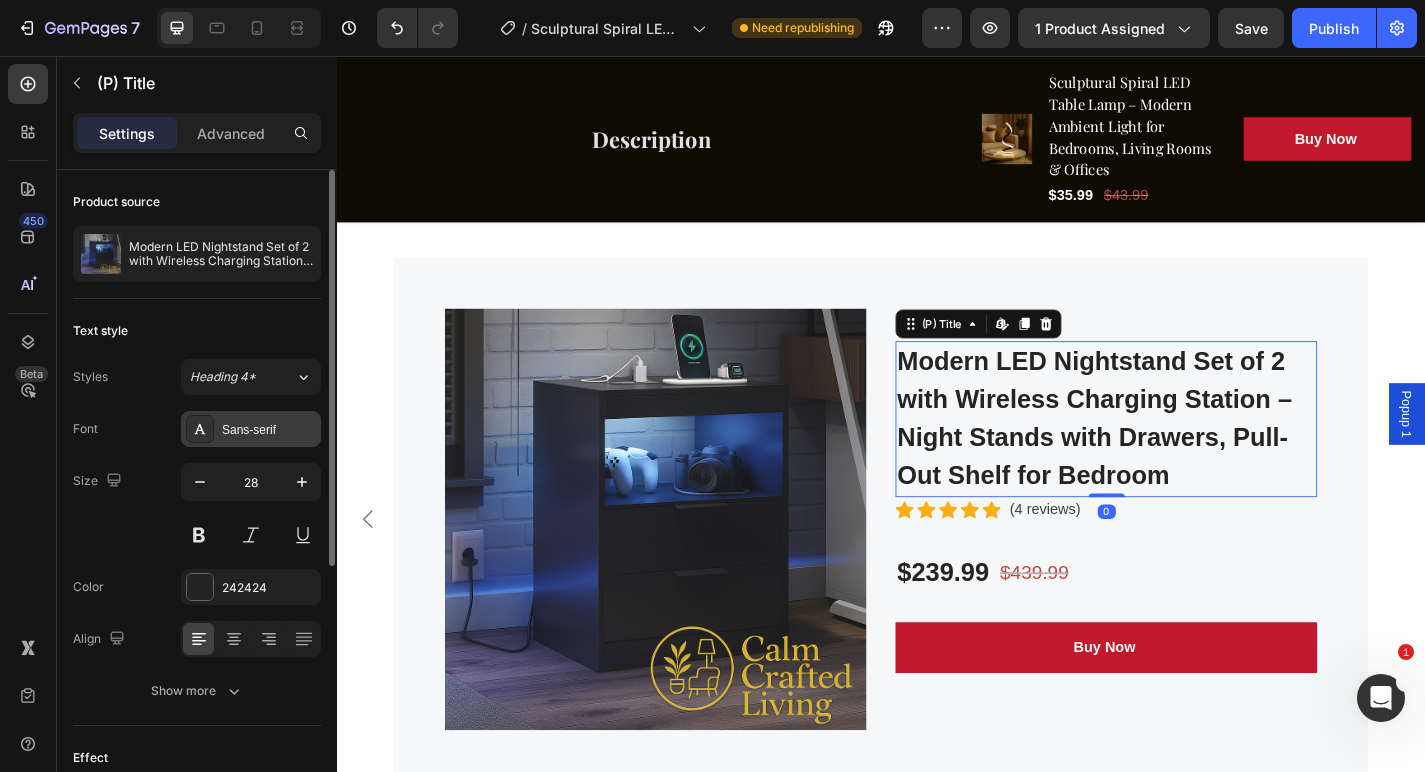 click on "Sans-serif" at bounding box center [269, 430] 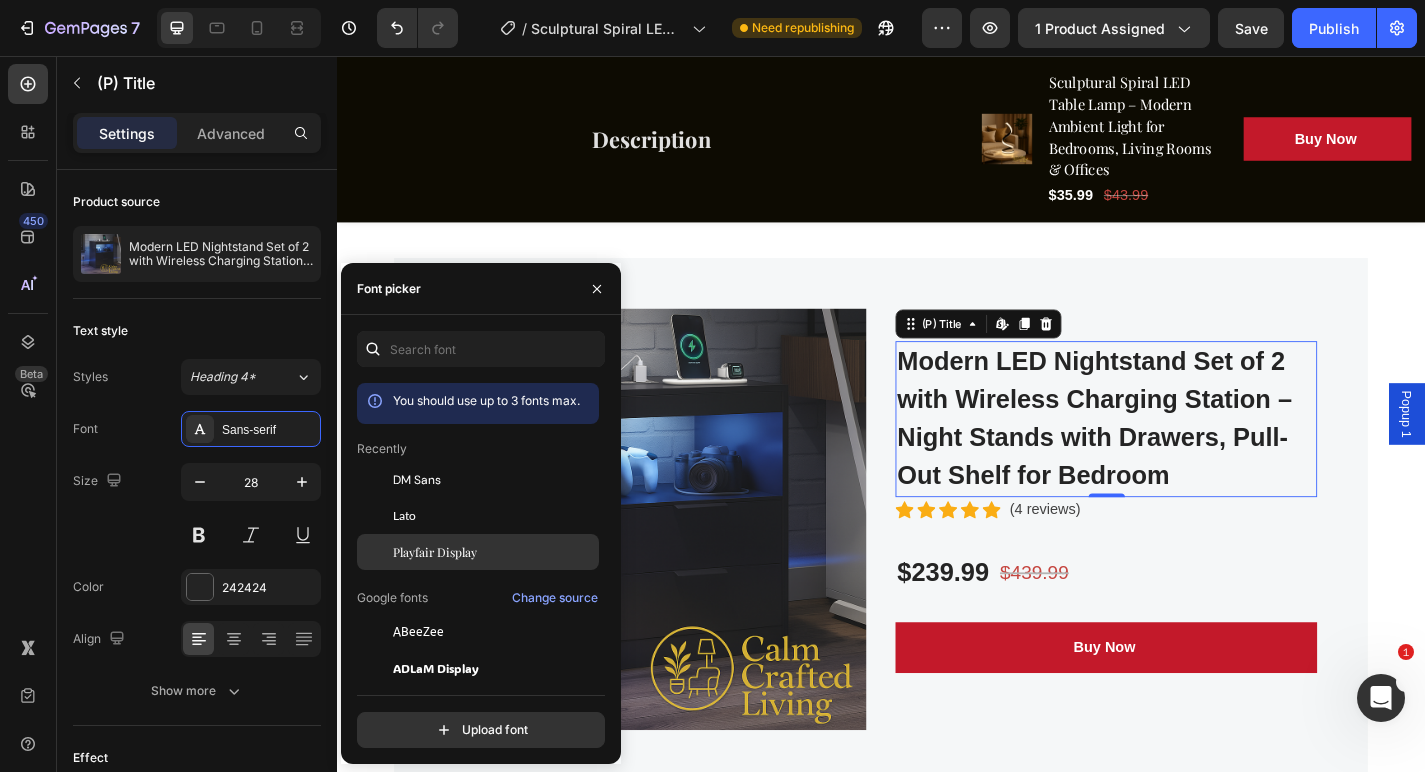 click on "Playfair Display" at bounding box center (435, 552) 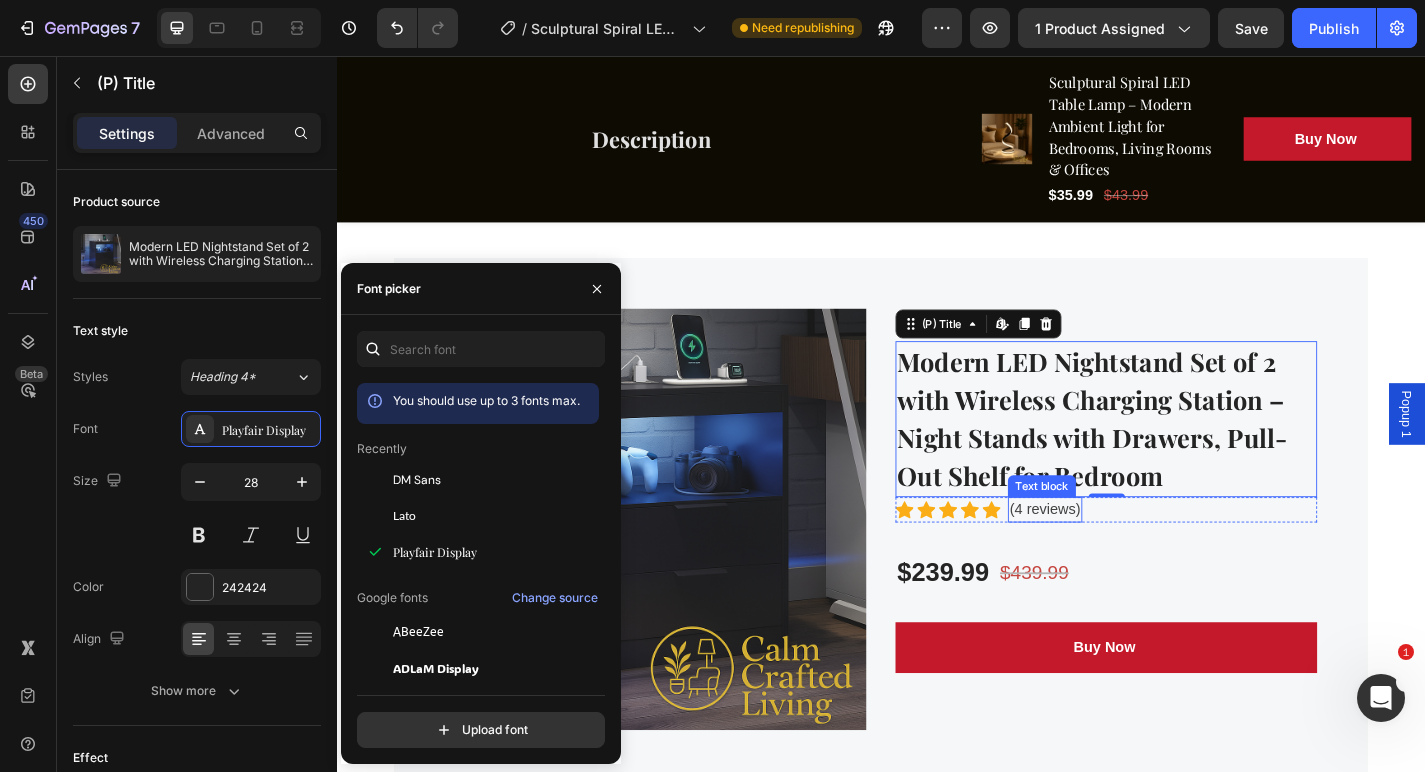 click on "(4 reviews)" at bounding box center (1118, 557) 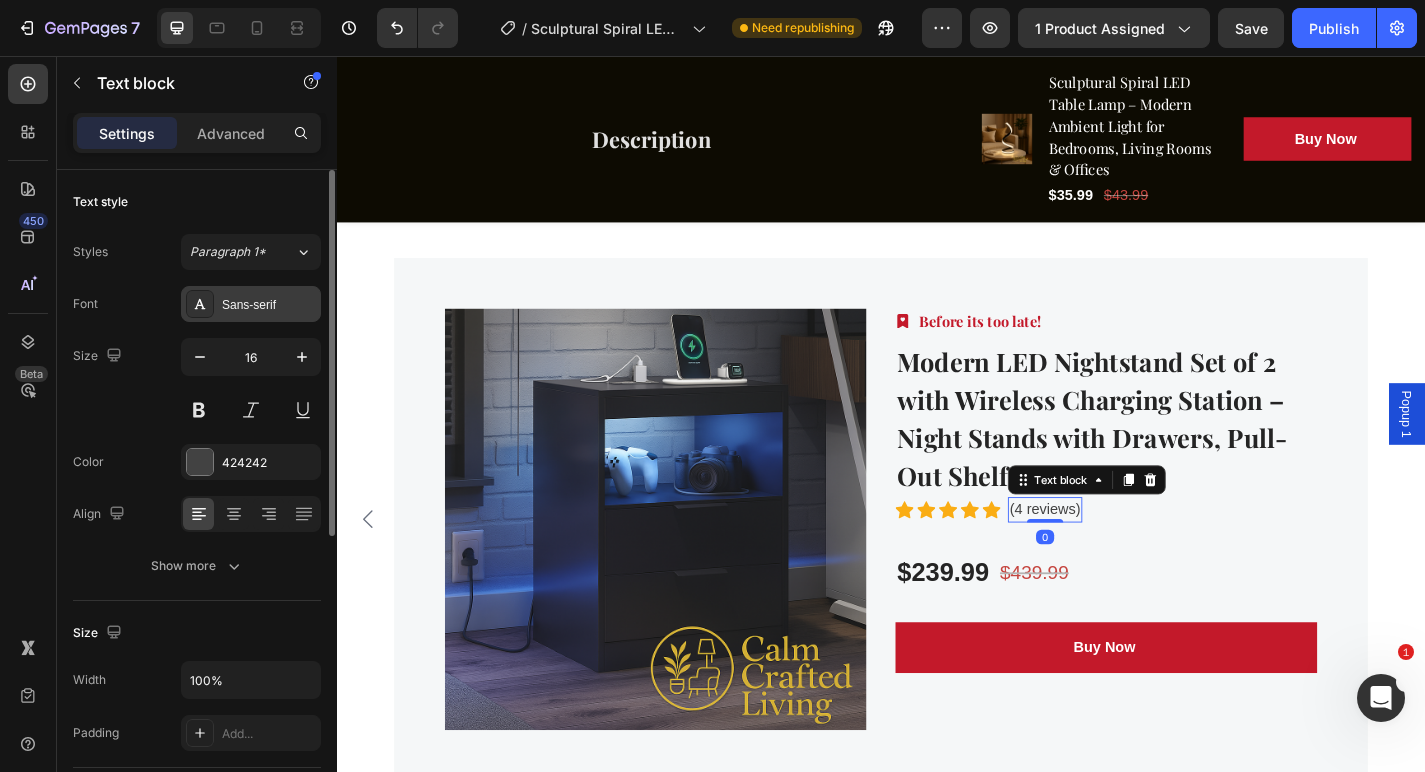 click on "Sans-serif" at bounding box center (269, 305) 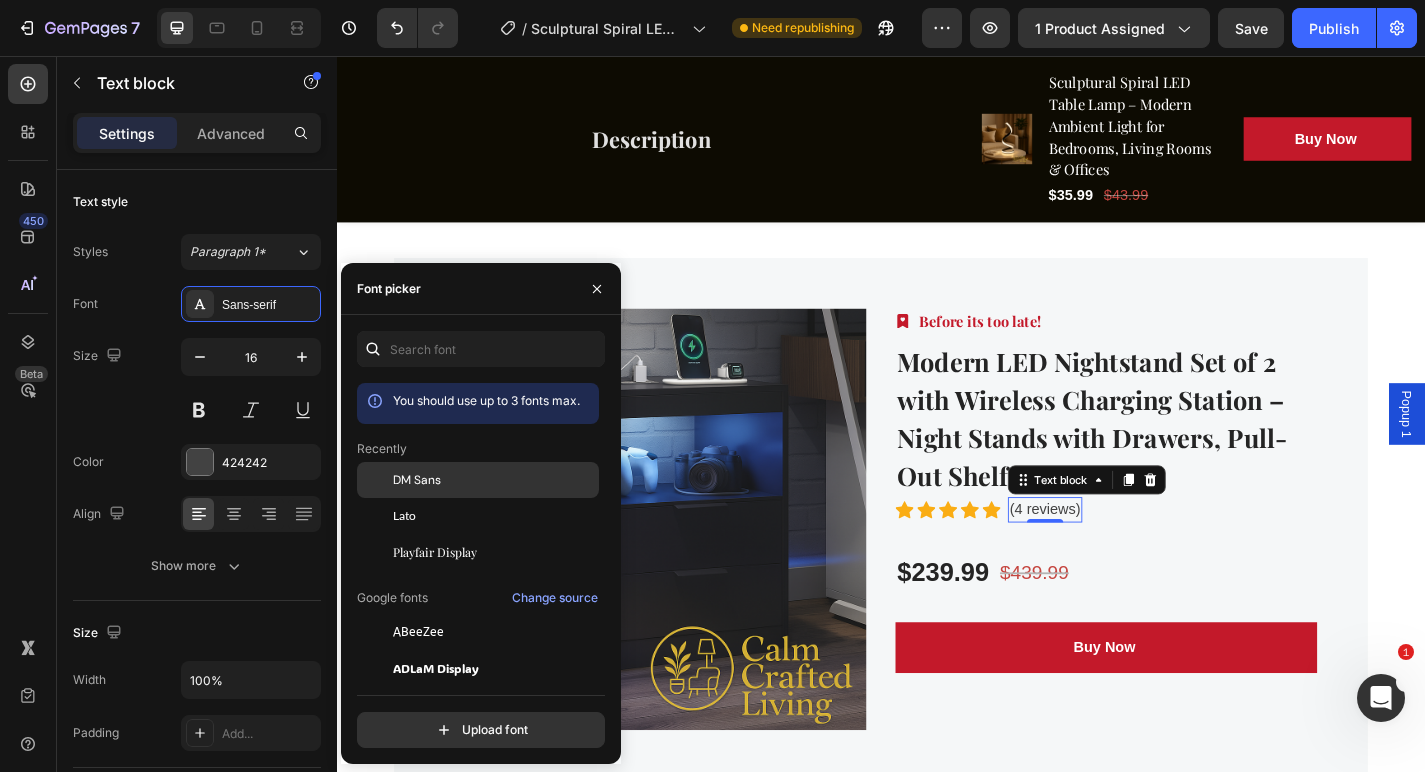 click on "DM Sans" at bounding box center [417, 480] 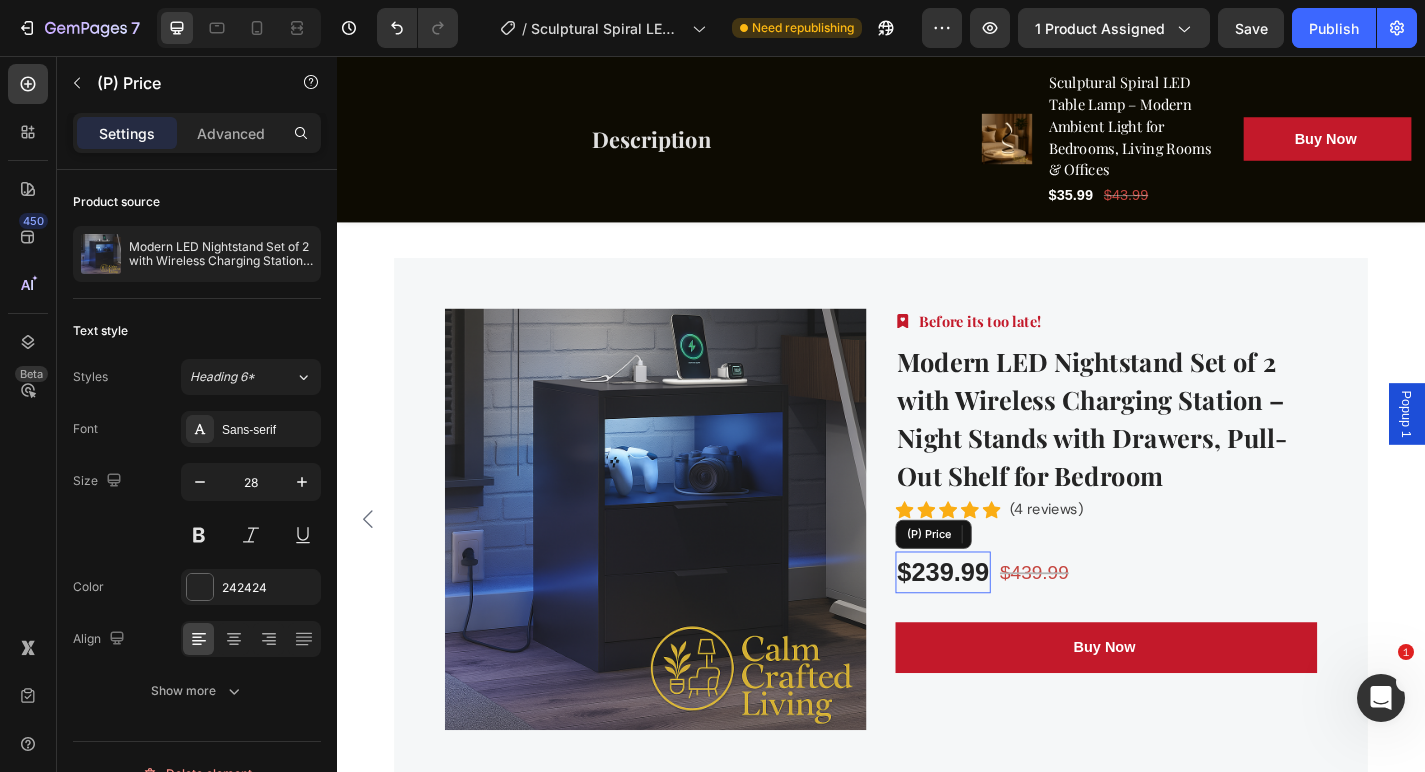 click on "$239.99" at bounding box center (1005, 626) 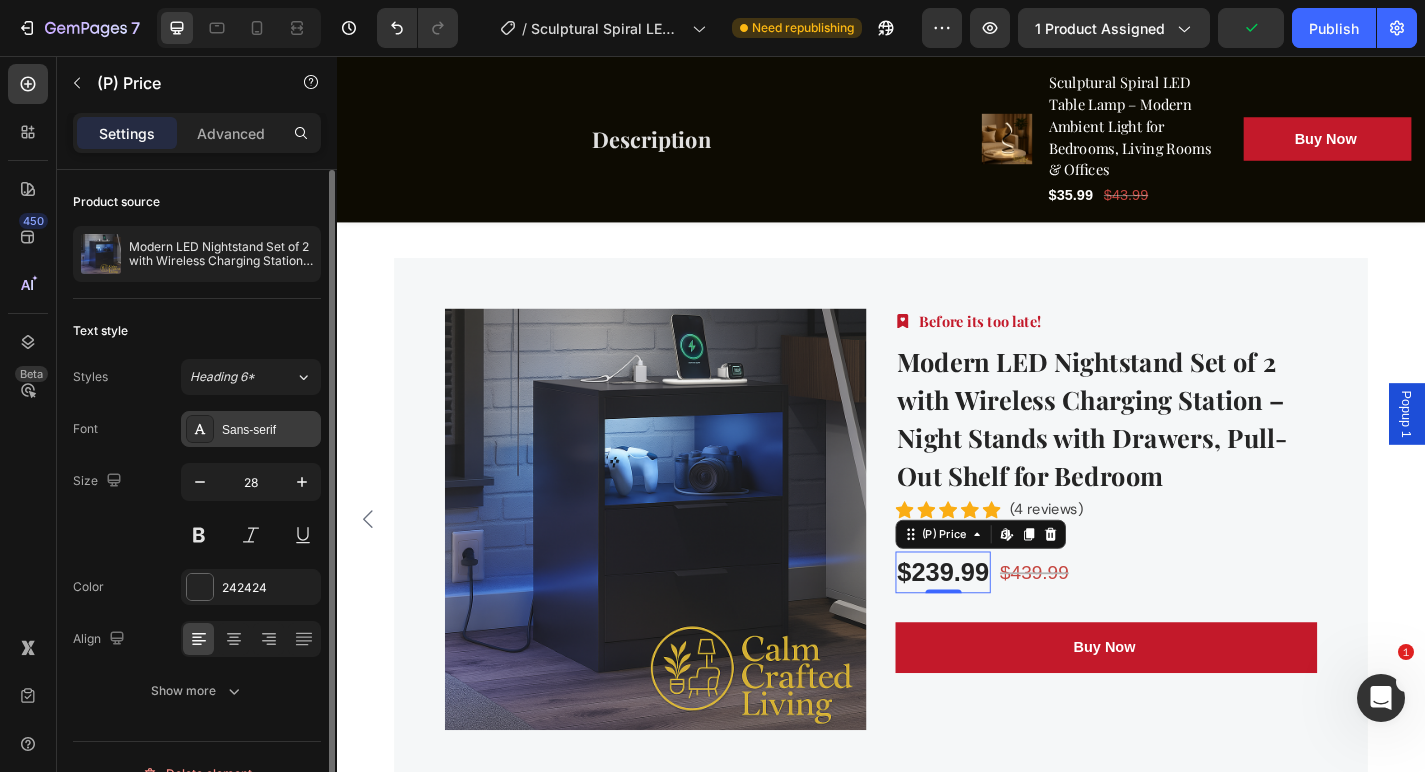 click on "Sans-serif" at bounding box center [251, 429] 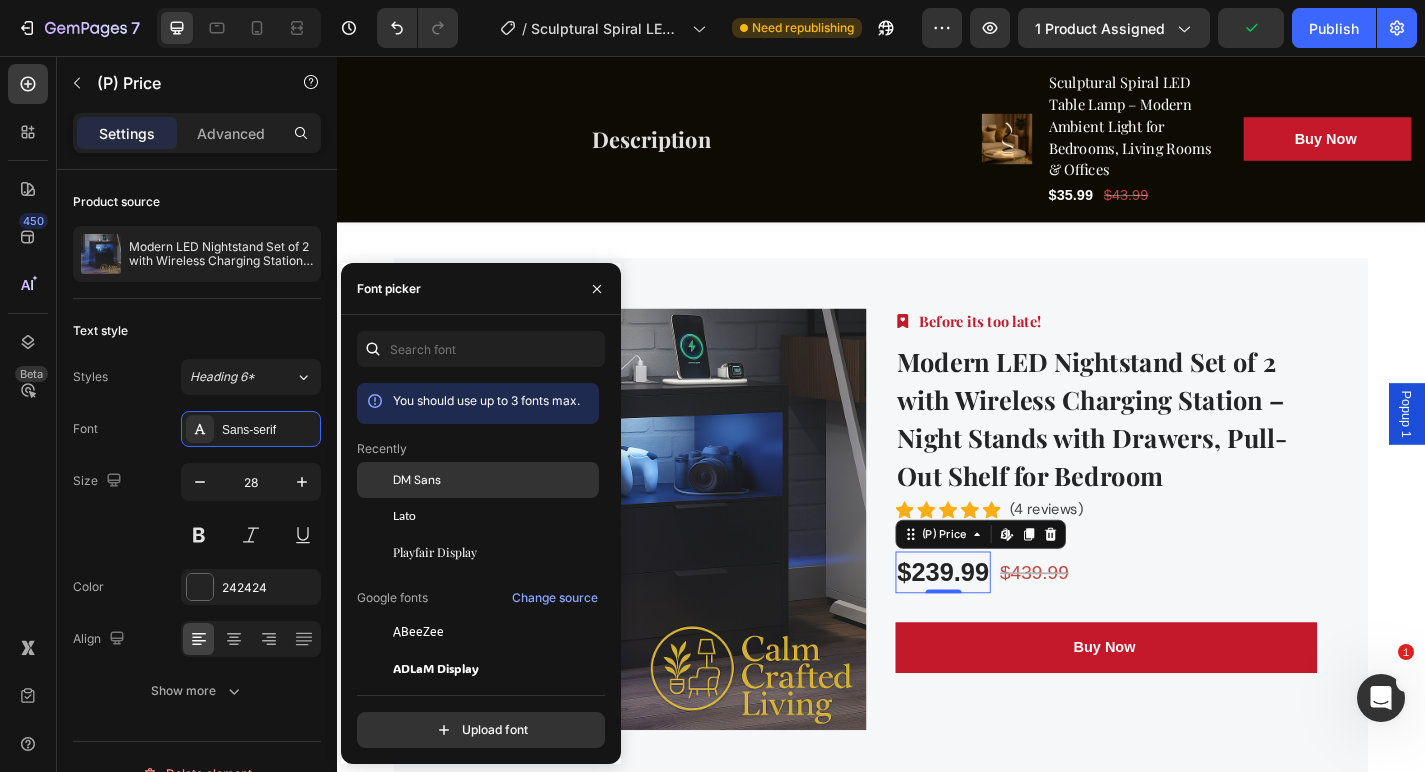 click on "DM Sans" 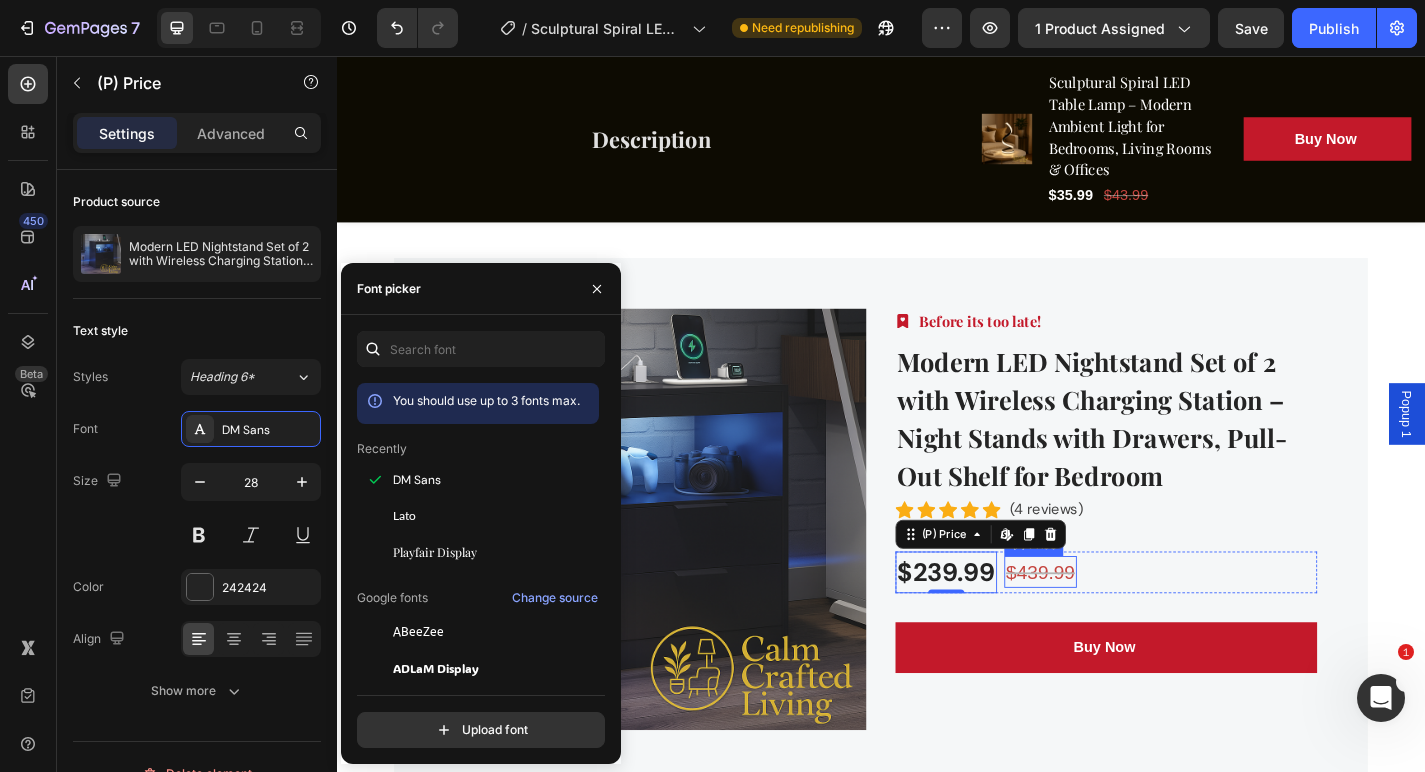 click on "$439.99" at bounding box center [1113, 626] 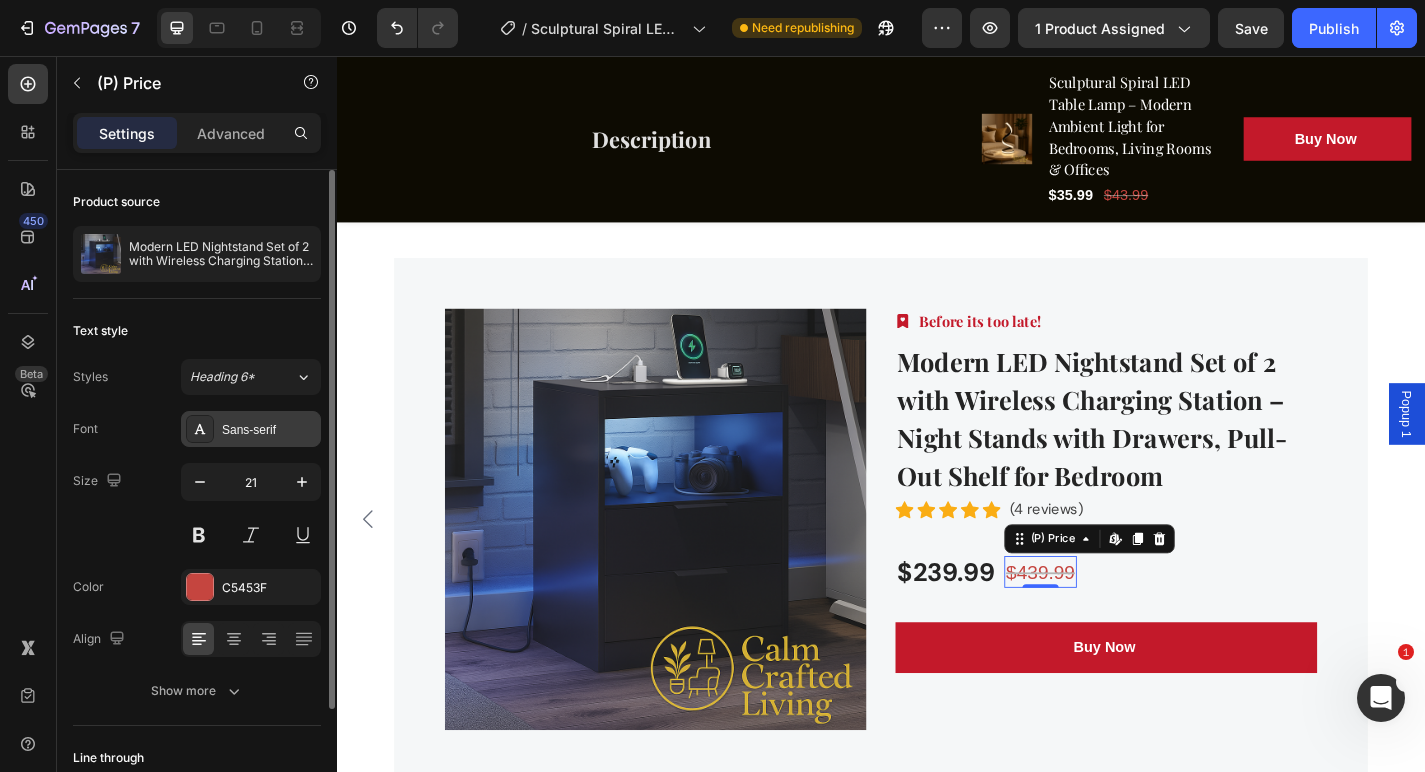 click on "Sans-serif" at bounding box center (251, 429) 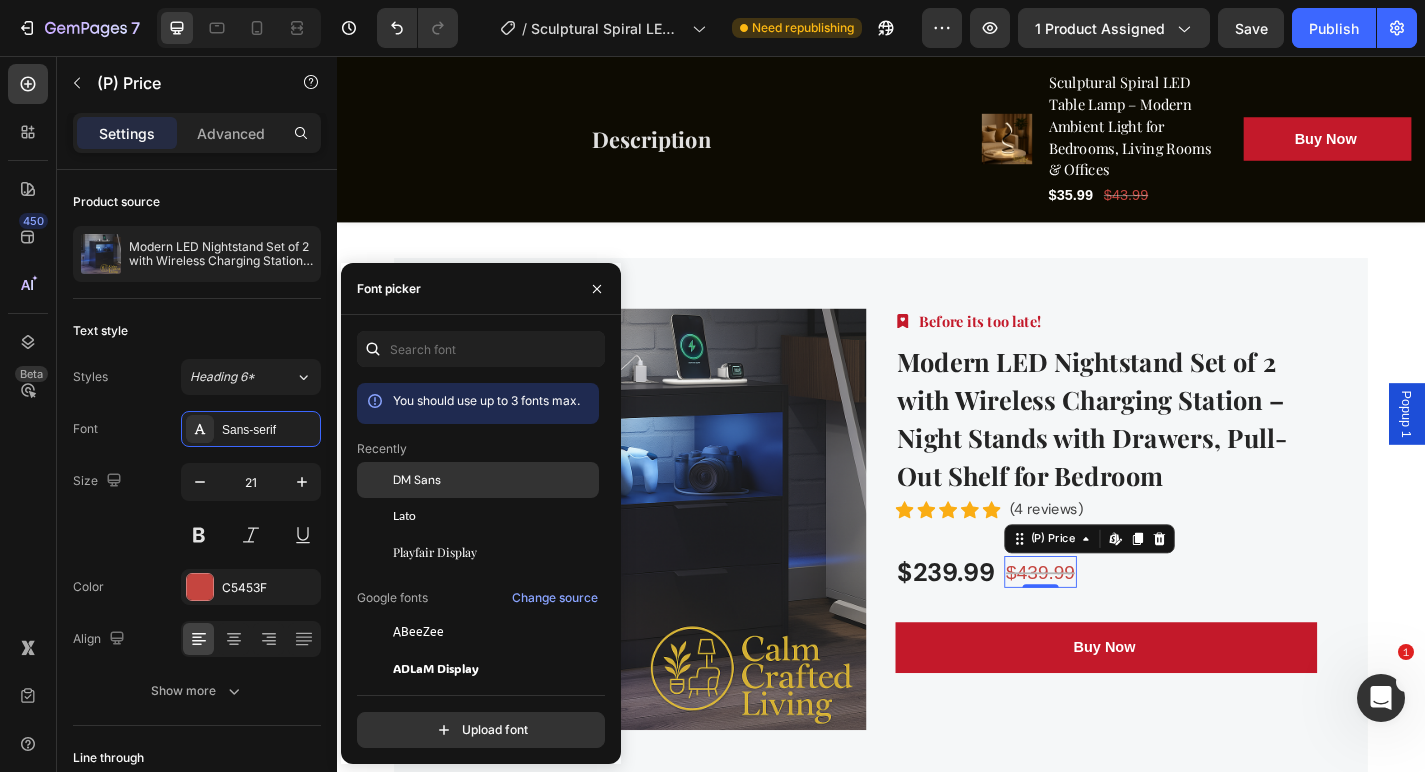 click on "DM Sans" at bounding box center (417, 480) 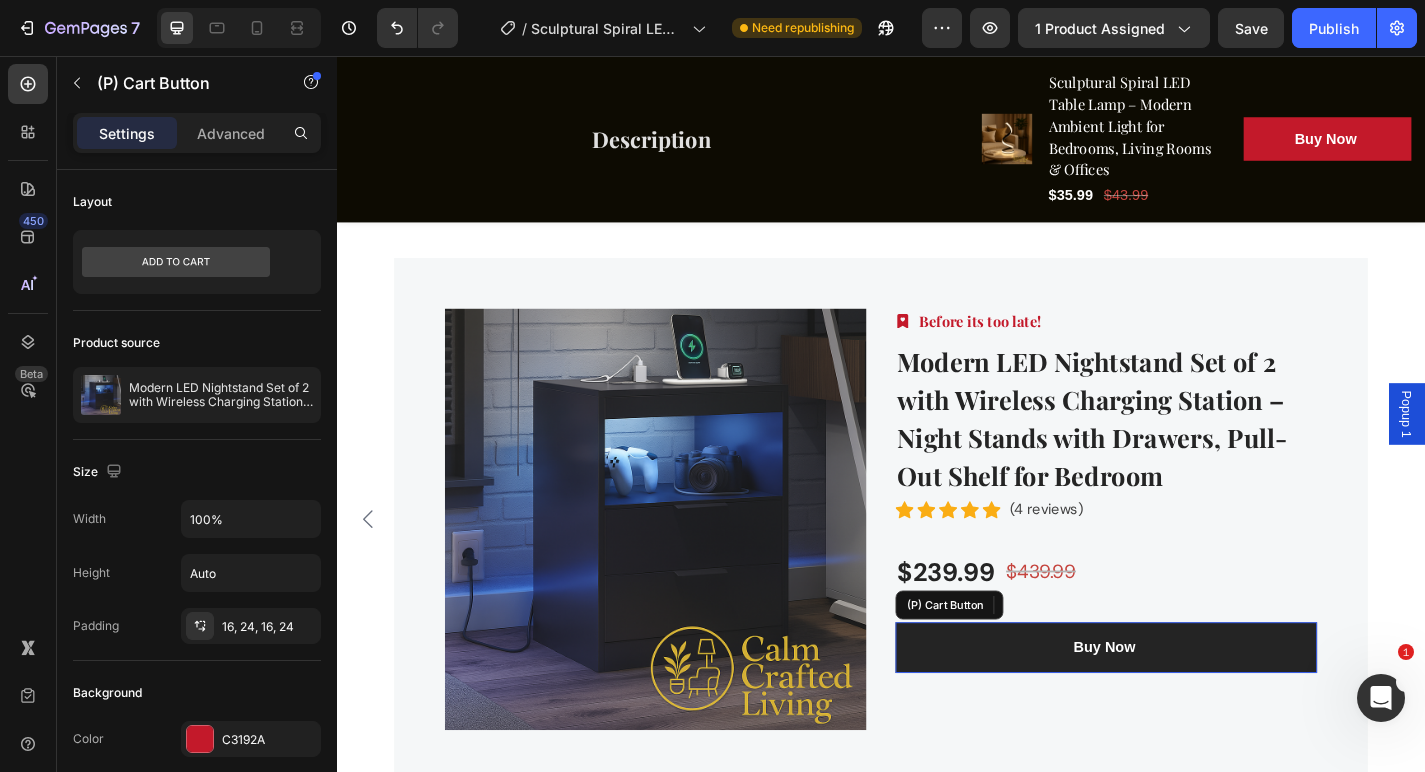 click on "Buy Now" at bounding box center (1185, 709) 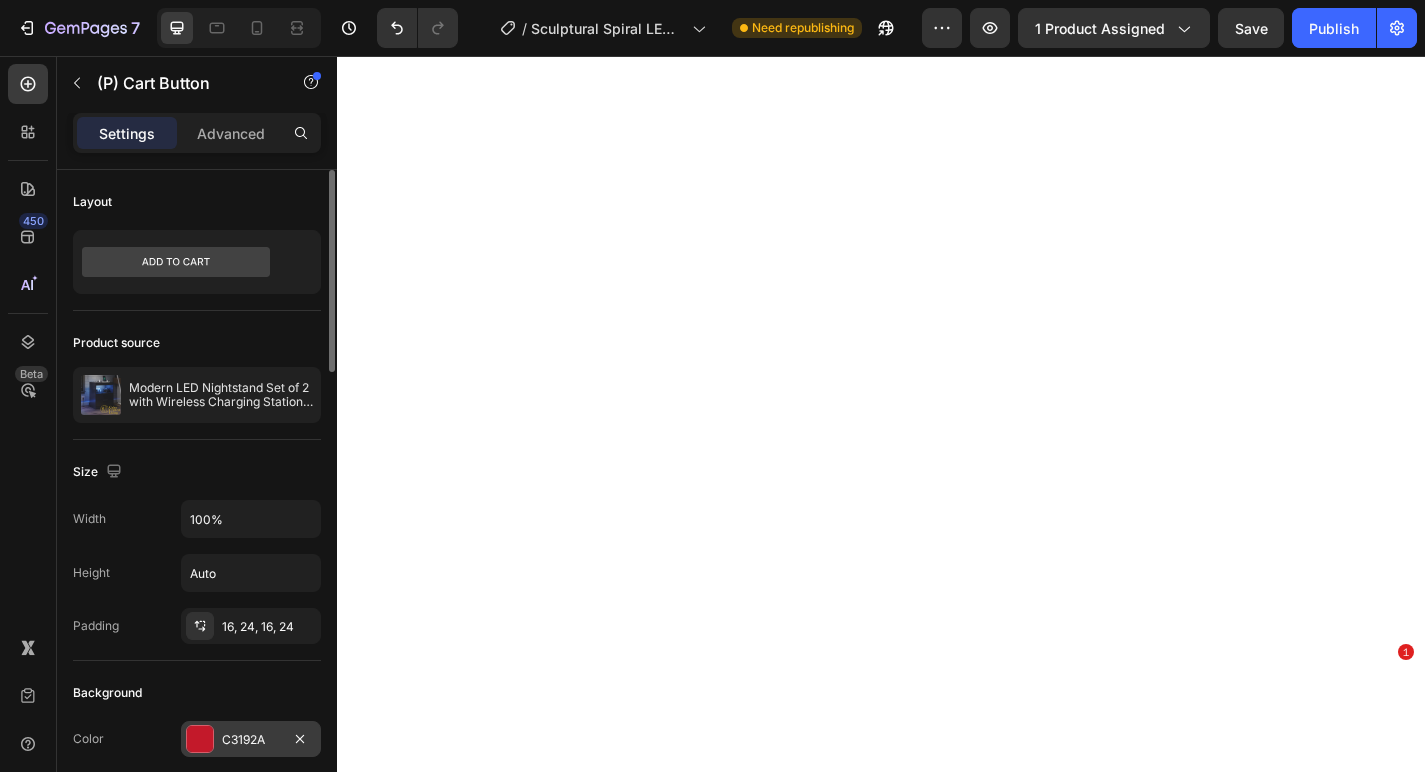 scroll, scrollTop: 0, scrollLeft: 0, axis: both 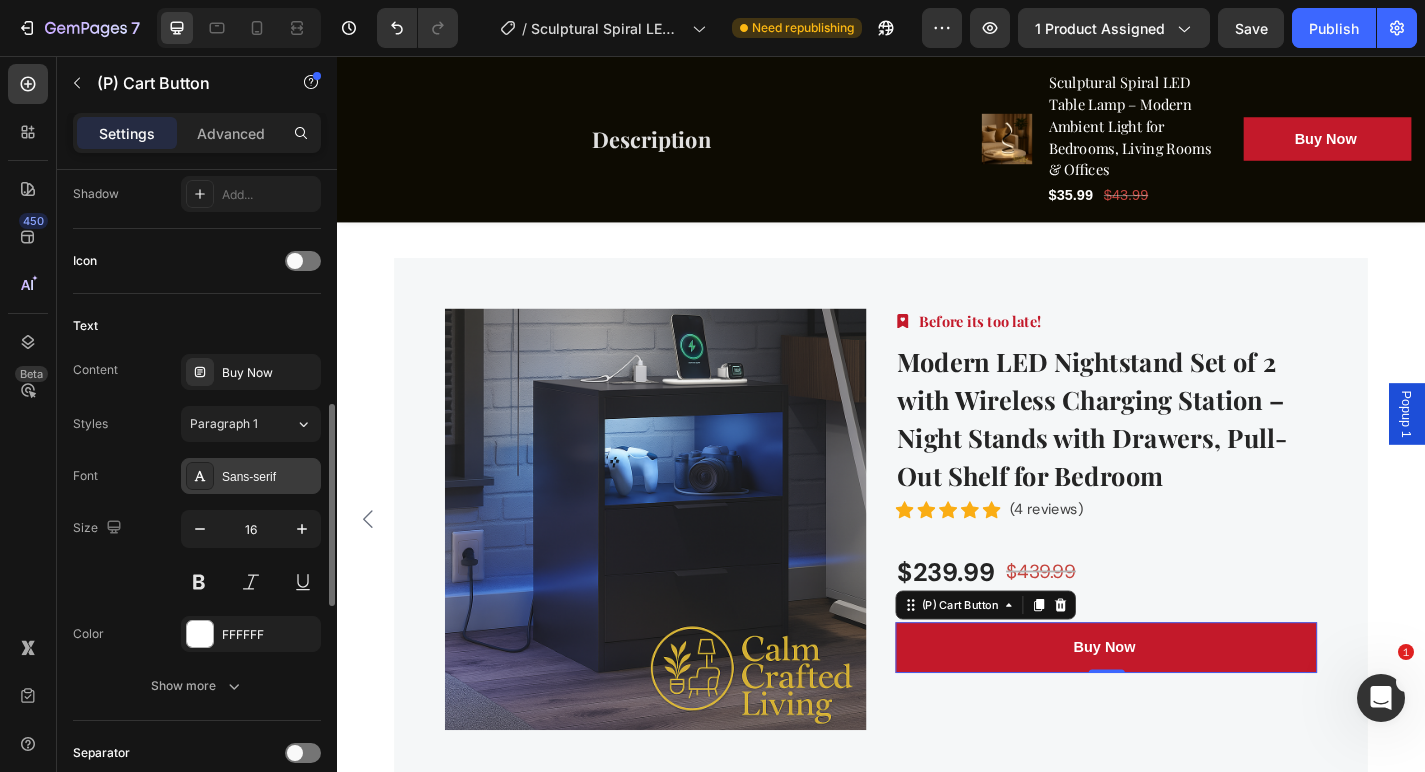 click on "Sans-serif" at bounding box center [269, 477] 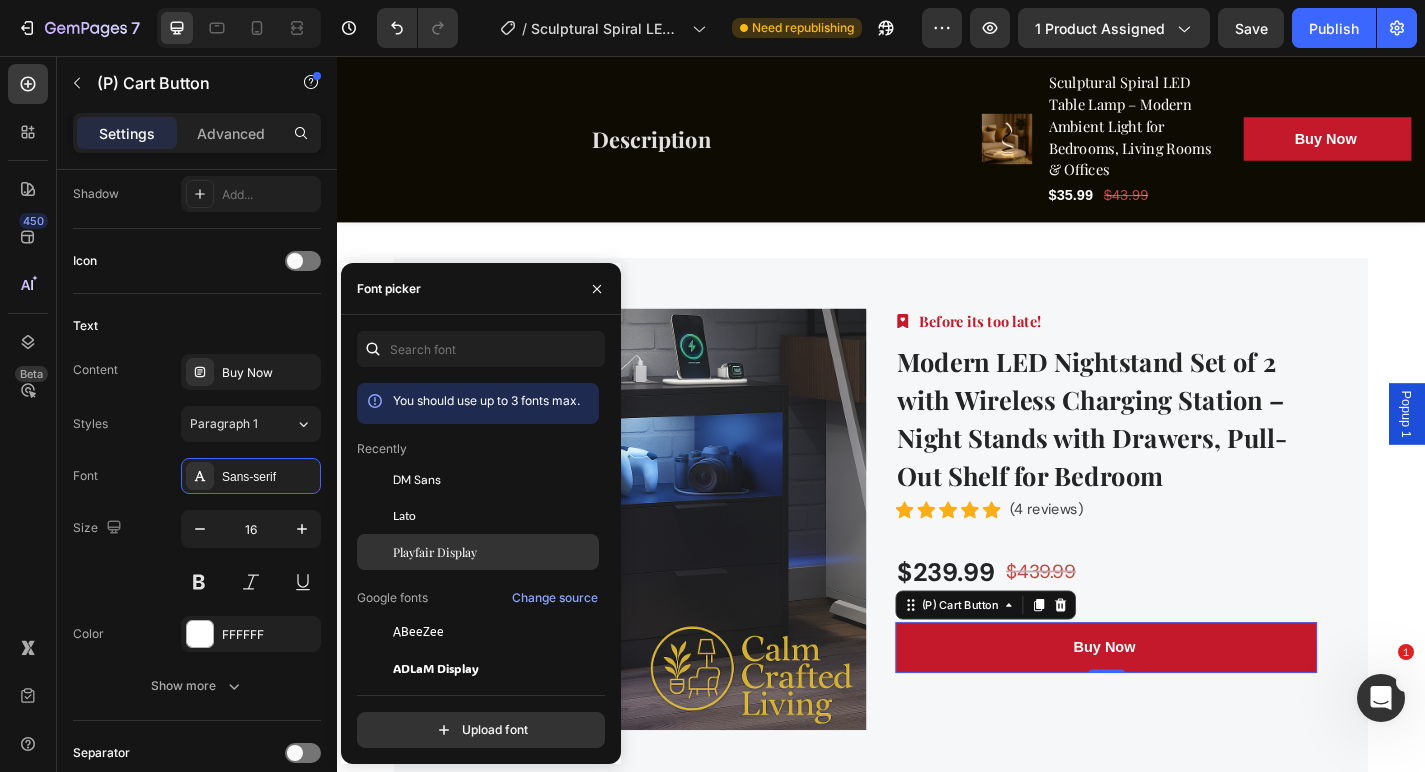 click on "Playfair Display" at bounding box center [435, 552] 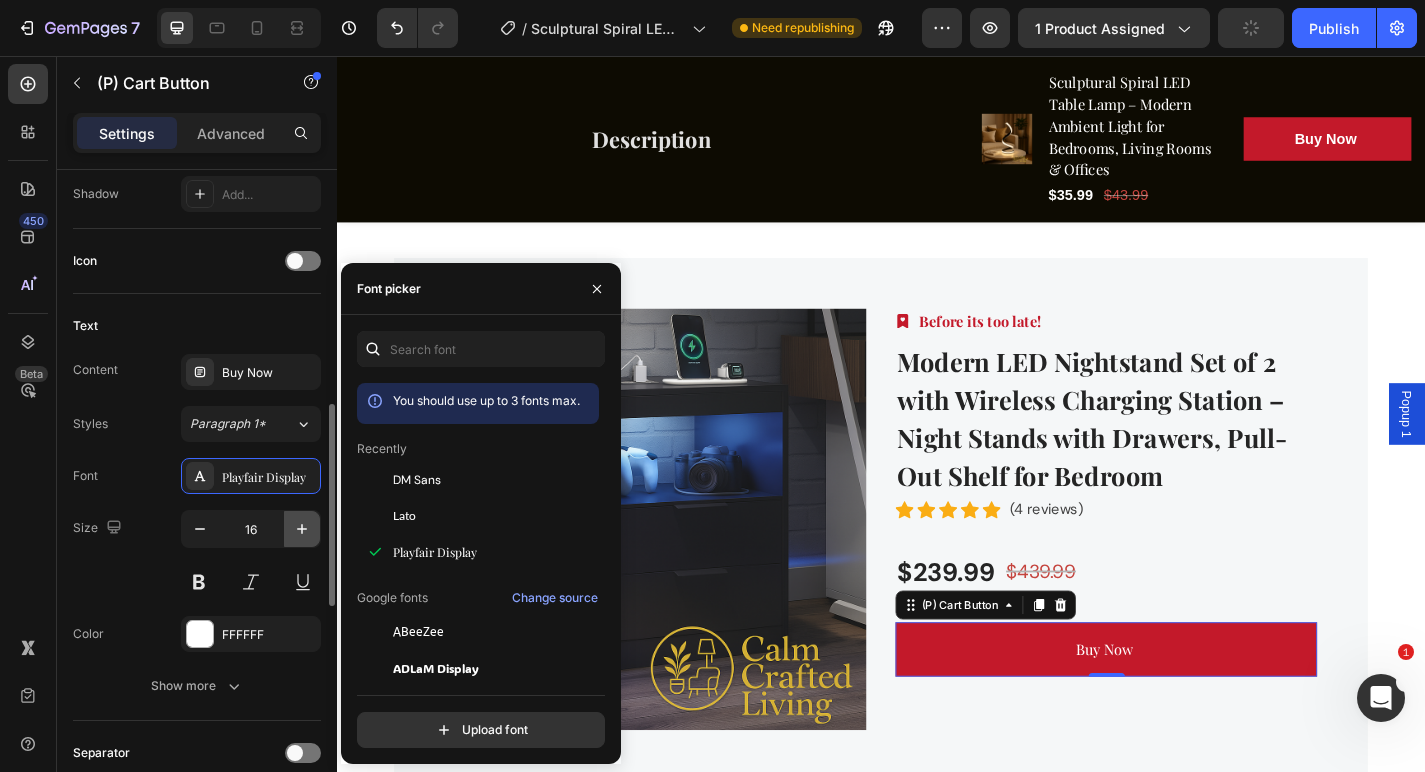 click 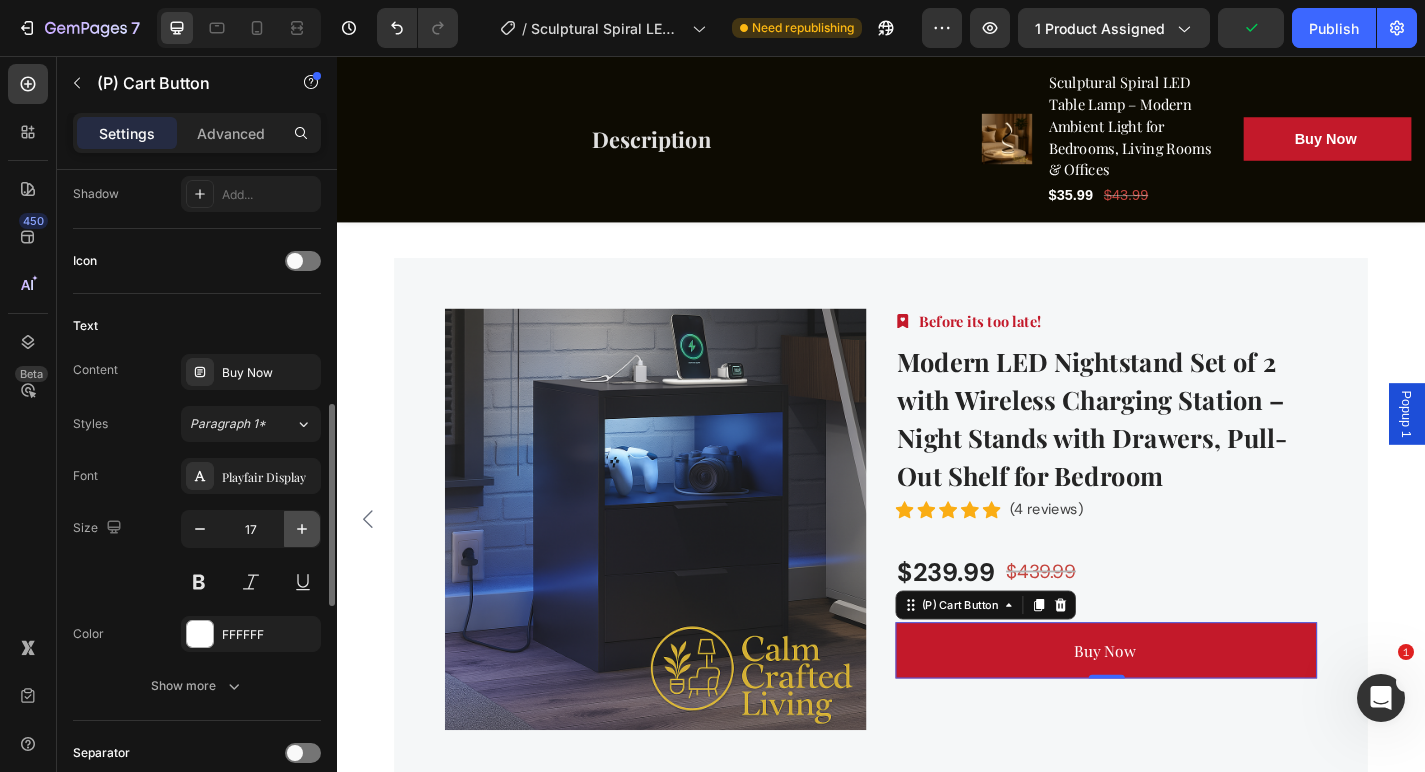 click 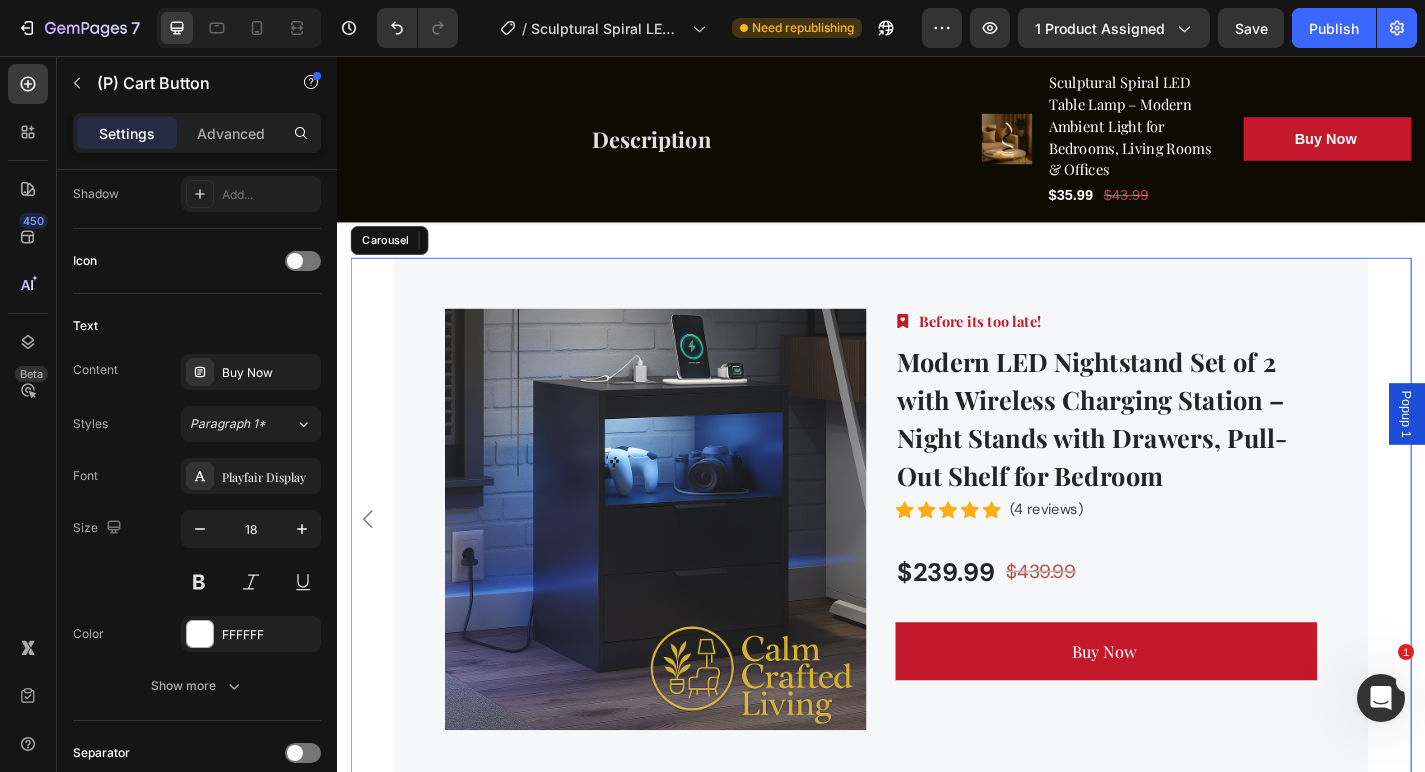 click on "Product Images Image Today Only ! Text block Row Nordic Modern Led Wall Lamp Living Room Sofa TV Background Home Decor Spot Light Design Led Reading Lamp Light Bedroom (P) Title                Icon                Icon                Icon                Icon                Icon Icon List Hoz (14 reviews) Text block Row $72.99 (P) Price (P) Price $115.99 (P) Price (P) Price Row Buy Now (P) Cart Button Row Product Product Images Image Deal of The Day! Text block Row Modern Farmhouse Nightstand Set of 2 – Smart Charging Station with Glass Desktop & Hidden Drawer Storage (P) Title                Icon                Icon                Icon                Icon                Icon Icon List Hoz (13 reviews) Text block Row $372.99 (P) Price (P) Price $527.99 (P) Price (P) Price Row Buy Now (P) Cart Button Row Product Product Images Image Before its too late! Text block Row Modern LED Nightstand Set of 2 with Wireless Charging Station – Night Stands with Drawers, Pull-Out Shelf for Bedroom Icon Row" at bounding box center (937, 567) 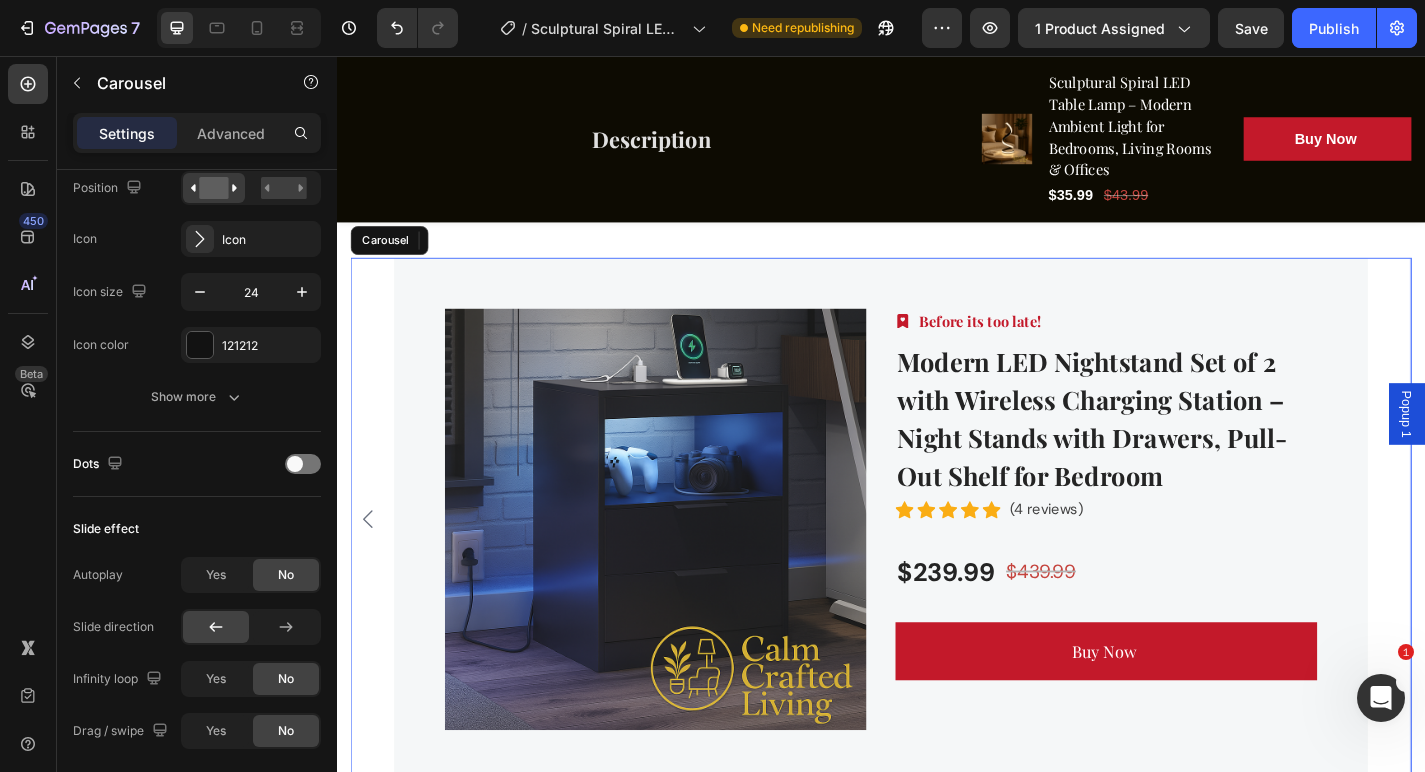 scroll, scrollTop: 0, scrollLeft: 0, axis: both 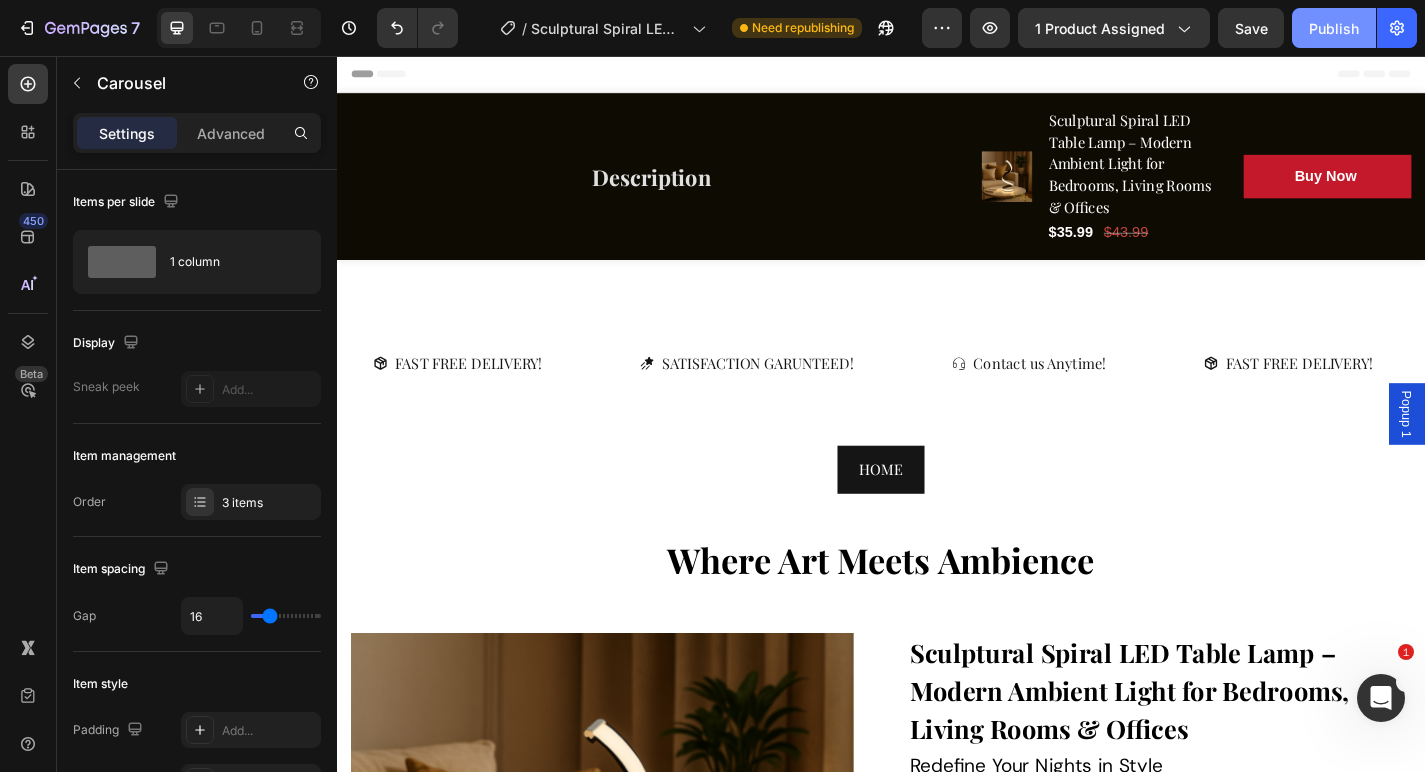 click on "Publish" at bounding box center [1334, 28] 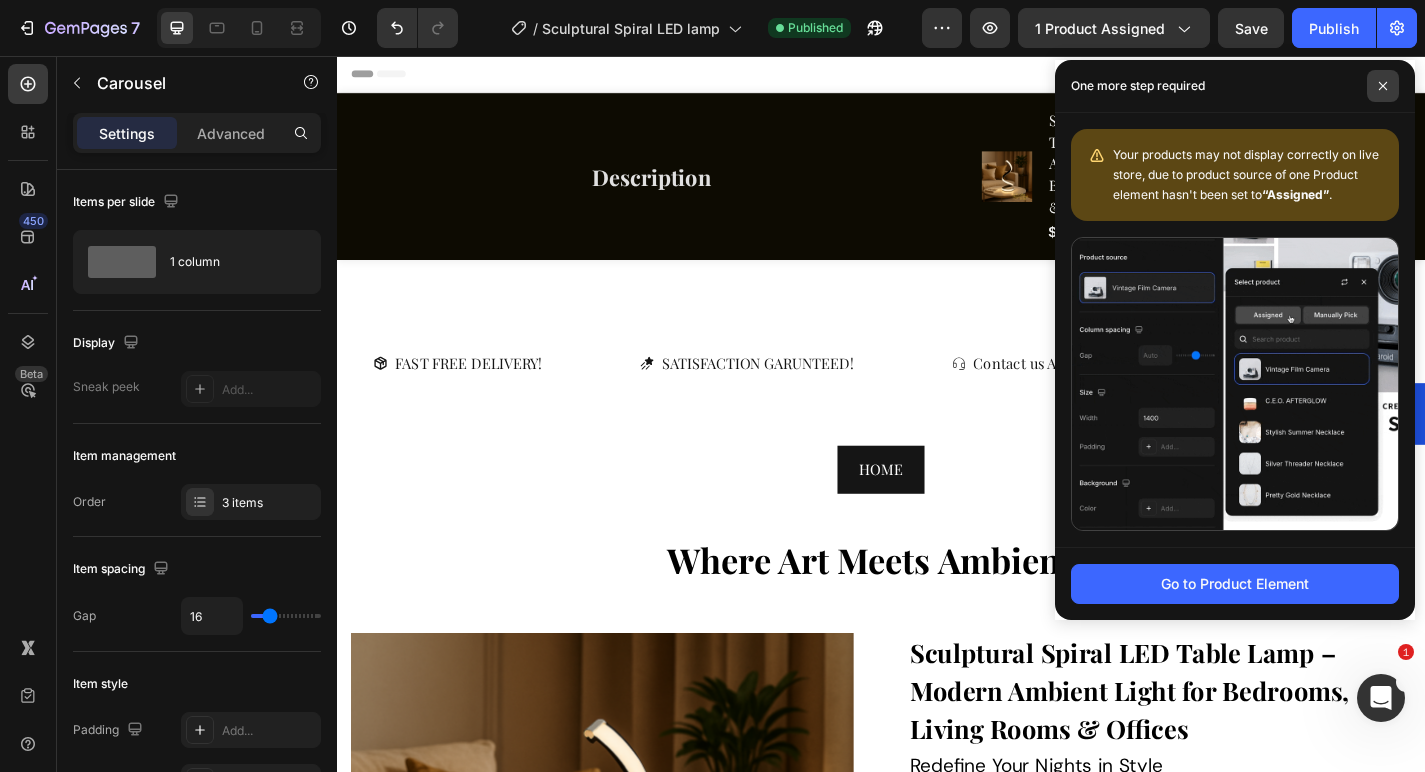 click at bounding box center (1383, 86) 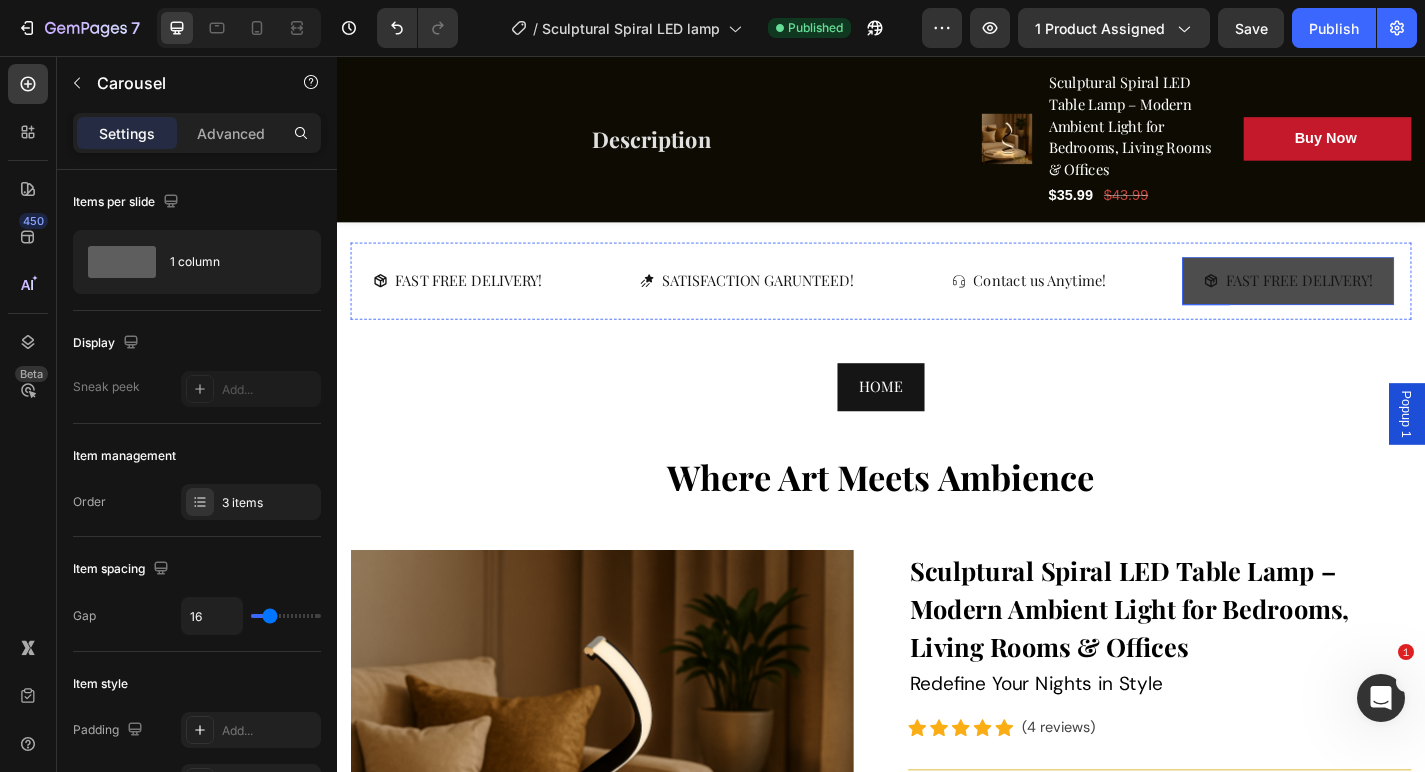 scroll, scrollTop: 95, scrollLeft: 0, axis: vertical 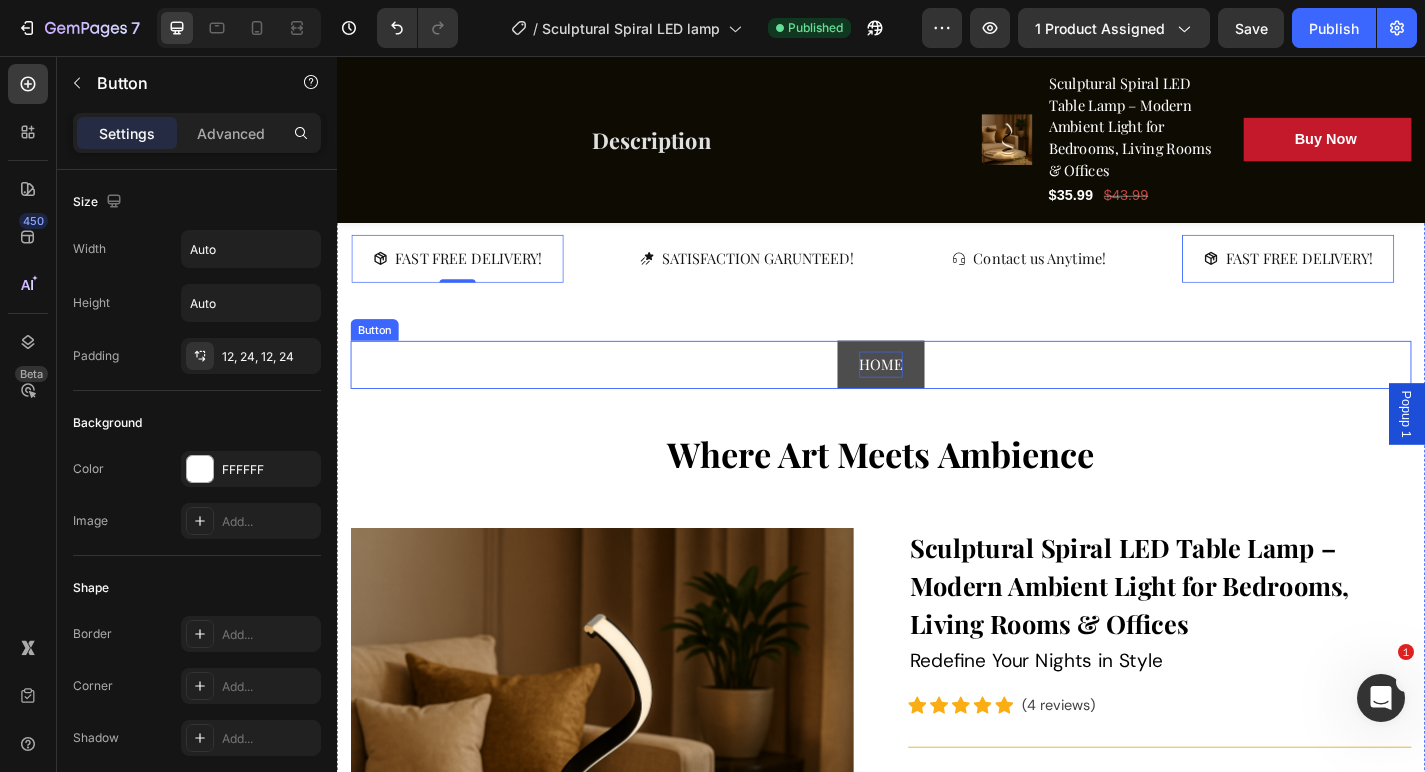 click on "HOME" at bounding box center [937, 396] 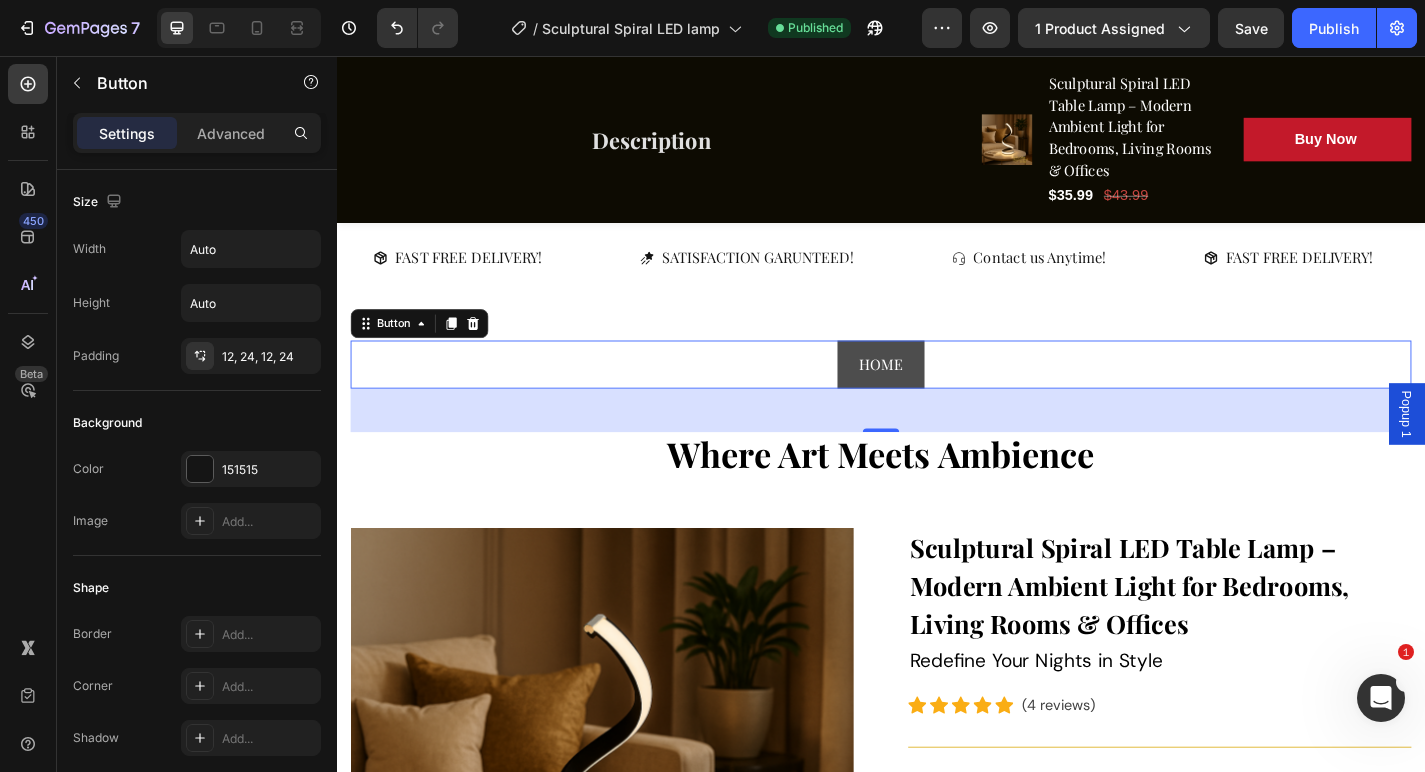 click on "HOME" at bounding box center [937, 396] 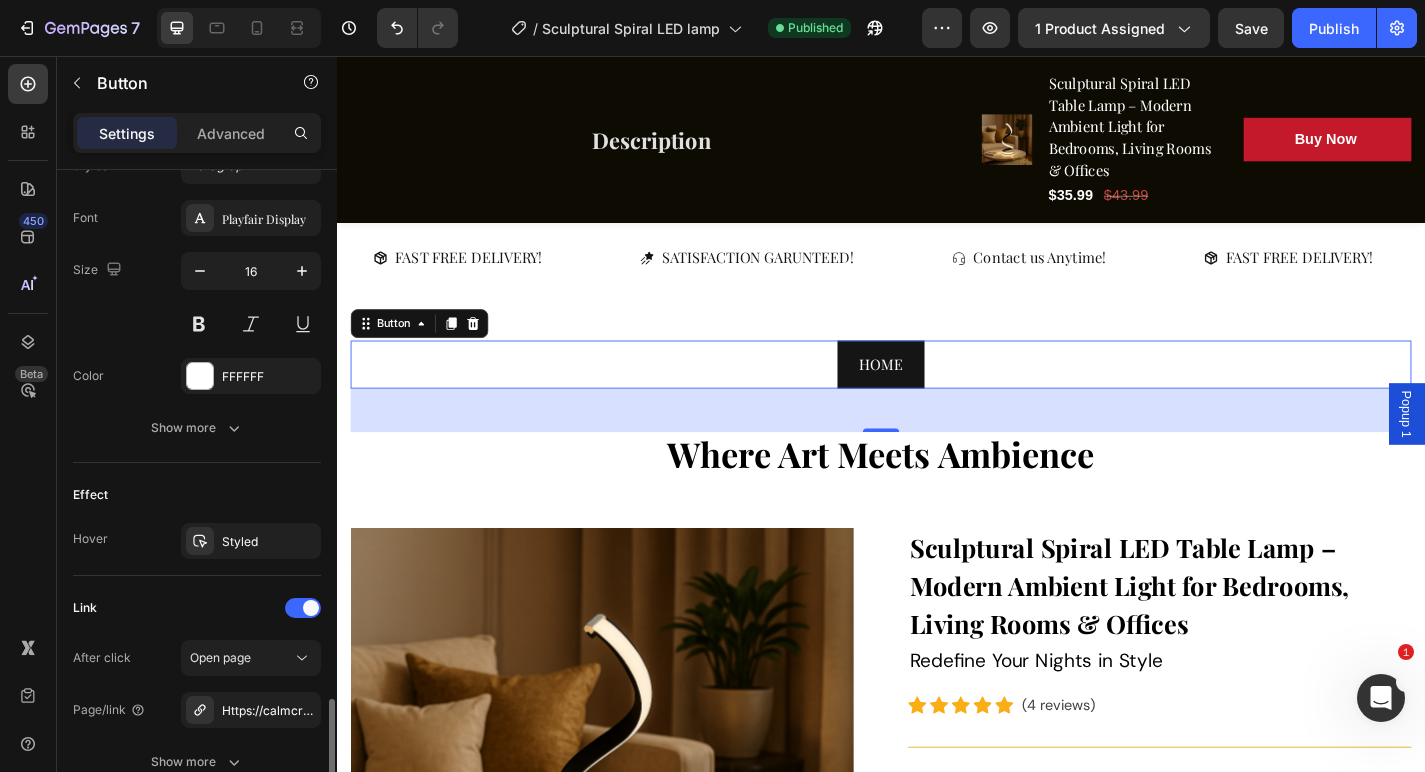 scroll, scrollTop: 931, scrollLeft: 0, axis: vertical 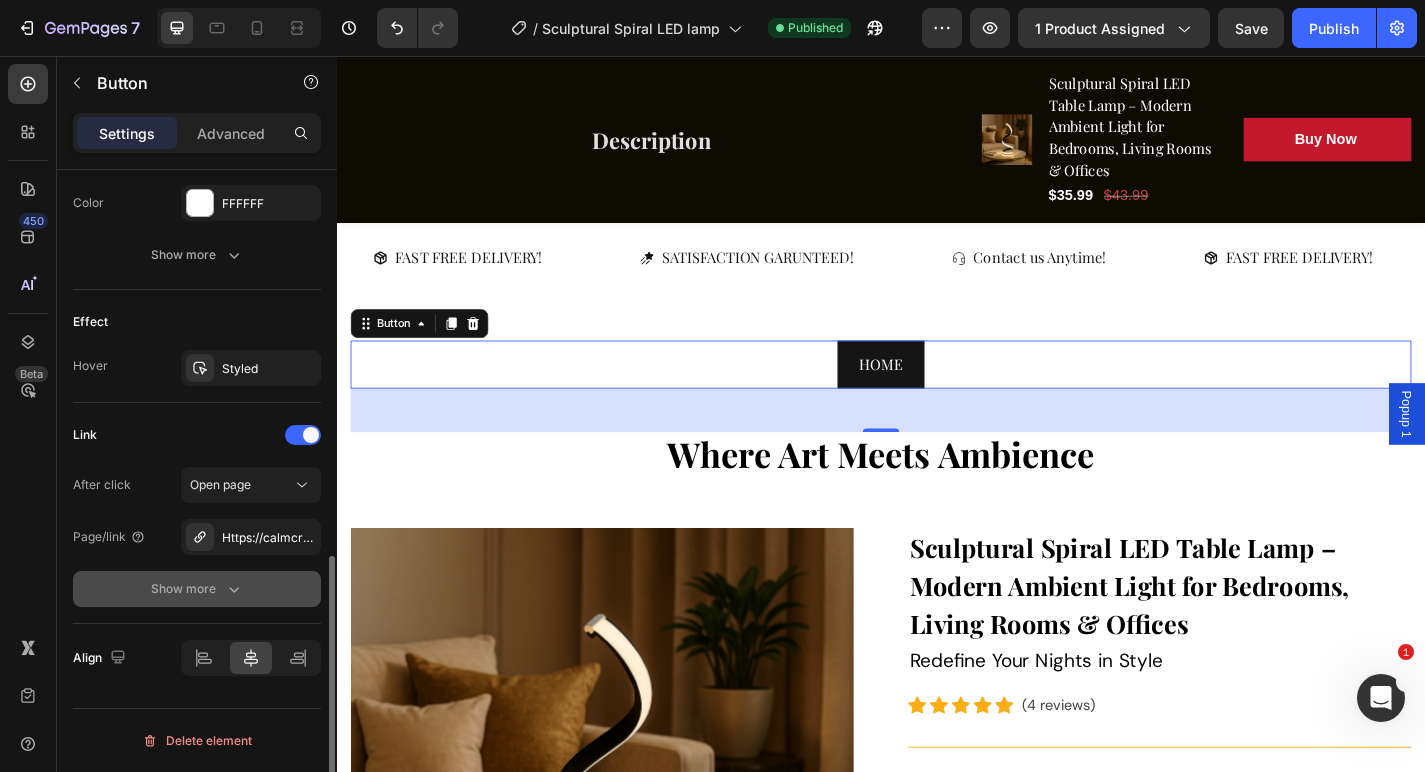 click on "Show more" at bounding box center [197, 589] 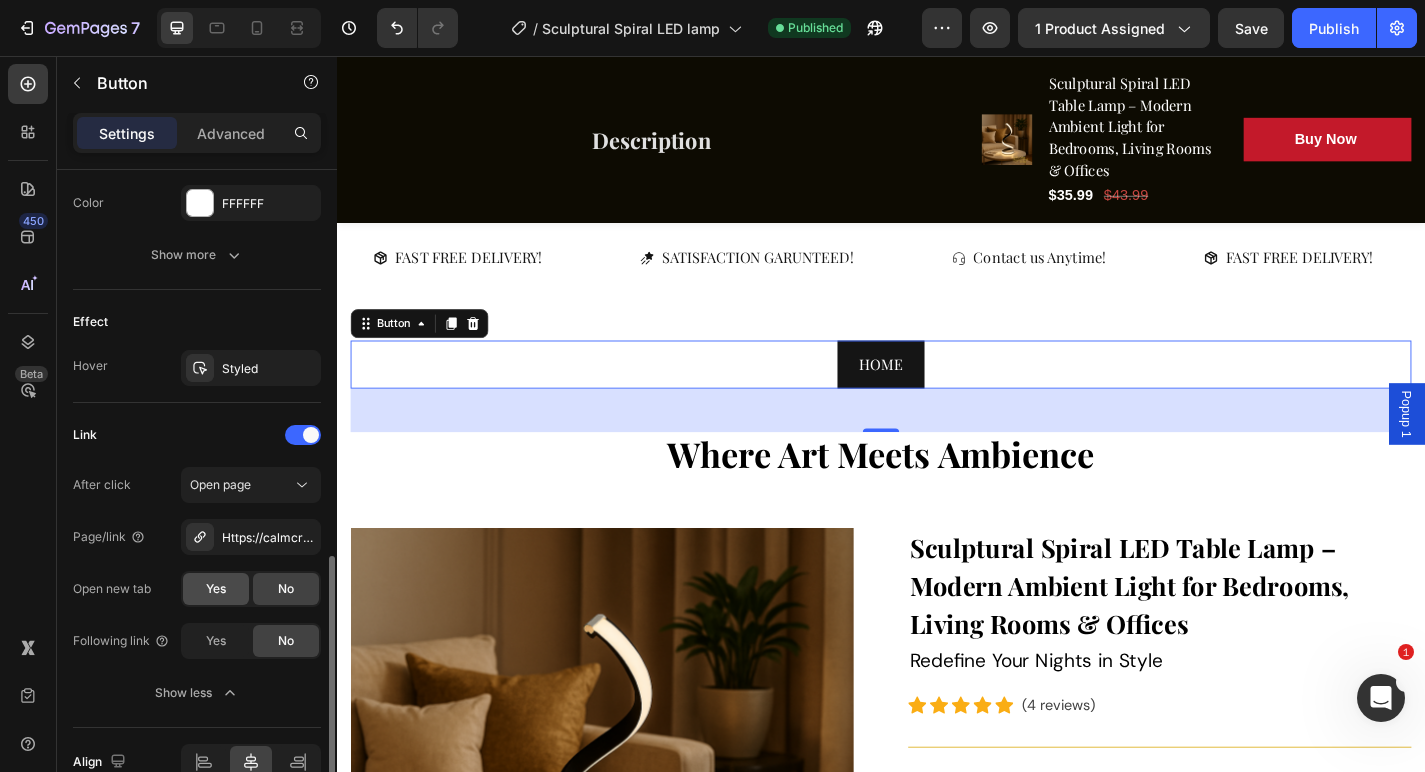 click on "Yes" 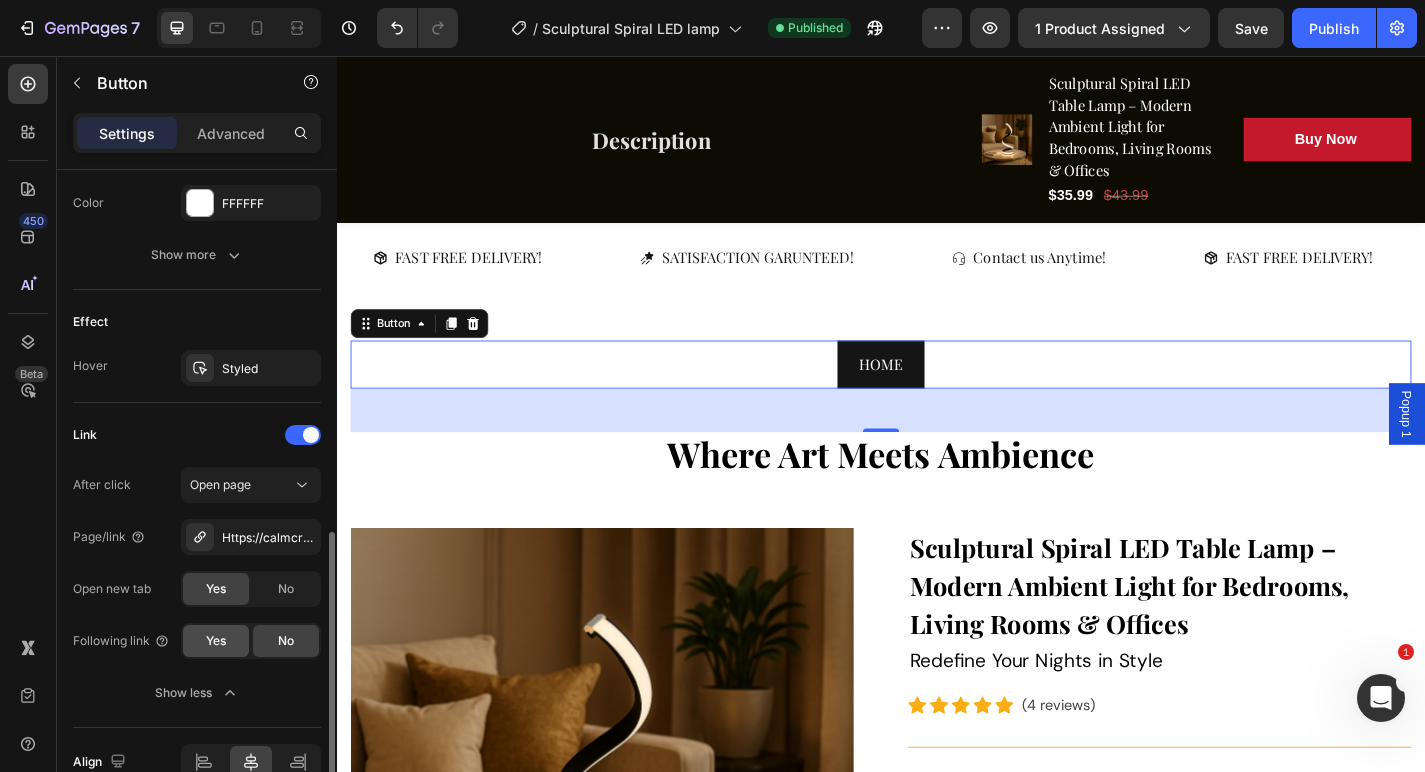 click on "Yes" 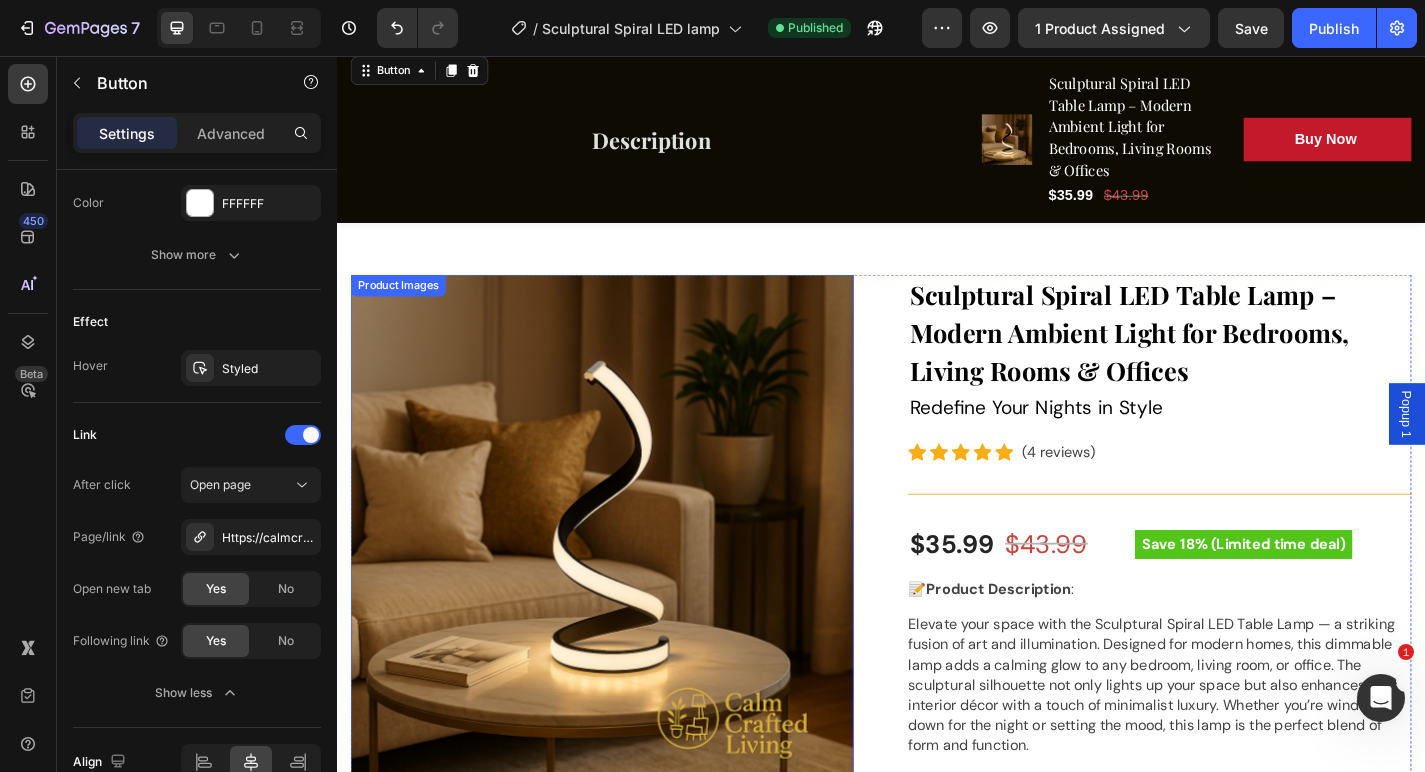 scroll, scrollTop: 399, scrollLeft: 0, axis: vertical 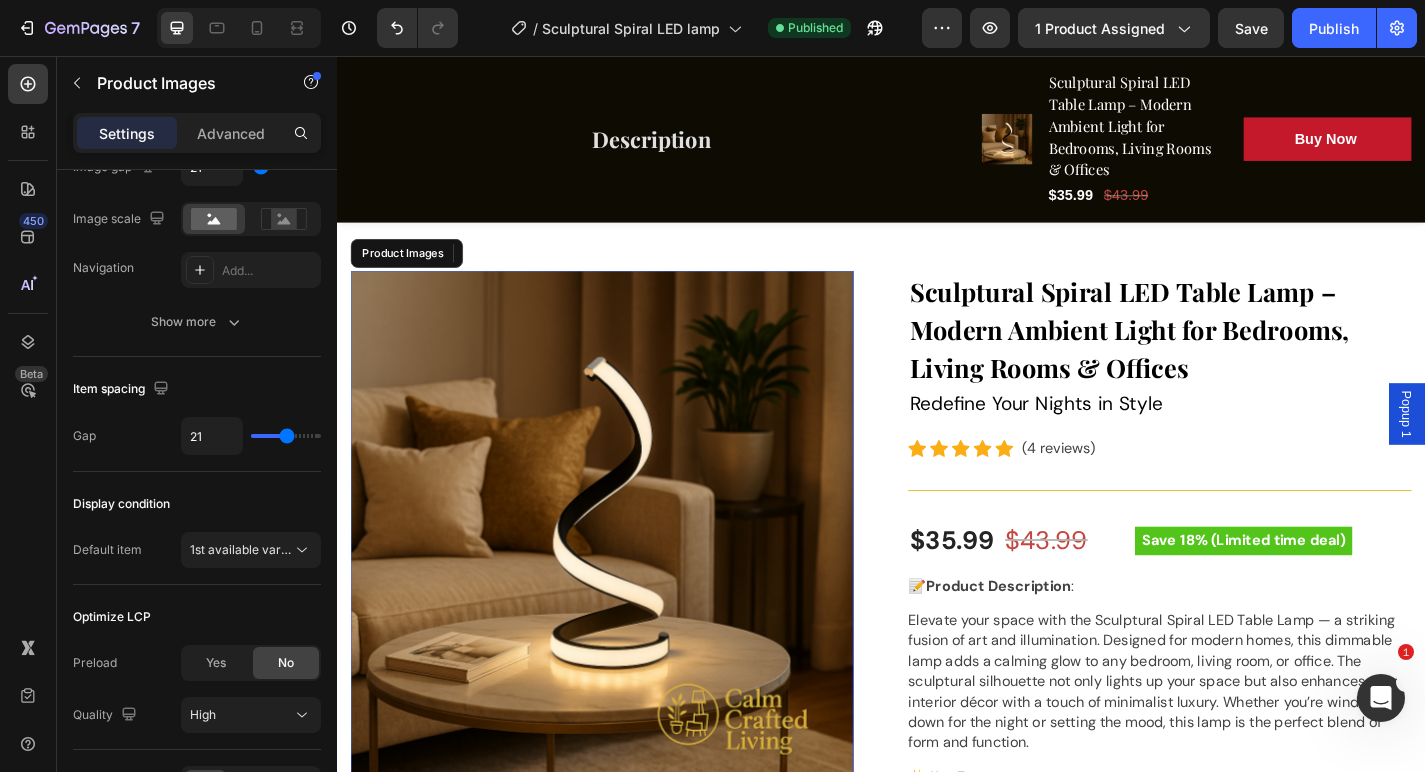 click at bounding box center [629, 570] 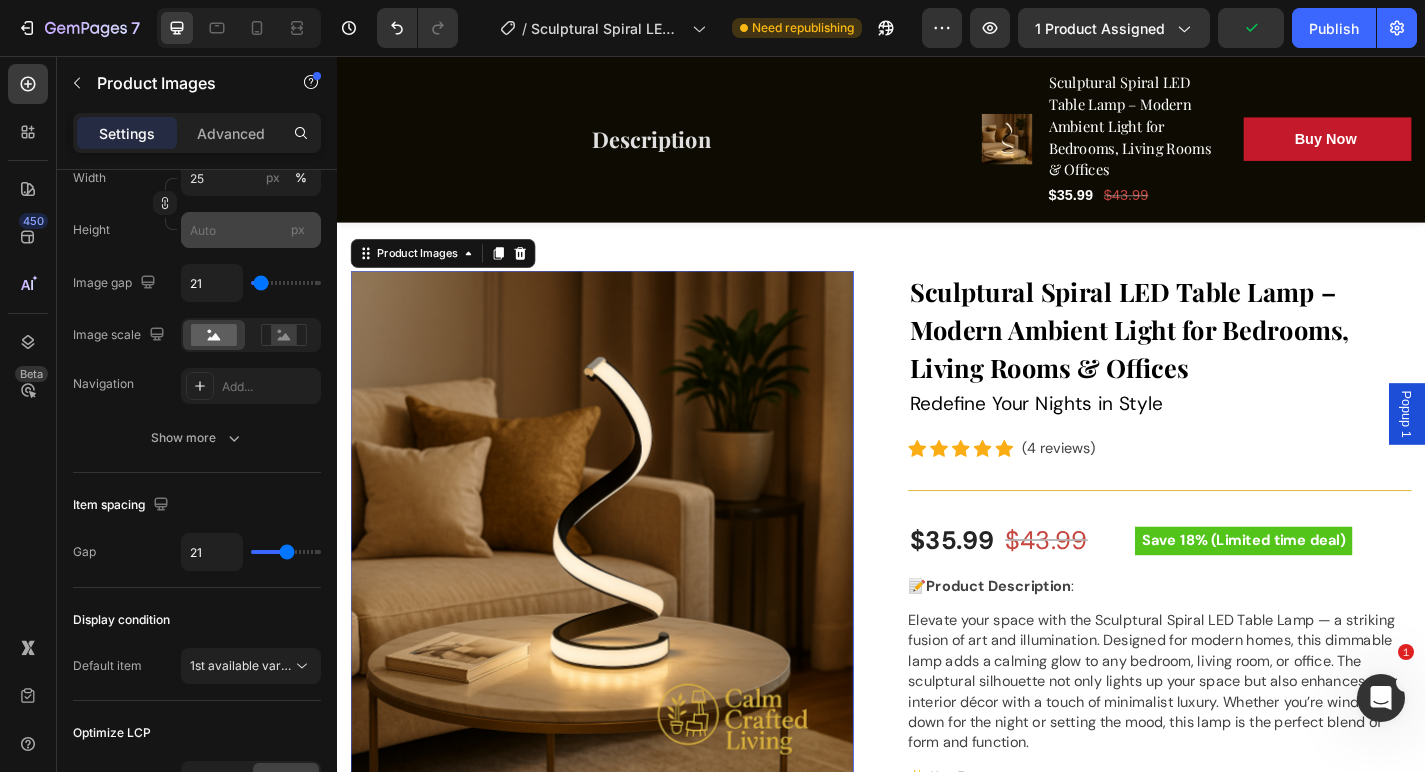 scroll, scrollTop: 1057, scrollLeft: 0, axis: vertical 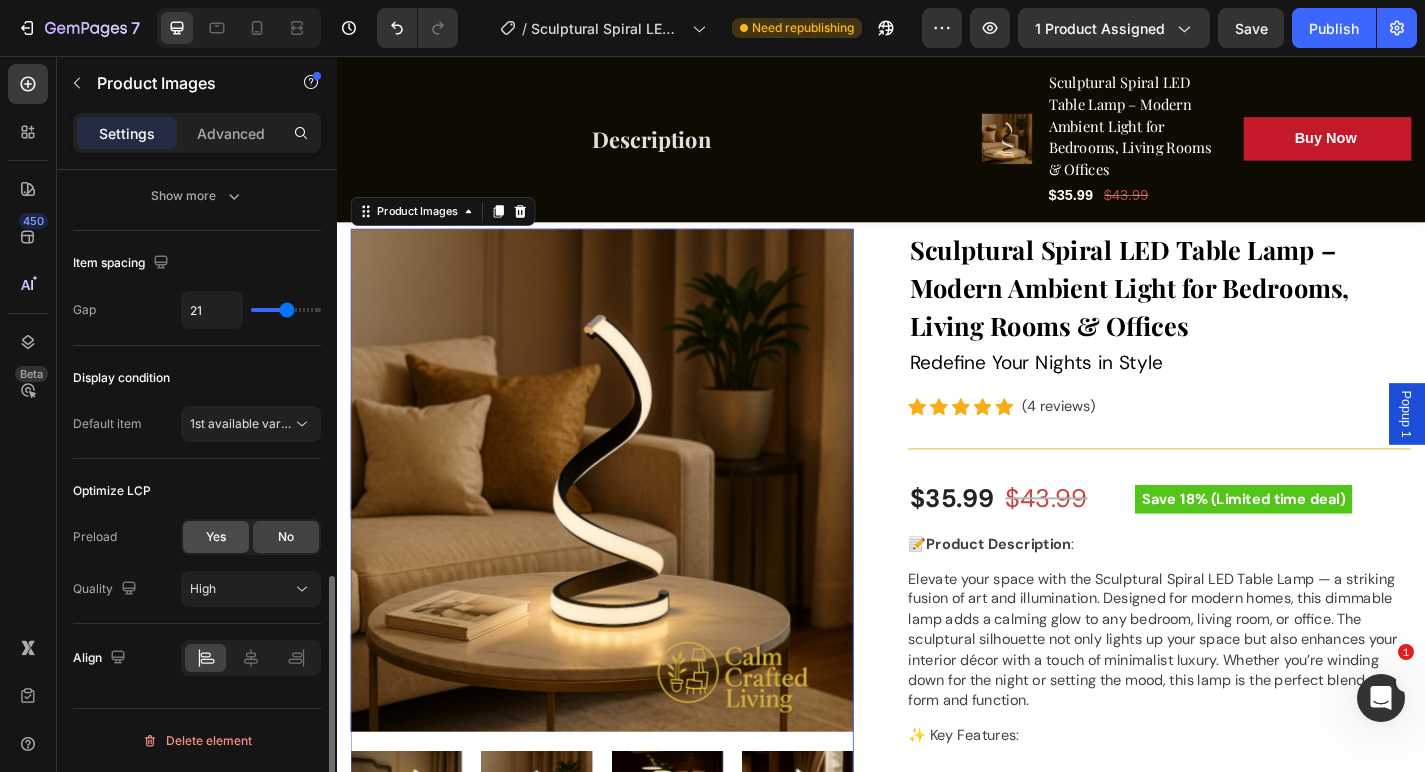 click on "Yes" 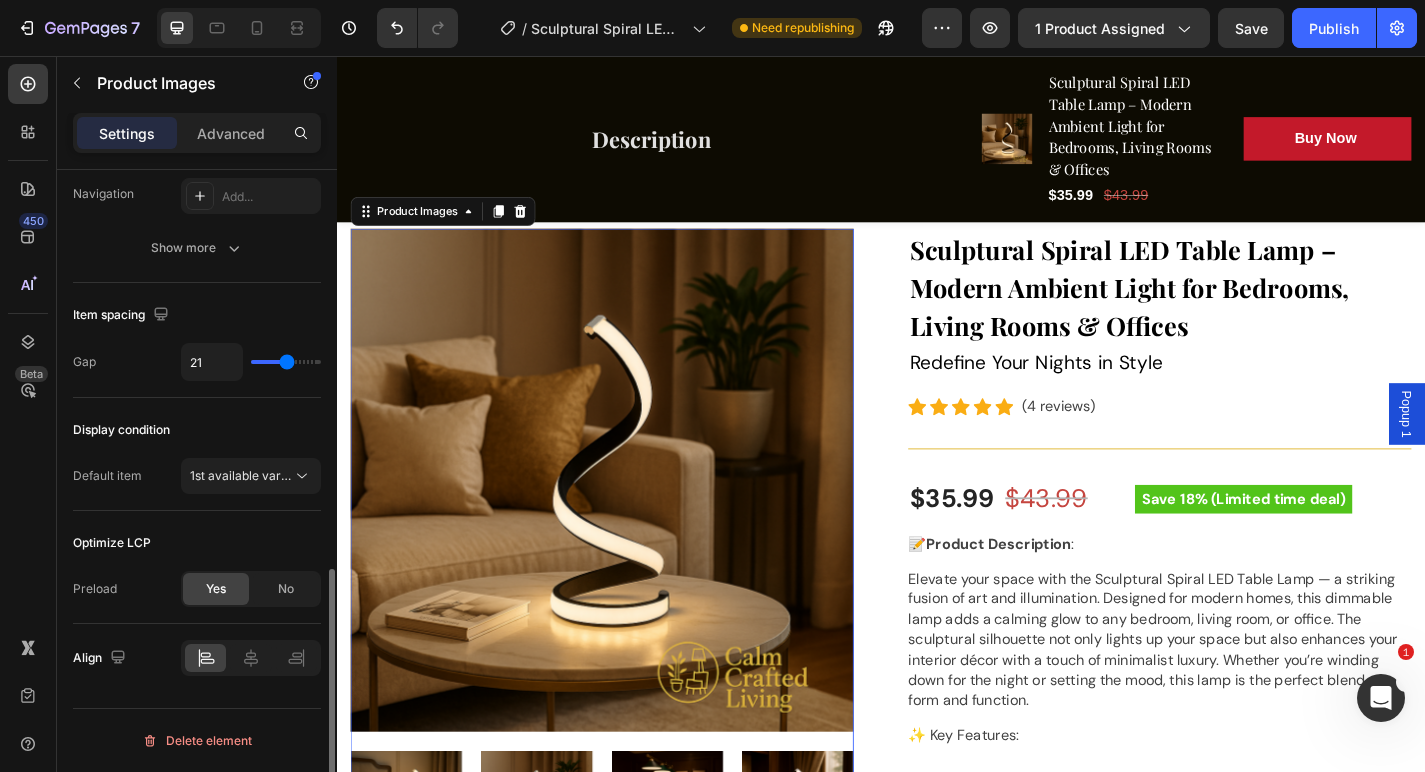 scroll, scrollTop: 1005, scrollLeft: 0, axis: vertical 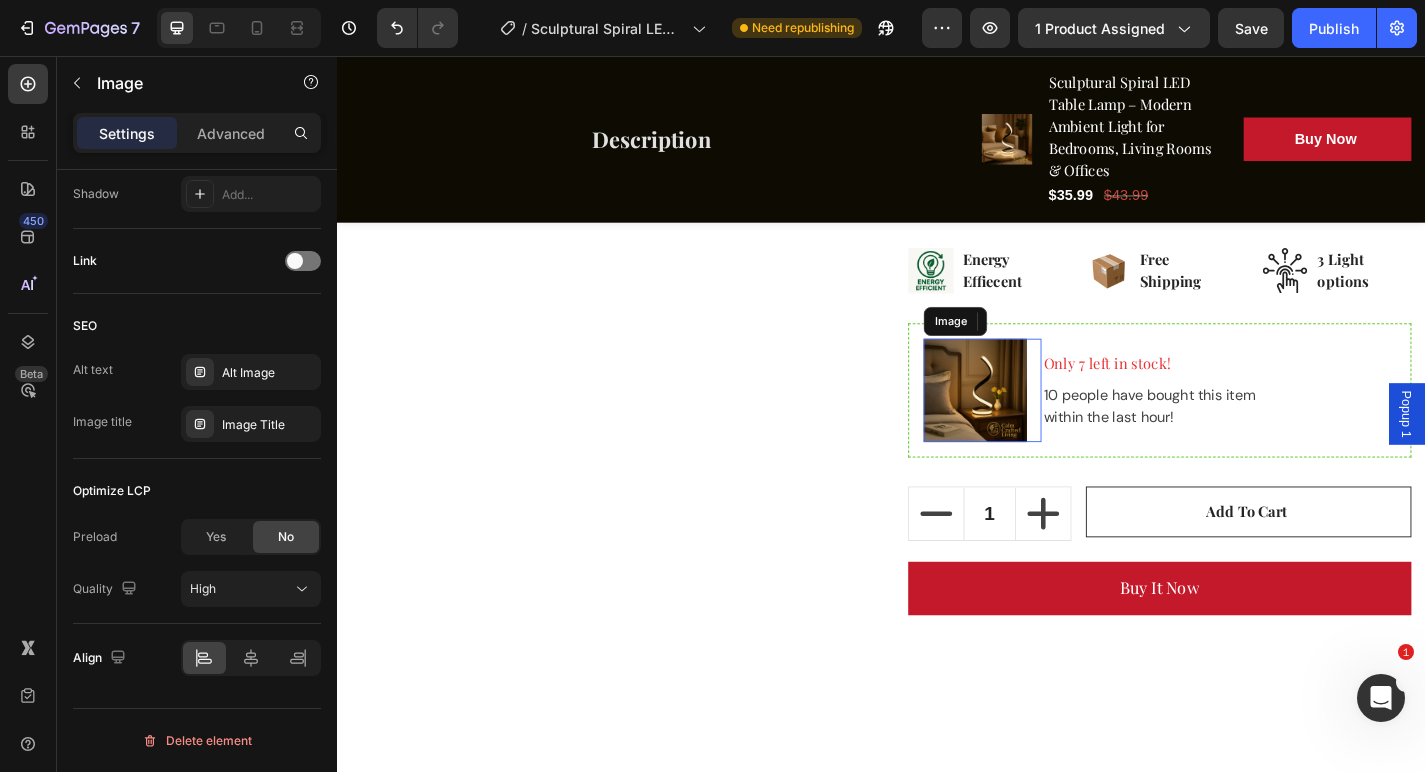 click at bounding box center (1041, 425) 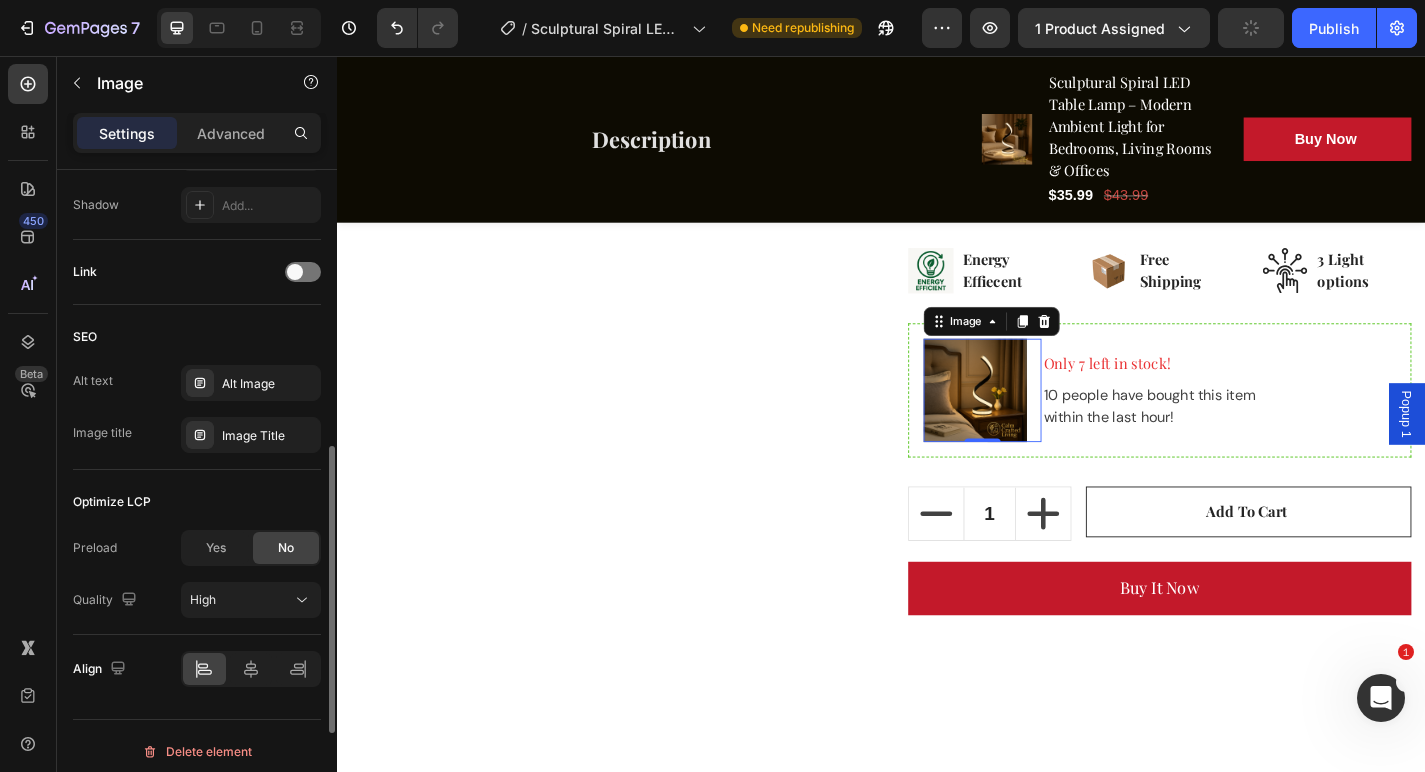 scroll, scrollTop: 851, scrollLeft: 0, axis: vertical 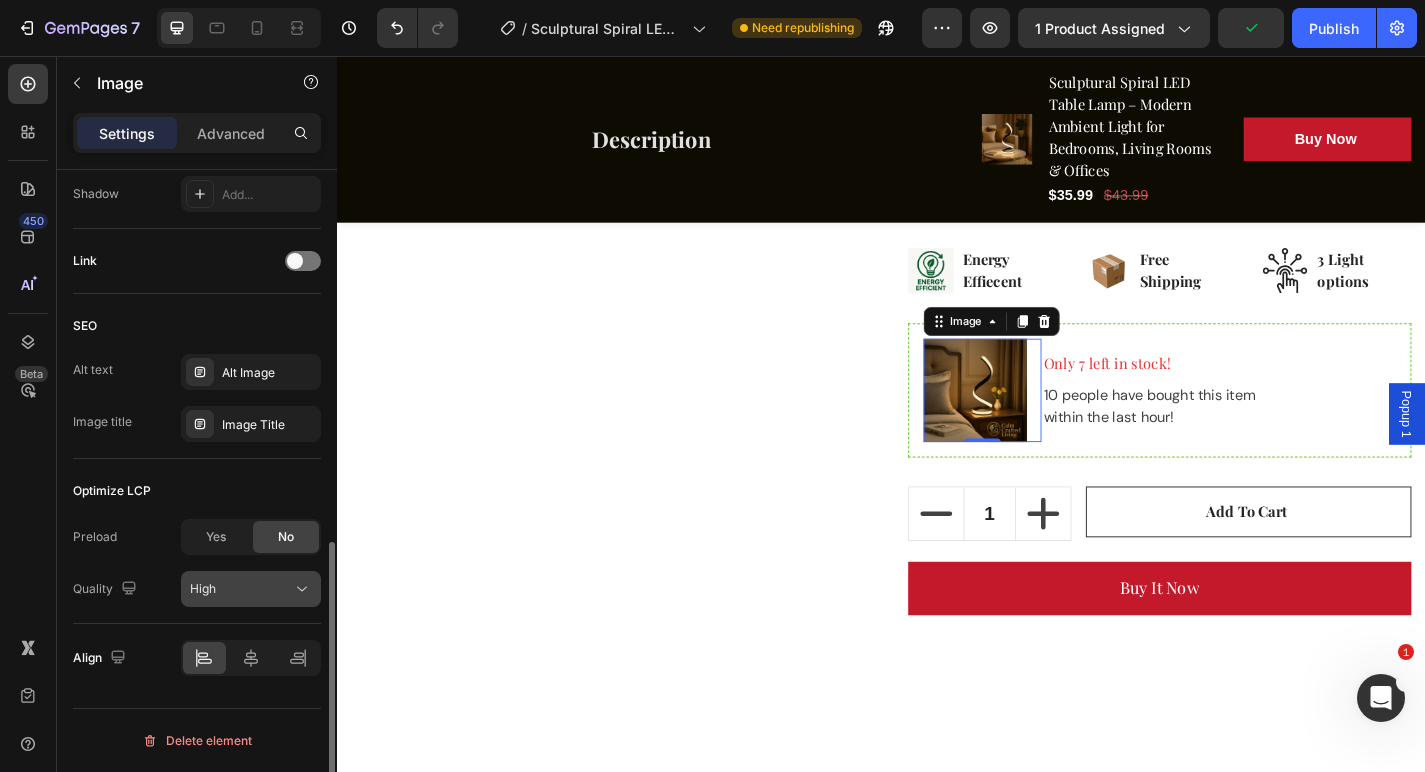 click on "High" at bounding box center [241, 589] 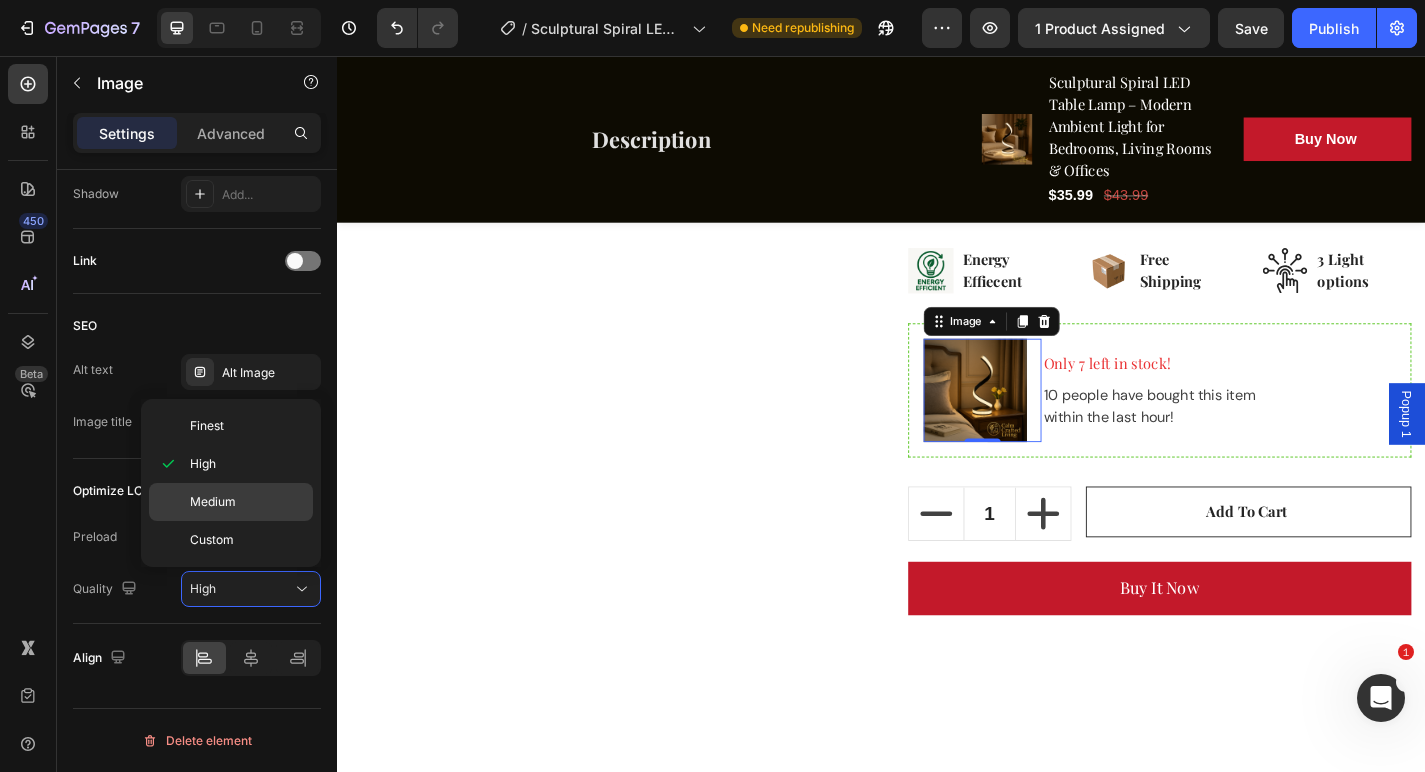 click on "Medium" at bounding box center [247, 502] 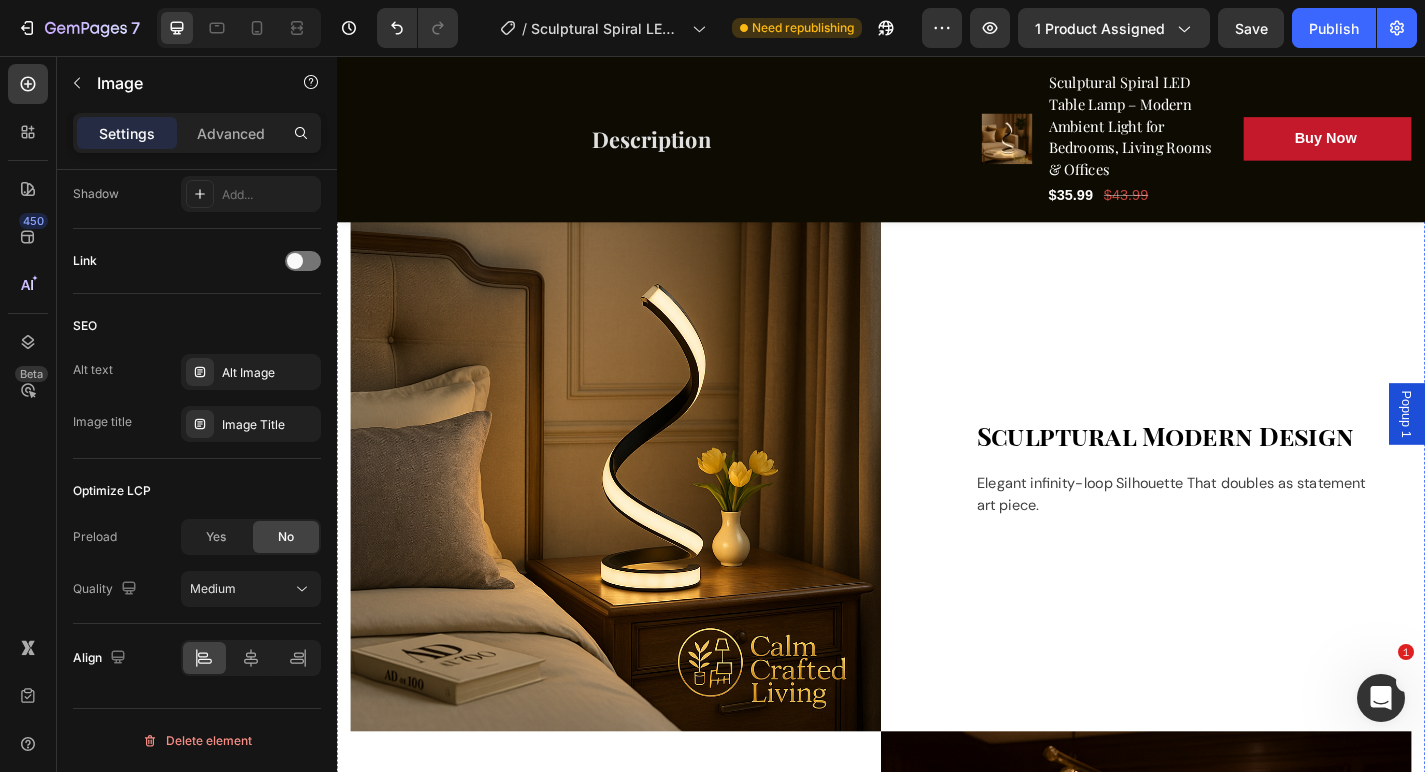 scroll, scrollTop: 2291, scrollLeft: 0, axis: vertical 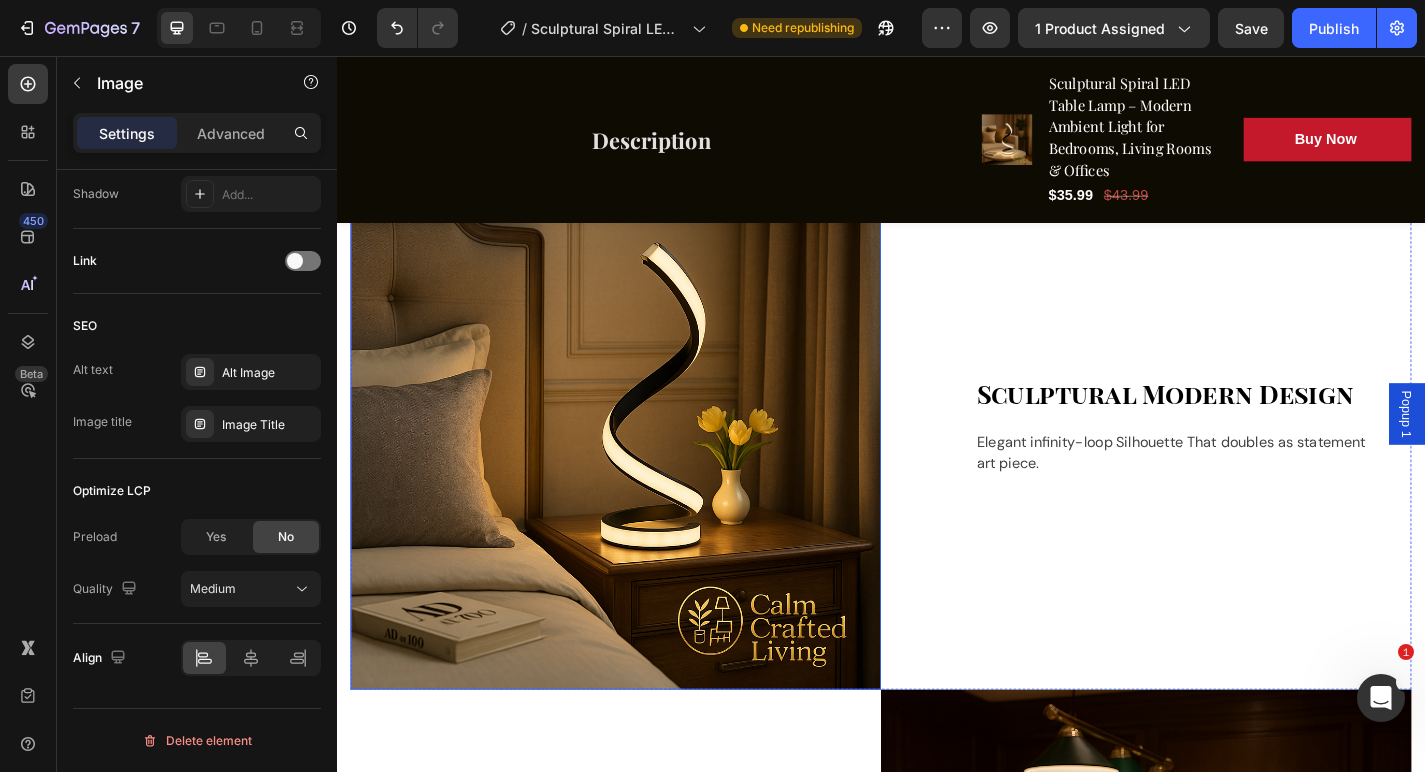 click at bounding box center [644, 462] 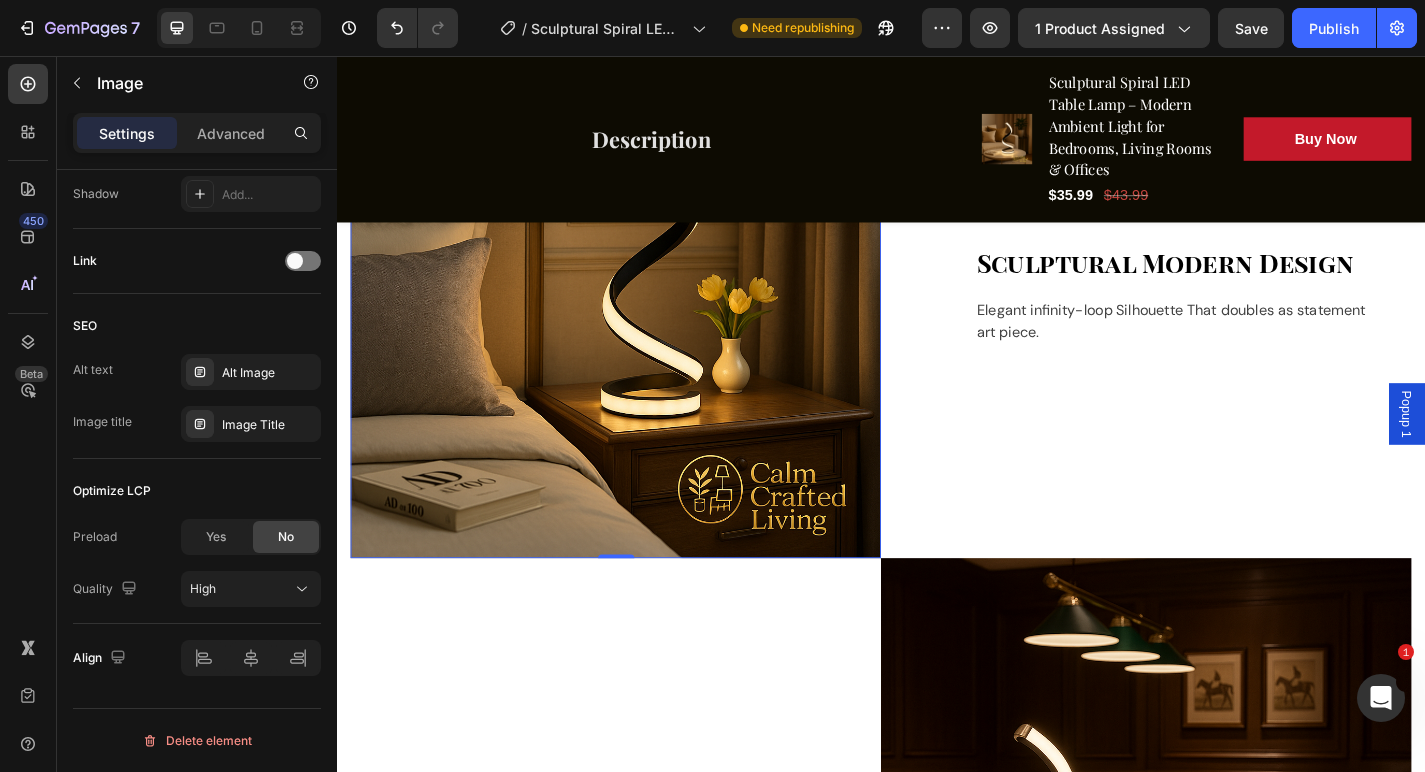 scroll, scrollTop: 2514, scrollLeft: 0, axis: vertical 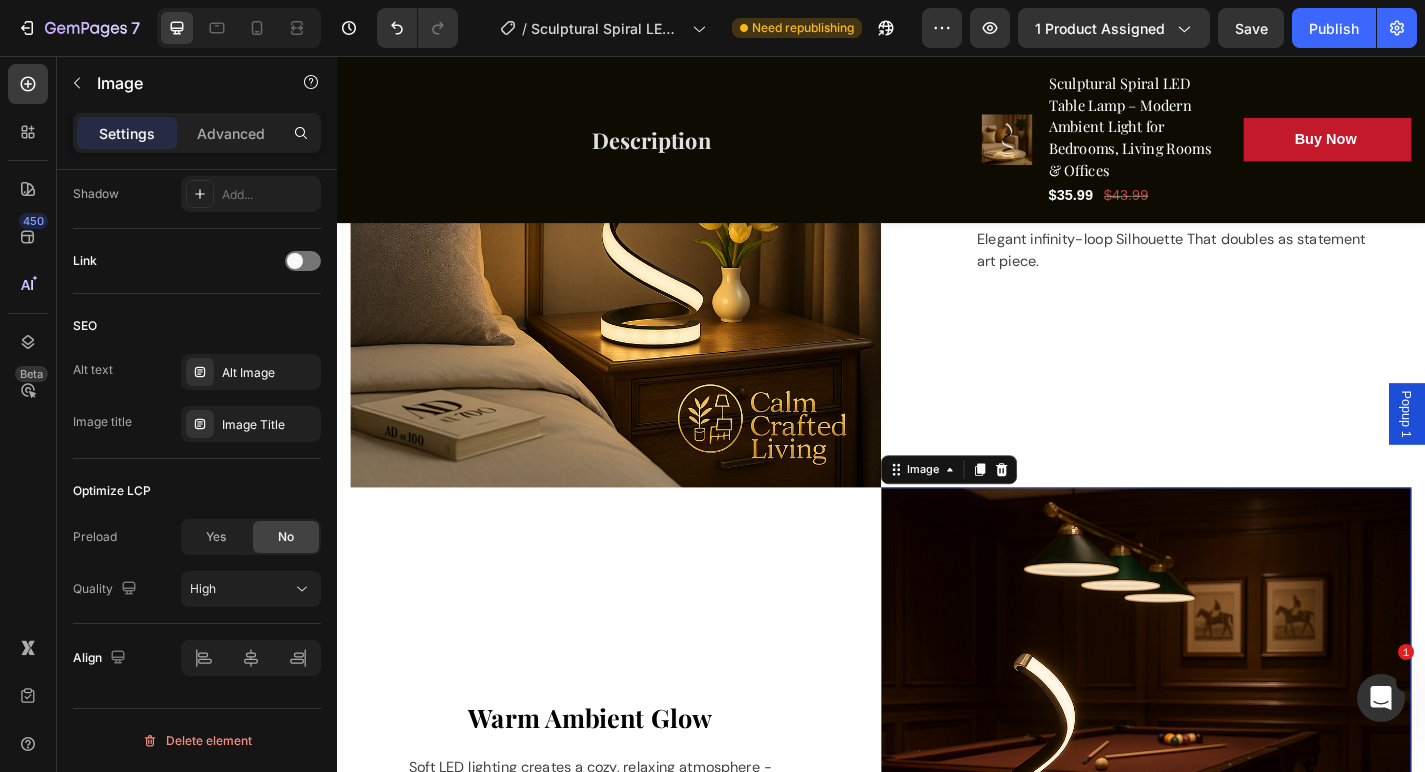 click at bounding box center [1229, 824] 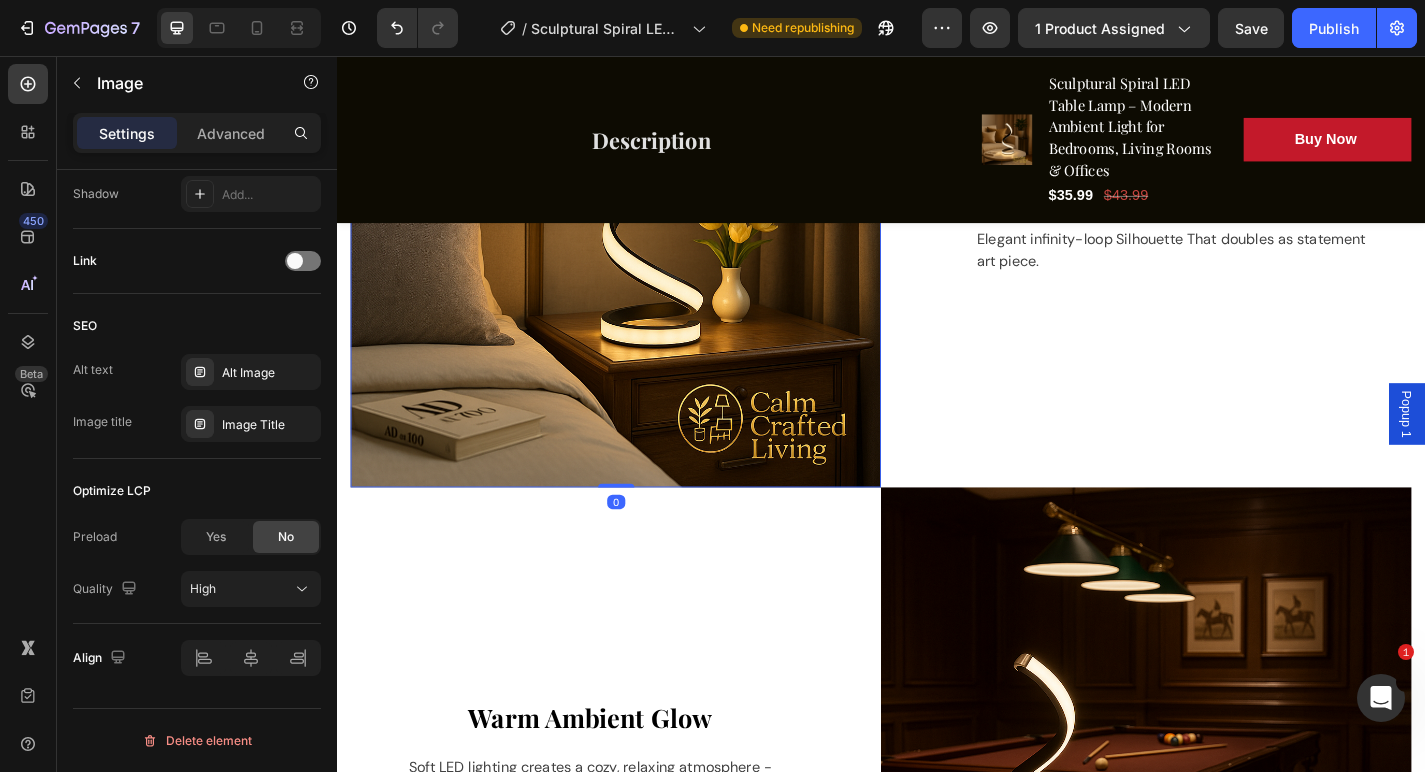 click at bounding box center [644, 239] 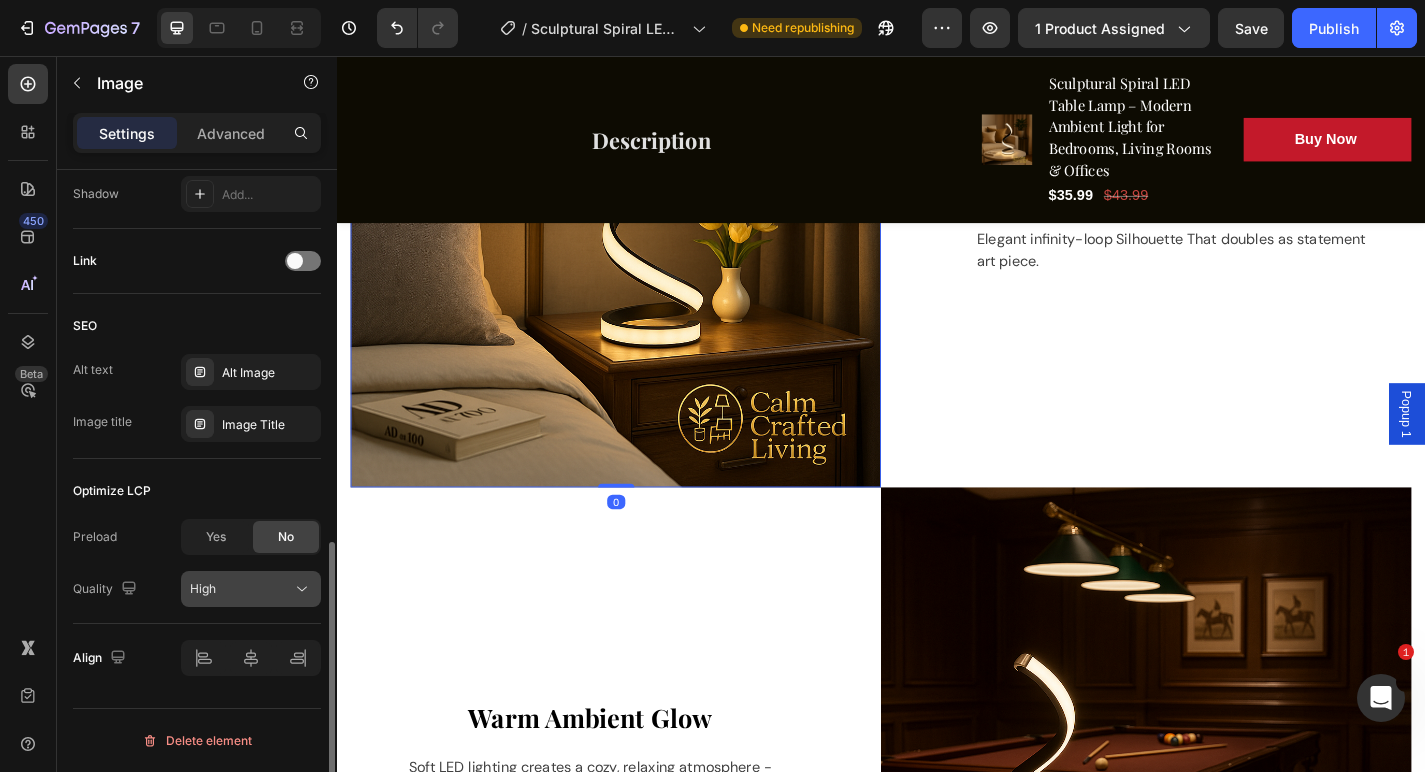 click on "High" at bounding box center (241, 589) 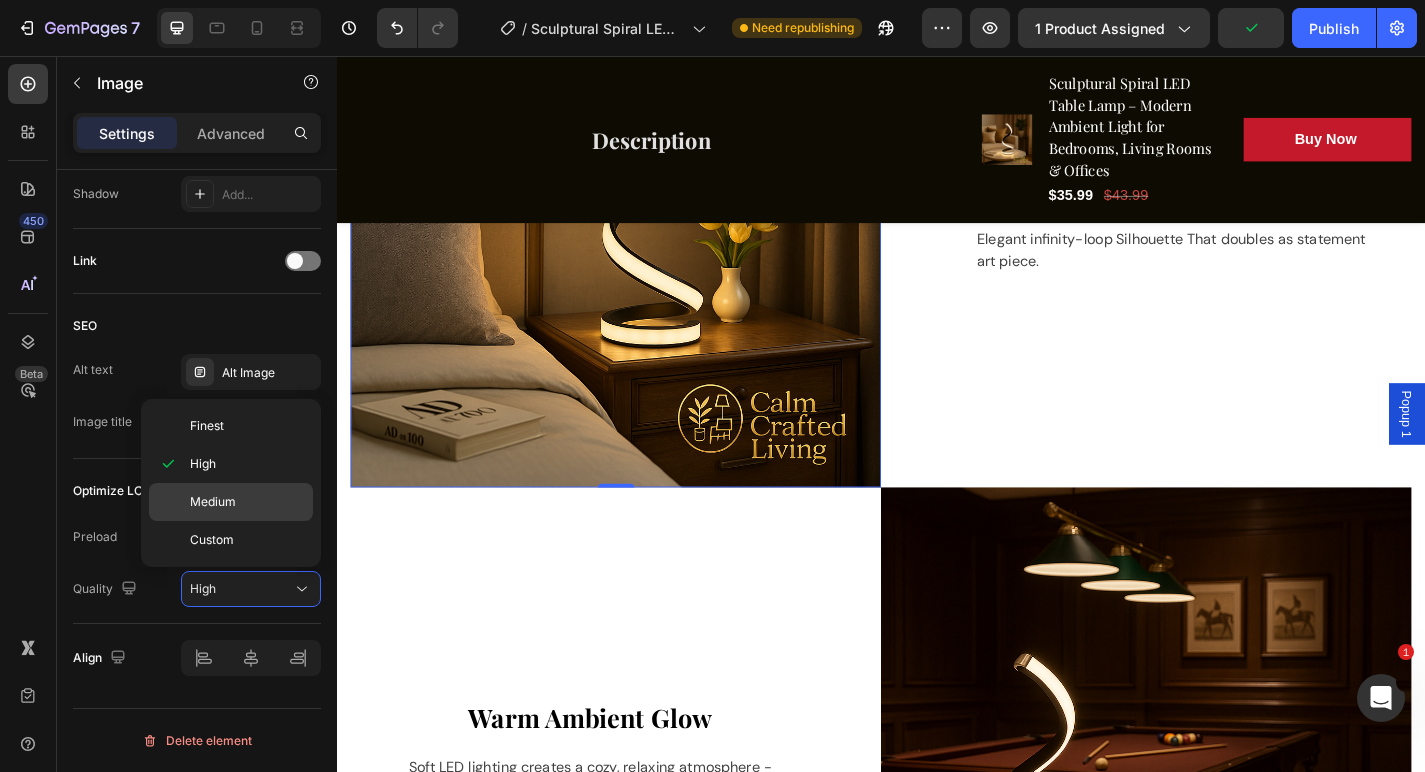 click on "Medium" at bounding box center (247, 502) 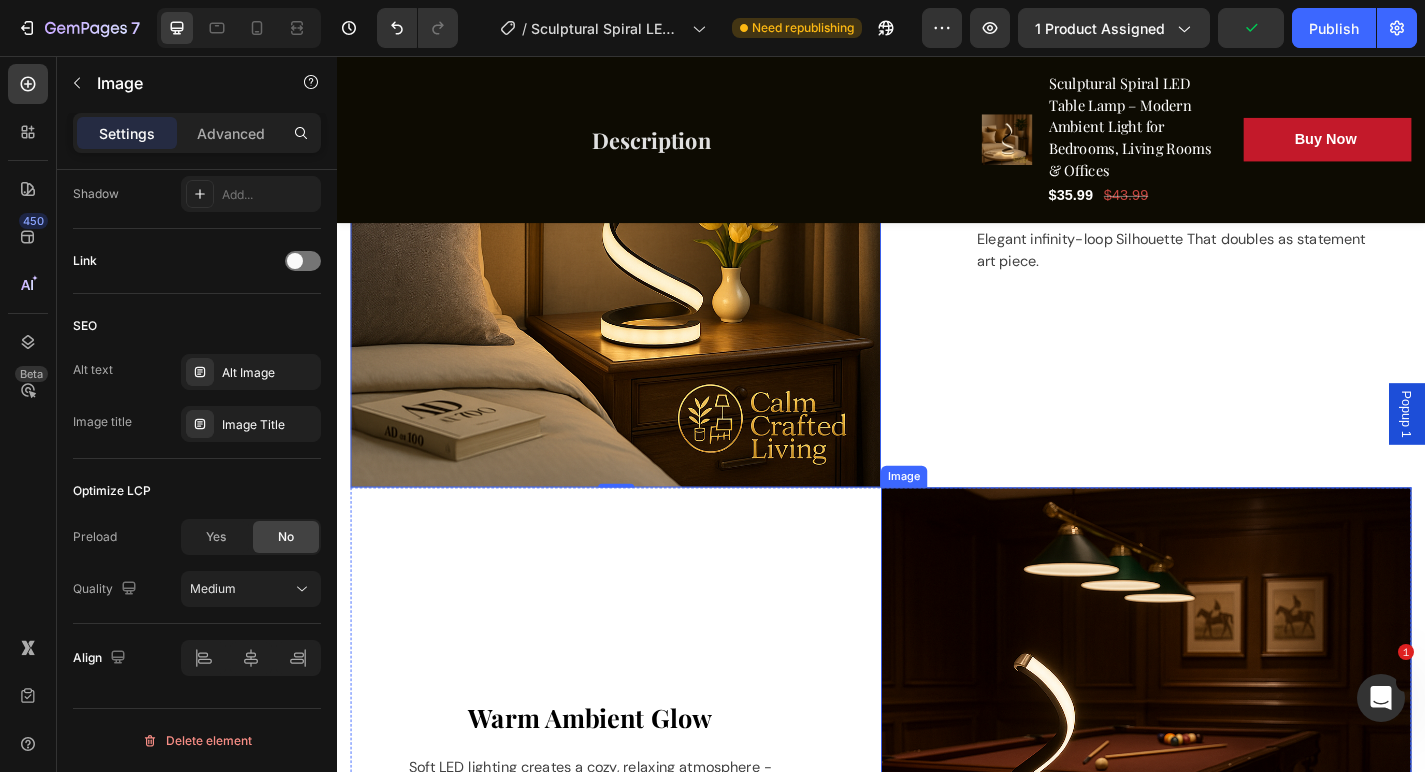 click at bounding box center [1229, 824] 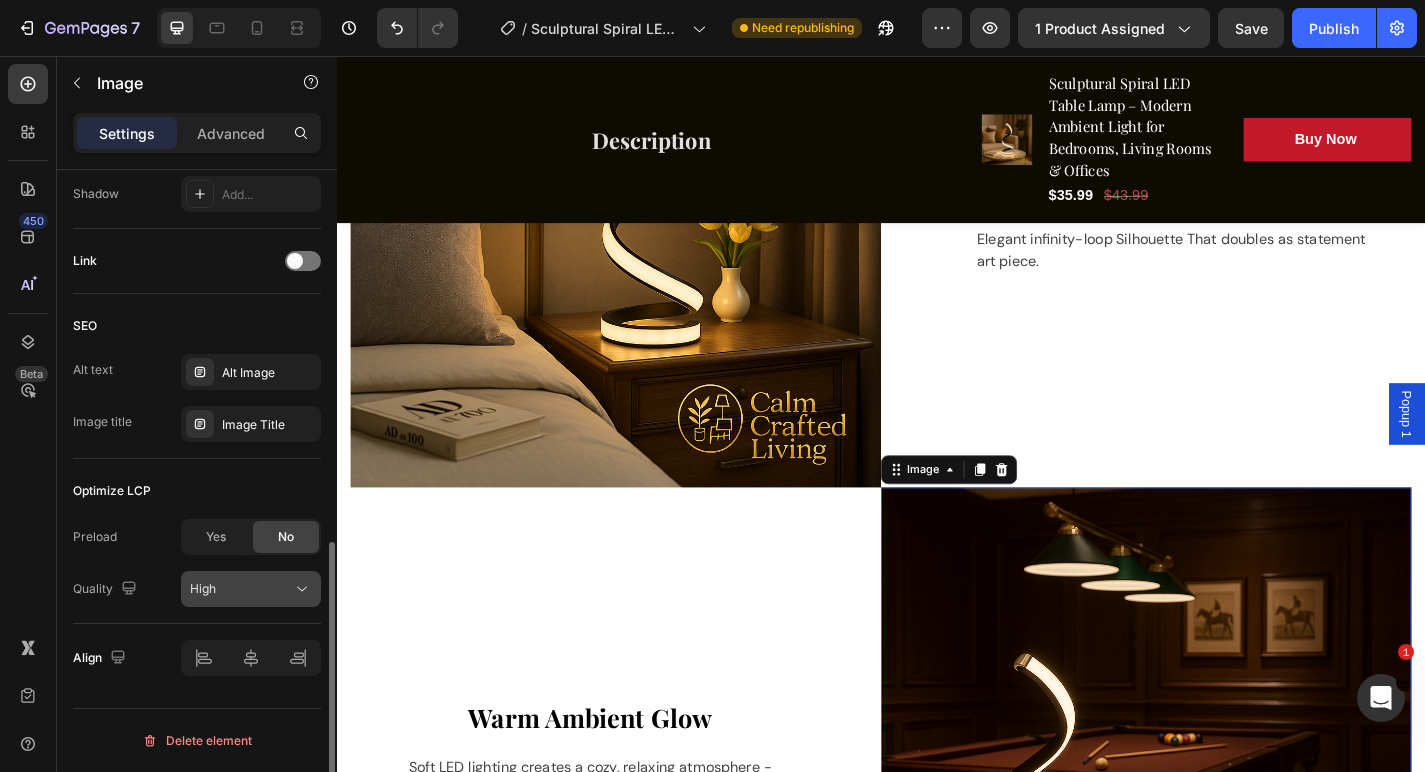 click 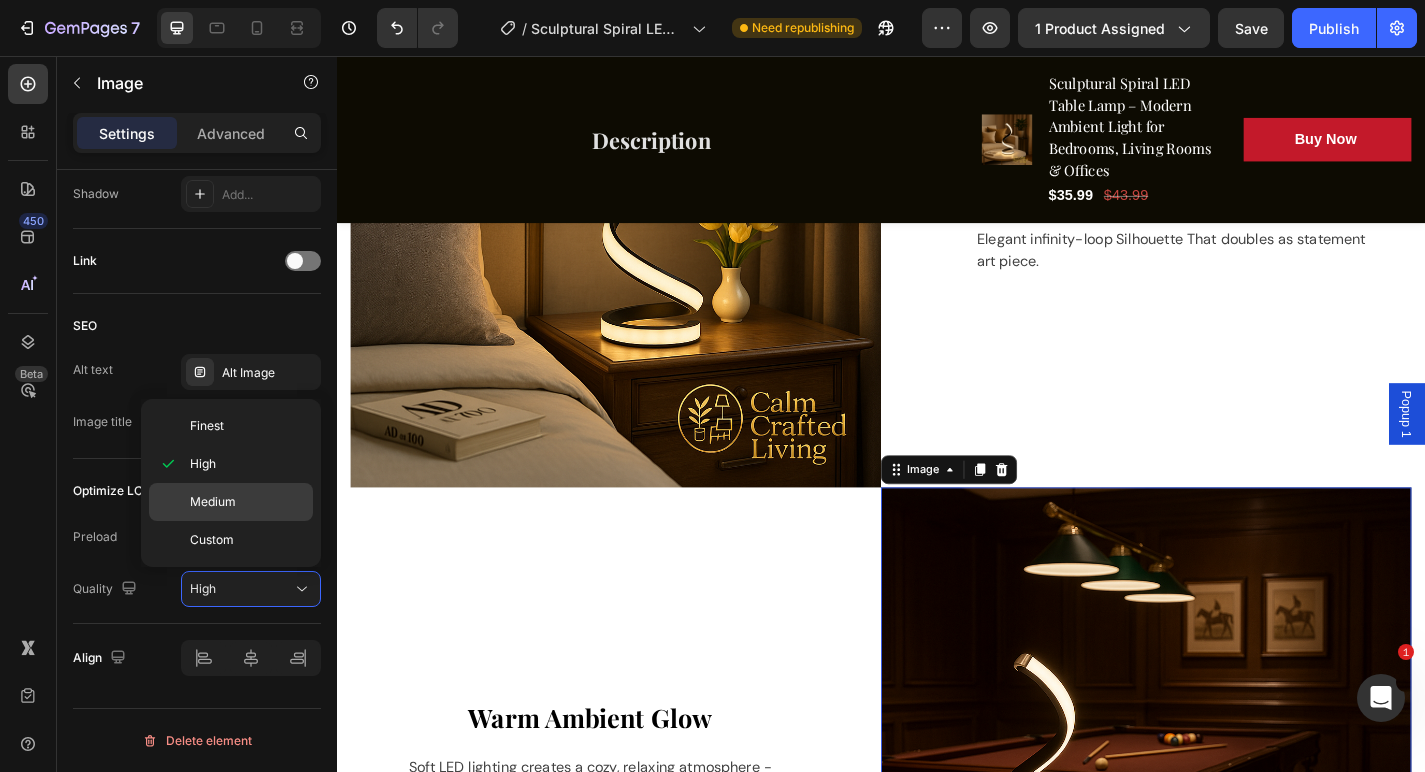 click on "Medium" at bounding box center (247, 502) 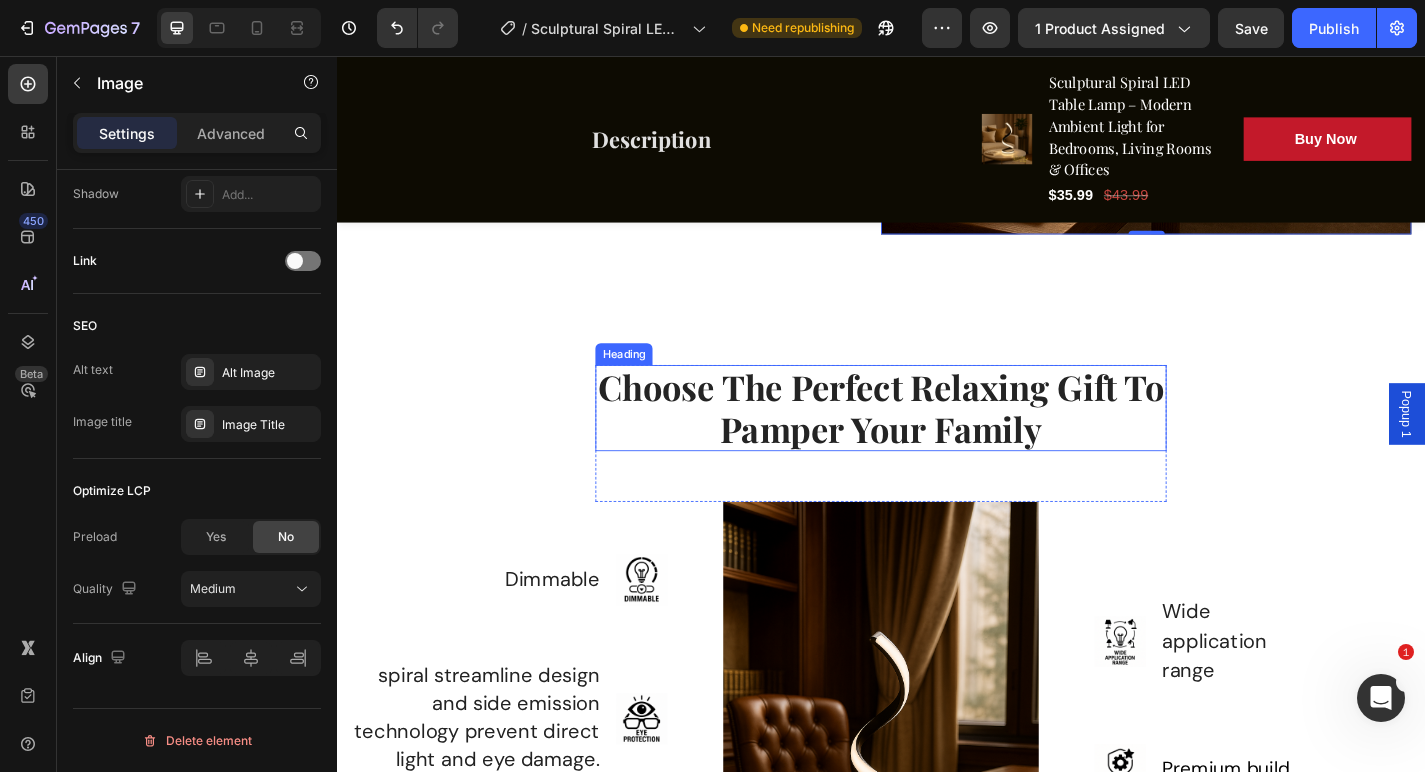 scroll, scrollTop: 3516, scrollLeft: 0, axis: vertical 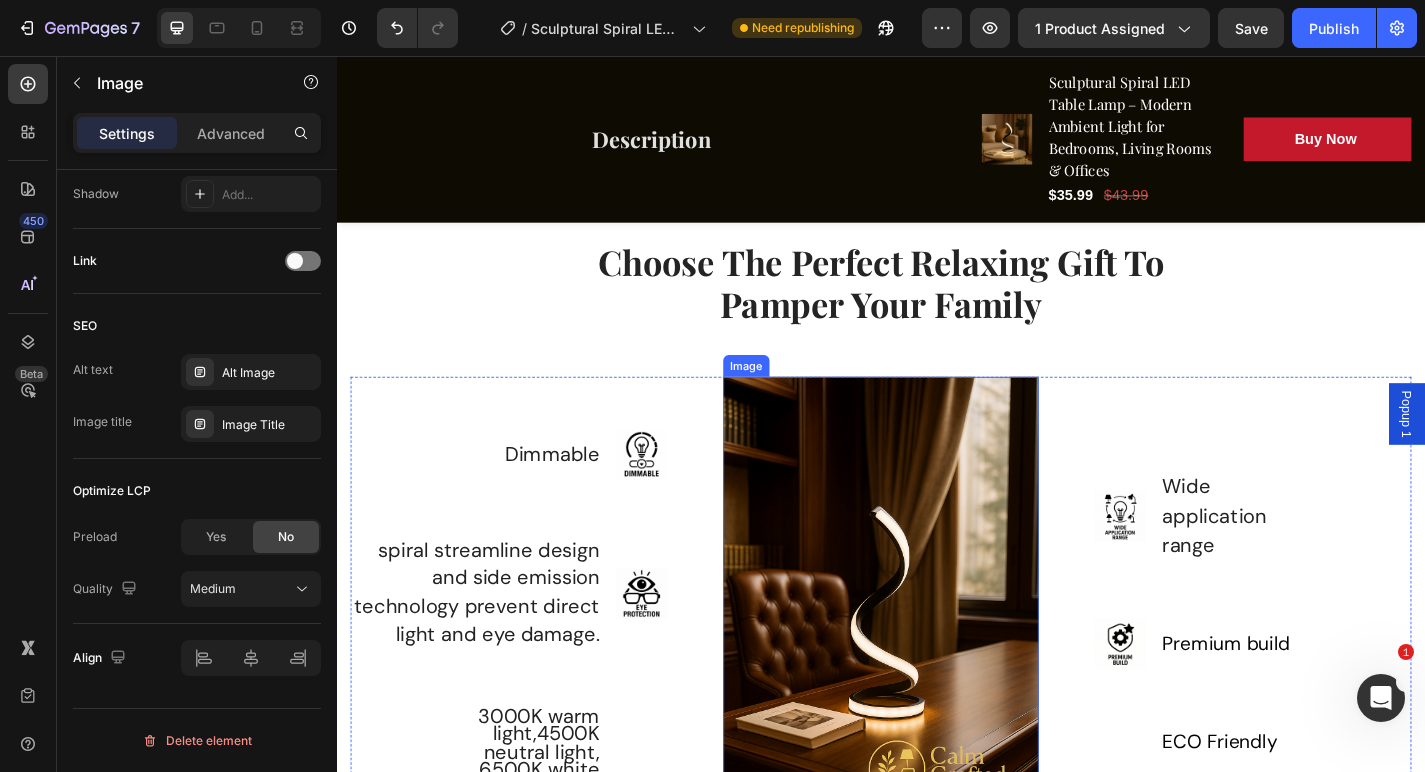click at bounding box center (937, 671) 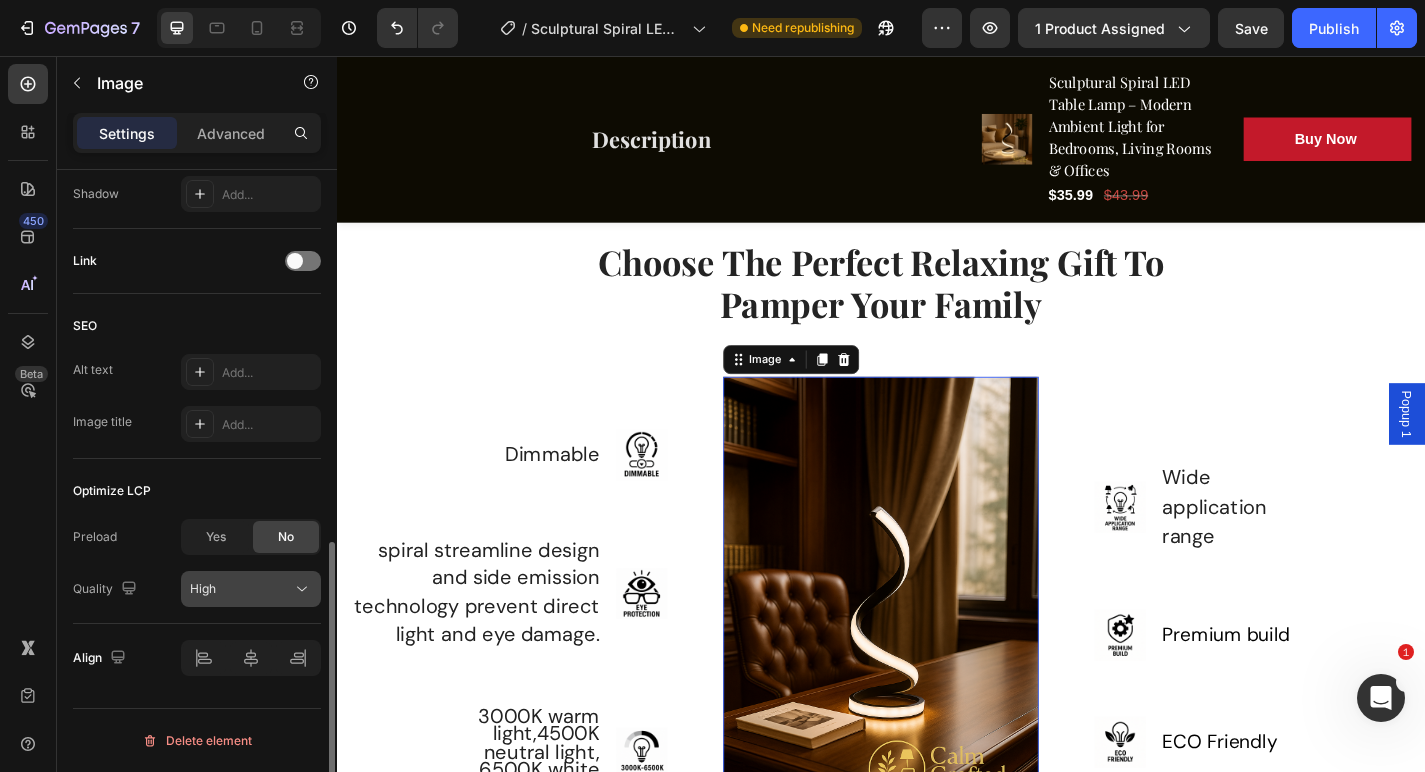 click on "High" 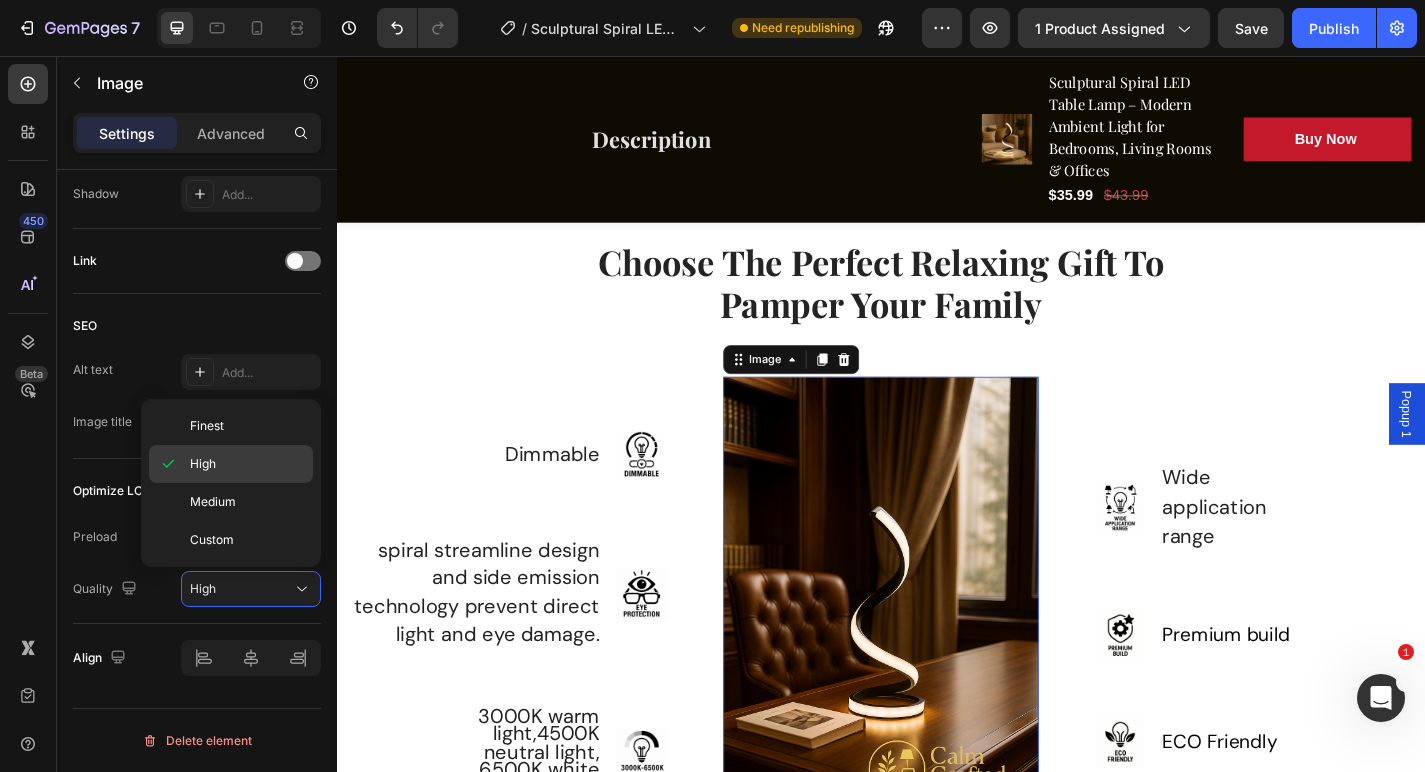 click on "High" 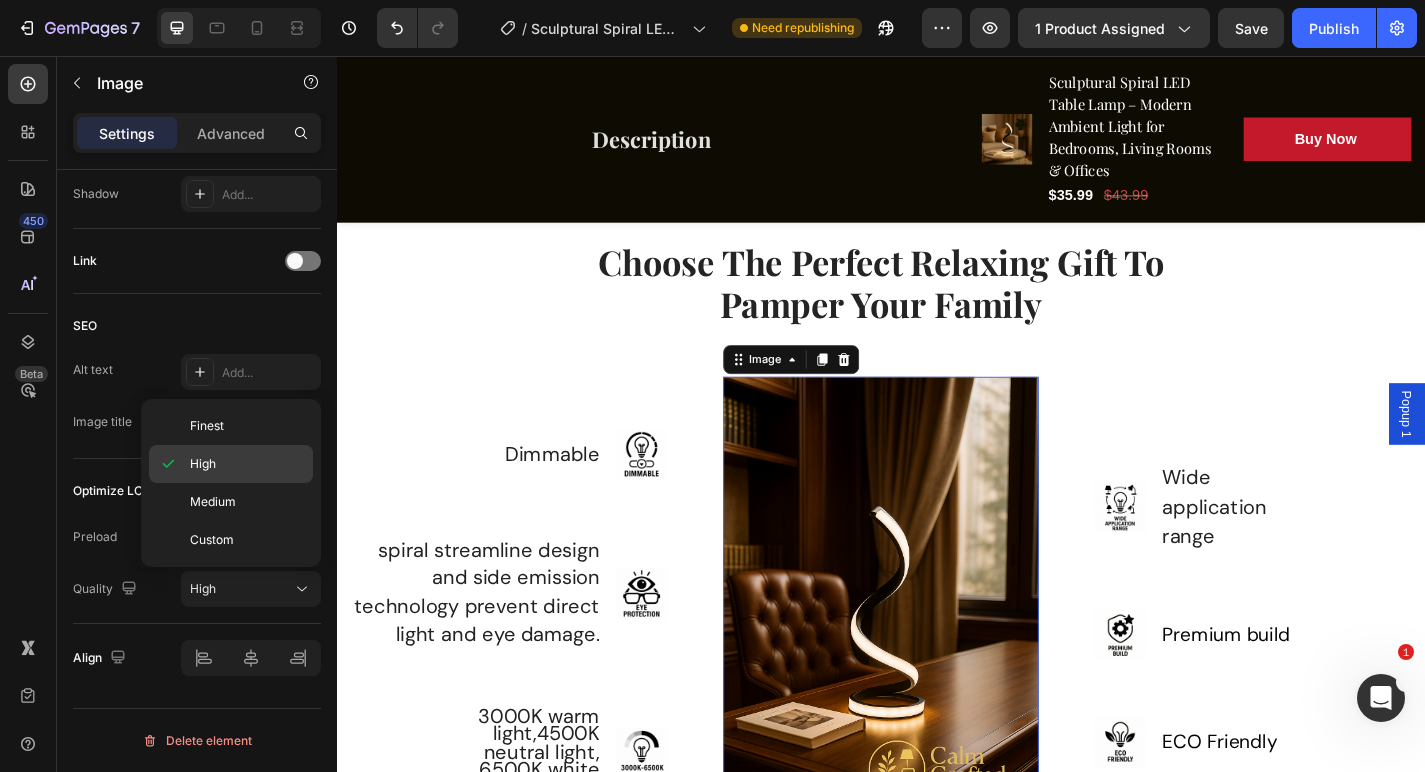 click on "High" 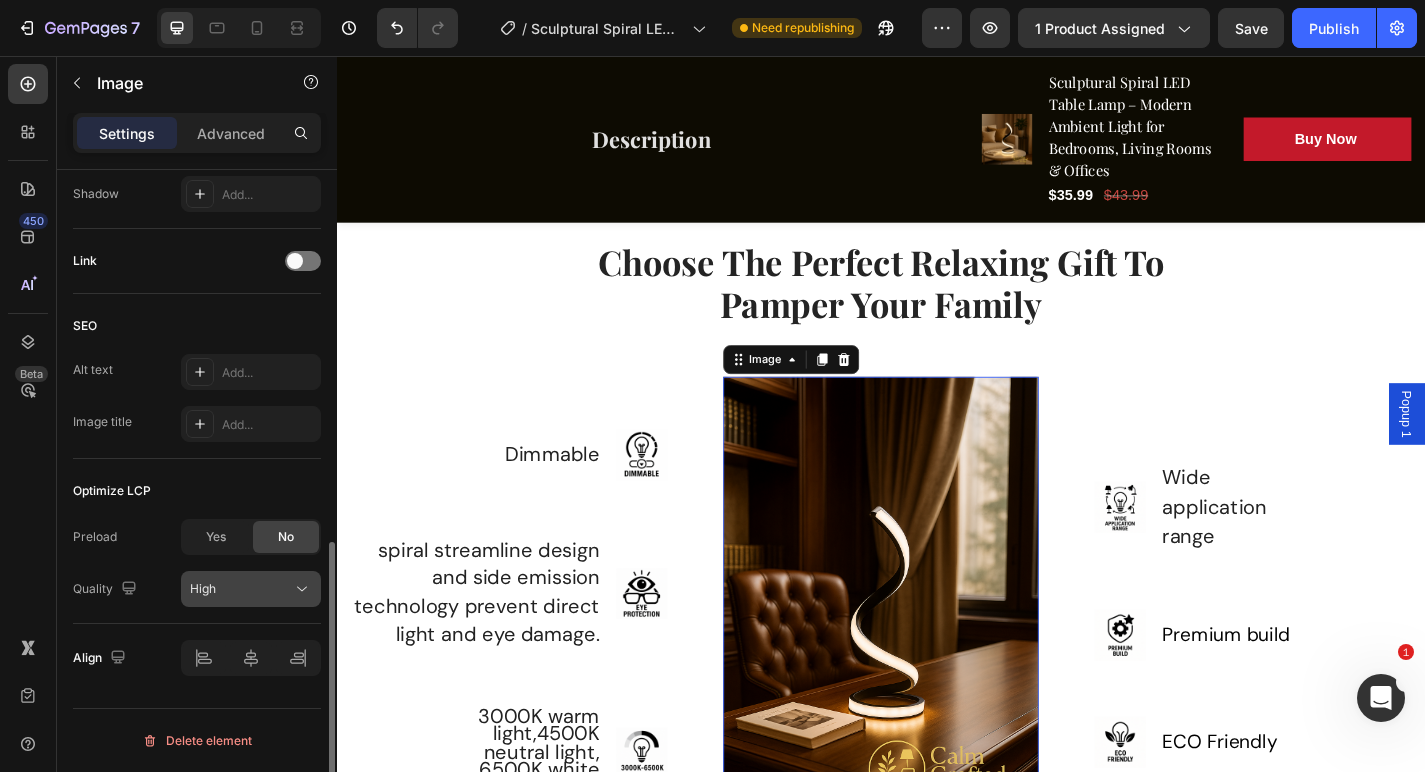 click on "High" at bounding box center (241, 589) 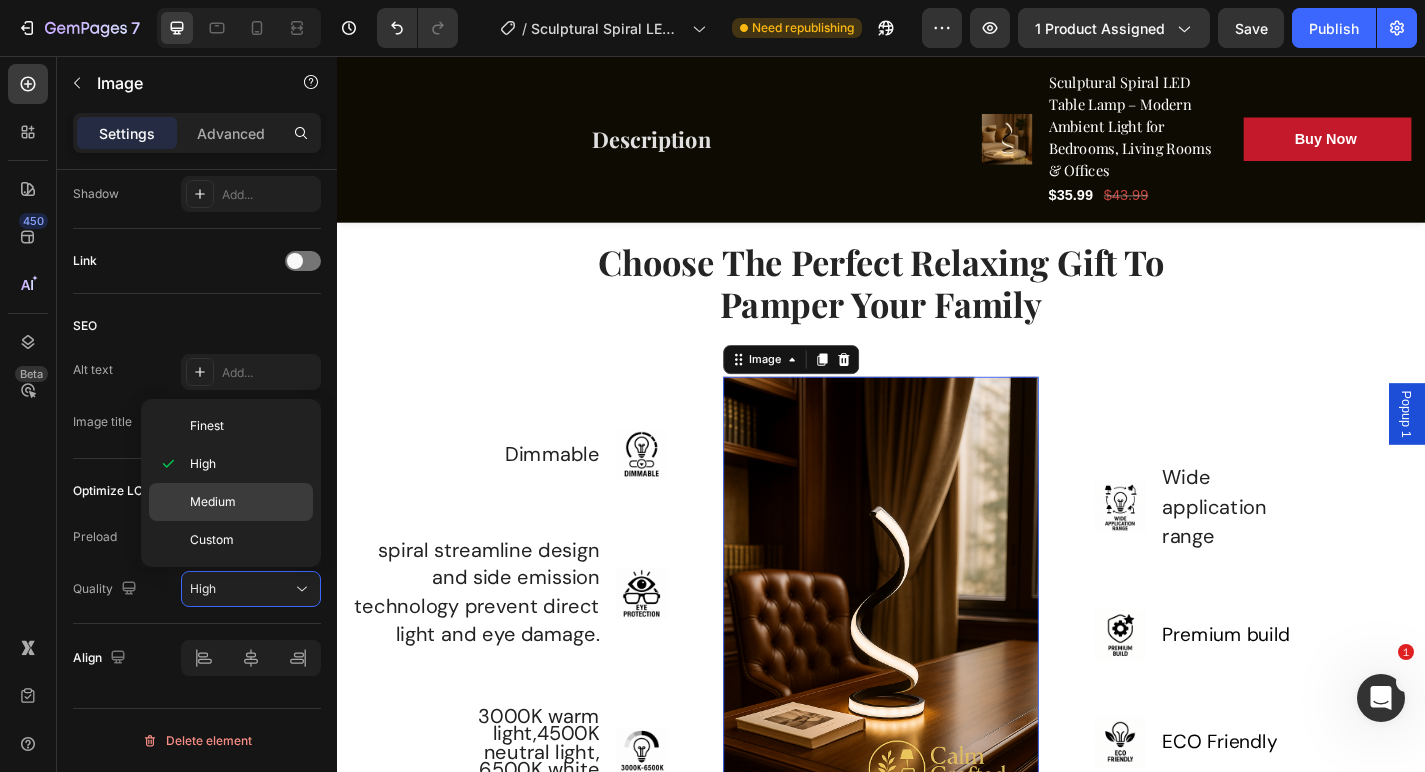 click on "Medium" 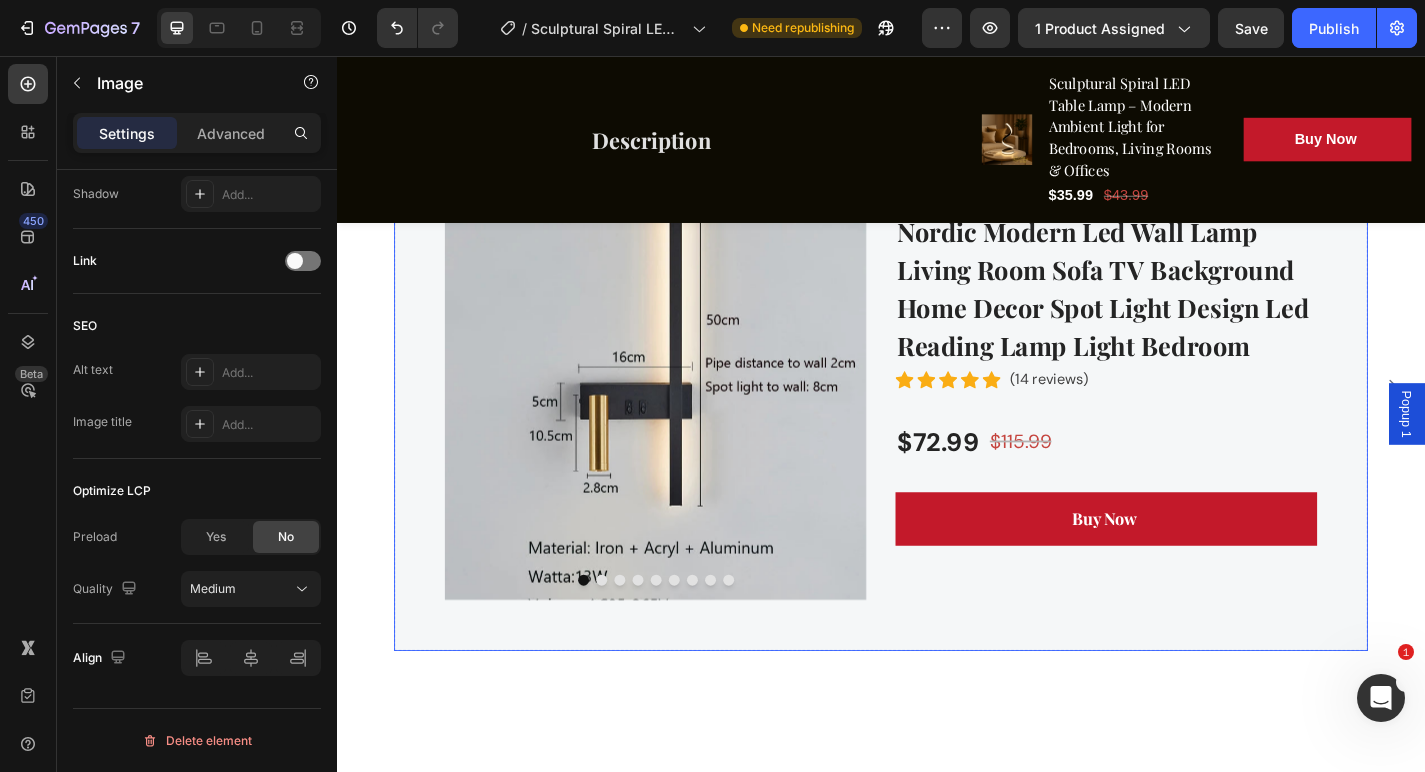 scroll, scrollTop: 5216, scrollLeft: 0, axis: vertical 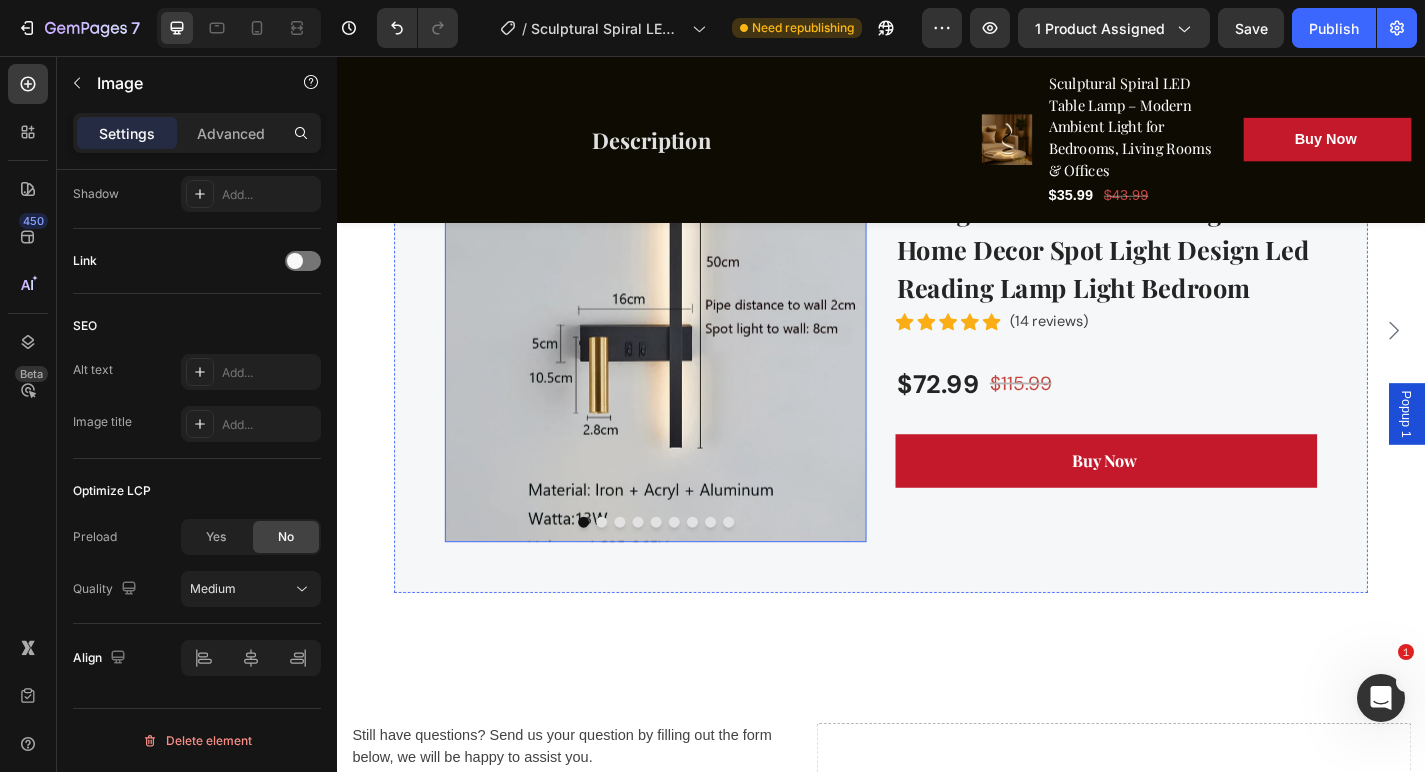 click at bounding box center (688, 359) 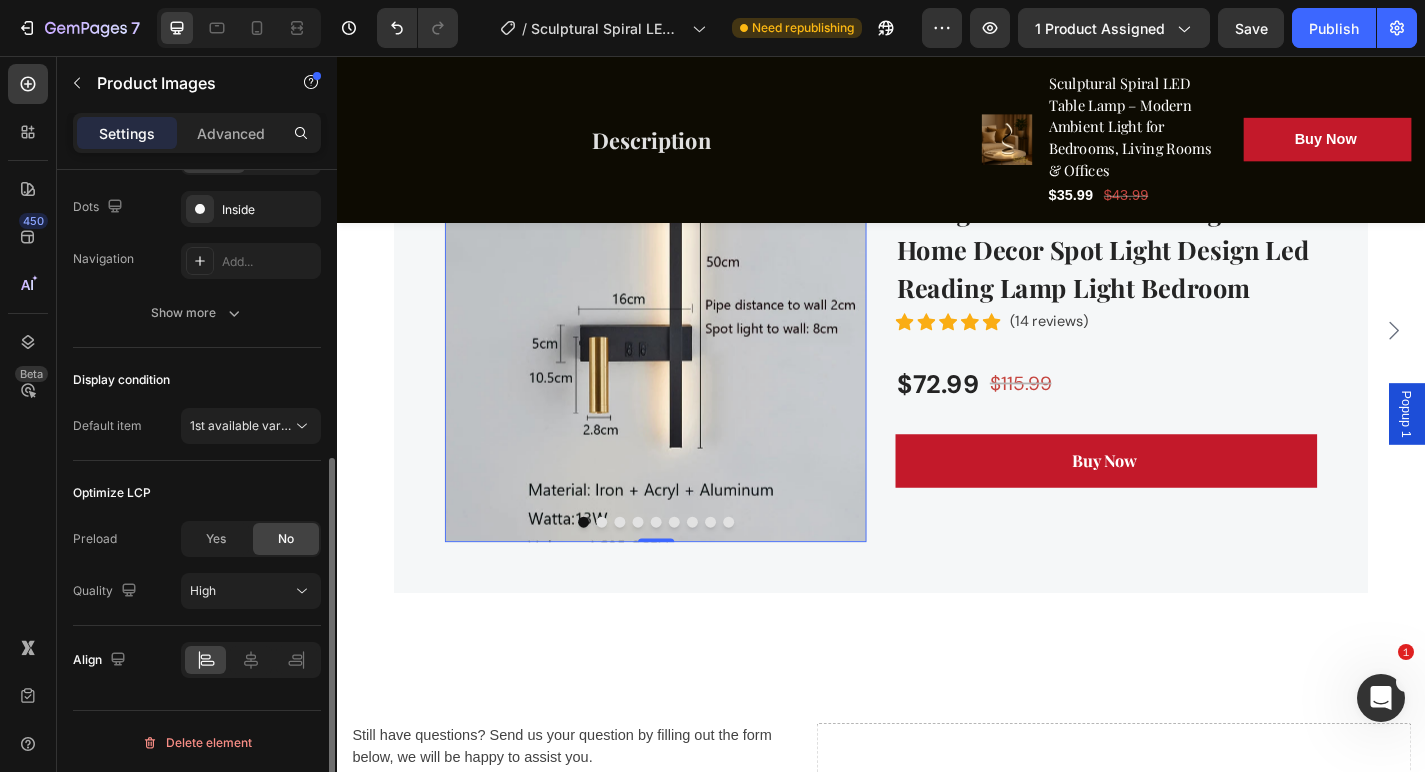 scroll, scrollTop: 517, scrollLeft: 0, axis: vertical 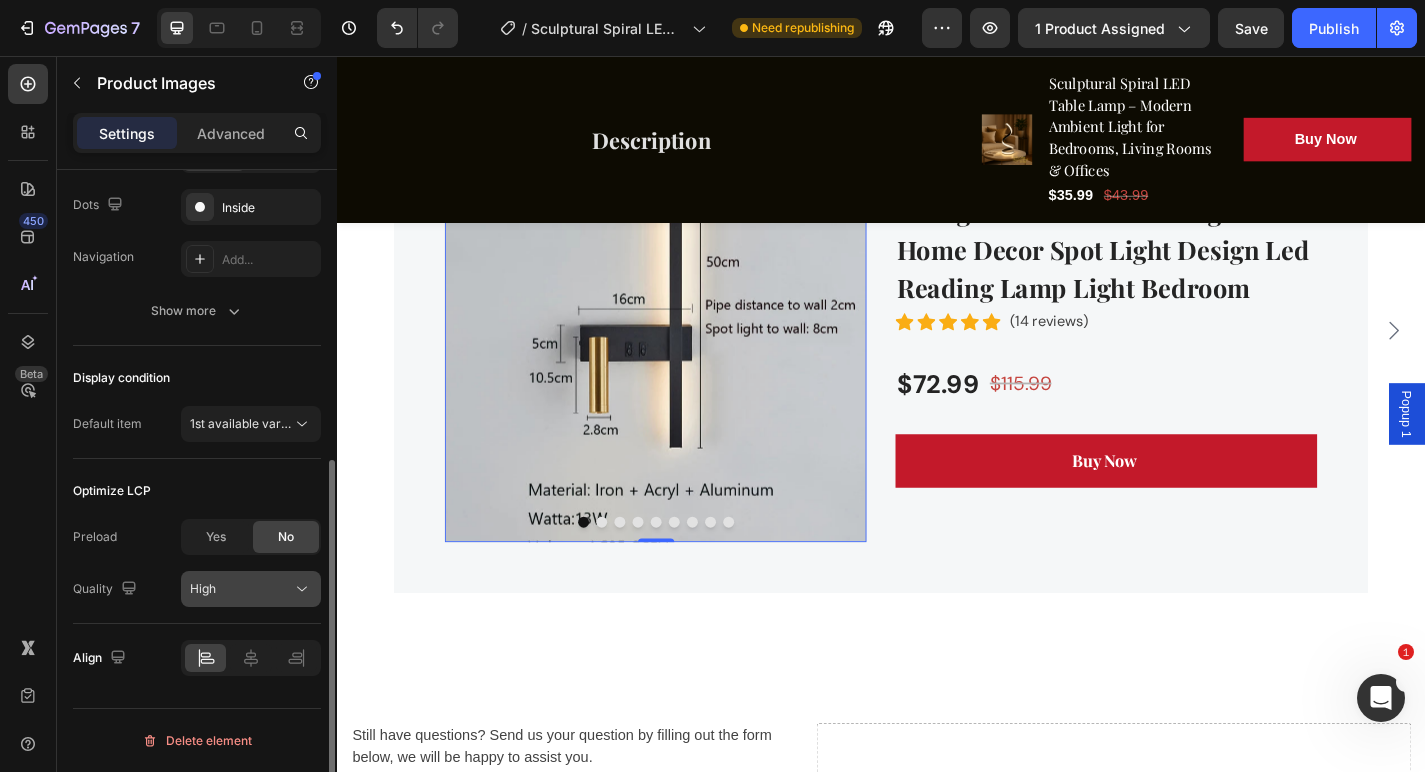click on "High" at bounding box center [241, 589] 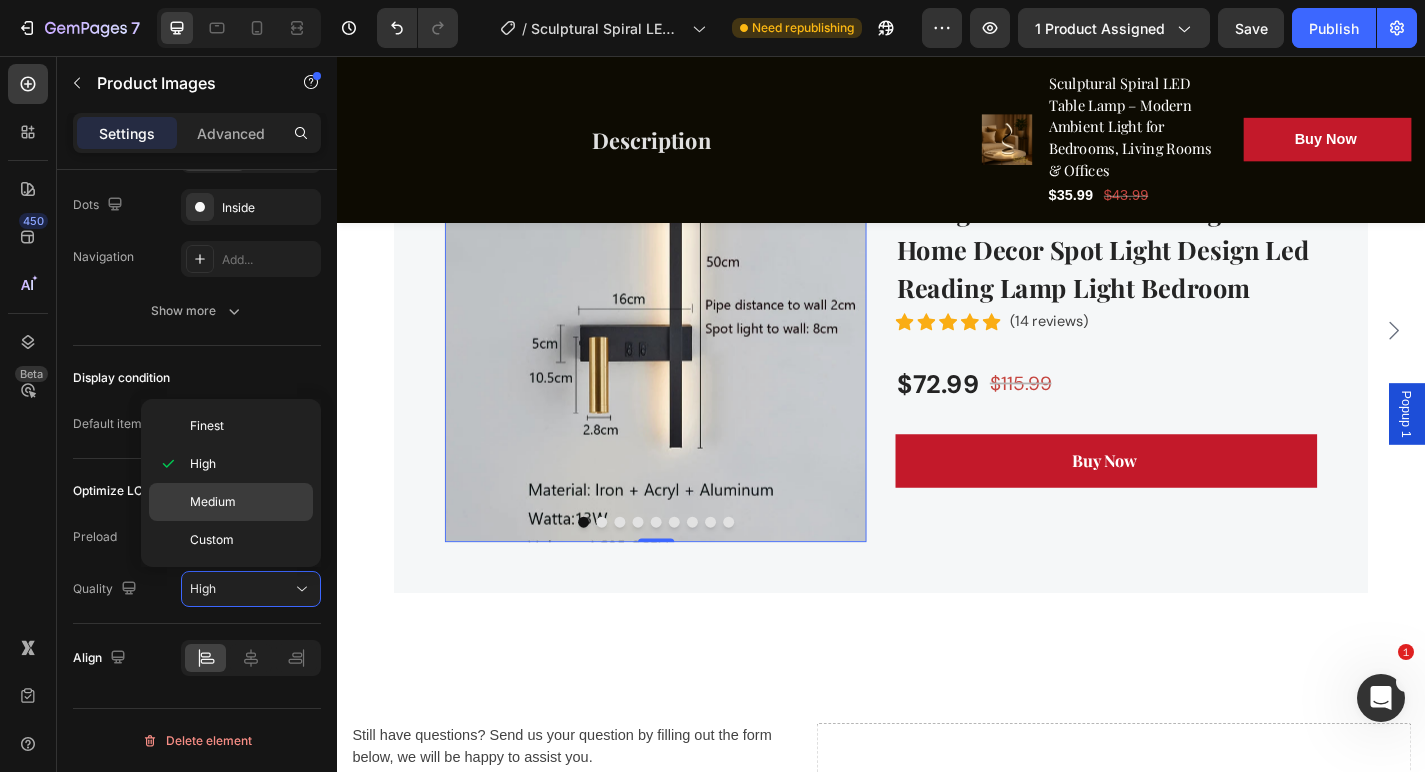 click on "Medium" 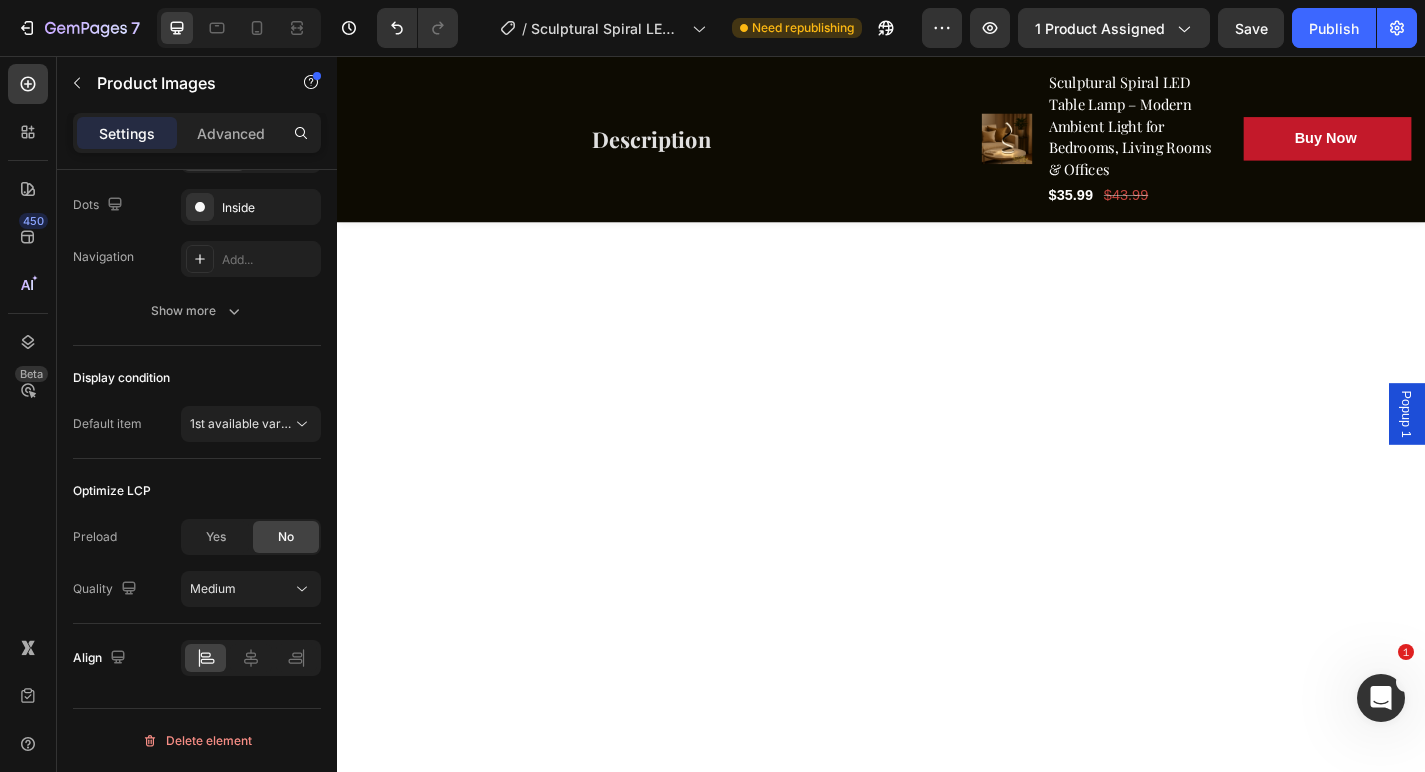 scroll, scrollTop: 2899, scrollLeft: 0, axis: vertical 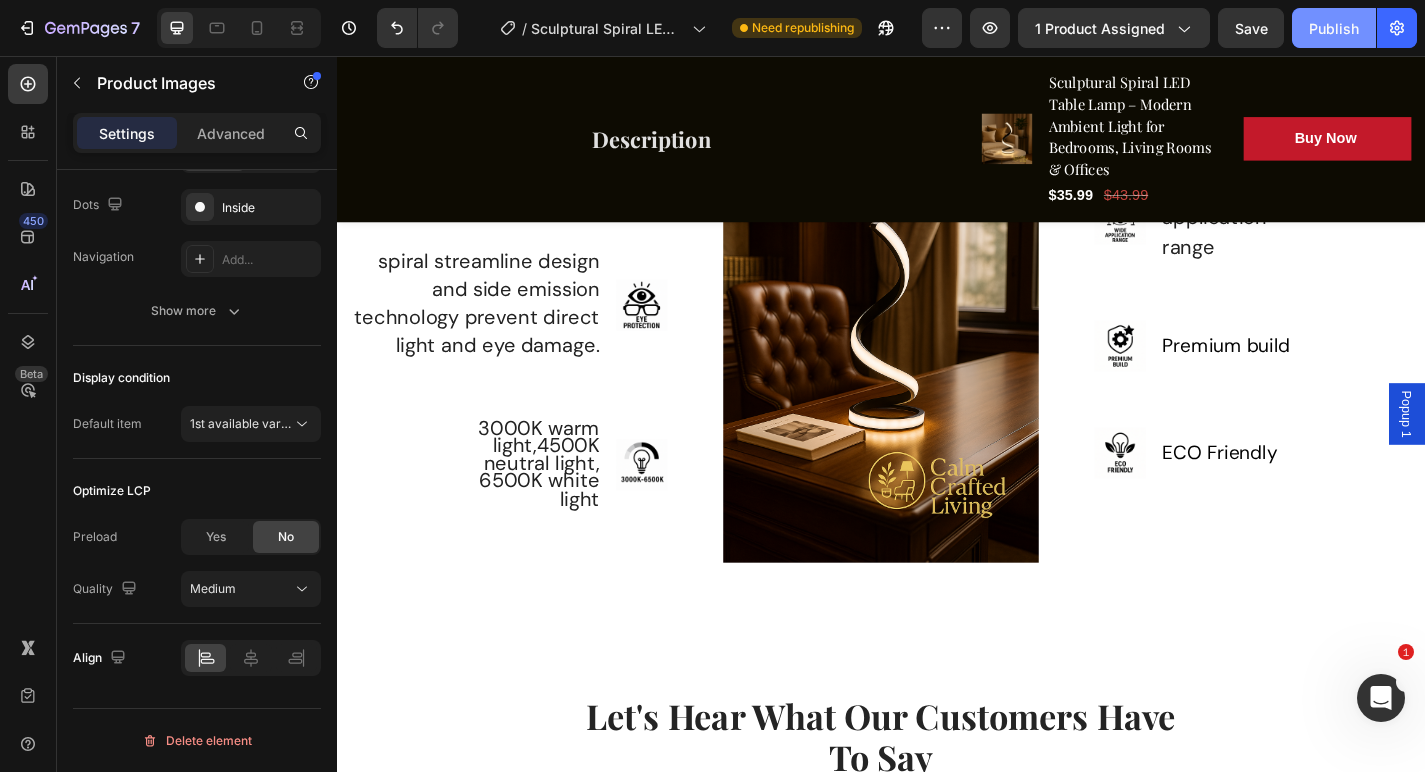 click on "Publish" 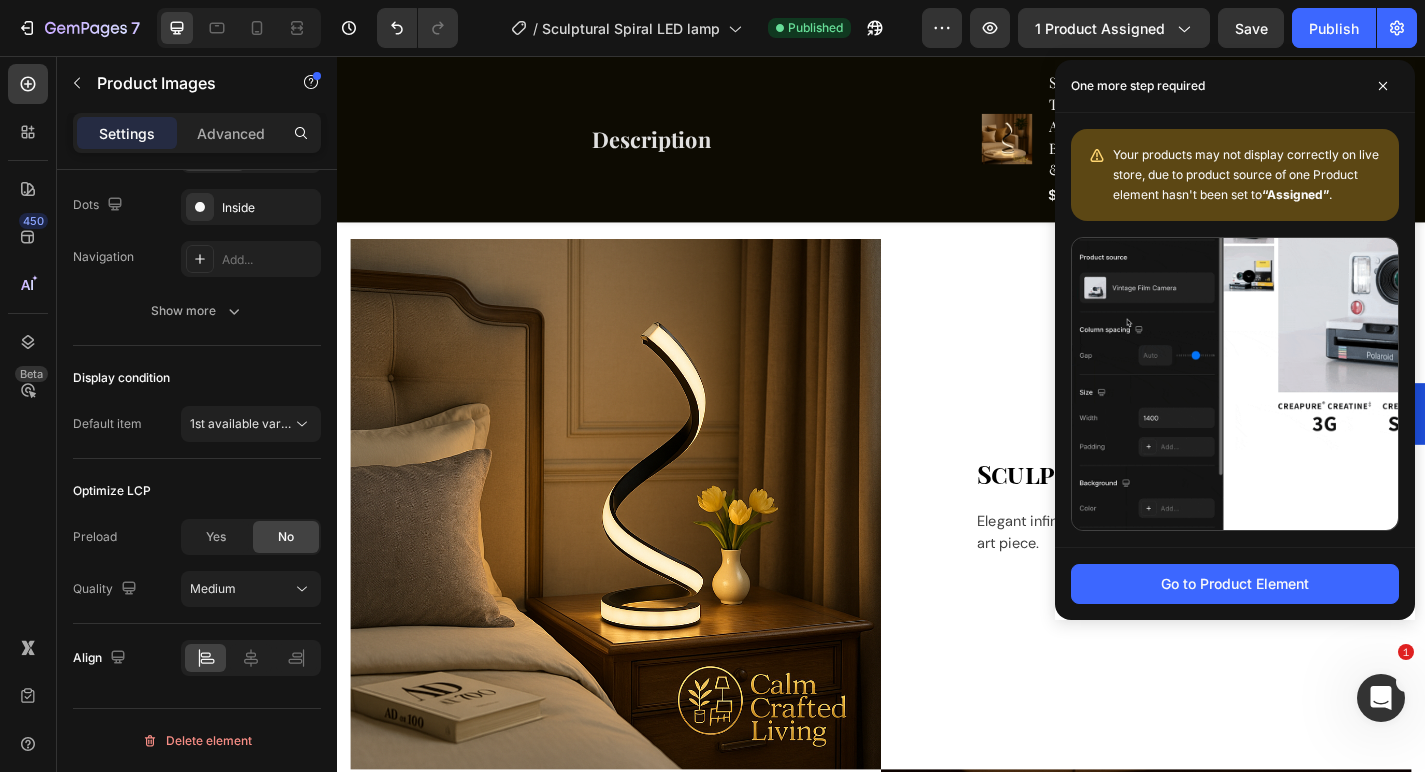 scroll, scrollTop: 1185, scrollLeft: 0, axis: vertical 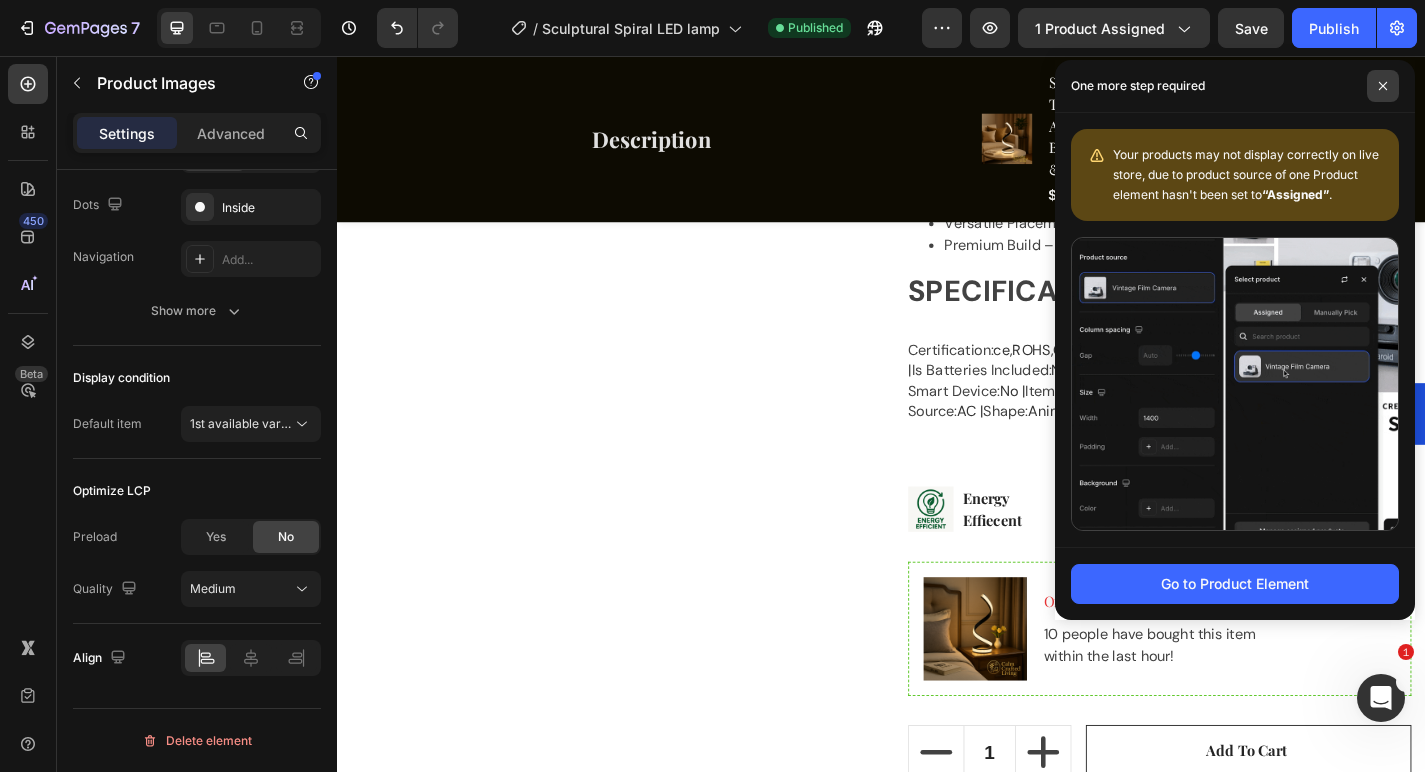 click 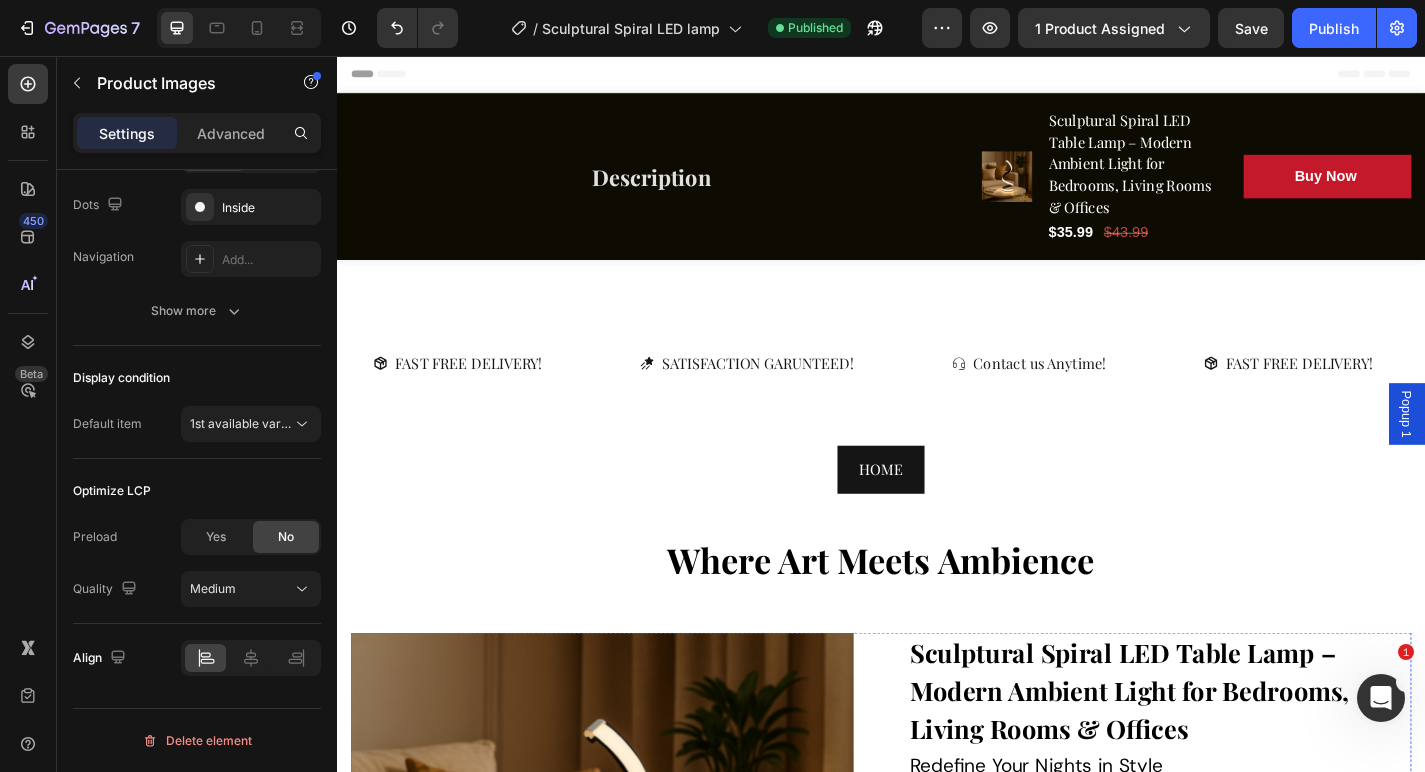 scroll, scrollTop: 0, scrollLeft: 0, axis: both 